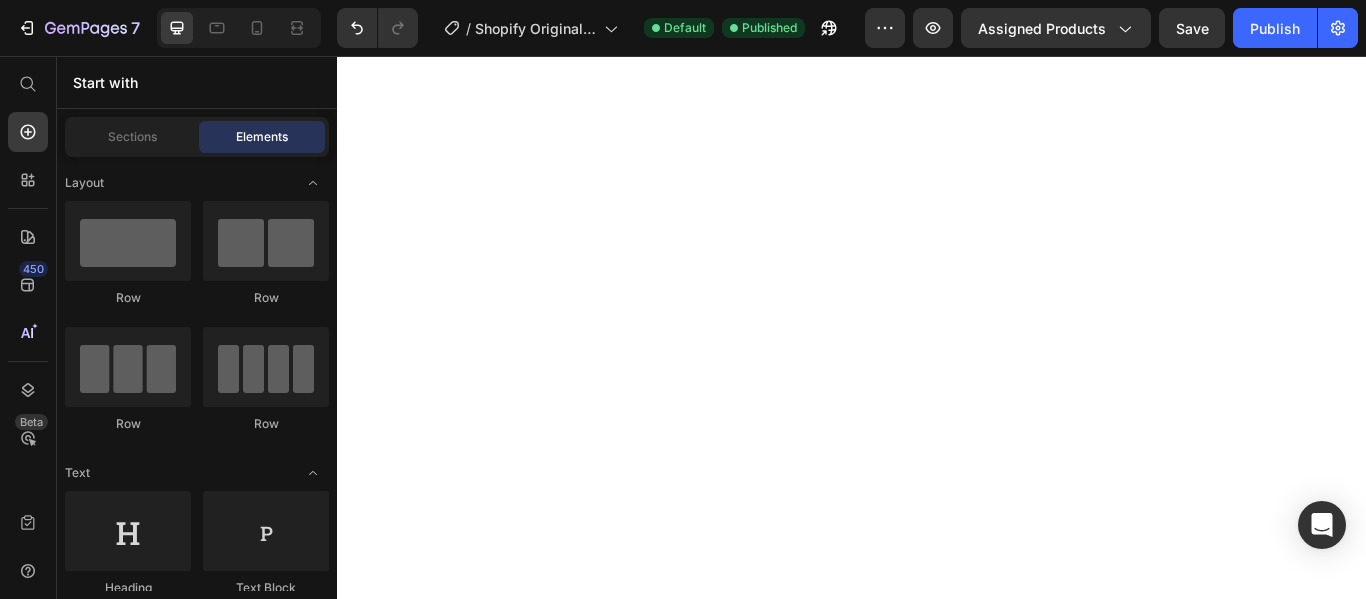 scroll, scrollTop: 0, scrollLeft: 0, axis: both 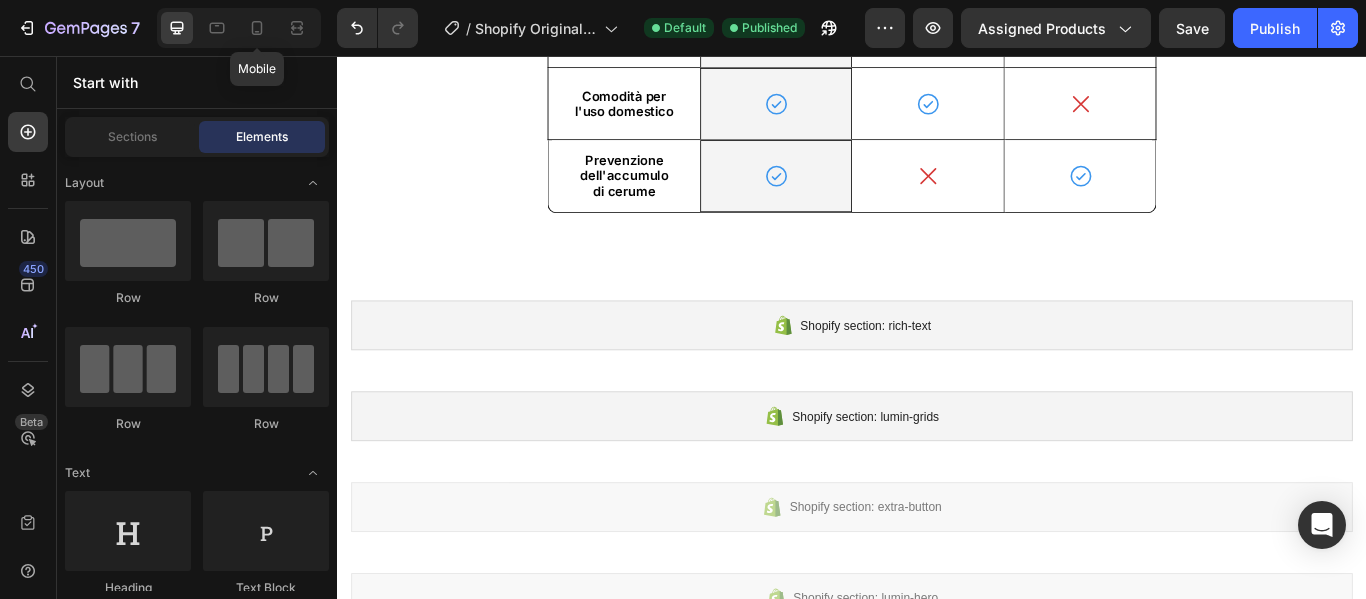 click 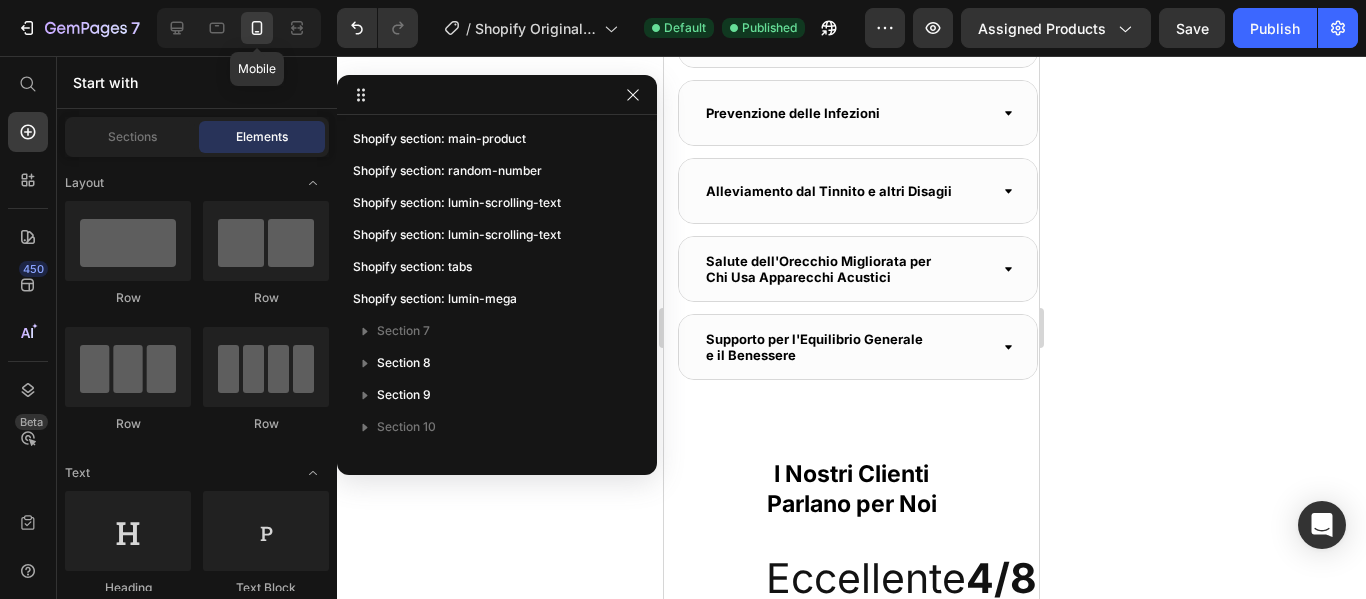 scroll, scrollTop: 5970, scrollLeft: 0, axis: vertical 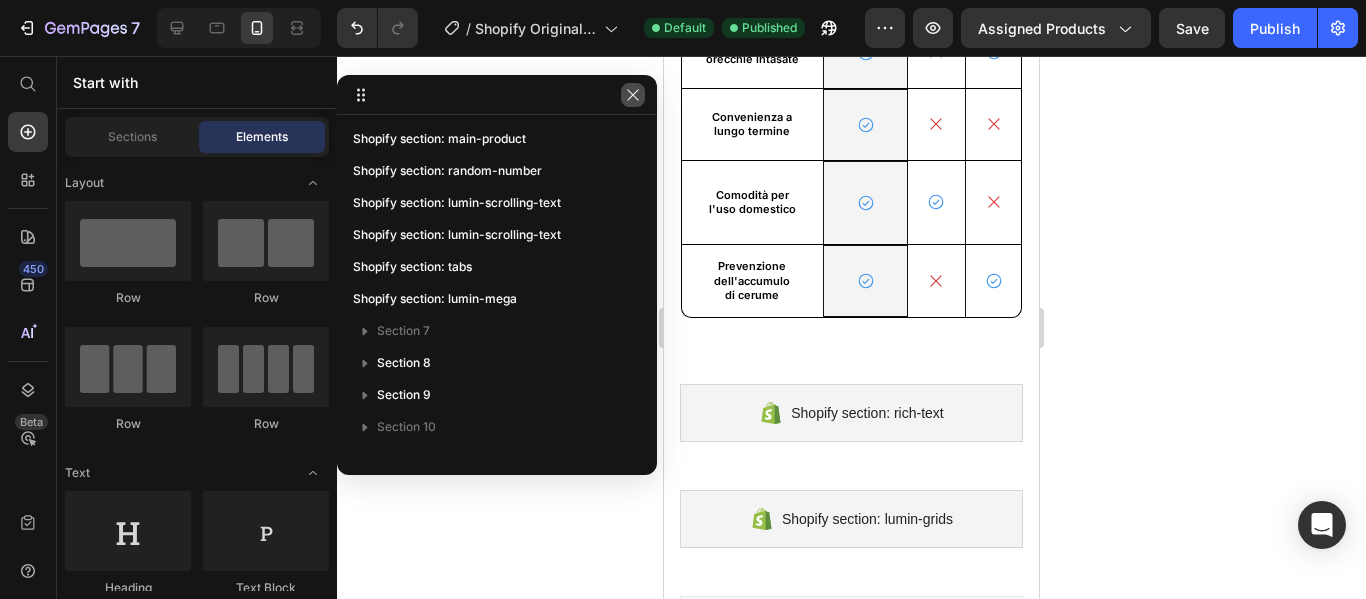 drag, startPoint x: 640, startPoint y: 98, endPoint x: 214, endPoint y: 209, distance: 440.22382 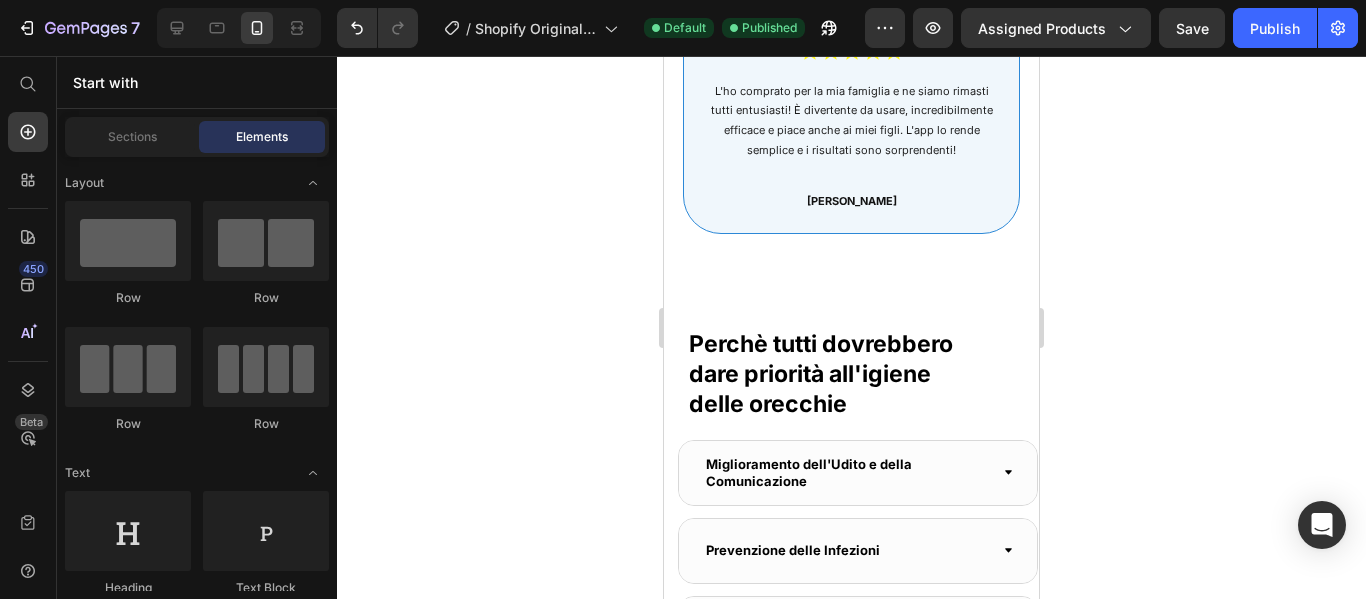 scroll, scrollTop: 3341, scrollLeft: 0, axis: vertical 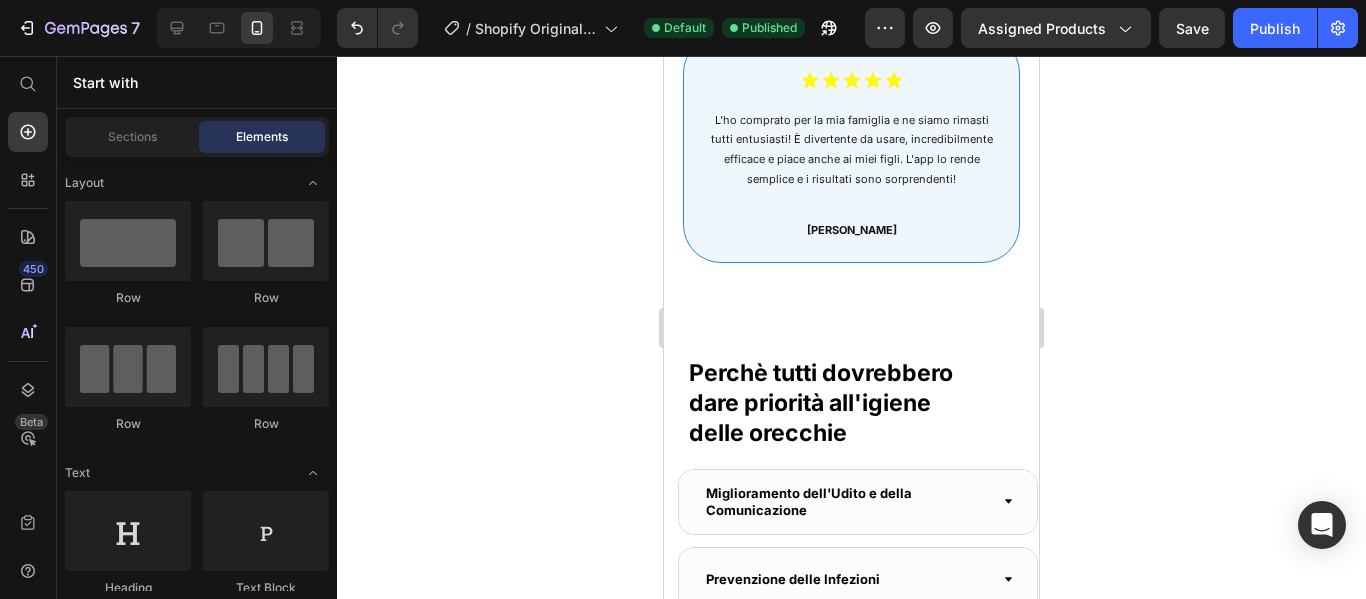 click on "Non fidarti solo della nostra parola..." at bounding box center [850, -538] 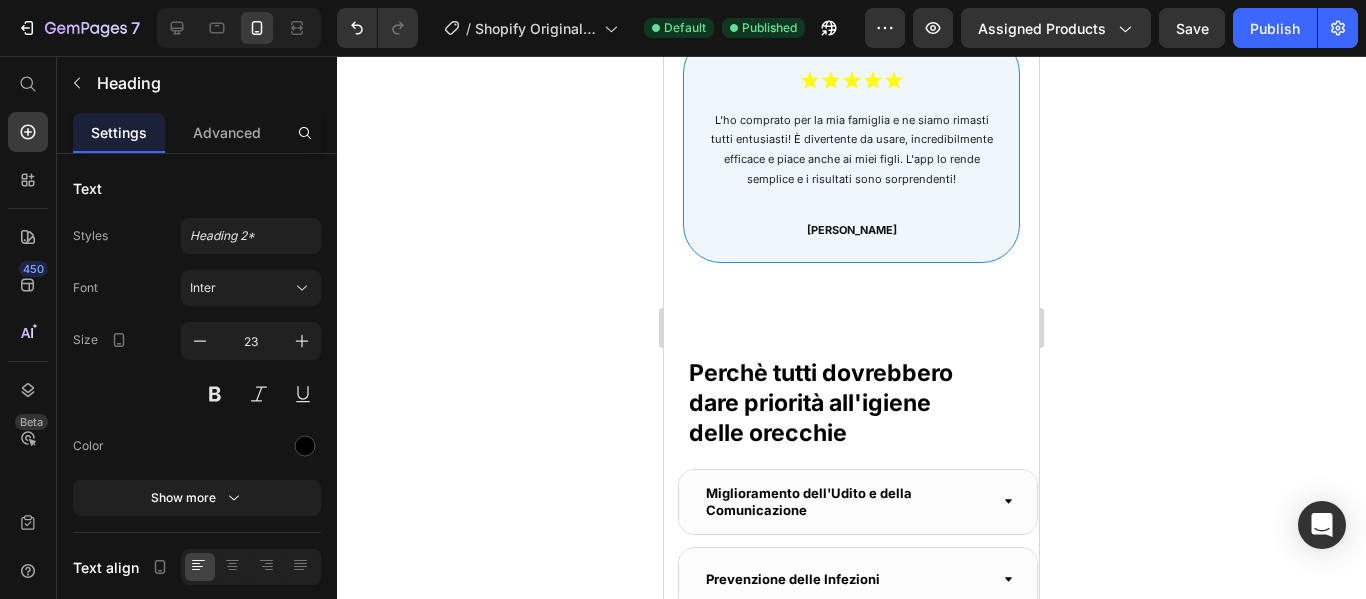 scroll, scrollTop: 0, scrollLeft: 0, axis: both 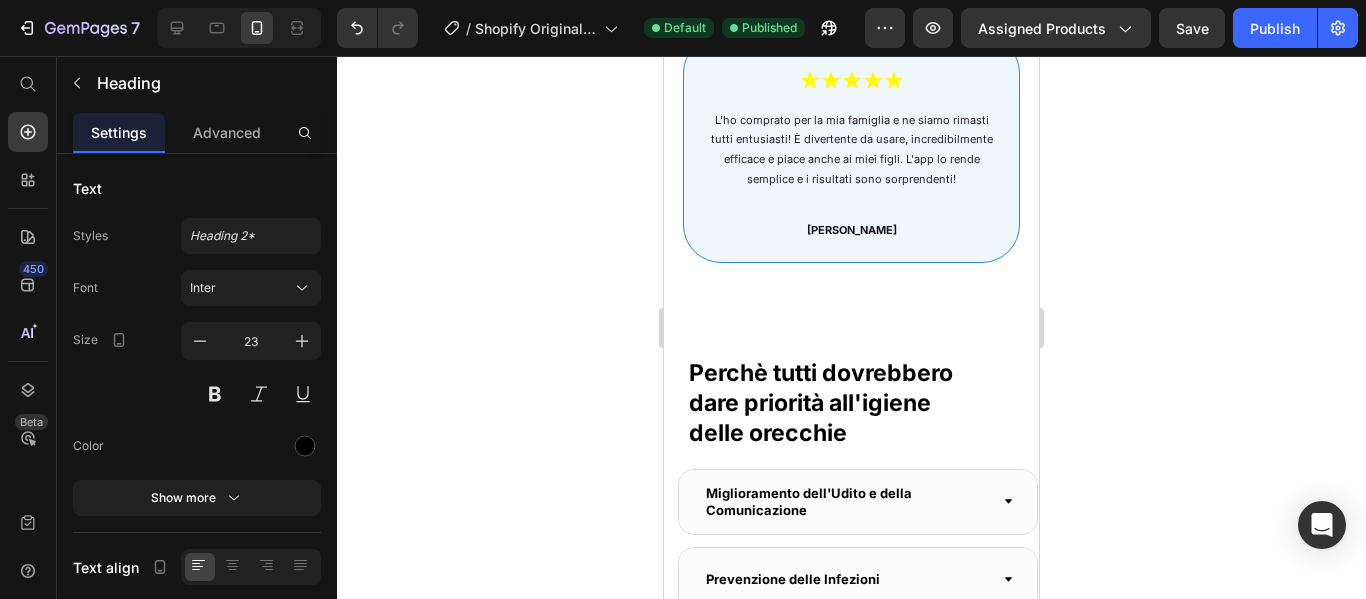 click 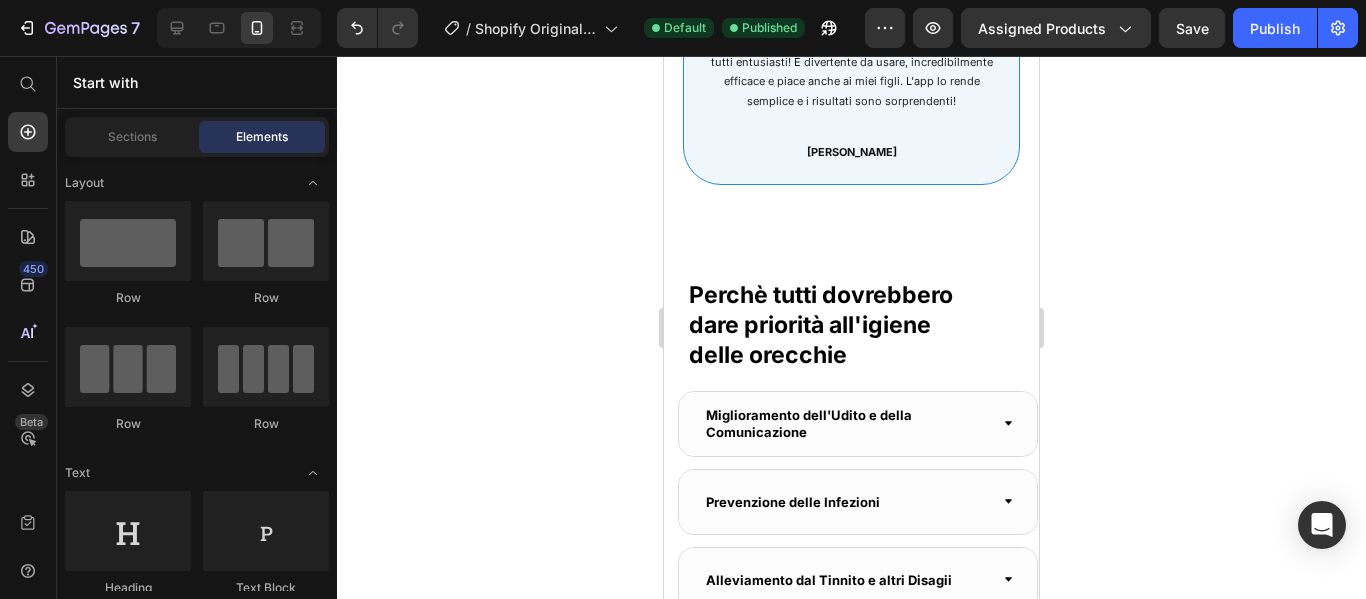click on "Icon
Icon
Icon
Icon
Icon Icon List Ho sempre avuto timore di pulirmi le orecchie, ma questo strumento lo rende facilissimo e sicuro. La punta in silicone è delicata e l'app ha reso il procedimento semplicissimo da seguire. Lo consiglio vivamente! Text Block [PERSON_NAME] Heading" at bounding box center (852, -451) 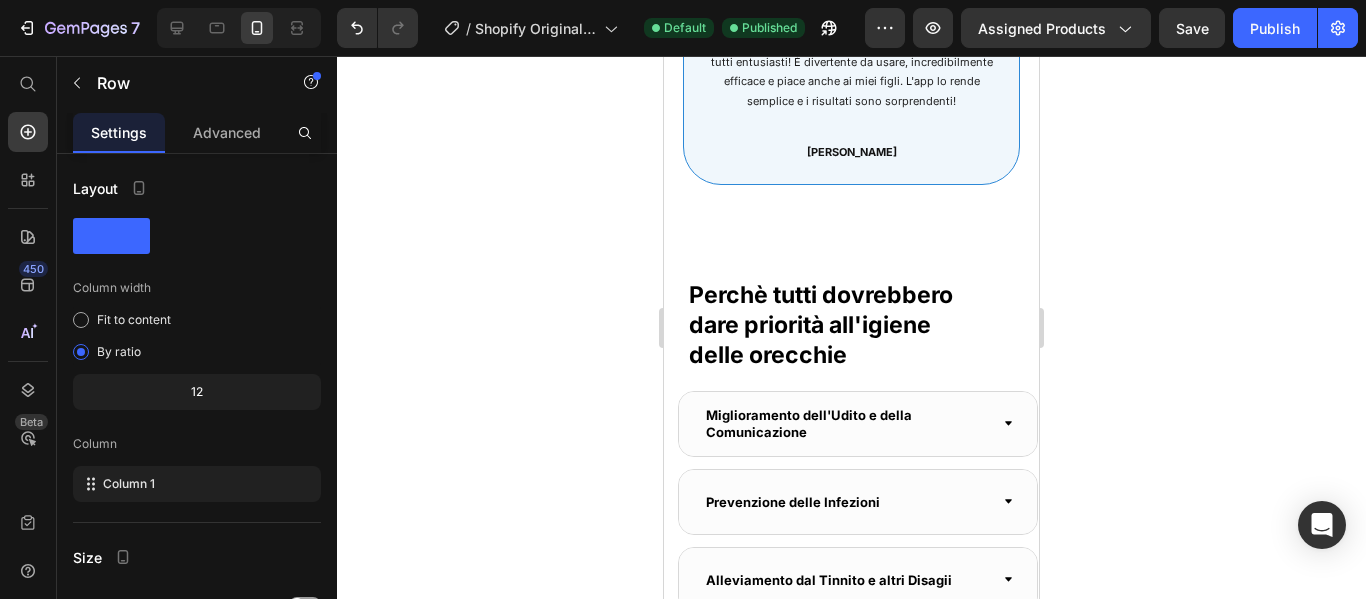 click 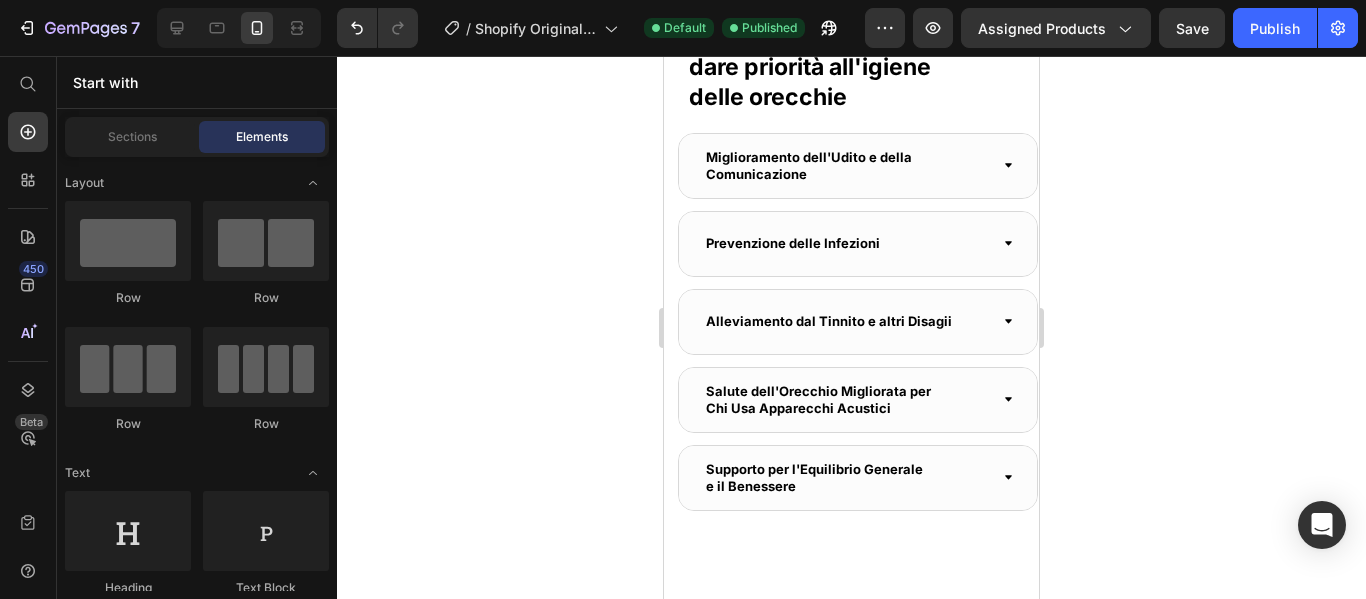 click on "Icon
Icon
Icon
Icon
Icon Icon List Come utente di apparecchi acustici, ho sempre dovuto affrontare il continuo accumulo di cerume che ne comprometteva le prestazioni. Da quando uso Clirear, i miei apparecchi acustici funzionano perfettamente e le mie orecchie sono molto più pulite. Text Block [PERSON_NAME] Heading" at bounding box center (852, -446) 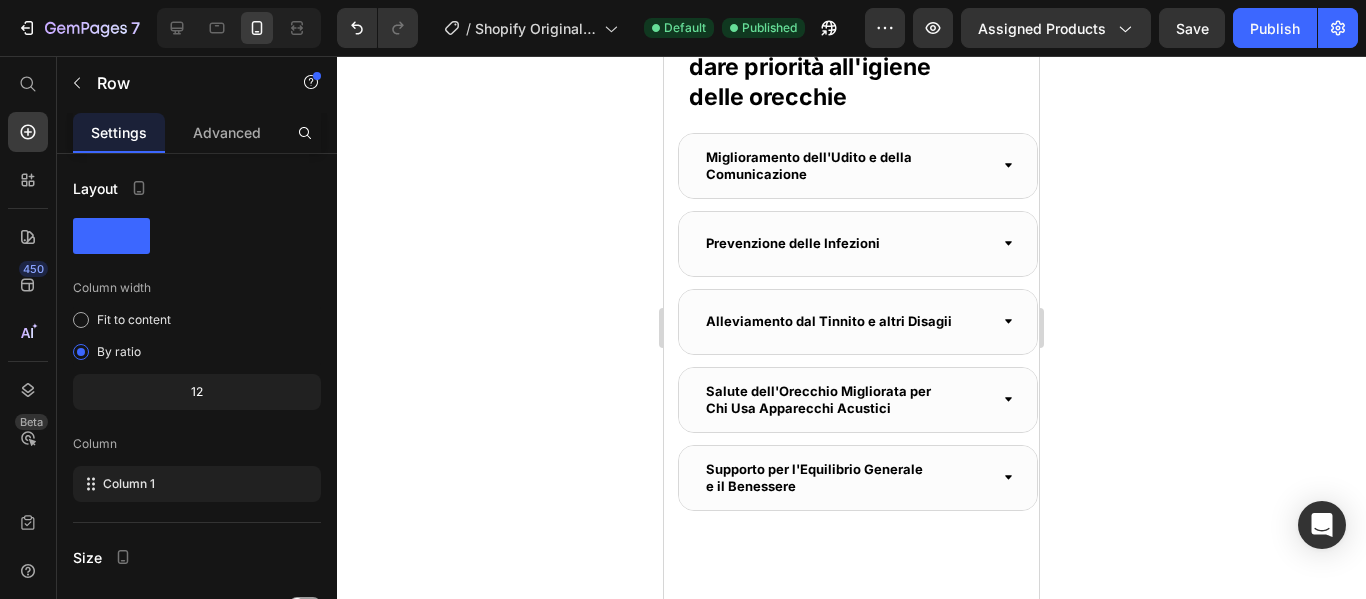 click at bounding box center [783, -588] 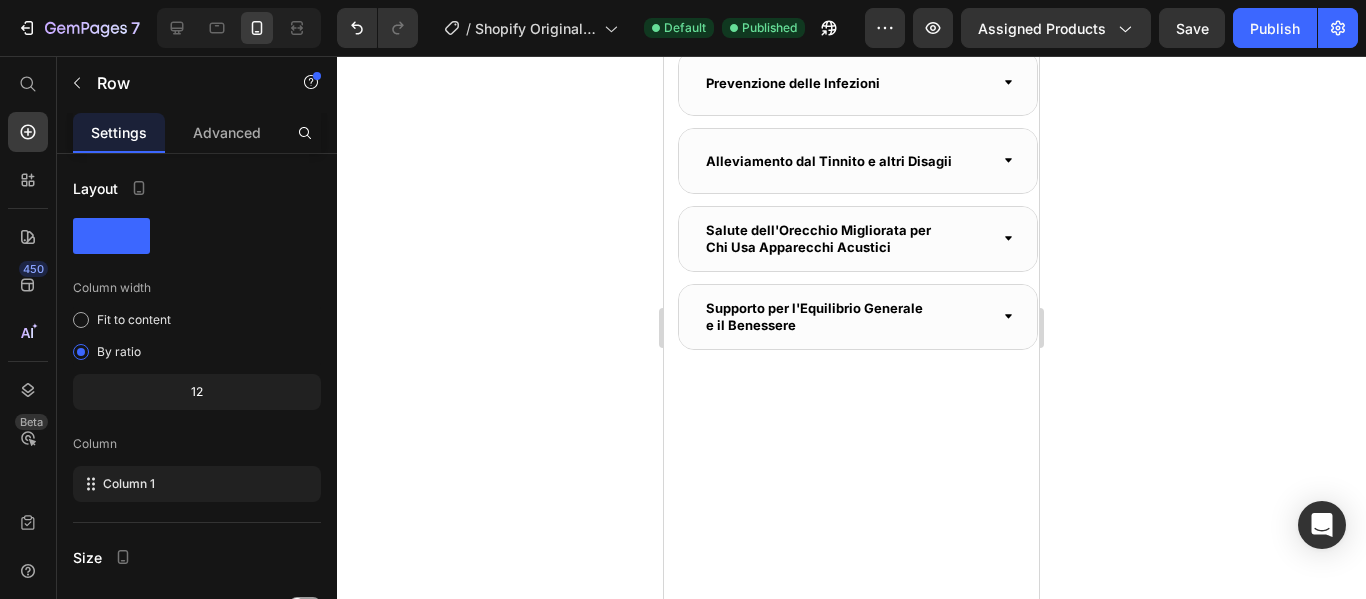scroll, scrollTop: 3771, scrollLeft: 0, axis: vertical 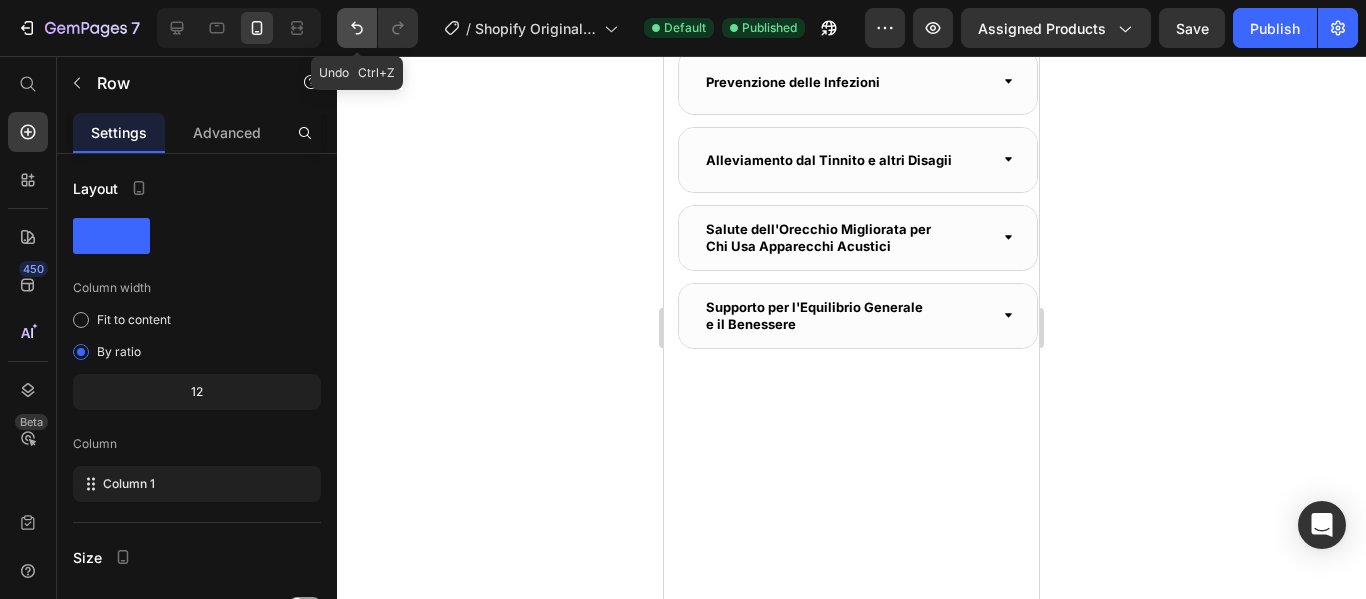 click 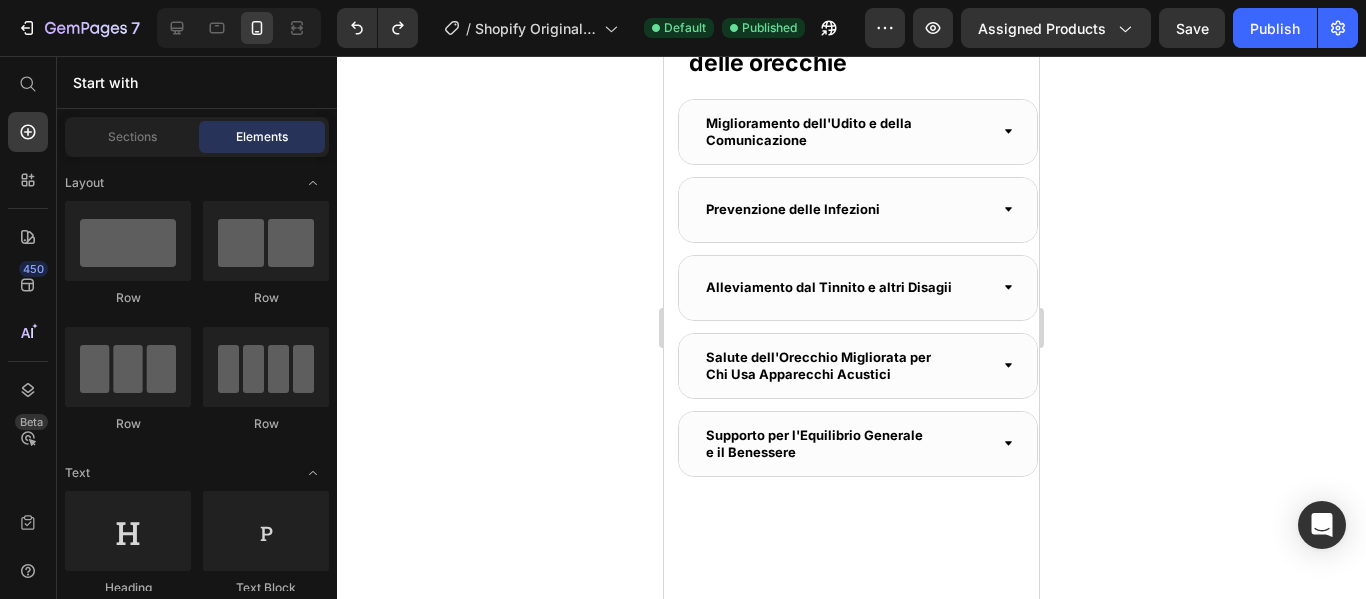 scroll, scrollTop: 3371, scrollLeft: 0, axis: vertical 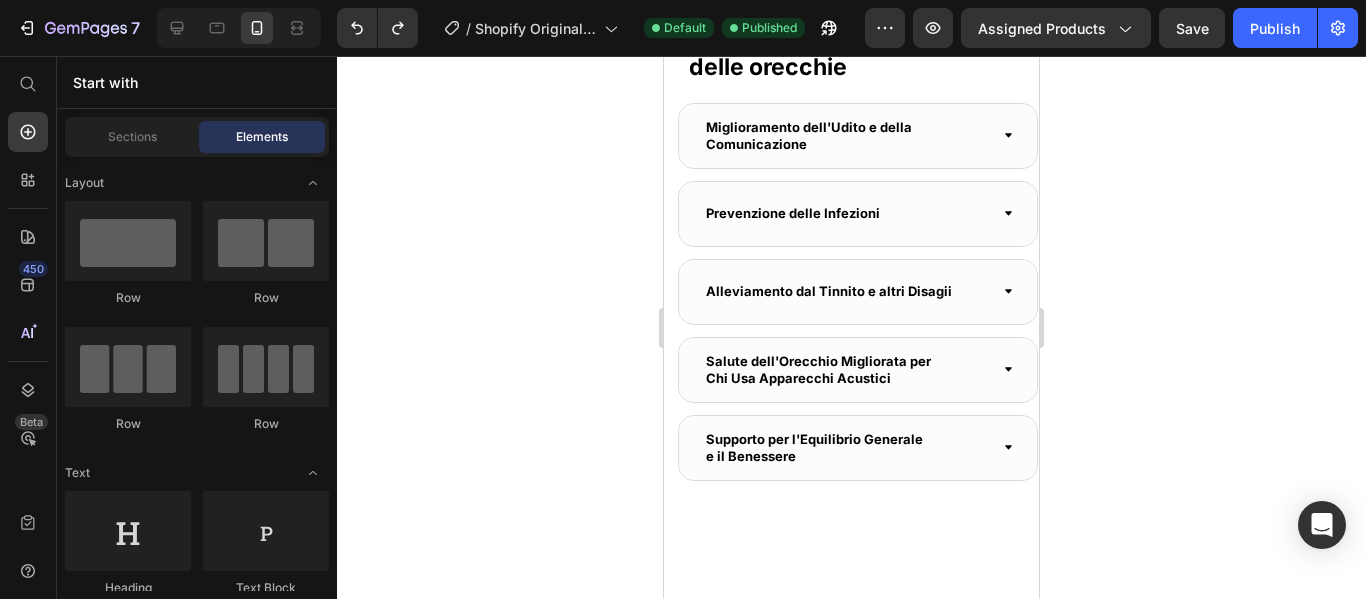 click on "Icon
Icon
Icon
Icon
Icon Icon List Come utente di apparecchi acustici, ho sempre dovuto affrontare il continuo accumulo di cerume che ne comprometteva le prestazioni. Da quando uso Clirear, i miei apparecchi acustici funzionano perfettamente e le mie orecchie sono molto più pulite. Text Block [PERSON_NAME] Heading" at bounding box center [852, -476] 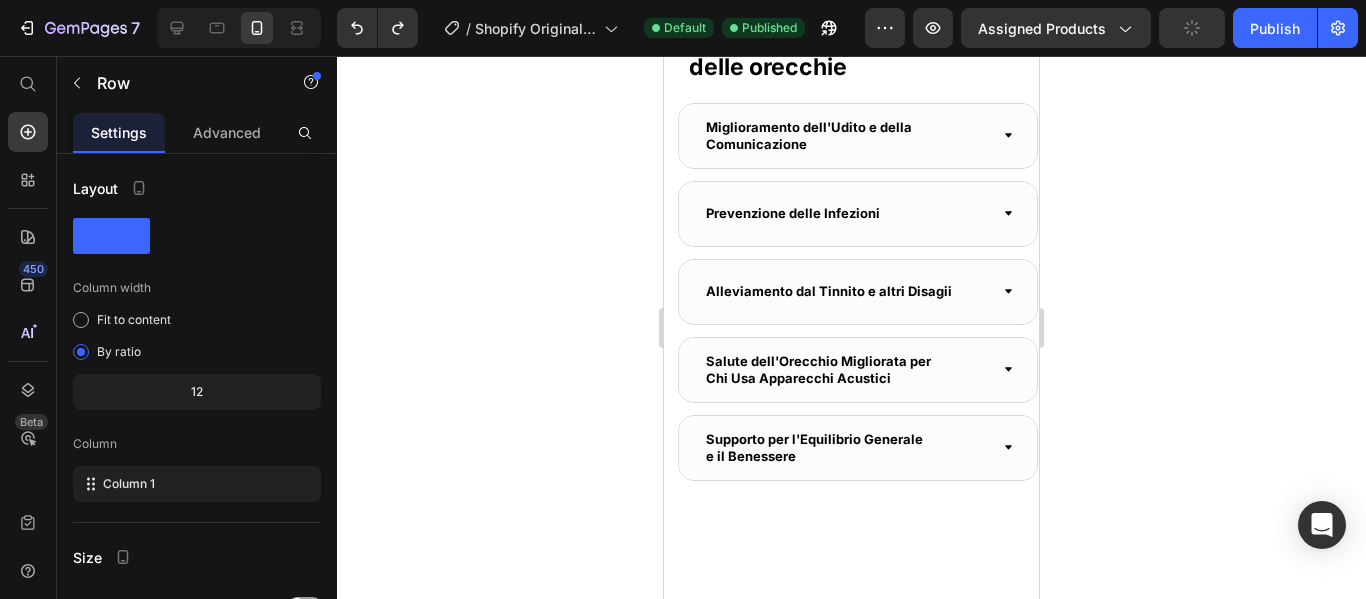 click 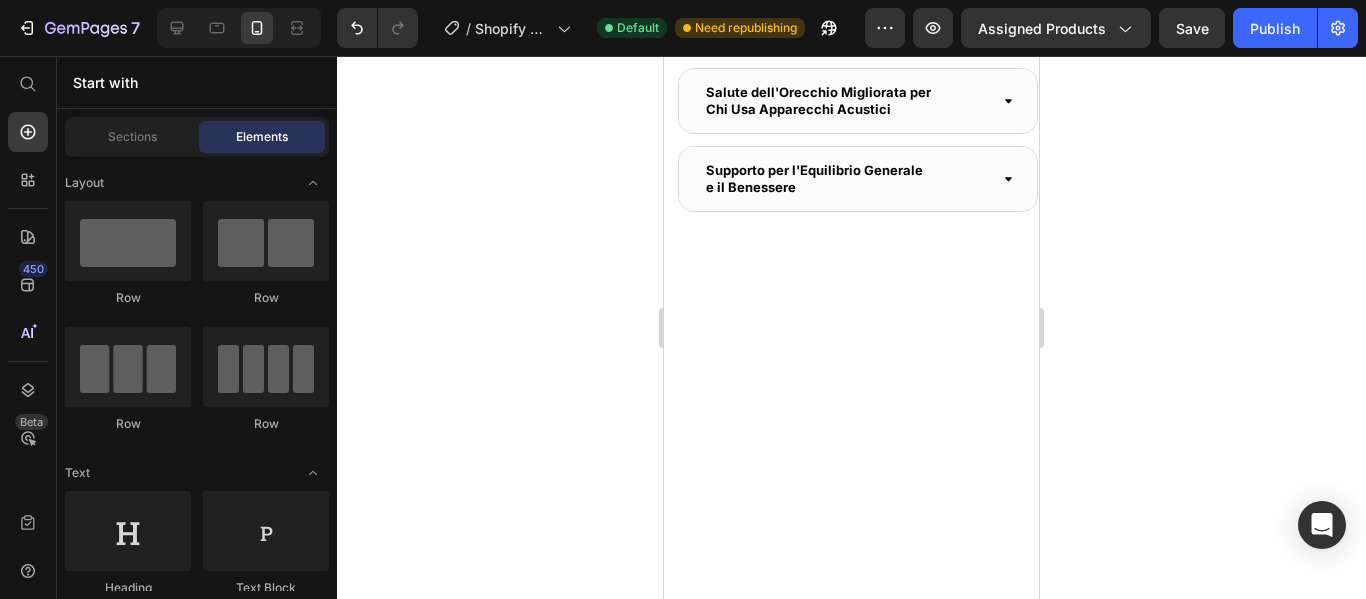 click on "Icon
Icon
Icon
Icon
Icon Icon List L'ho comprato per la mia famiglia e ne siamo rimasti tutti entusiasti! È divertente da usare, incredibilmente efficace e piace anche ai miei figli. L'app lo rende semplice e i risultati sono sorprendenti! Text Block [PERSON_NAME] Heading" at bounding box center (852, -486) 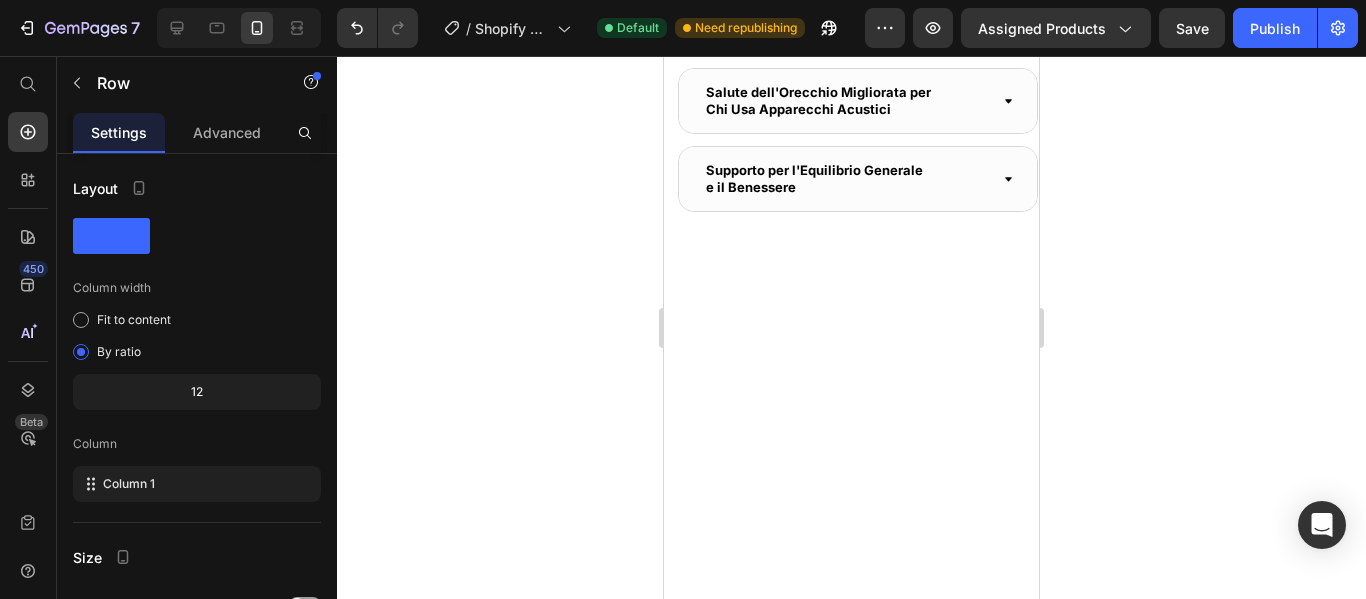 click at bounding box center (807, -618) 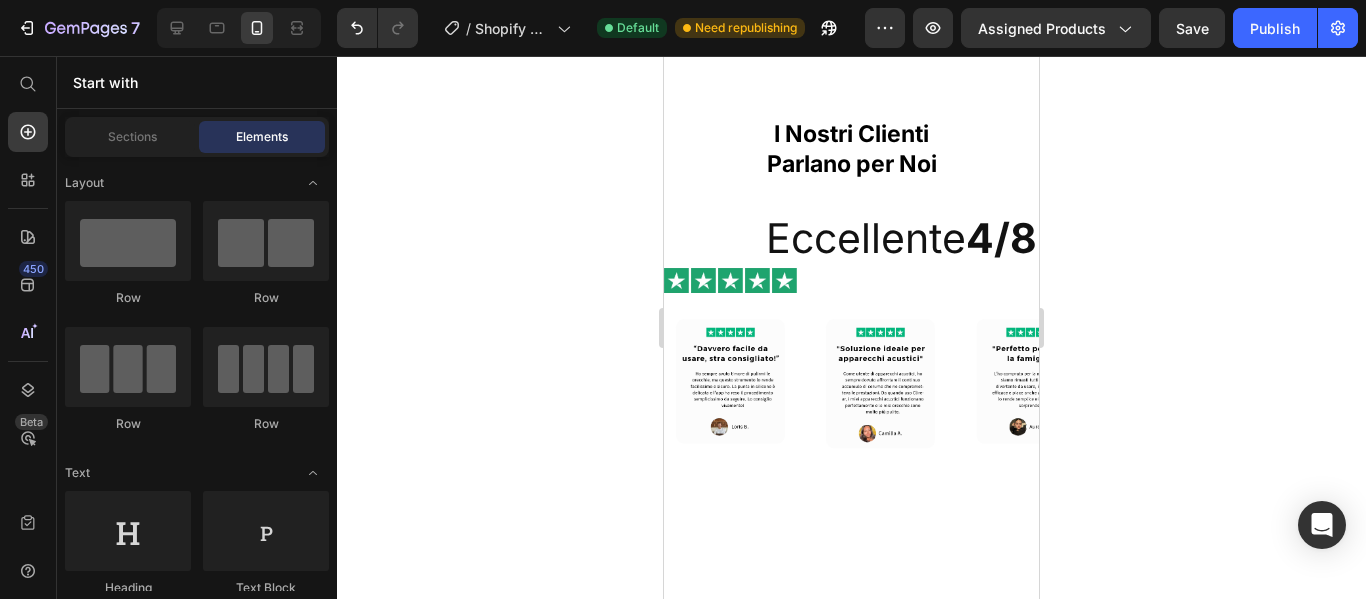 scroll, scrollTop: 3271, scrollLeft: 0, axis: vertical 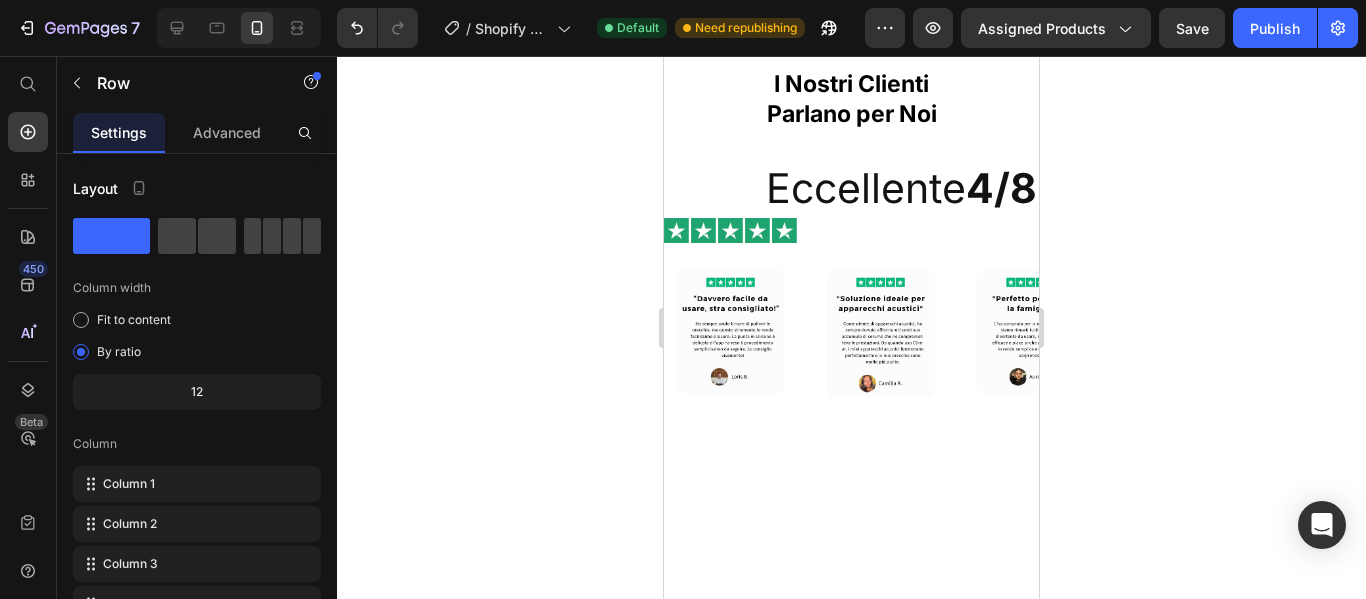 click on "Image App Smartphone Intuitiva Heading La nostra app facile da usare si collega al tuo Clirear in pochi secondi, fornendo una trasmissione video in tempo reale, per dei controlli e una pulizia perfetta ogni volta. Text Block" at bounding box center [851, -598] 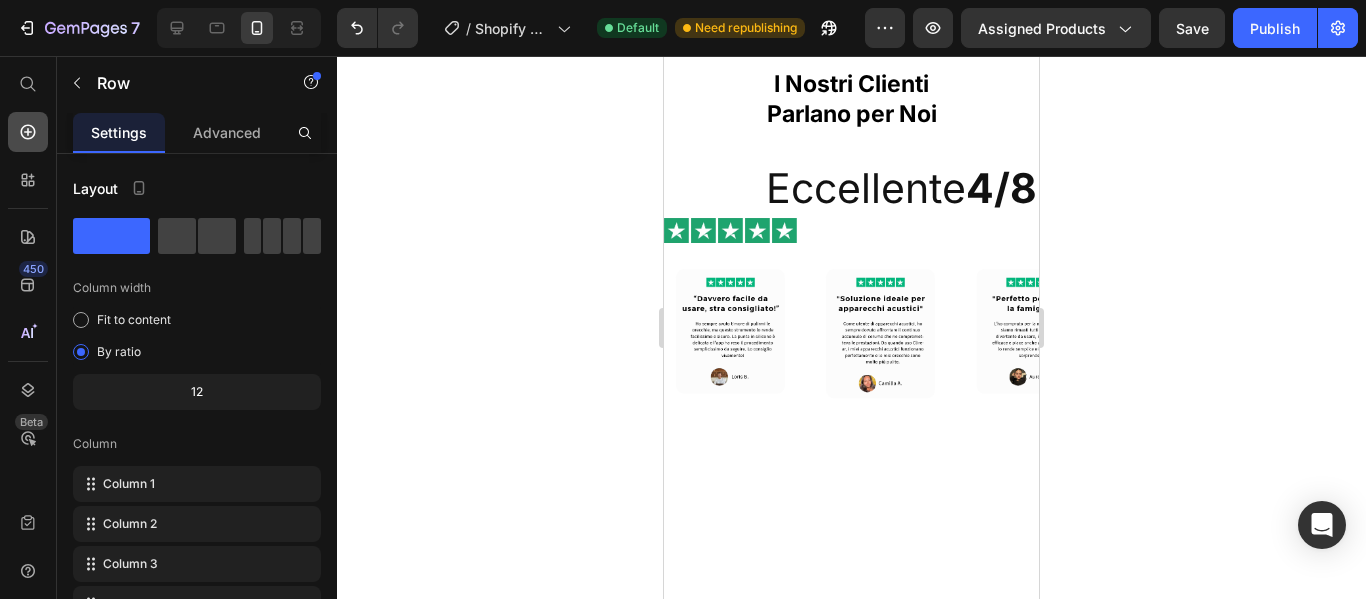 click 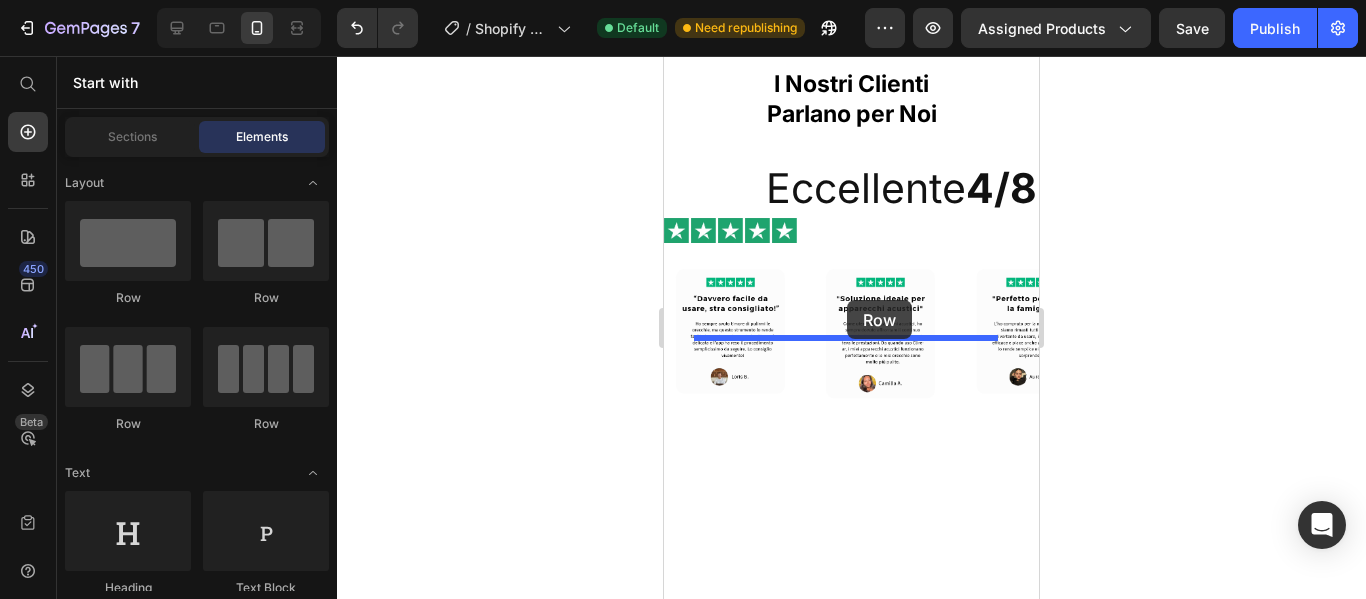 drag, startPoint x: 829, startPoint y: 325, endPoint x: 847, endPoint y: 300, distance: 30.805843 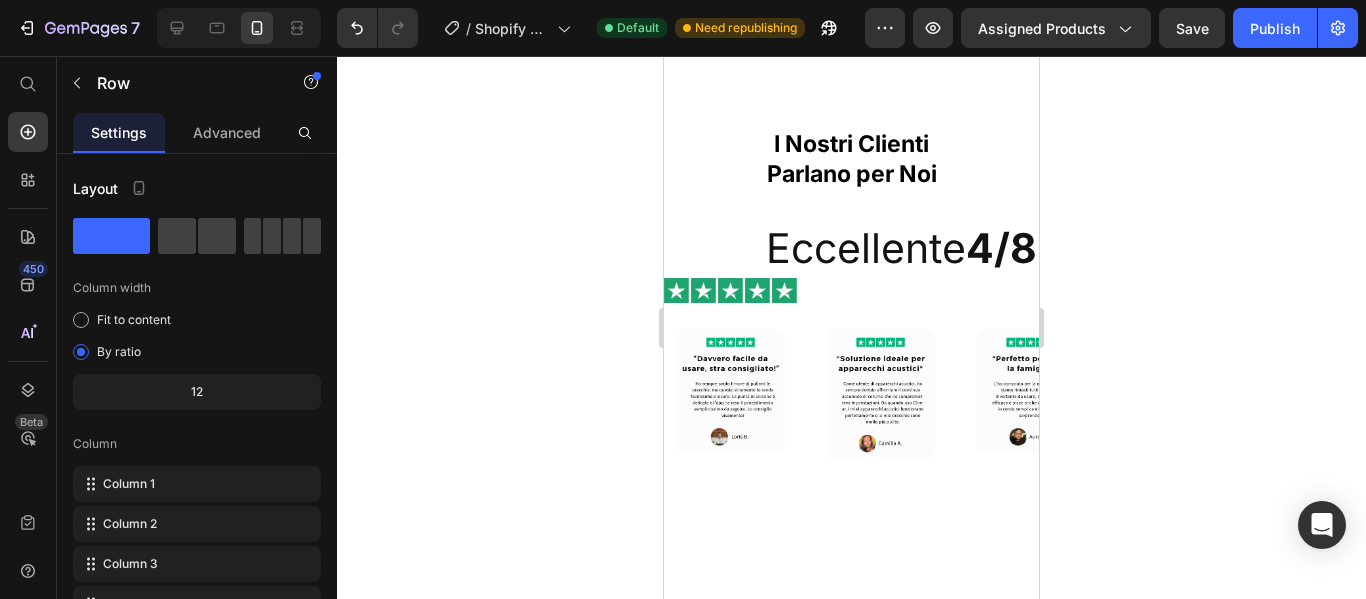 click on "Image App Smartphone Intuitiva Heading La nostra app facile da usare si collega al tuo Clirear in pochi secondi, fornendo una trasmissione video in tempo reale, per dei controlli e una pulizia perfetta ogni volta. Text Block
Drop element here Row   0" at bounding box center (851, -568) 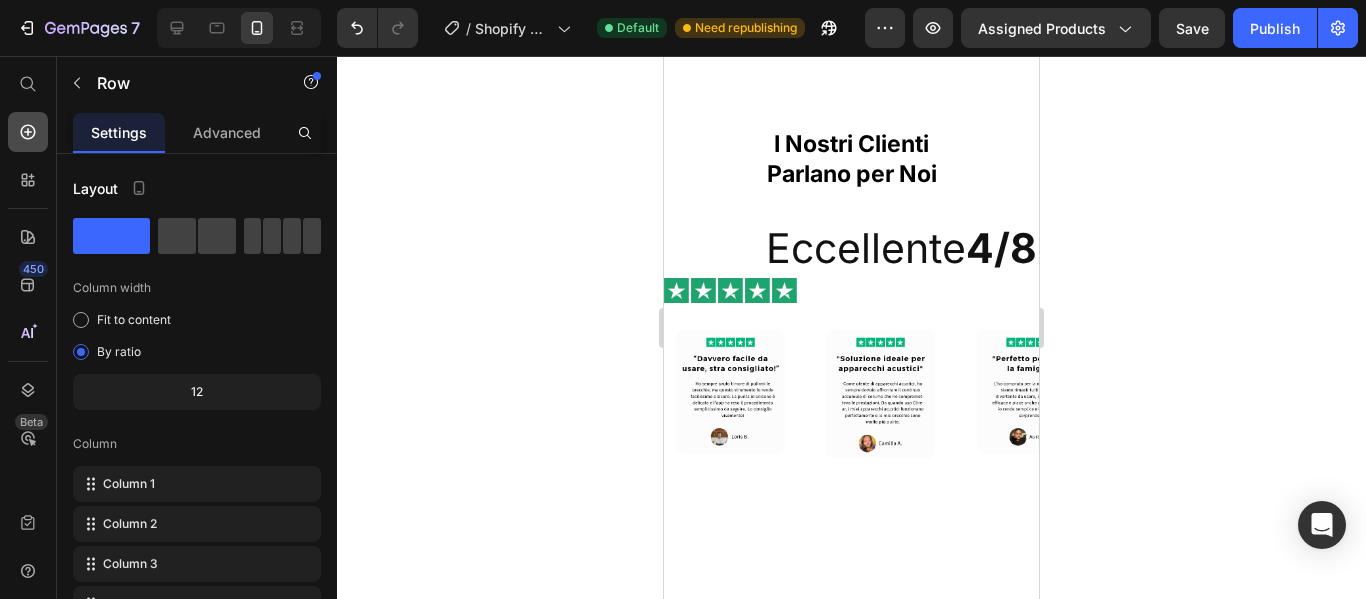 click 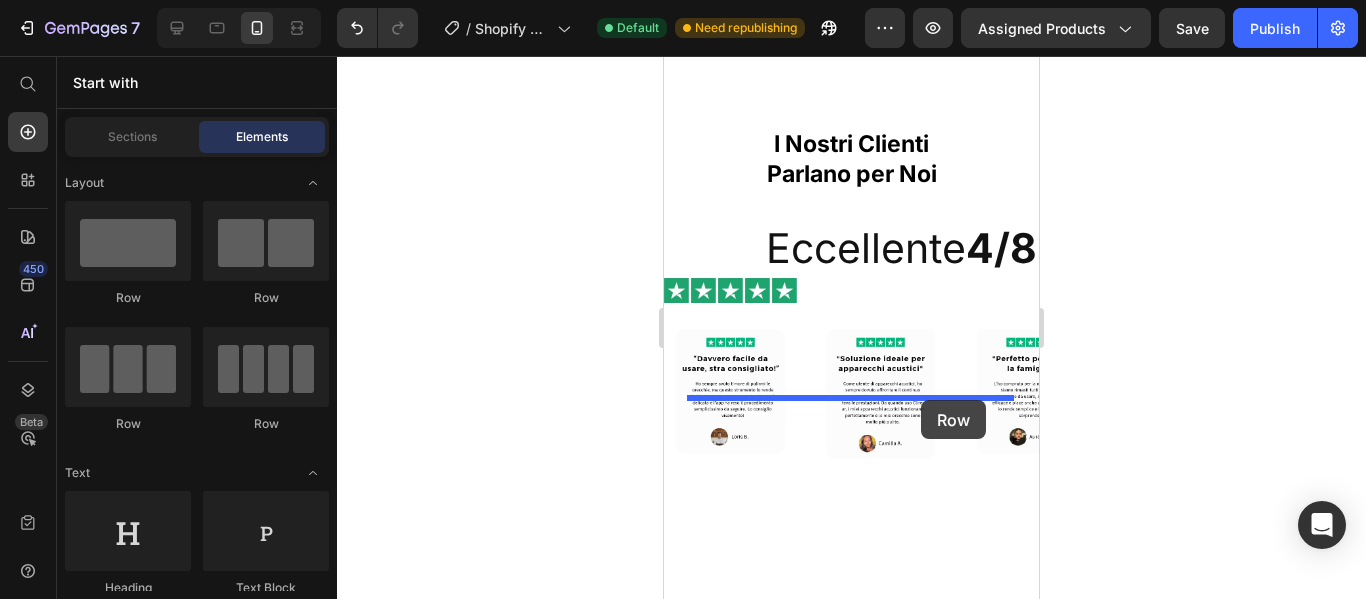 drag, startPoint x: 971, startPoint y: 334, endPoint x: 920, endPoint y: 400, distance: 83.40863 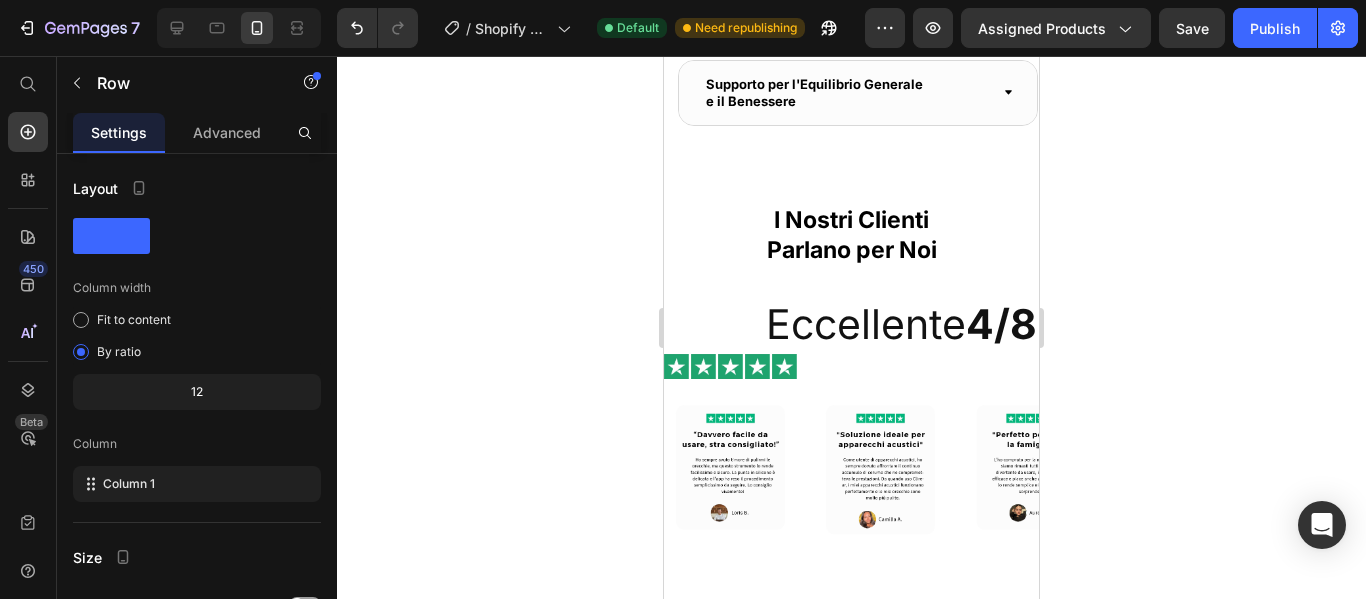 scroll, scrollTop: 3371, scrollLeft: 0, axis: vertical 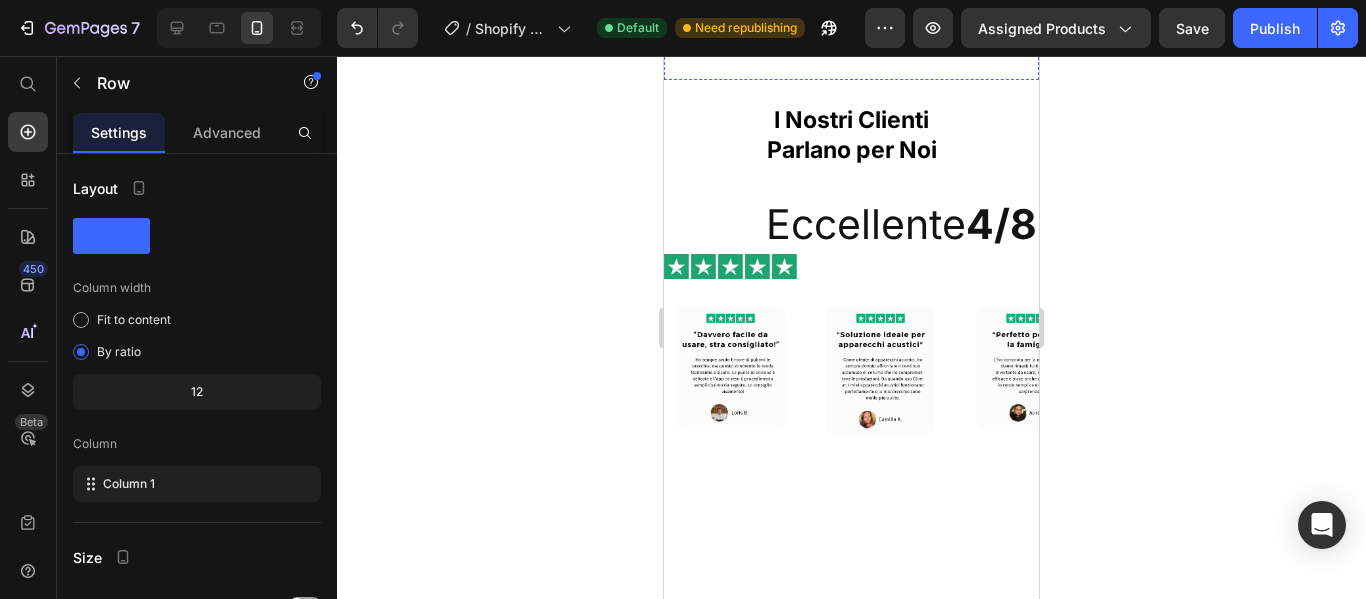 click on "Drop element here Row   16 Perchè tutti dovrebbero dare priorità all'igiene delle orecchie Heading" at bounding box center (851, -446) 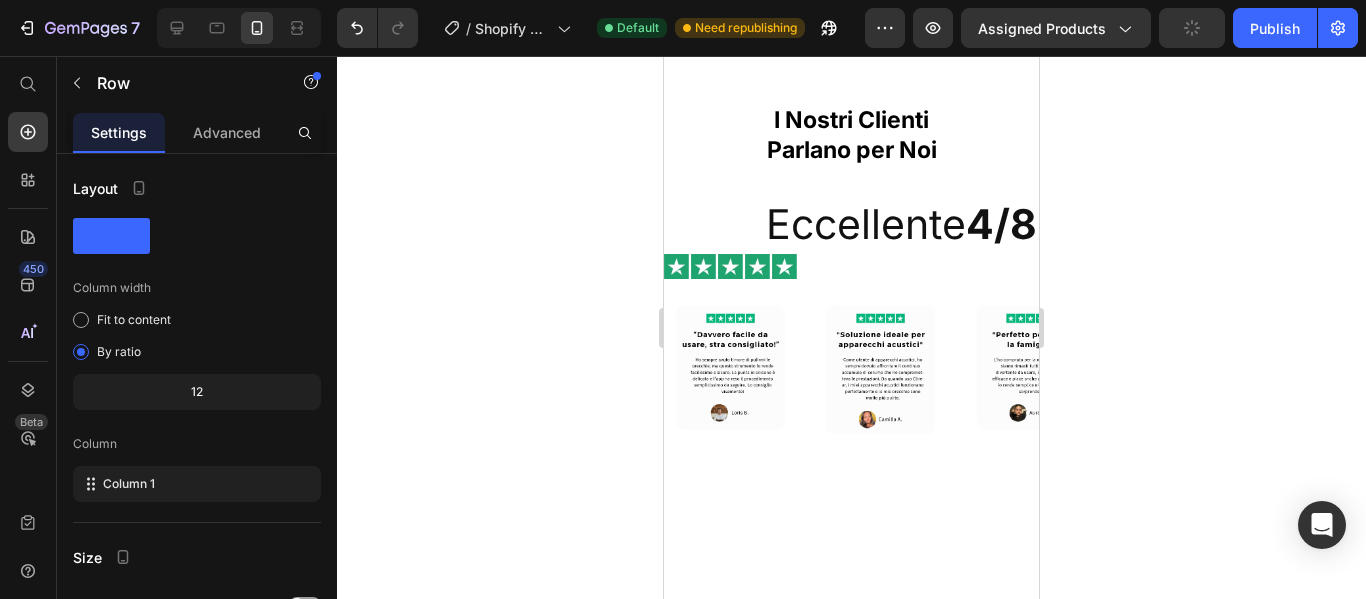 click on "Image App Smartphone Intuitiva Heading La nostra app facile da usare si collega al tuo Clirear in pochi secondi, fornendo una trasmissione video in tempo reale, per dei controlli e una pulizia perfetta ogni volta. Text Block
Drop element here Row" at bounding box center [851, -668] 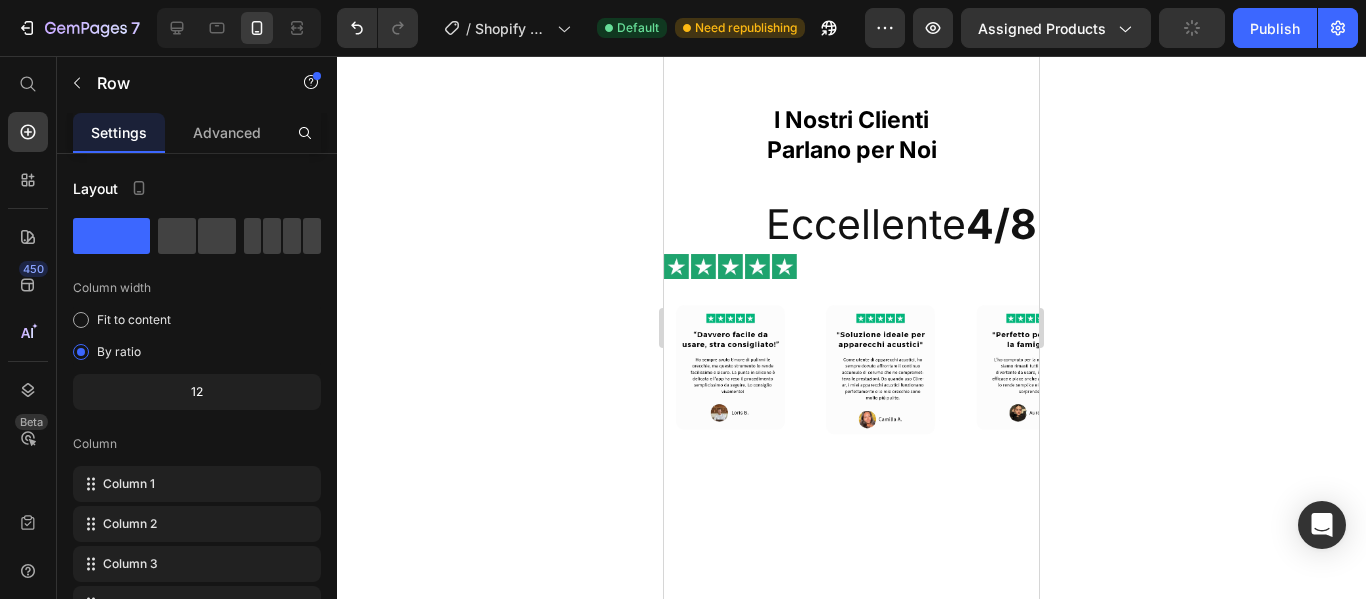 click on "Drop element here" at bounding box center (851, -510) 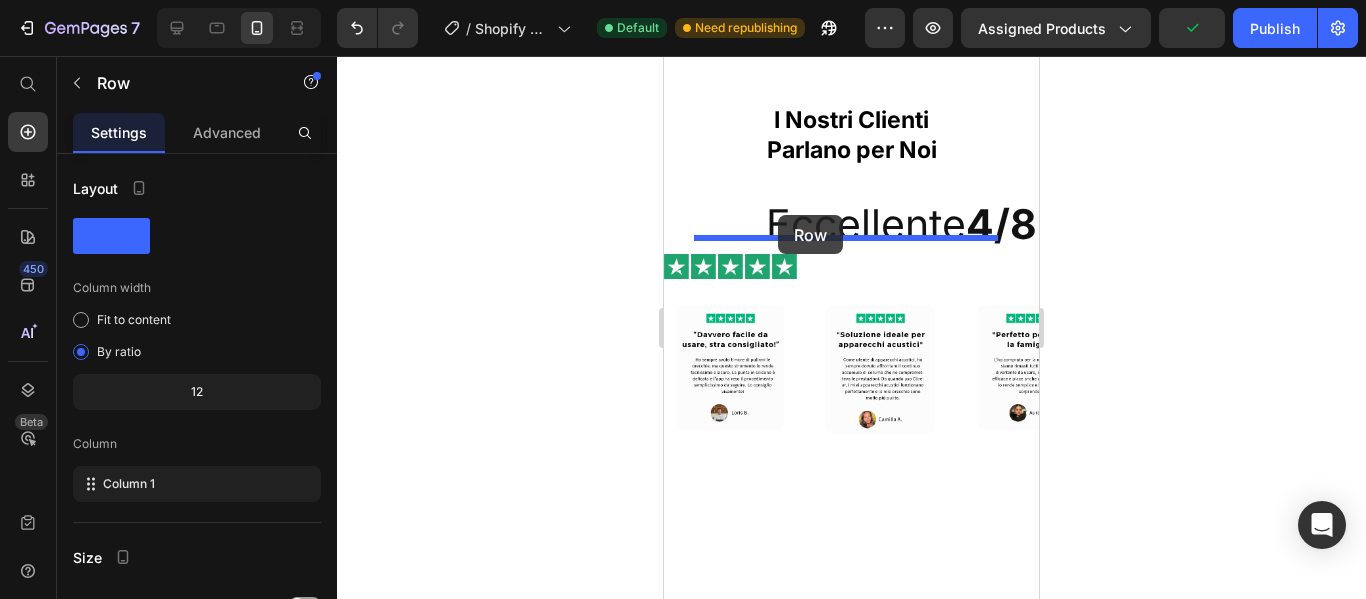 drag, startPoint x: 719, startPoint y: 277, endPoint x: 779, endPoint y: 214, distance: 87 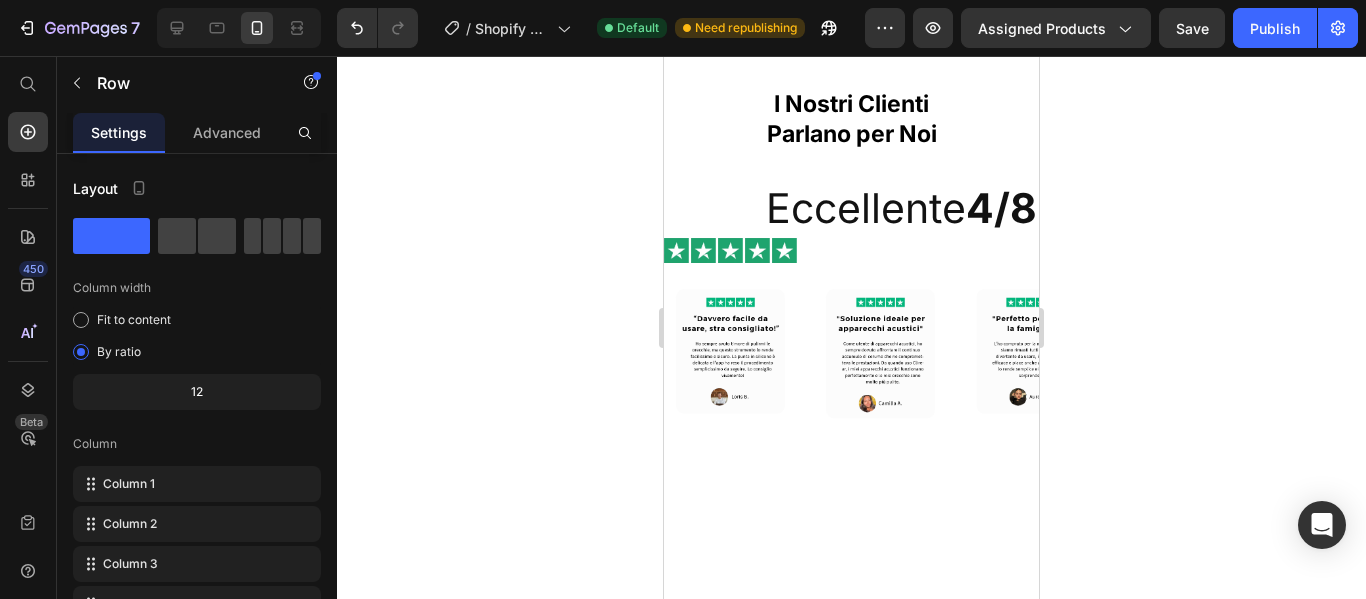 click on "Image App Smartphone Intuitiva Heading La nostra app facile da usare si collega al tuo Clirear in pochi secondi, fornendo una trasmissione video in tempo reale, per dei controlli e una pulizia perfetta ogni volta. Text Block
Drop element here Row
Drop element here Row" at bounding box center [851, -638] 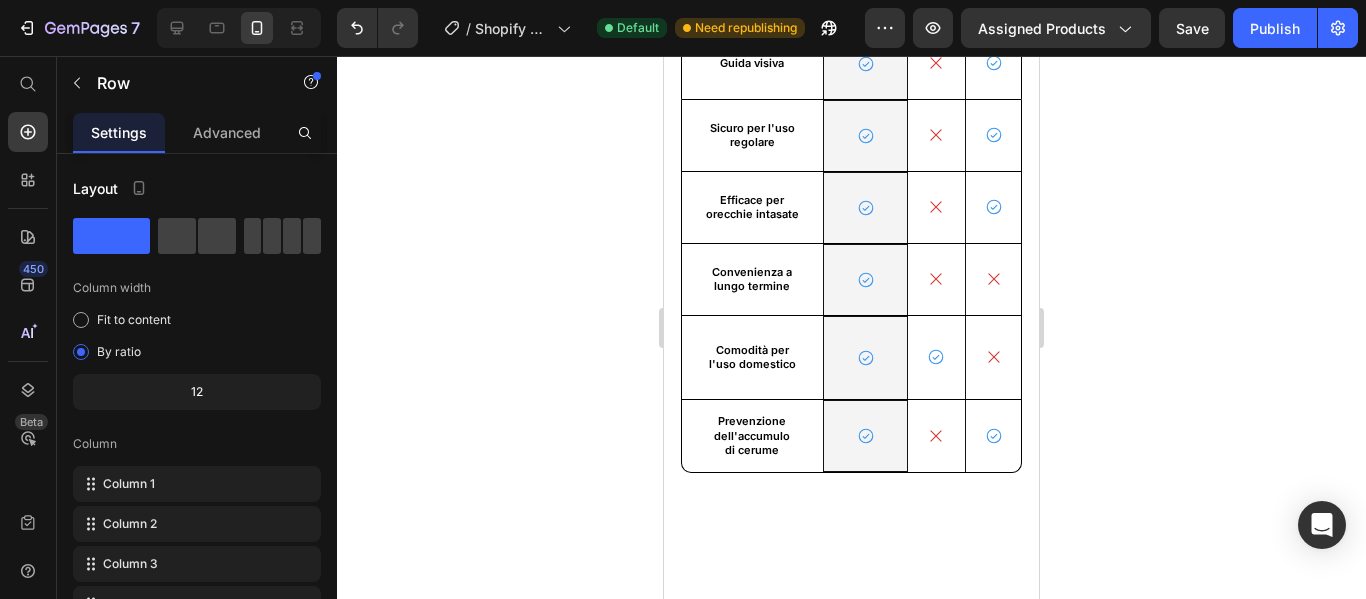 scroll, scrollTop: 3971, scrollLeft: 0, axis: vertical 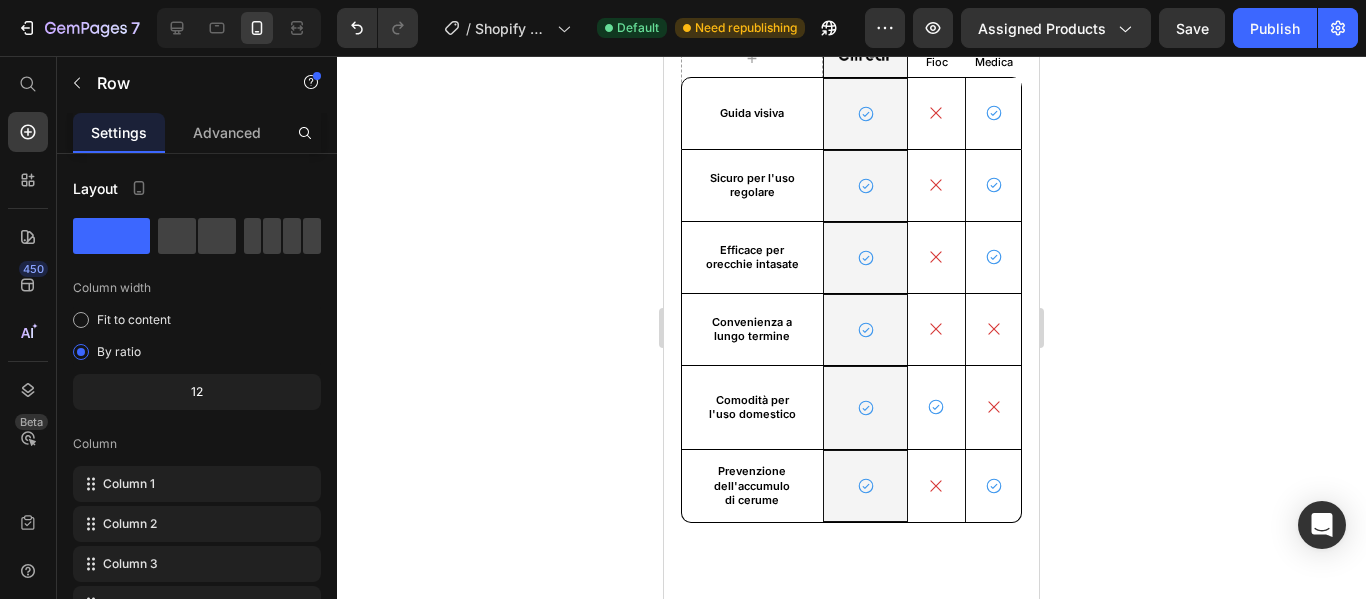 click on "I Nostri Clienti Parlano per Noi" at bounding box center (851, -480) 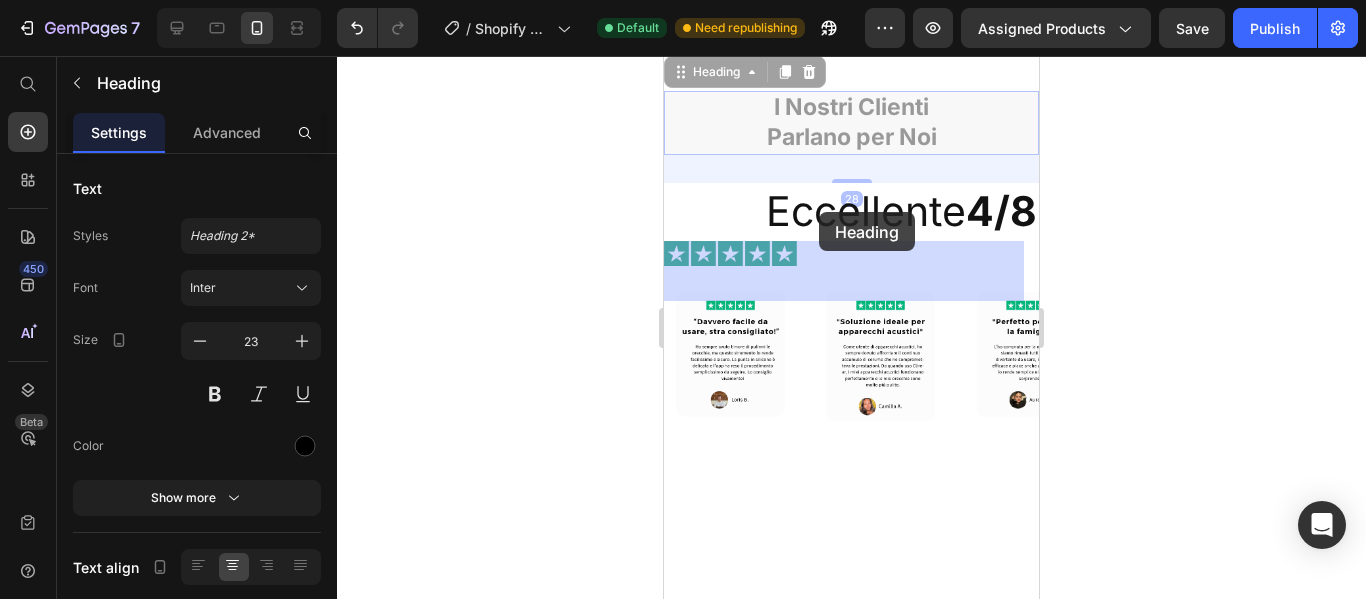 scroll, scrollTop: 3347, scrollLeft: 0, axis: vertical 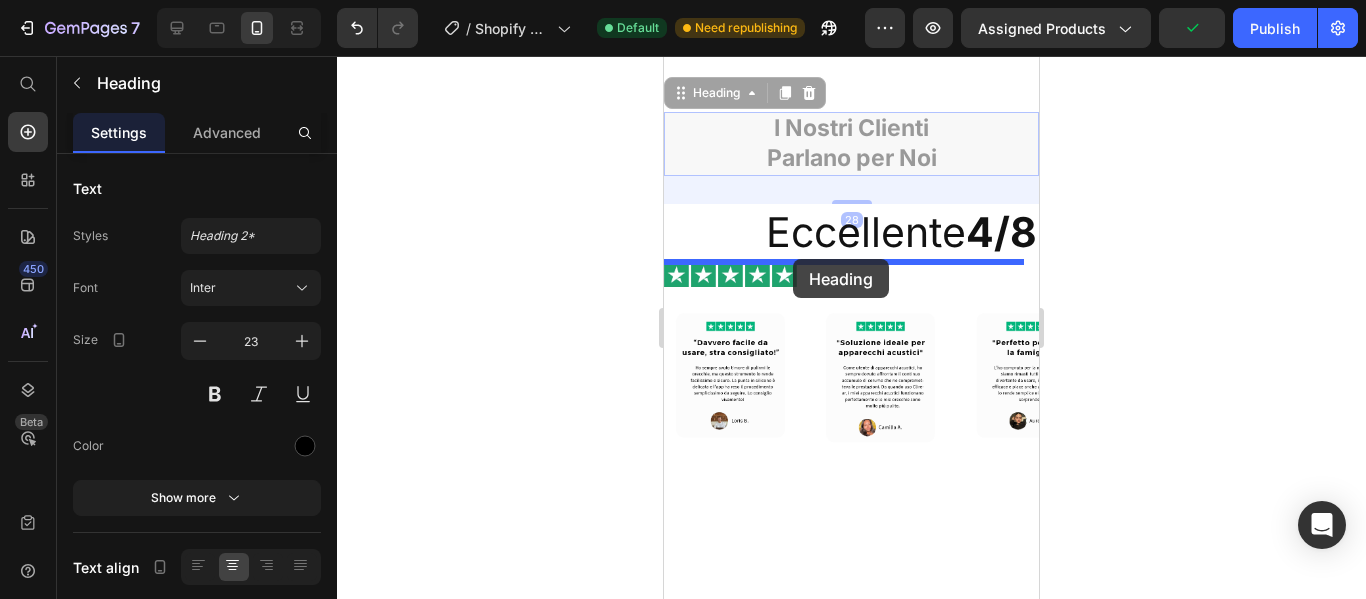 drag, startPoint x: 724, startPoint y: 502, endPoint x: 793, endPoint y: 259, distance: 252.60641 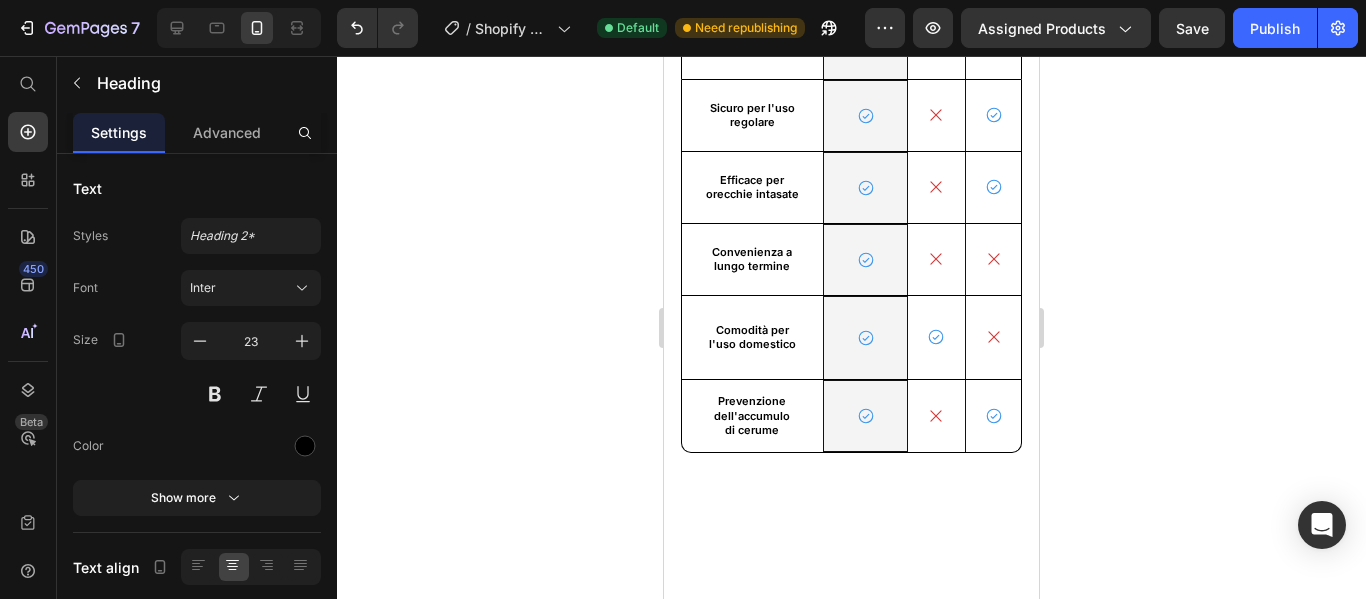 scroll, scrollTop: 4047, scrollLeft: 0, axis: vertical 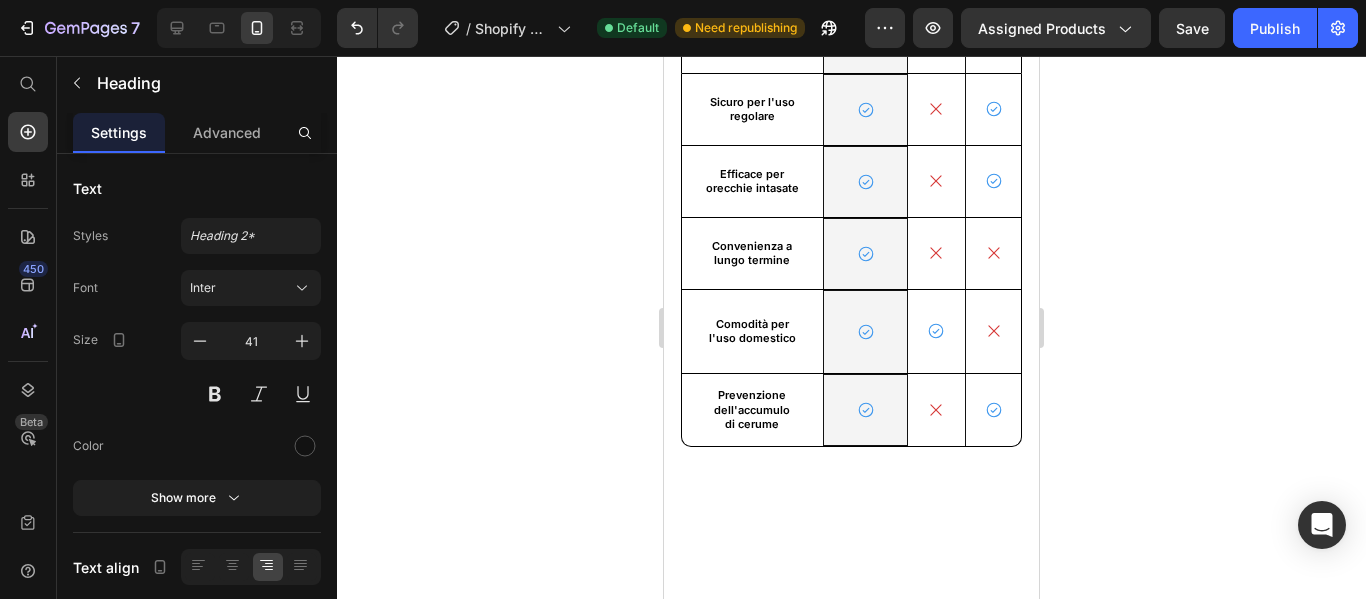 click on "Eccellente  4/8" at bounding box center [851, -468] 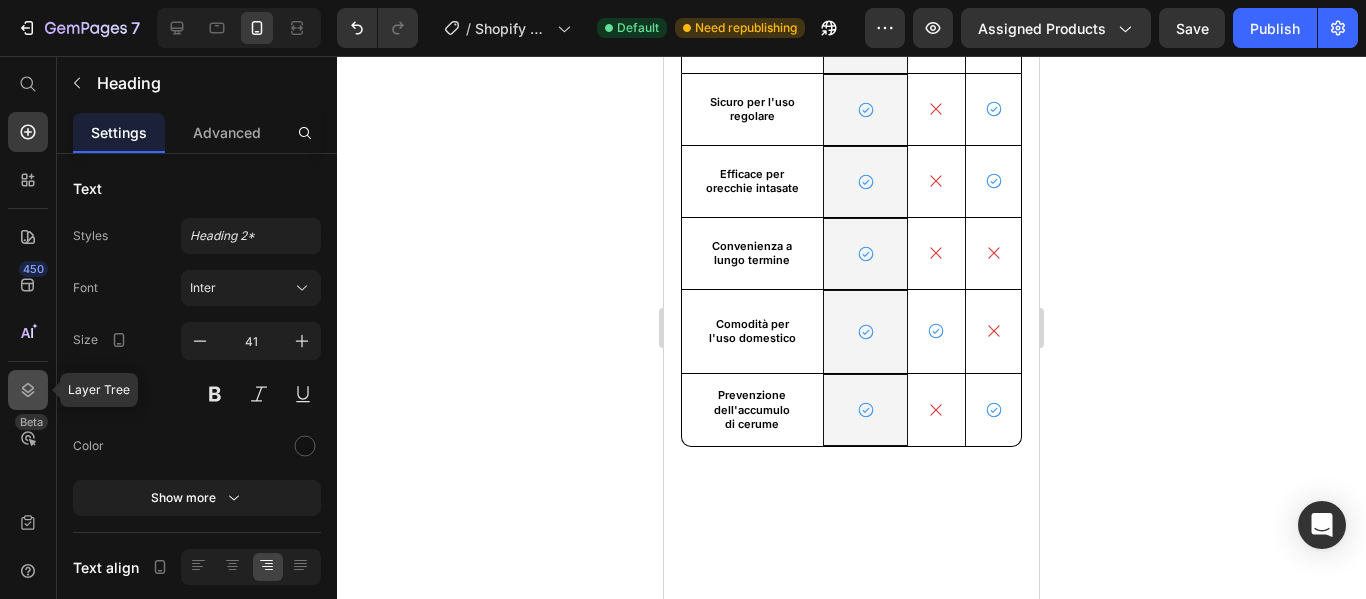 click 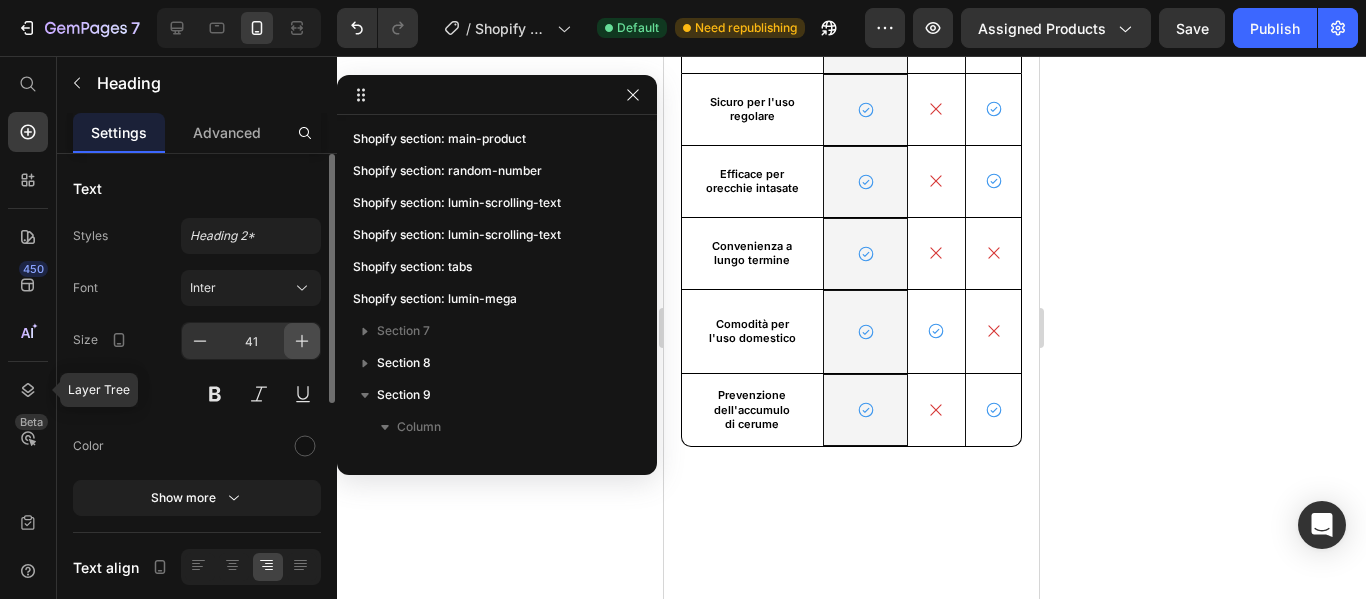 scroll, scrollTop: 251, scrollLeft: 0, axis: vertical 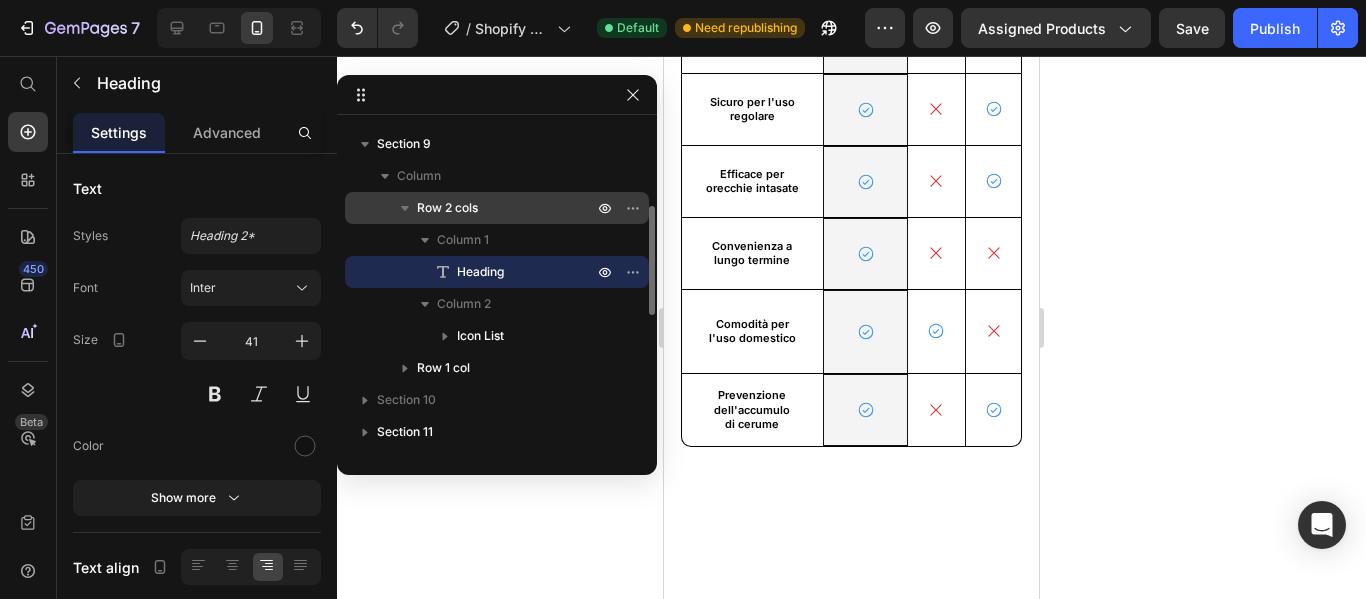 click on "Row 2 cols" at bounding box center (507, 208) 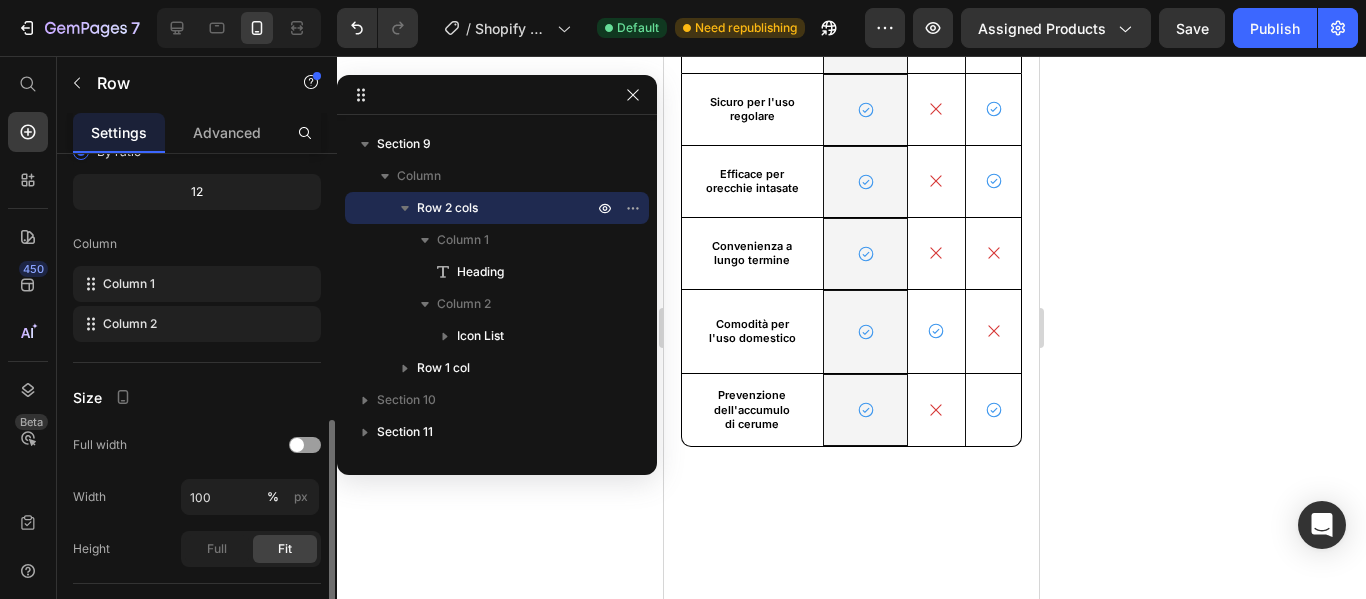 scroll, scrollTop: 300, scrollLeft: 0, axis: vertical 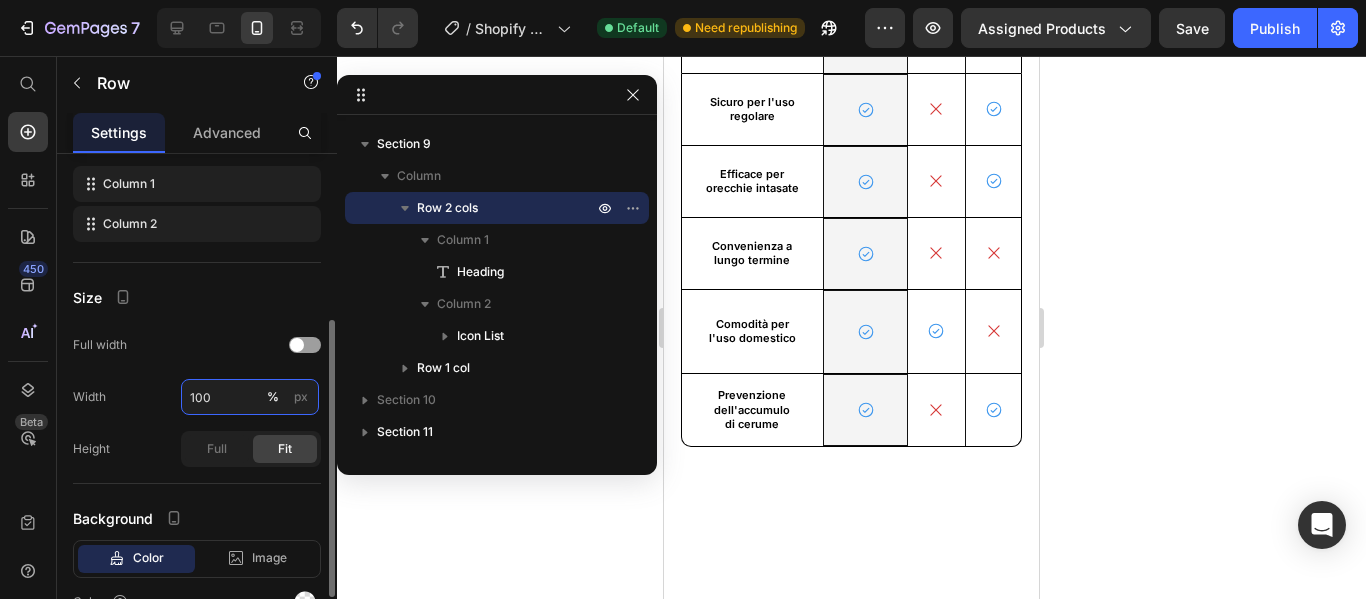 click on "100" at bounding box center [250, 397] 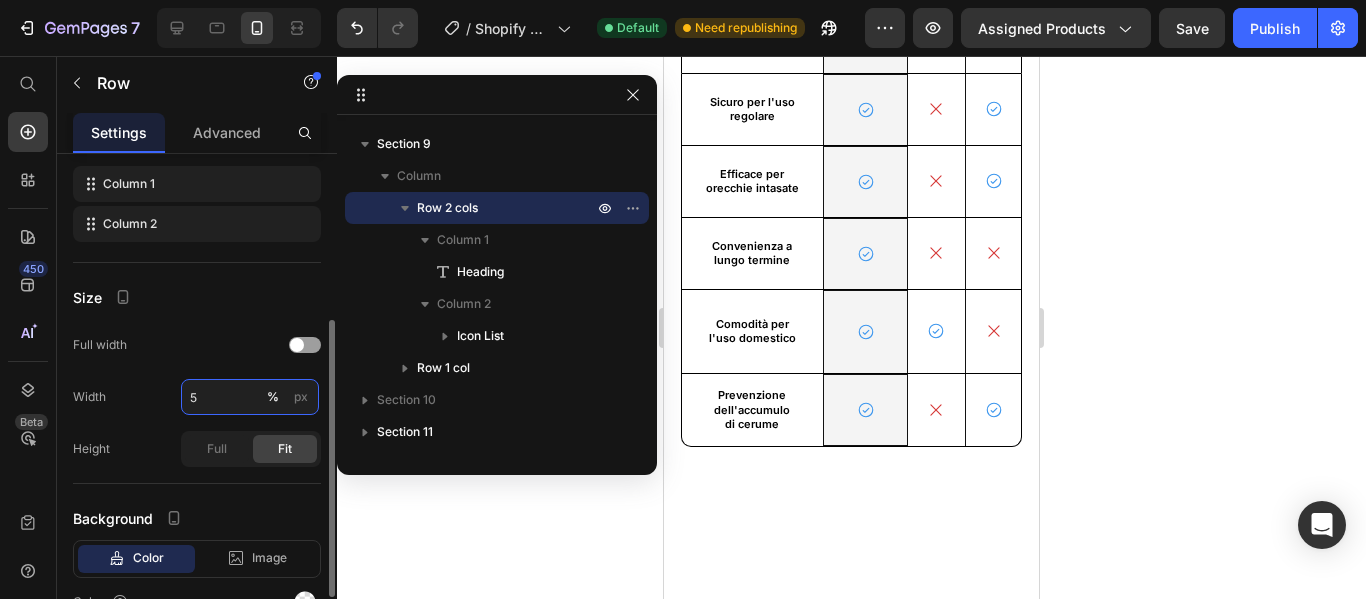 type on "50" 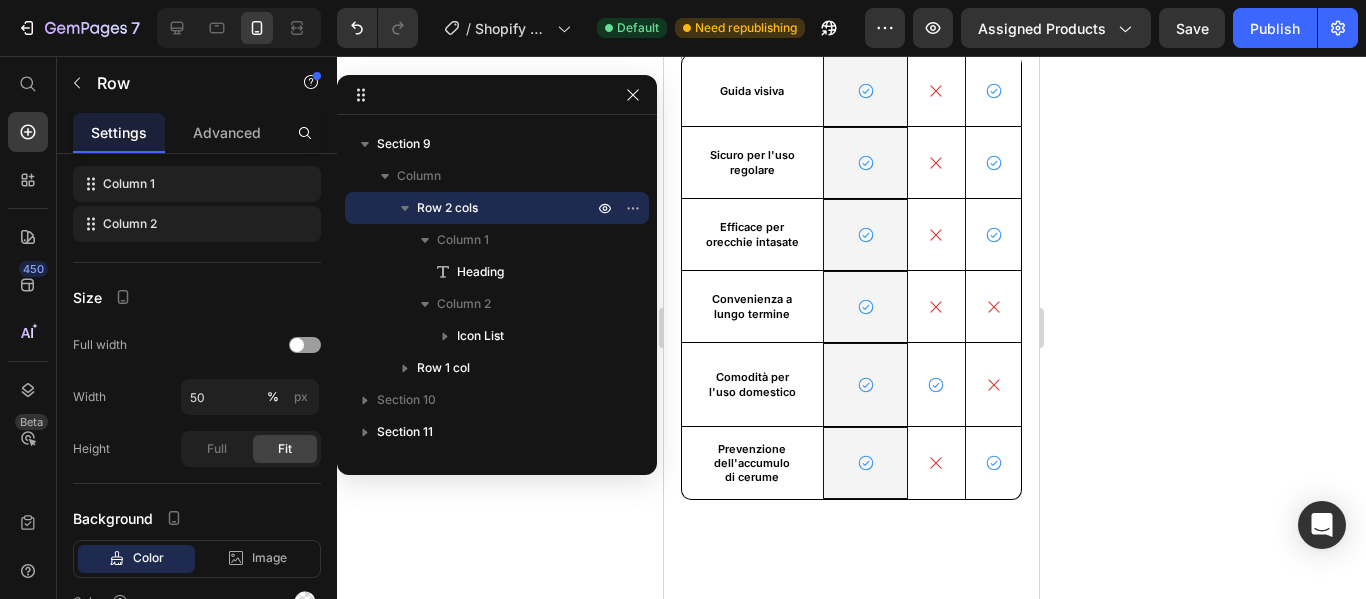 click on "Eccellente  4/8" at bounding box center (852, -441) 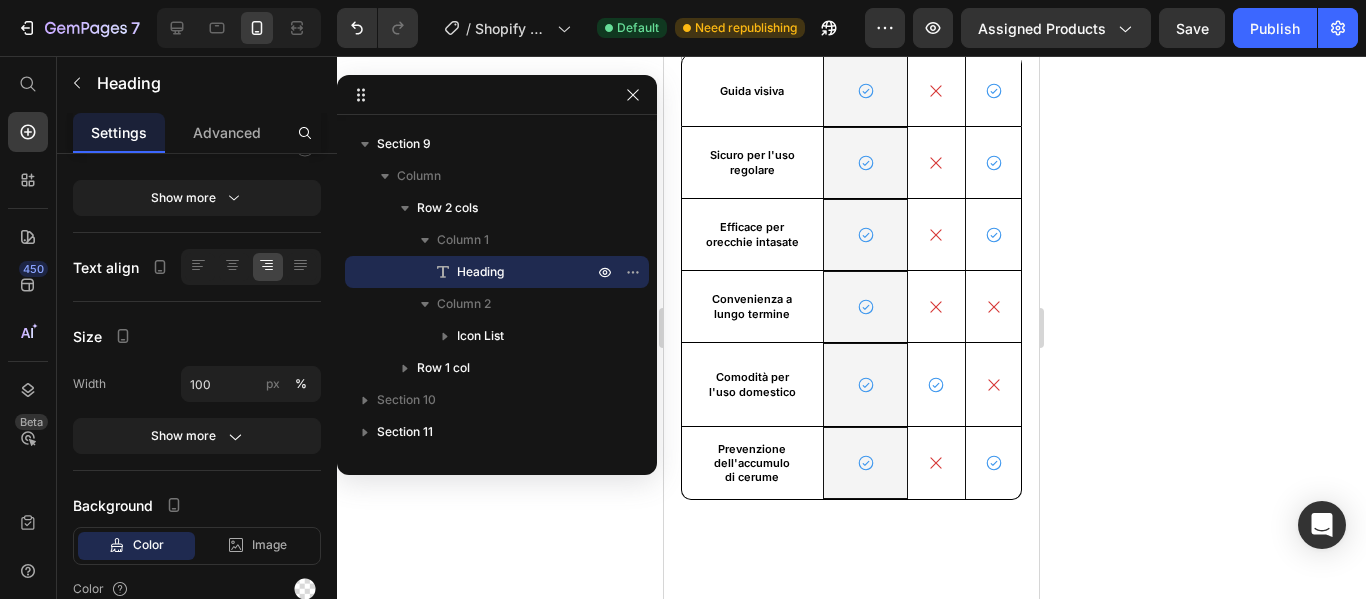 scroll, scrollTop: 0, scrollLeft: 0, axis: both 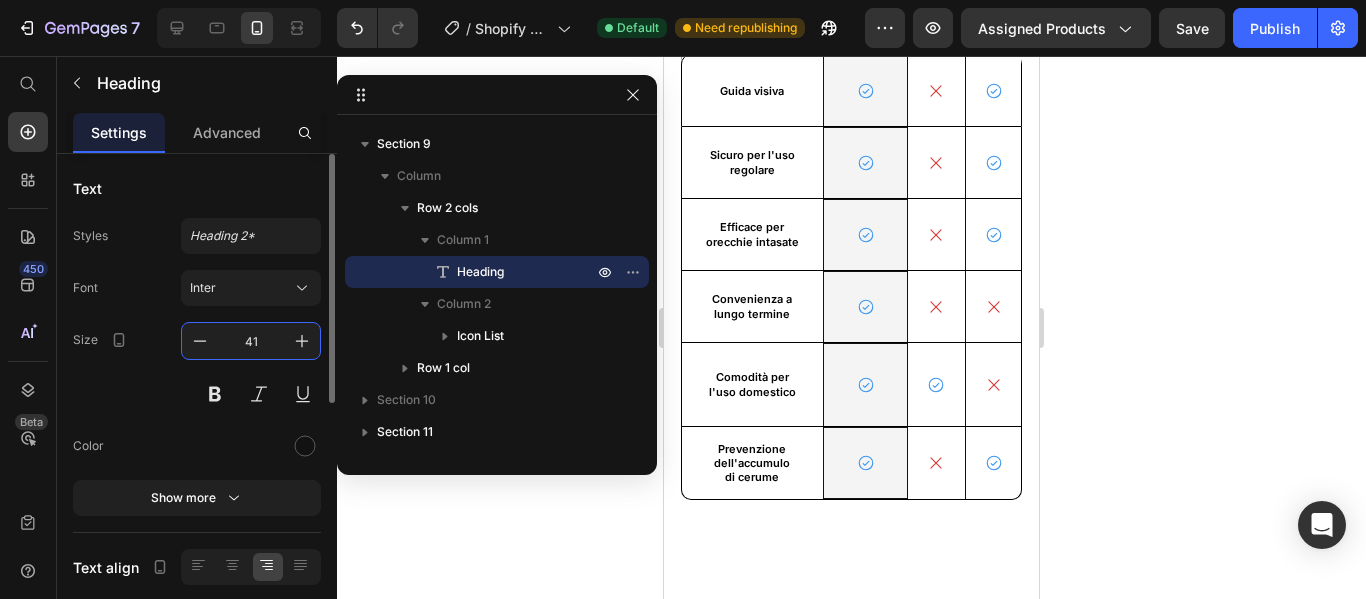 click on "41" at bounding box center [251, 341] 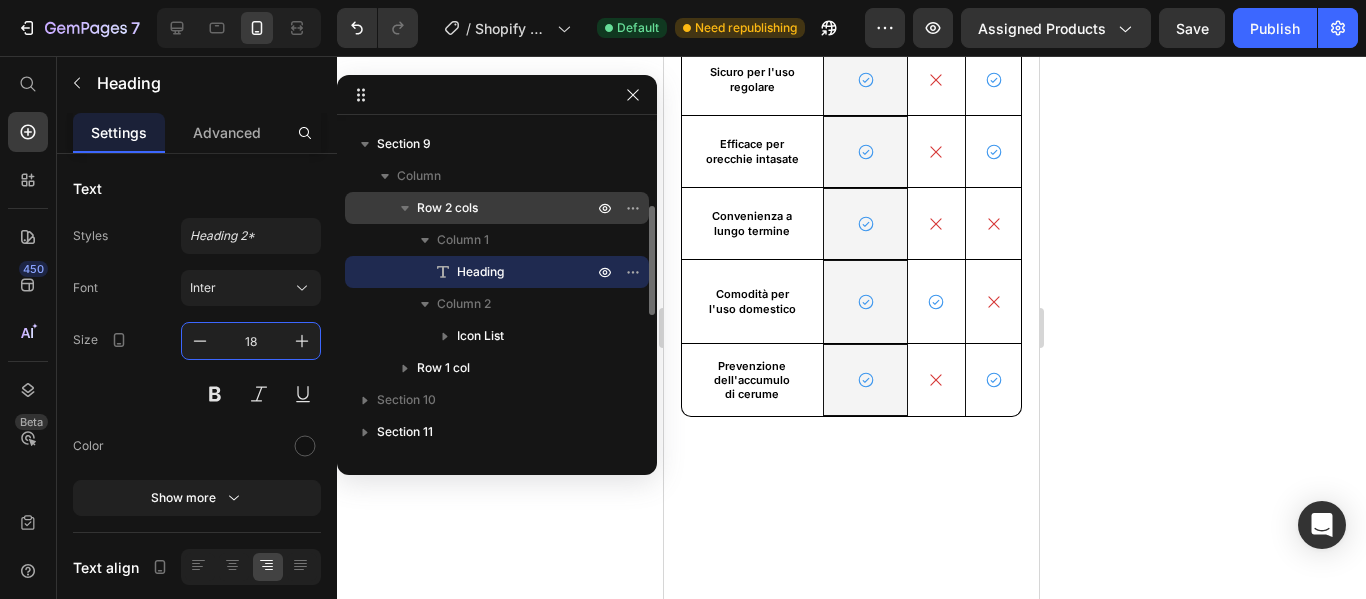 type on "18" 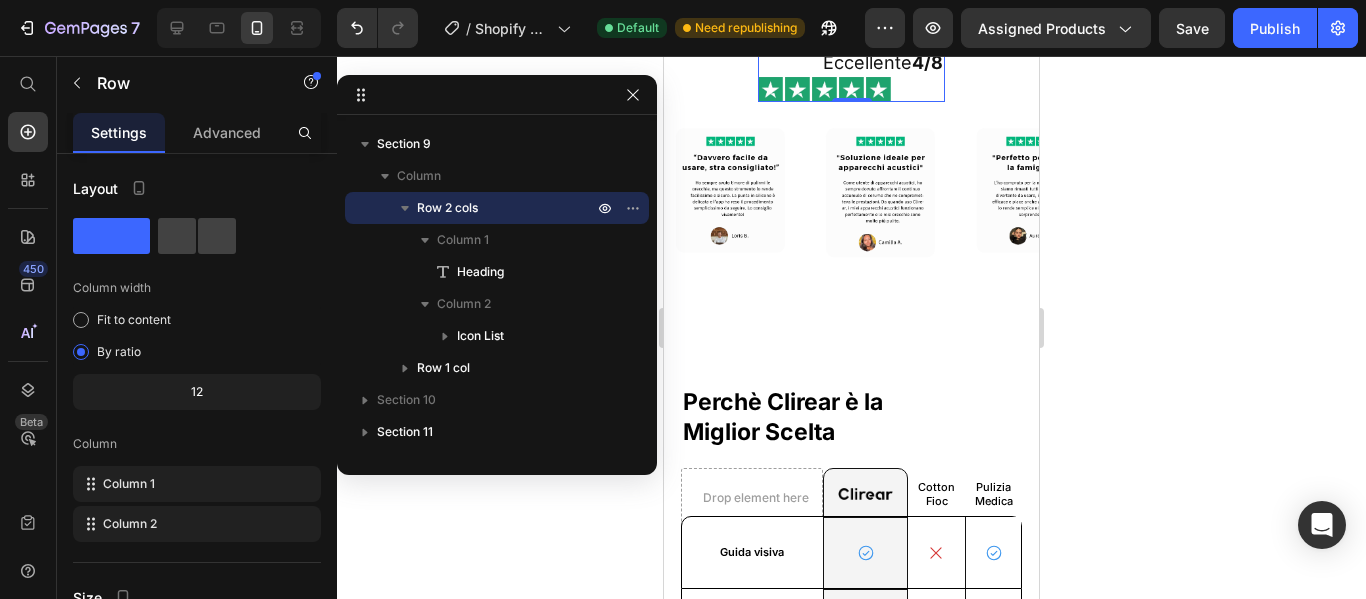 scroll, scrollTop: 3947, scrollLeft: 0, axis: vertical 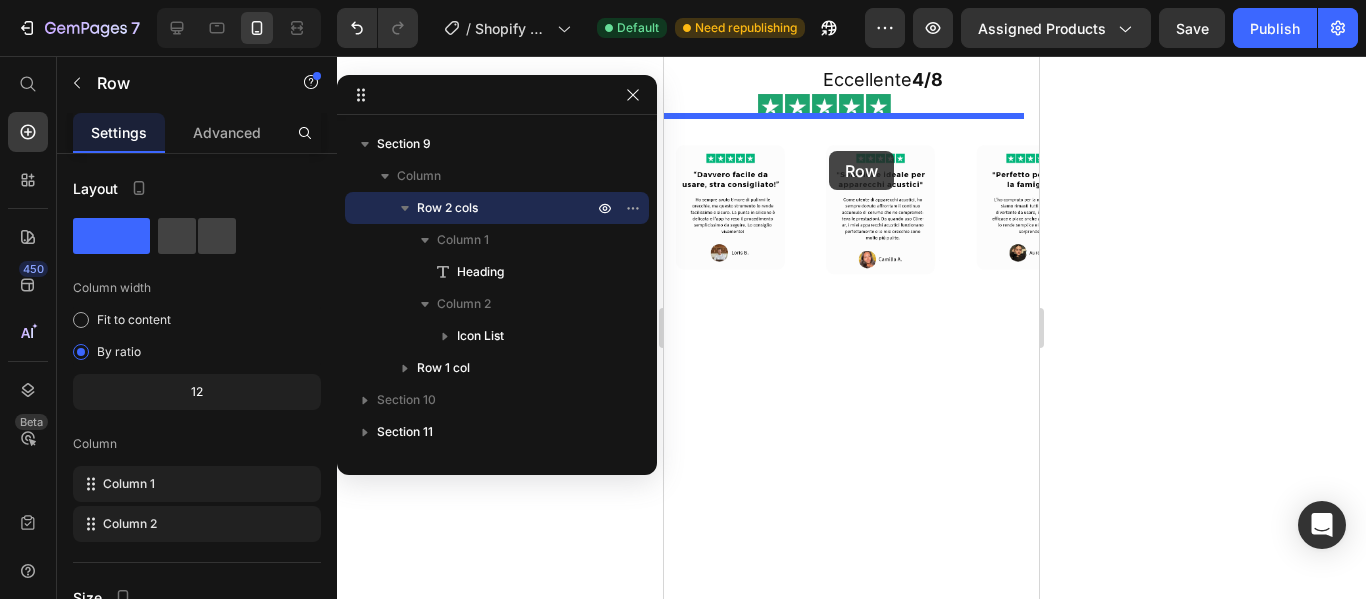 drag, startPoint x: 804, startPoint y: 419, endPoint x: 821, endPoint y: 64, distance: 355.4068 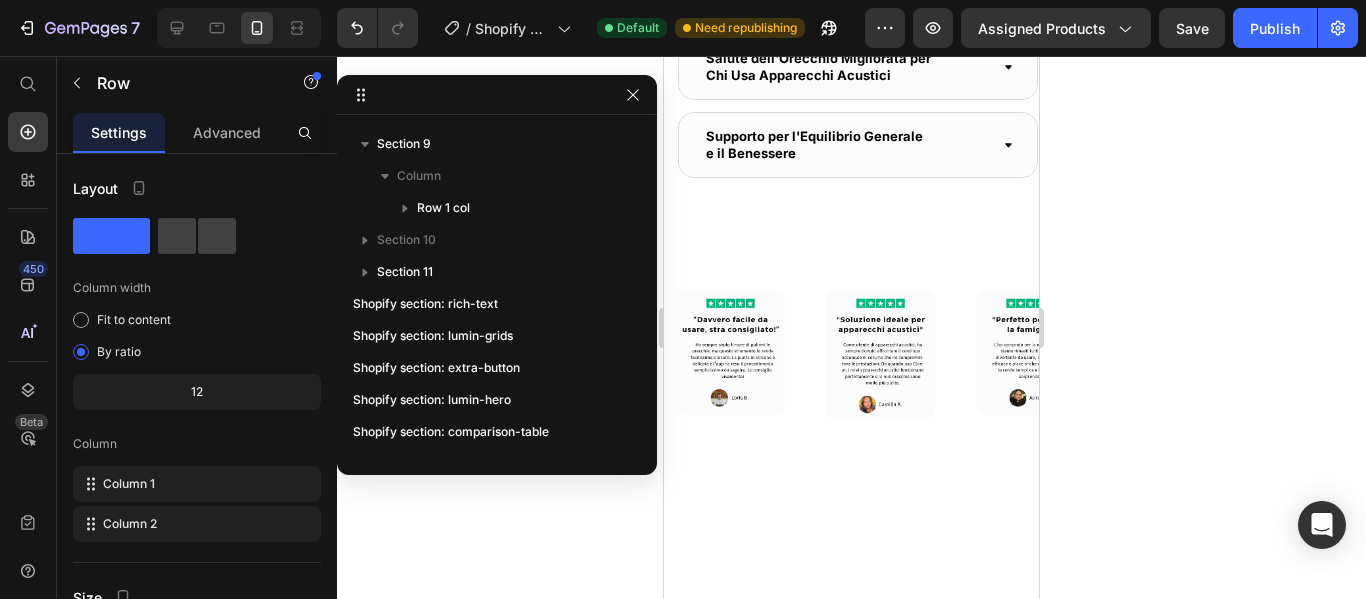 scroll, scrollTop: 3338, scrollLeft: 0, axis: vertical 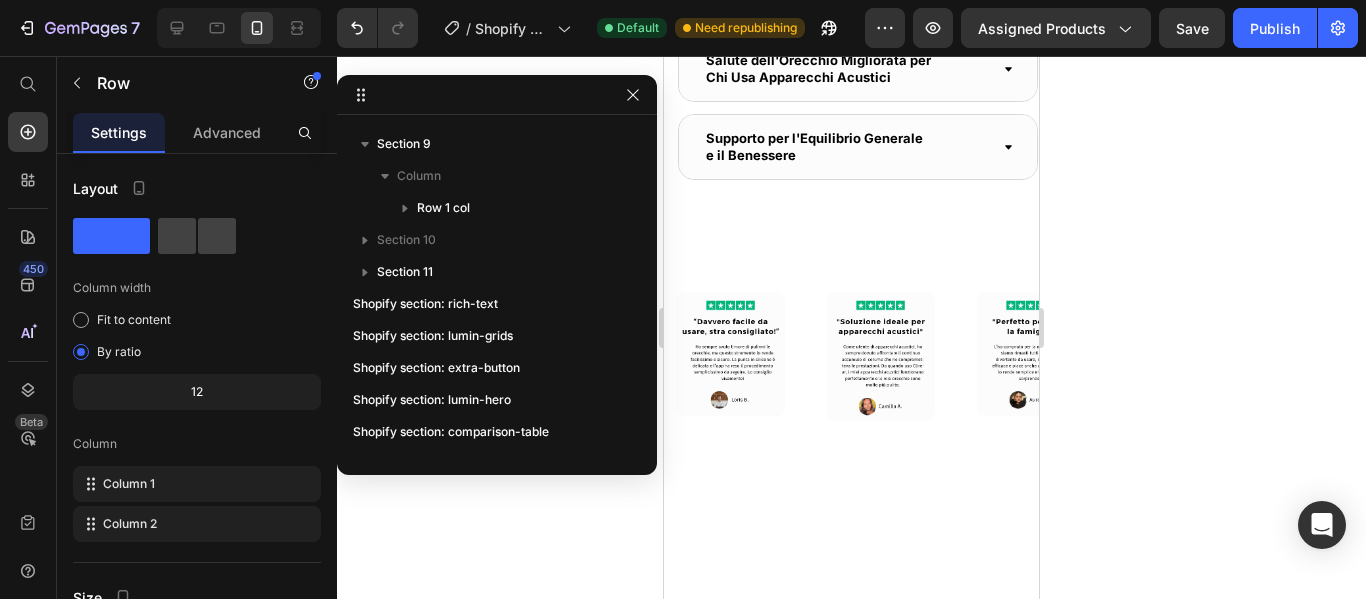 drag, startPoint x: 786, startPoint y: 342, endPoint x: 815, endPoint y: 436, distance: 98.37174 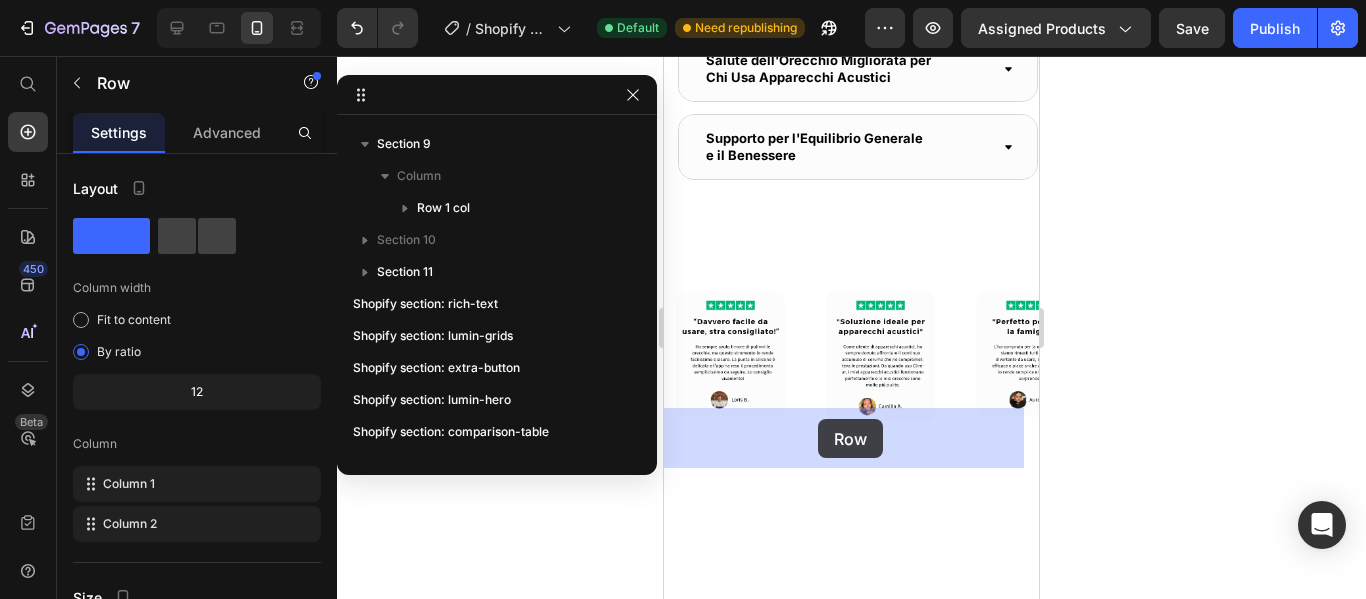 drag, startPoint x: 792, startPoint y: 250, endPoint x: 818, endPoint y: 419, distance: 170.9883 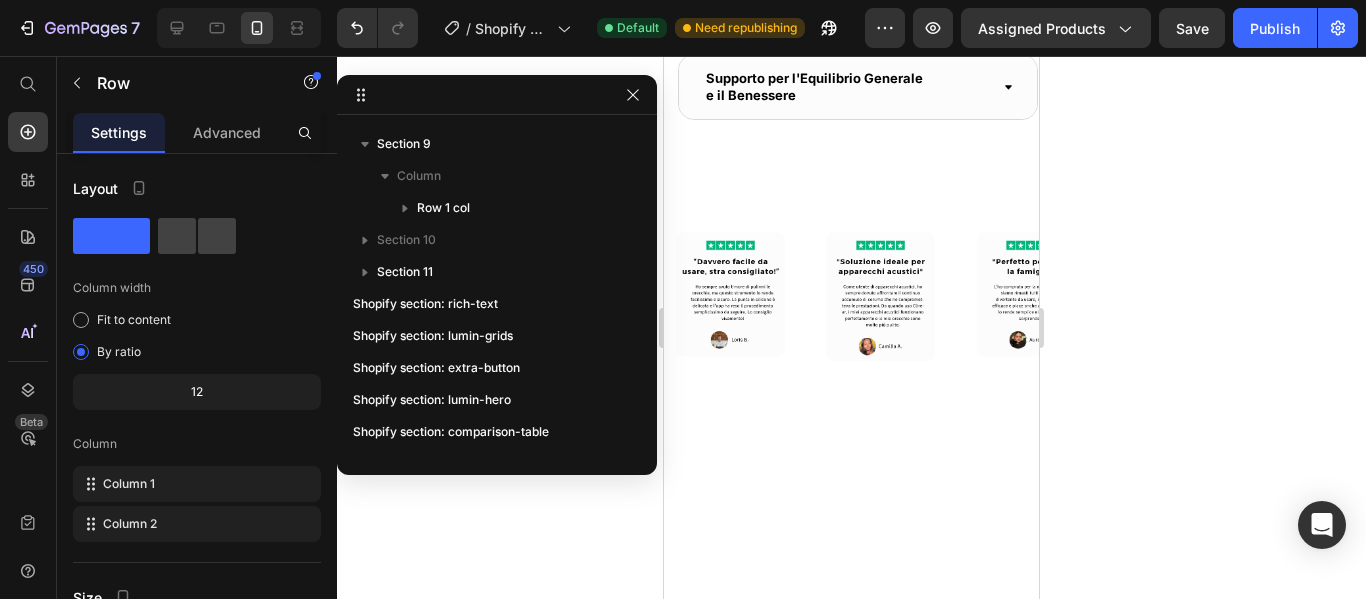 click on "I Nostri Clienti Parlano per Noi" at bounding box center (851, -543) 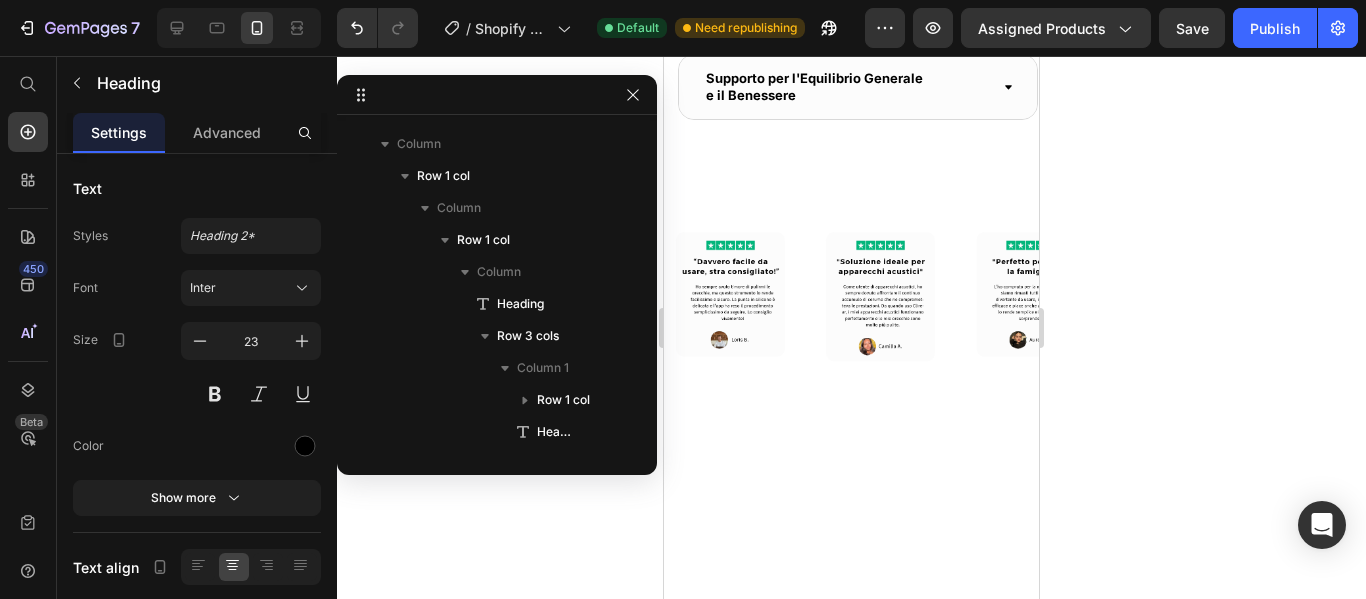 scroll, scrollTop: 1307, scrollLeft: 0, axis: vertical 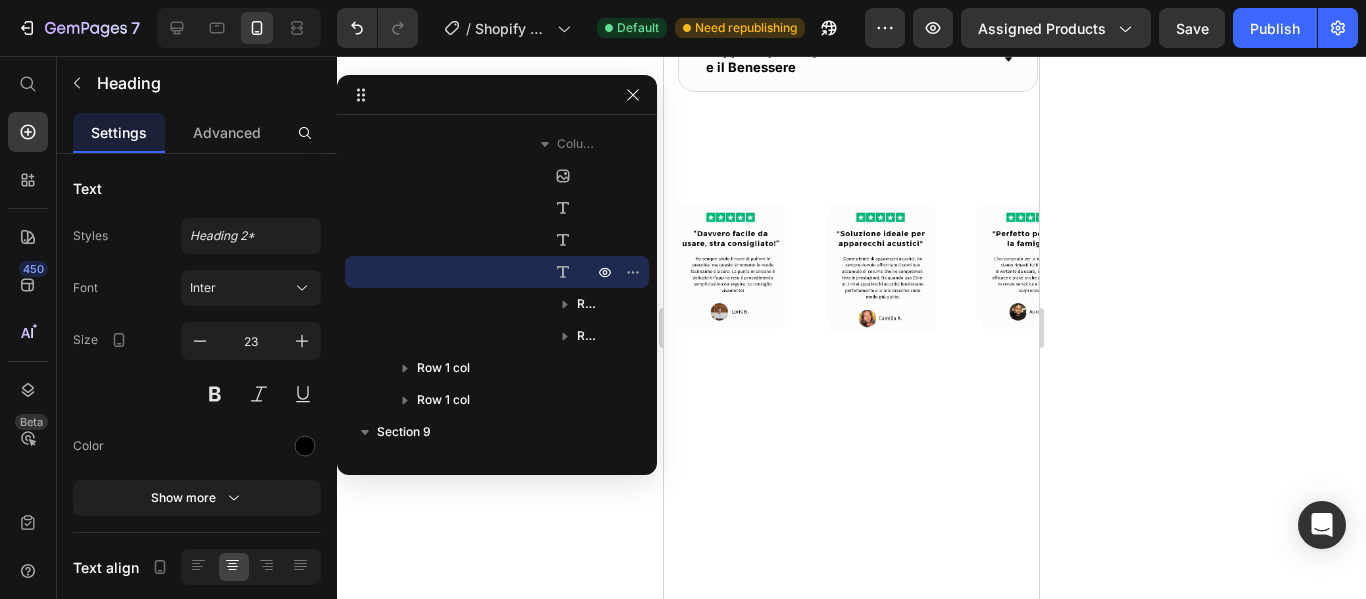 drag, startPoint x: 836, startPoint y: 351, endPoint x: 830, endPoint y: 320, distance: 31.575306 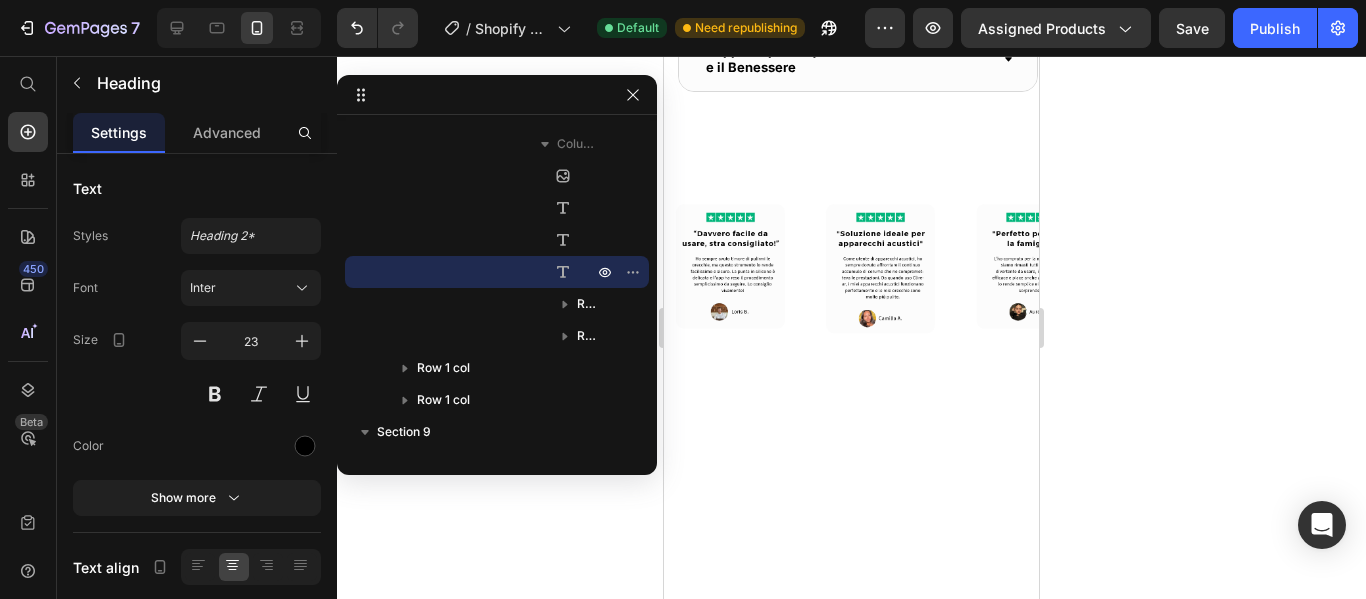 click 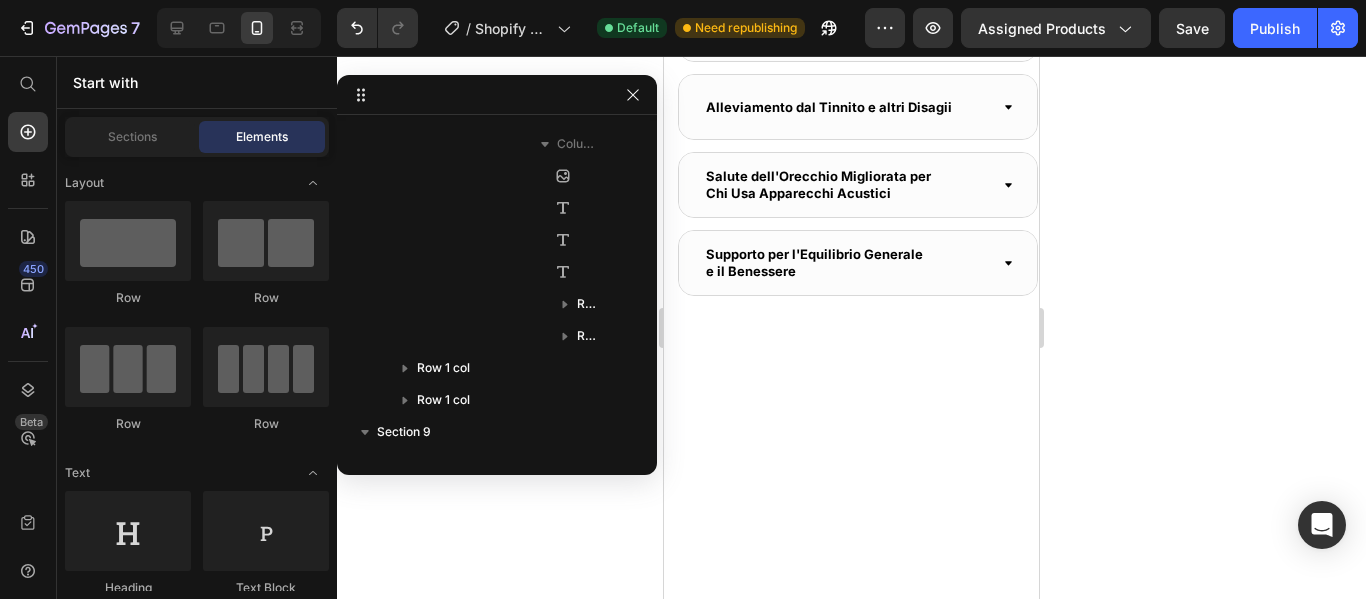 scroll, scrollTop: 3238, scrollLeft: 0, axis: vertical 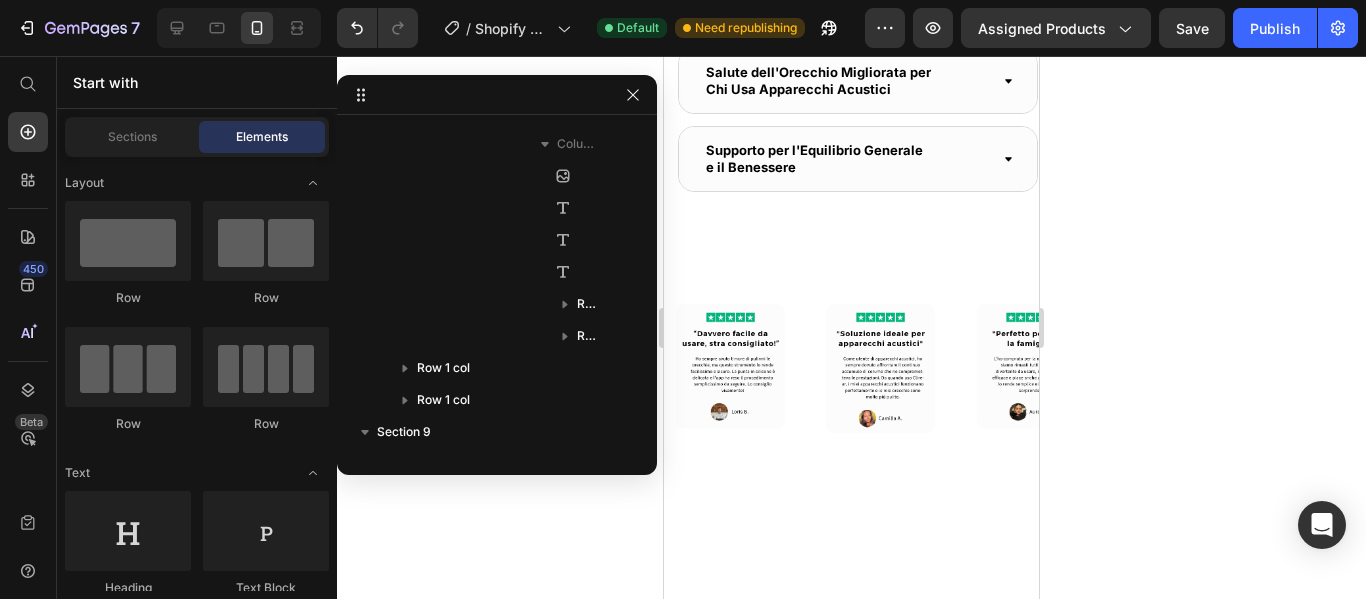 click on "Eccellente  4/8" at bounding box center (852, -398) 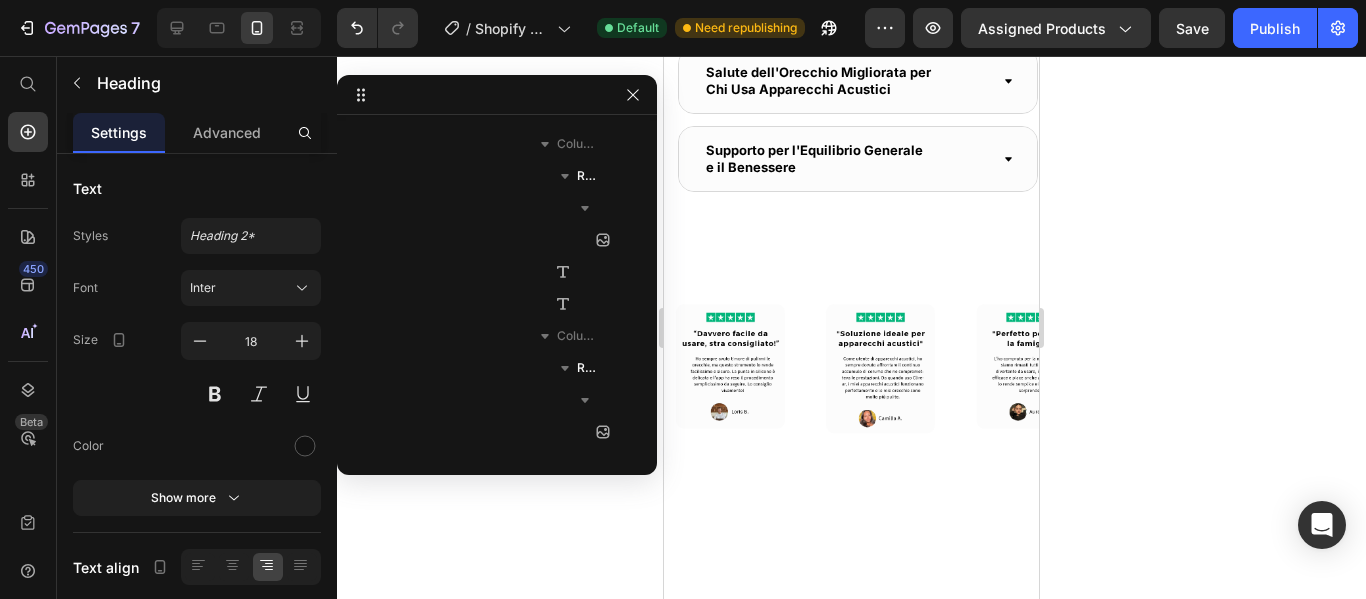 scroll, scrollTop: 1851, scrollLeft: 0, axis: vertical 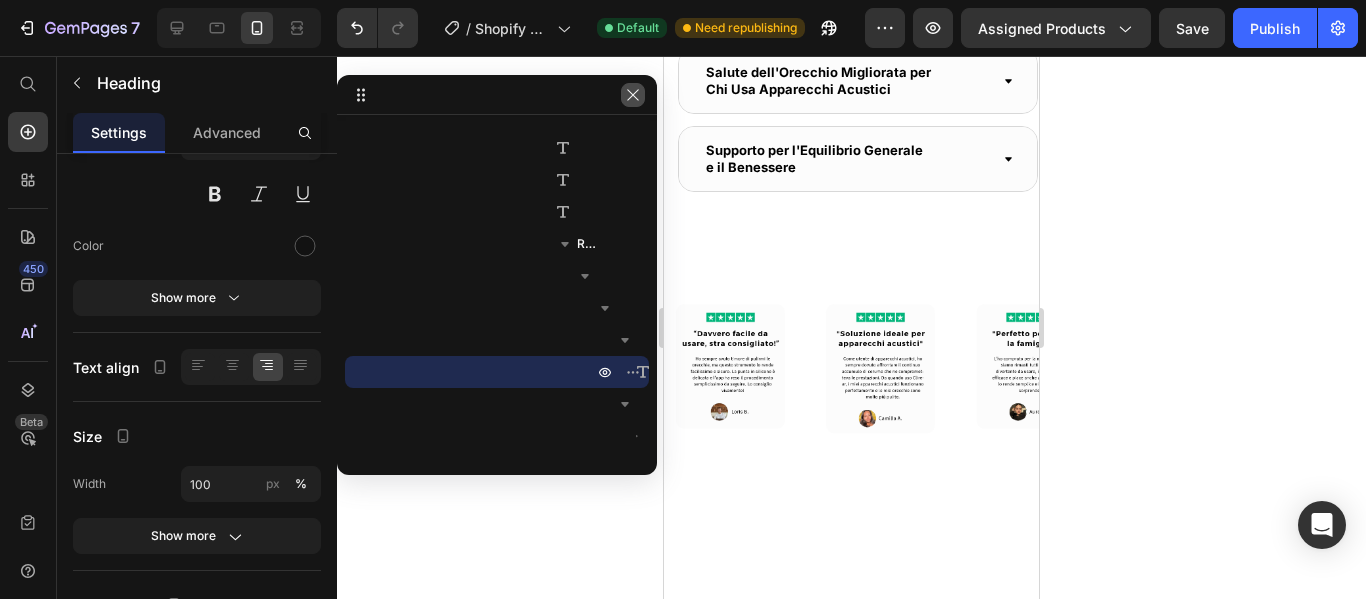 drag, startPoint x: 634, startPoint y: 84, endPoint x: 41, endPoint y: 156, distance: 597.355 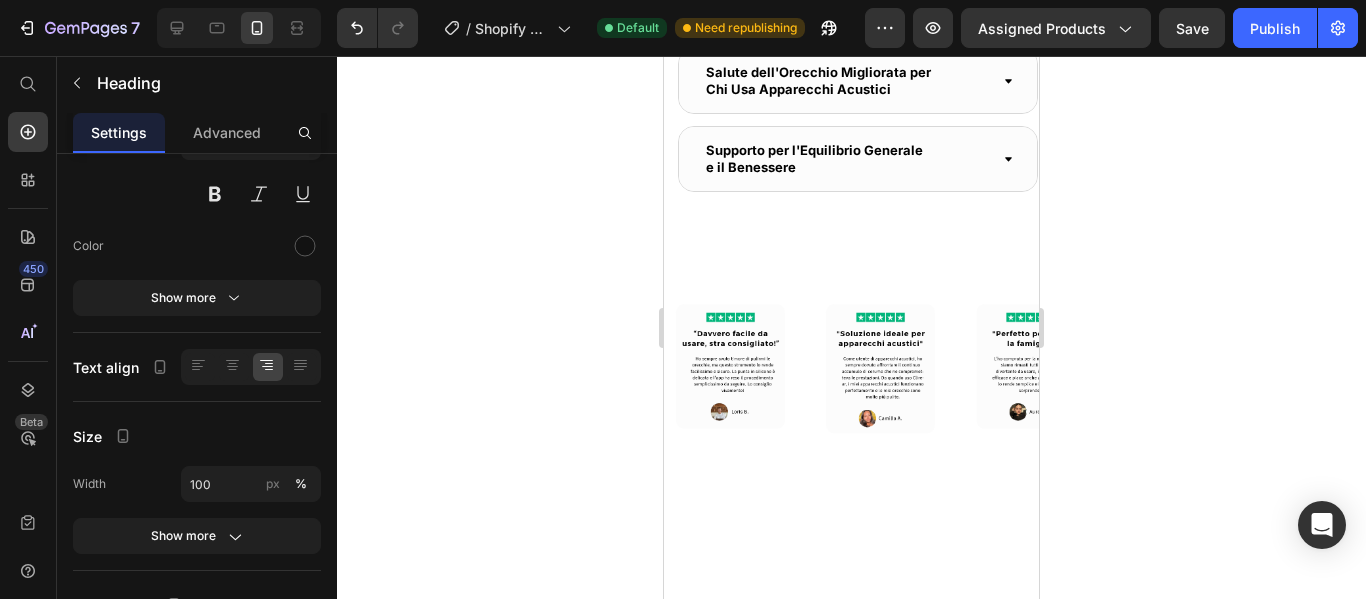 click on "450 Beta" at bounding box center [28, 327] 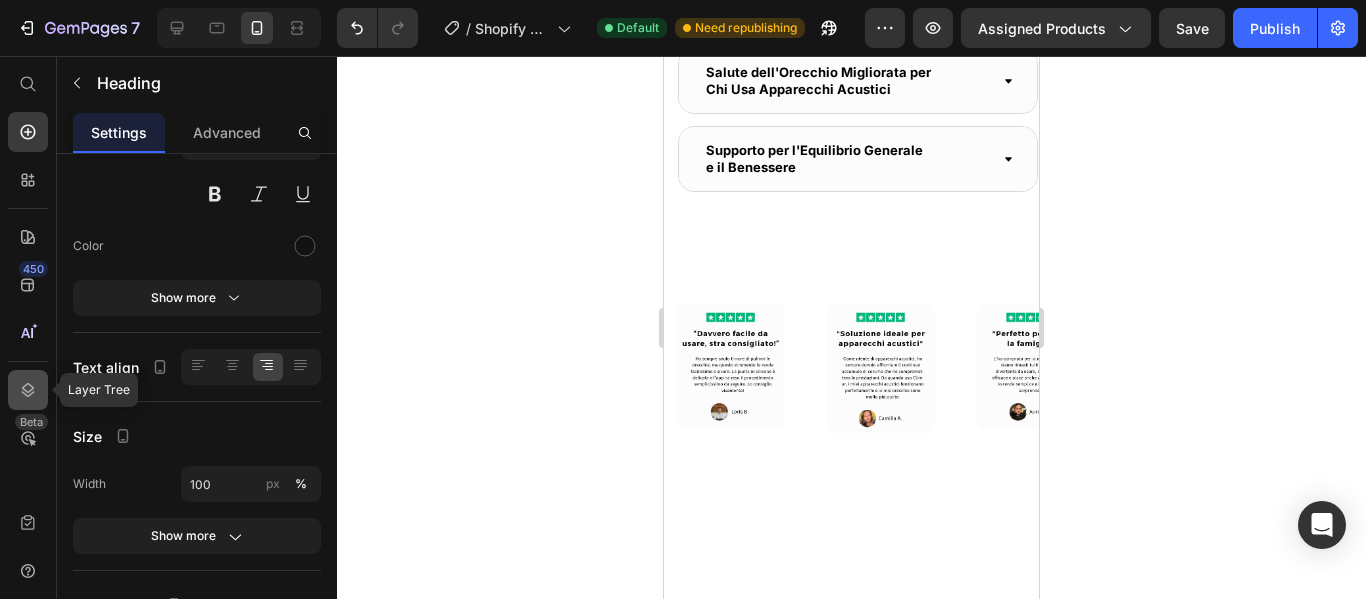 click 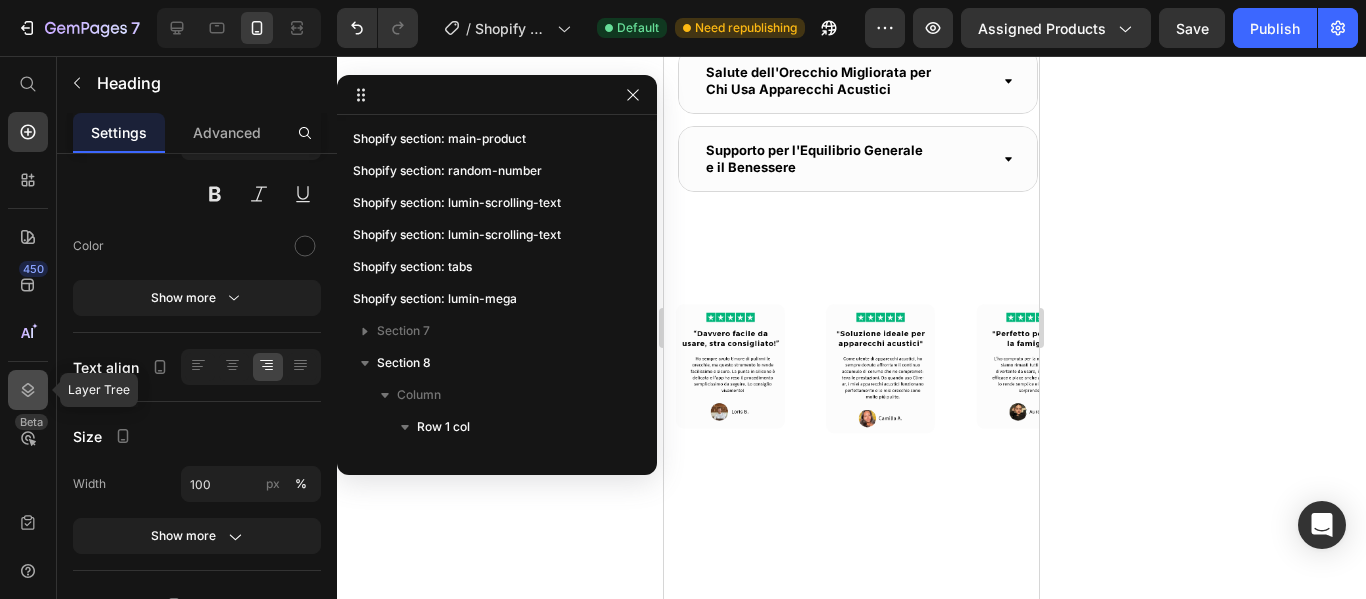 scroll, scrollTop: 1467, scrollLeft: 0, axis: vertical 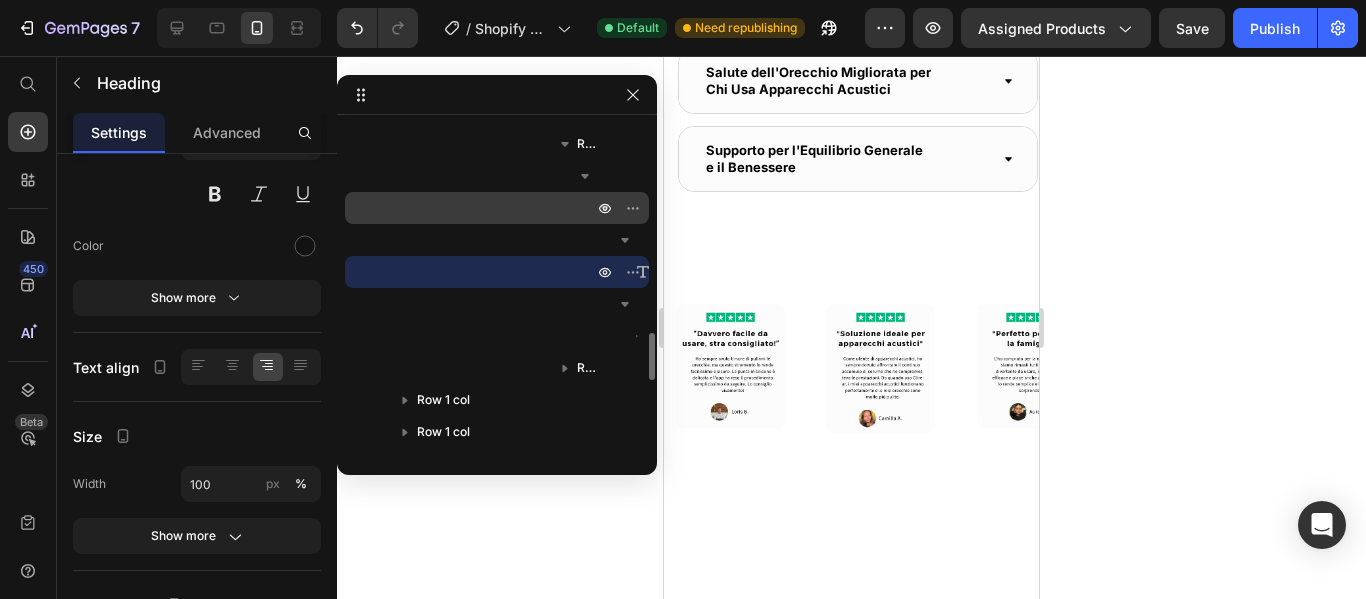 click on "Row 2 cols" at bounding box center (497, 208) 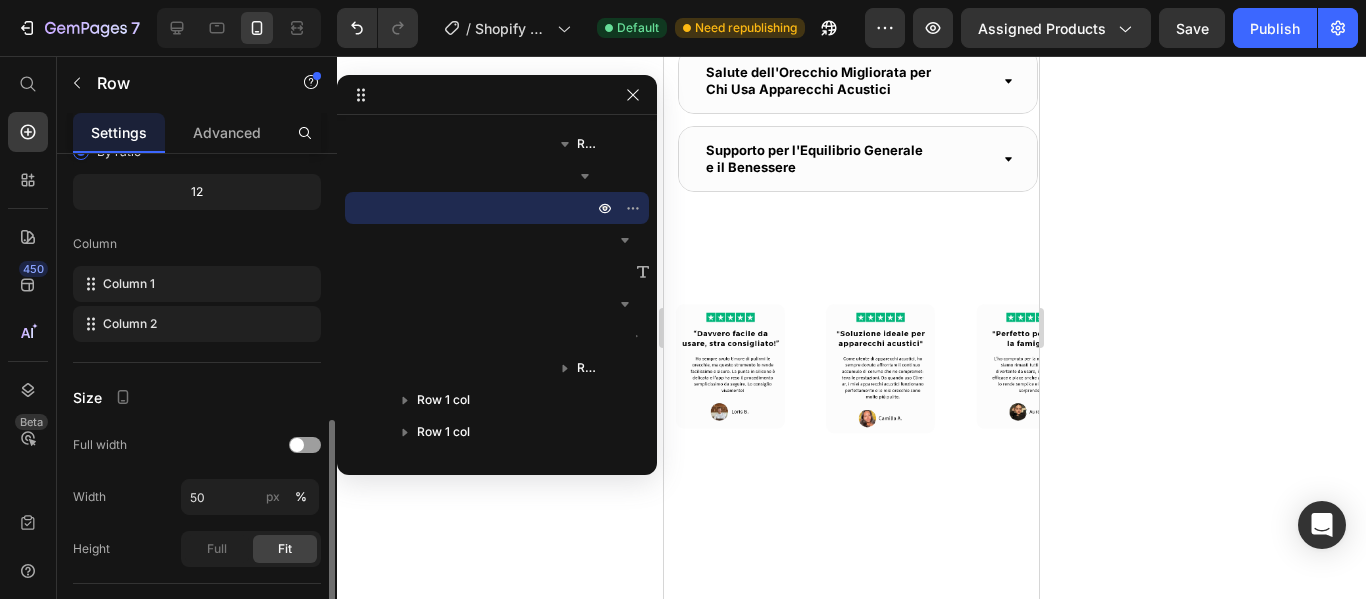 scroll, scrollTop: 300, scrollLeft: 0, axis: vertical 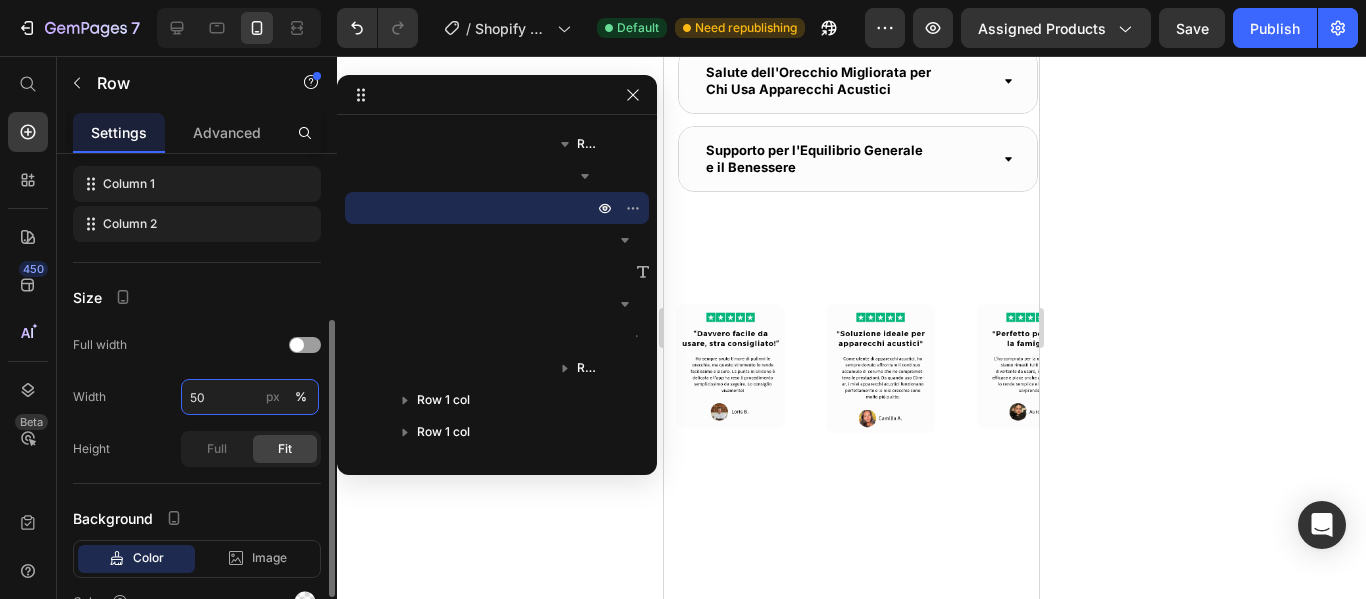 click on "50" at bounding box center (250, 397) 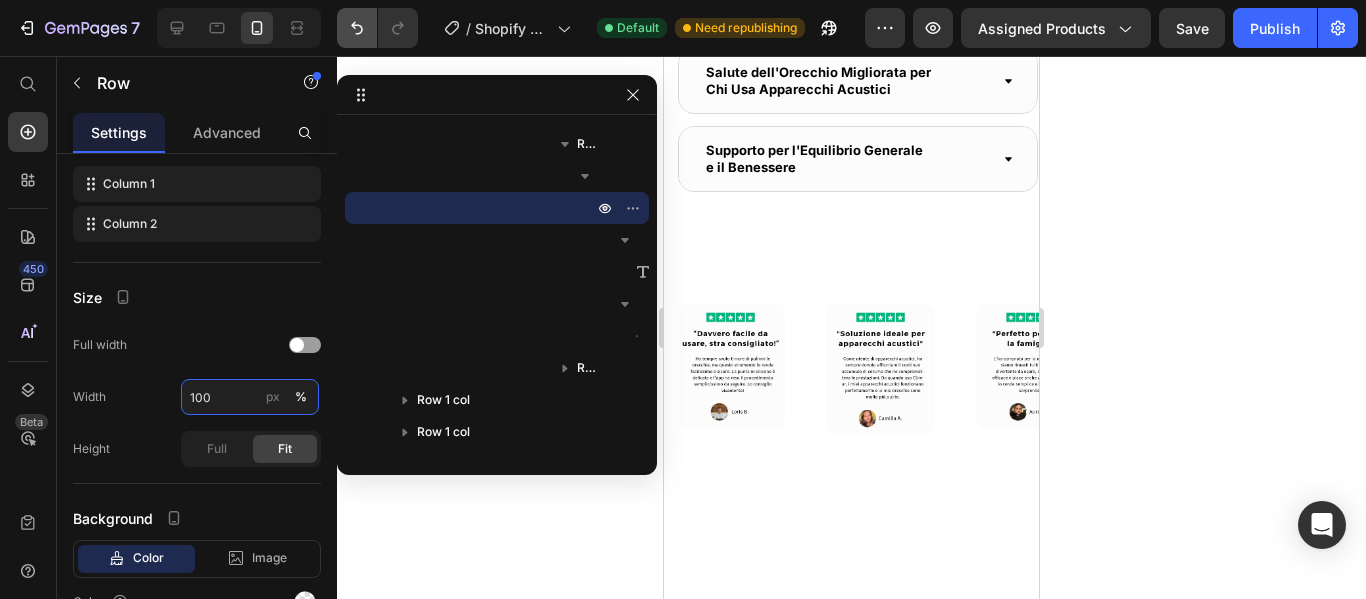 type on "100" 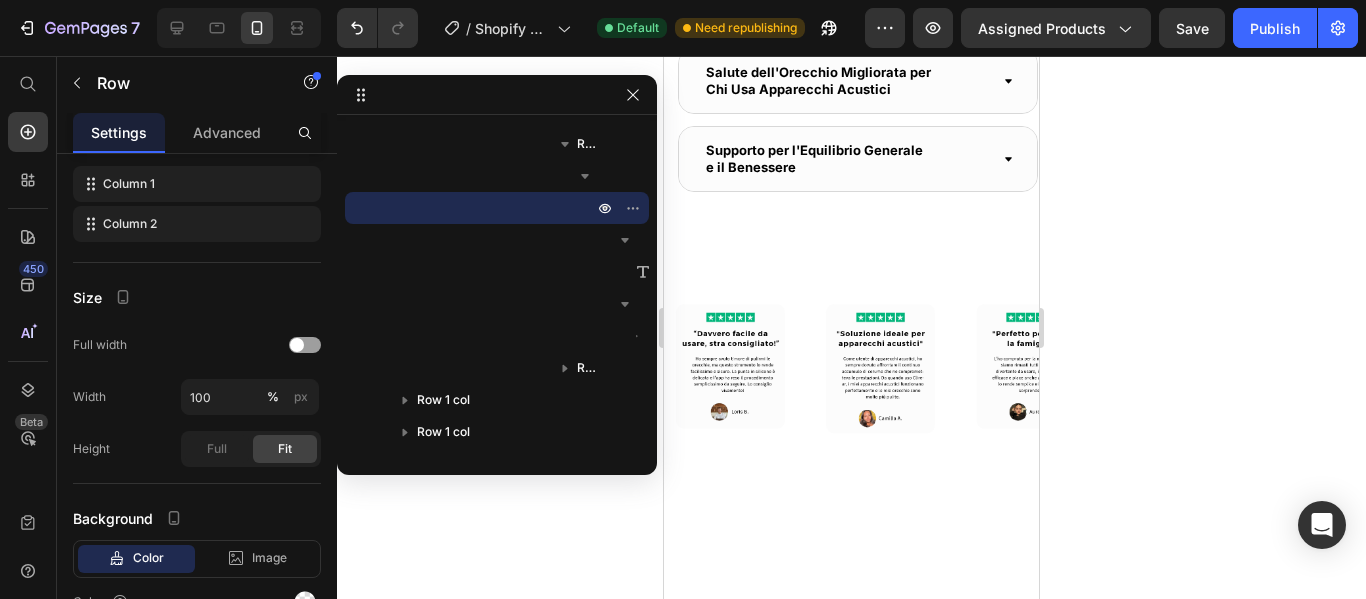 click on "Eccellente  4/8" at bounding box center [851, -398] 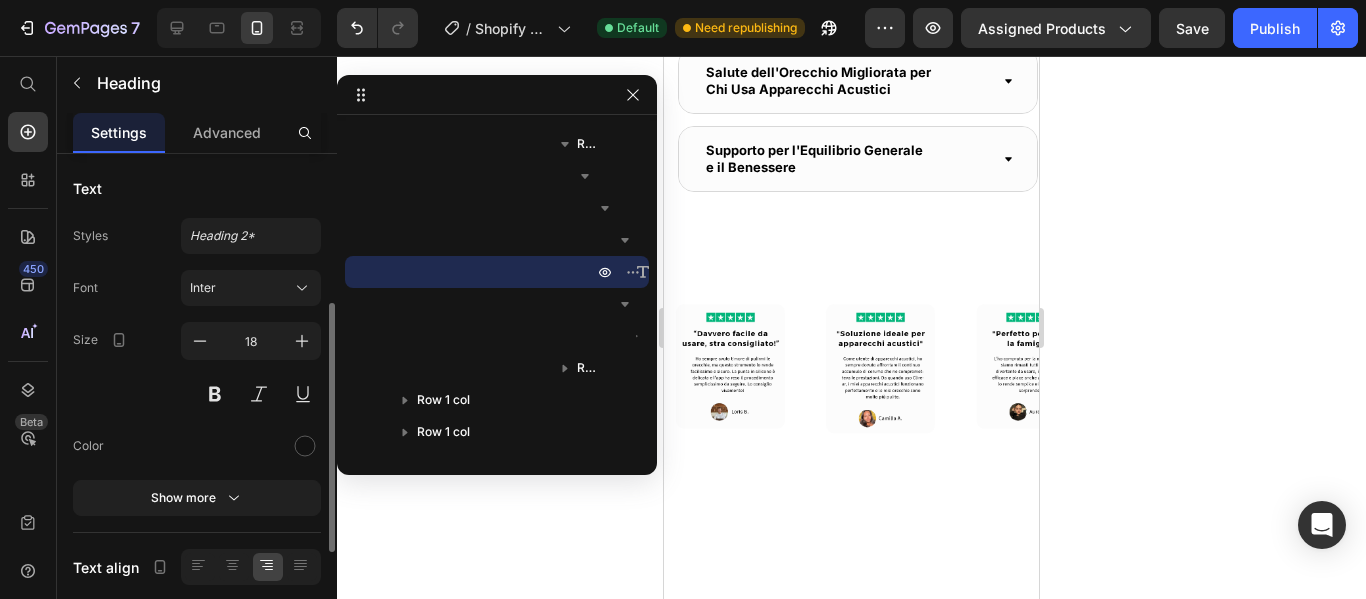 scroll, scrollTop: 100, scrollLeft: 0, axis: vertical 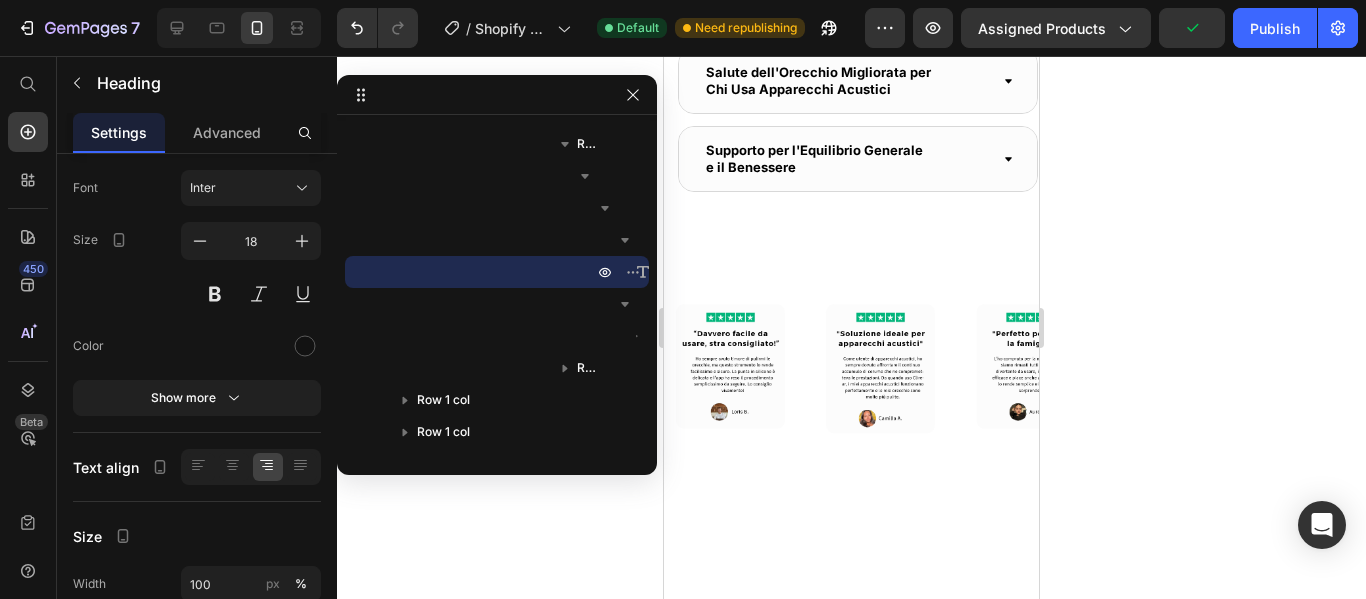 click on "Icon
Icon
Icon
Icon
Icon" at bounding box center [851, -371] 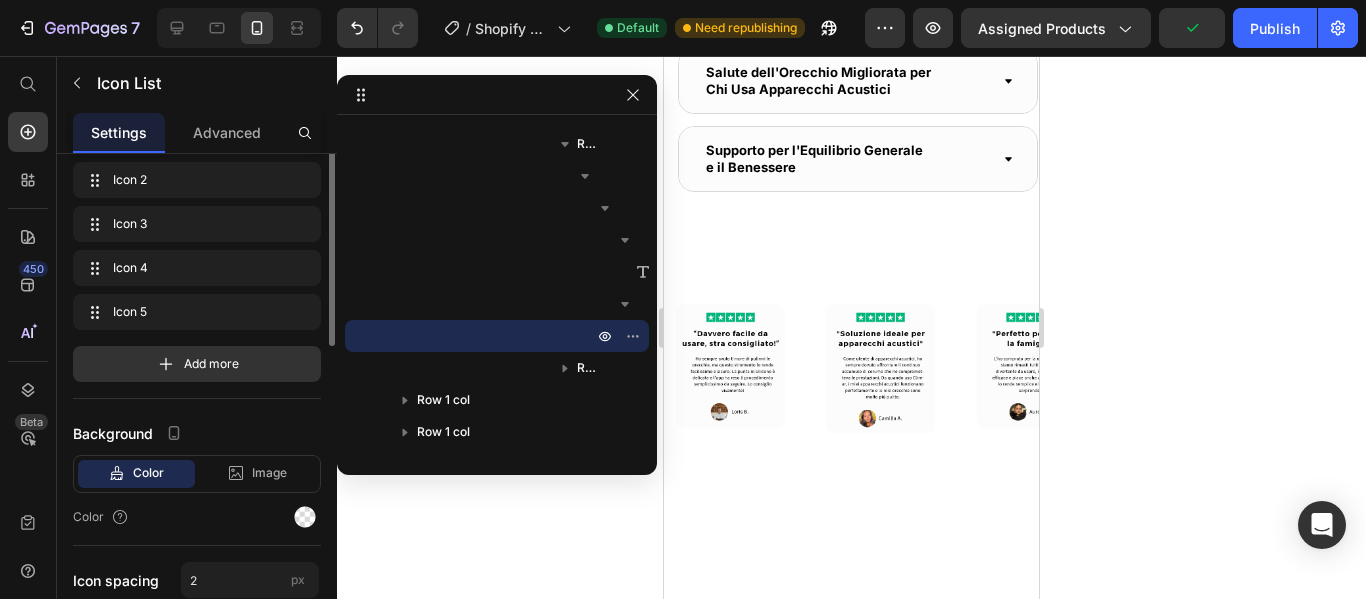 scroll, scrollTop: 0, scrollLeft: 0, axis: both 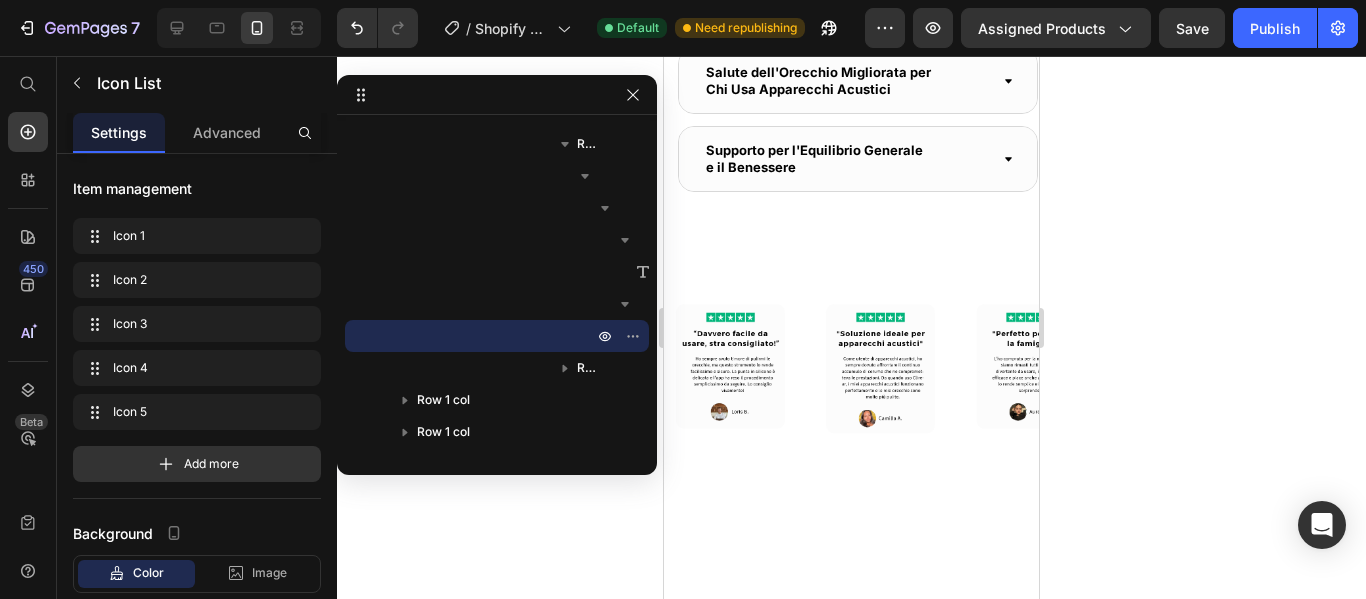 click on "Eccellente  4/8" at bounding box center (851, -398) 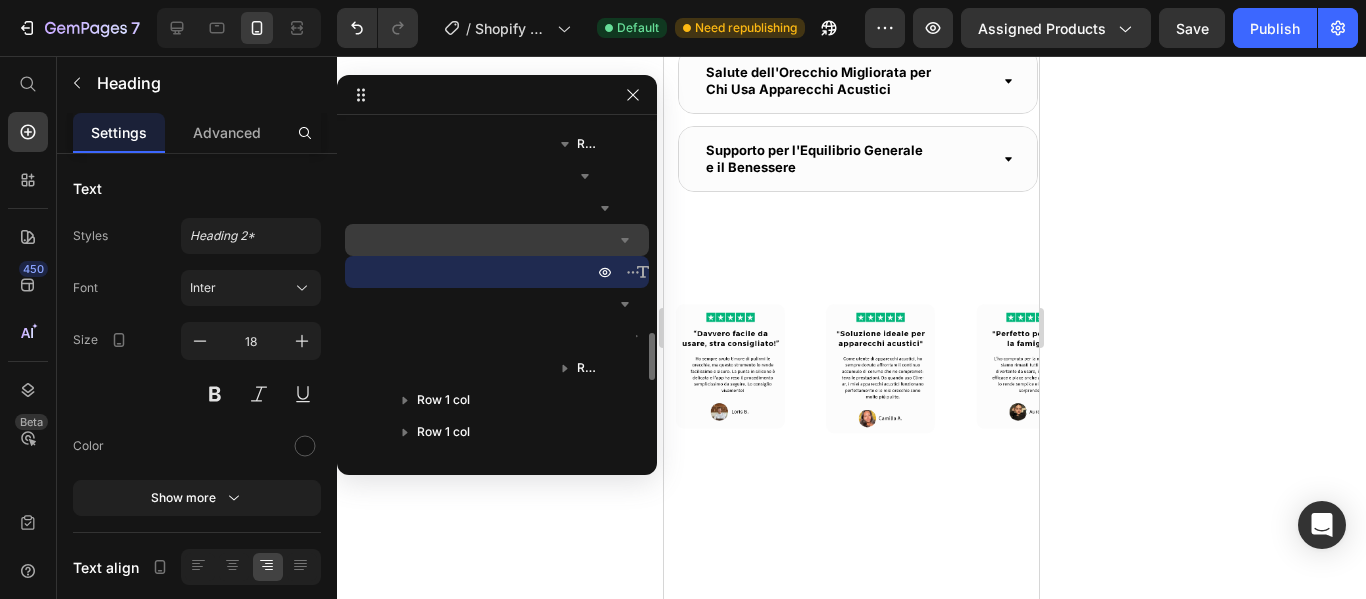 click on "Column 1" at bounding box center (497, 240) 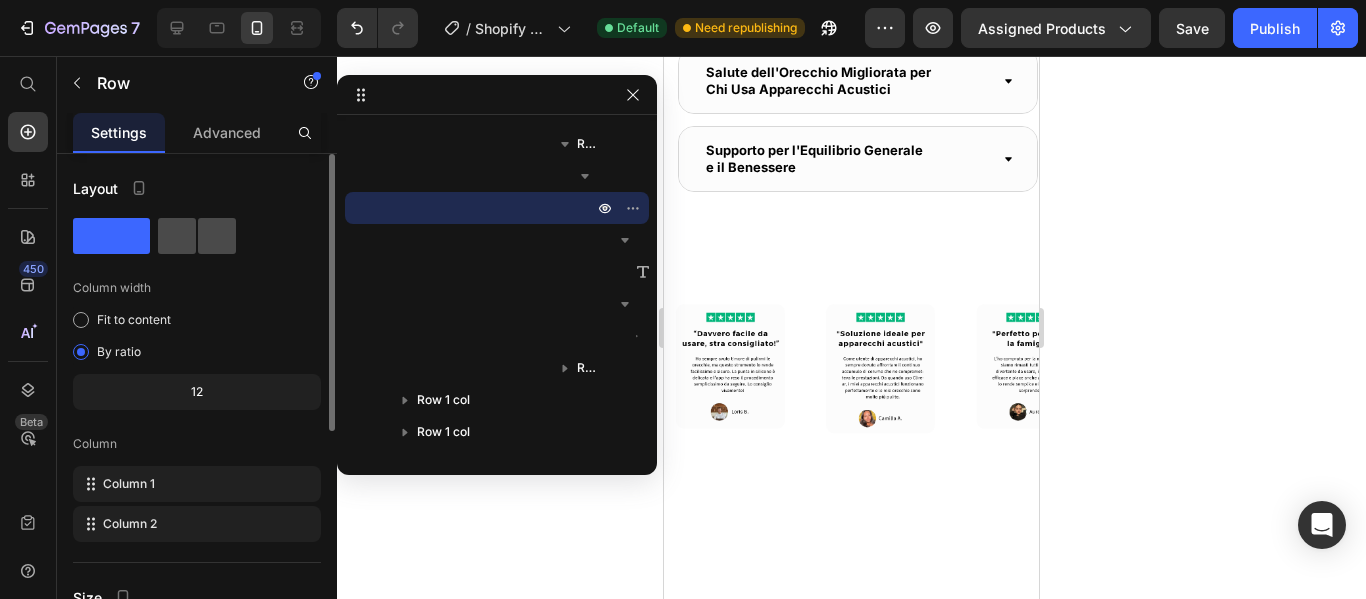 click 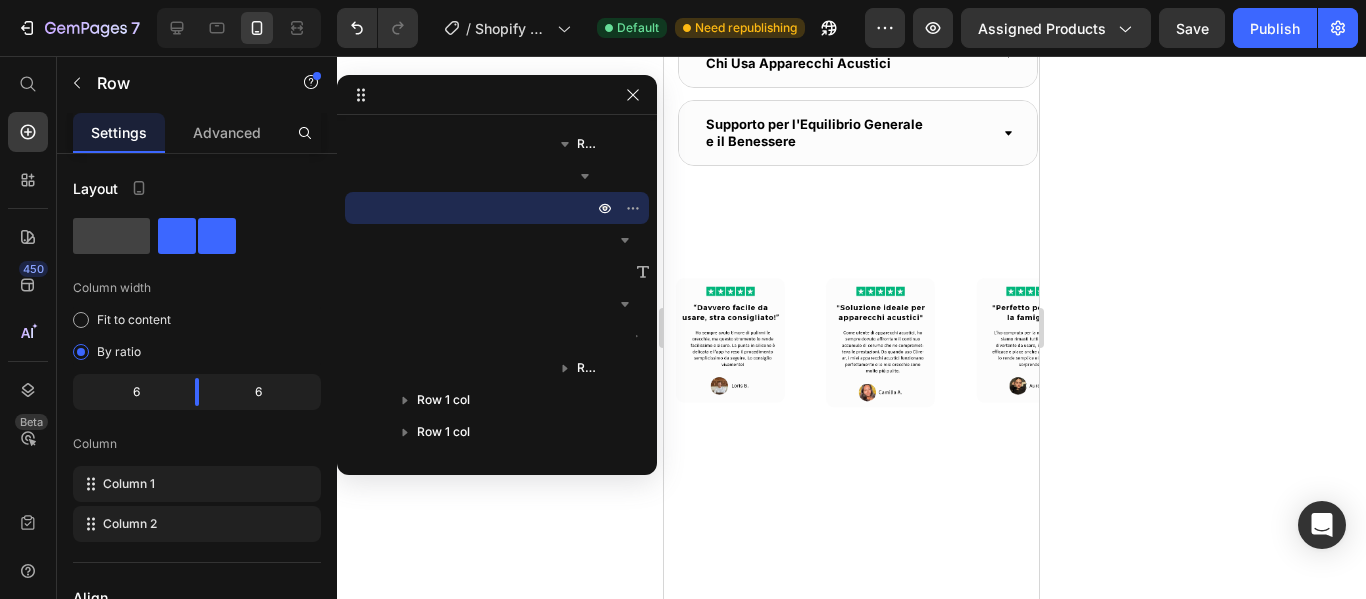 click on "Eccellente  4/8" at bounding box center (756, -398) 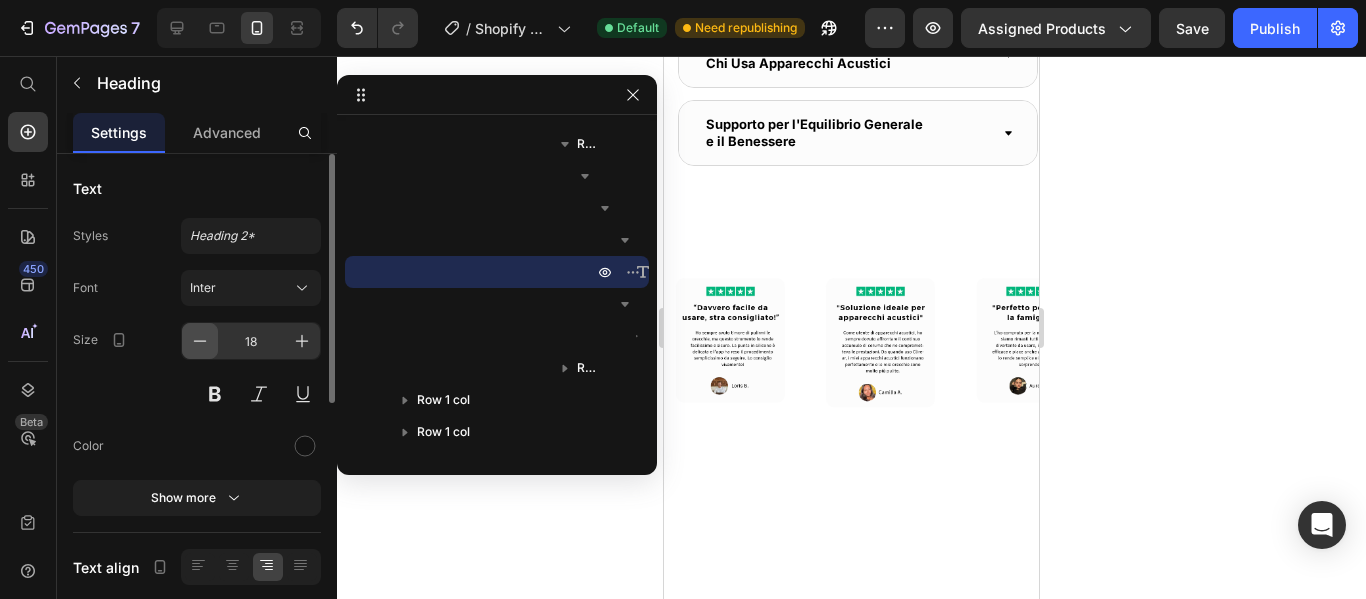click 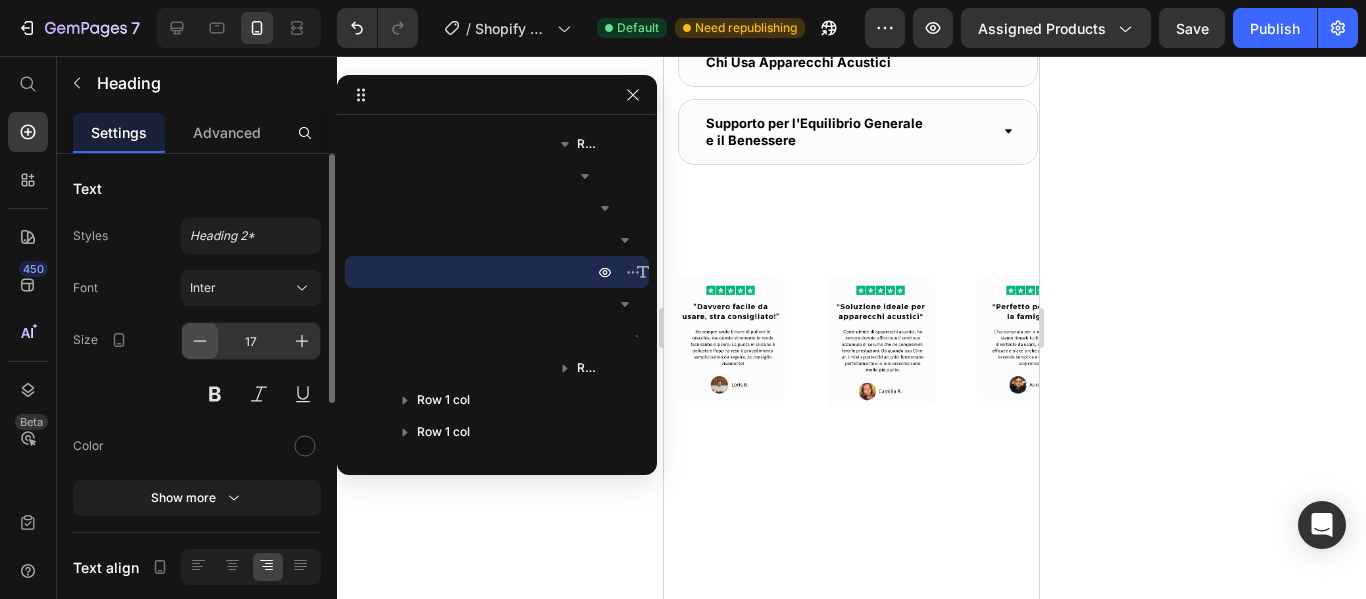 click 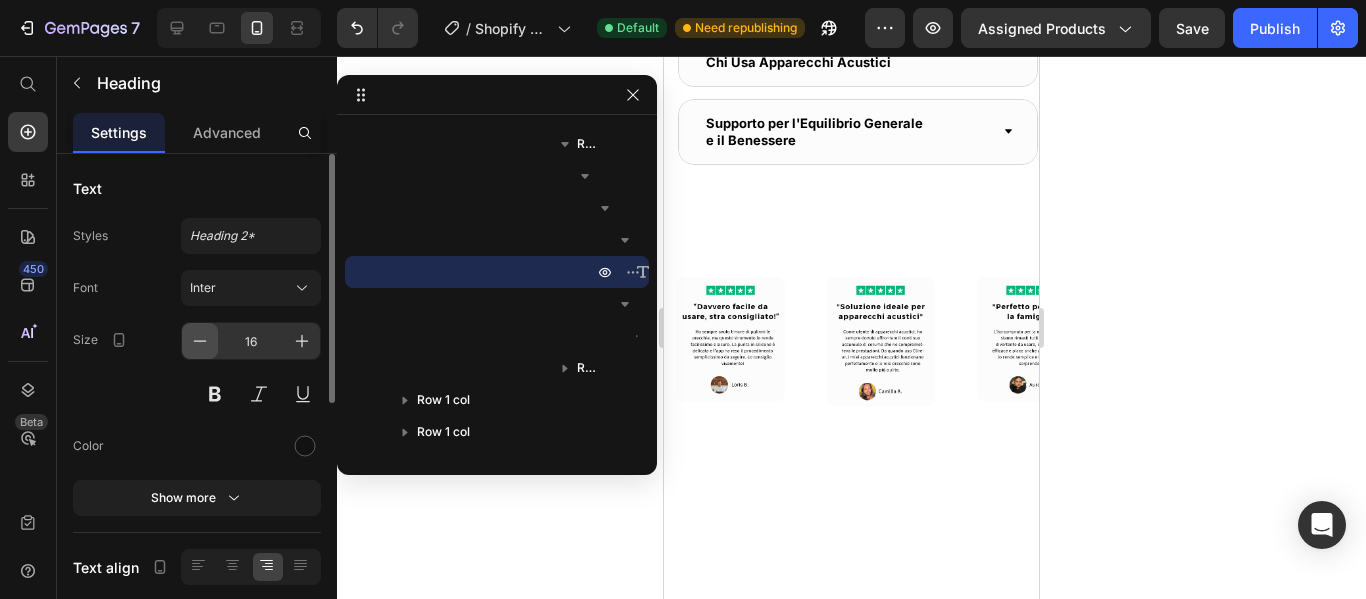 click 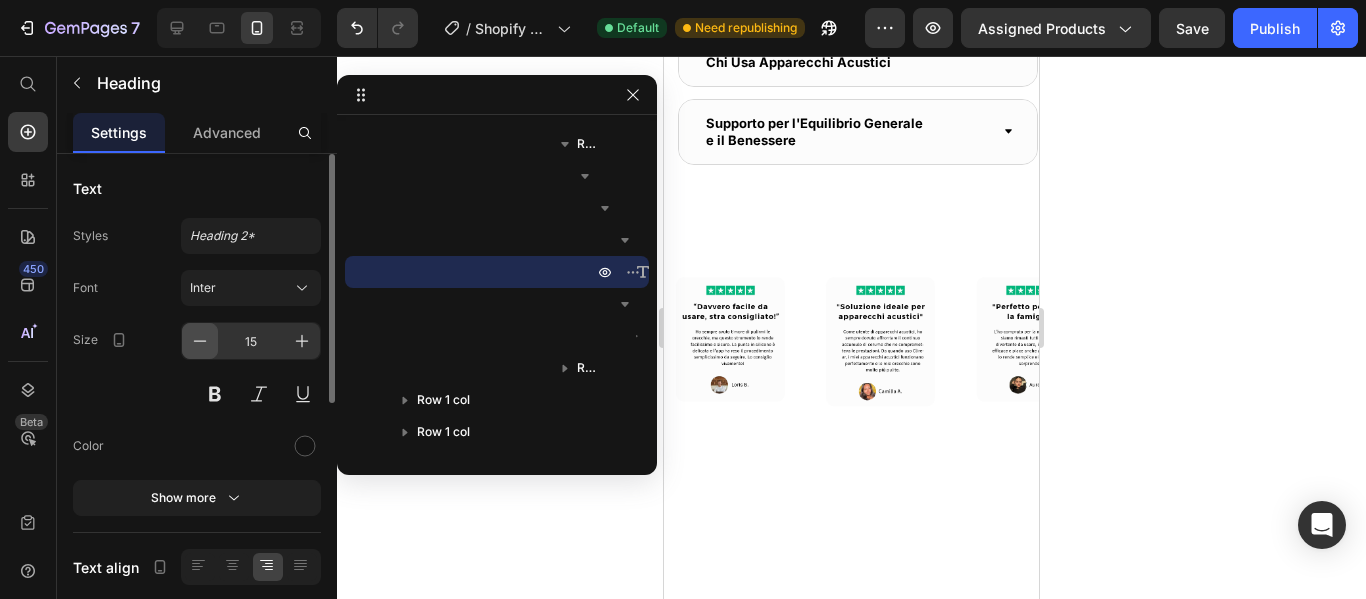 click 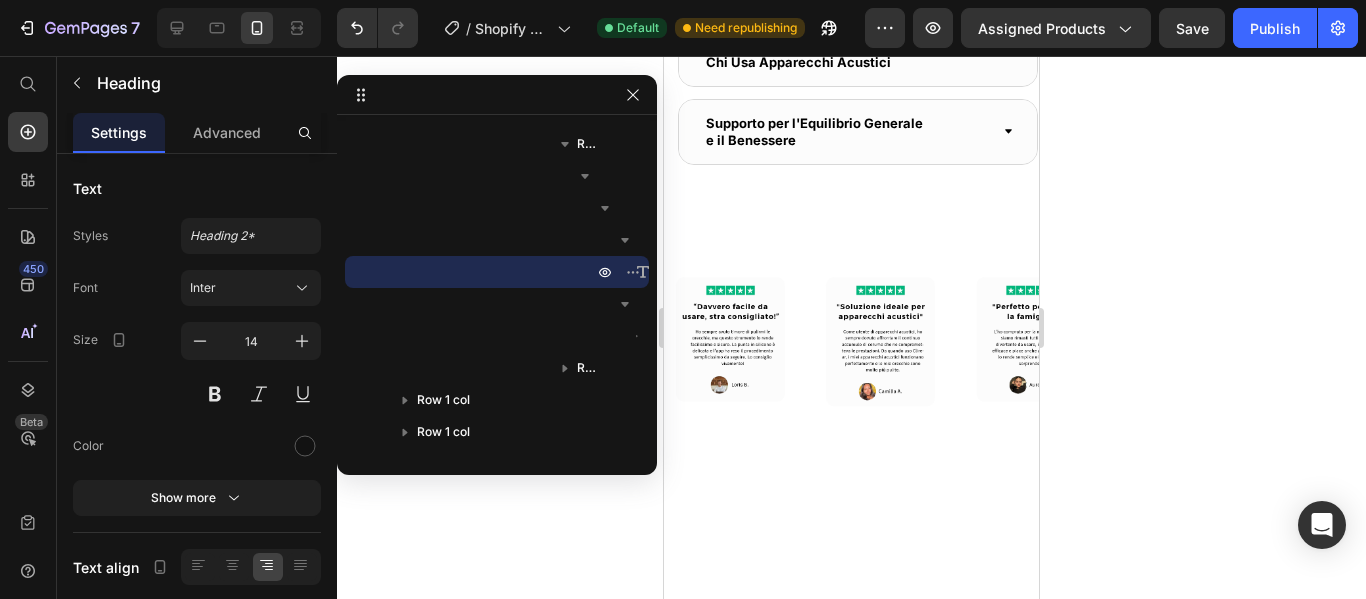 click 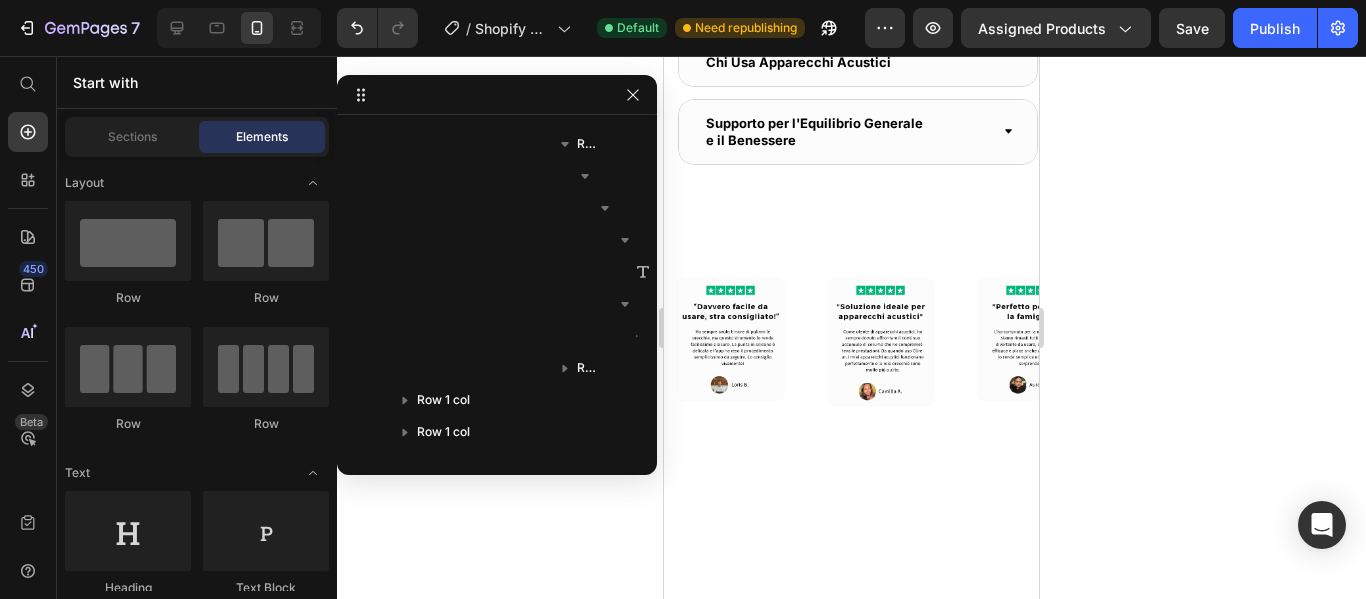 click on "Eccellente  4/8" at bounding box center (756, -400) 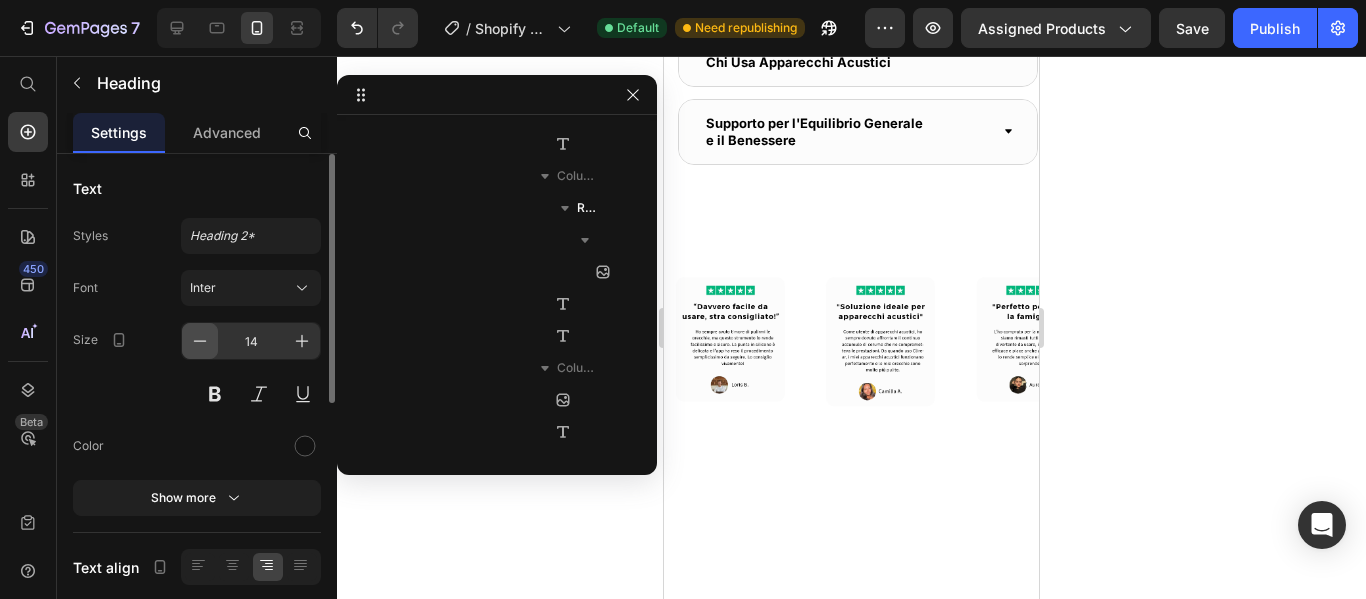 click 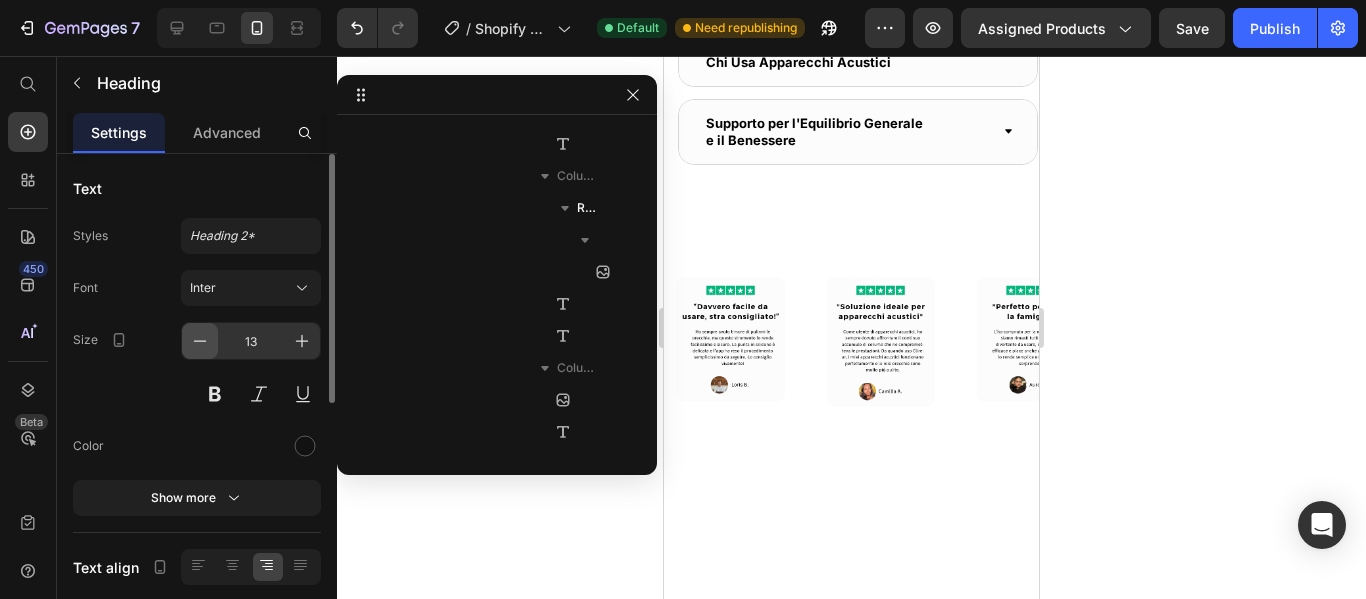 click 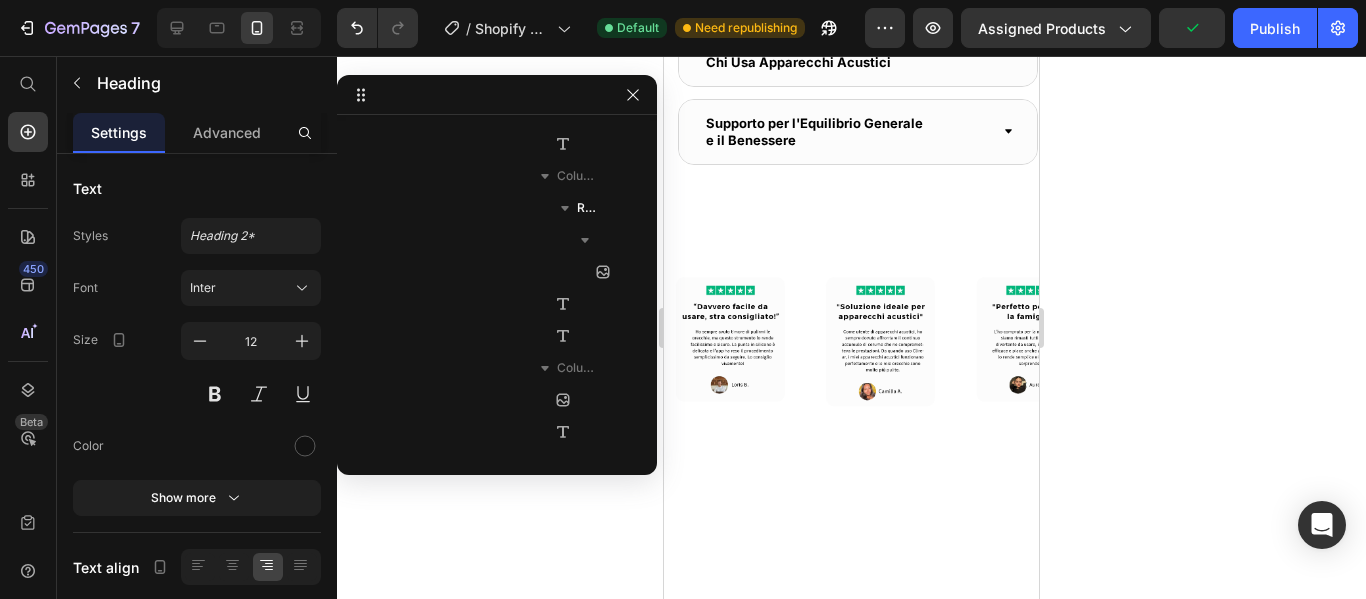 click 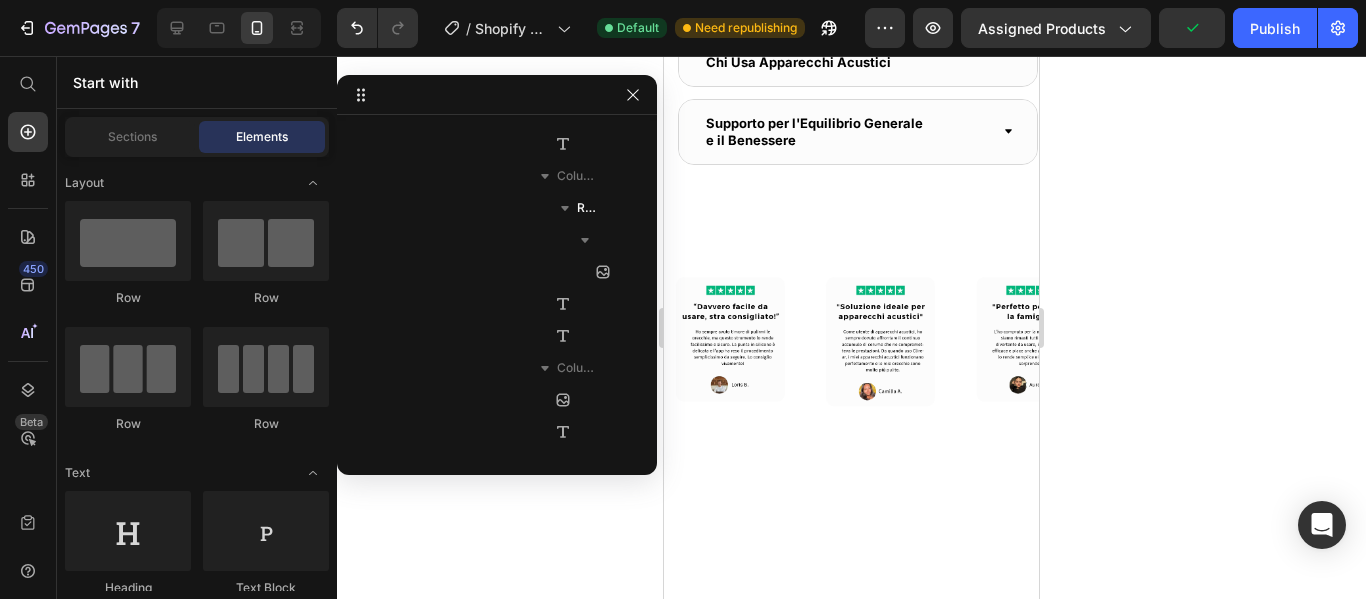 click on "Eccellente  4/8" at bounding box center [756, -401] 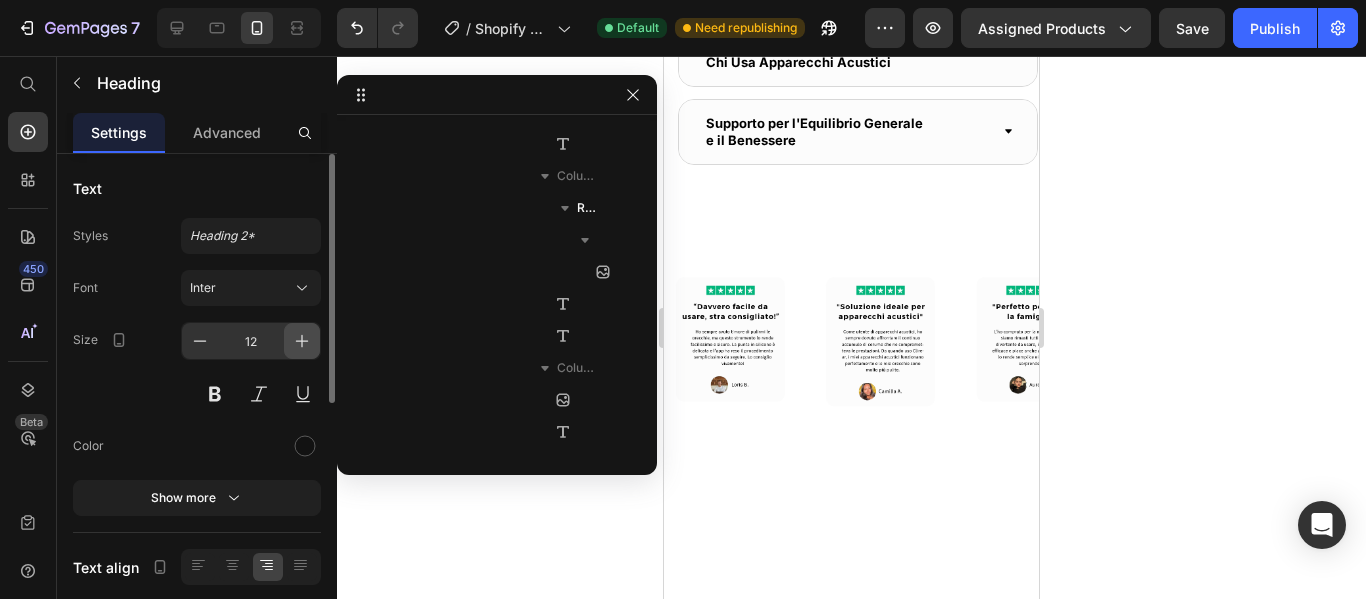 click 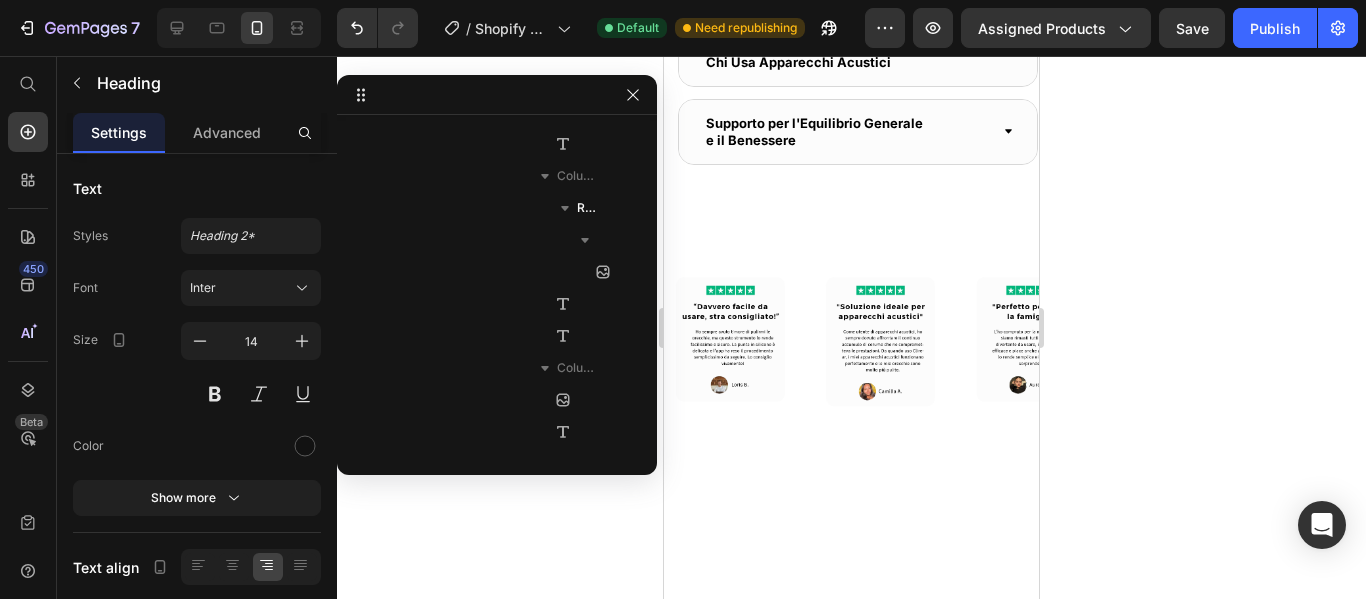 click on "La nostra app facile da usare si collega al tuo Clirear in pochi secondi, fornendo una trasmissione video in tempo reale, per dei controlli e una pulizia perfetta ogni volta." at bounding box center [853, -580] 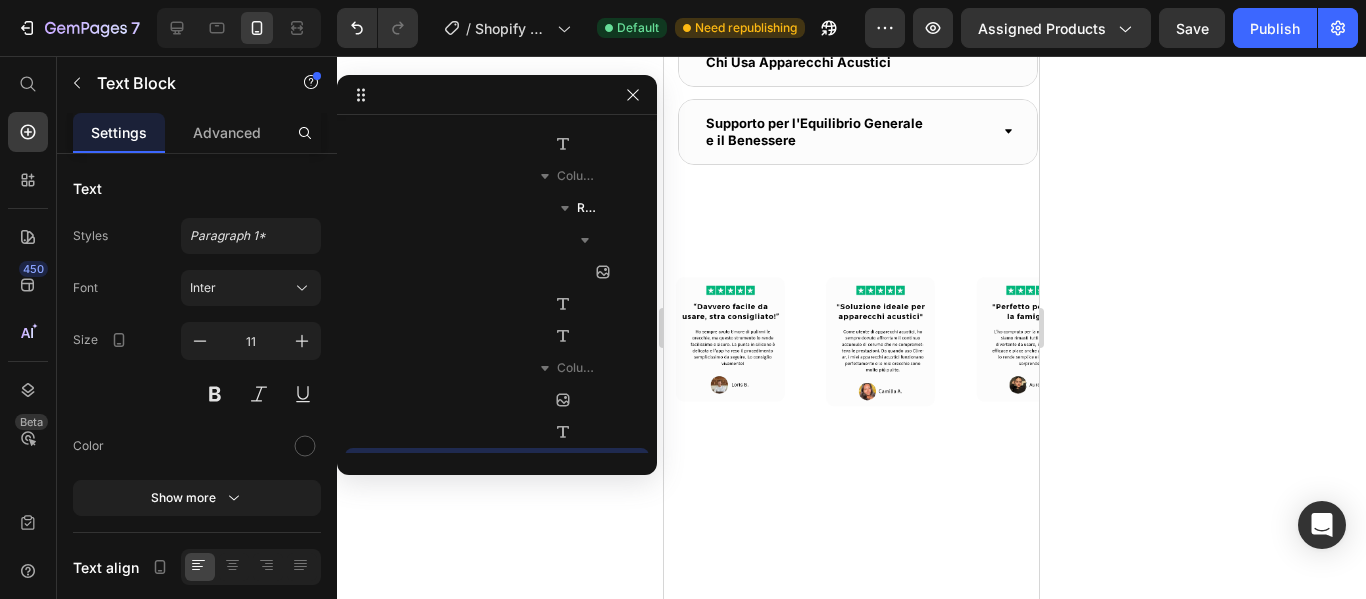 drag, startPoint x: 1131, startPoint y: 327, endPoint x: 264, endPoint y: 326, distance: 867.00055 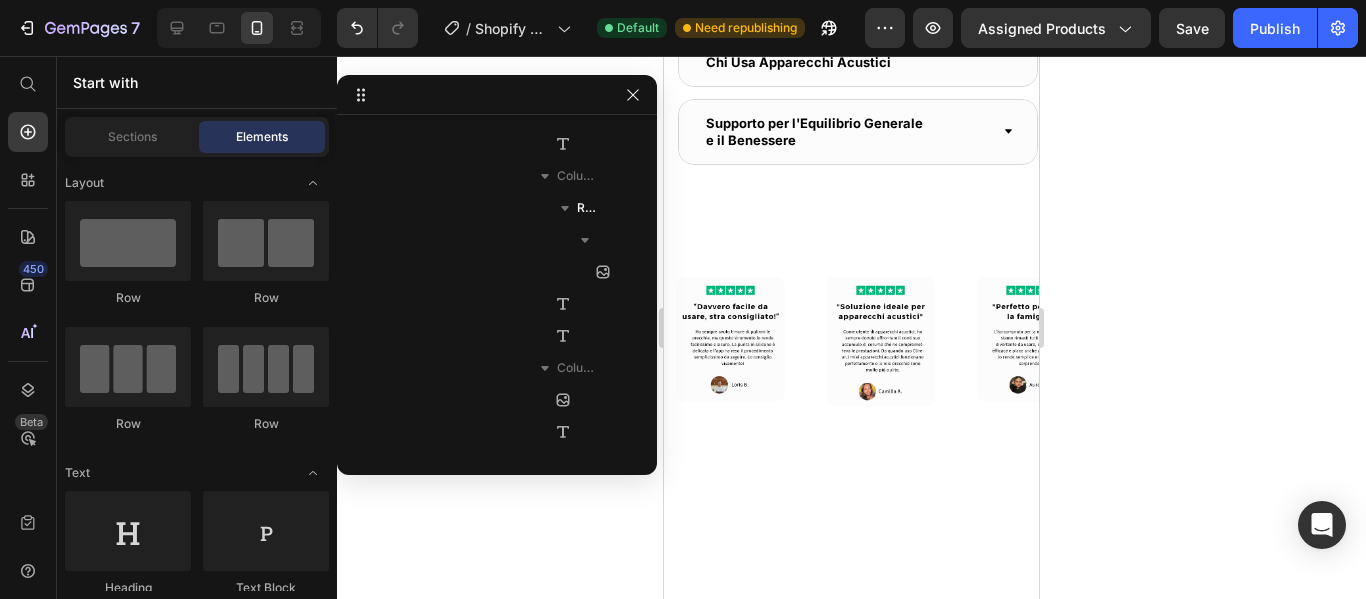 click on "Eccellente  4/8" at bounding box center [756, -400] 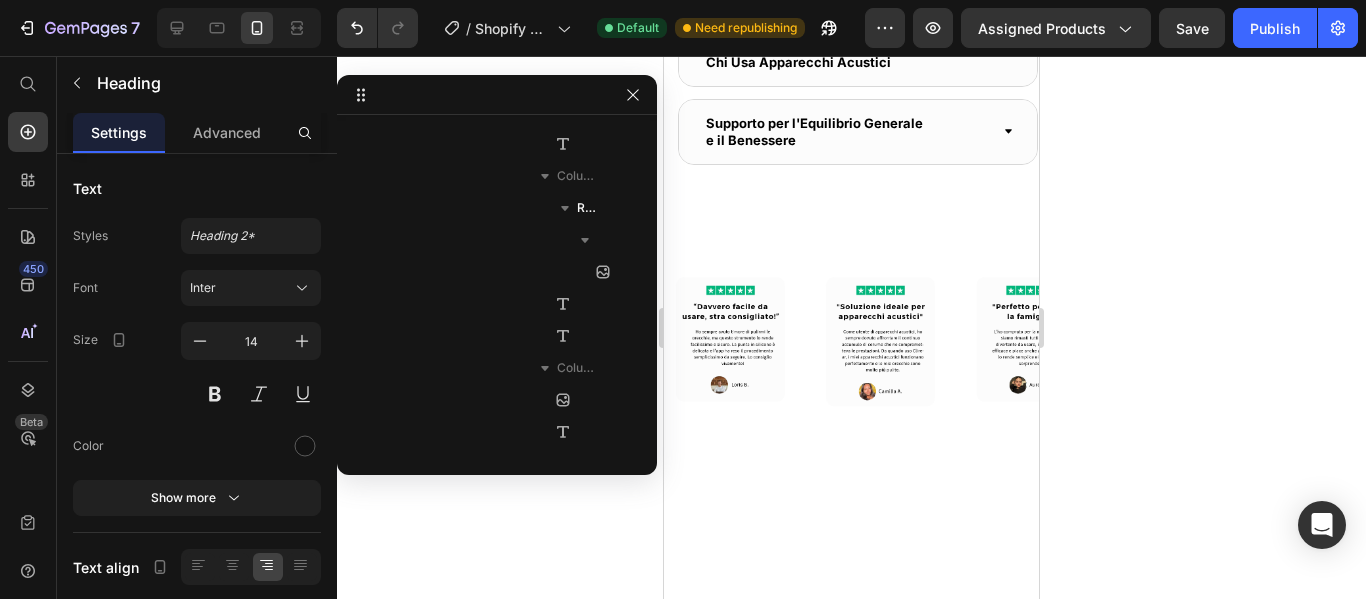 click on "I Nostri Clienti Parlano per Noi" at bounding box center (851, -443) 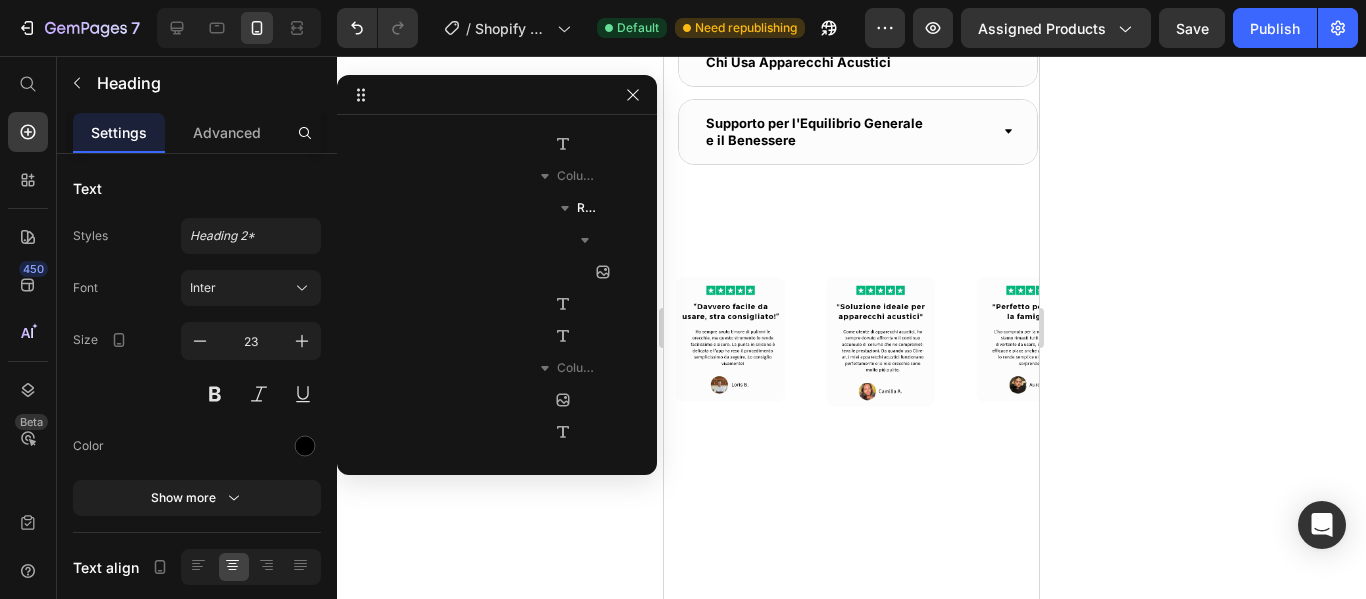click on "App Smartphone Intuitiva" at bounding box center (853, -630) 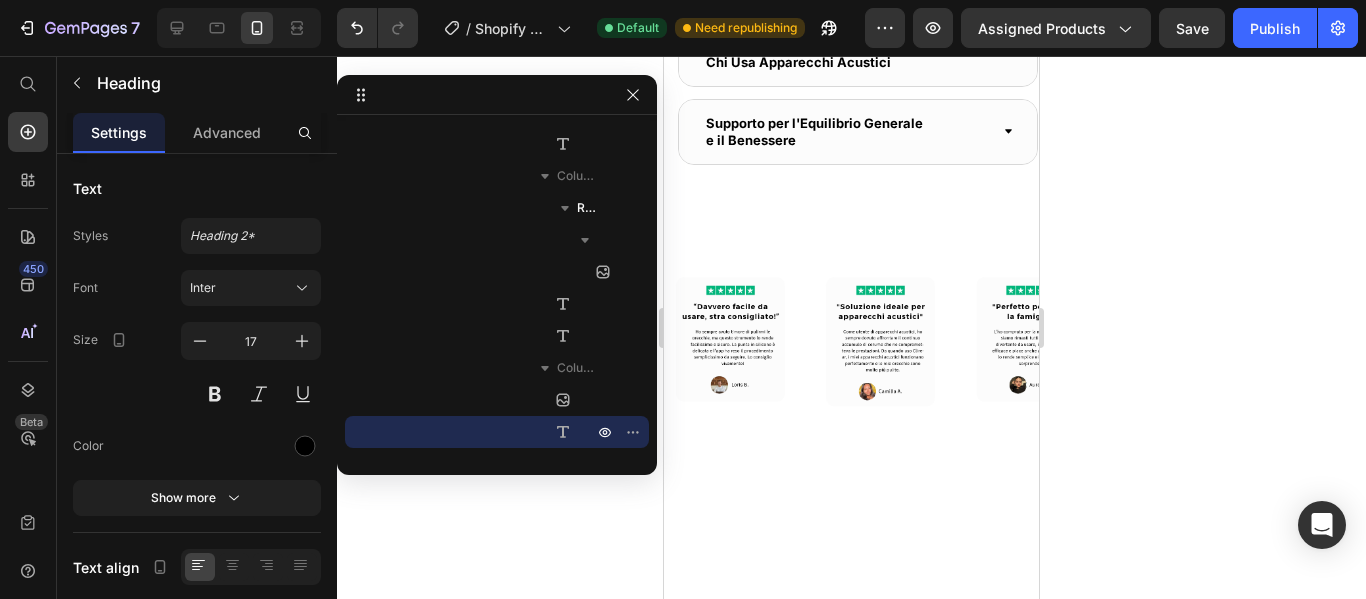click 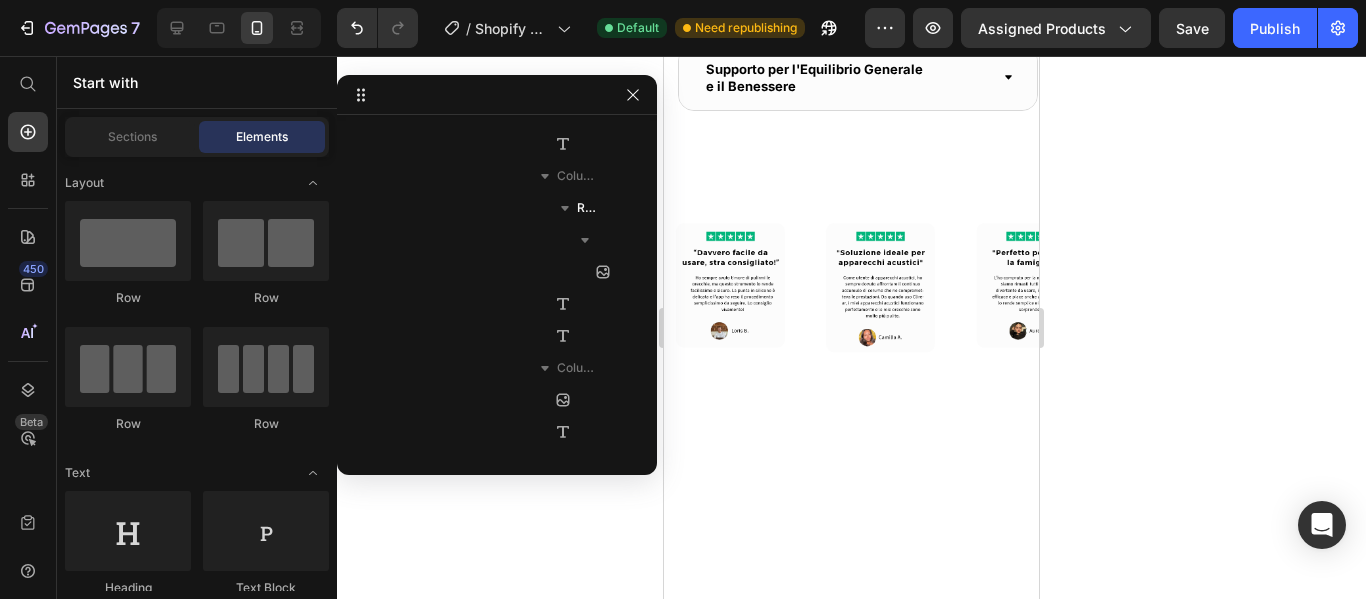 scroll, scrollTop: 3338, scrollLeft: 0, axis: vertical 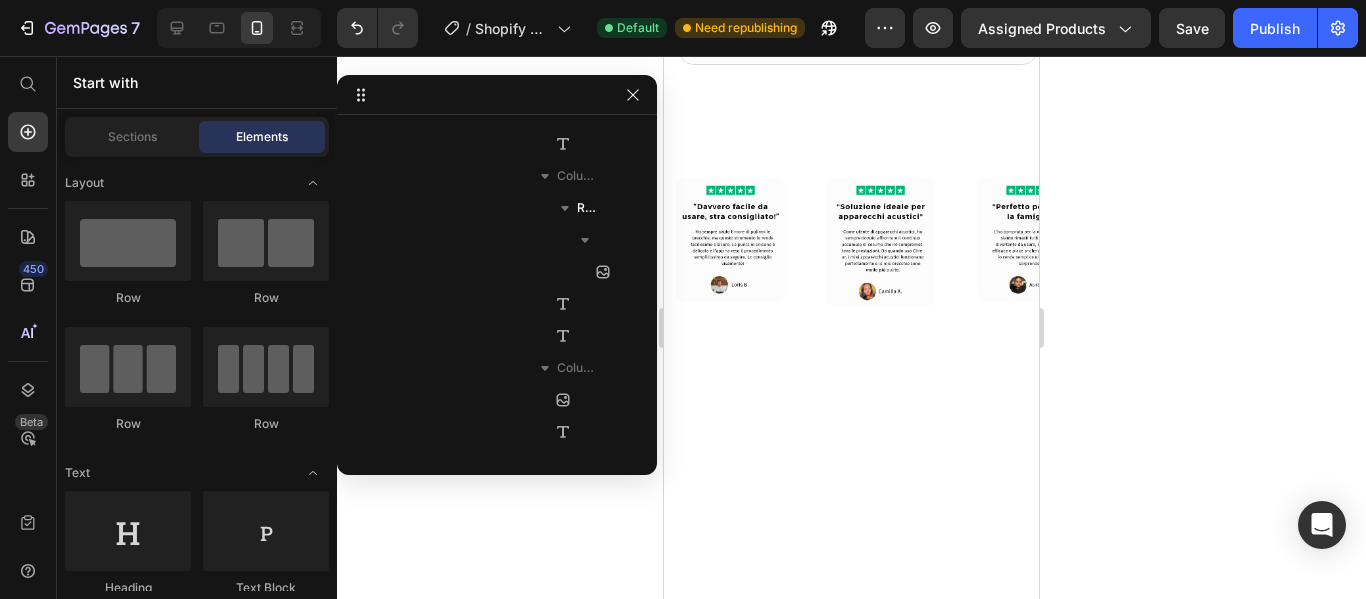 click on "I Nostri Clienti Parlano per Noi" at bounding box center (851, -543) 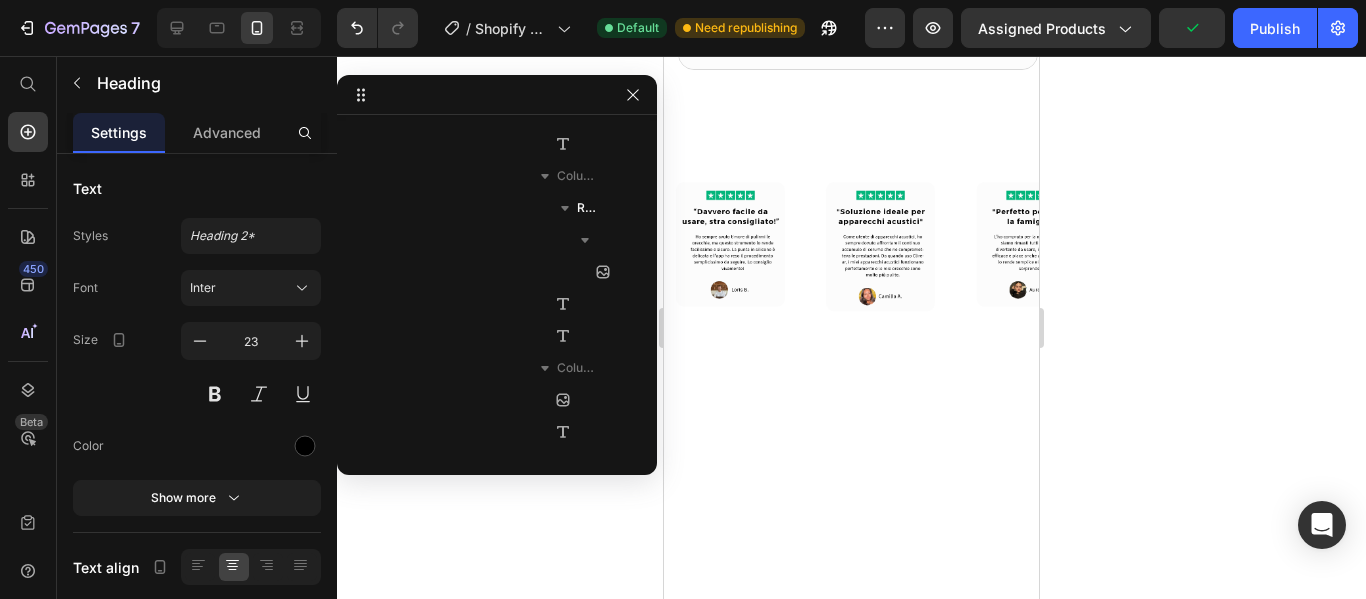drag, startPoint x: 838, startPoint y: 323, endPoint x: 952, endPoint y: 350, distance: 117.15375 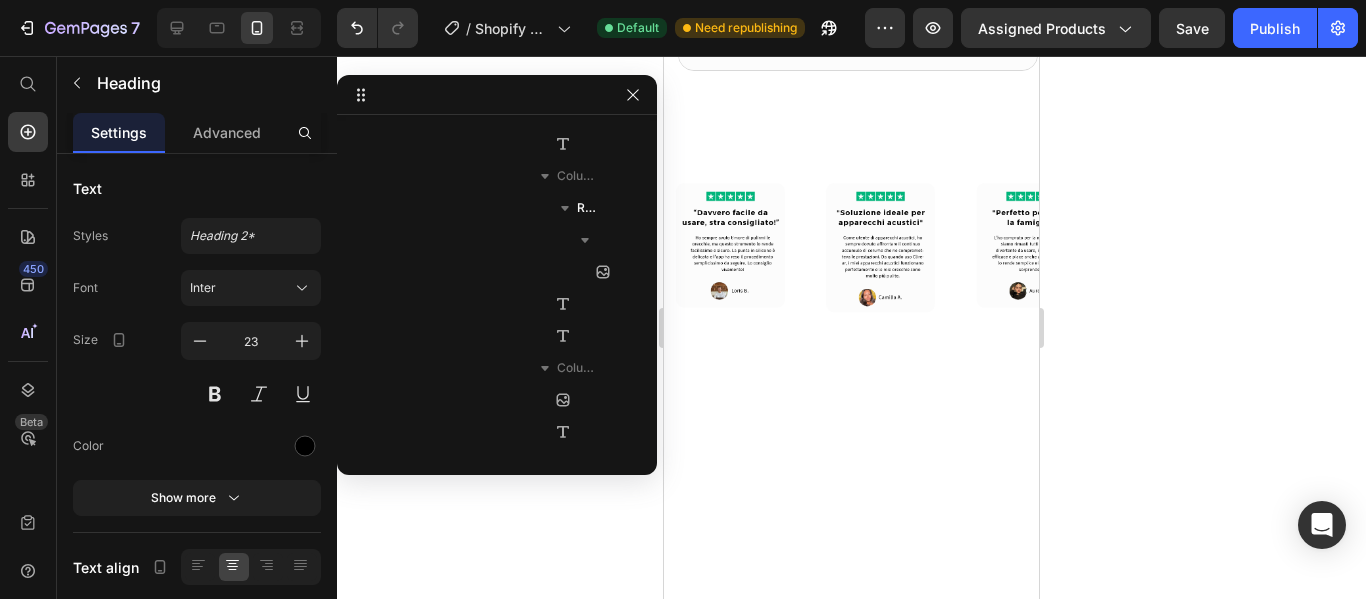 click 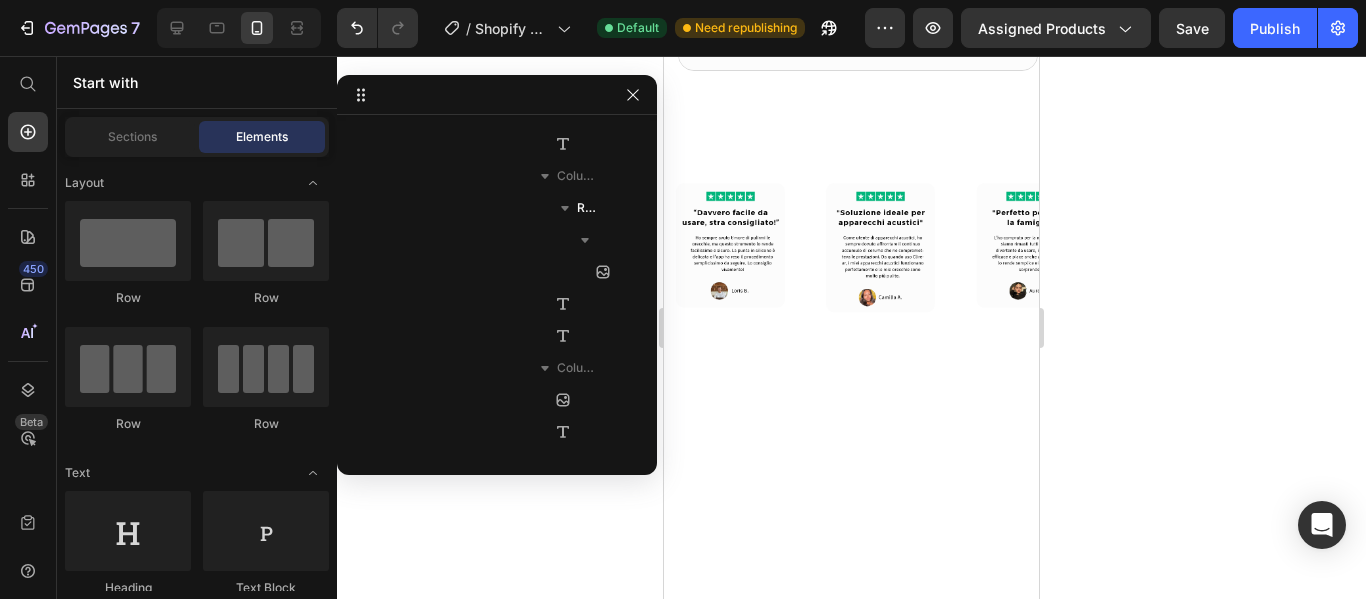 click on "4/8" at bounding box center [834, -495] 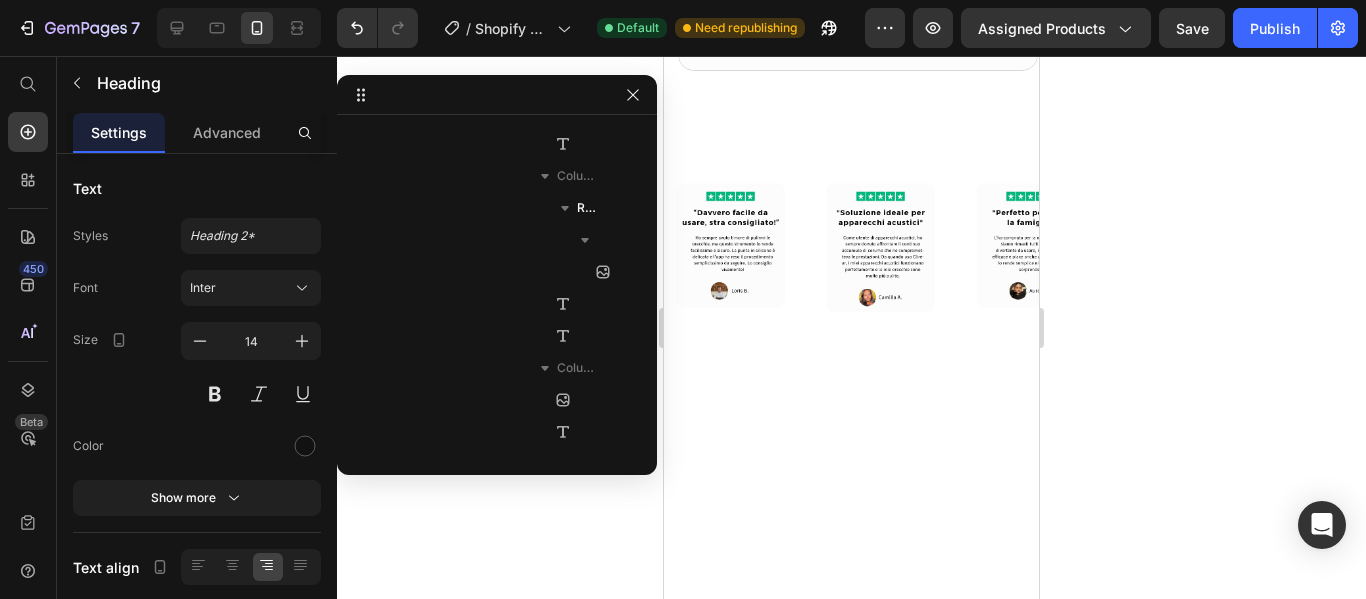 click 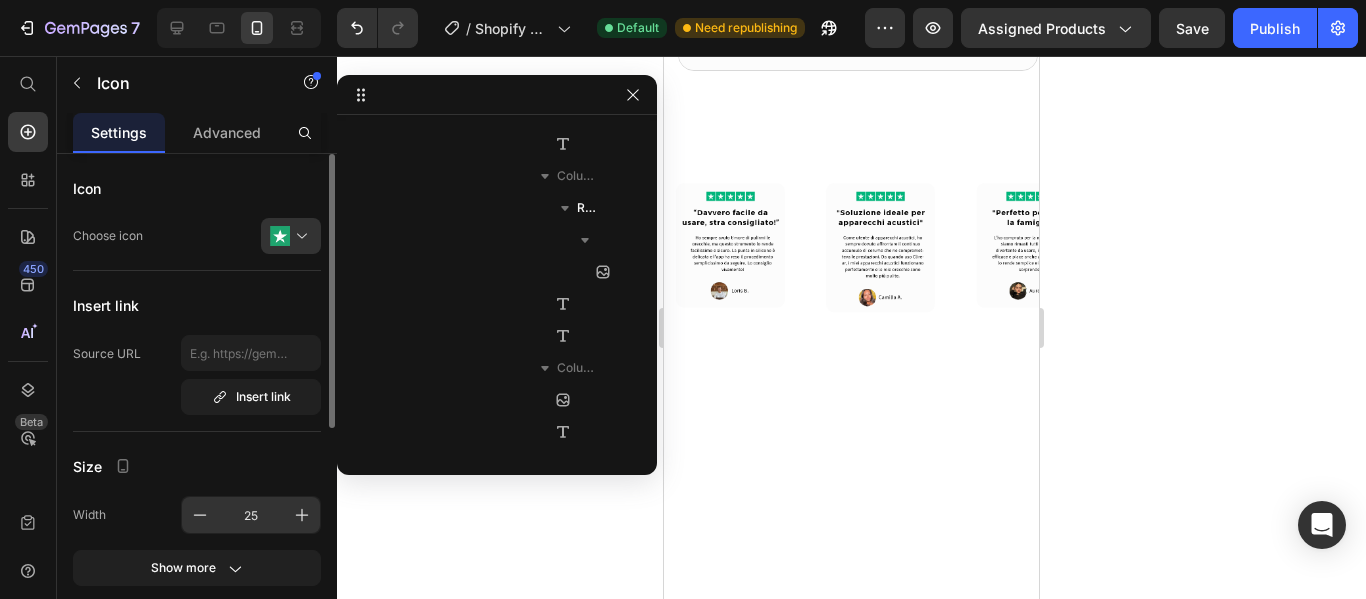 click on "25" at bounding box center [251, 515] 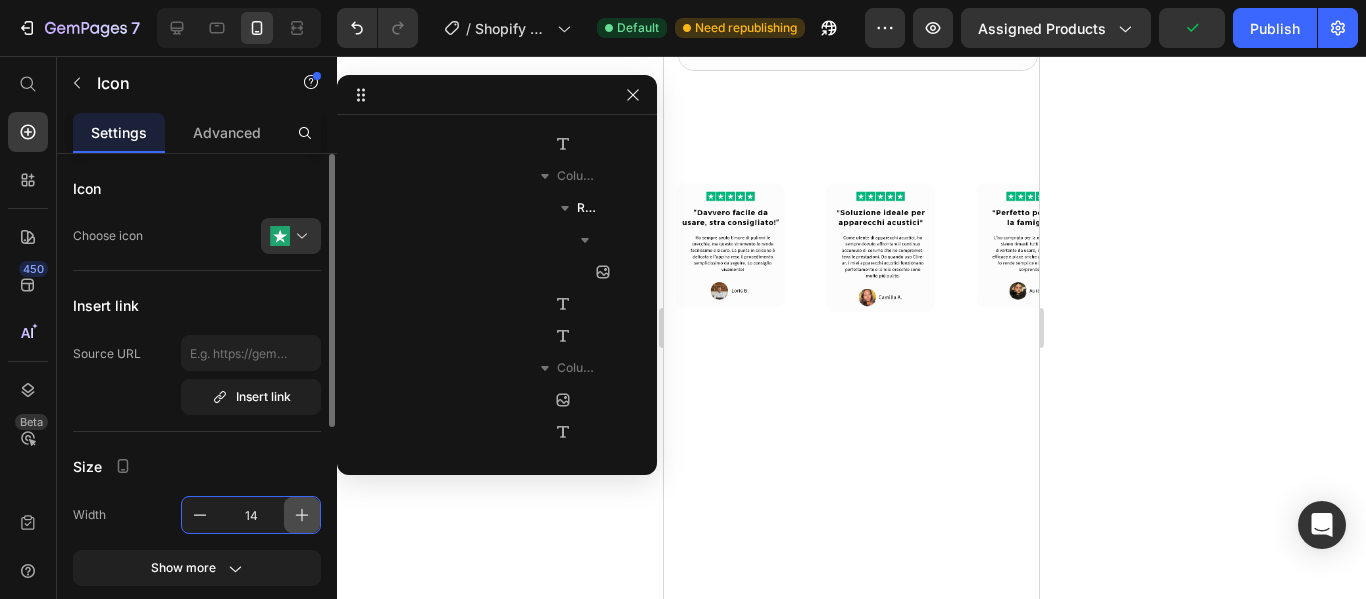 click at bounding box center [302, 515] 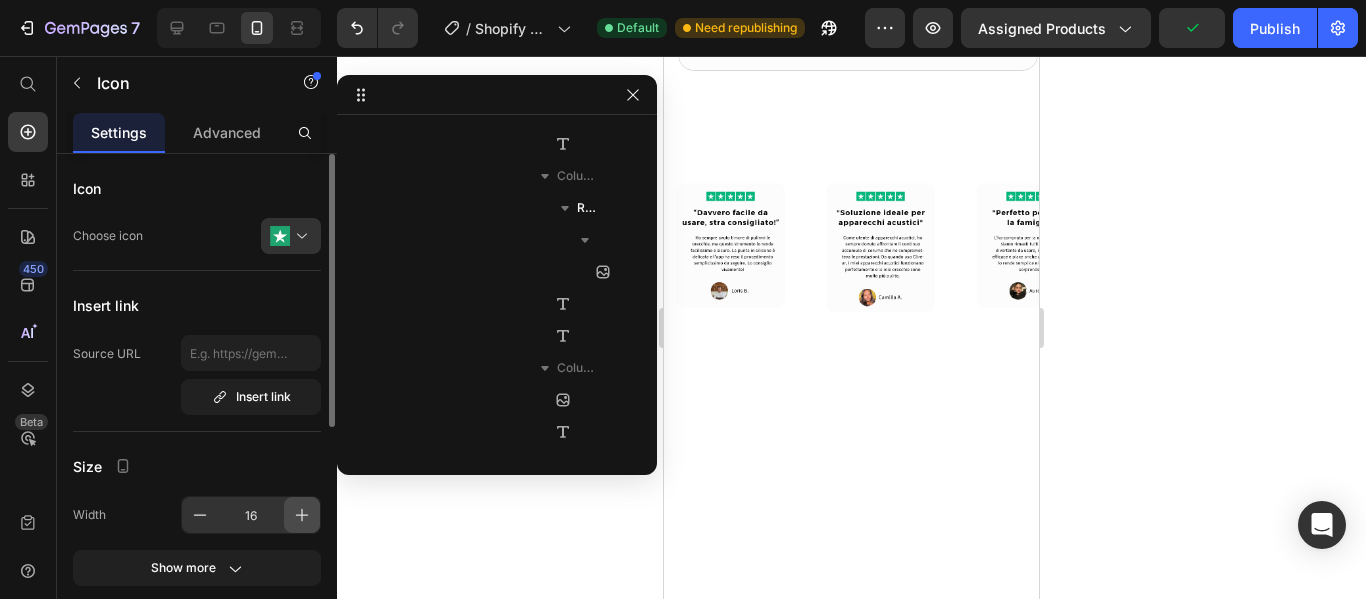 click at bounding box center (302, 515) 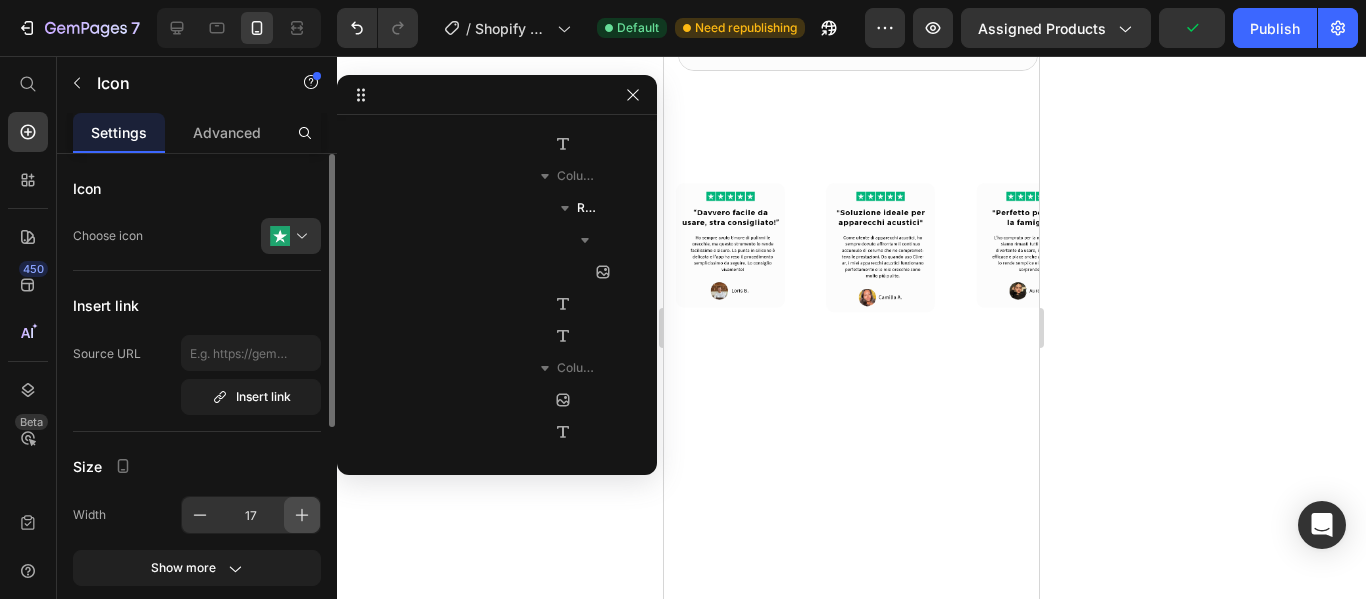 click at bounding box center (302, 515) 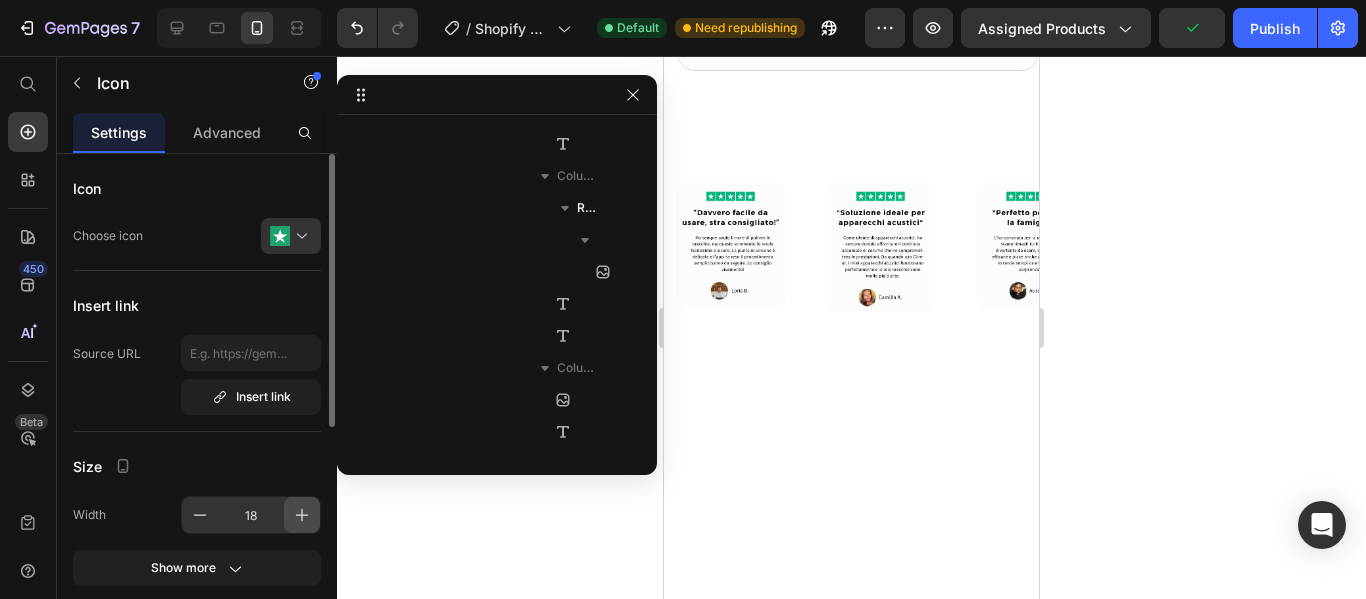click at bounding box center (302, 515) 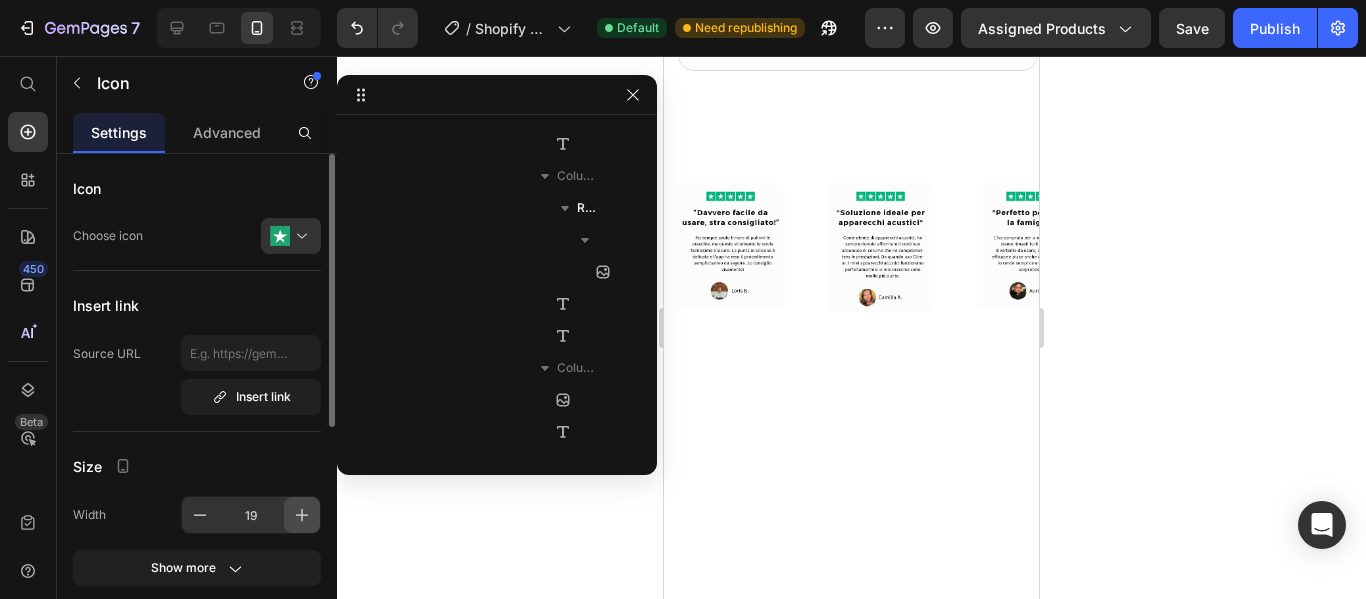 click at bounding box center [302, 515] 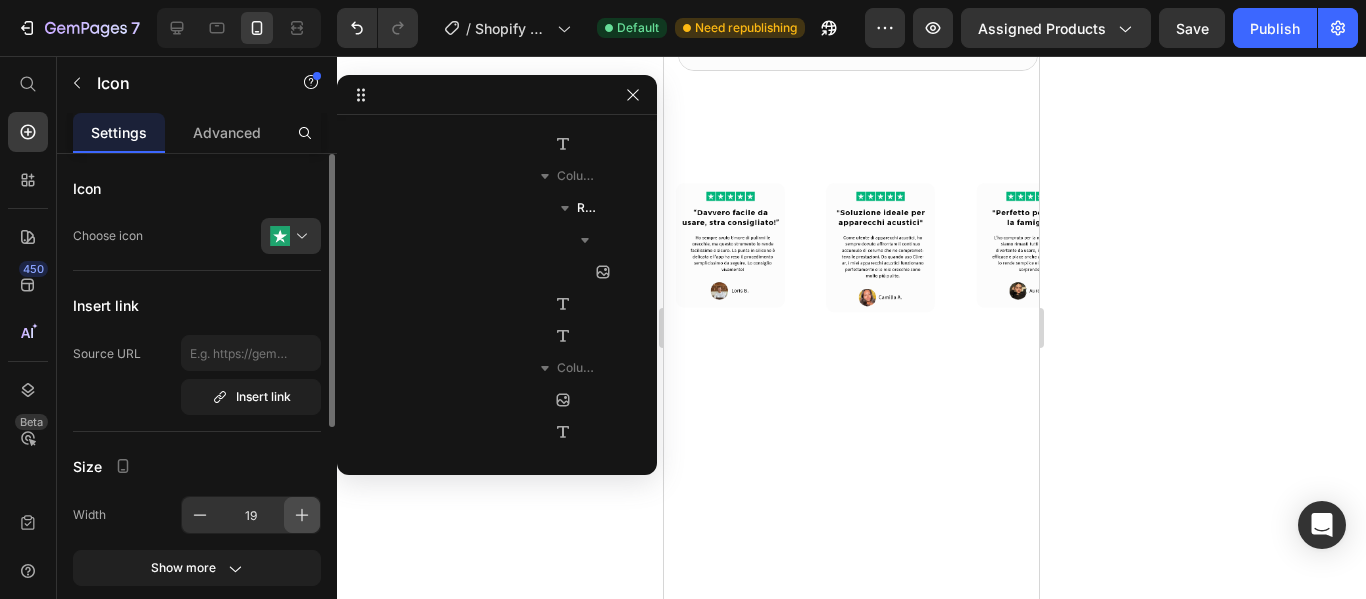 type on "20" 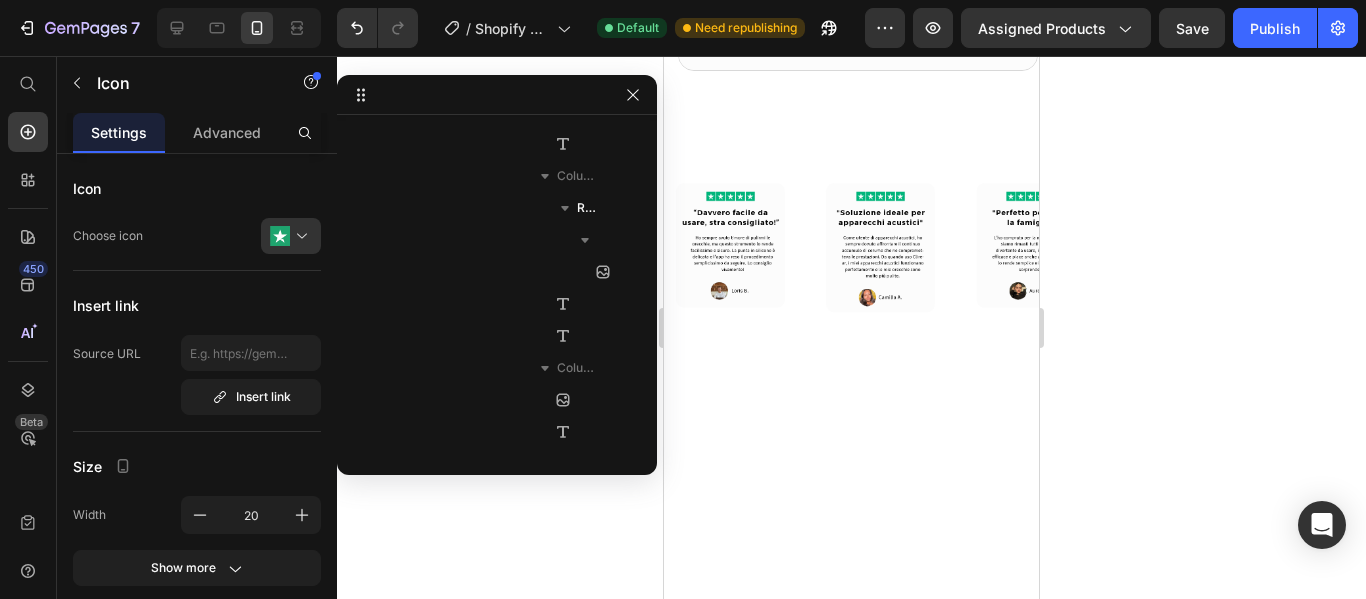 click 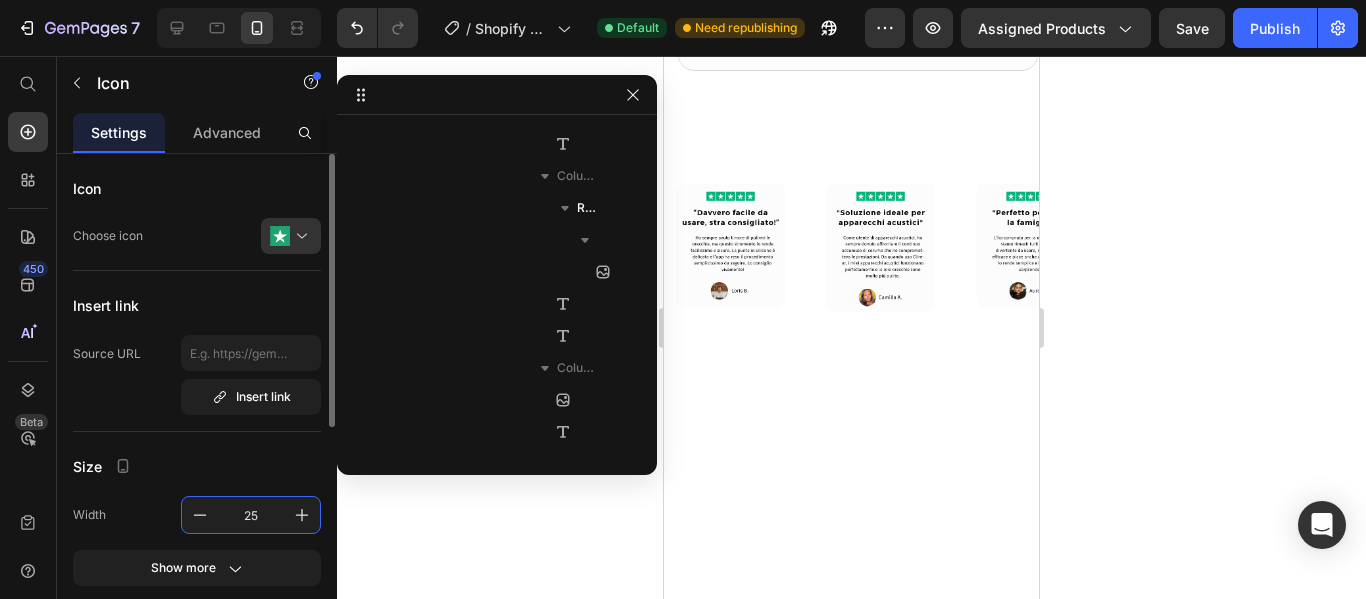click on "25" at bounding box center (251, 515) 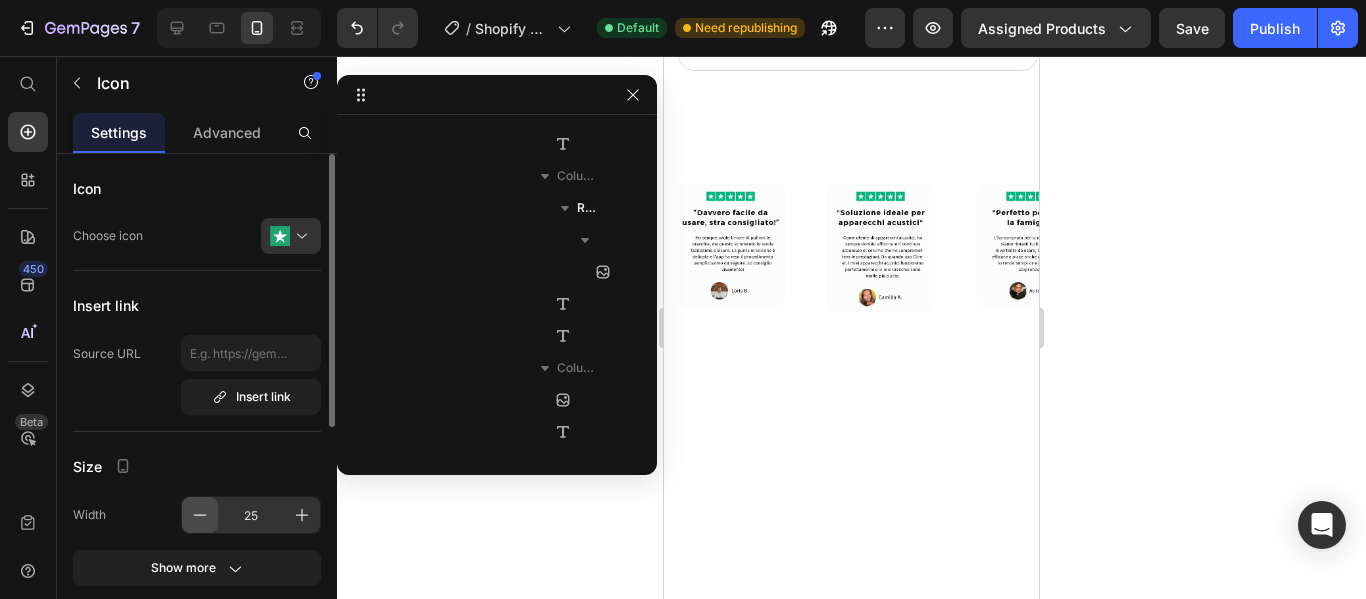 click 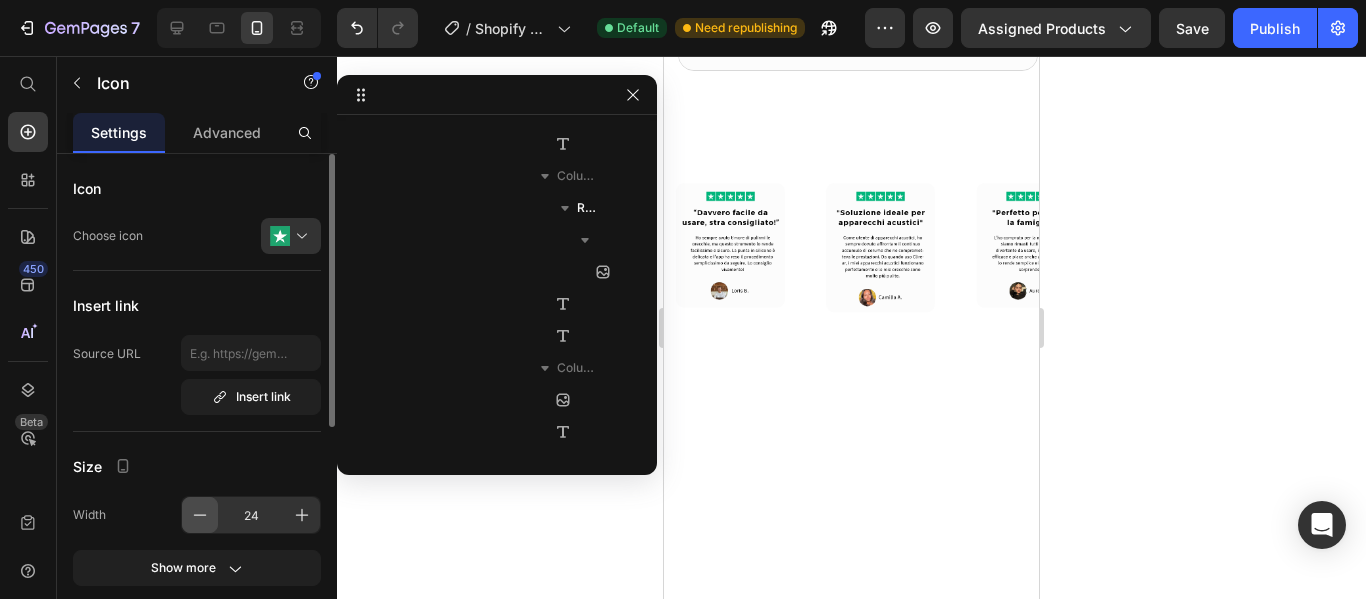 click 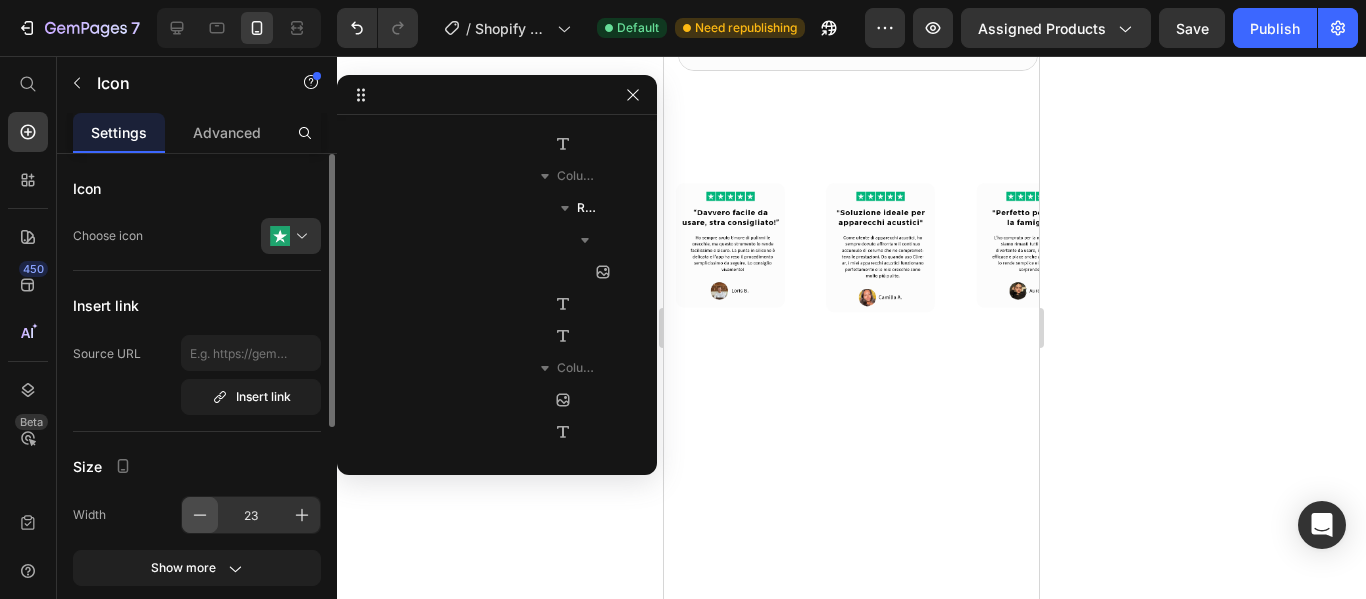 click 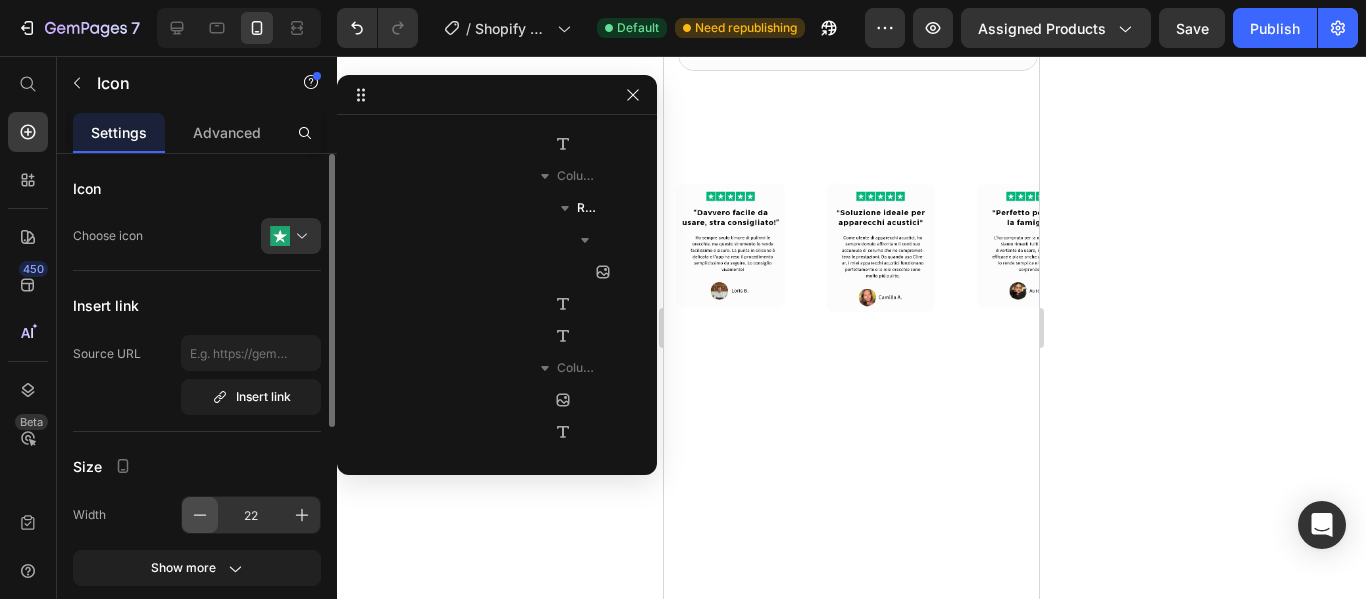 click 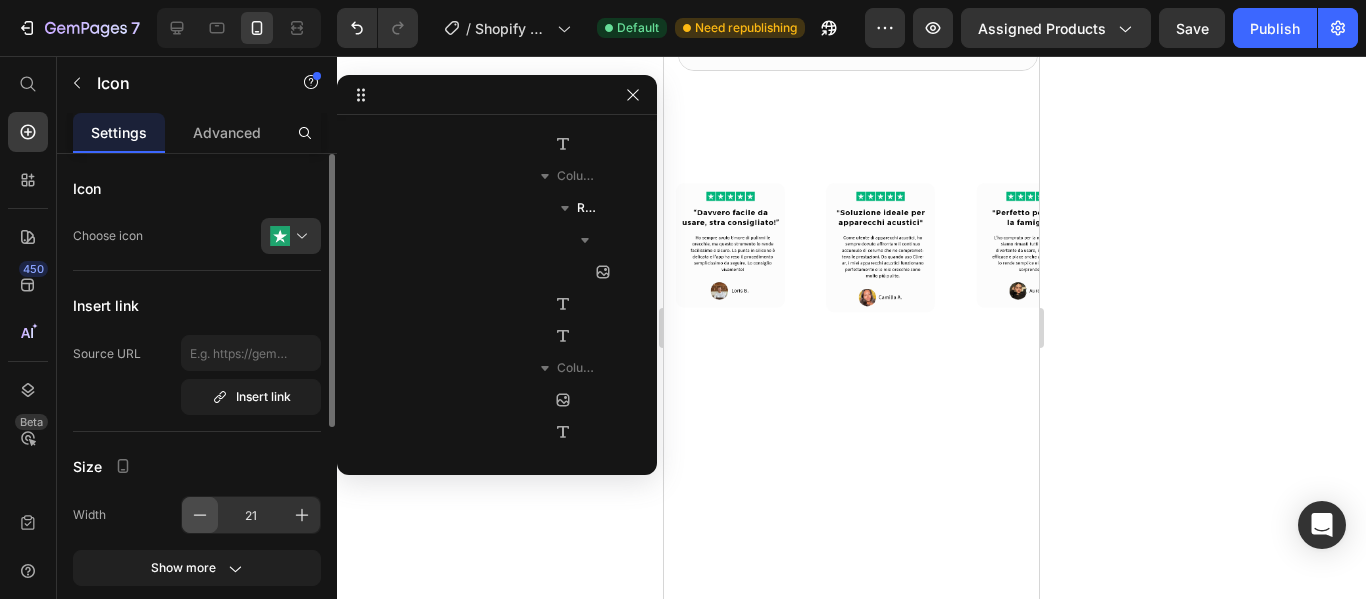 click 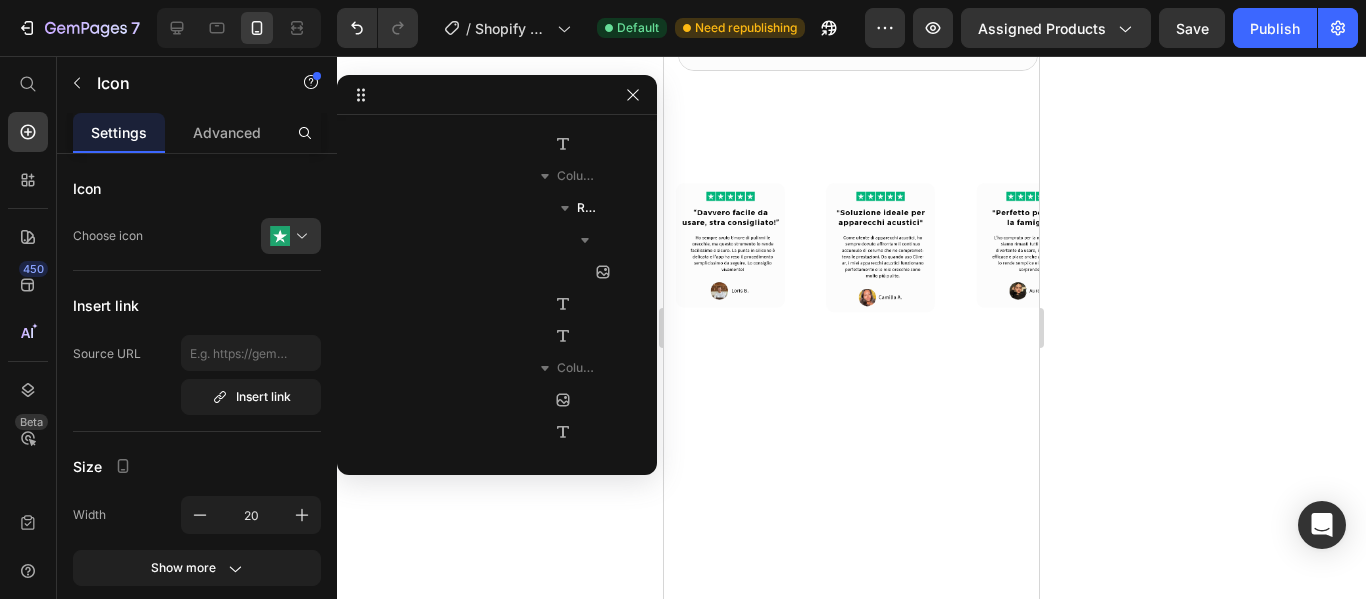 click 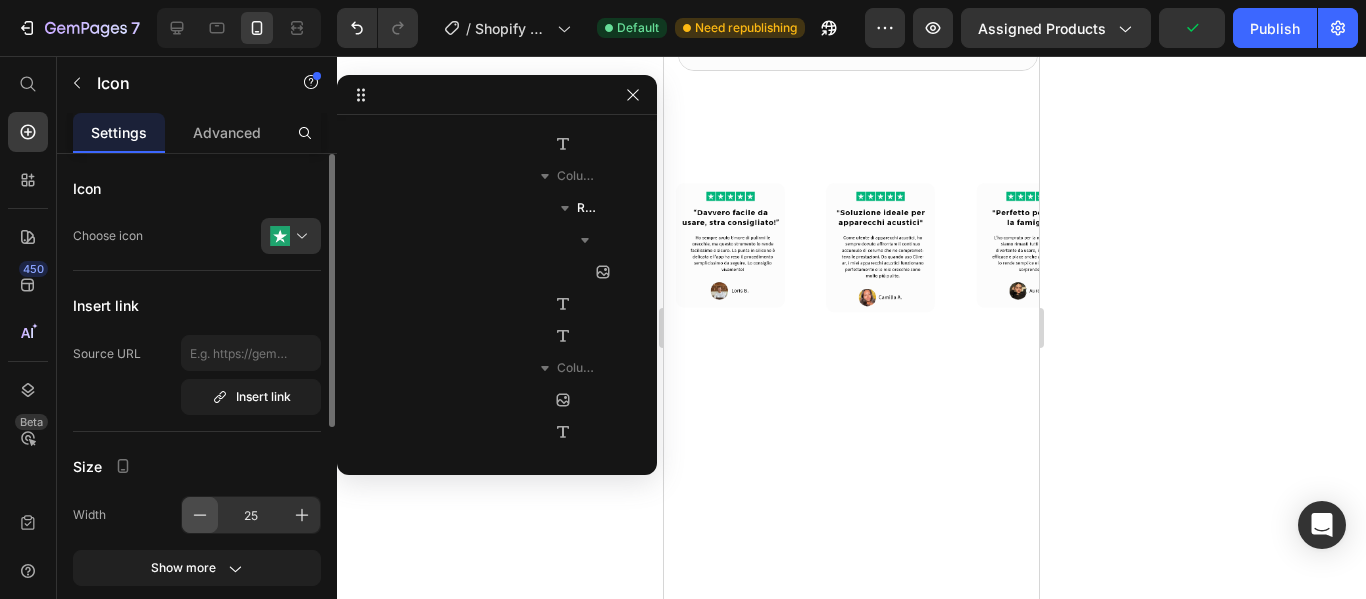 click 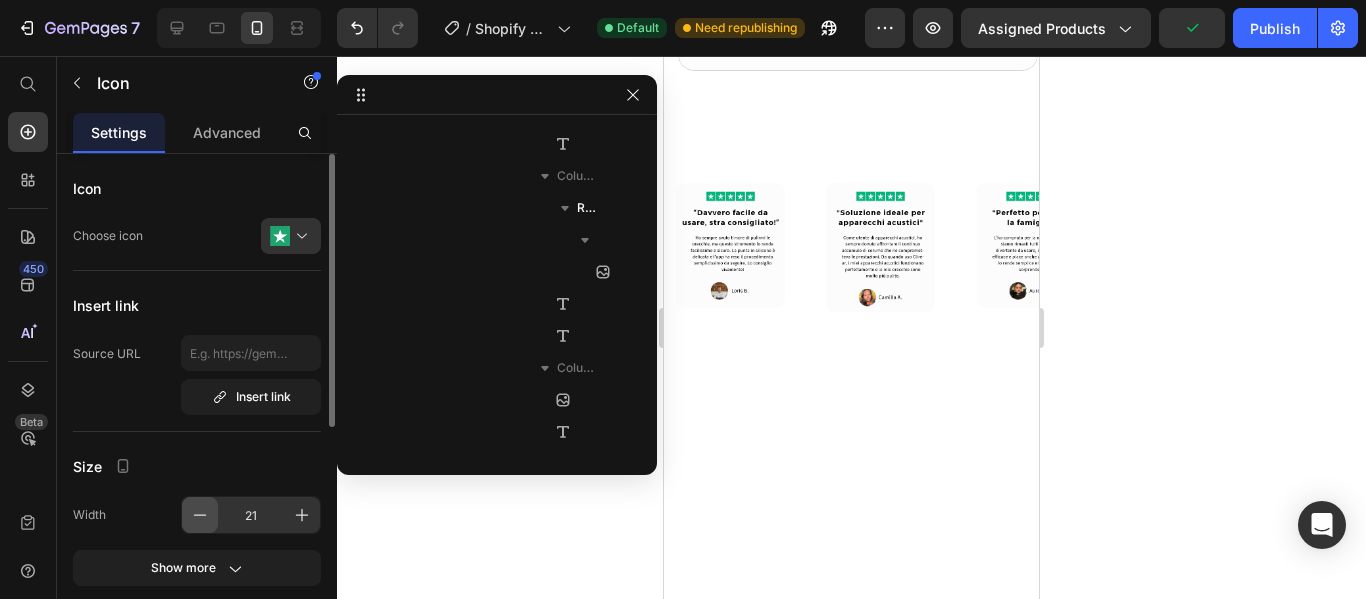 click 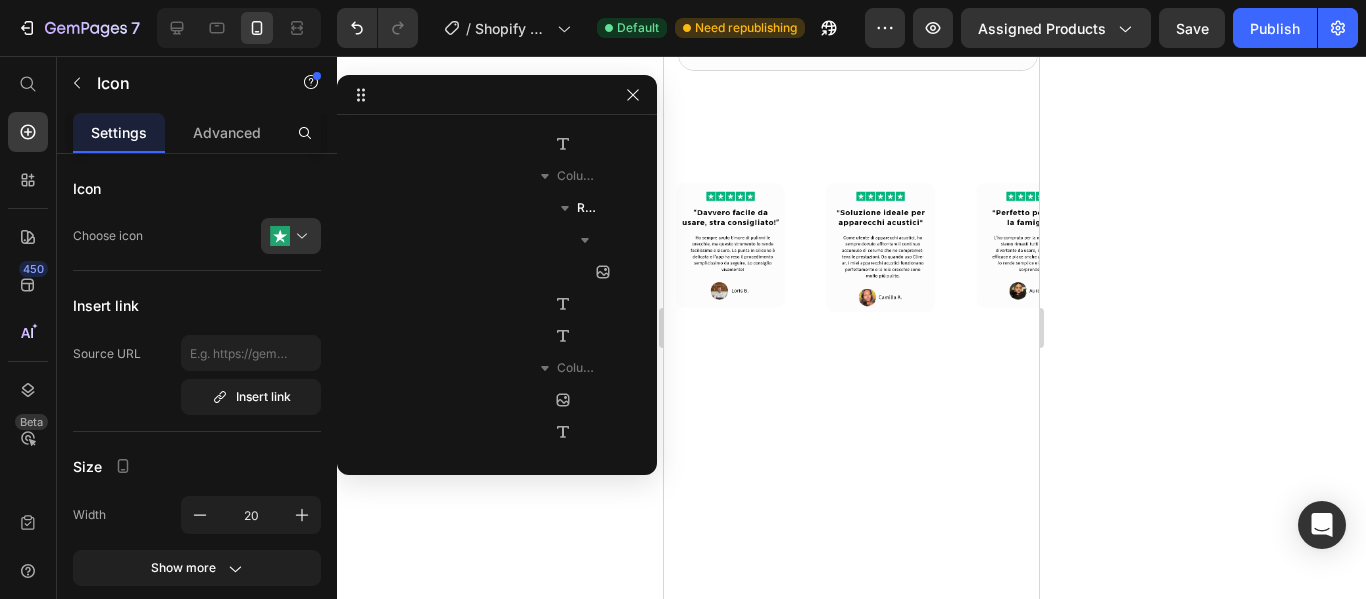 click 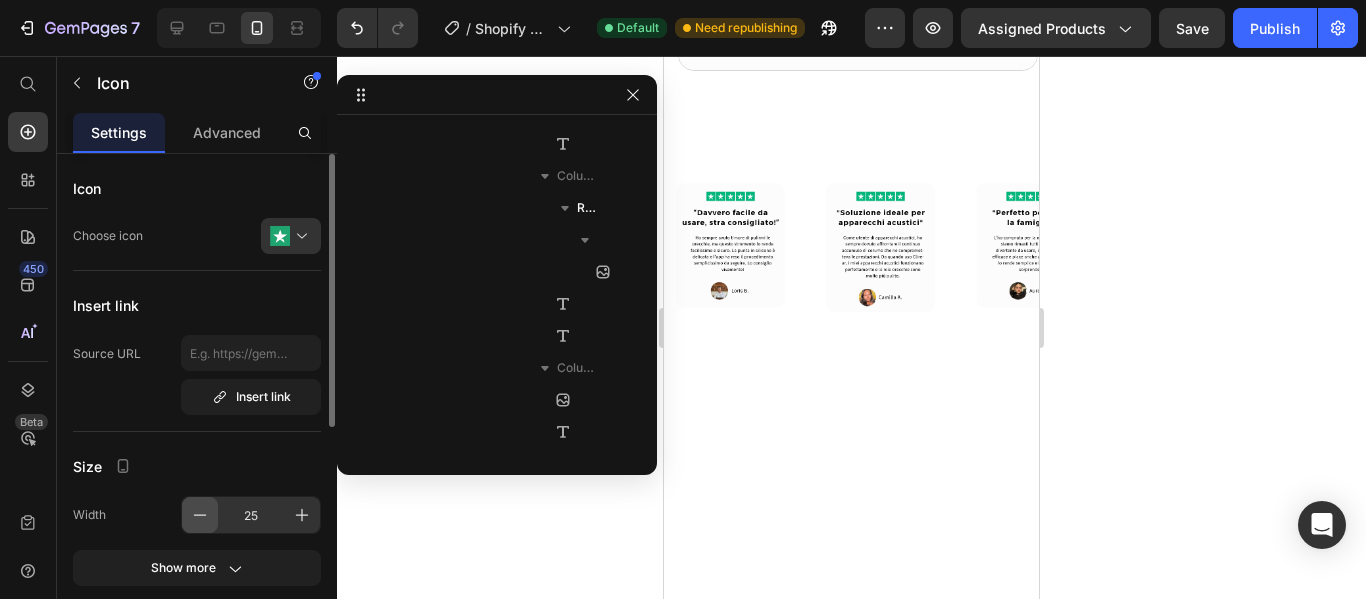 click at bounding box center [200, 515] 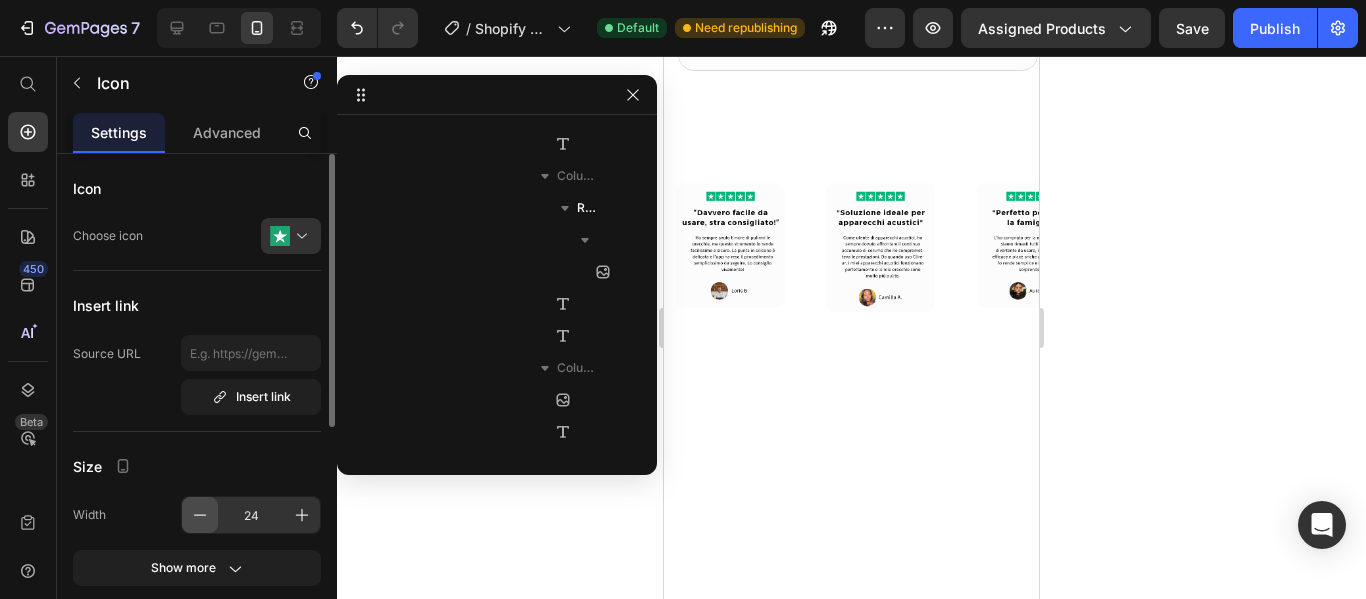 click at bounding box center (200, 515) 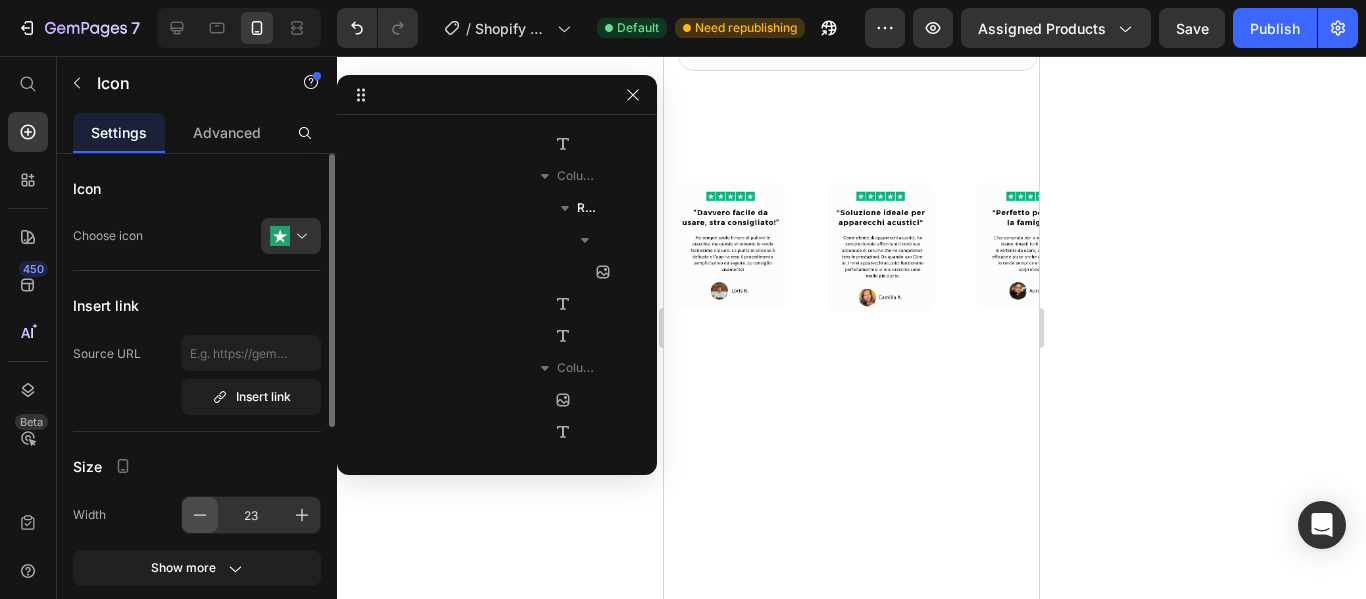 click at bounding box center [200, 515] 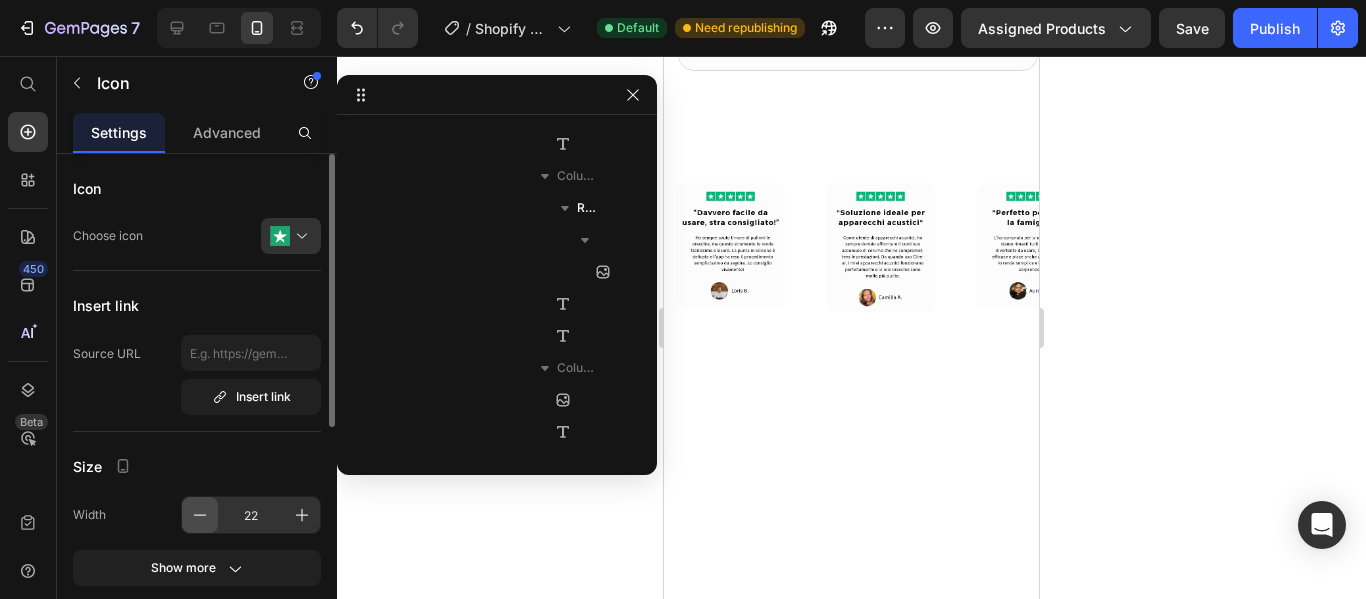 click at bounding box center (200, 515) 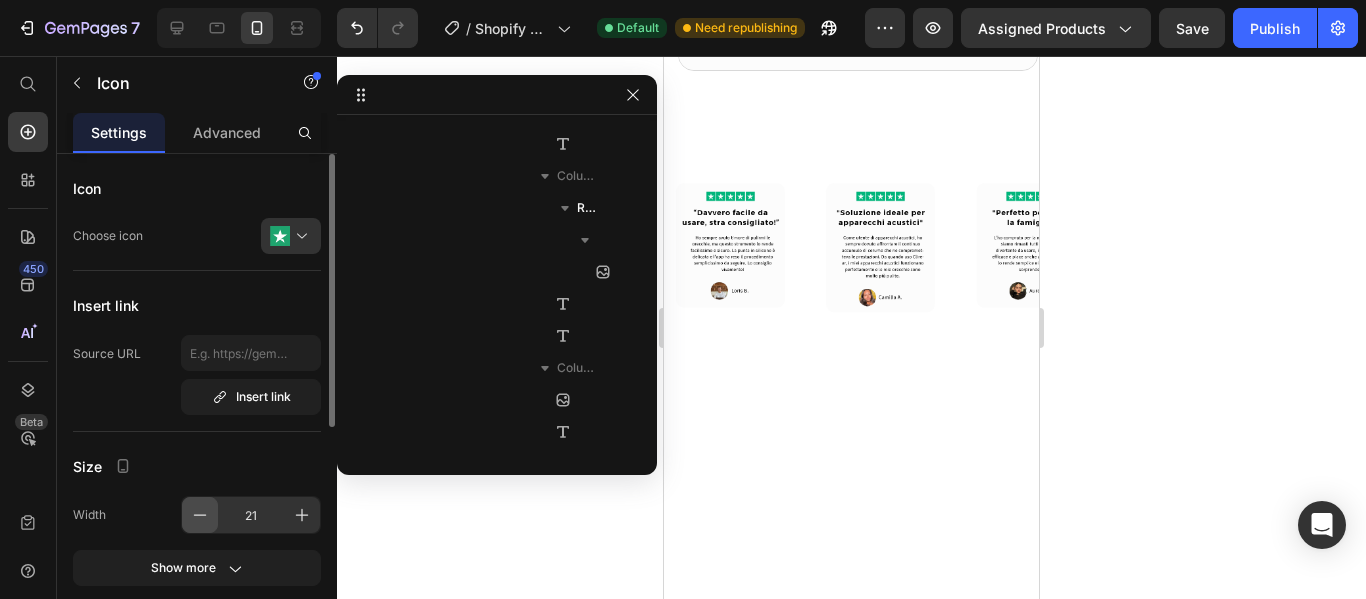 click at bounding box center [200, 515] 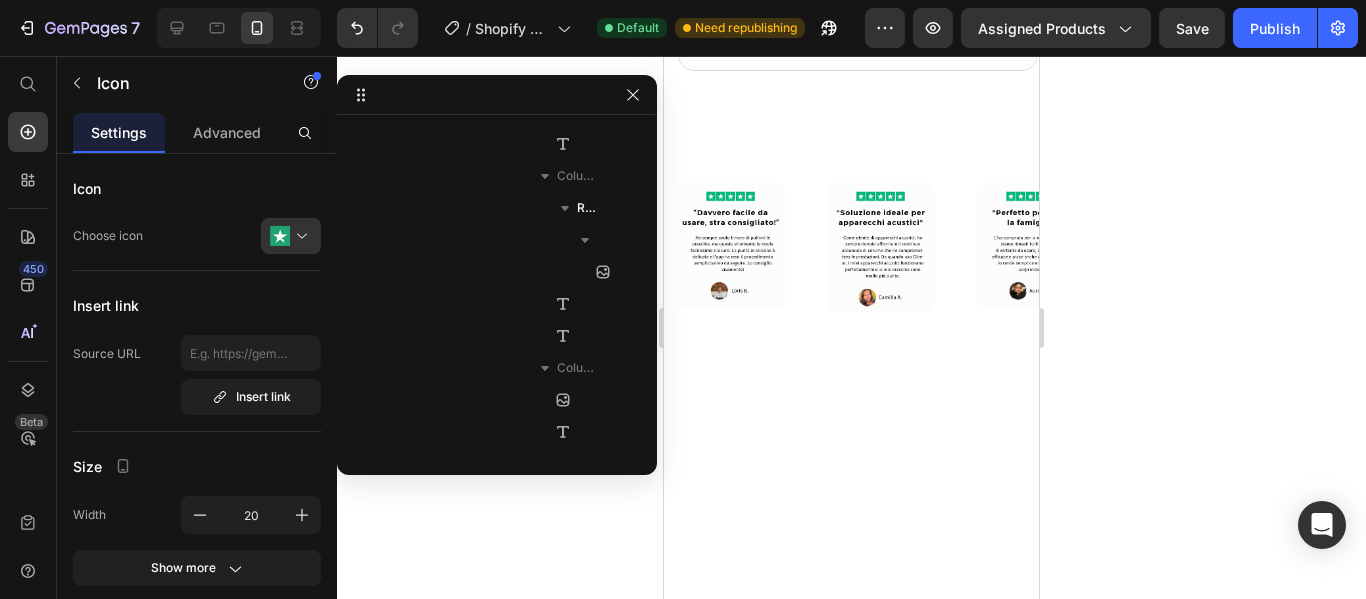 click 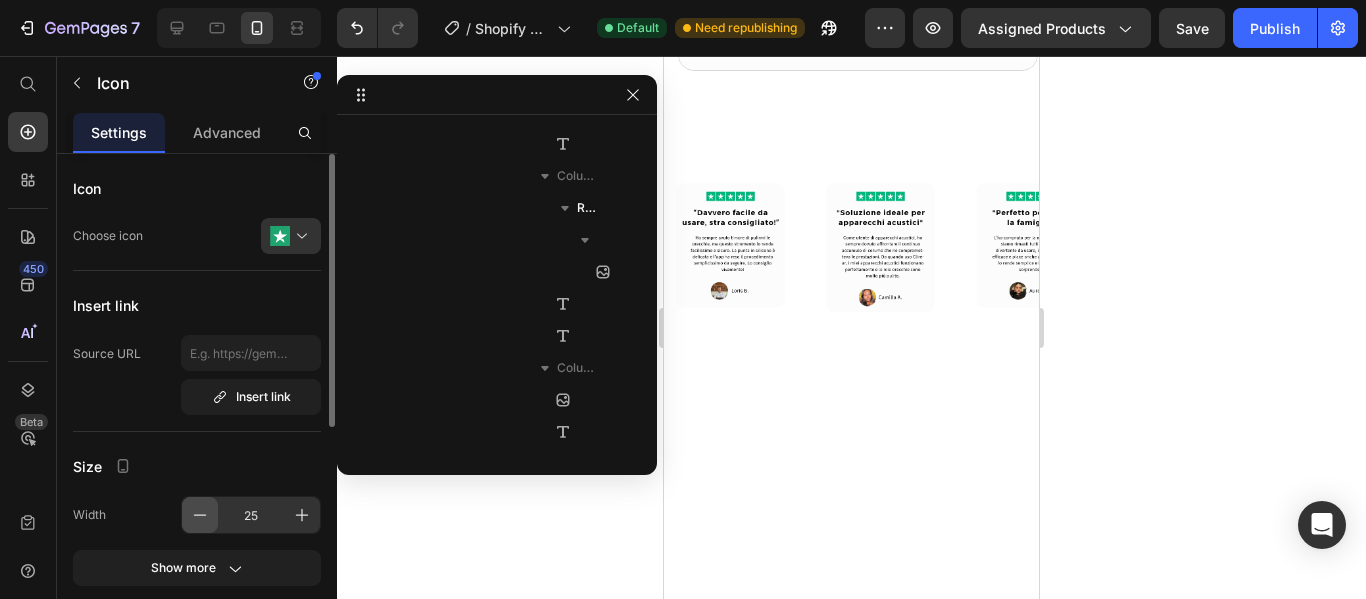 click at bounding box center [200, 515] 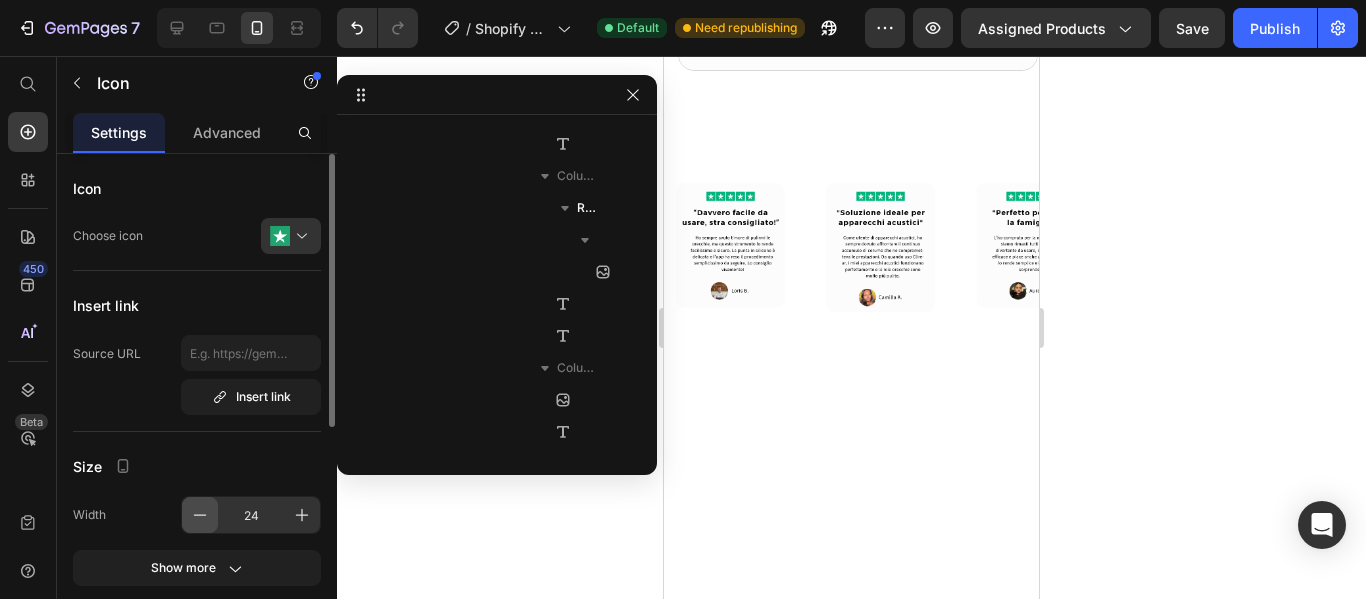 click at bounding box center (200, 515) 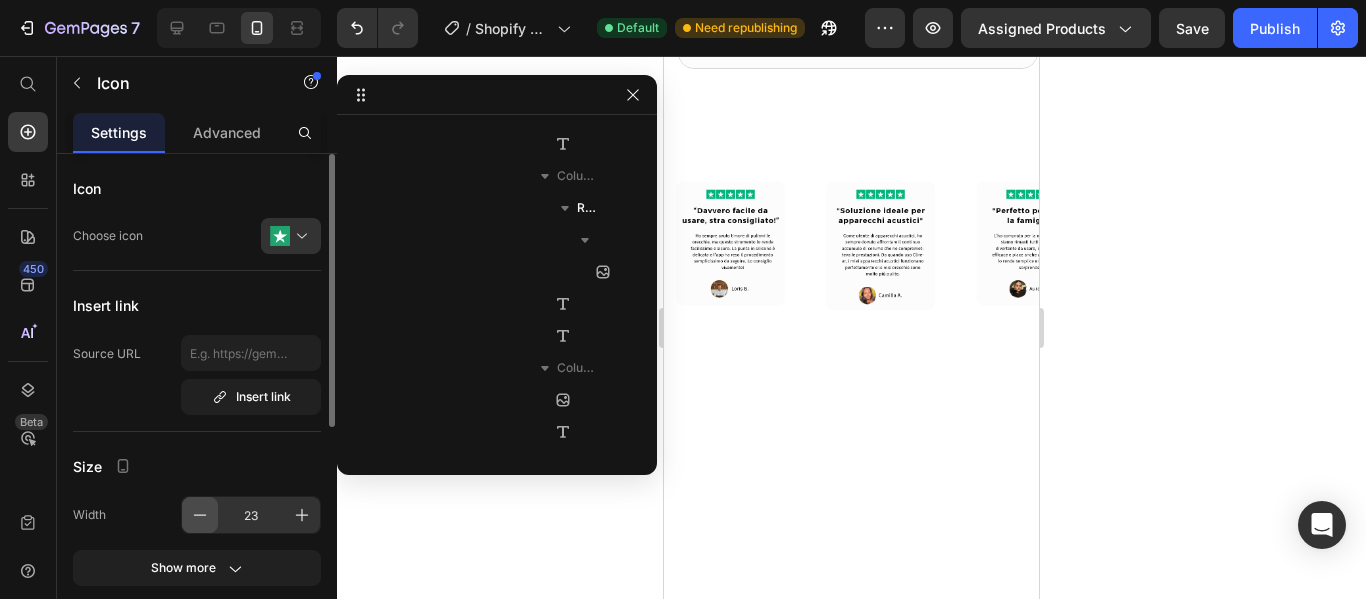 click at bounding box center (200, 515) 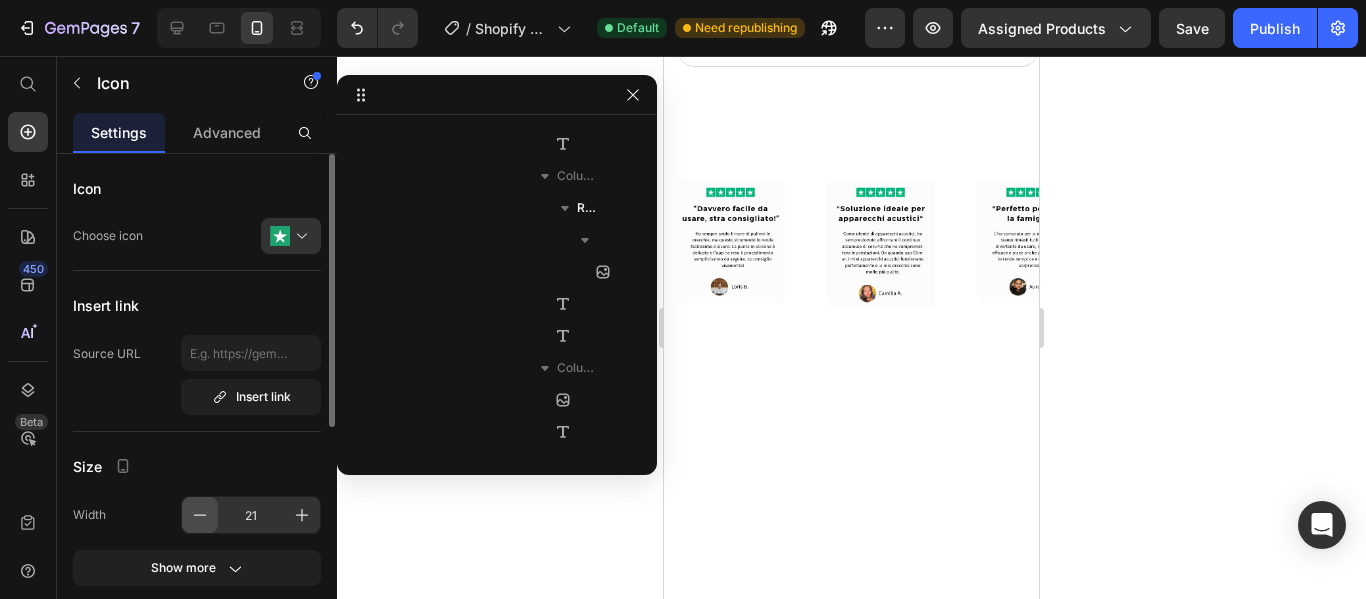click at bounding box center [200, 515] 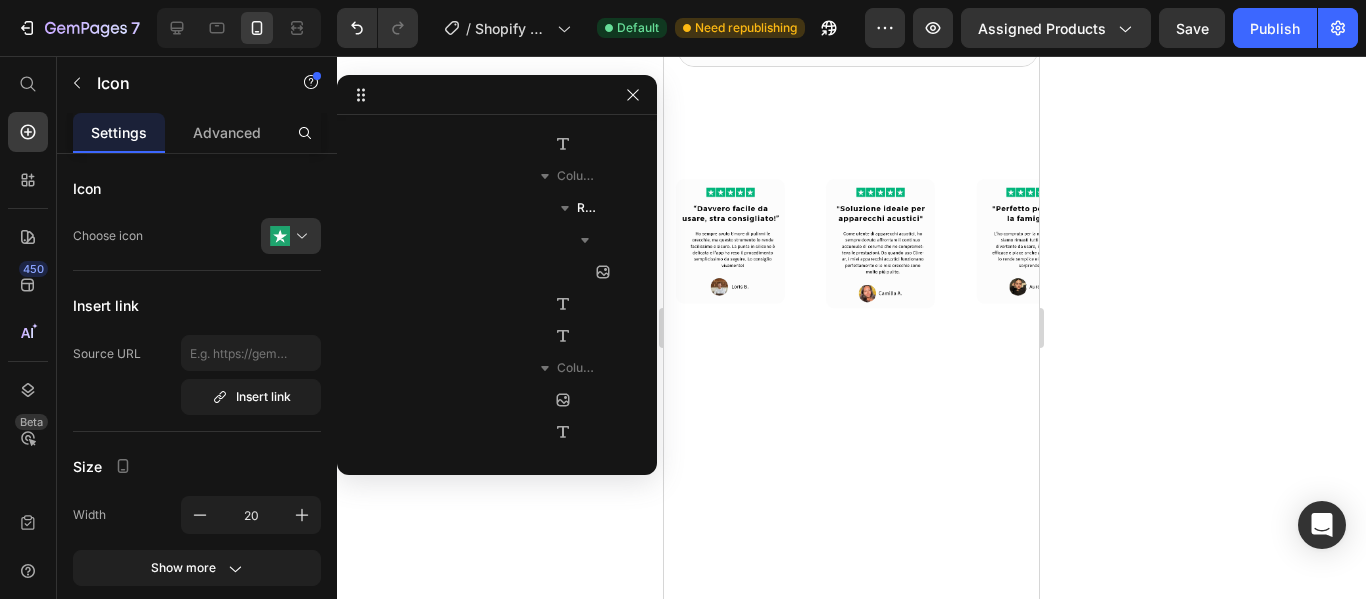 click 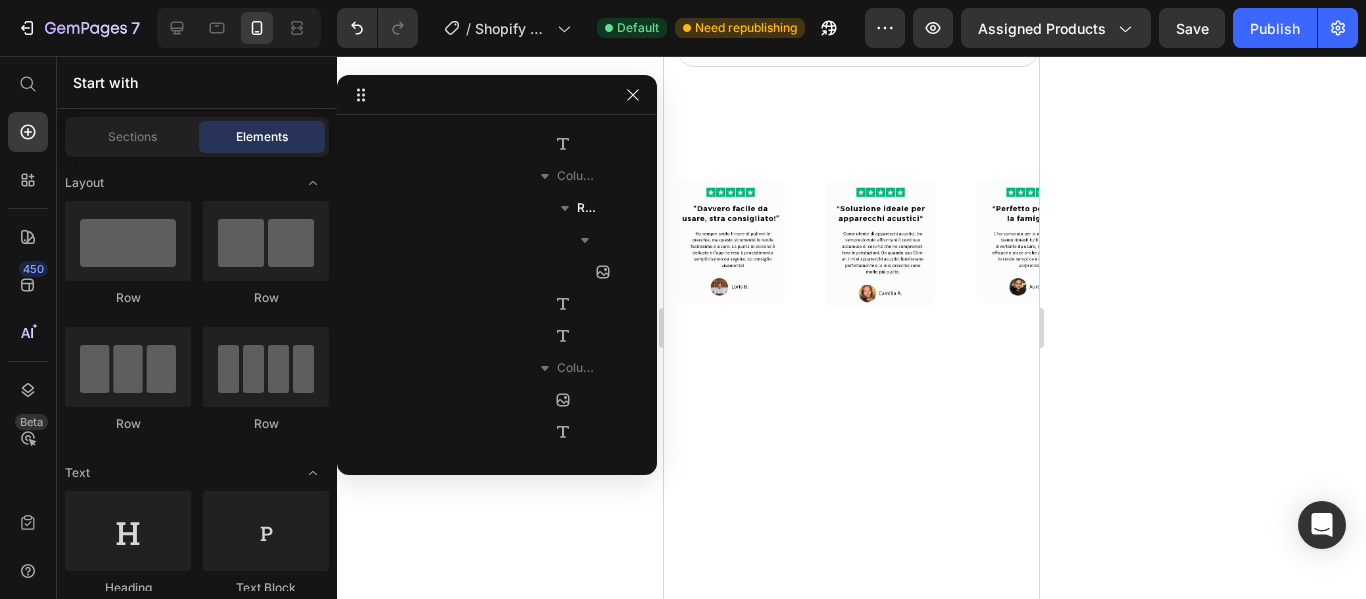 click on "Icon
Icon
Icon
Icon
Icon" at bounding box center (948, -494) 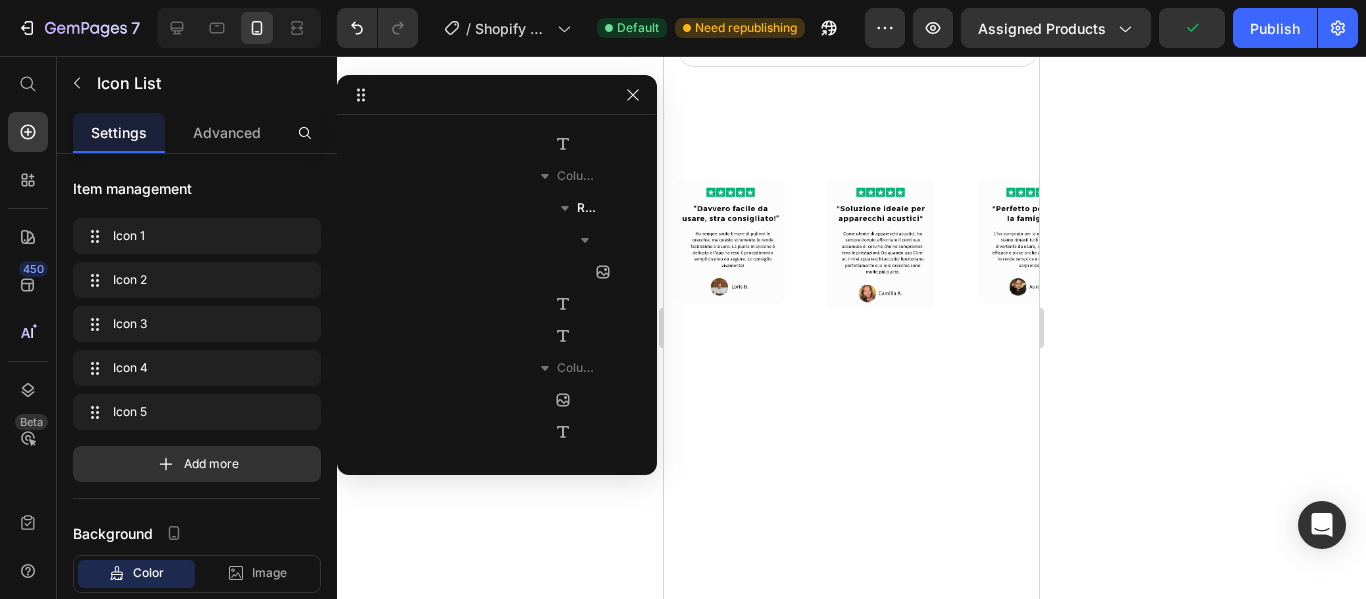 click on "Eccellente  4/8 Heading
Icon
Icon
Icon
Icon
Icon Icon List   0 Row" at bounding box center [851, -494] 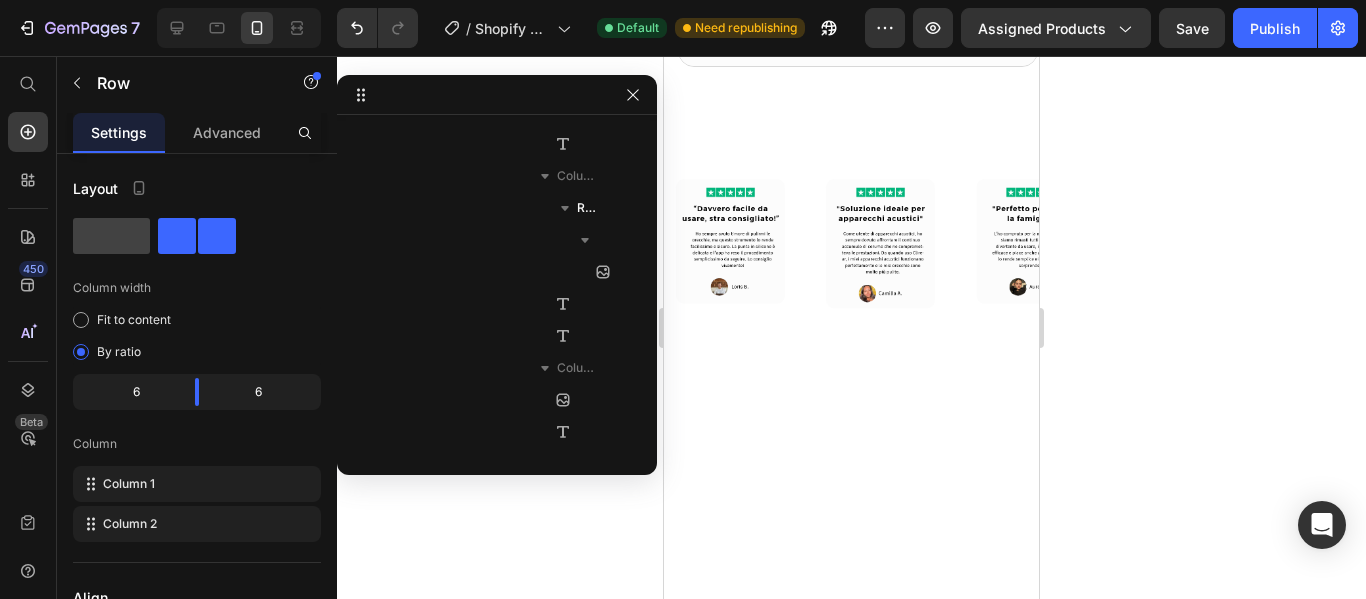 click 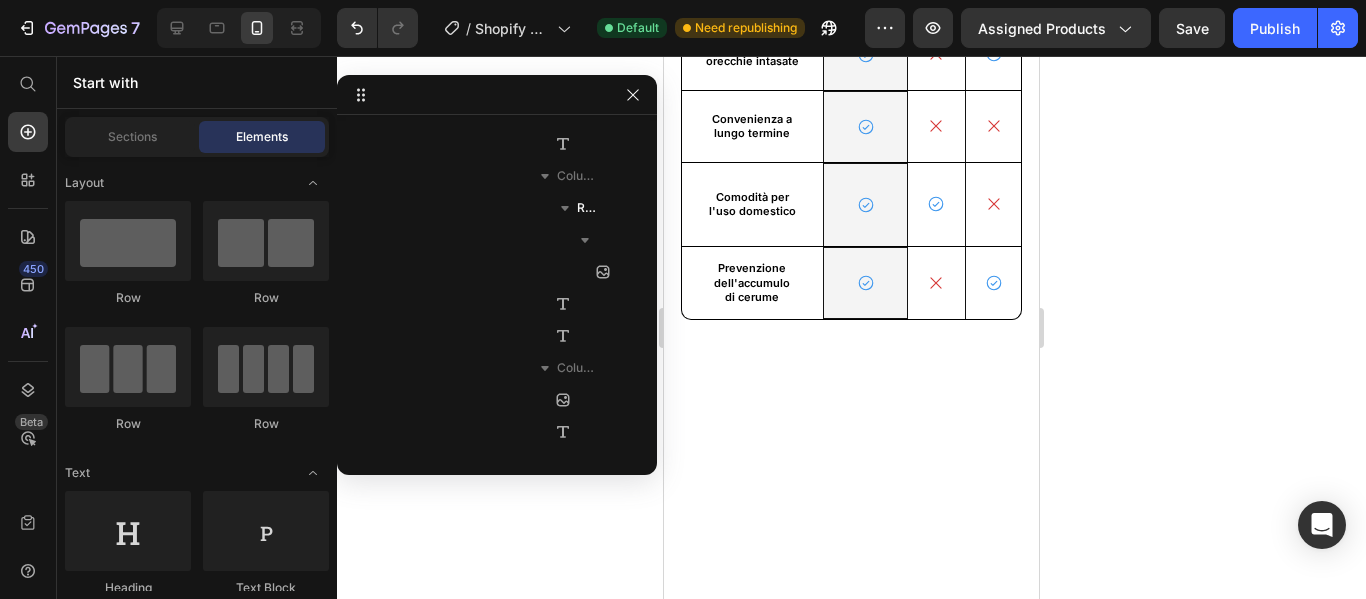 scroll, scrollTop: 4038, scrollLeft: 0, axis: vertical 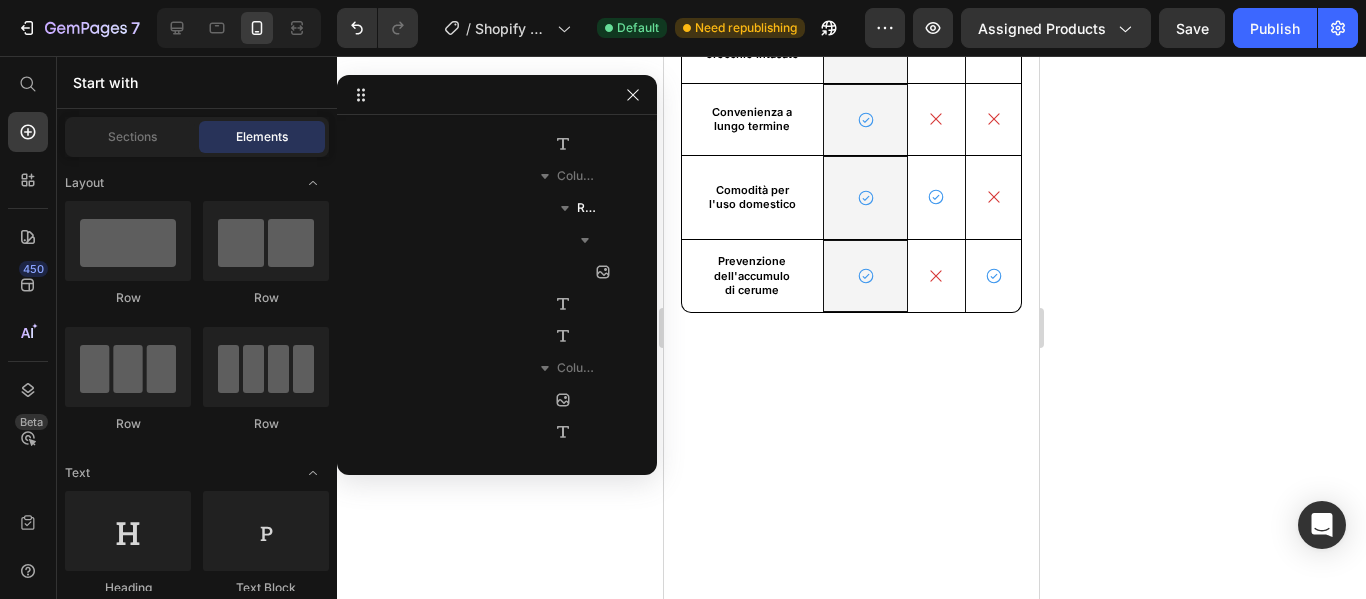 click on "Image Image Image Image Image Image Image Image Image Image Marquee" at bounding box center (851, -455) 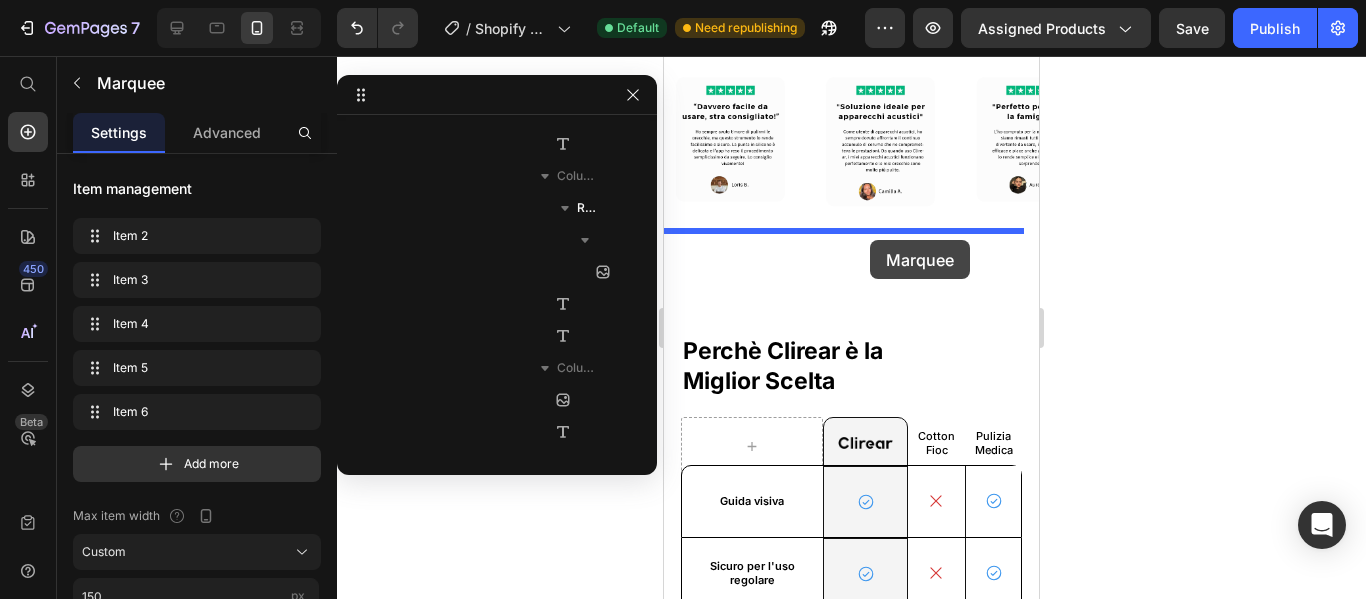 scroll, scrollTop: 3329, scrollLeft: 0, axis: vertical 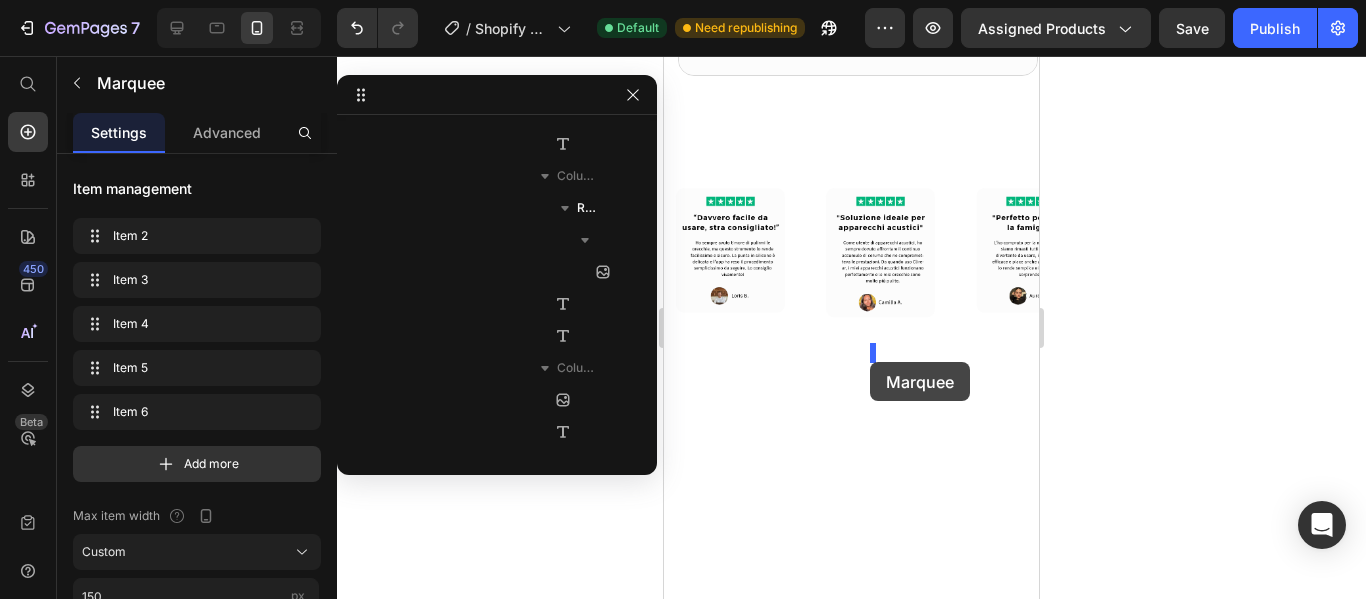 drag, startPoint x: 732, startPoint y: 508, endPoint x: 847, endPoint y: 398, distance: 159.1383 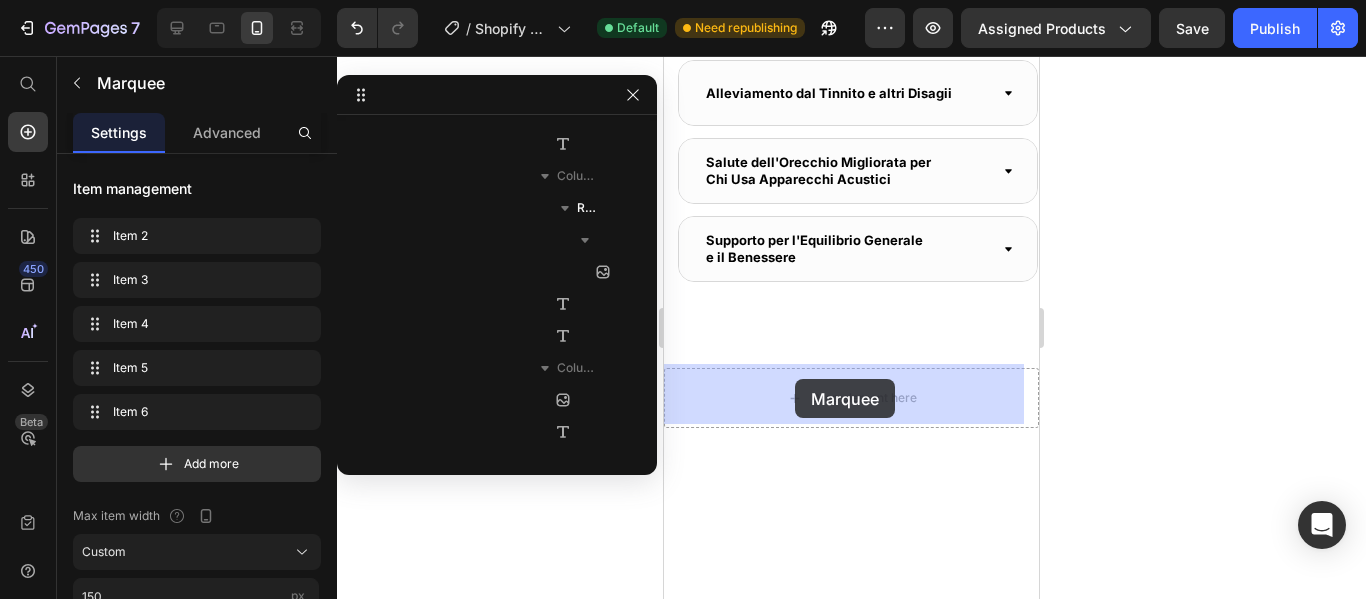 drag, startPoint x: 723, startPoint y: 436, endPoint x: 786, endPoint y: 385, distance: 81.055534 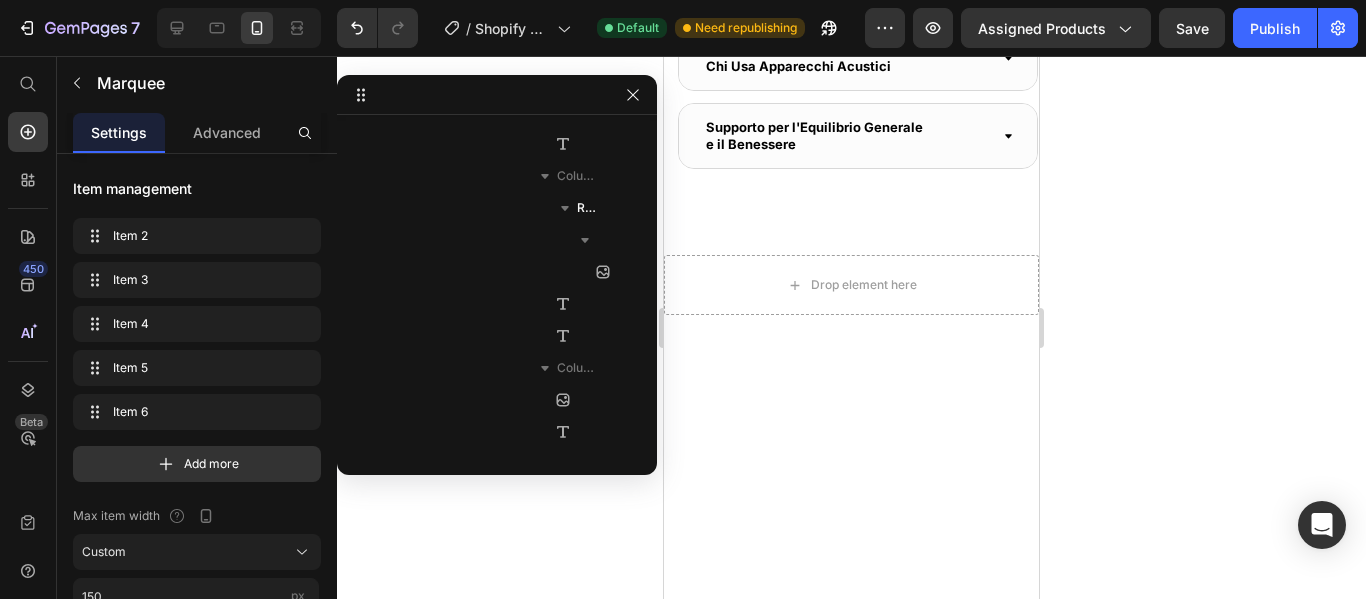 scroll, scrollTop: 3429, scrollLeft: 0, axis: vertical 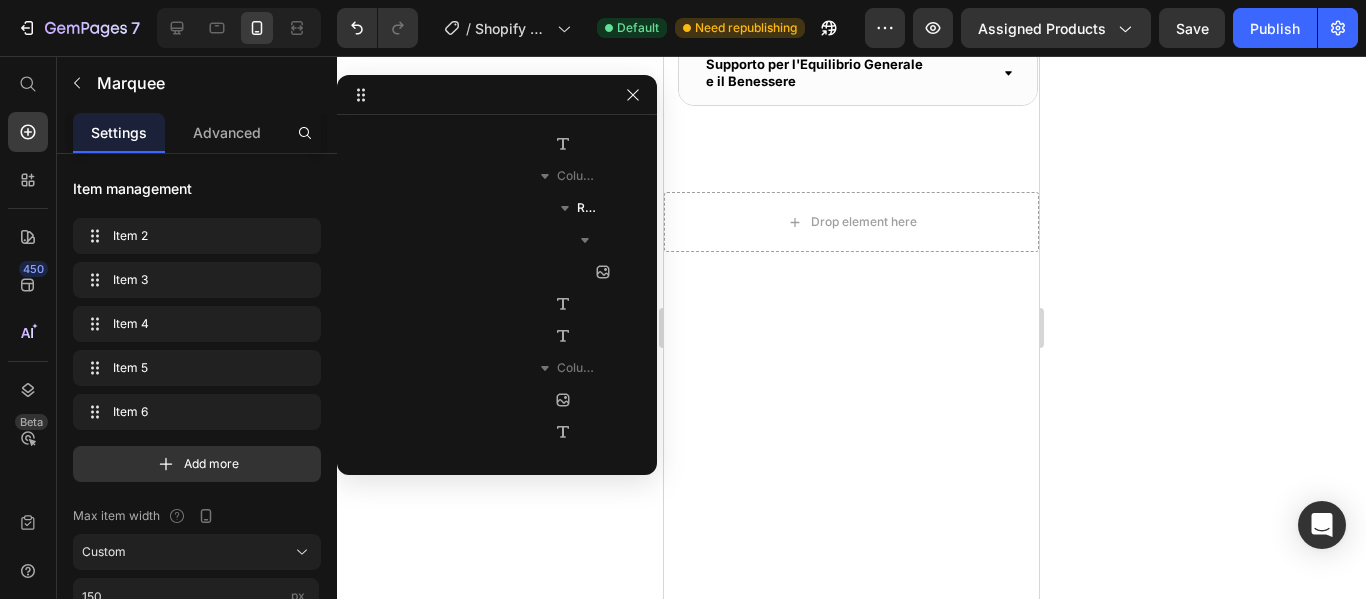 click 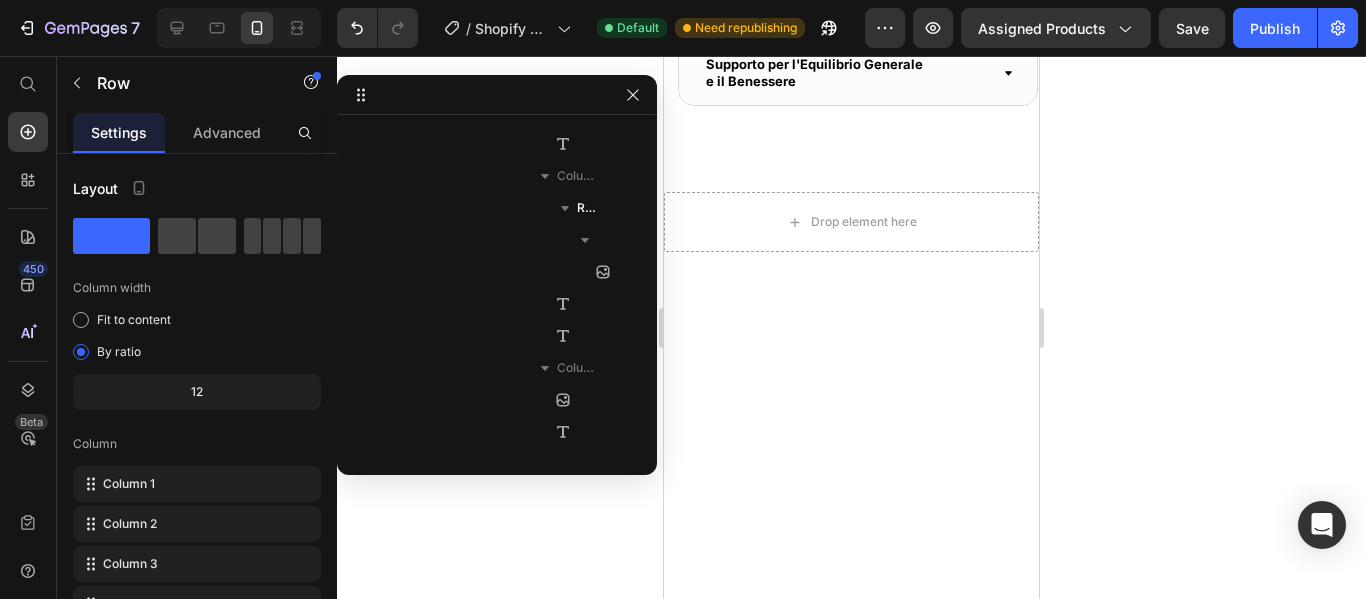 click on "Image App Smartphone Intuitiva Heading La nostra app facile da usare si collega al tuo Clirear in pochi secondi, fornendo una trasmissione video in tempo reale, per dei controlli e una pulizia perfetta ogni volta. Text Block I Nostri Clienti Parlano per Noi Heading Eccellente  4/8 Heading
Icon
Icon
Icon
Icon
Icon Icon List Row Row Image Image Image Image Image Image Image Image Image Image Marquee Row" at bounding box center (851, -619) 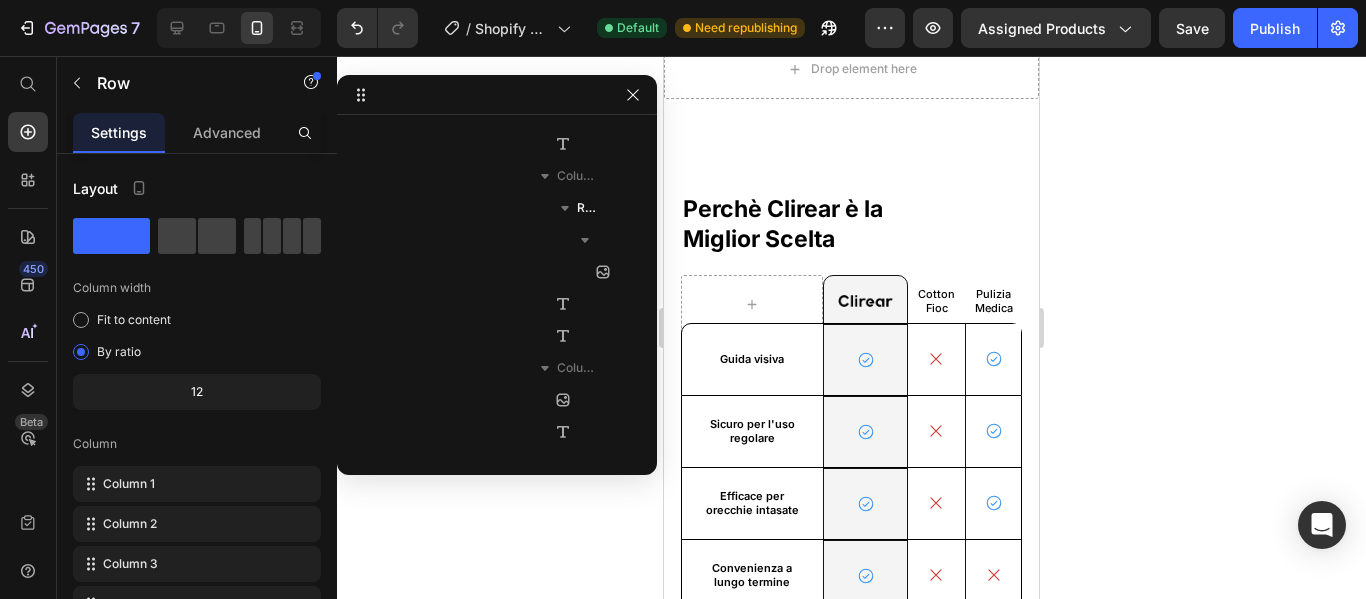 scroll, scrollTop: 3629, scrollLeft: 0, axis: vertical 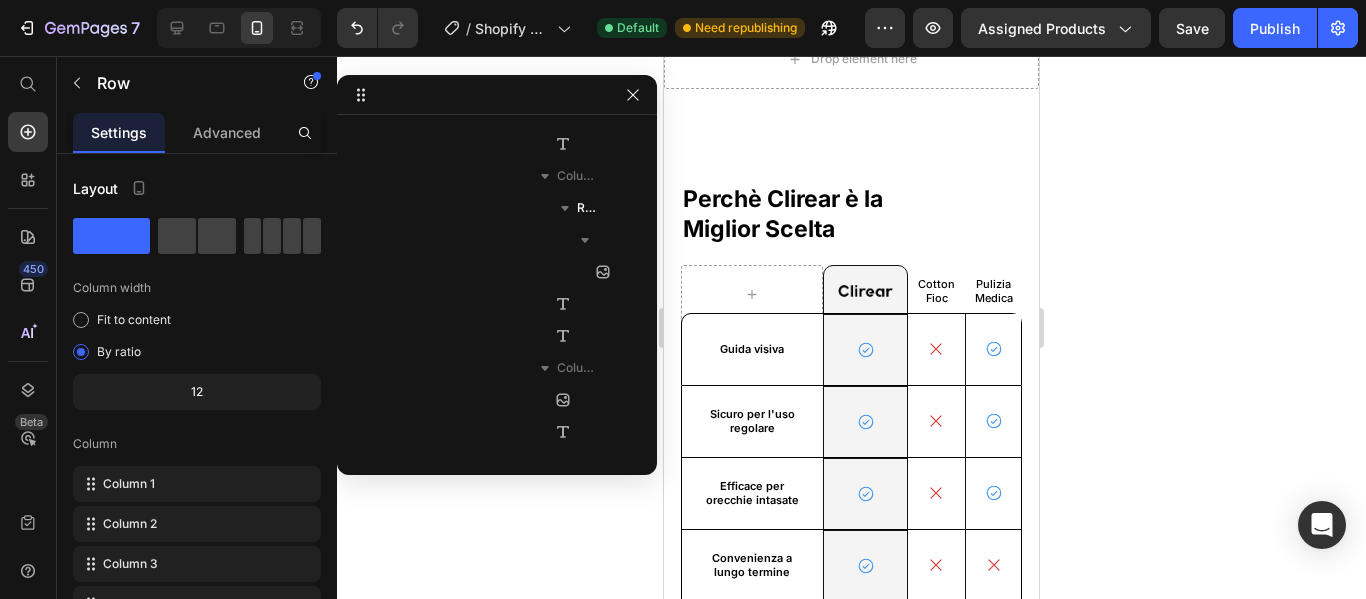drag, startPoint x: 849, startPoint y: 253, endPoint x: 857, endPoint y: 290, distance: 37.85499 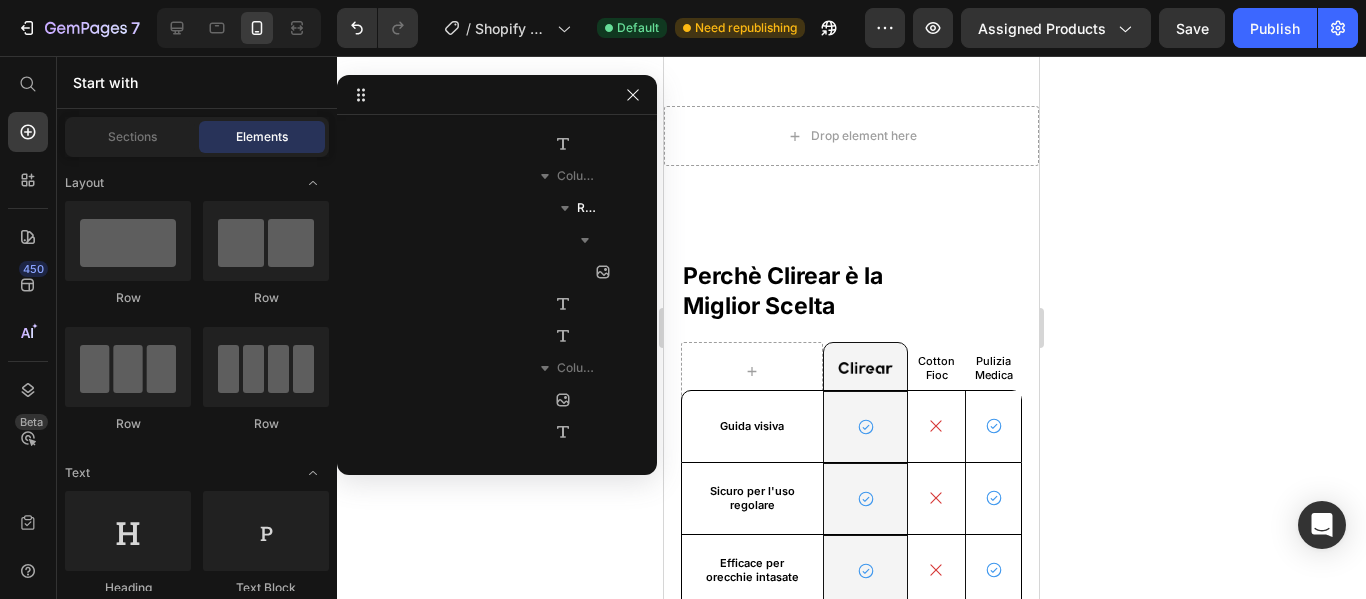 scroll, scrollTop: 3429, scrollLeft: 0, axis: vertical 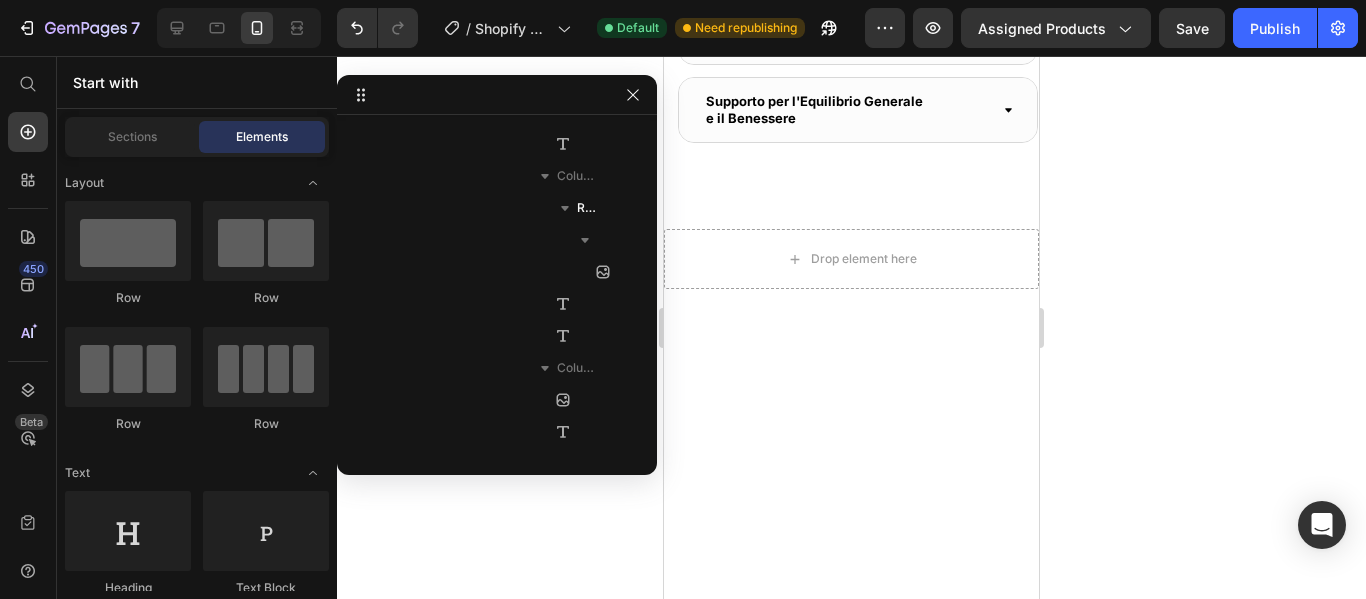 click on "I Nostri Clienti Parlano per Noi" at bounding box center [851, -634] 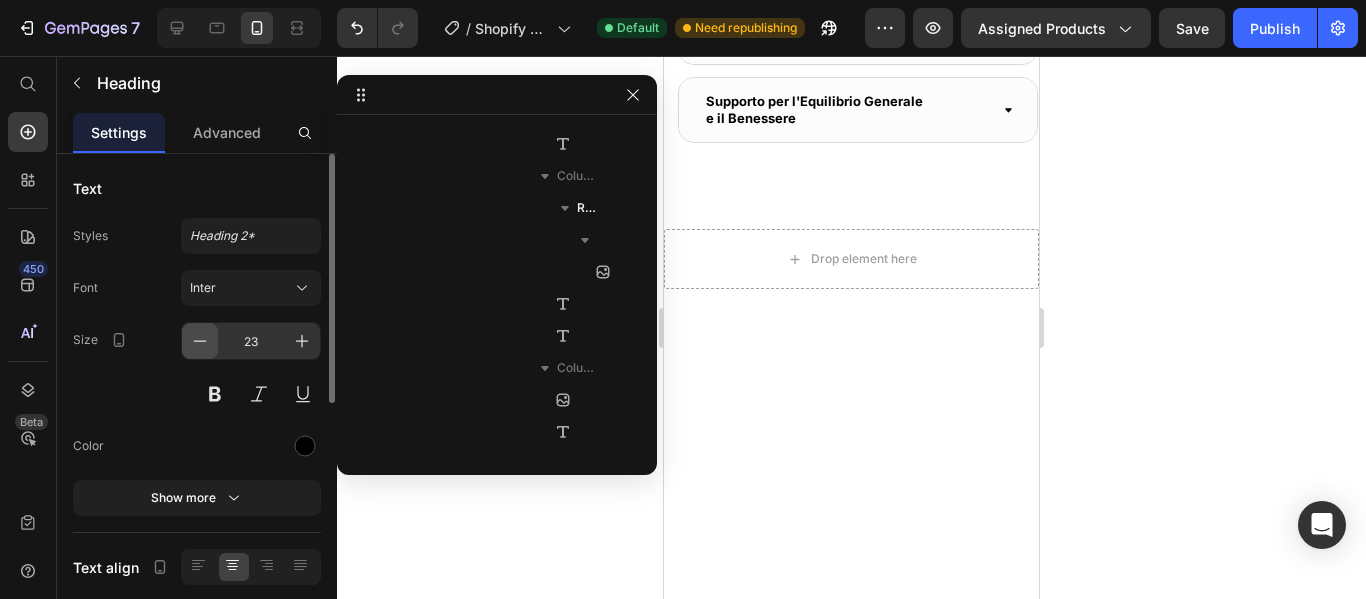 click 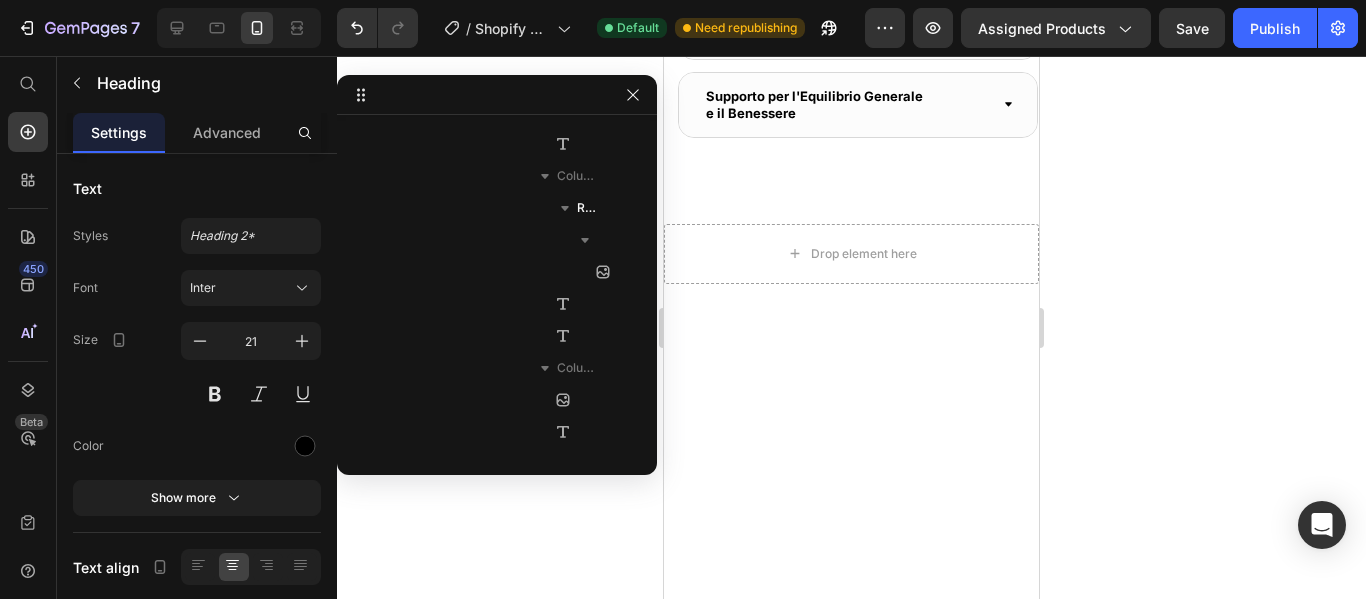 click 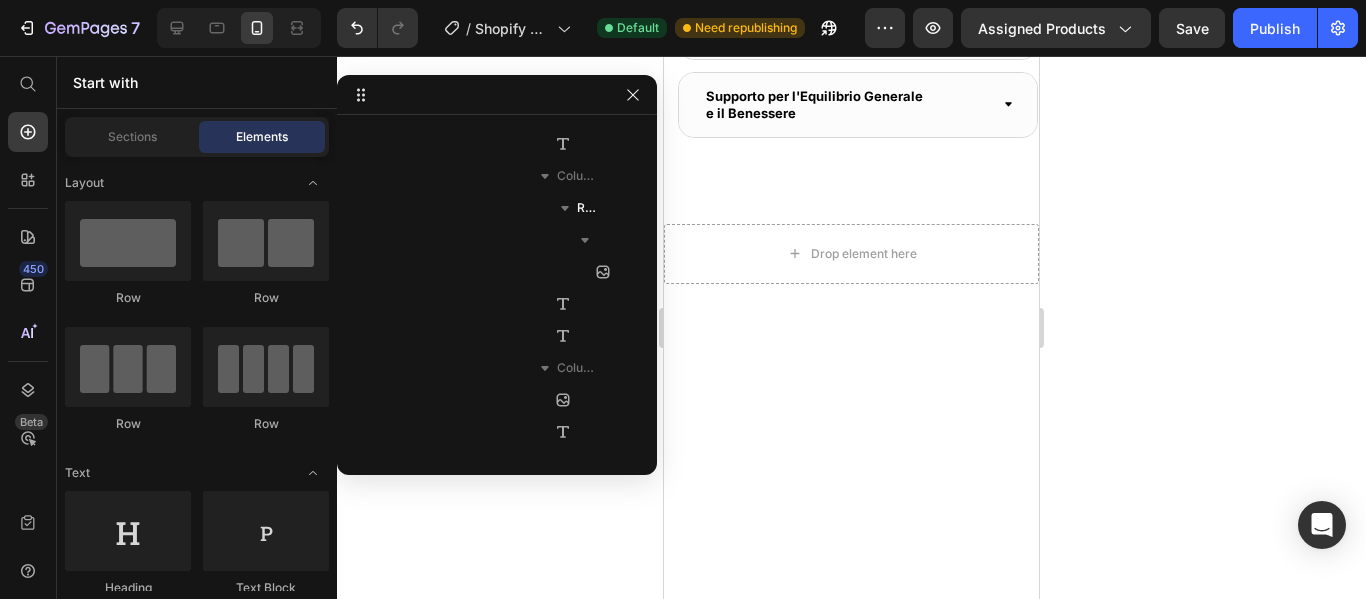 click on "I Nostri Clienti Parlano per Noi" at bounding box center [851, -637] 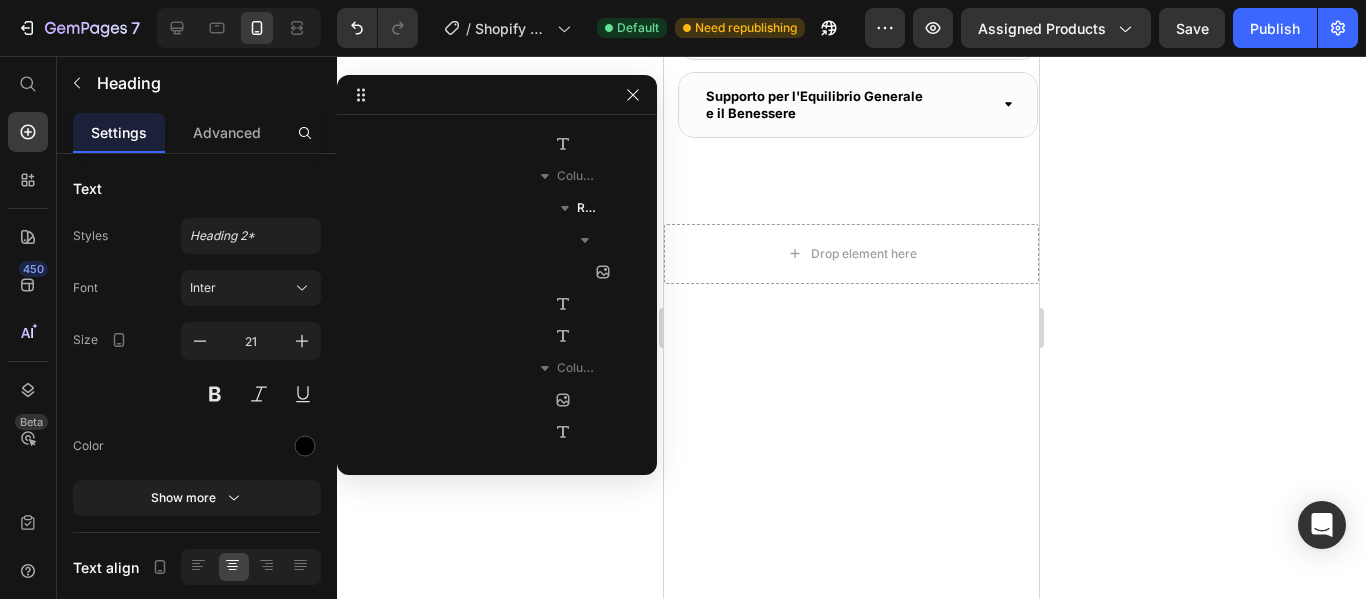 click on "I Nostri Clienti Parlano per Noi" at bounding box center (851, -637) 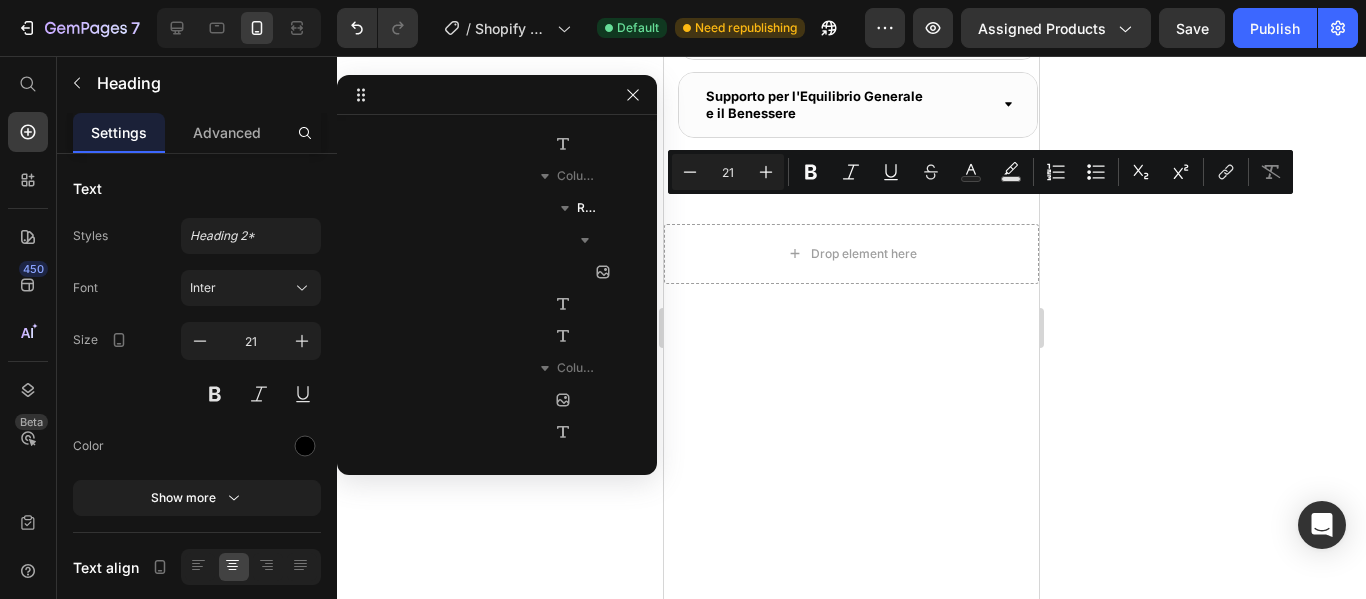 click on "I Nostri Clienti Parlano per Noi" at bounding box center [851, -637] 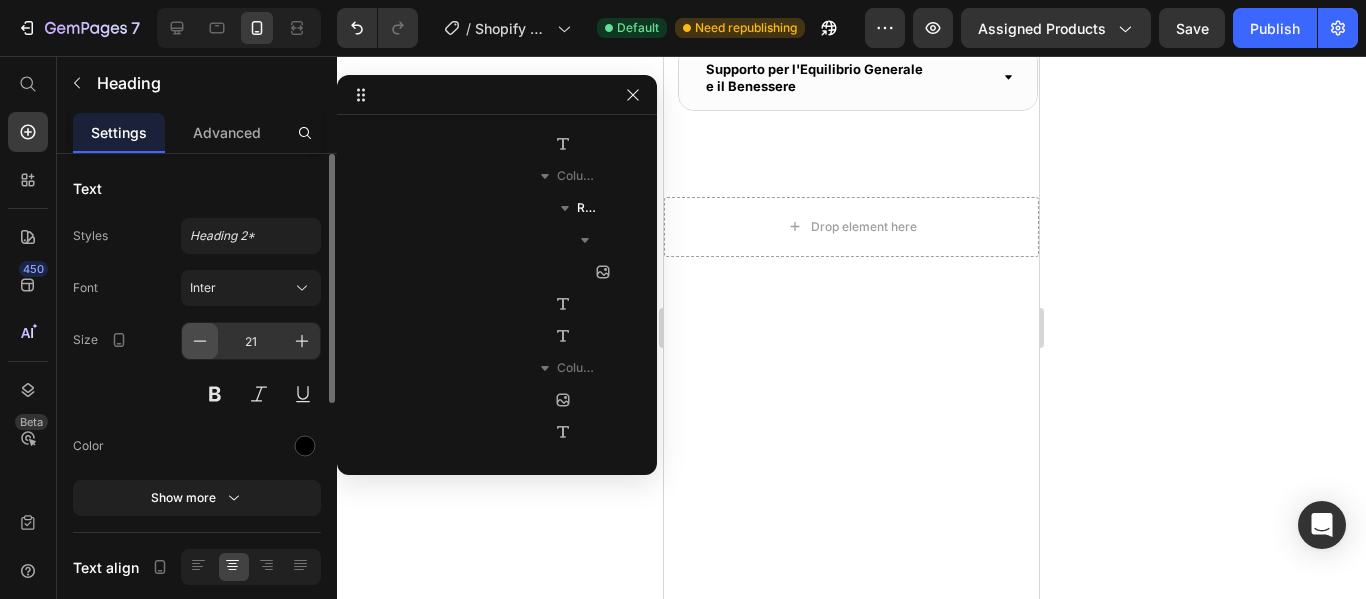 click 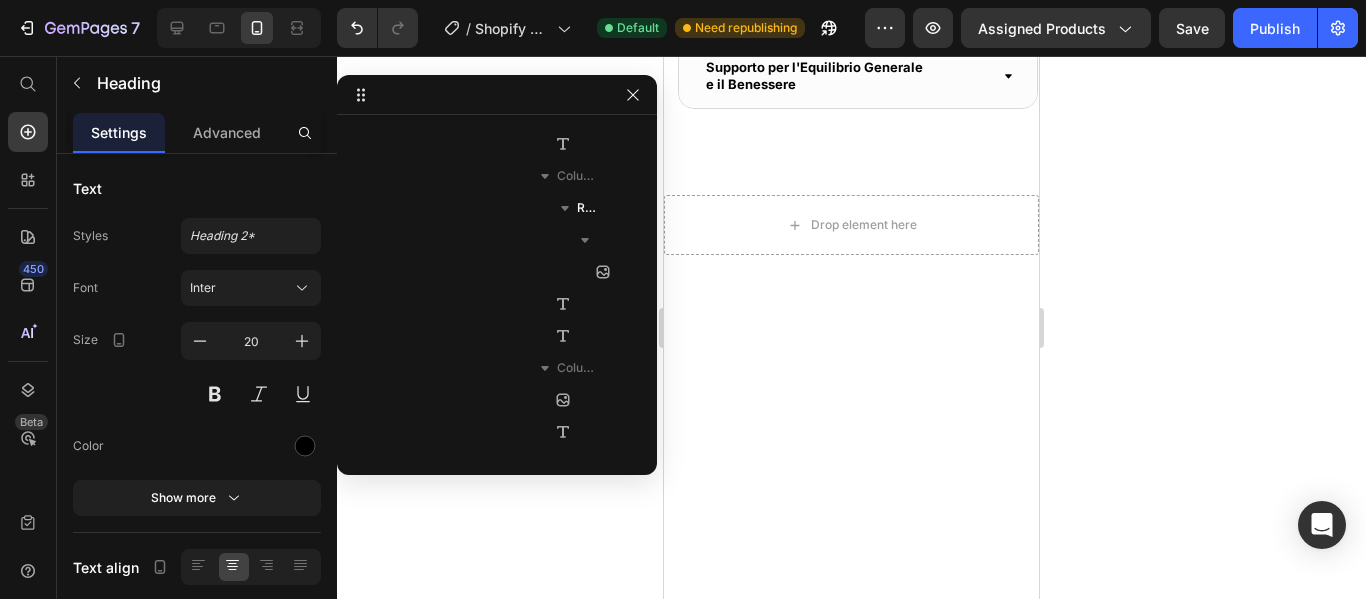 click 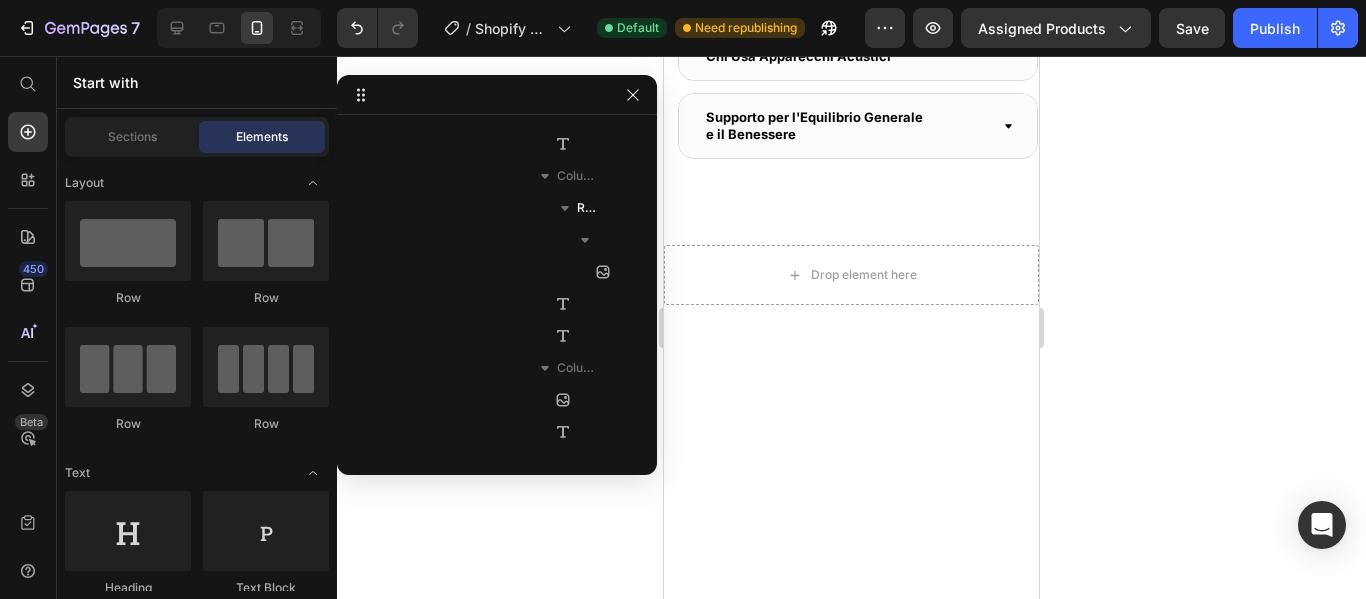 scroll, scrollTop: 3329, scrollLeft: 0, axis: vertical 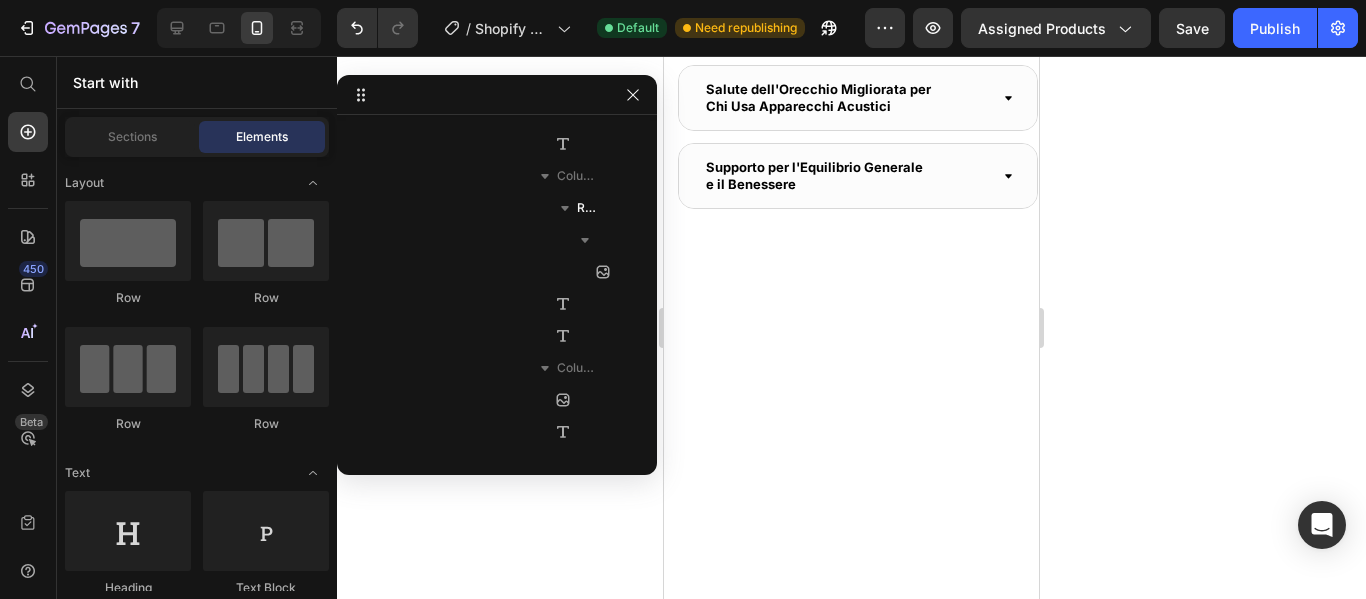 click on "Image Image Image Image Image Image Image Image Image Image Marquee" at bounding box center [851, -416] 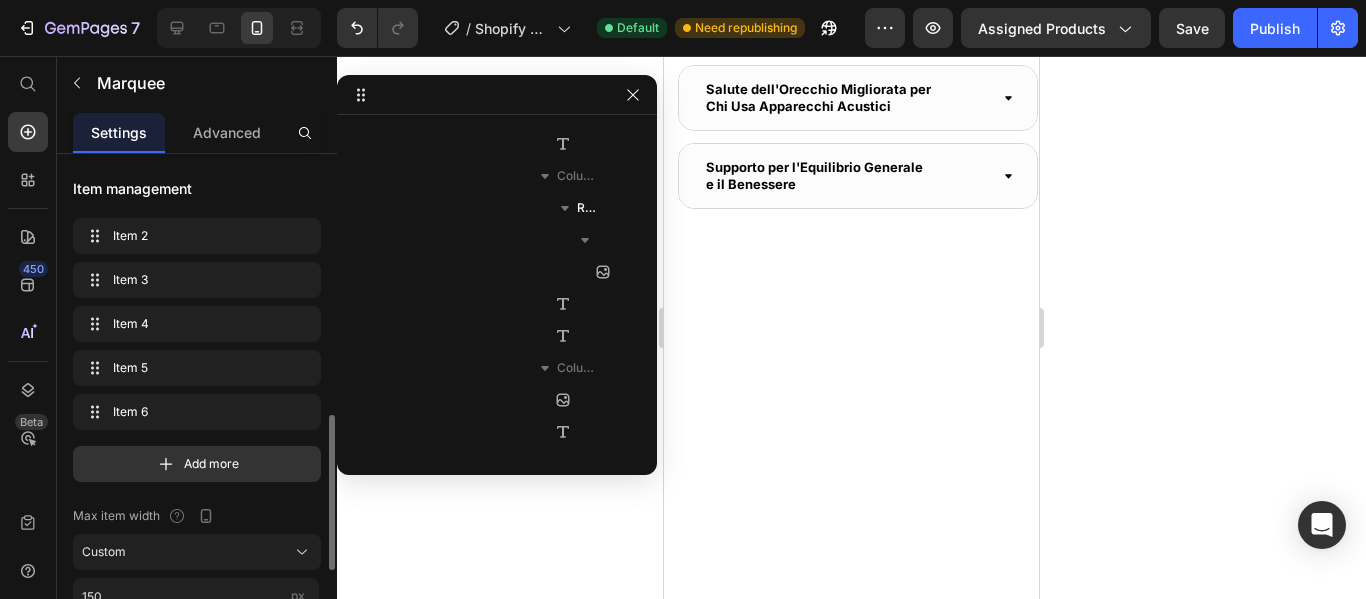 scroll, scrollTop: 200, scrollLeft: 0, axis: vertical 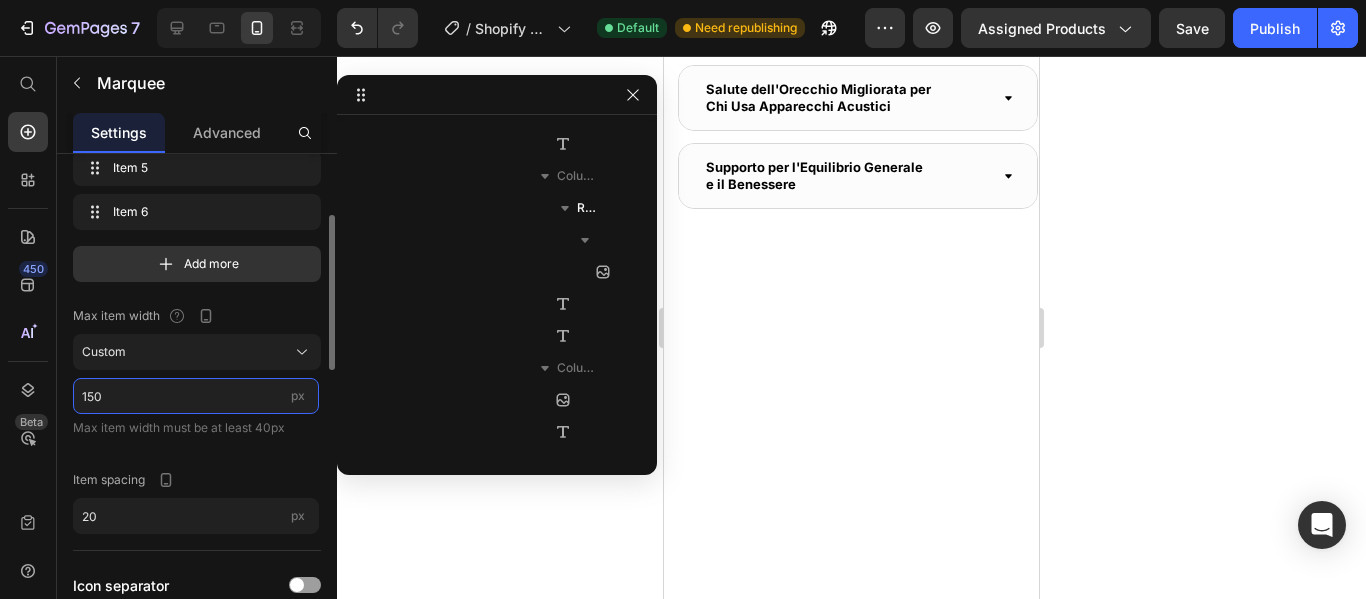 click on "150" at bounding box center (196, 396) 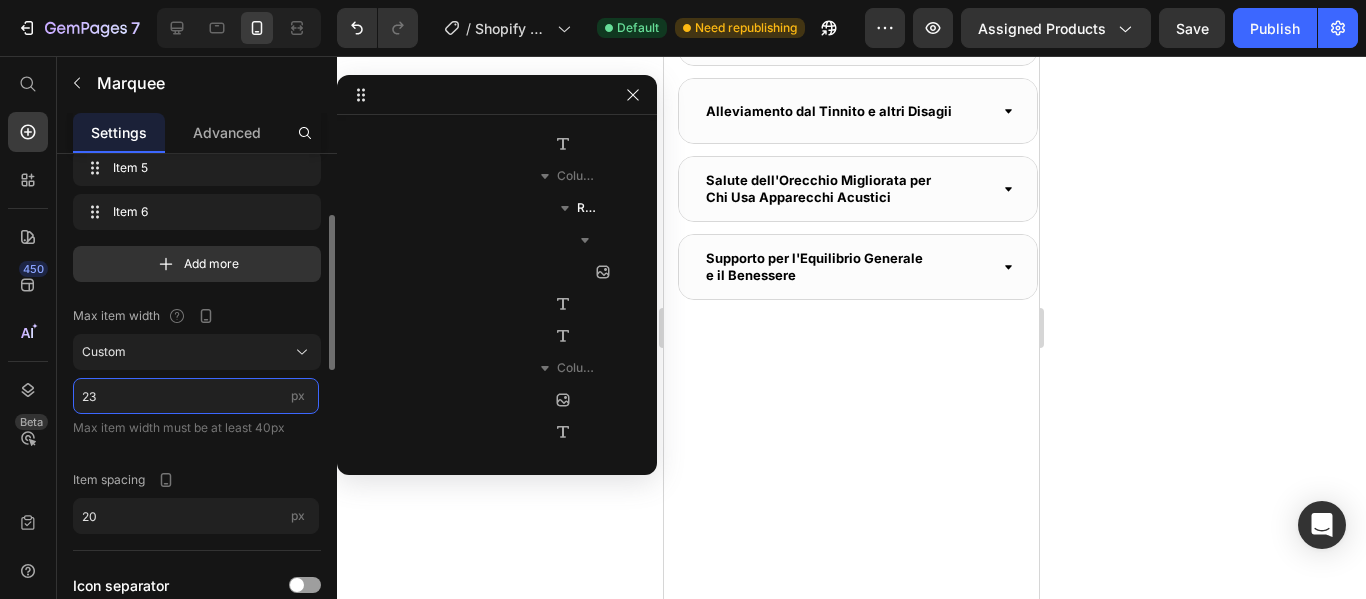 type on "2" 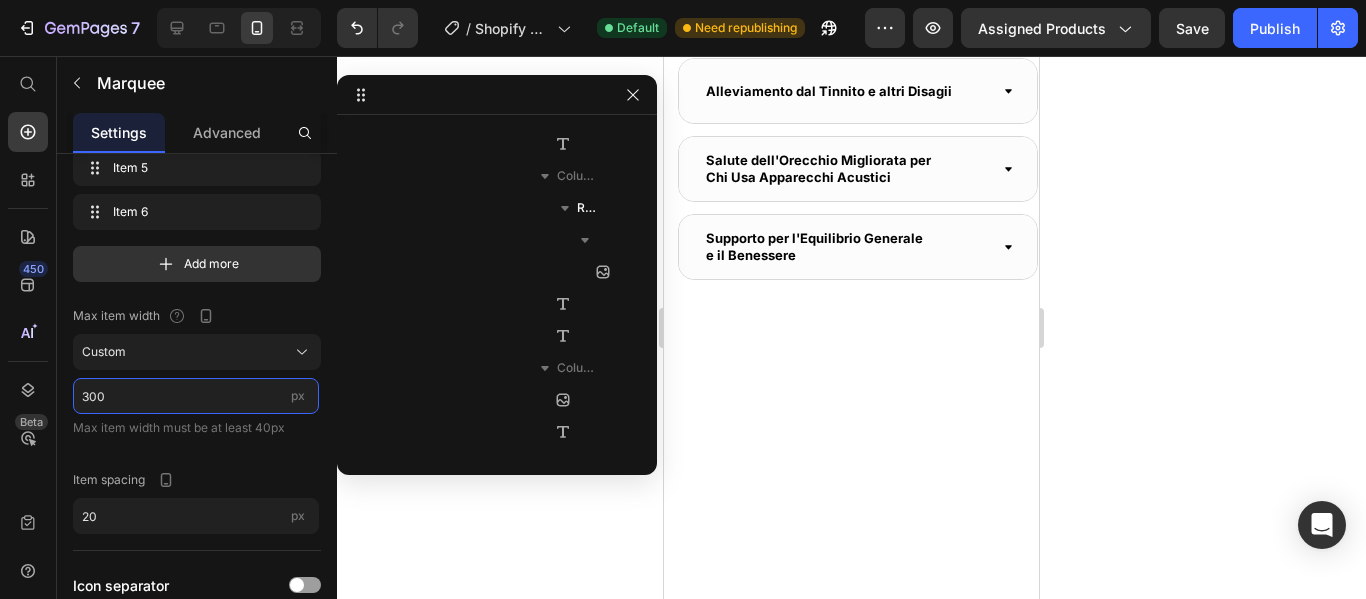 scroll, scrollTop: 3529, scrollLeft: 0, axis: vertical 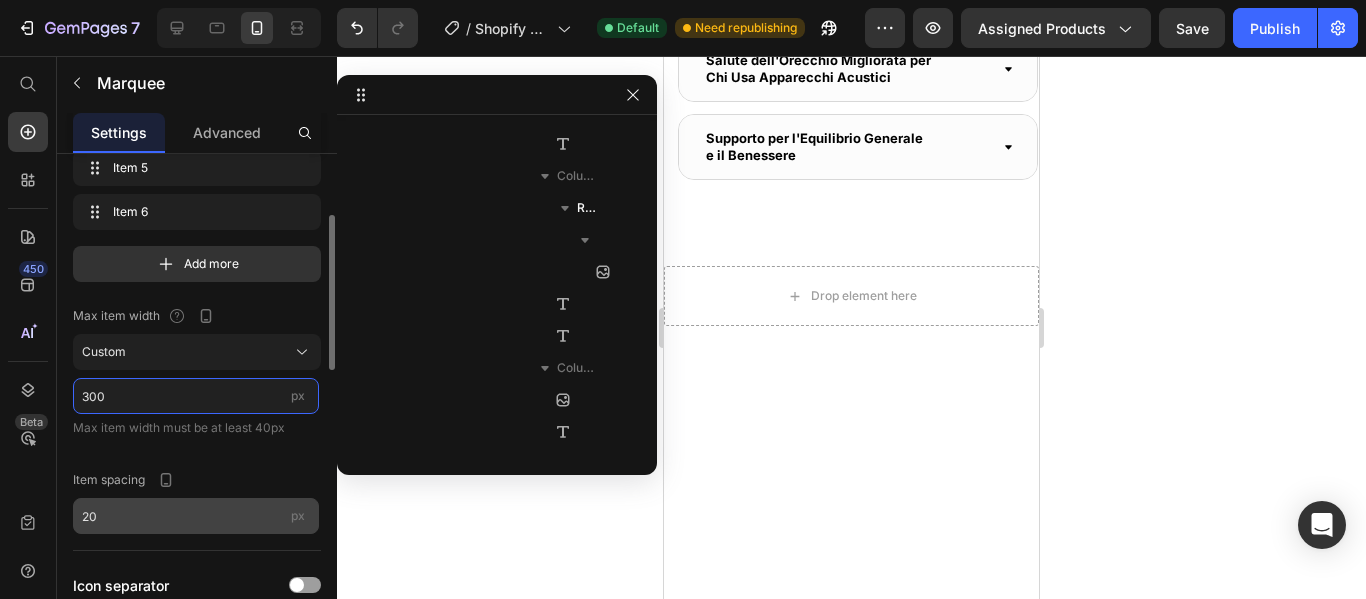 type on "300" 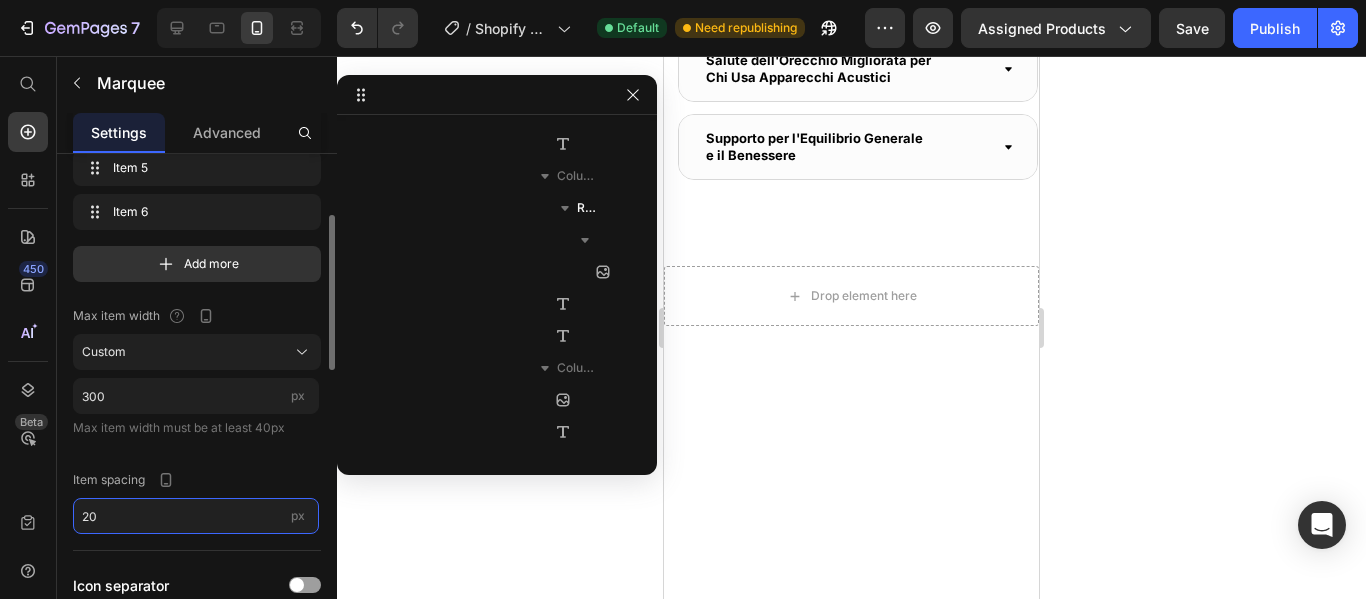 click on "20" at bounding box center (196, 516) 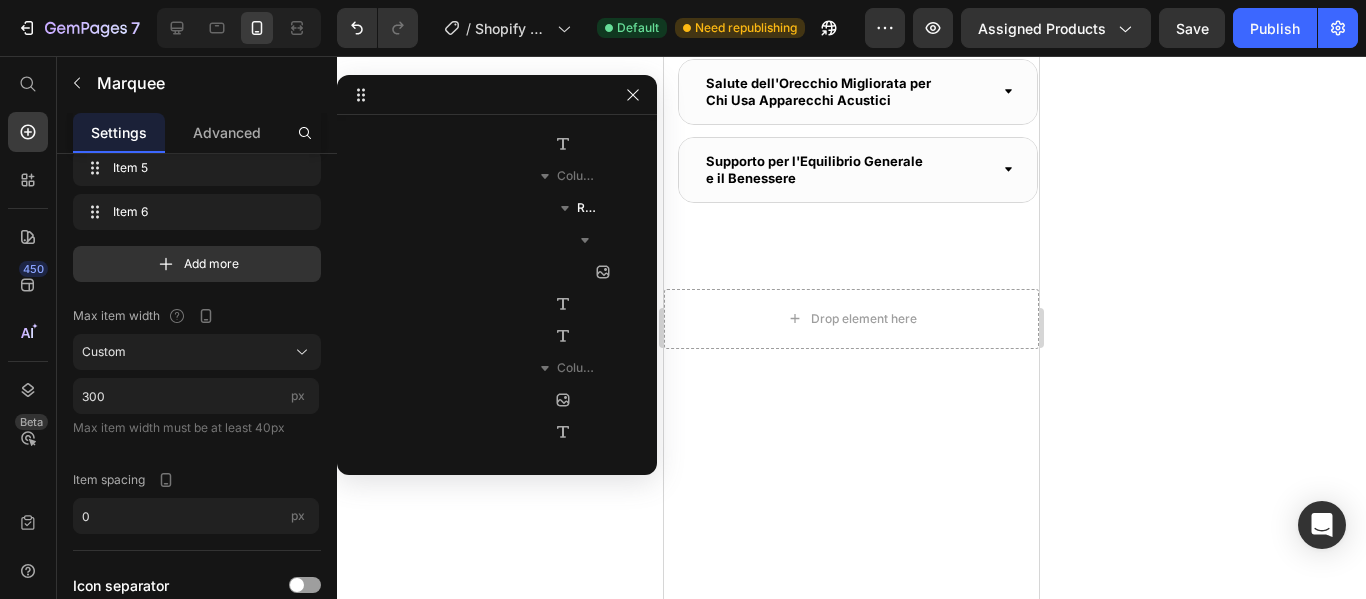 click 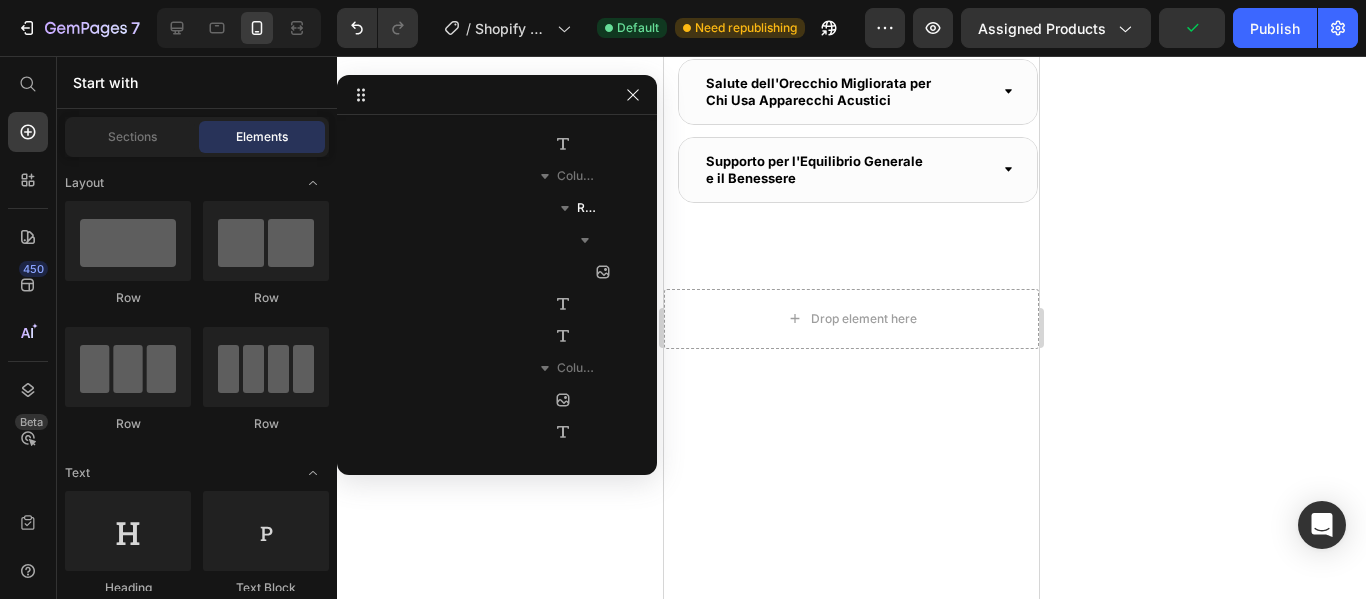 click on "Image Image Image Image Image Image Image Image Image Image Marquee" at bounding box center (851, -519) 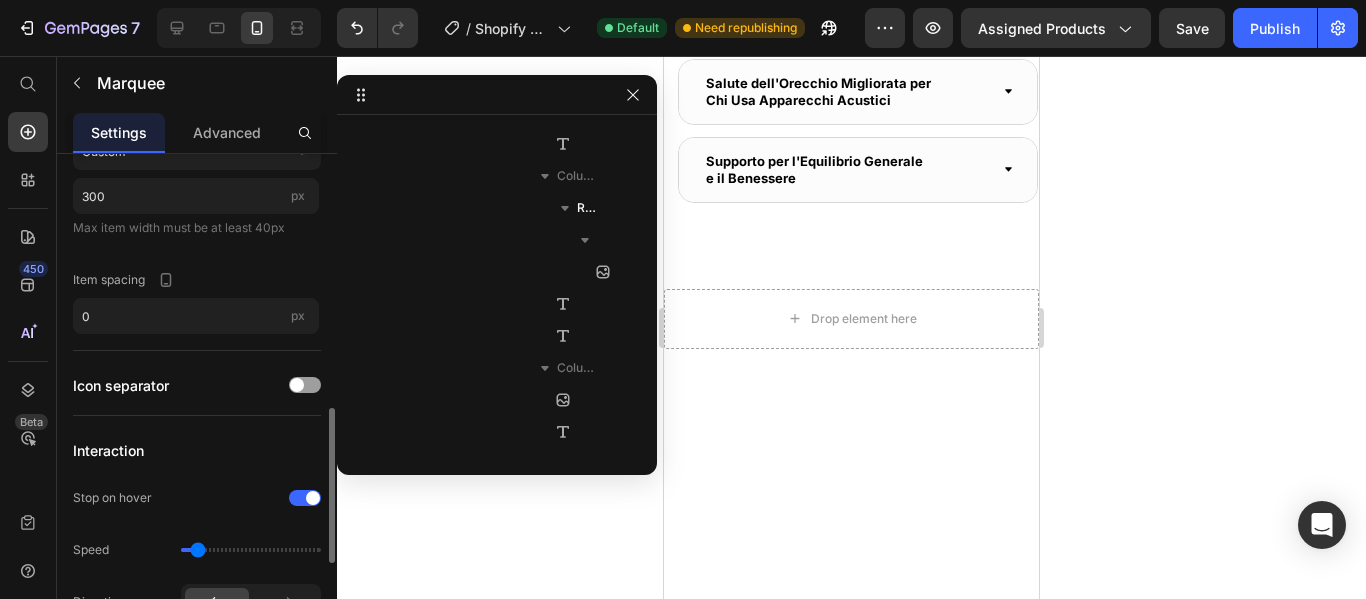 scroll, scrollTop: 600, scrollLeft: 0, axis: vertical 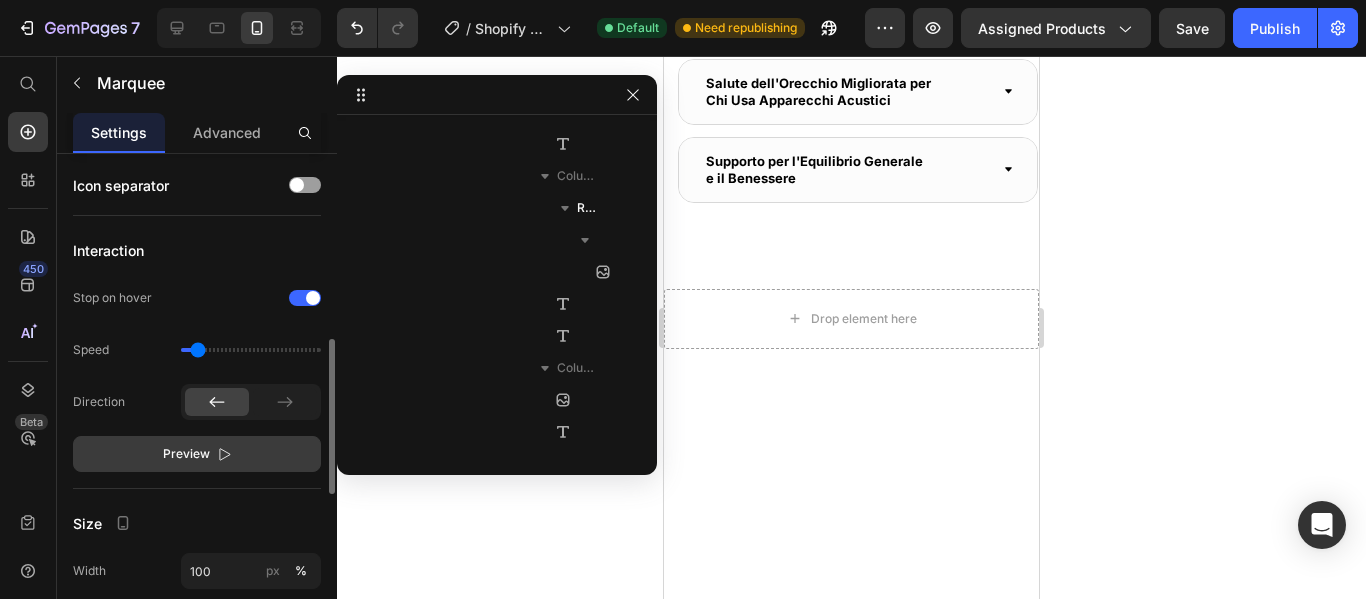 click on "Preview" at bounding box center (186, 454) 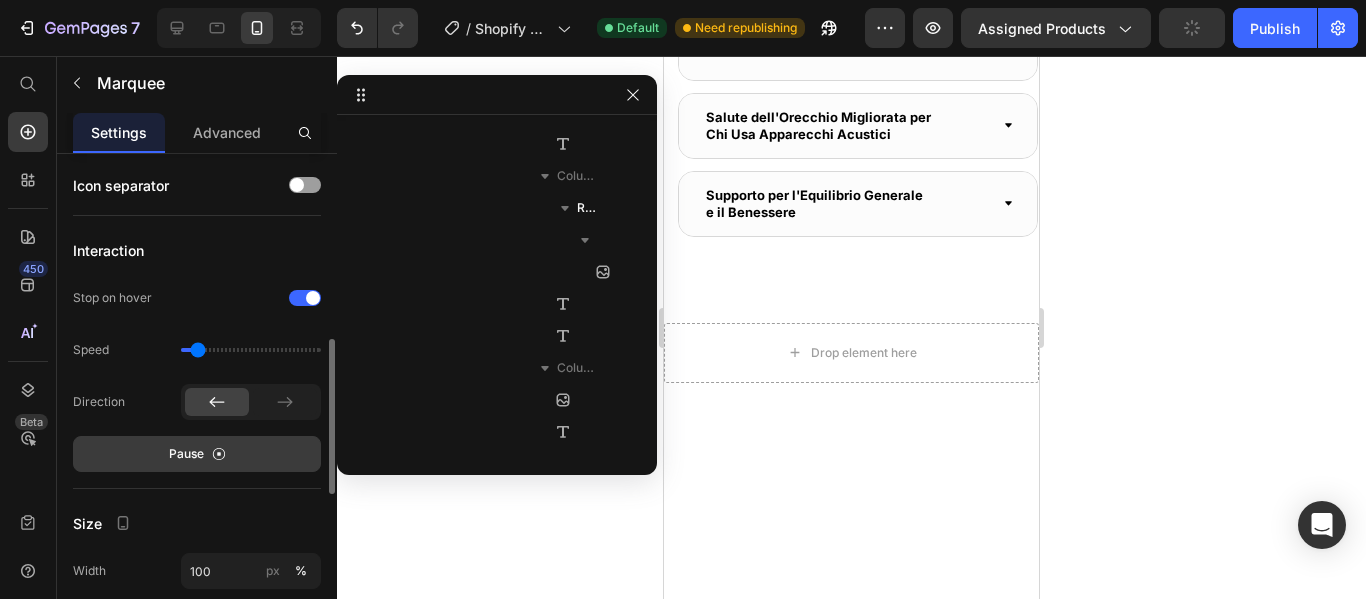 scroll, scrollTop: 3529, scrollLeft: 0, axis: vertical 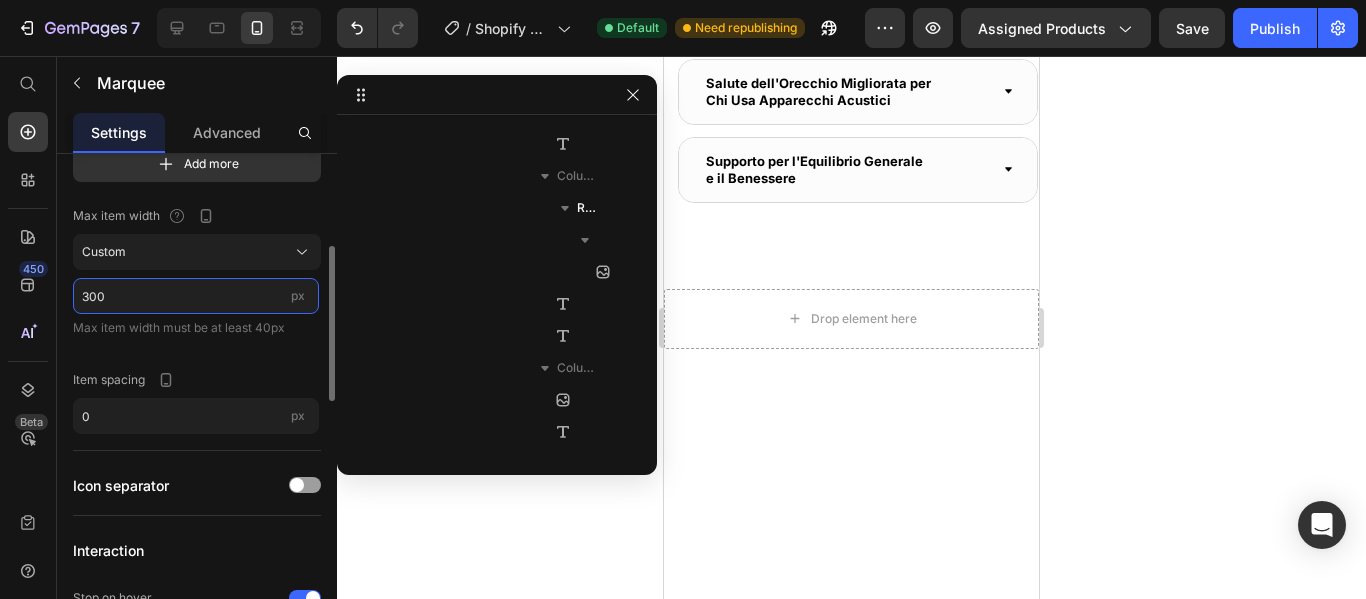 click on "300" at bounding box center (196, 296) 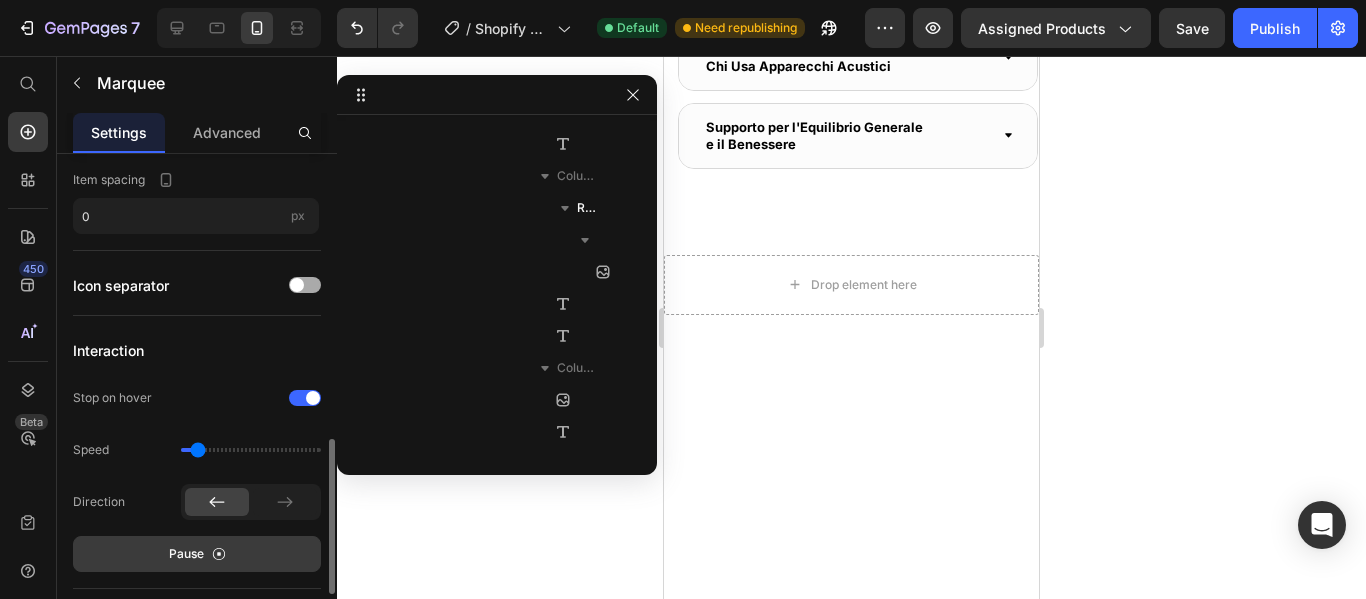 scroll, scrollTop: 600, scrollLeft: 0, axis: vertical 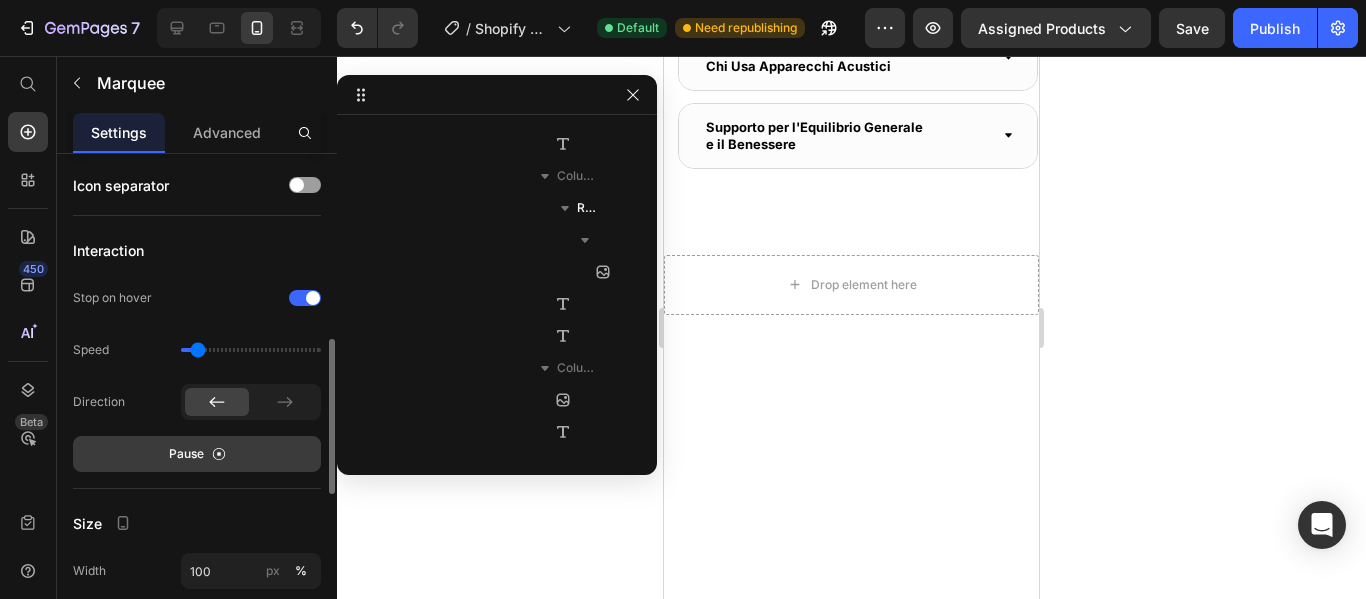 type on "270" 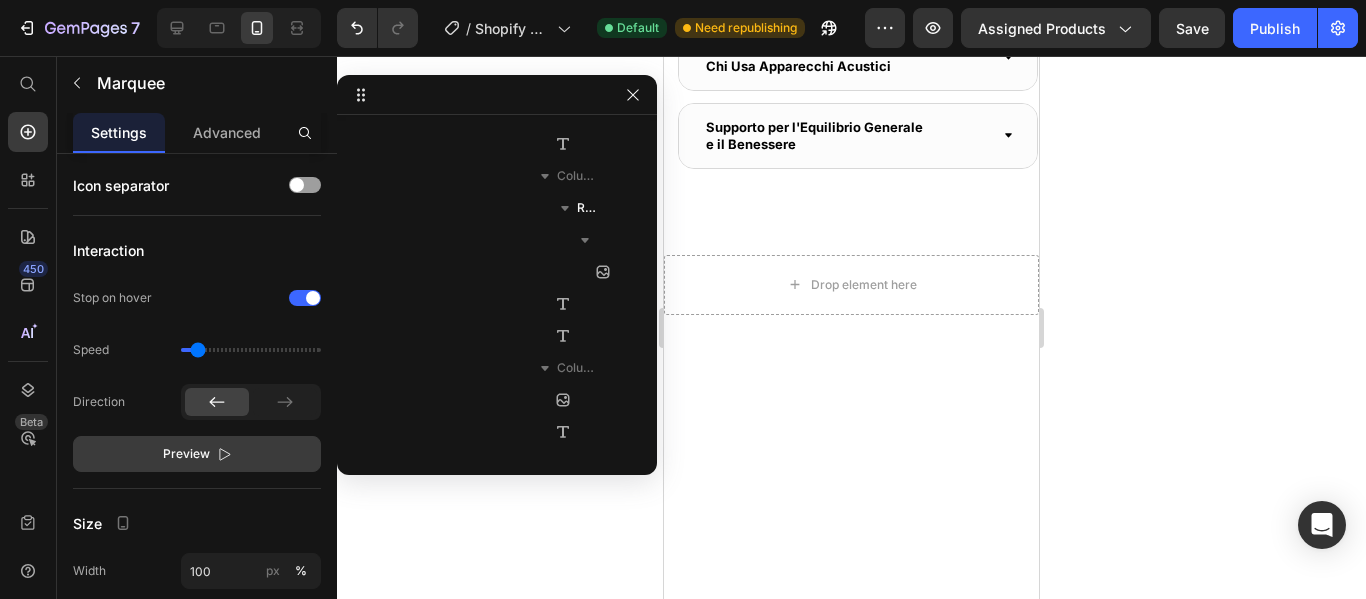 click 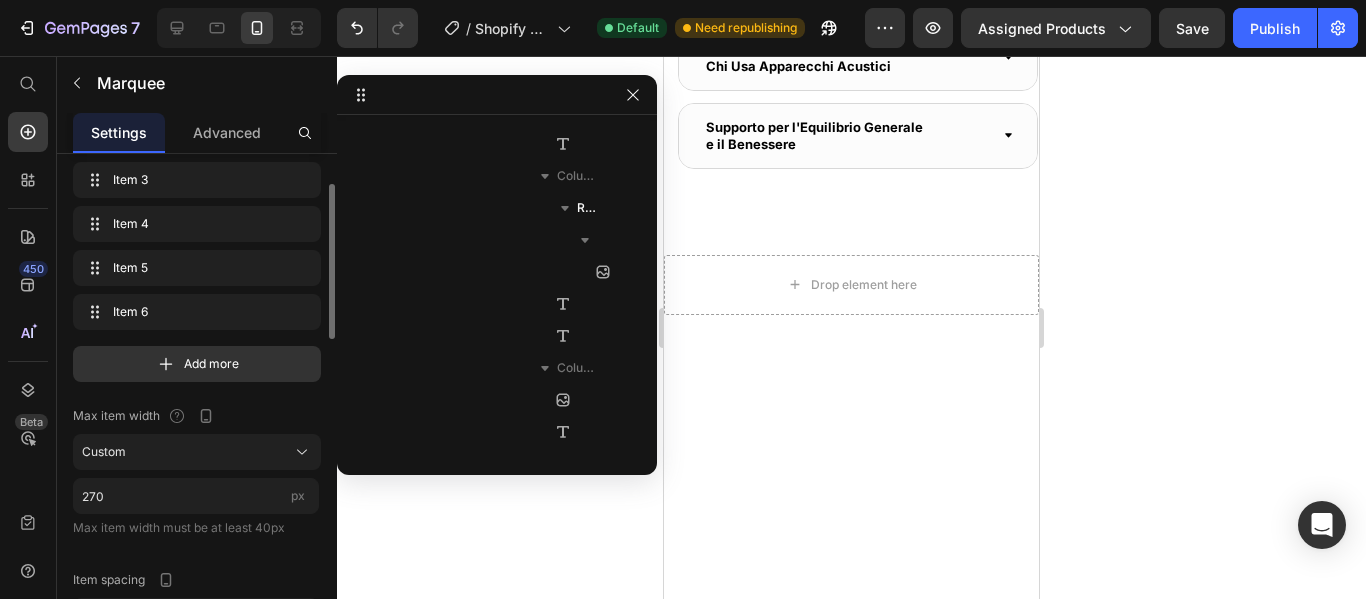 scroll, scrollTop: 0, scrollLeft: 0, axis: both 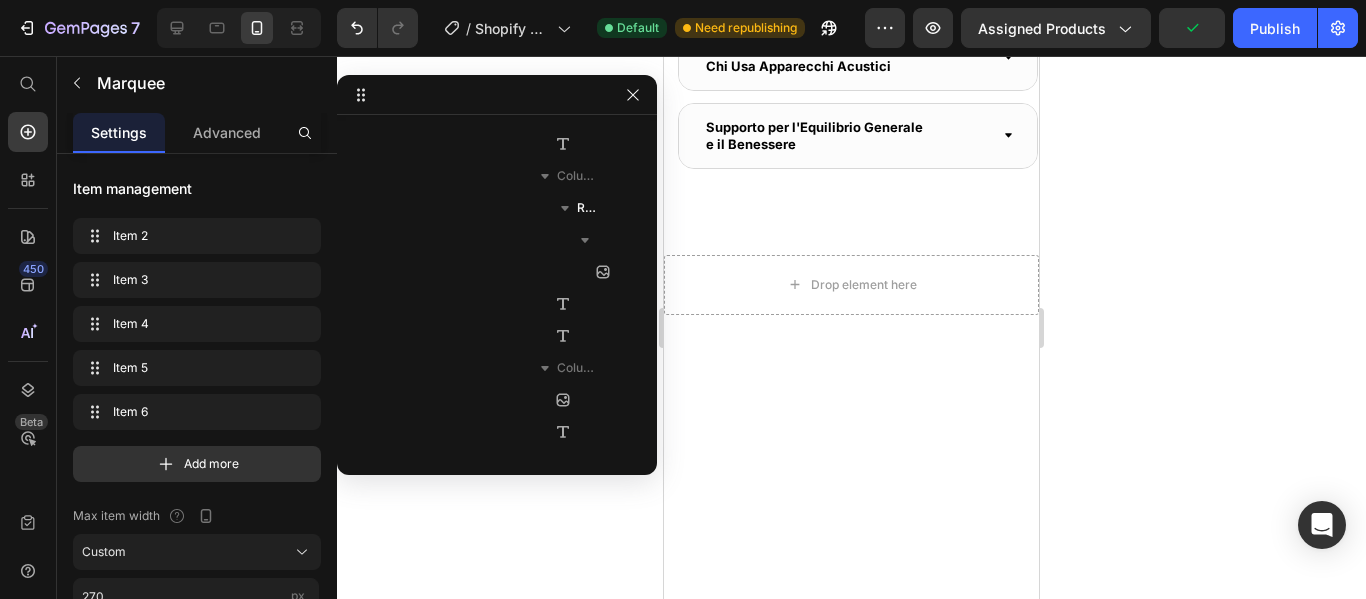 click 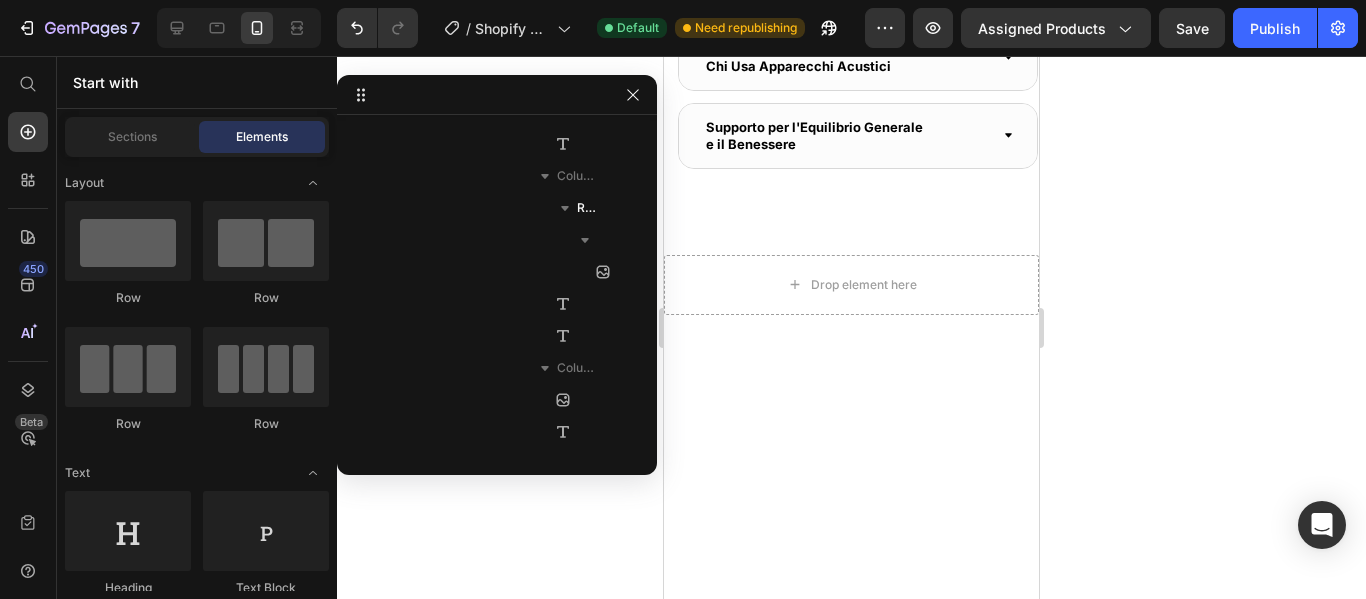 click on "Image Image Image Image Image Image Image Image Image Image Marquee" at bounding box center [851, -536] 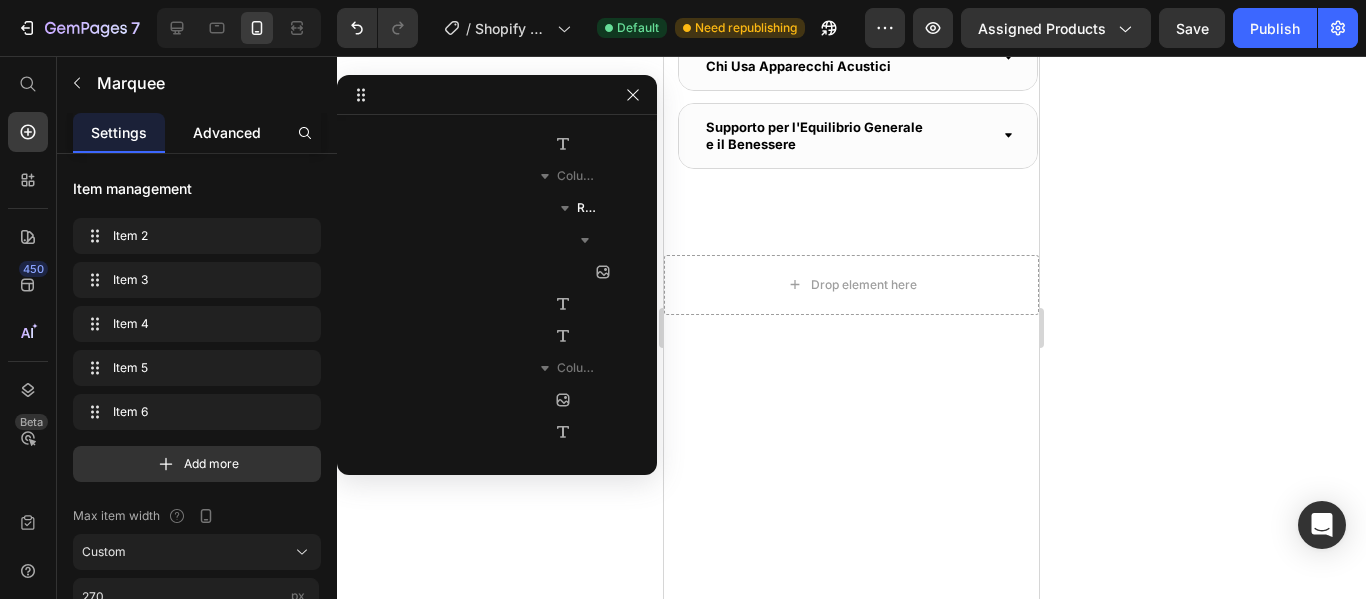 click on "Advanced" at bounding box center (227, 132) 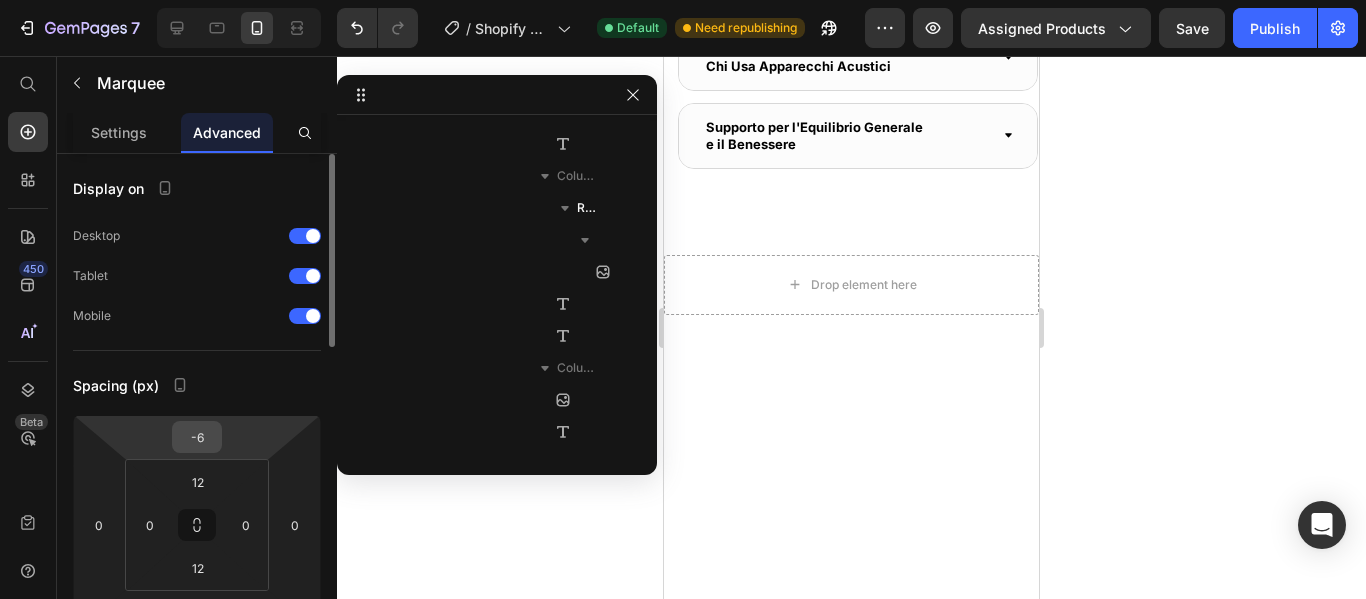 click on "-6" at bounding box center [197, 437] 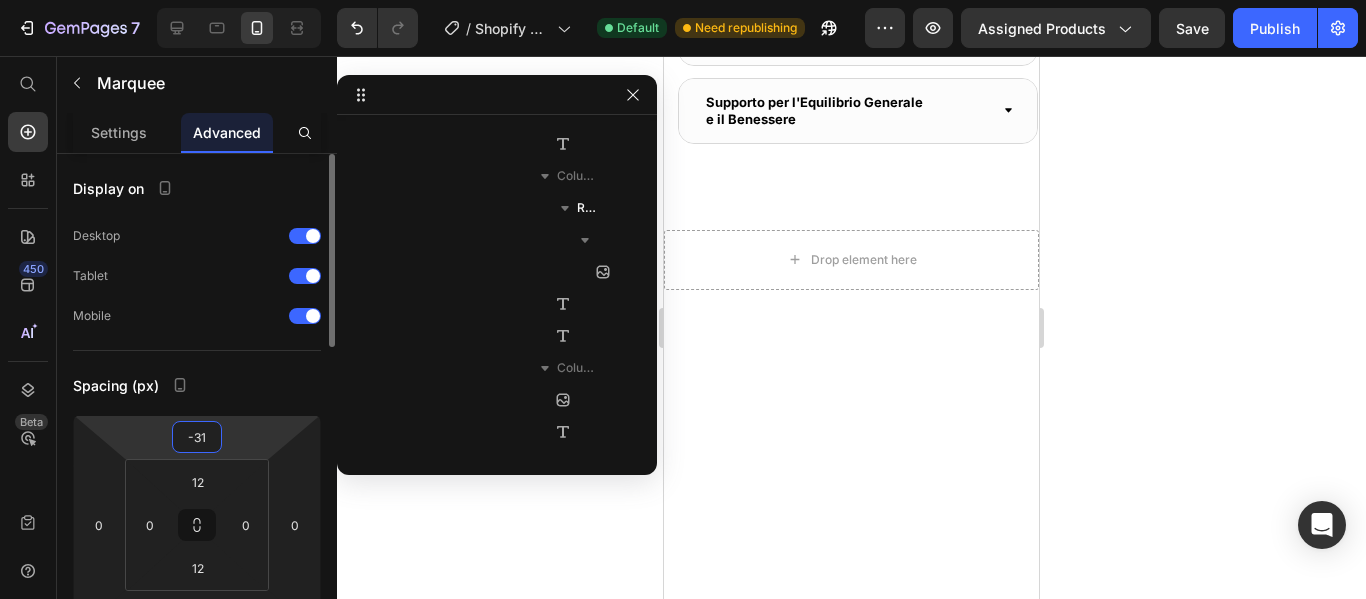 type on "-32" 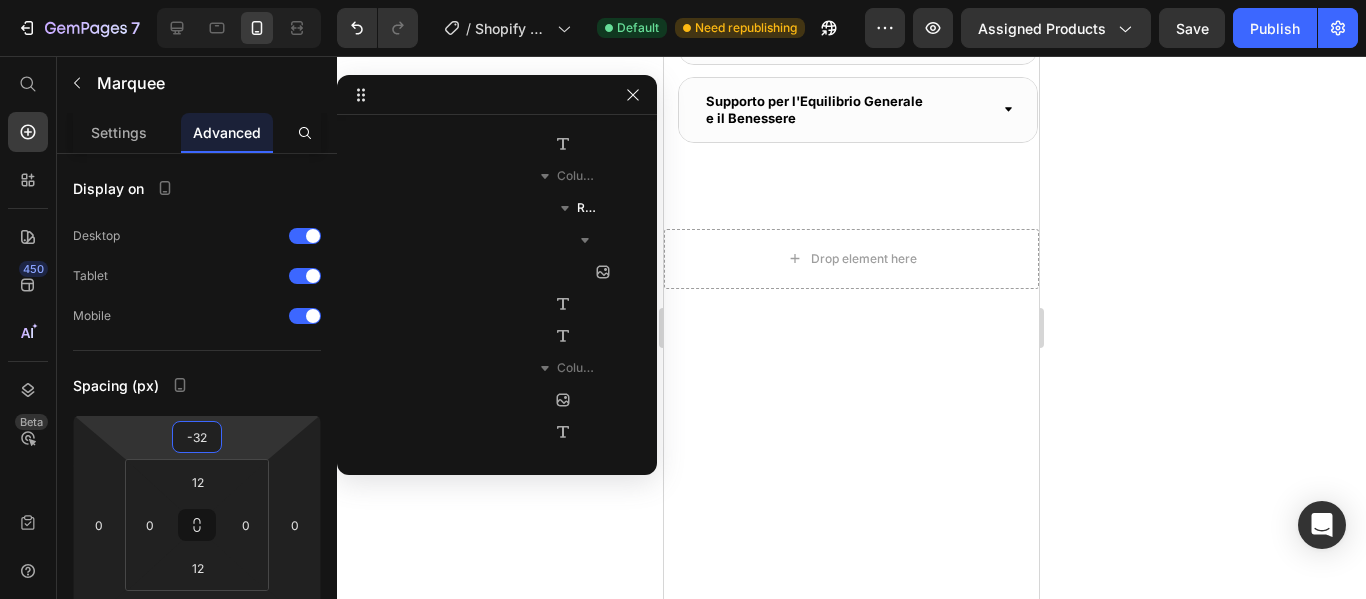 click 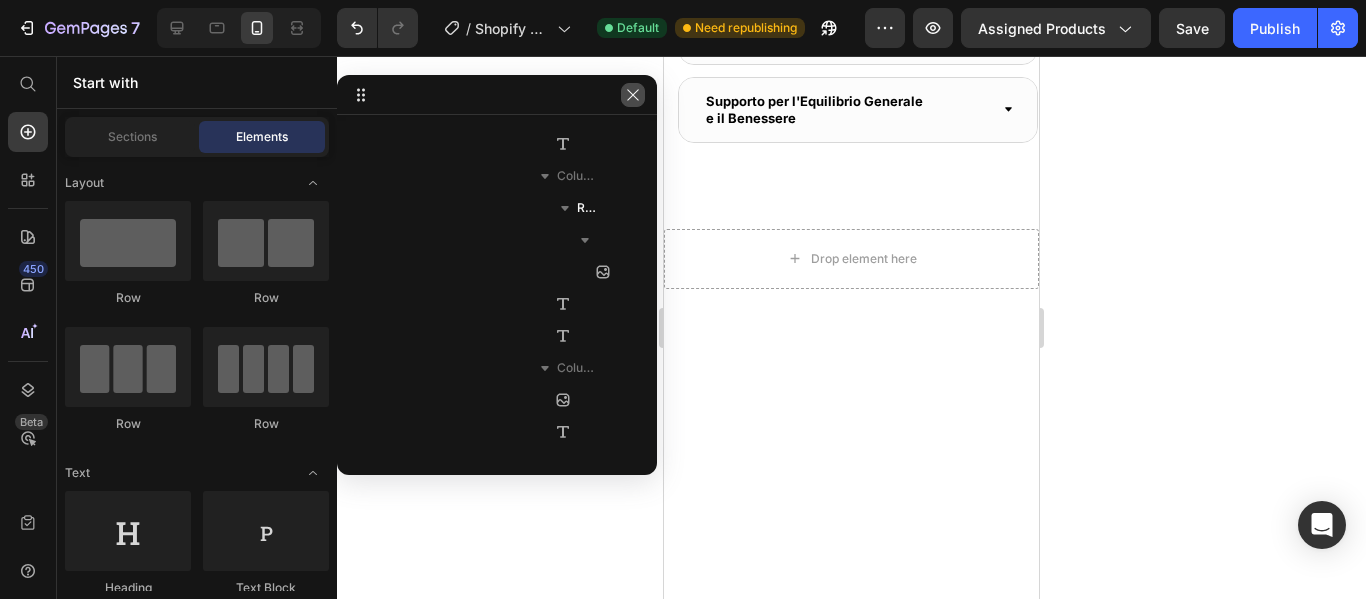 drag, startPoint x: 634, startPoint y: 101, endPoint x: 132, endPoint y: 122, distance: 502.43906 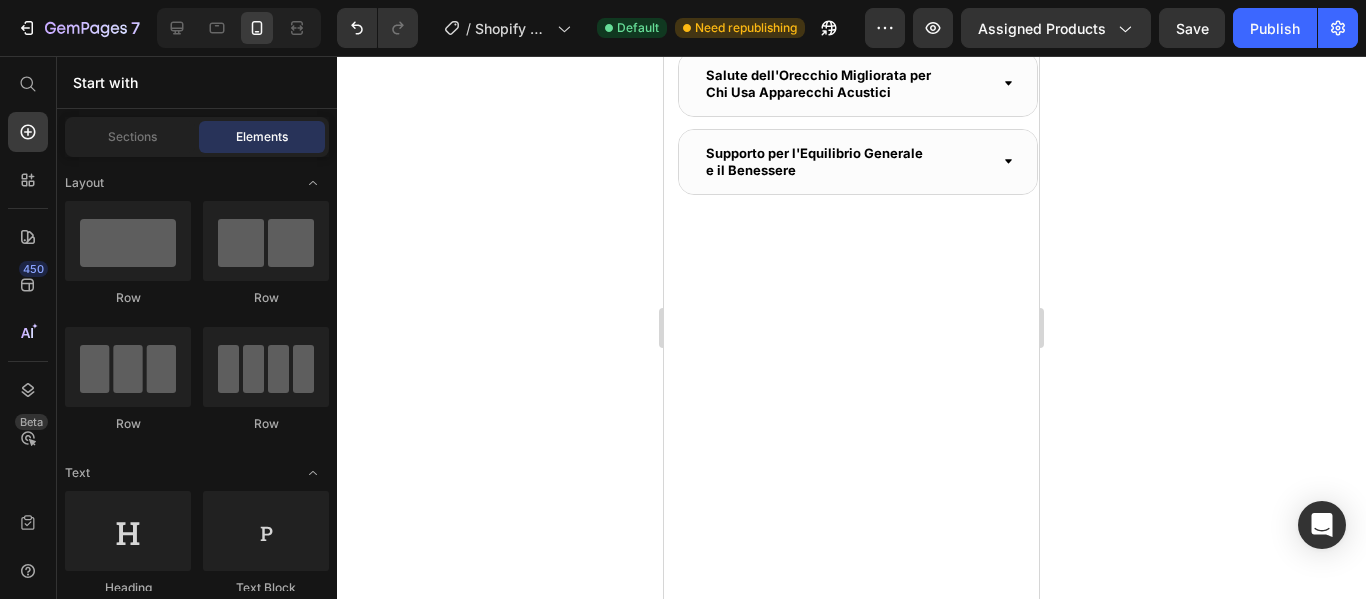scroll, scrollTop: 3429, scrollLeft: 0, axis: vertical 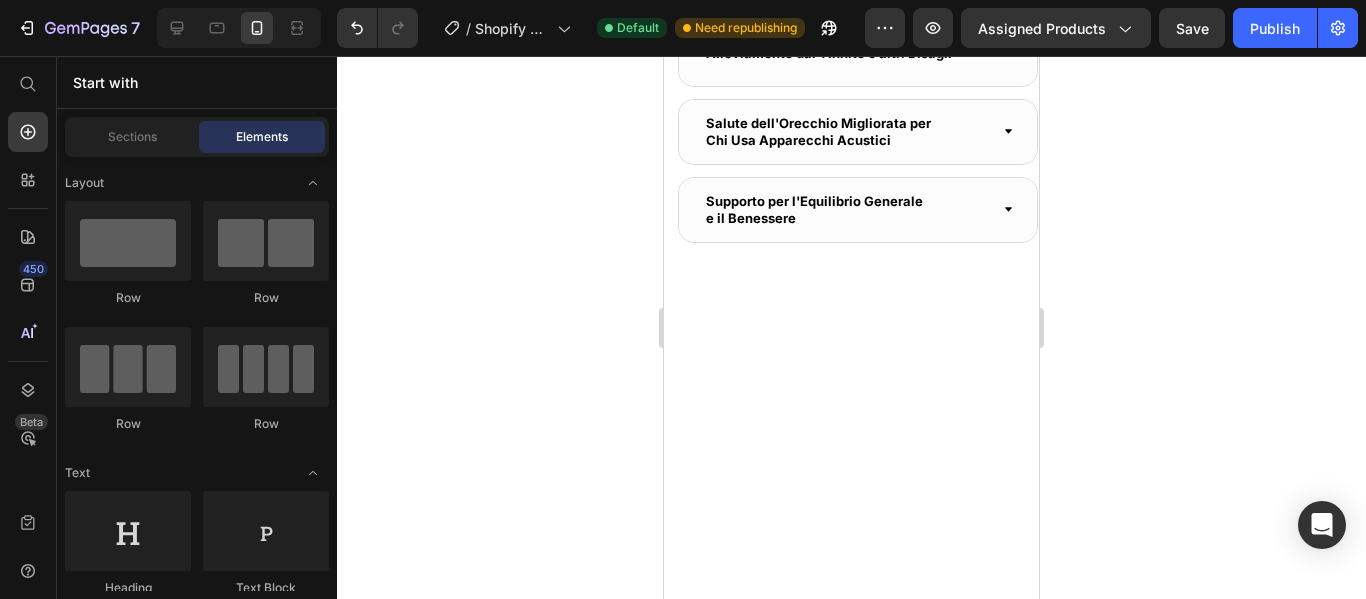 click at bounding box center [1339, -462] 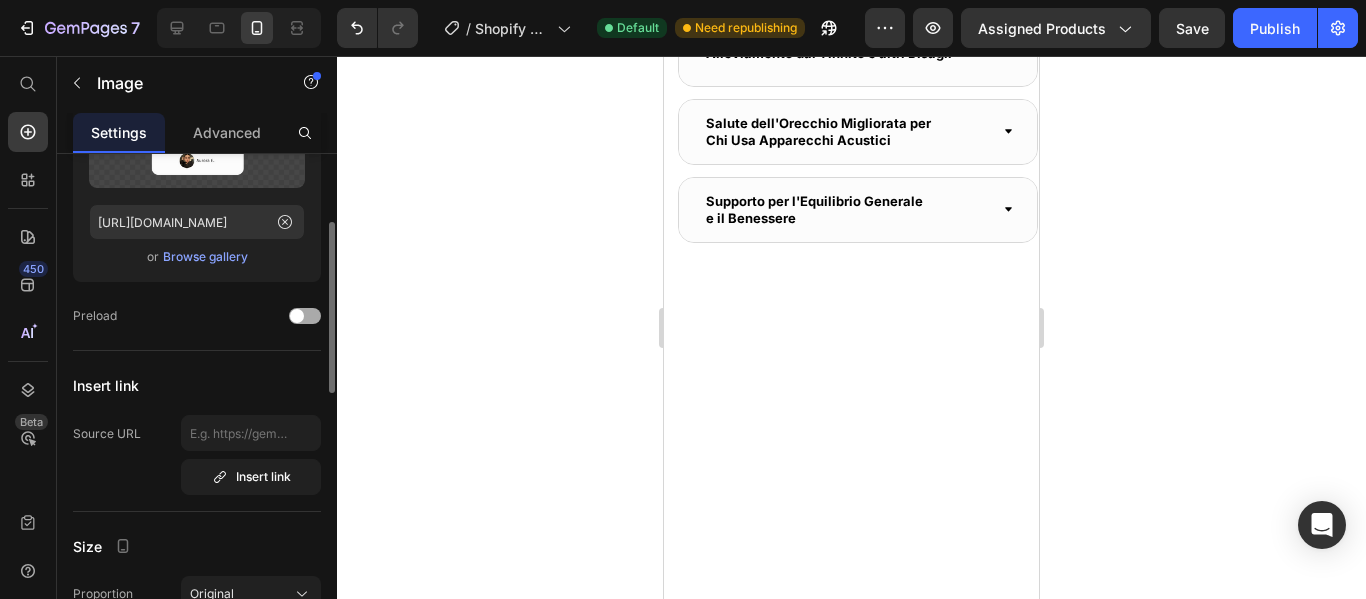 scroll, scrollTop: 400, scrollLeft: 0, axis: vertical 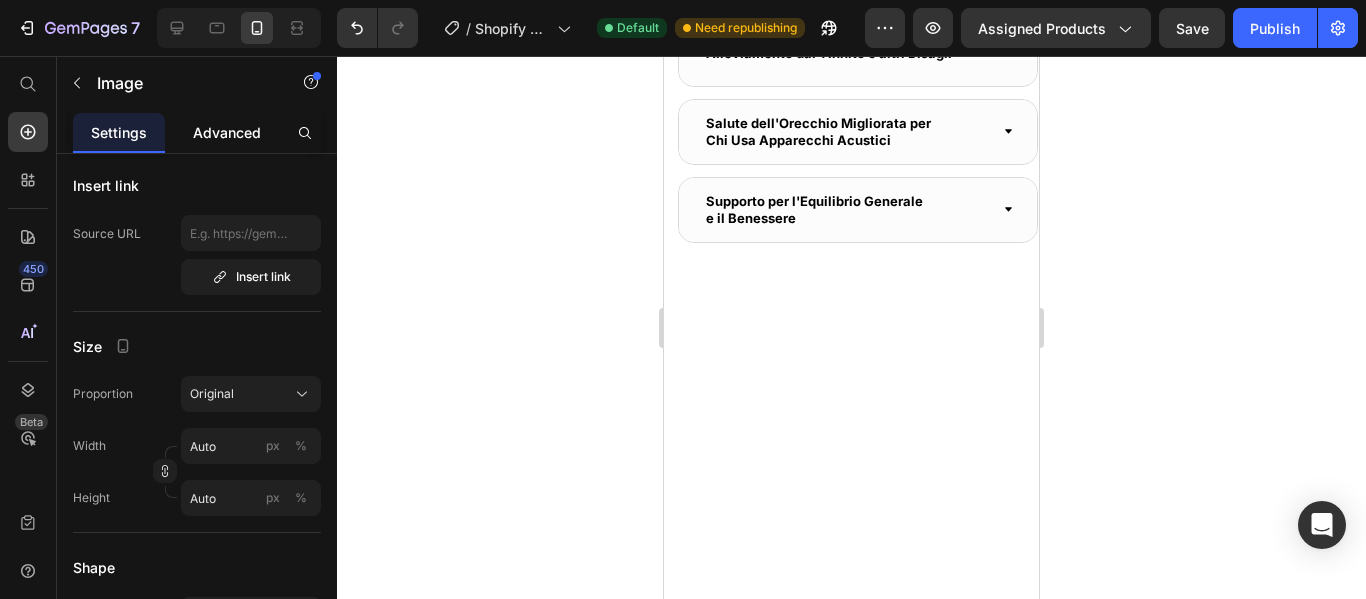 click on "Advanced" at bounding box center [227, 132] 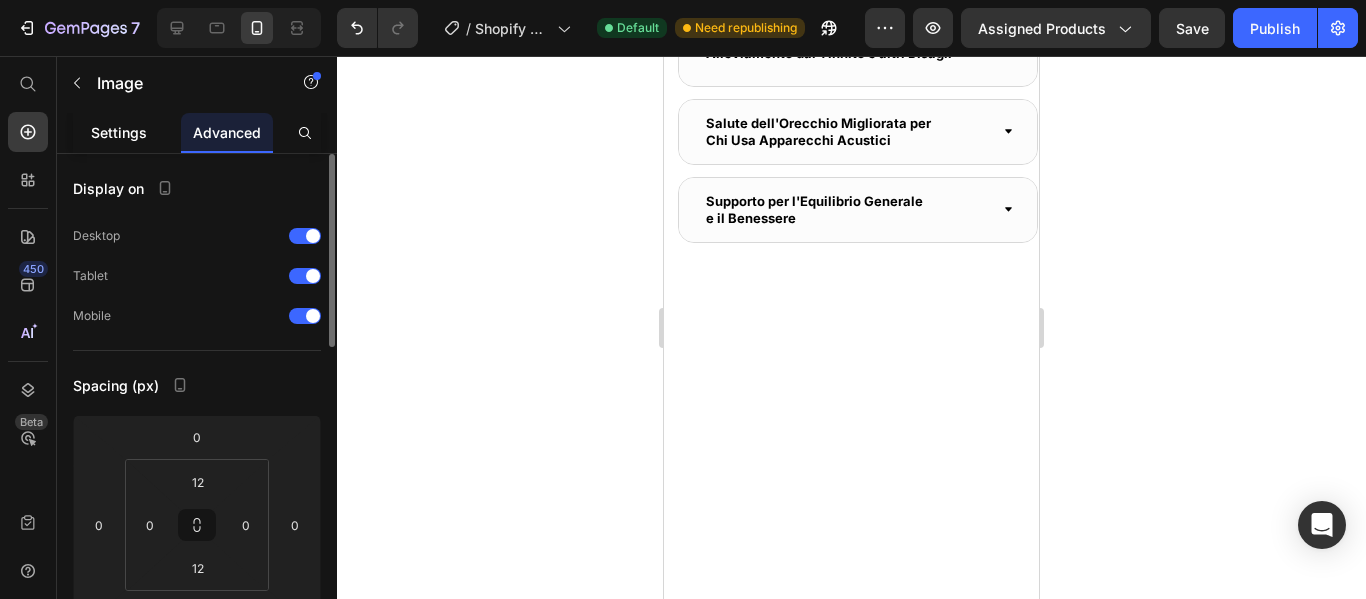 click on "Settings" at bounding box center [119, 132] 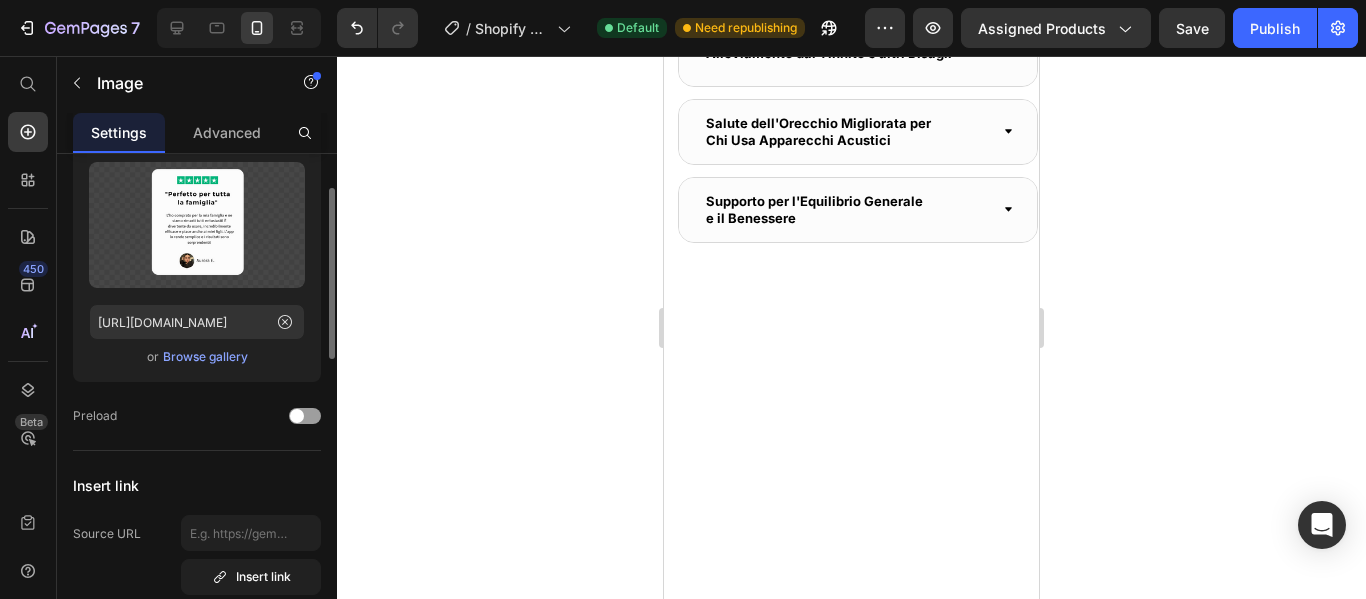 scroll, scrollTop: 200, scrollLeft: 0, axis: vertical 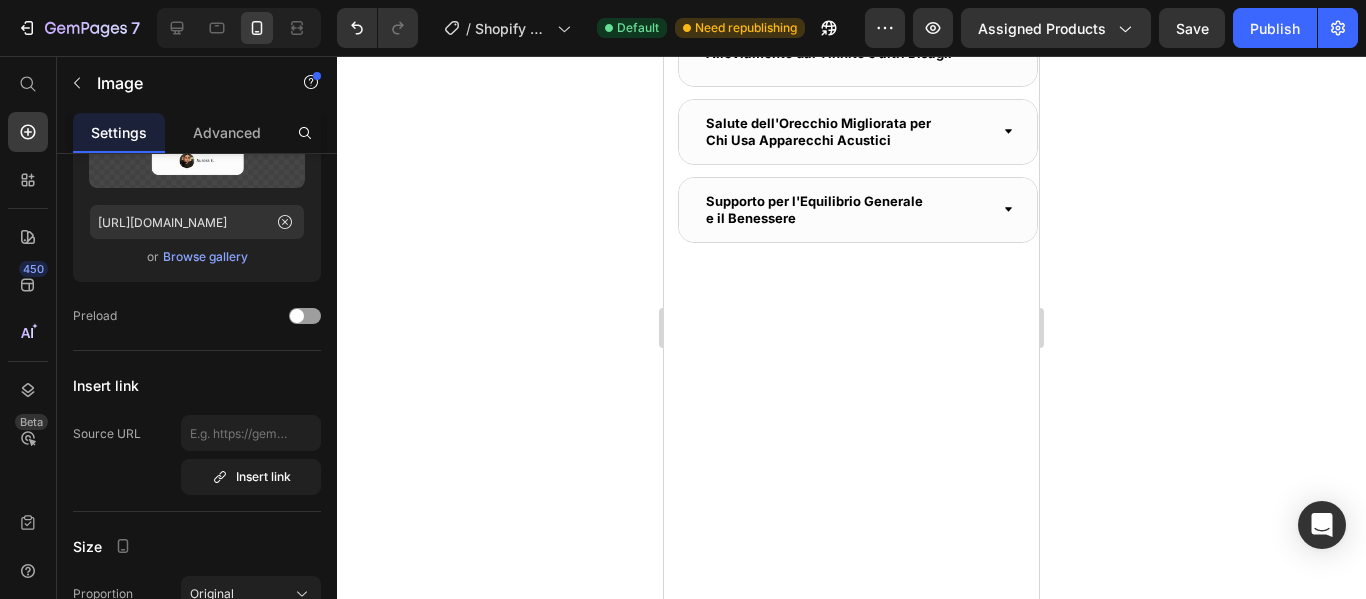click on "Image Image Image   0 Image Image Image Image Image   0 Image Image Marquee" at bounding box center [851, -462] 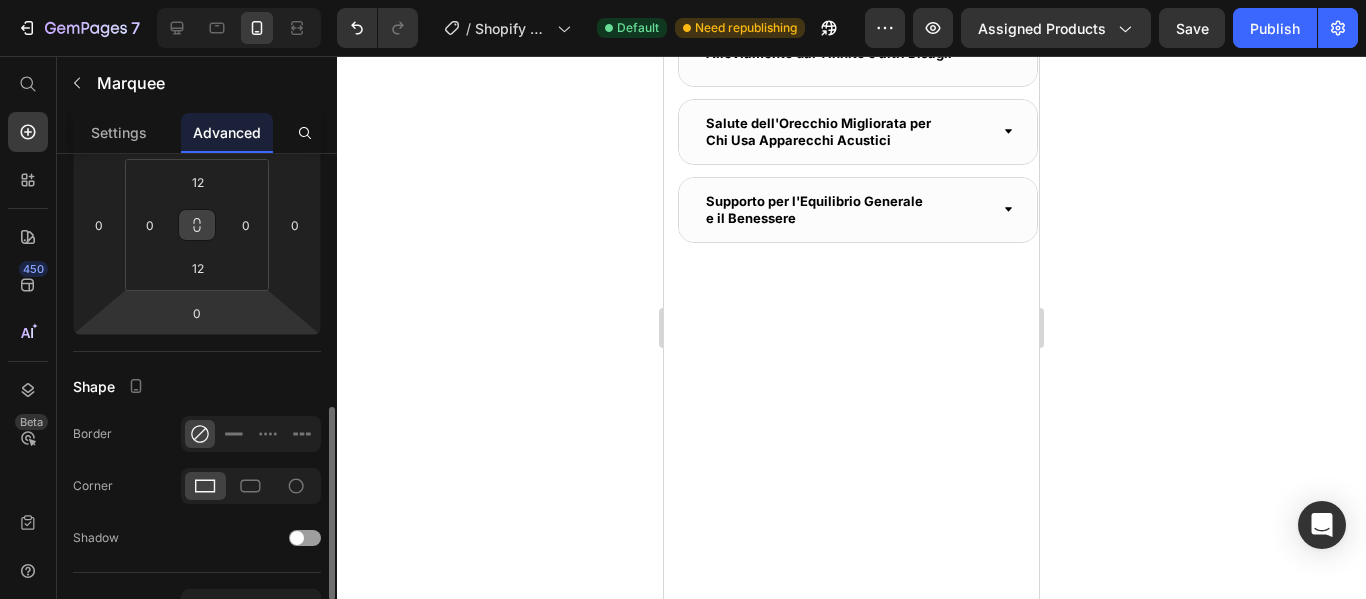 scroll, scrollTop: 500, scrollLeft: 0, axis: vertical 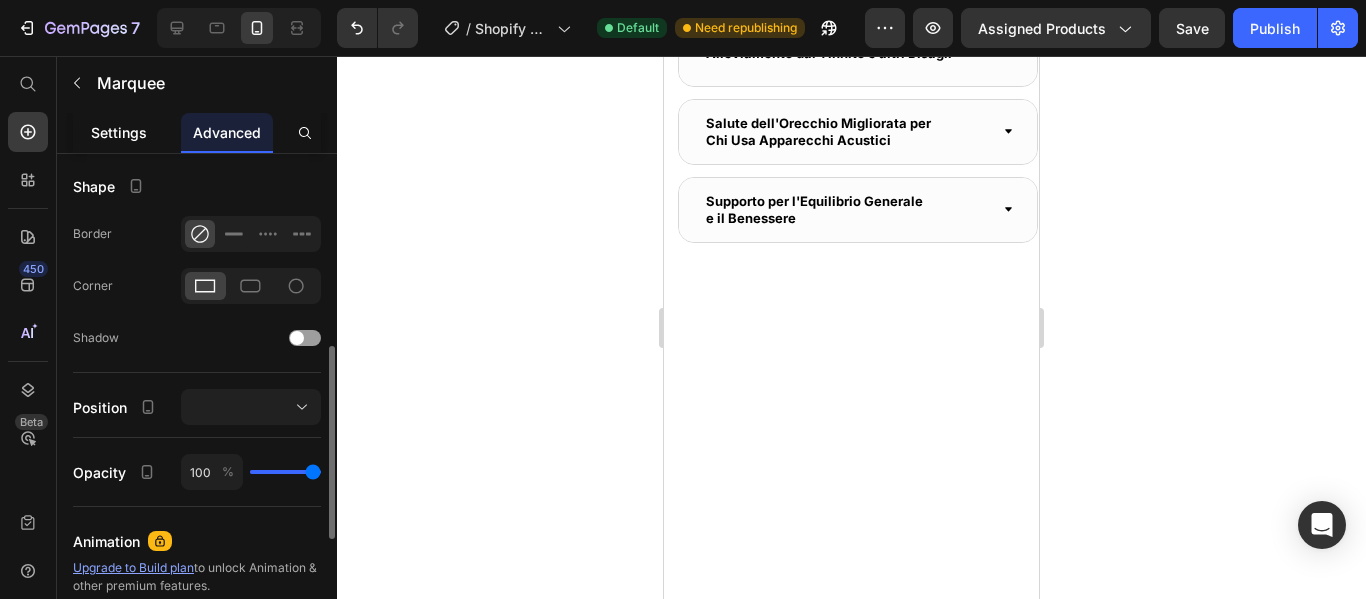 click on "Settings" 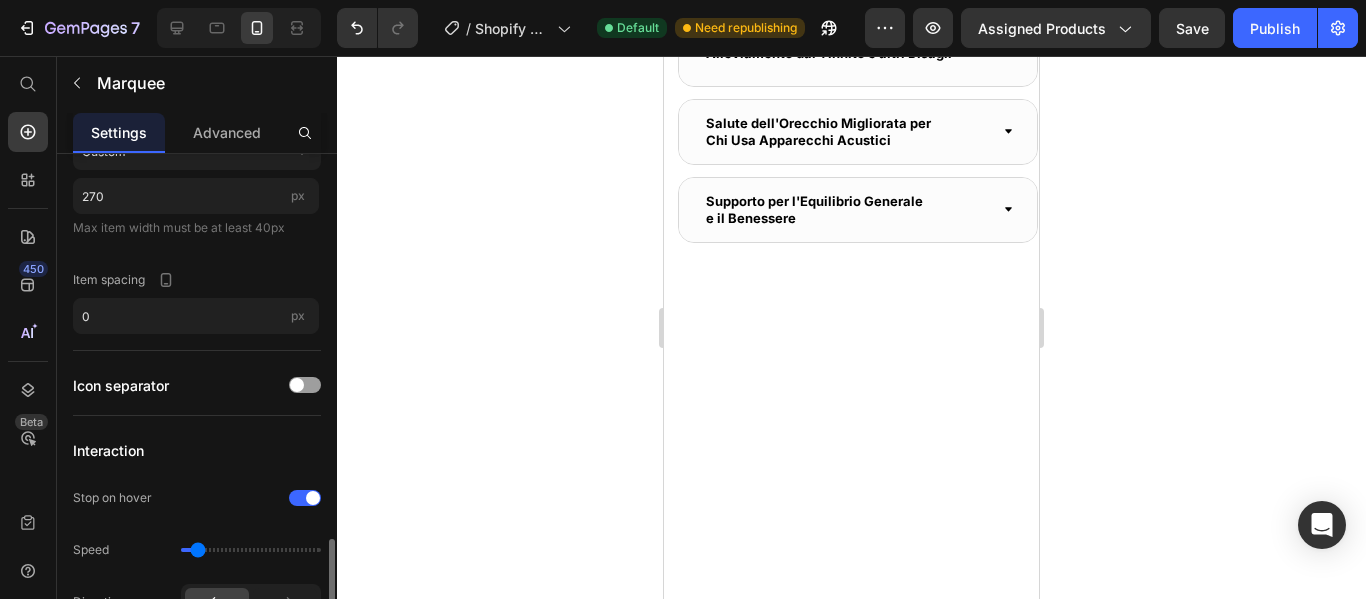 scroll, scrollTop: 700, scrollLeft: 0, axis: vertical 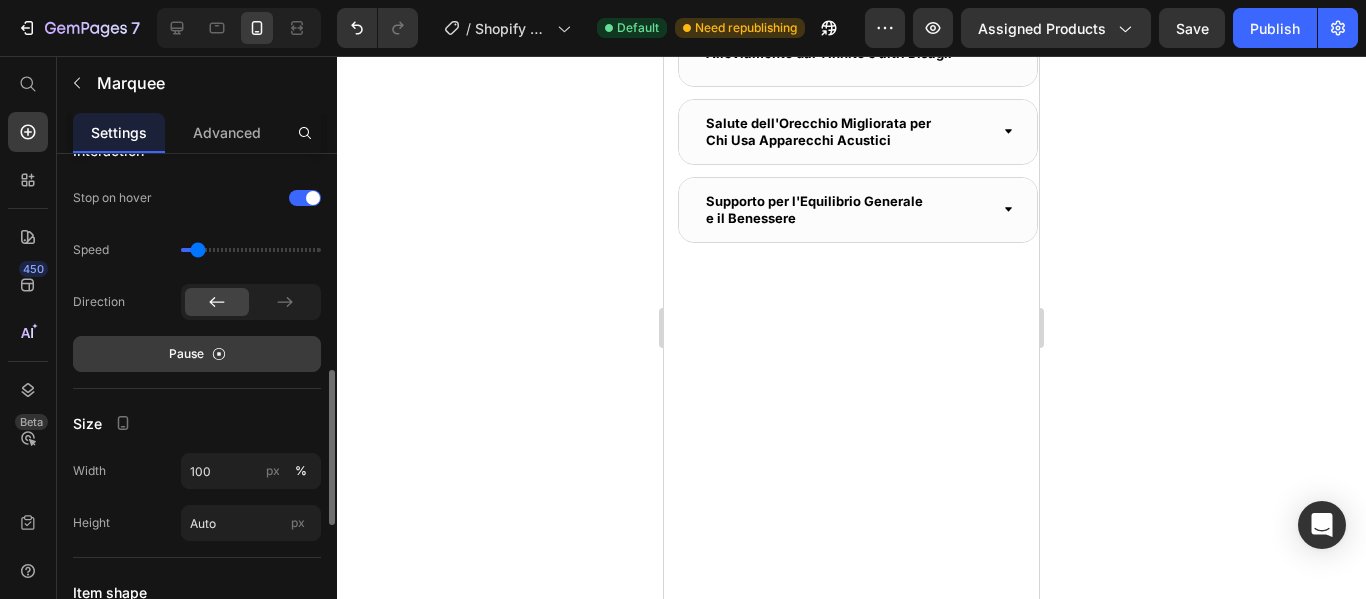 click on "Pause" at bounding box center (186, 354) 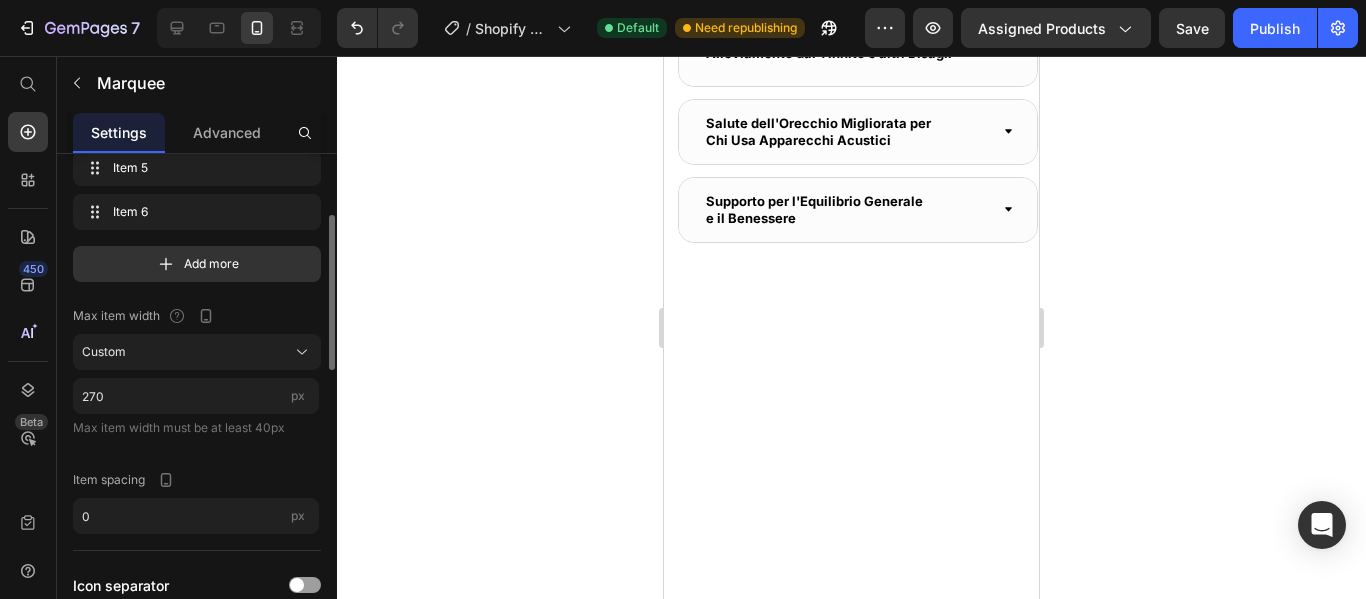 scroll, scrollTop: 0, scrollLeft: 0, axis: both 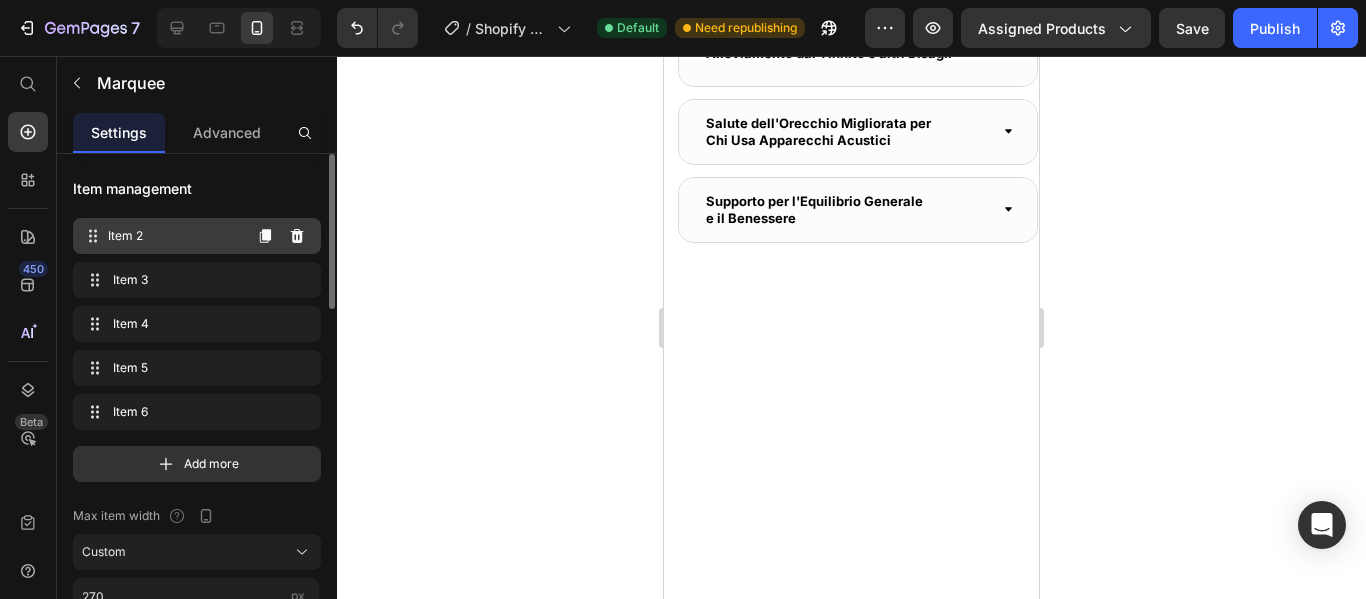 click on "Item 2 Item 2" at bounding box center [197, 236] 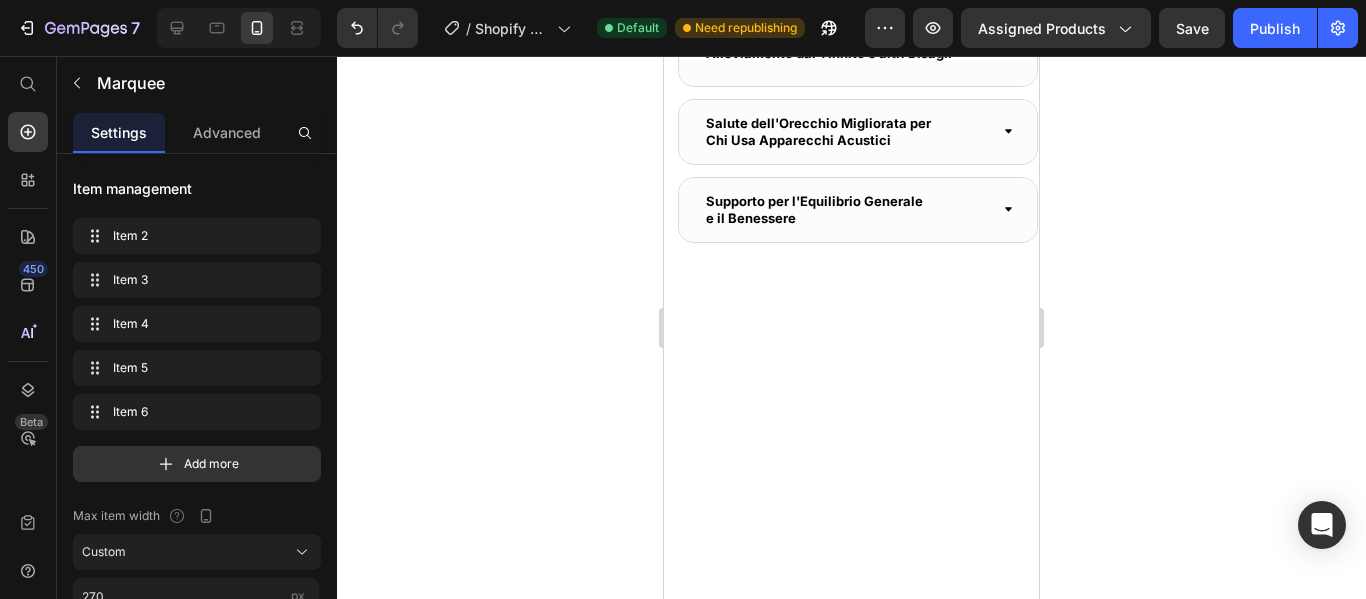 click at bounding box center (799, -462) 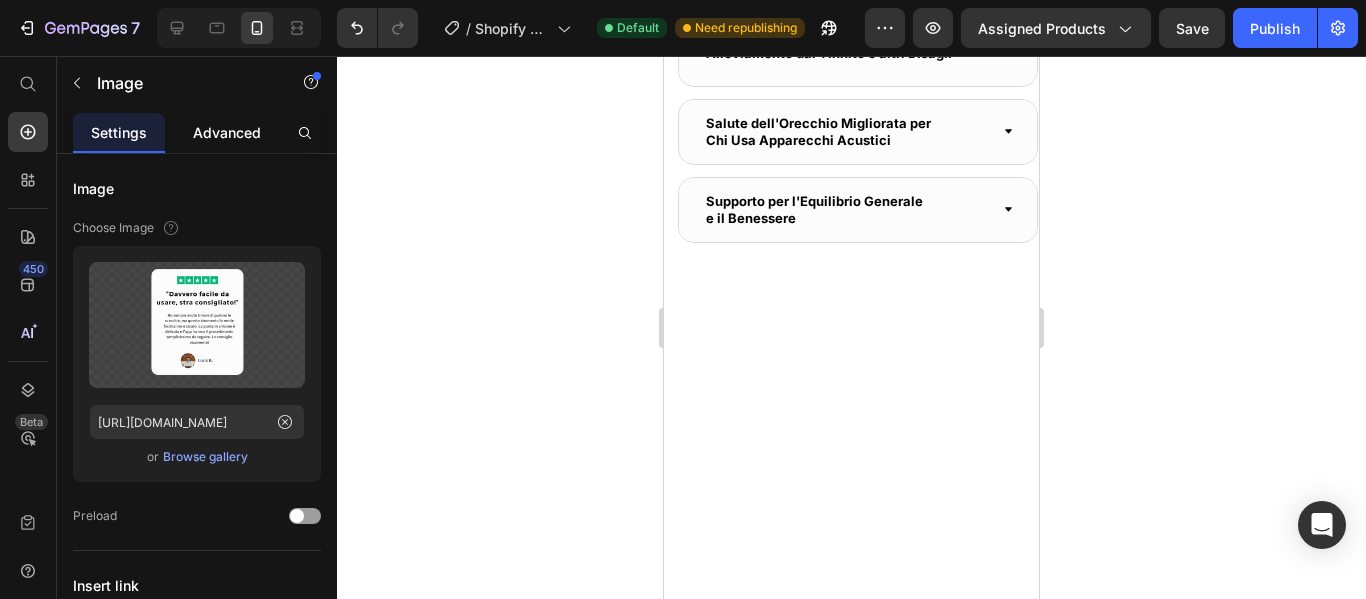 click on "Advanced" at bounding box center (227, 132) 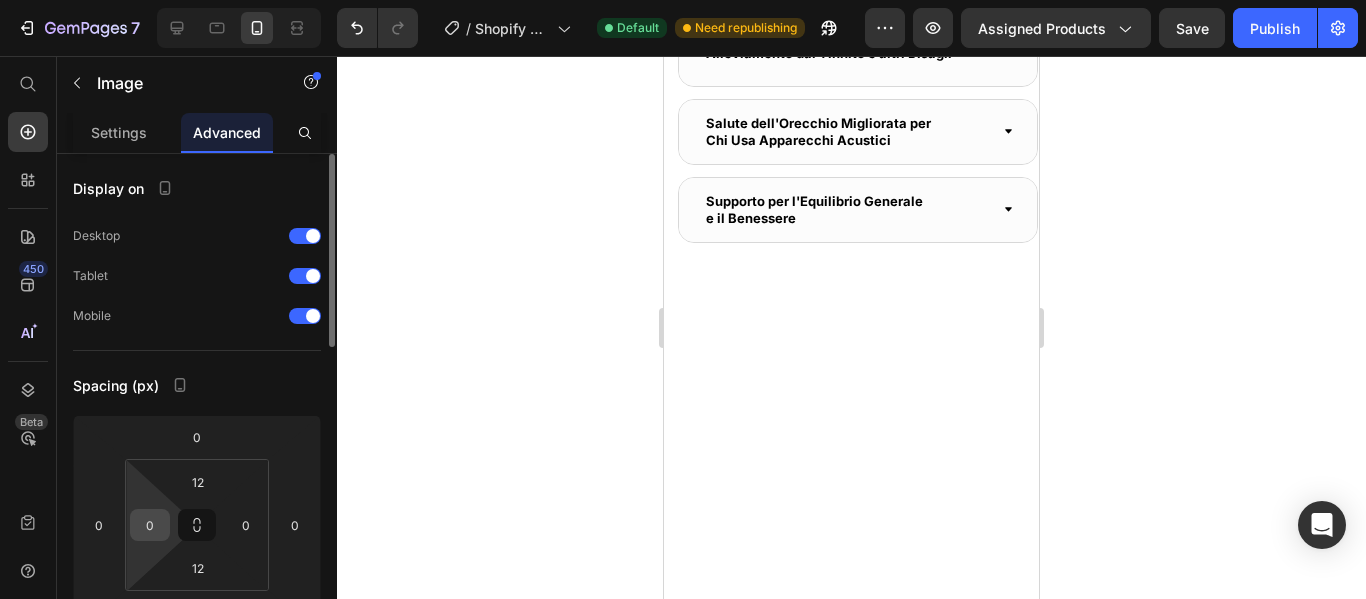 click on "0" at bounding box center (150, 525) 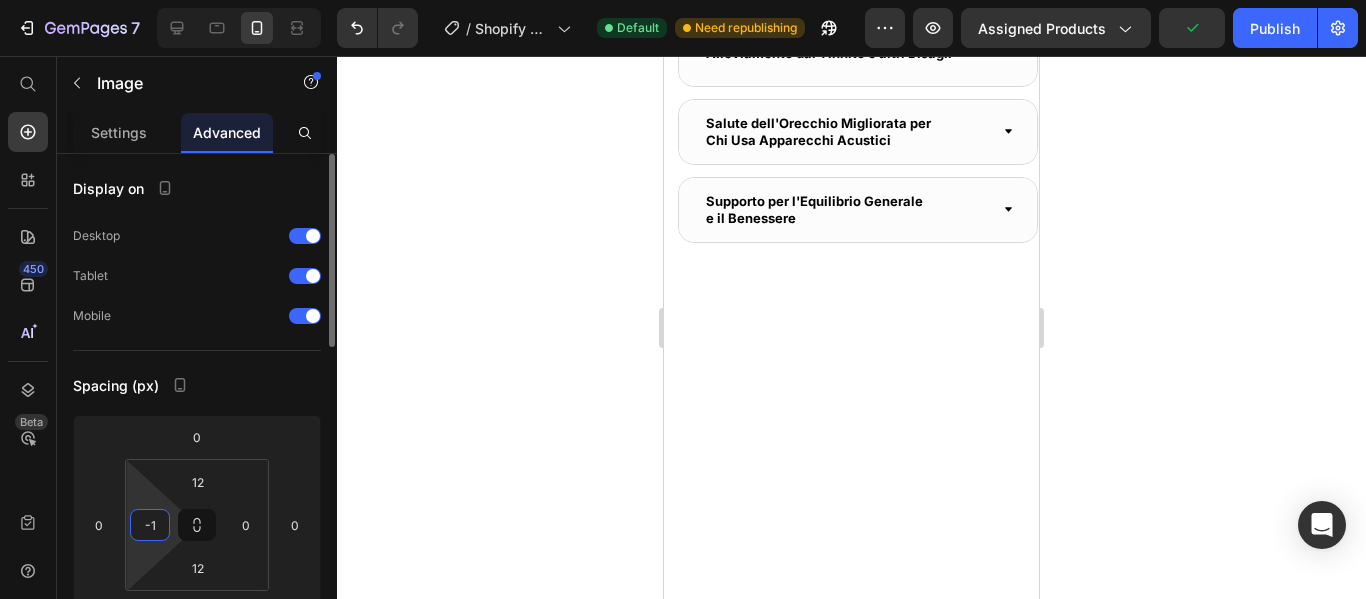 type on "0" 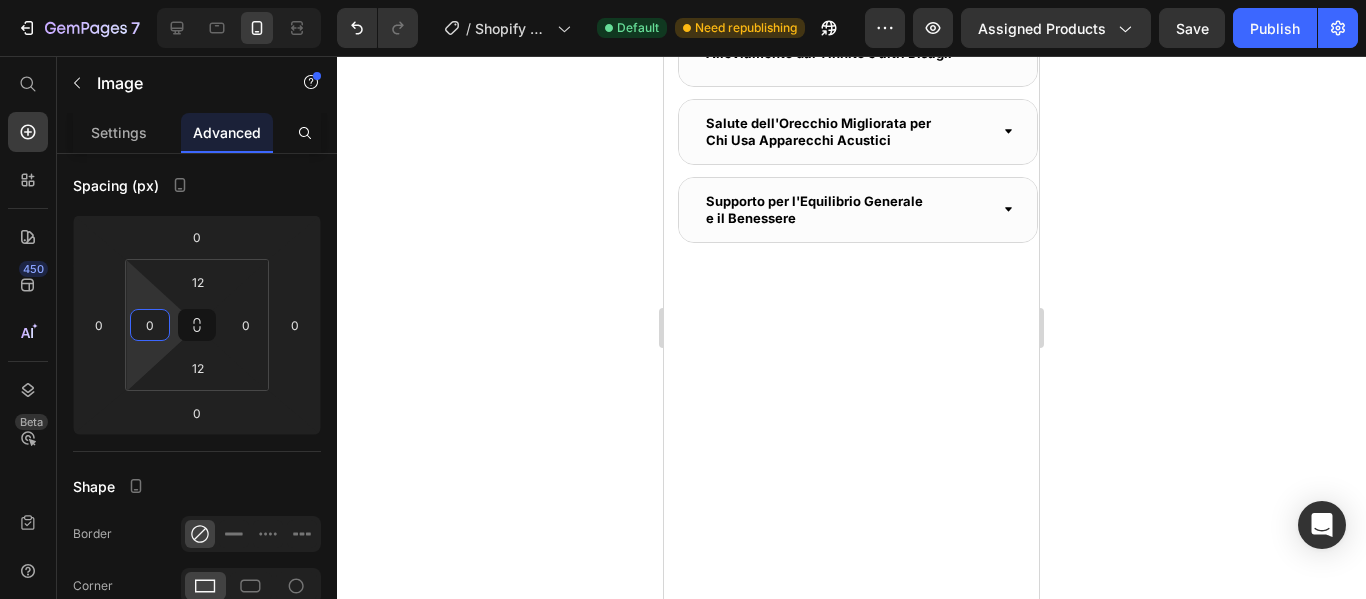 scroll, scrollTop: 0, scrollLeft: 0, axis: both 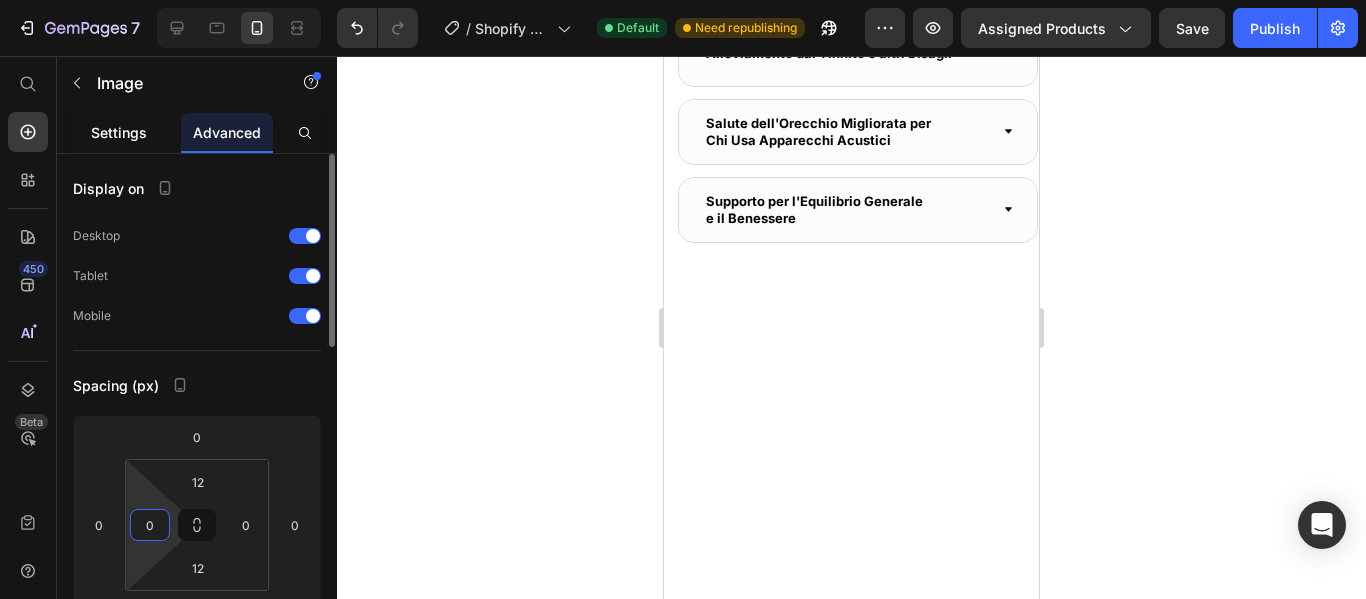 click on "Settings" at bounding box center [119, 132] 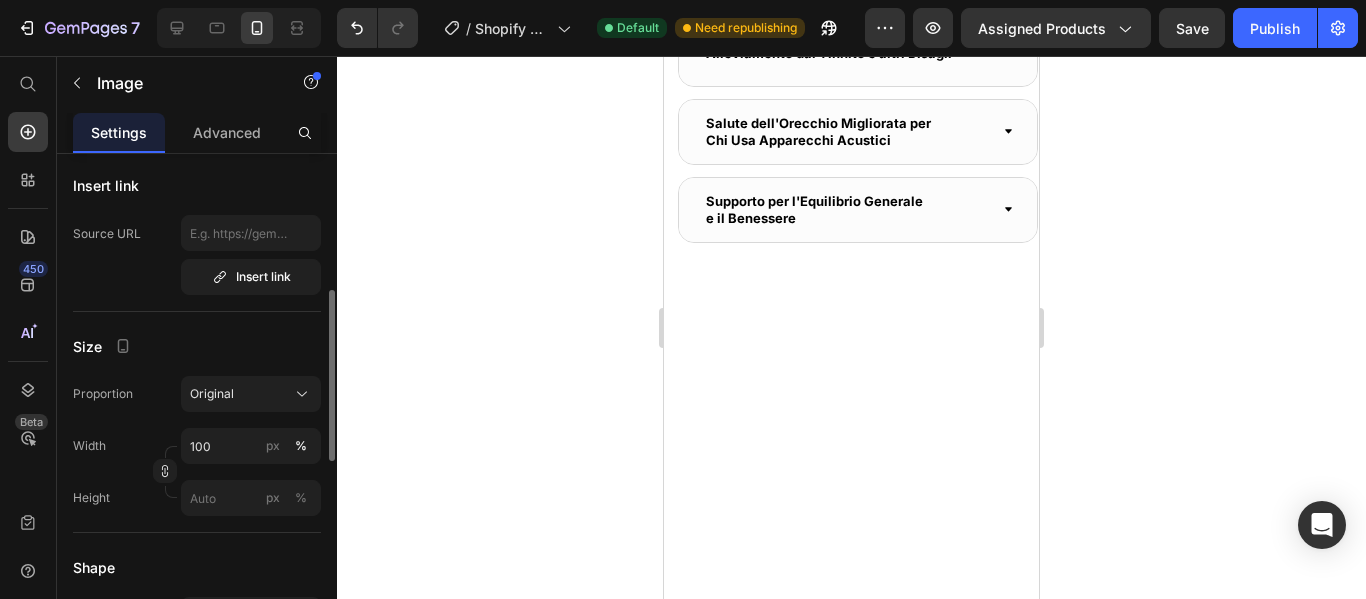 scroll, scrollTop: 500, scrollLeft: 0, axis: vertical 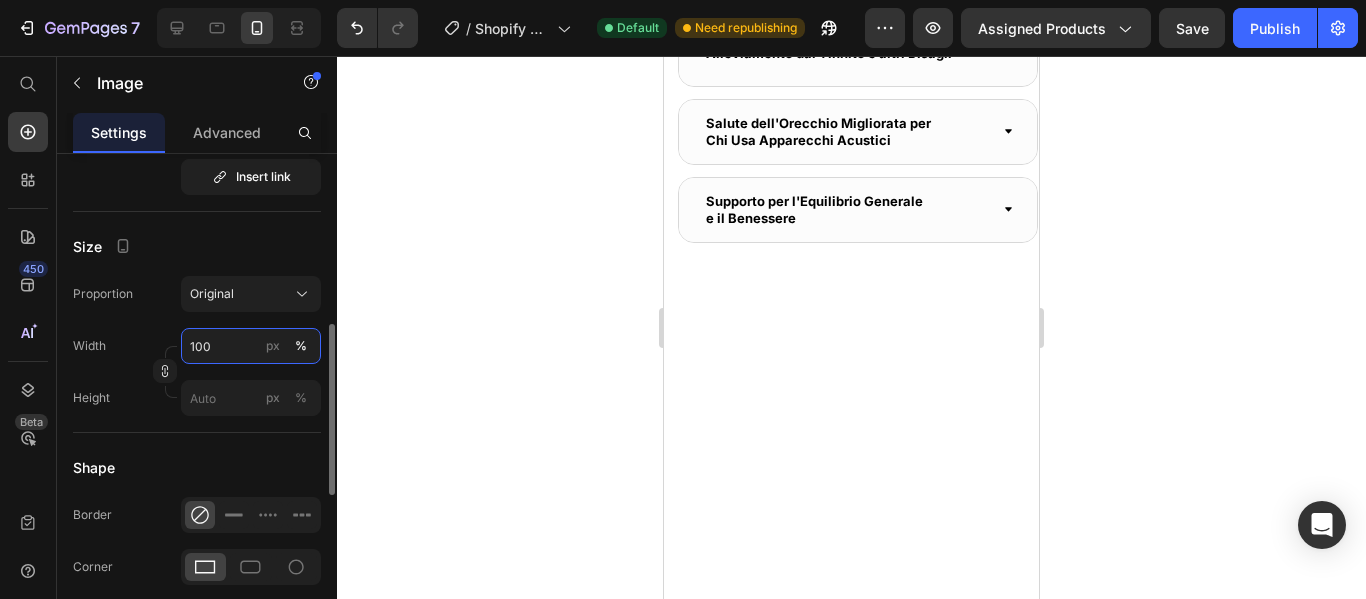 click on "100" at bounding box center [251, 346] 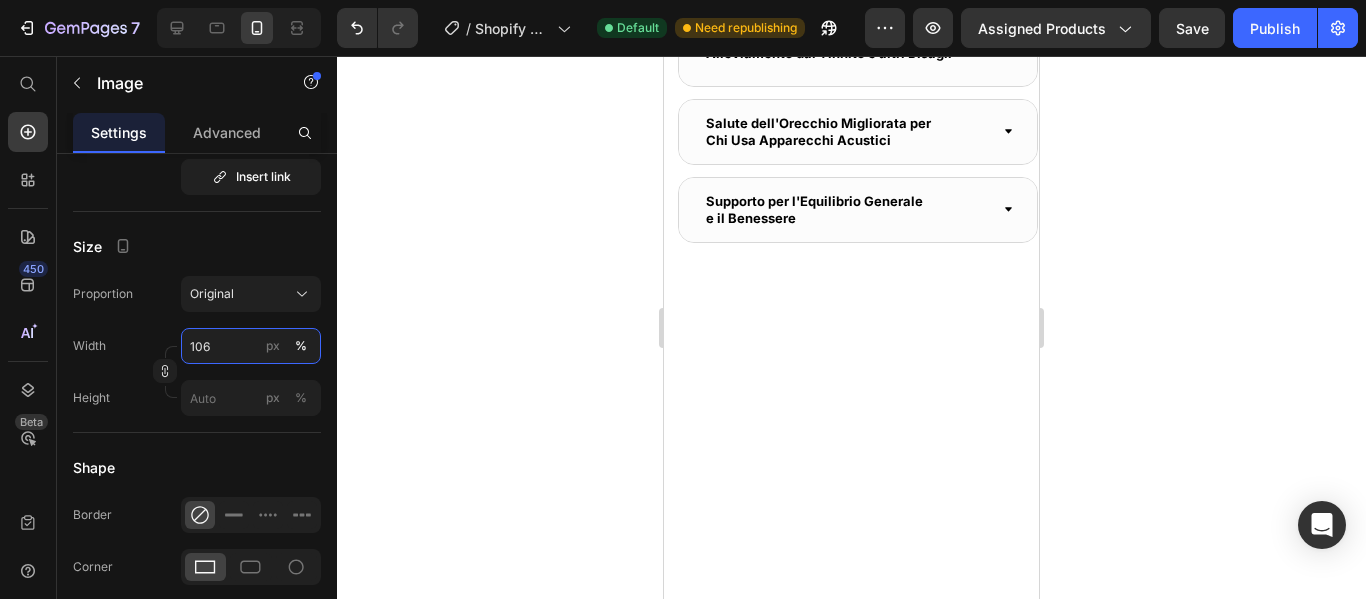 type on "107" 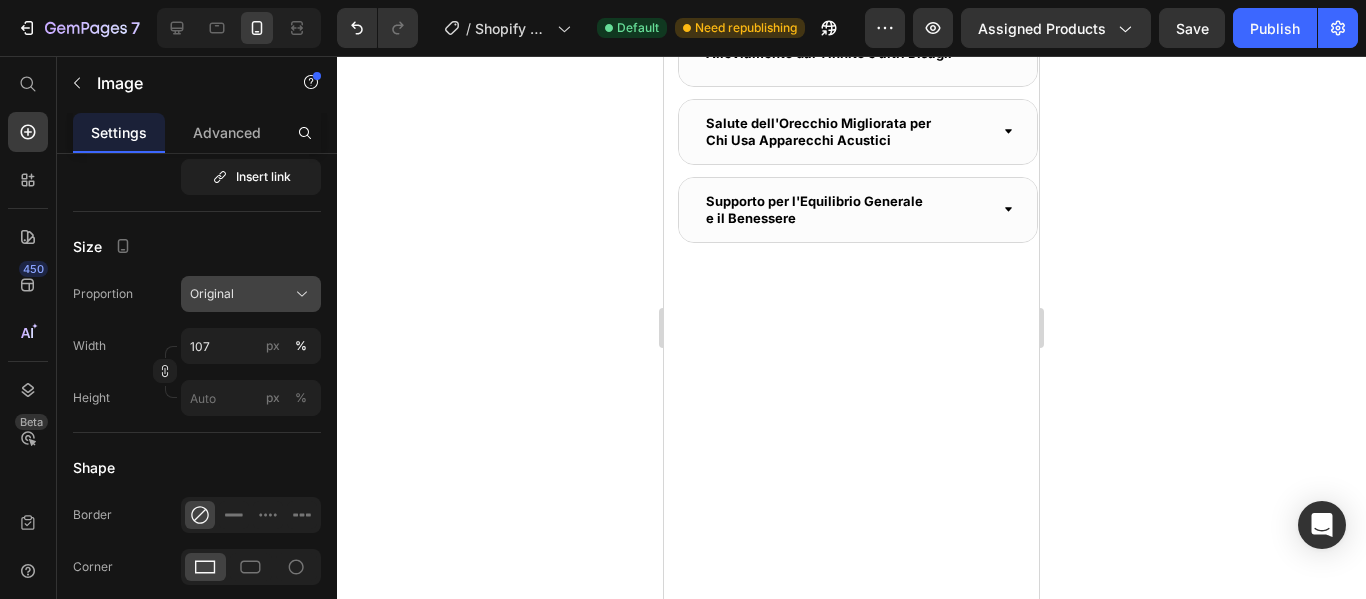 click on "Original" at bounding box center [251, 294] 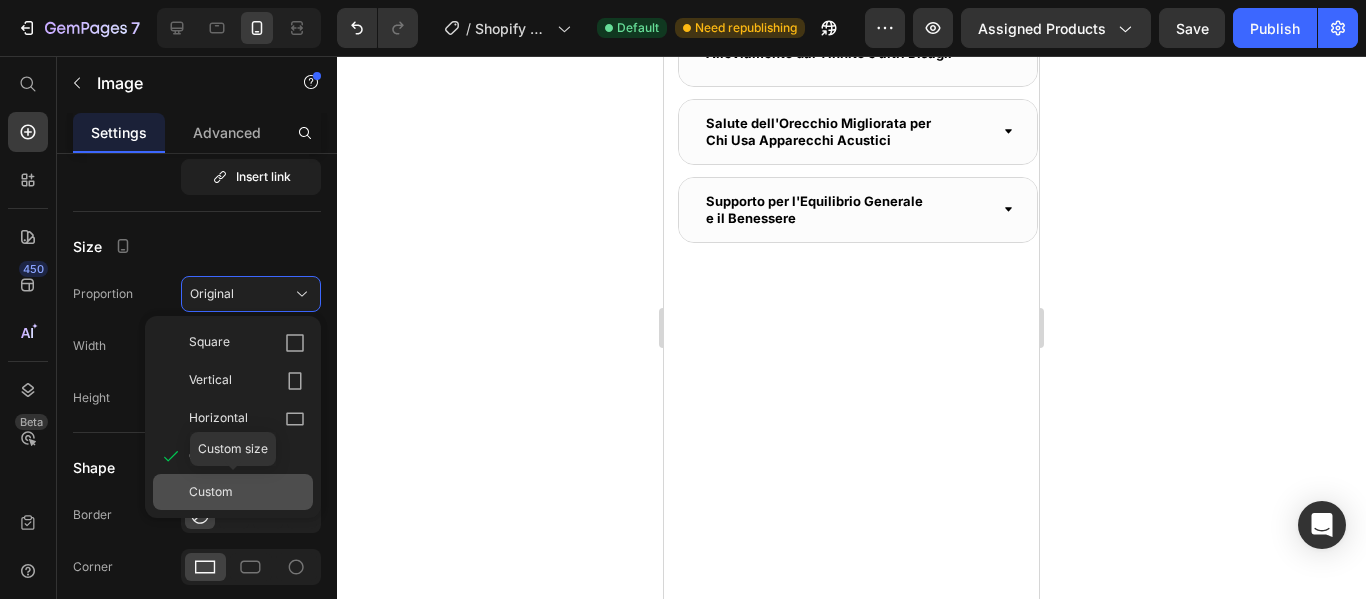click on "Custom" at bounding box center [247, 492] 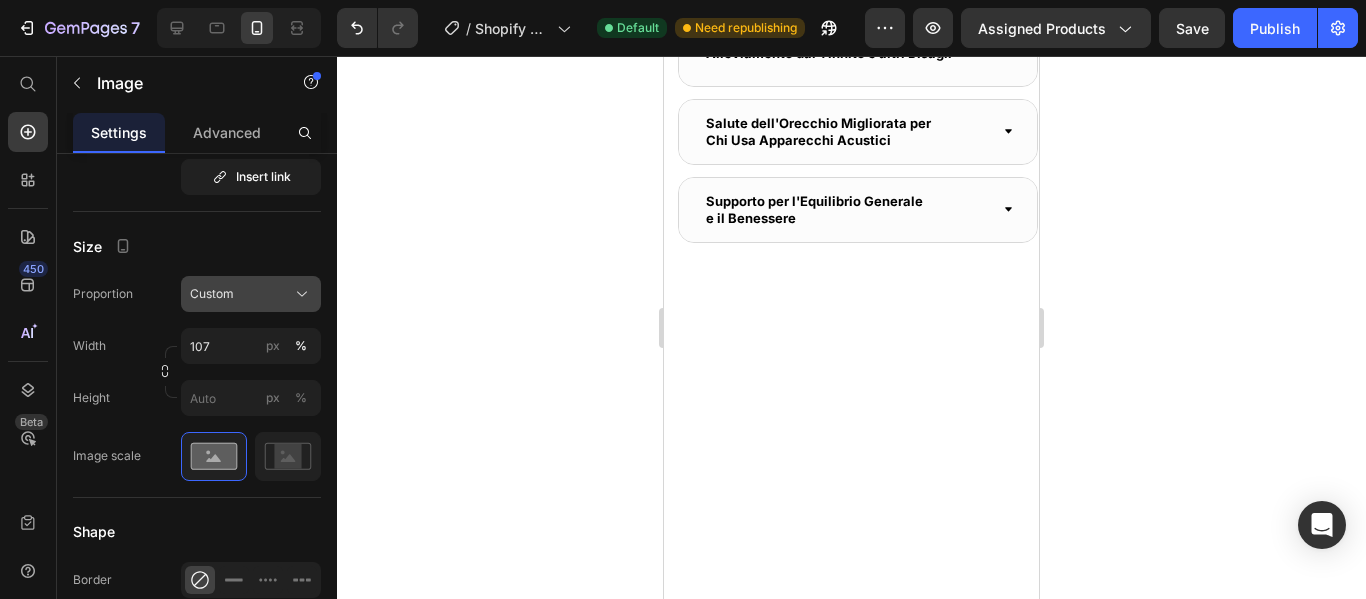 click on "Custom" 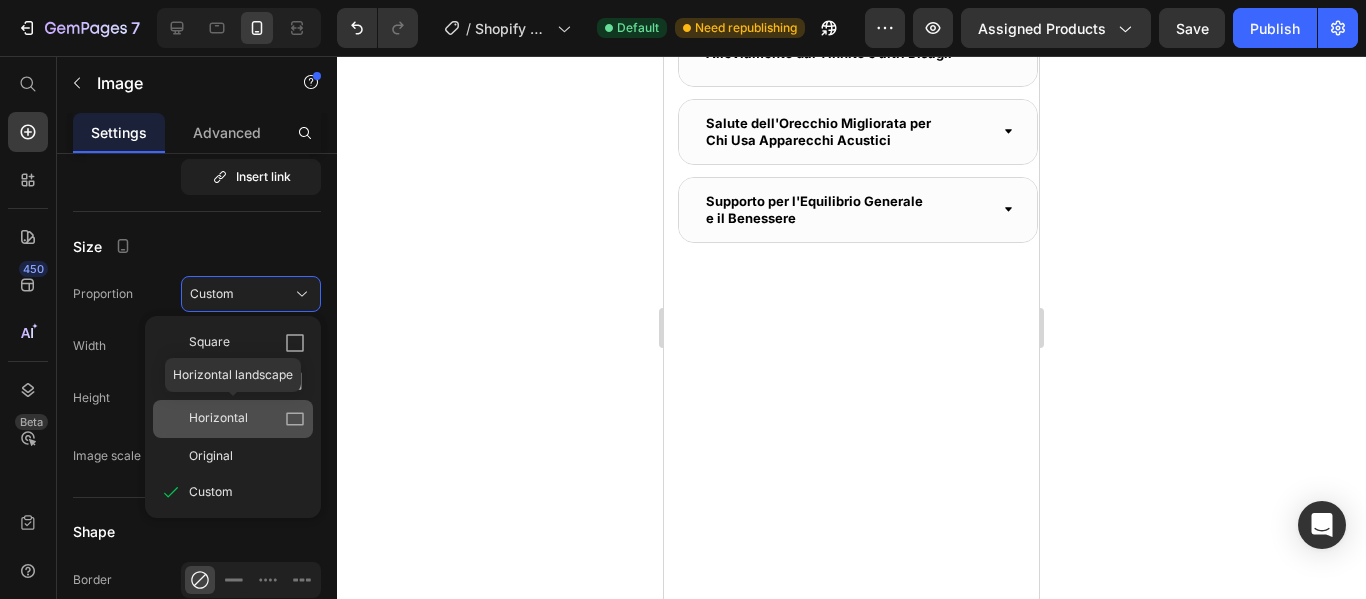click on "Horizontal" 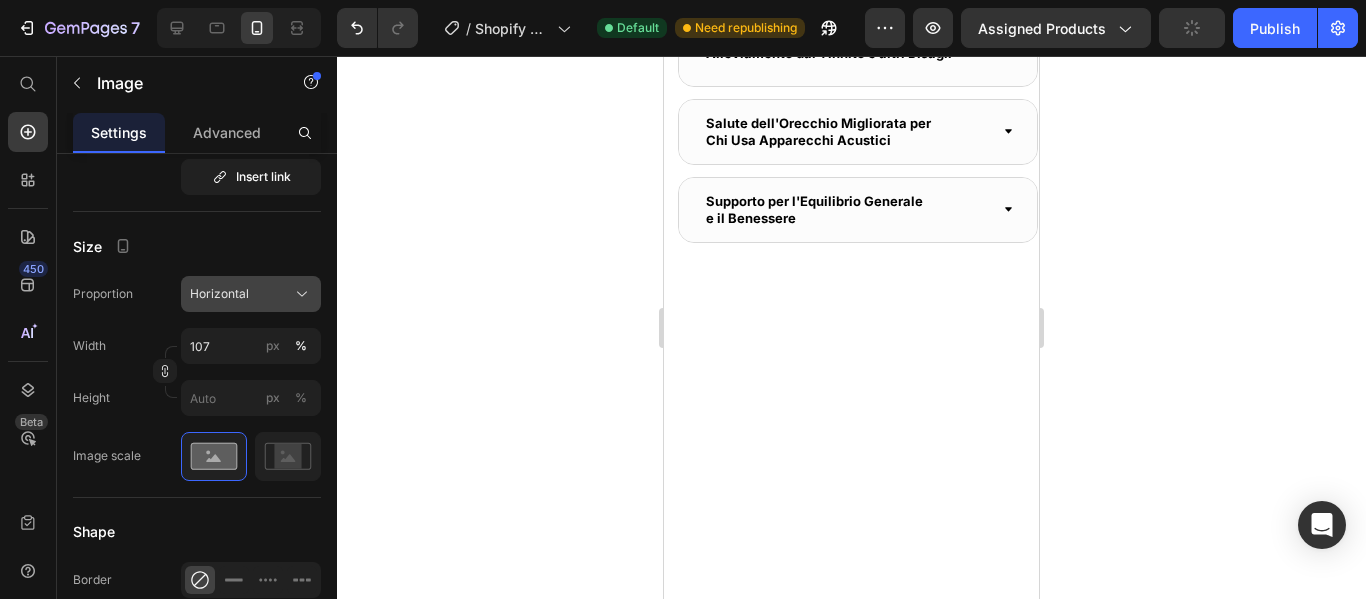 click on "Horizontal" 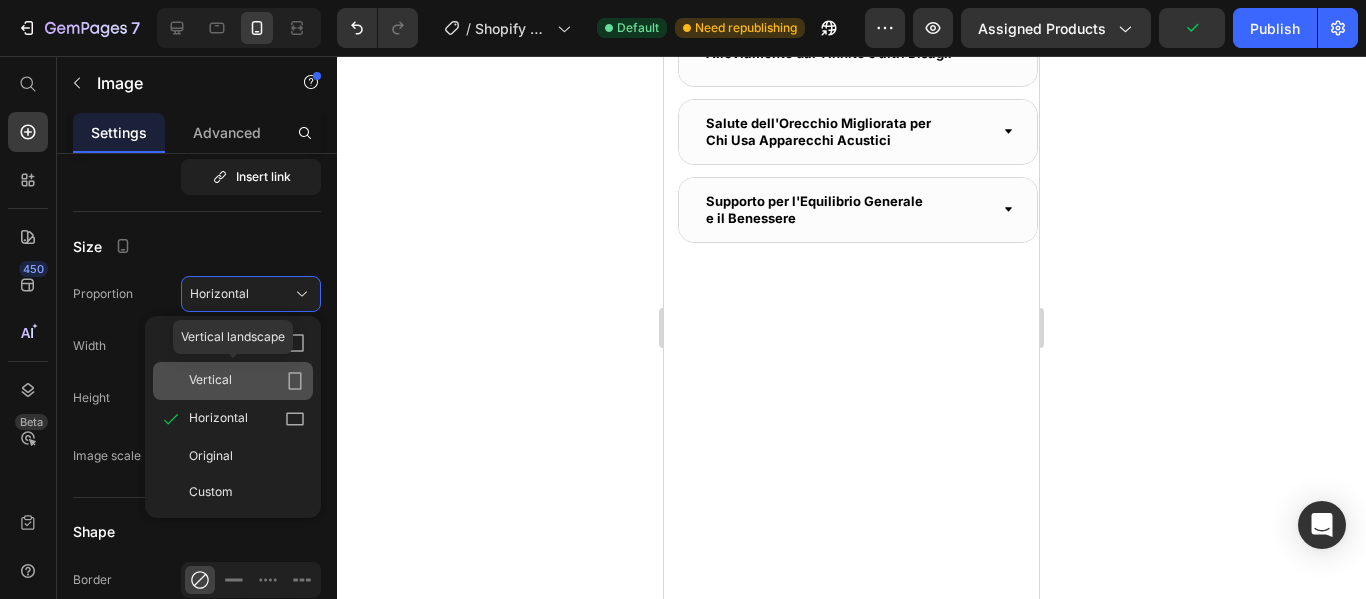 click on "Vertical" 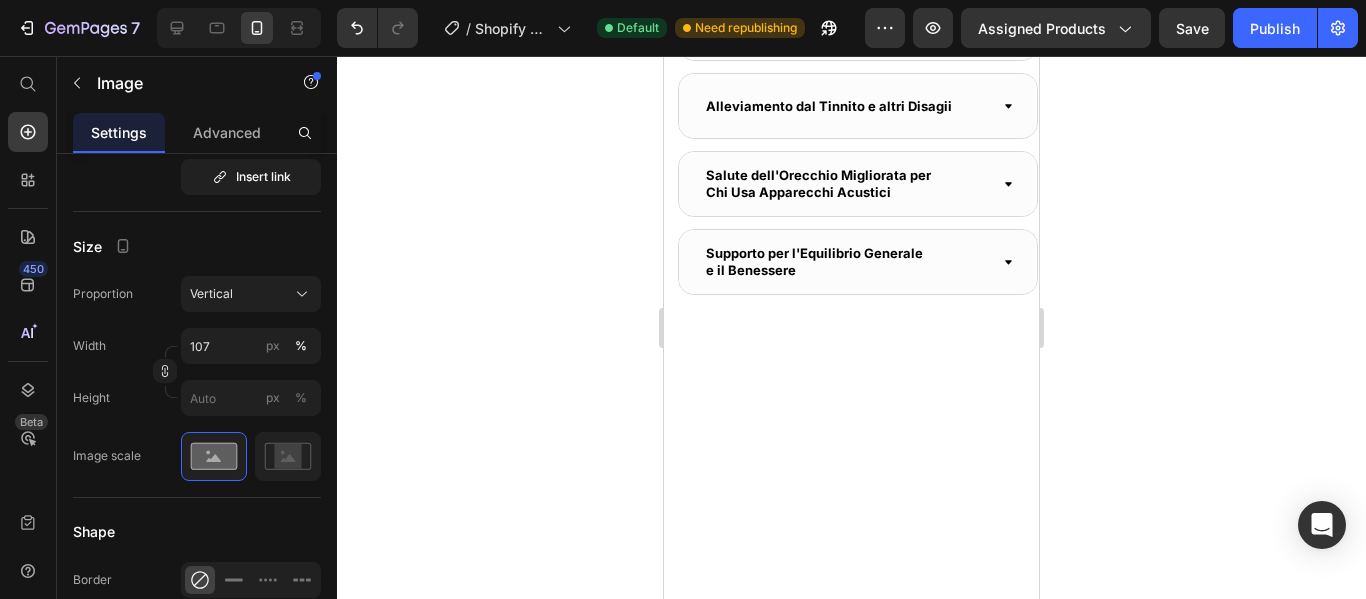 click 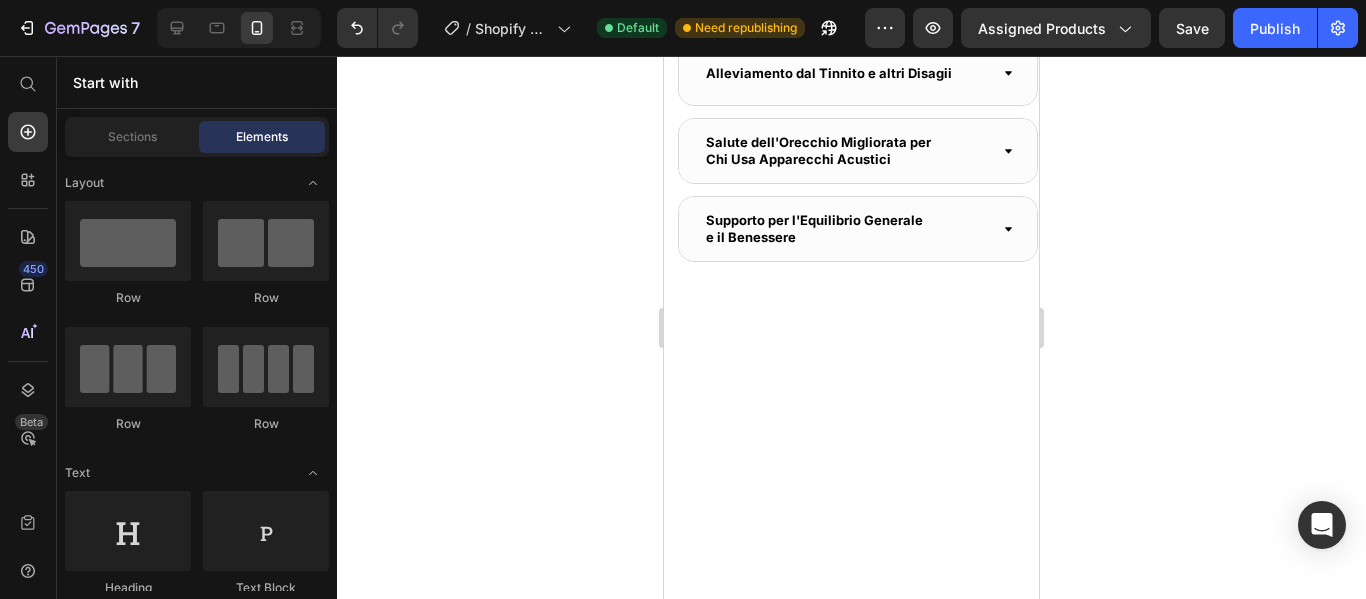 scroll, scrollTop: 3429, scrollLeft: 0, axis: vertical 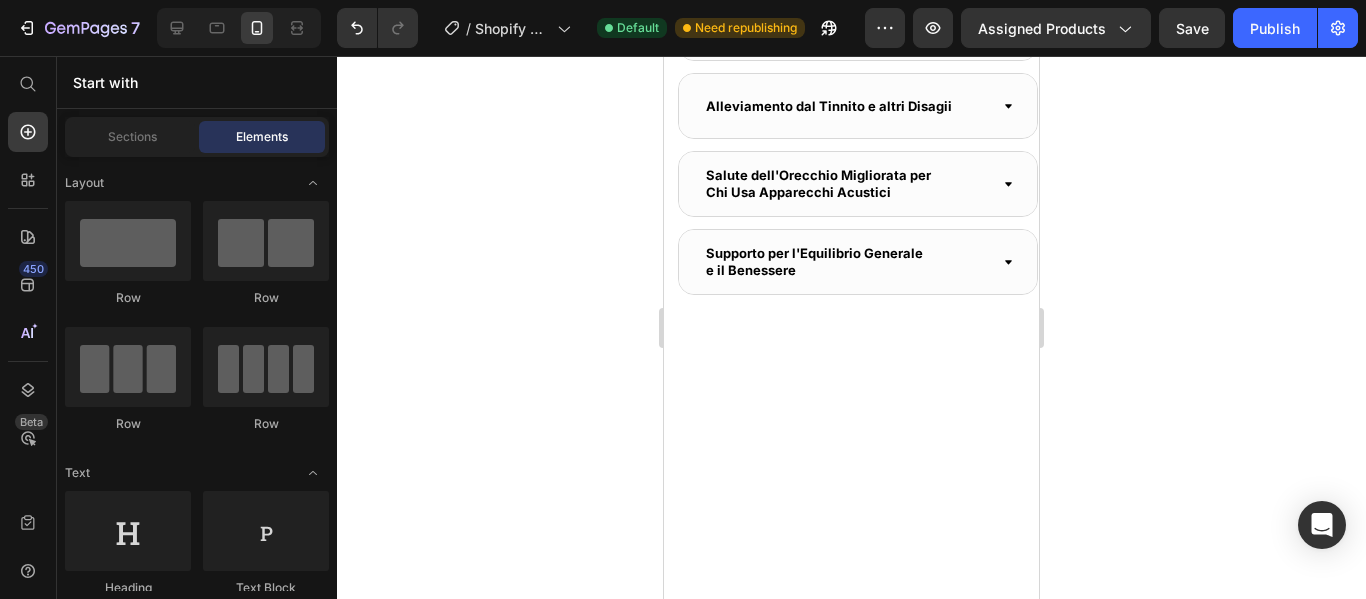 click on "Image Image Image Image Image" at bounding box center [1340, -436] 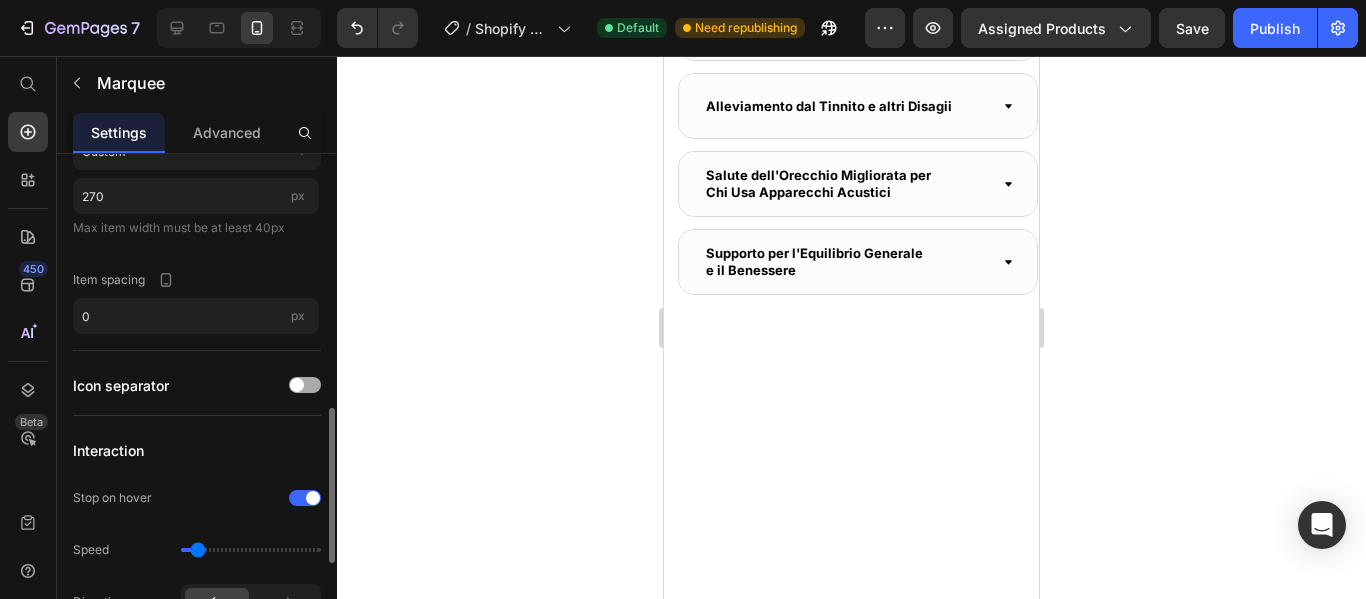 scroll, scrollTop: 500, scrollLeft: 0, axis: vertical 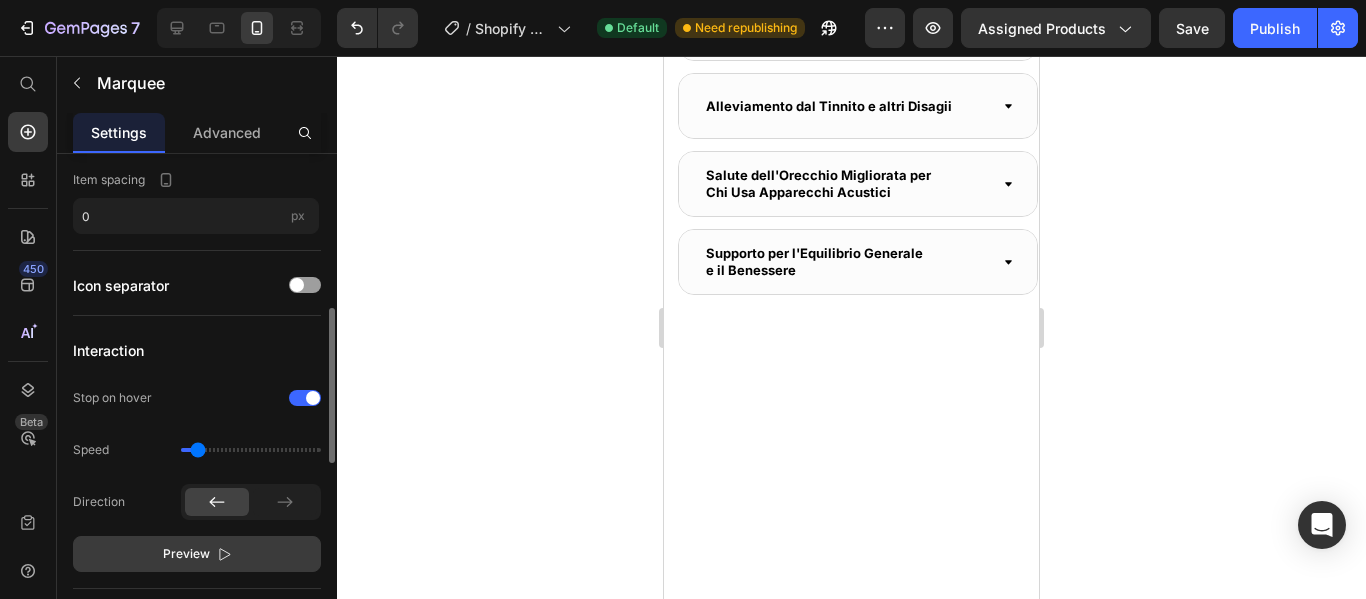 click on "Preview" at bounding box center [186, 554] 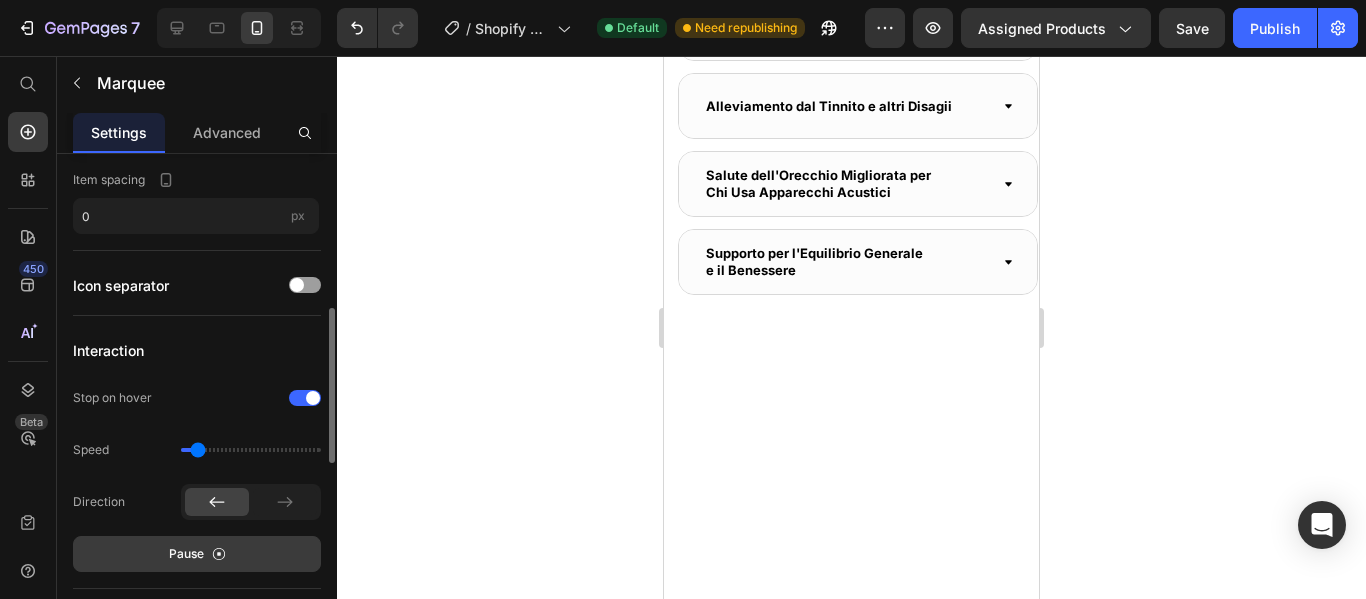 click on "Pause" at bounding box center (186, 554) 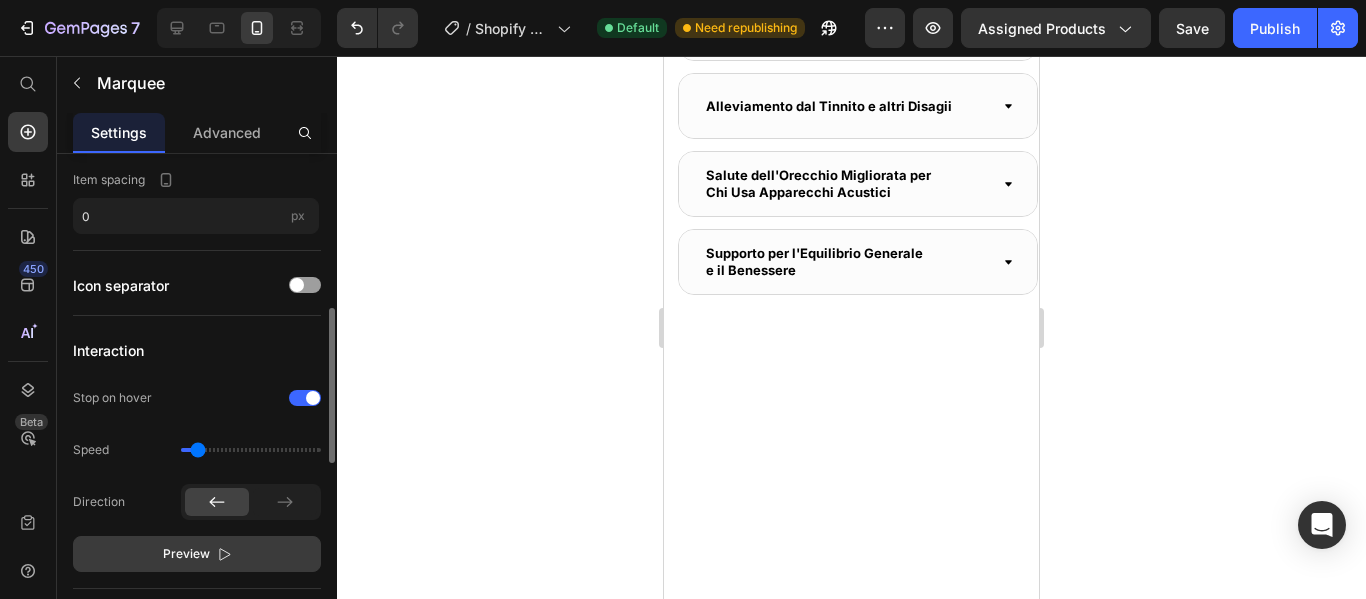 click on "Preview" at bounding box center [186, 554] 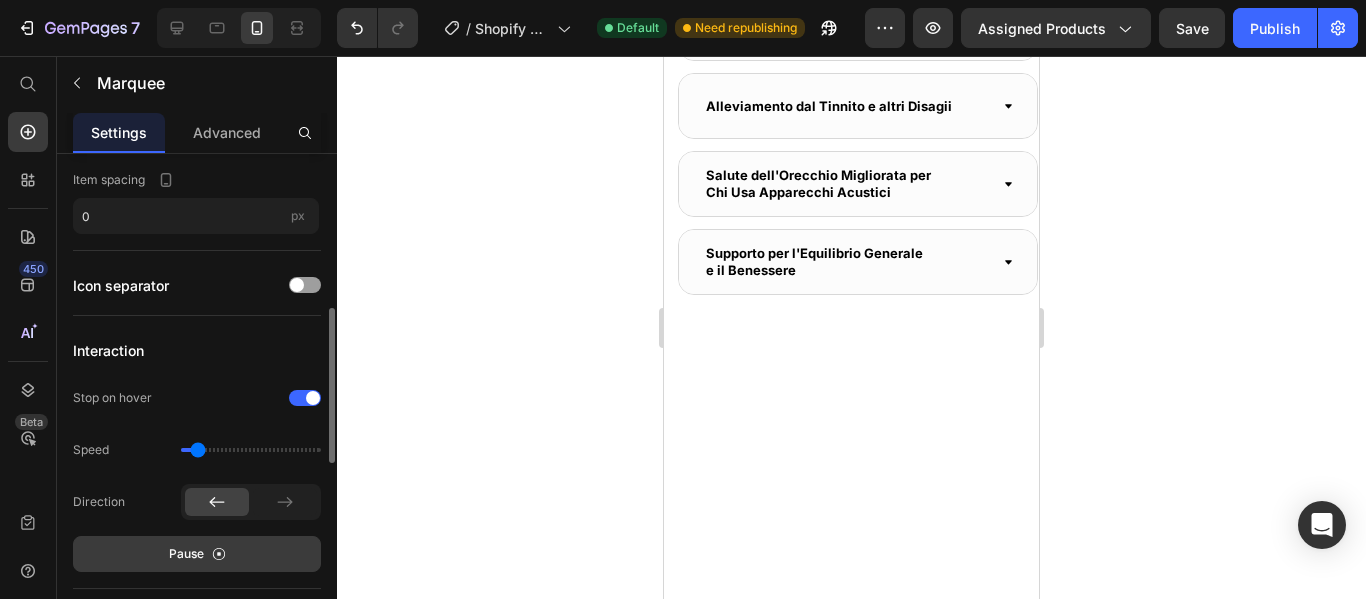 click on "Pause" at bounding box center [186, 554] 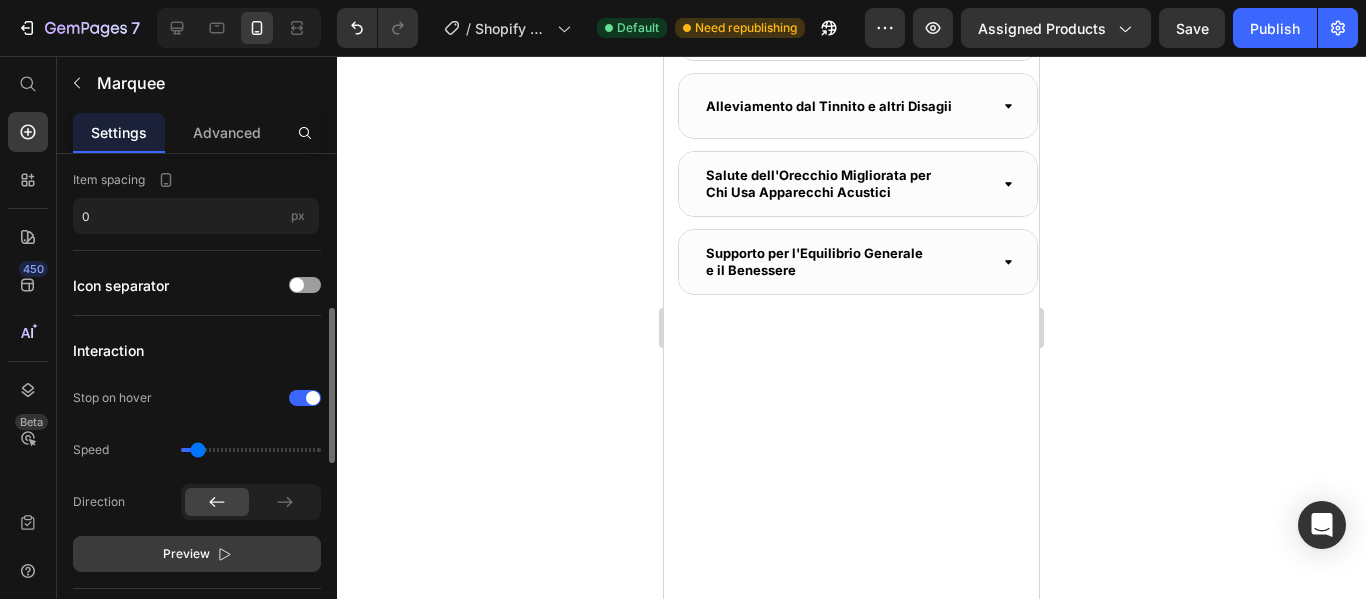 click on "Image Image Image Image Image" at bounding box center (1338, -436) 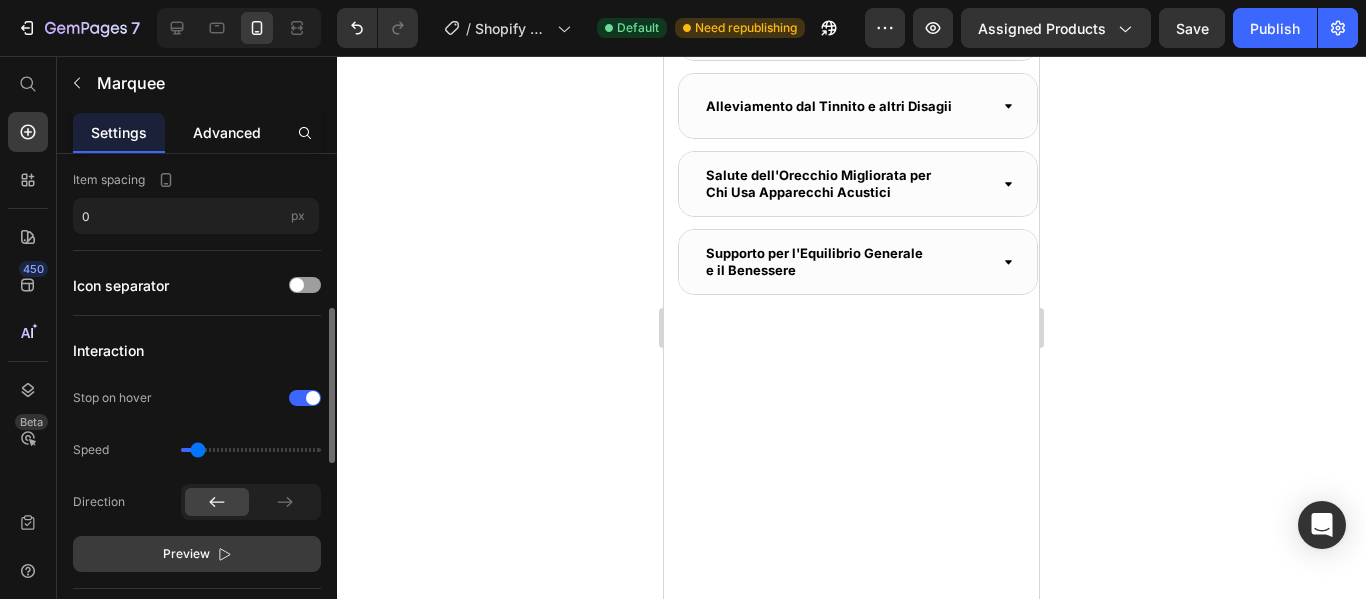 click on "Advanced" at bounding box center (227, 132) 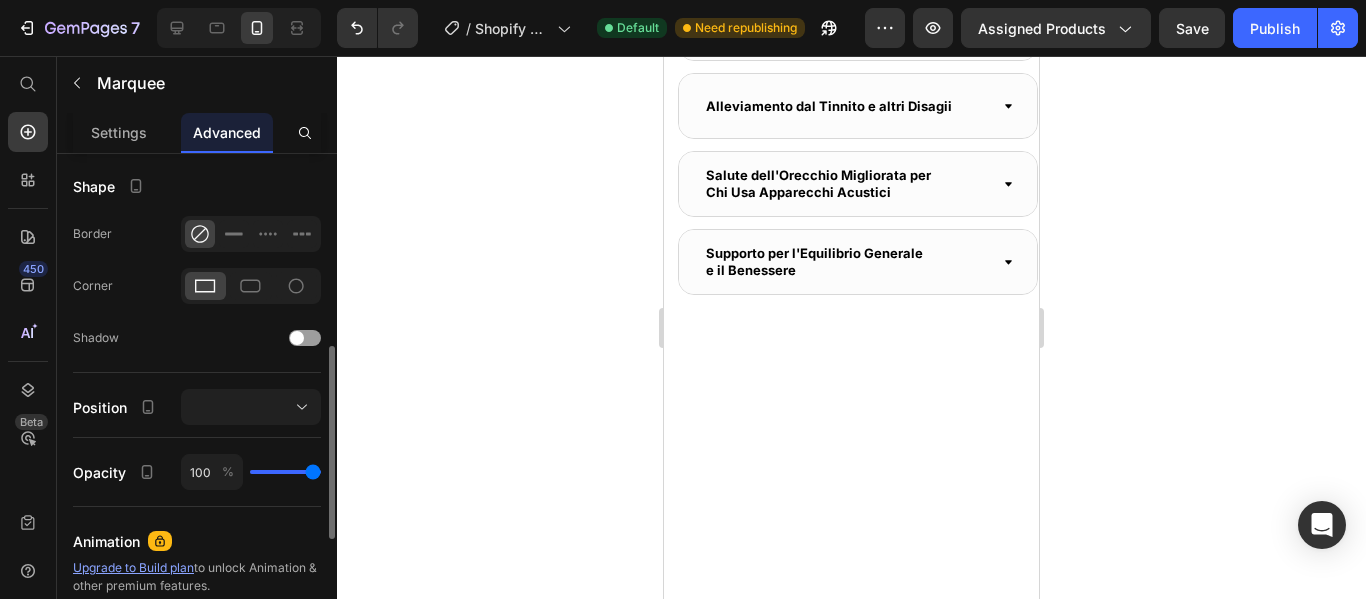 scroll, scrollTop: 0, scrollLeft: 0, axis: both 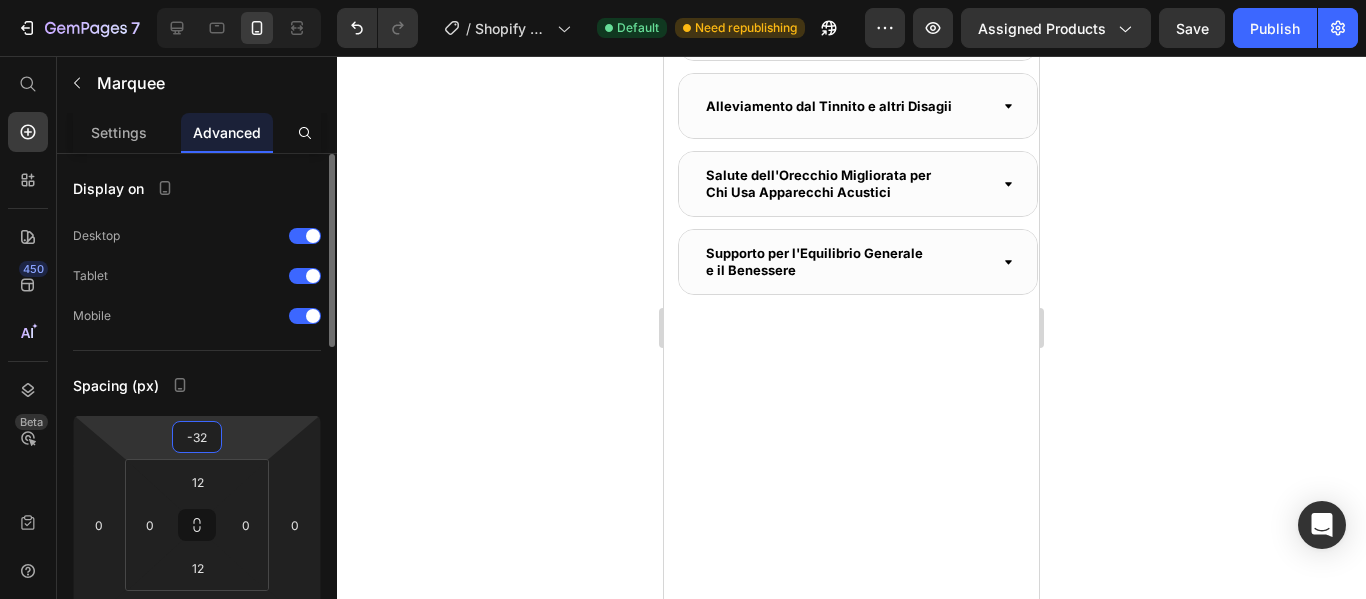 click on "-32" at bounding box center [197, 437] 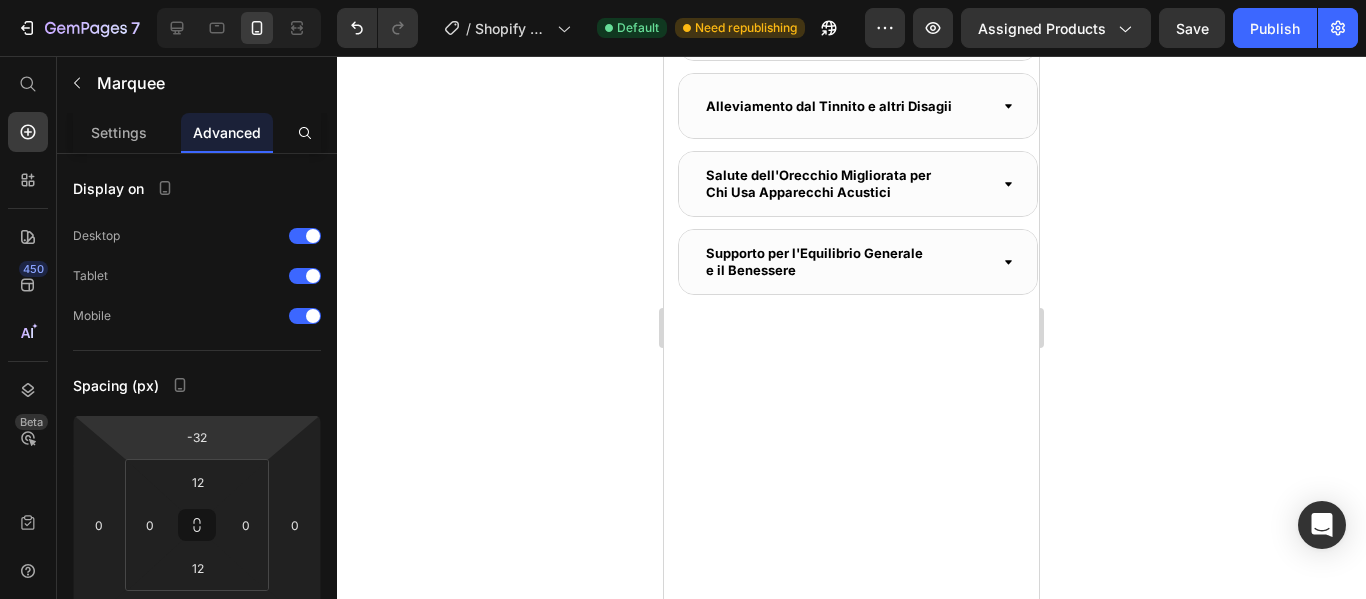 type on "-30" 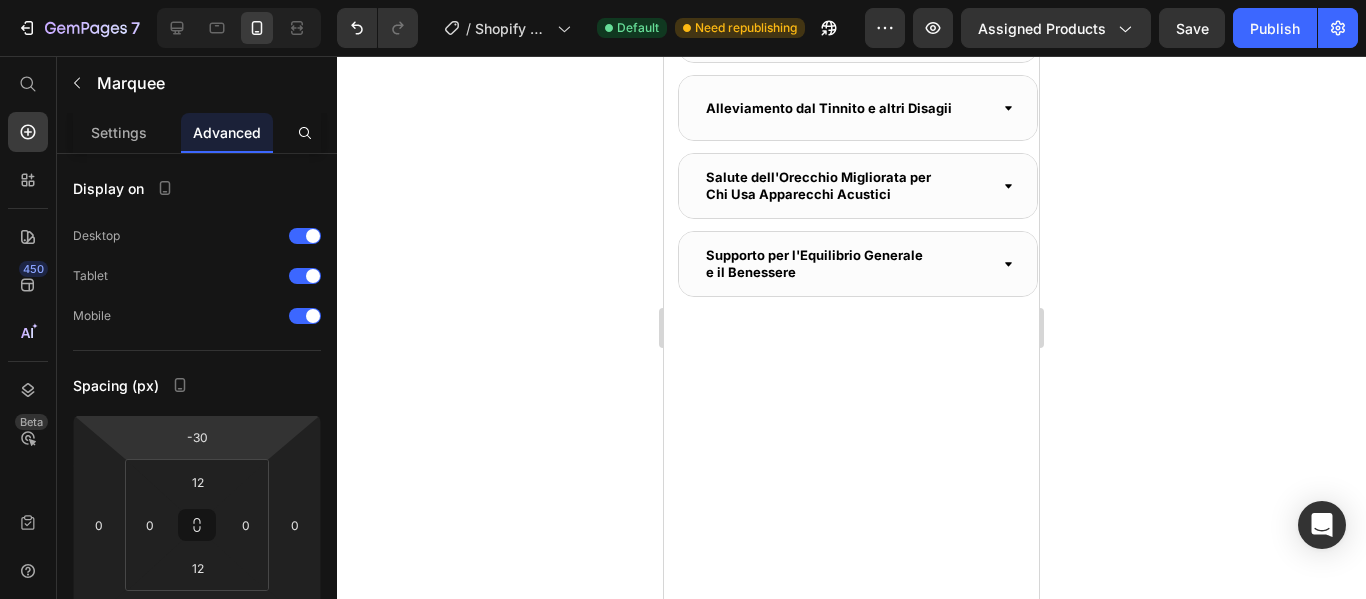click on "7   /  Shopify Original Product Template Default Need republishing Preview Assigned Products  Save   Publish  450 Beta Start with Sections Elements Hero Section Product Detail Brands Trusted Badges Guarantee Product Breakdown How to use Testimonials Compare Bundle FAQs Social Proof Brand Story Product List Collection Blog List Contact Sticky Add to Cart Custom Footer Browse Library 450 Layout
Row
Row
Row
Row Text
Heading
Text Block Button
Button
Button
Sticky Back to top Media" at bounding box center [683, 0] 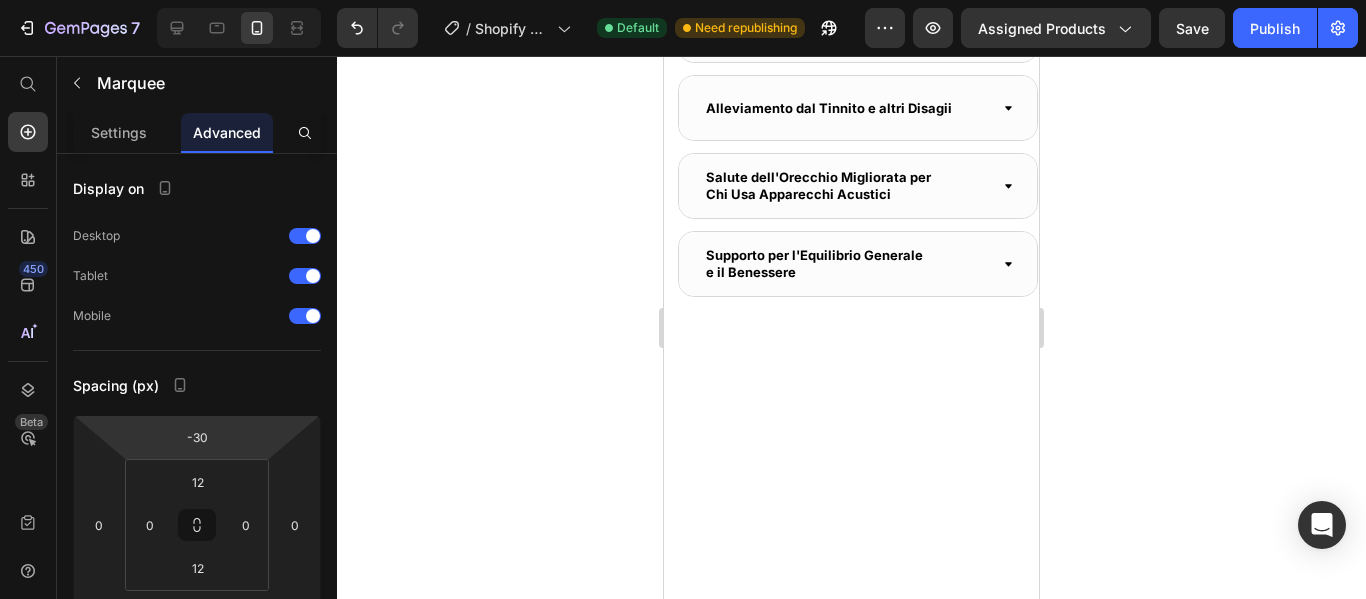 click at bounding box center [1069, -433] 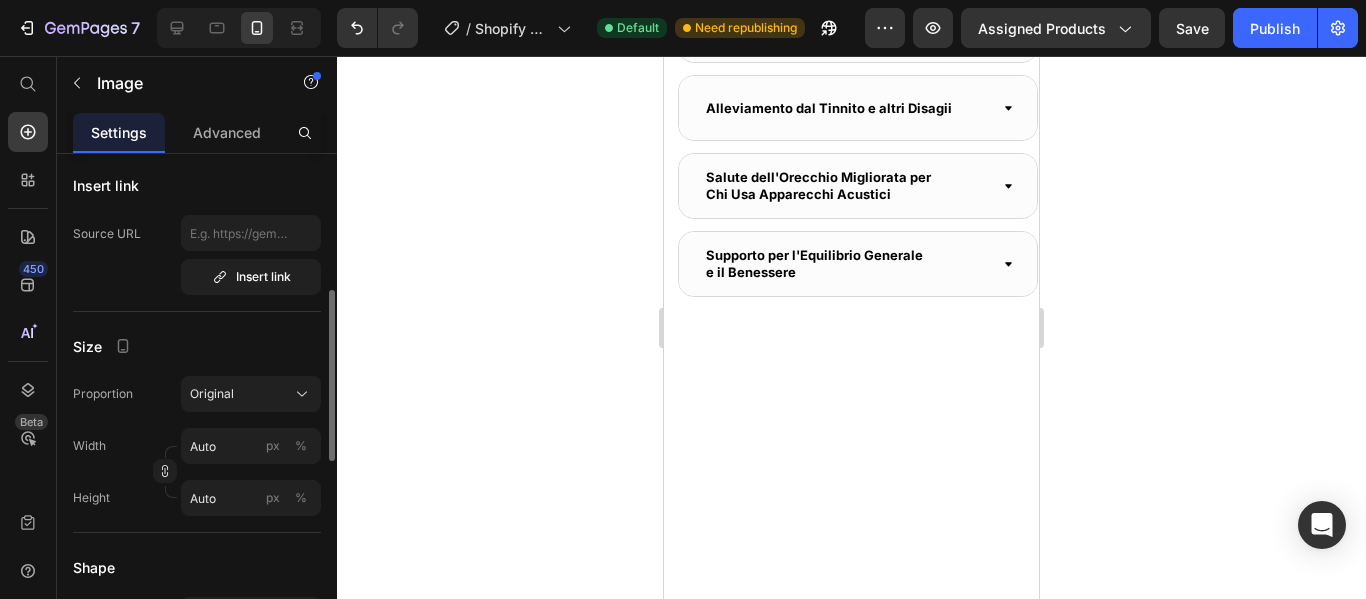 scroll, scrollTop: 500, scrollLeft: 0, axis: vertical 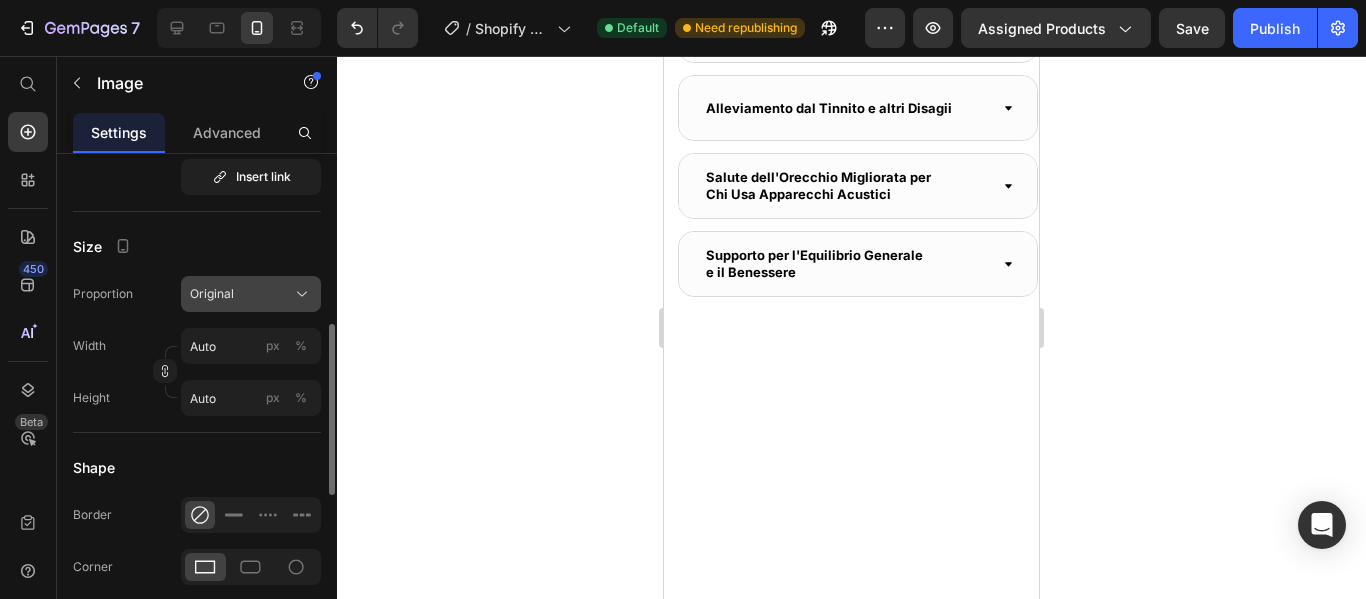 click on "Original" 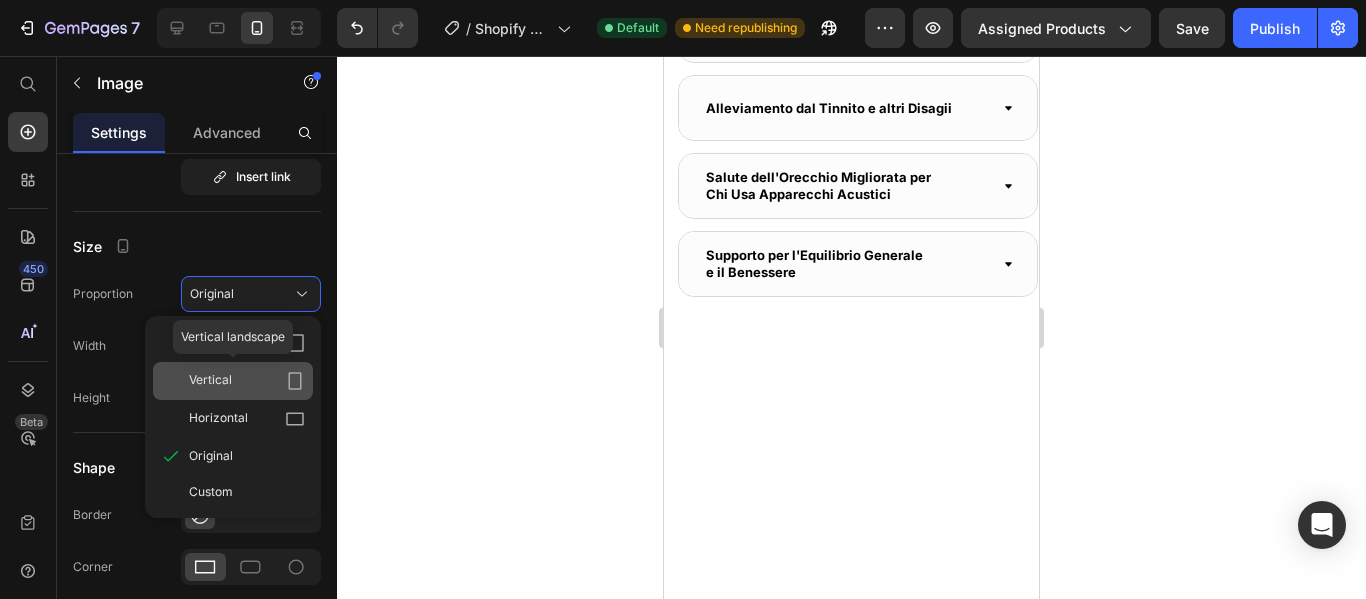 click on "Vertical" 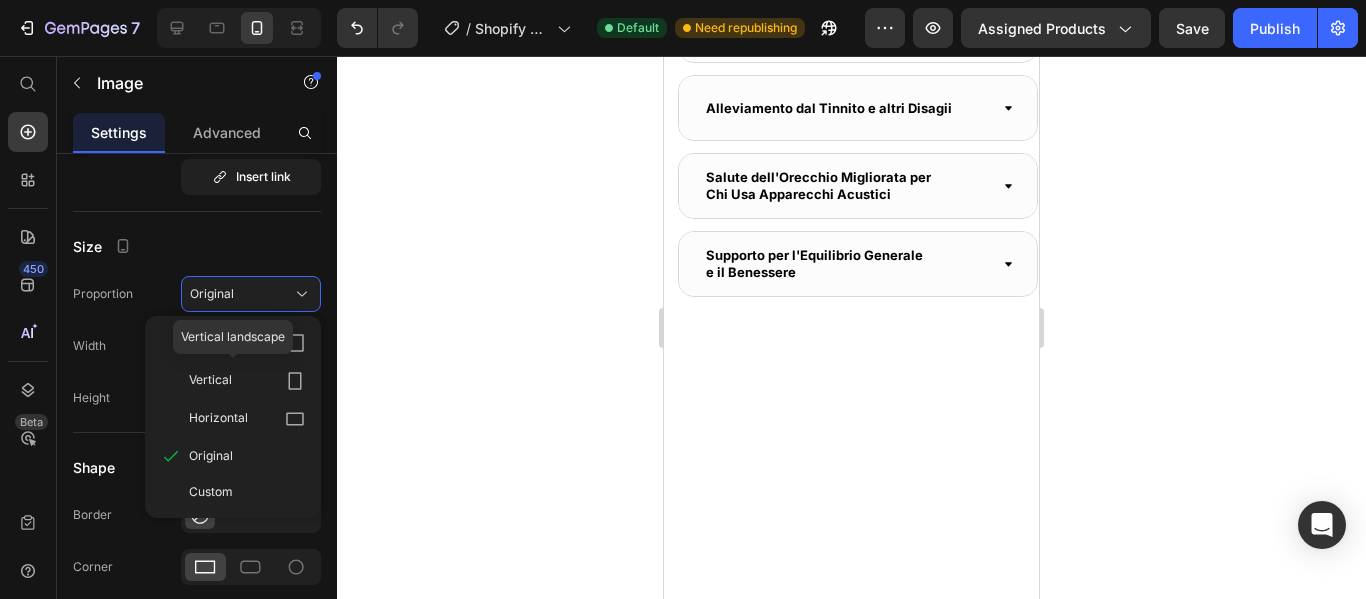 type 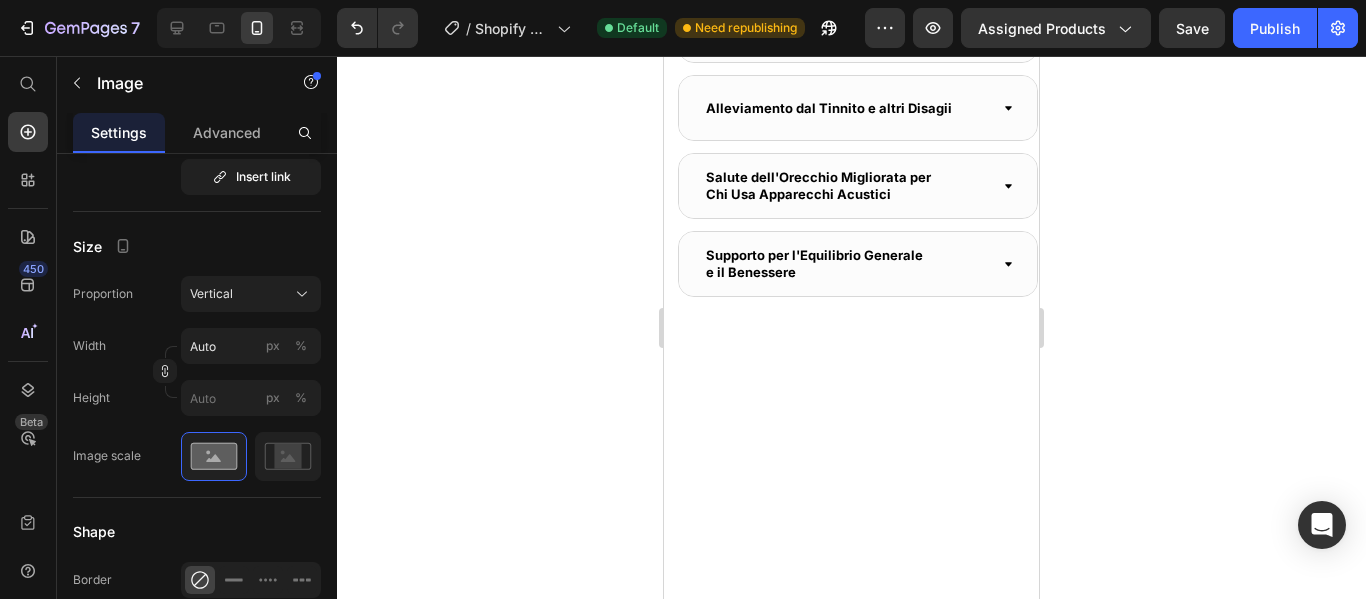 click on "Marquee" at bounding box center (697, -626) 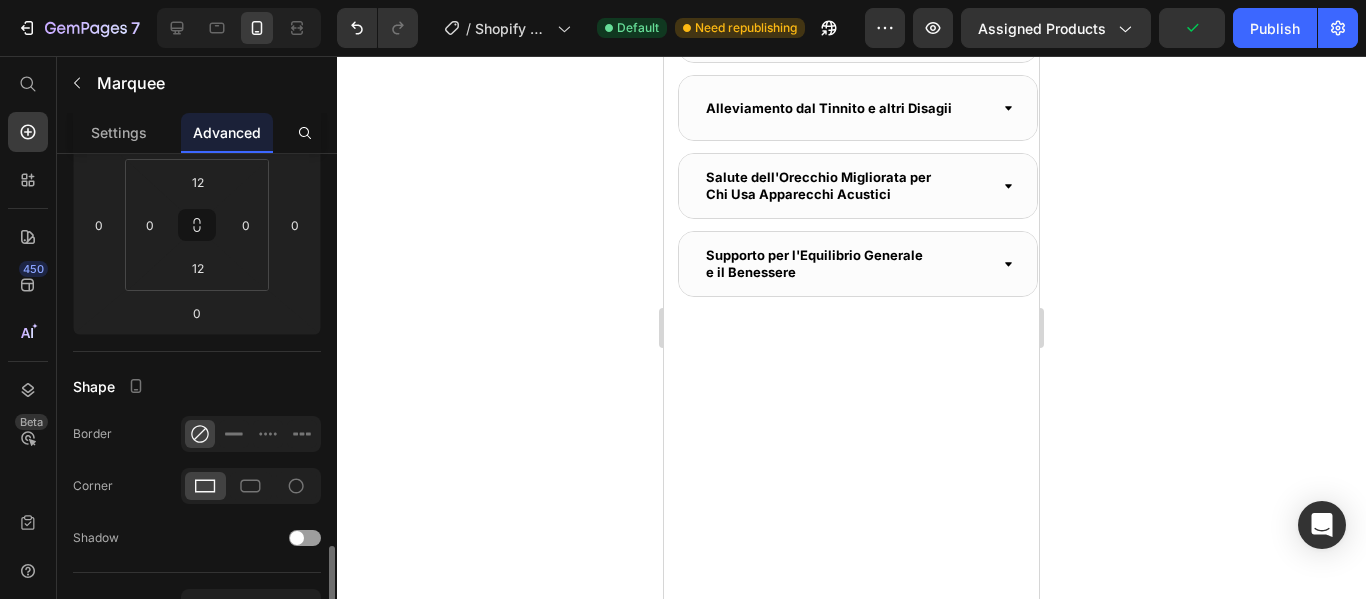scroll, scrollTop: 600, scrollLeft: 0, axis: vertical 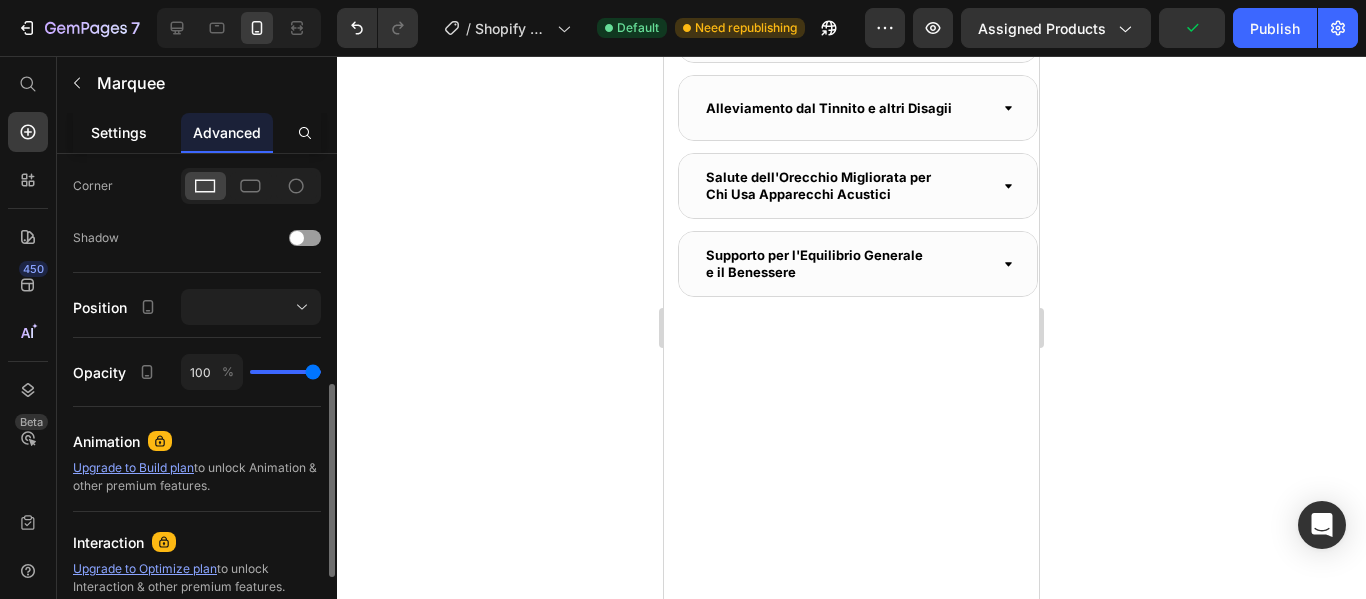 click on "Settings" 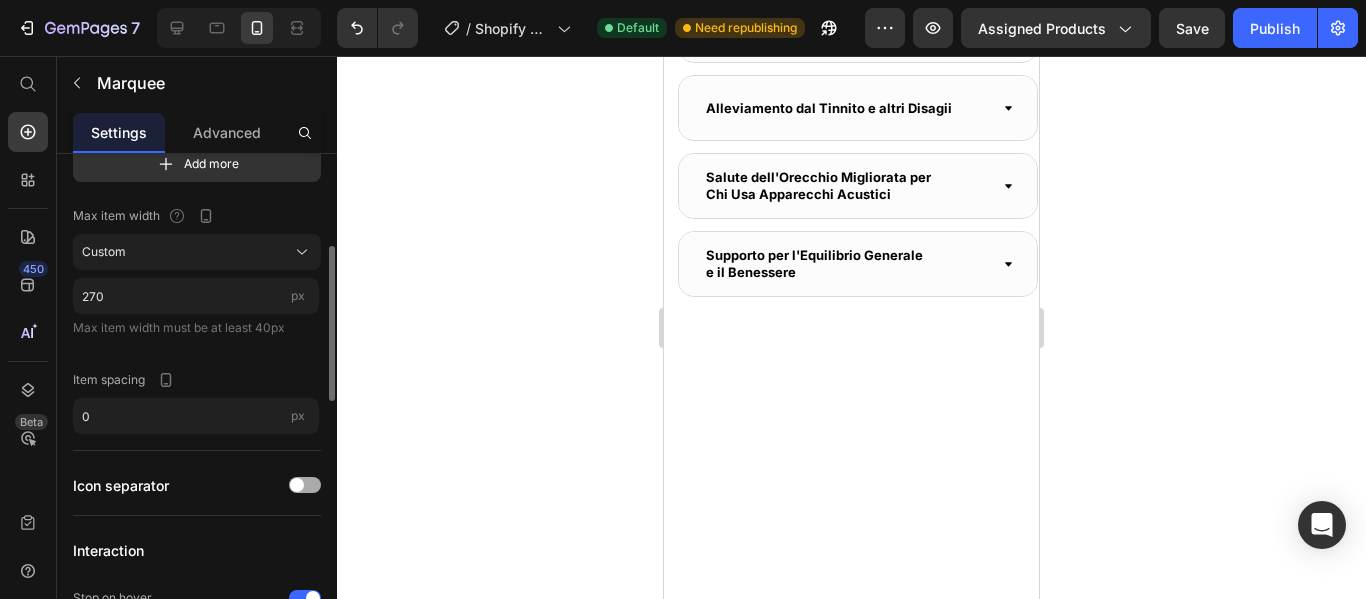 scroll, scrollTop: 600, scrollLeft: 0, axis: vertical 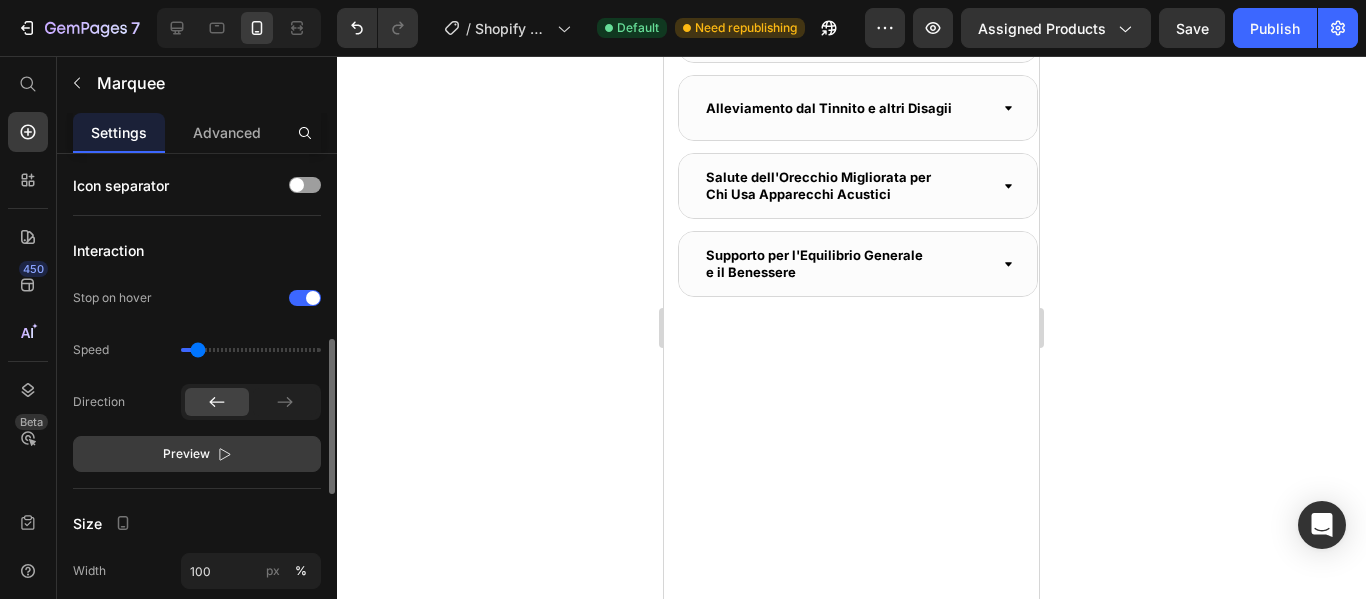 click on "Preview" at bounding box center (197, 454) 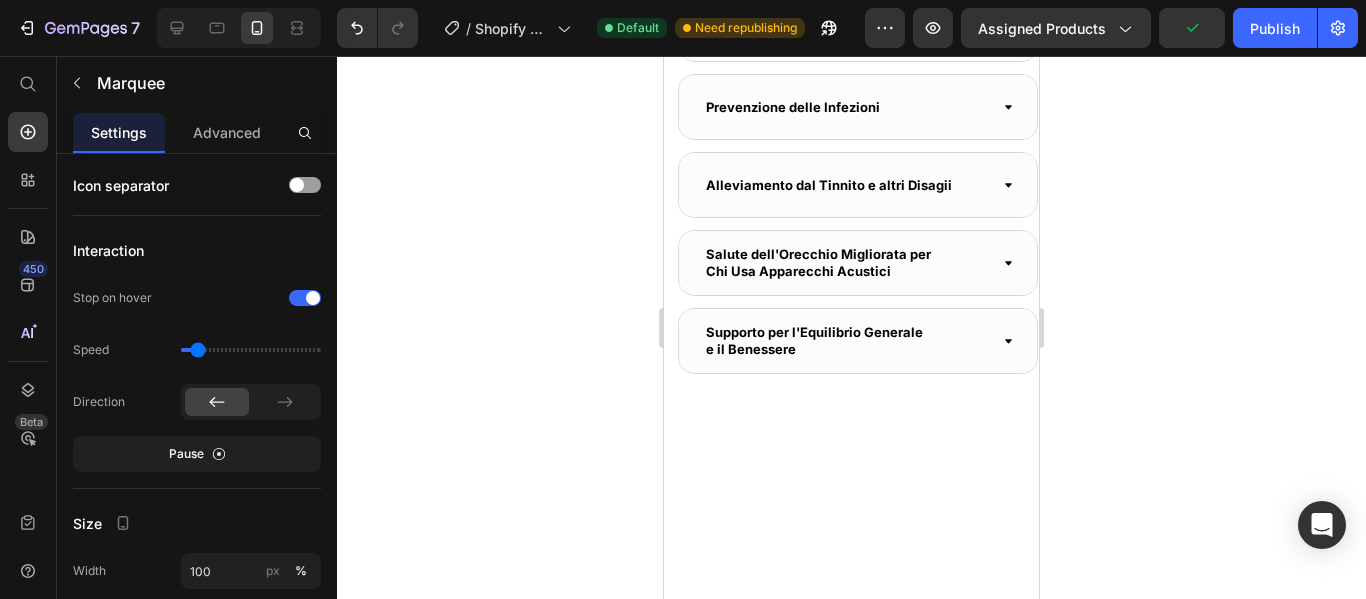 scroll, scrollTop: 3329, scrollLeft: 0, axis: vertical 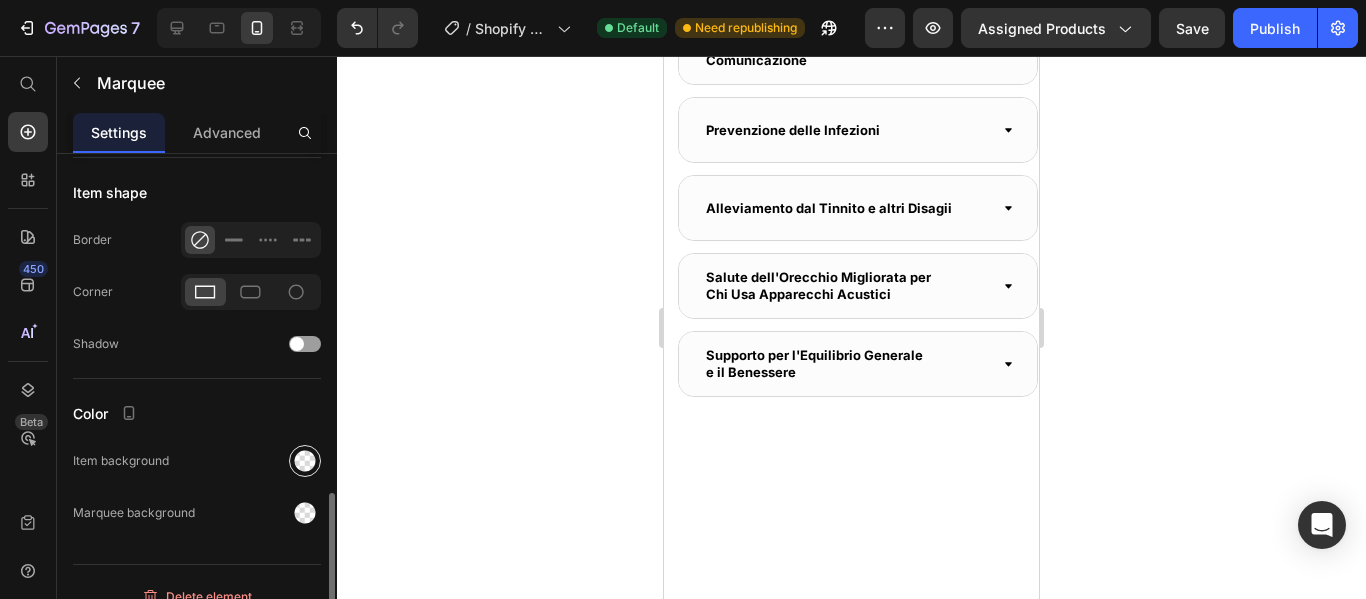 click at bounding box center [305, 461] 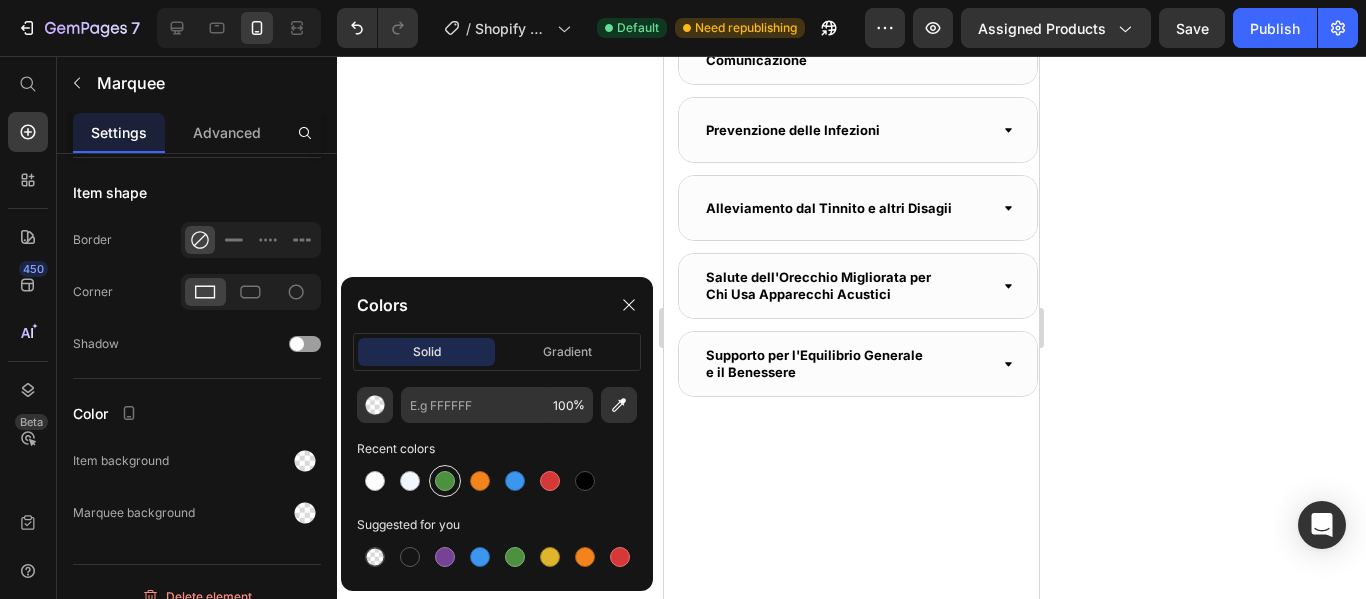click at bounding box center (445, 481) 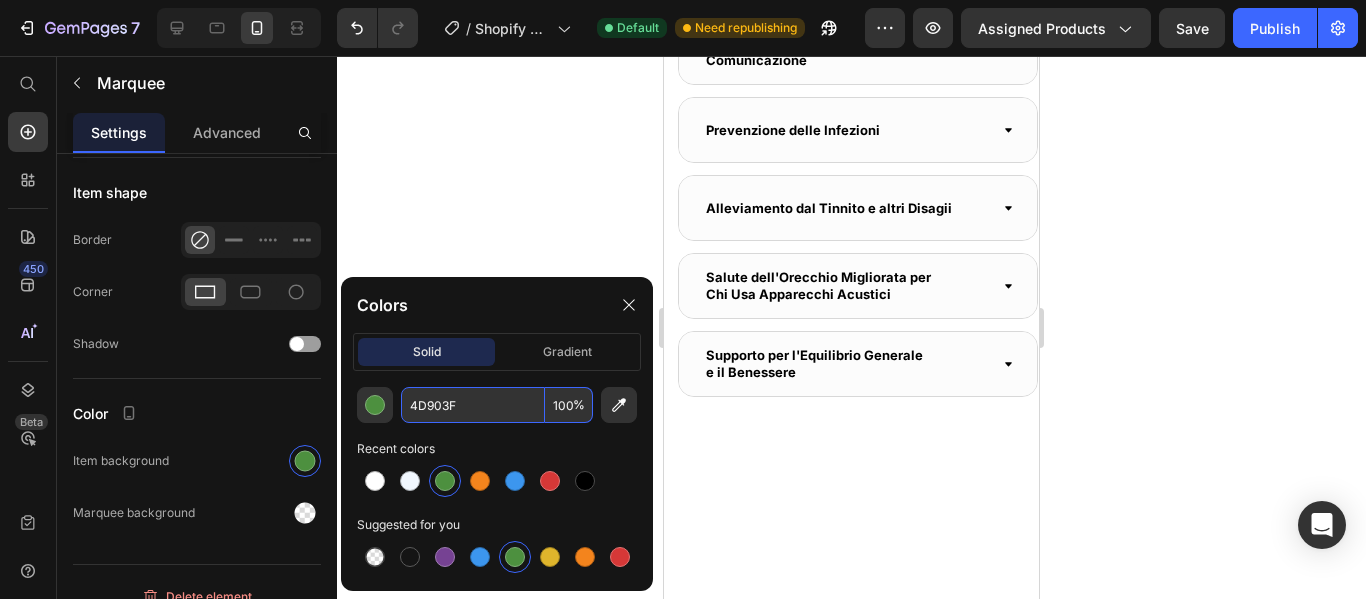 click on "4D903F" at bounding box center (473, 405) 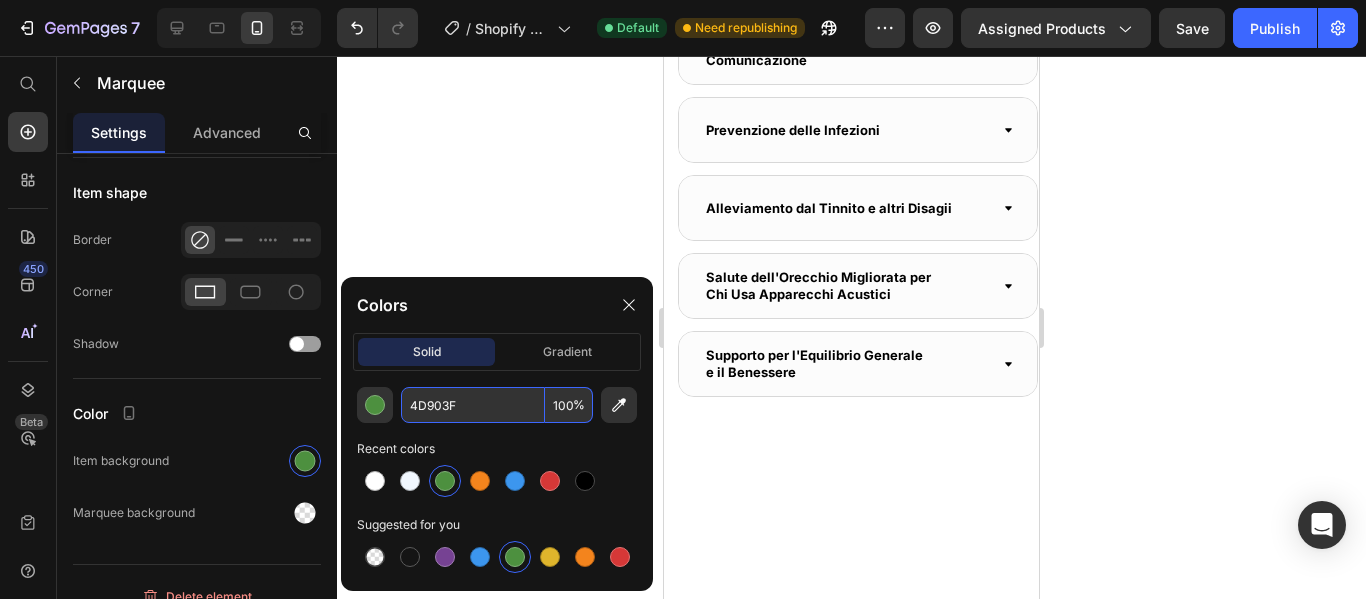 paste on "#F4F4F4" 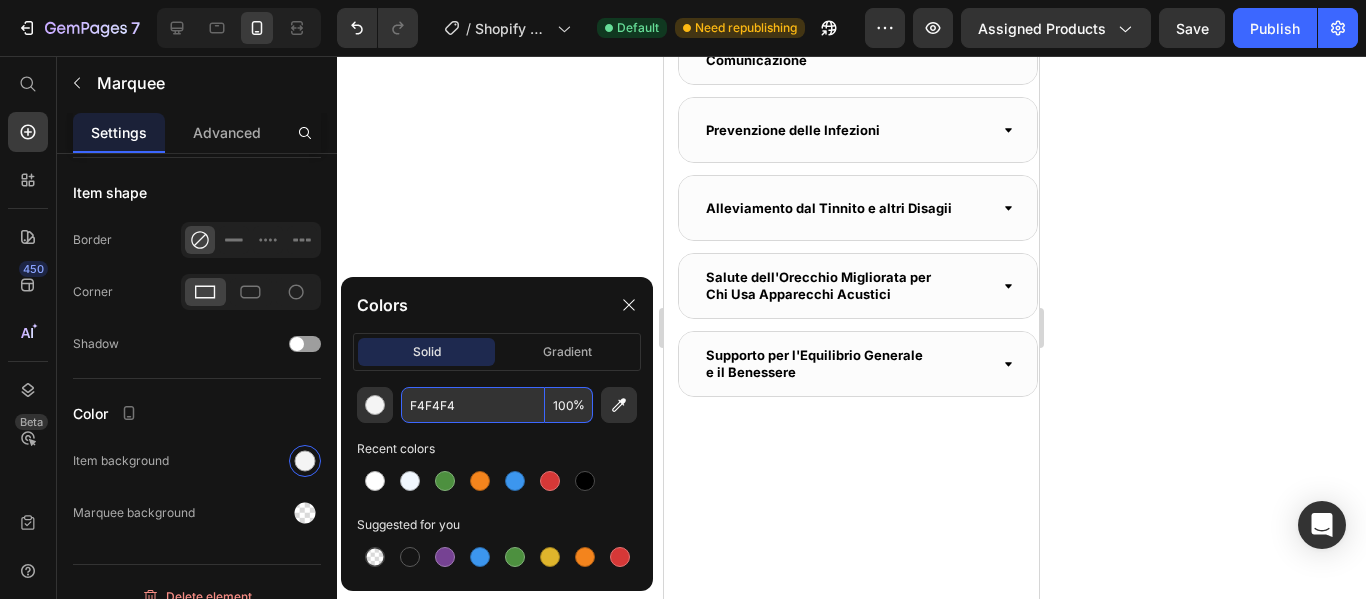 type on "F4F4F4" 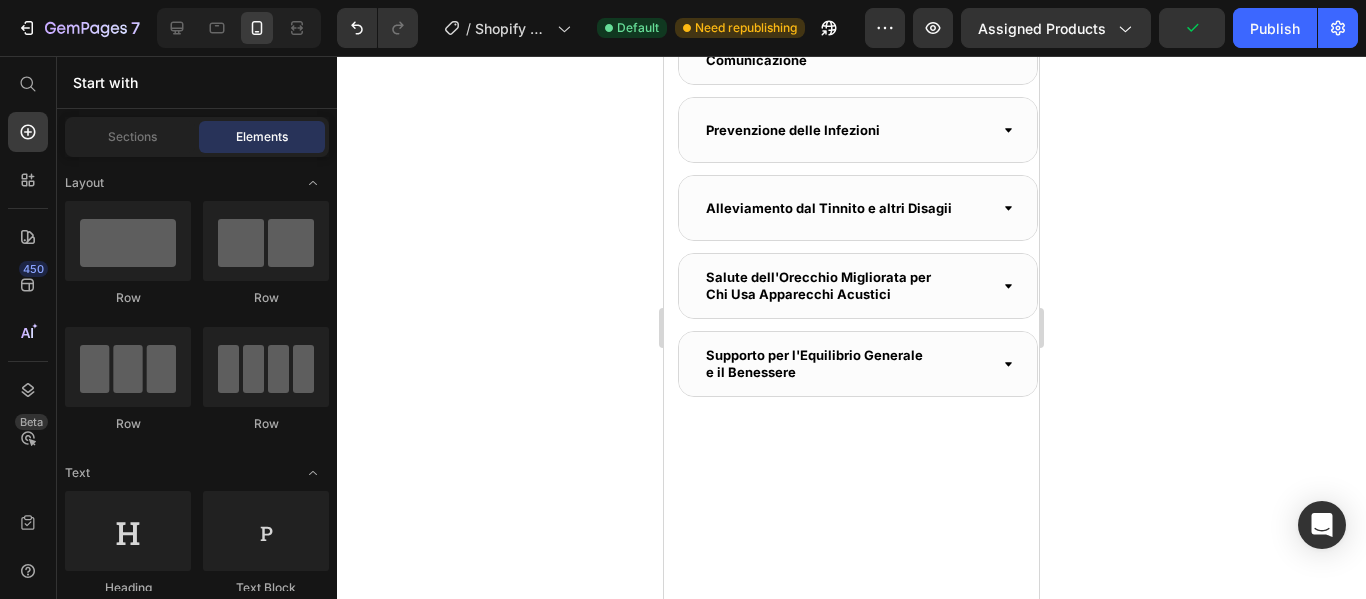 scroll, scrollTop: 3429, scrollLeft: 0, axis: vertical 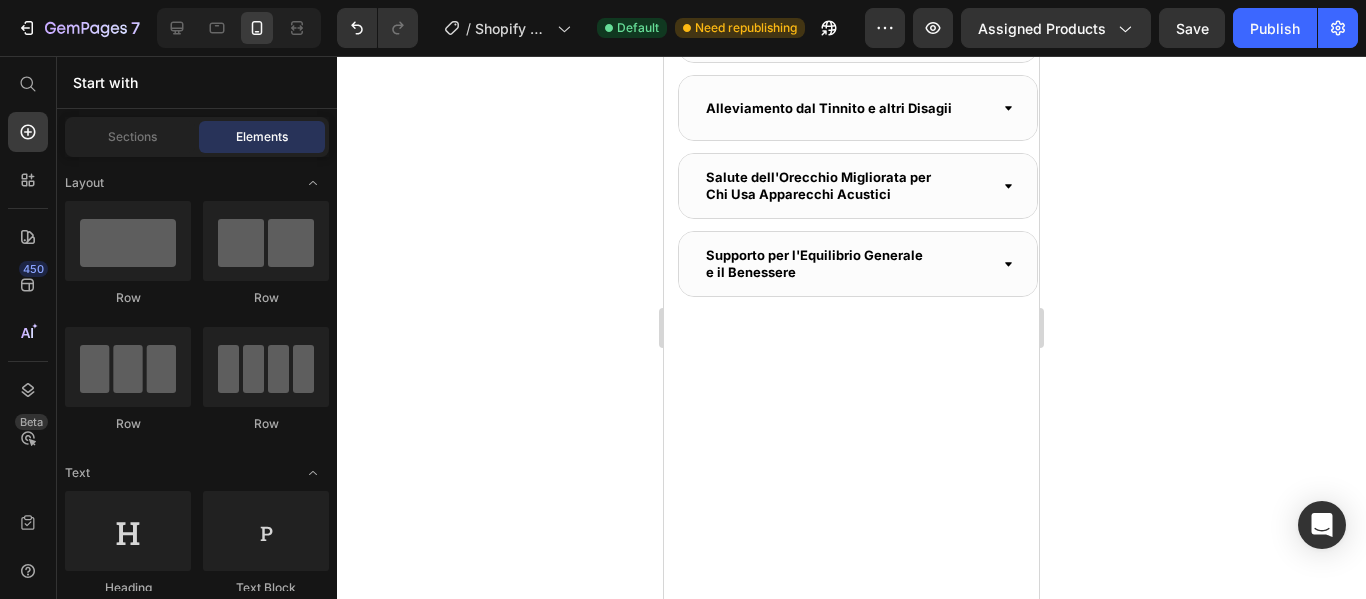 click on "Image Image Image Image Image" at bounding box center (1339, -434) 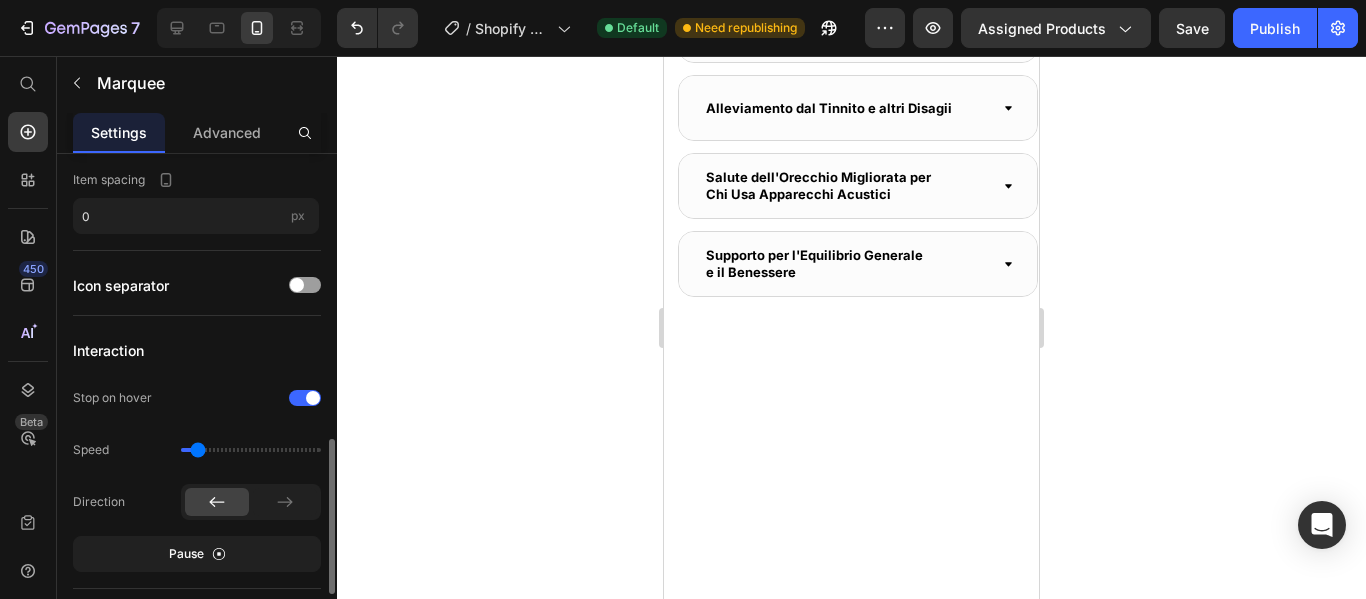 scroll, scrollTop: 600, scrollLeft: 0, axis: vertical 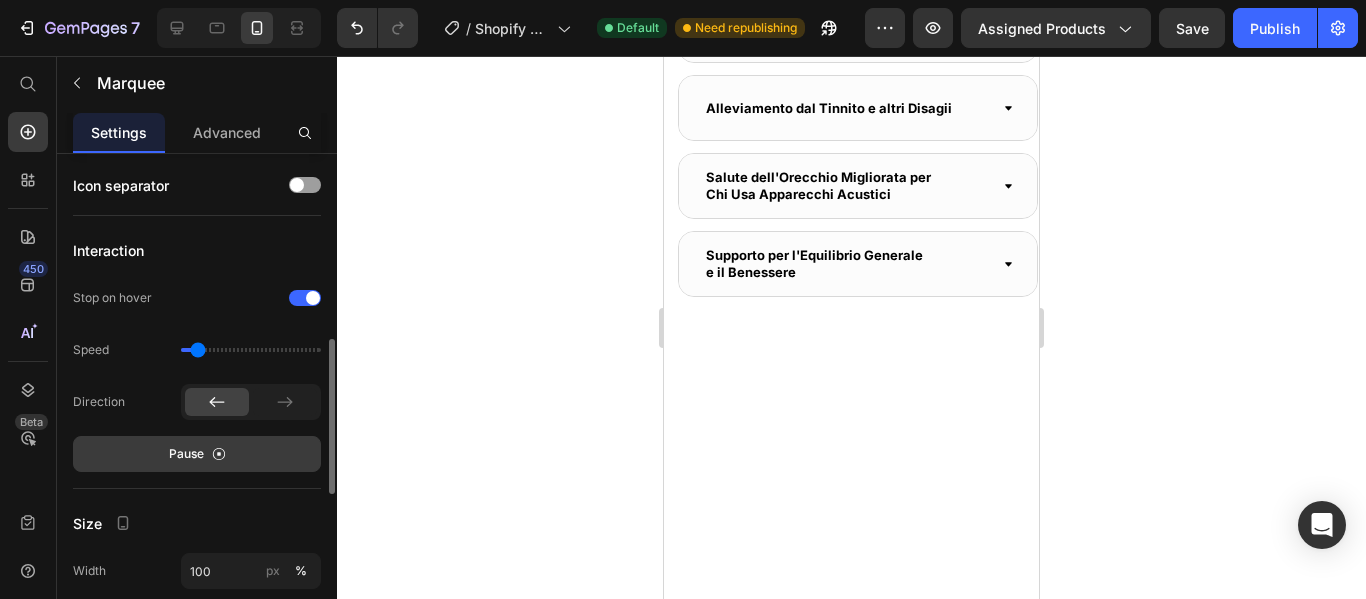 click on "Pause" at bounding box center (197, 454) 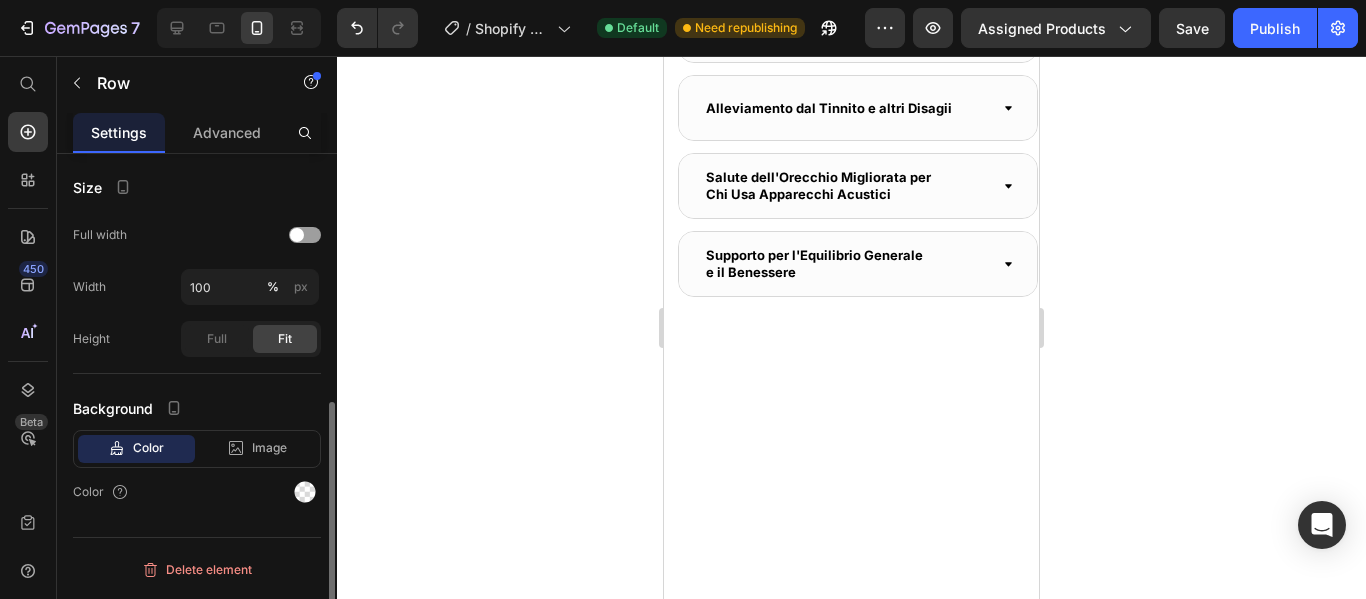 click on "Image App Smartphone Intuitiva Heading La nostra app facile da usare si collega al tuo Clirear in pochi secondi, fornendo una trasmissione video in tempo reale, per dei controlli e una pulizia perfetta ogni volta. Text Block I Nostri Clienti Parlano per Noi Heading Eccellente  4/8 Heading
Icon
Icon
Icon
Icon
Icon Icon List Row Row Image Image Image Image Image Image Image Image Image Image Marquee Row" at bounding box center (851, -542) 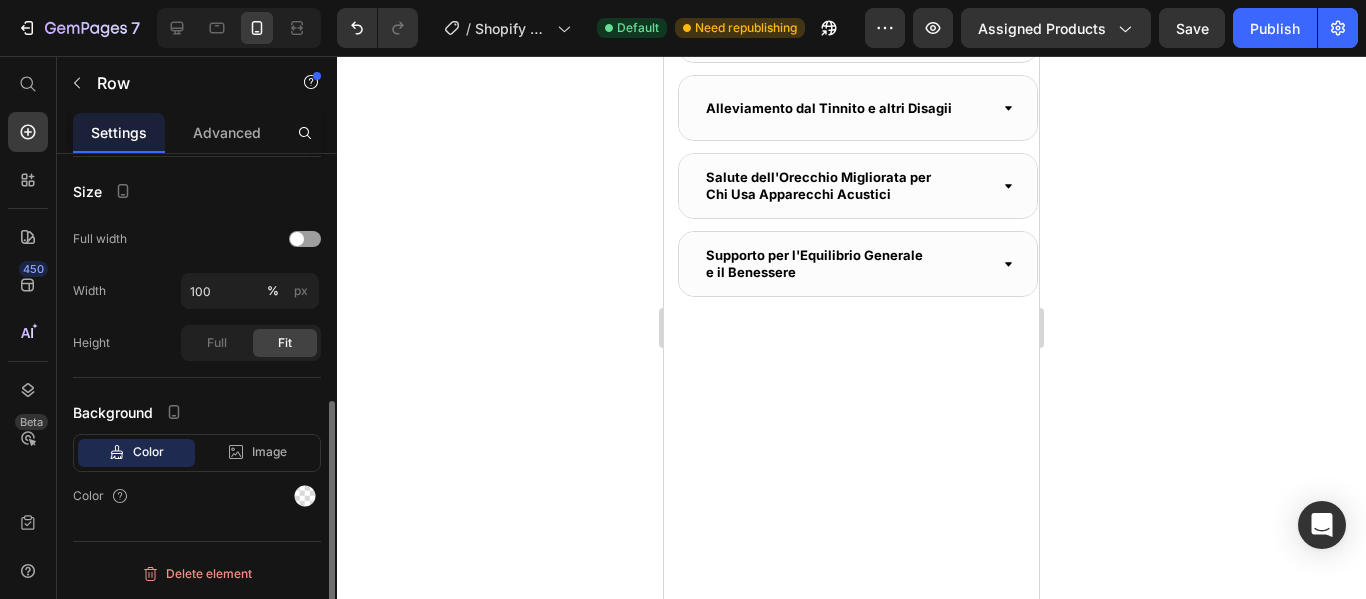 scroll, scrollTop: 86, scrollLeft: 0, axis: vertical 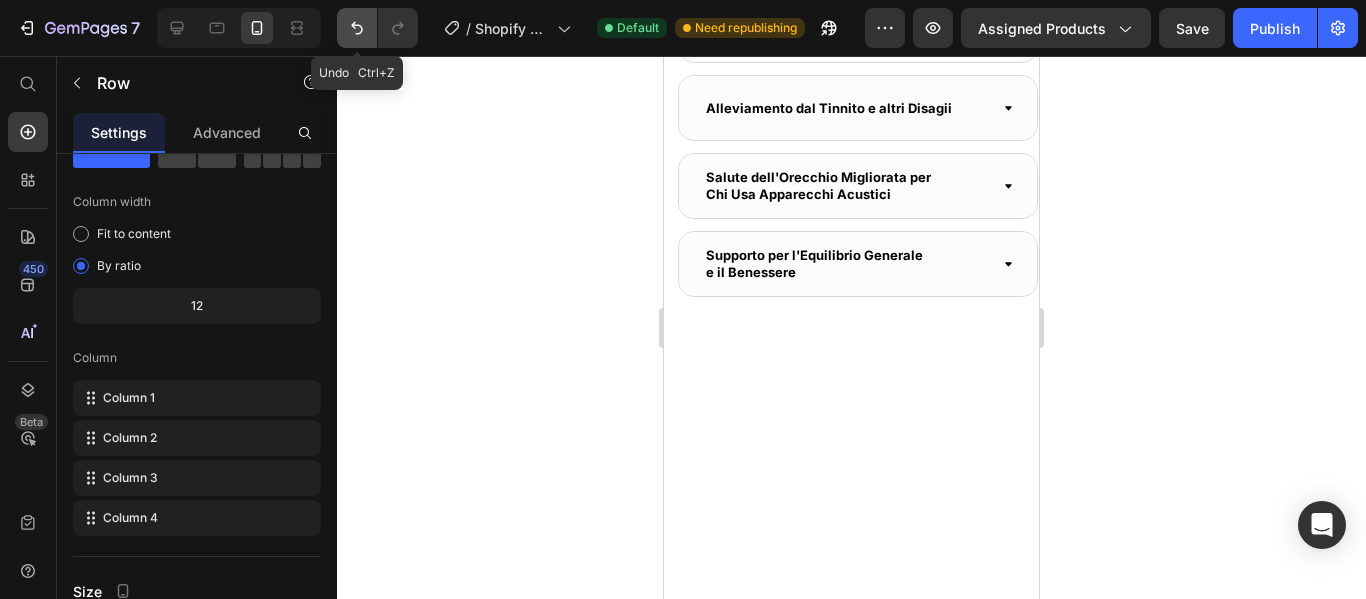 click 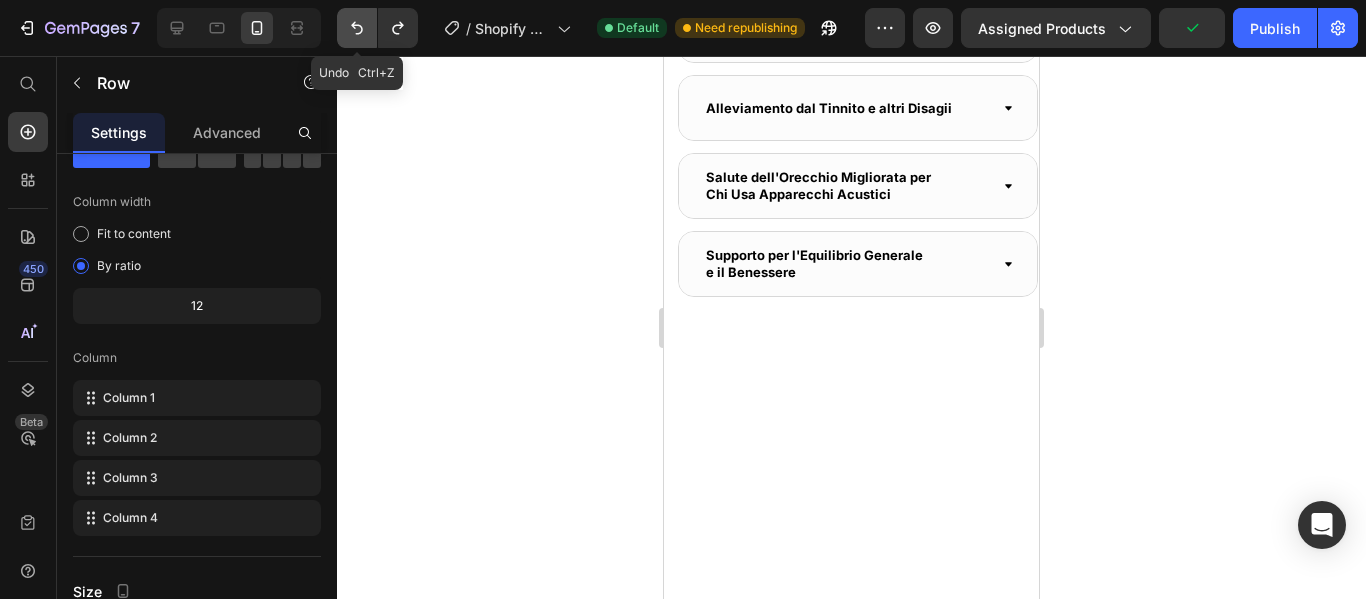 click 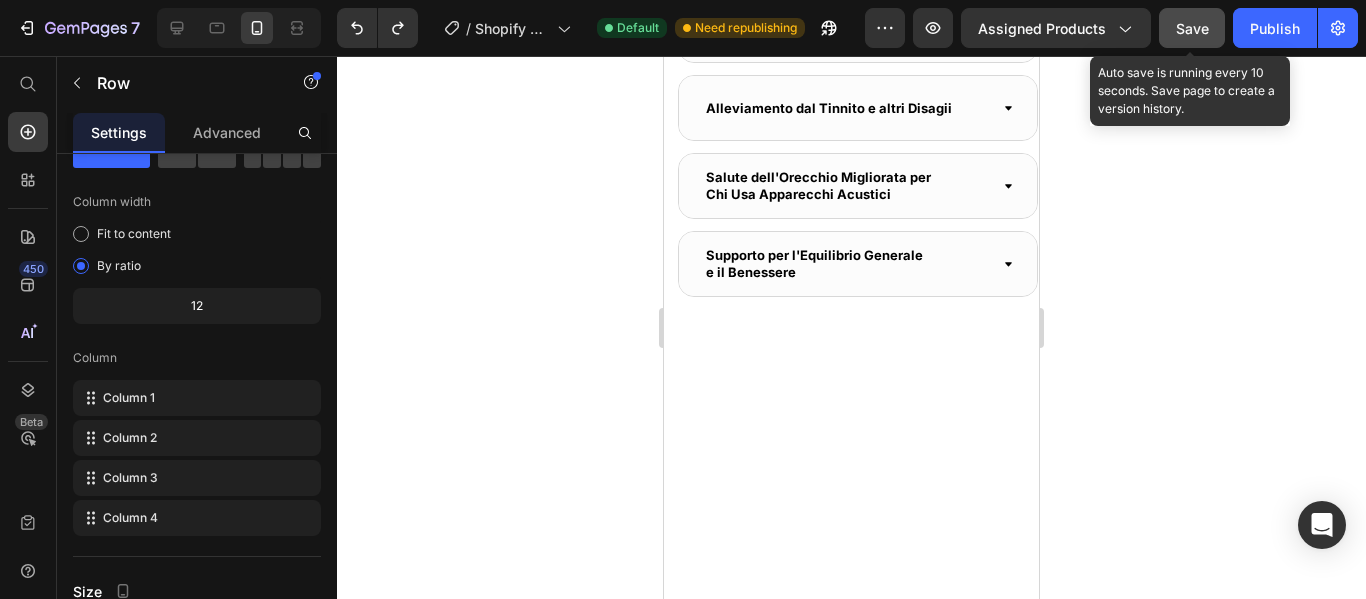 click on "Save" at bounding box center (1192, 28) 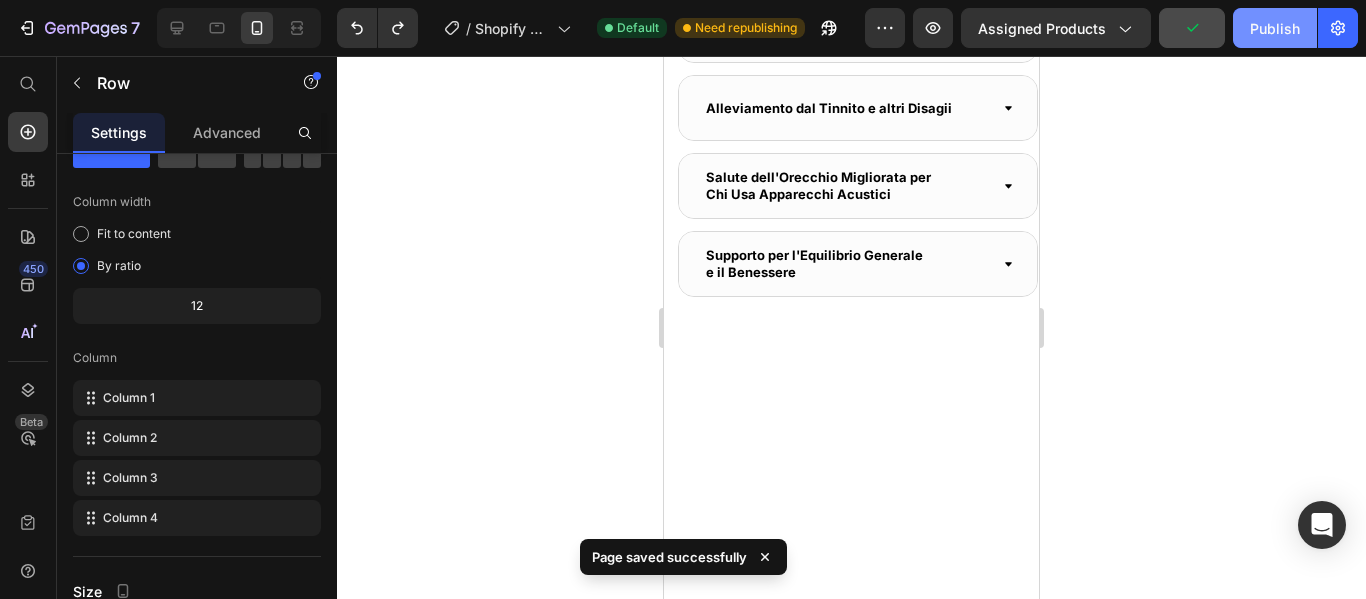 click on "Publish" at bounding box center (1275, 28) 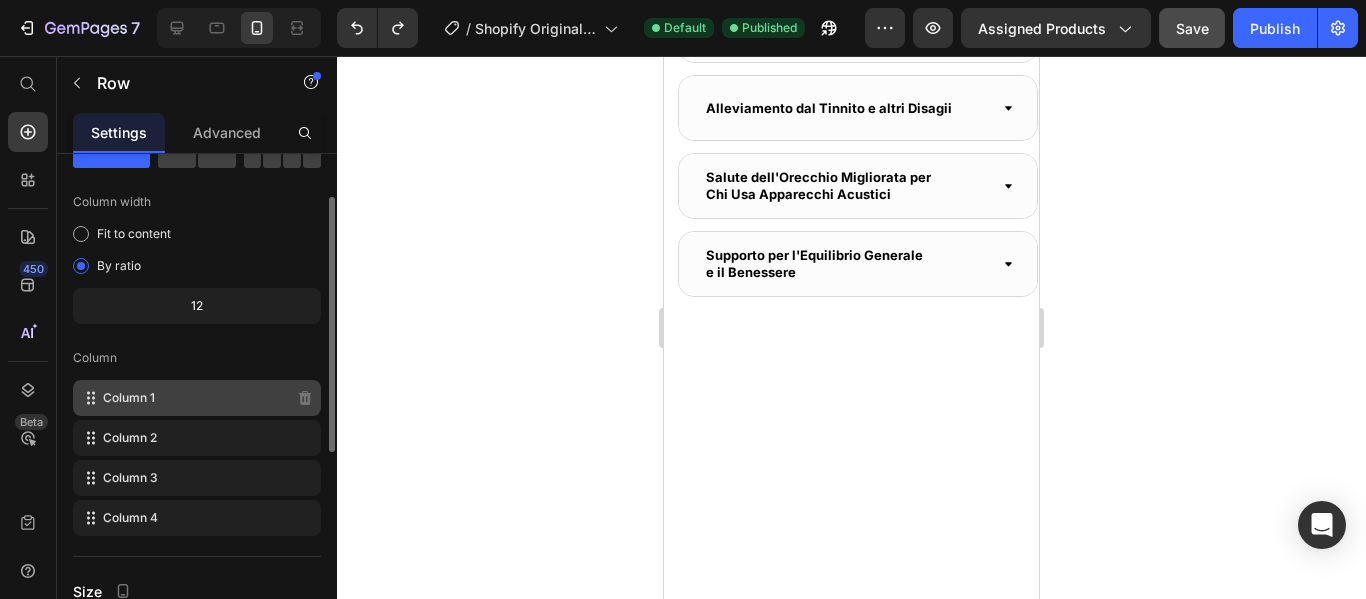 click on "Column 1" 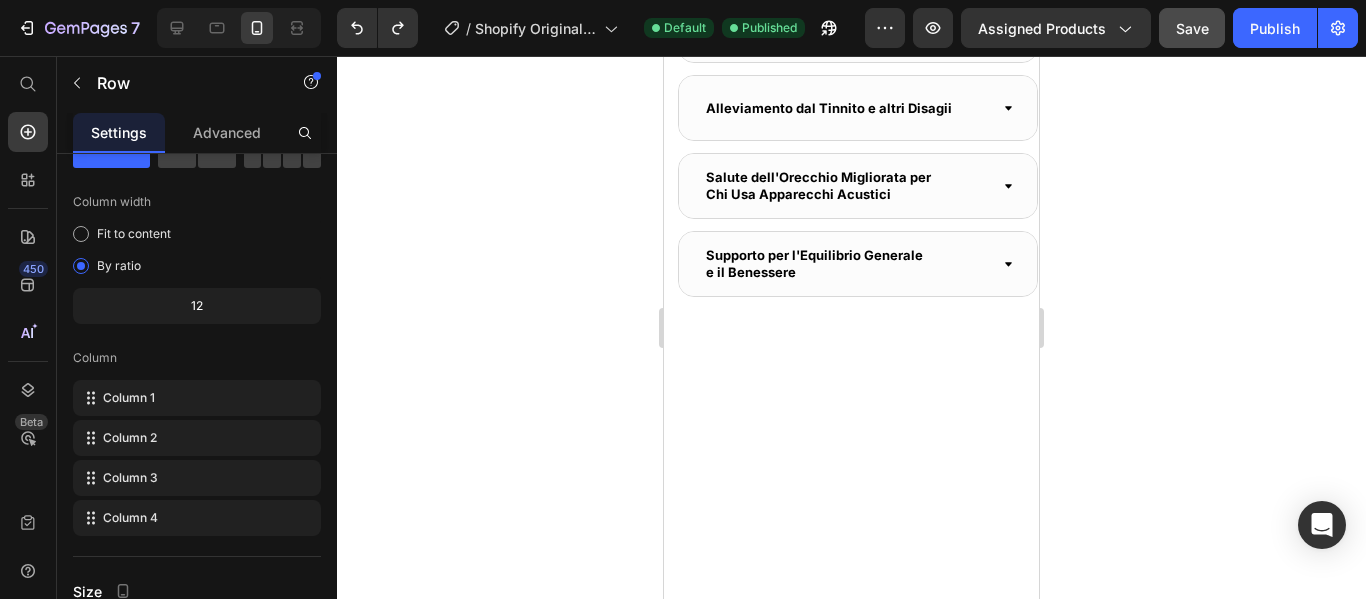 click on "Image Image Image Image Image Image Image Image Image Image Marquee" at bounding box center (851, -434) 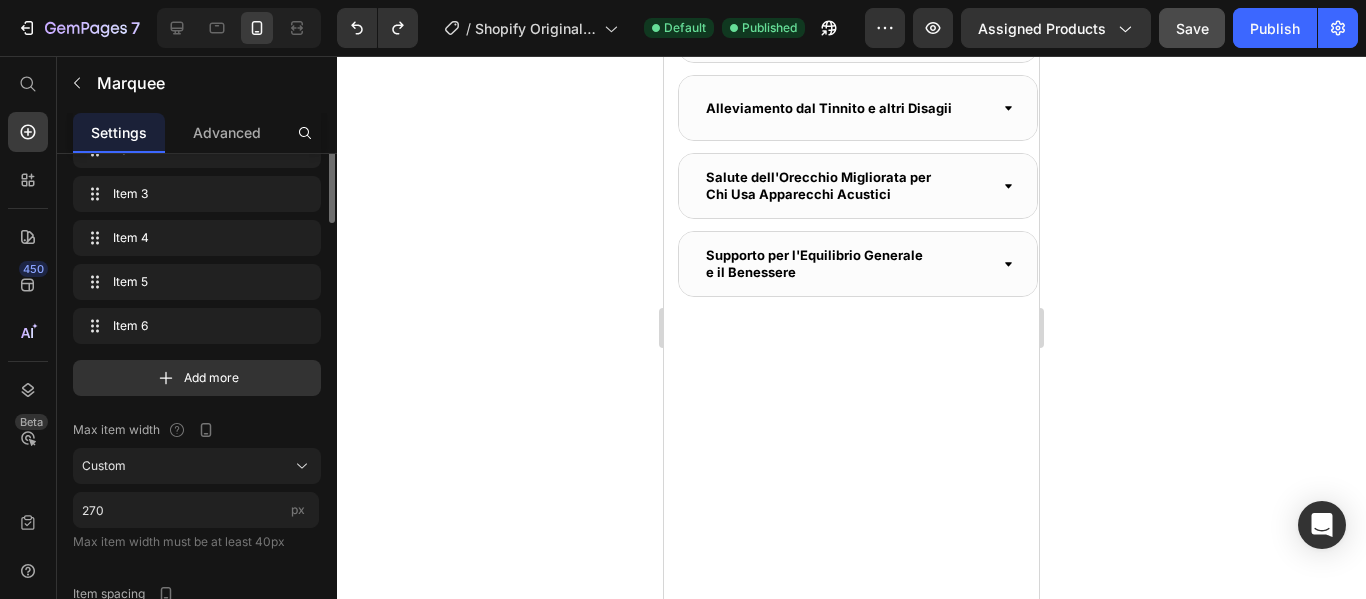 scroll, scrollTop: 0, scrollLeft: 0, axis: both 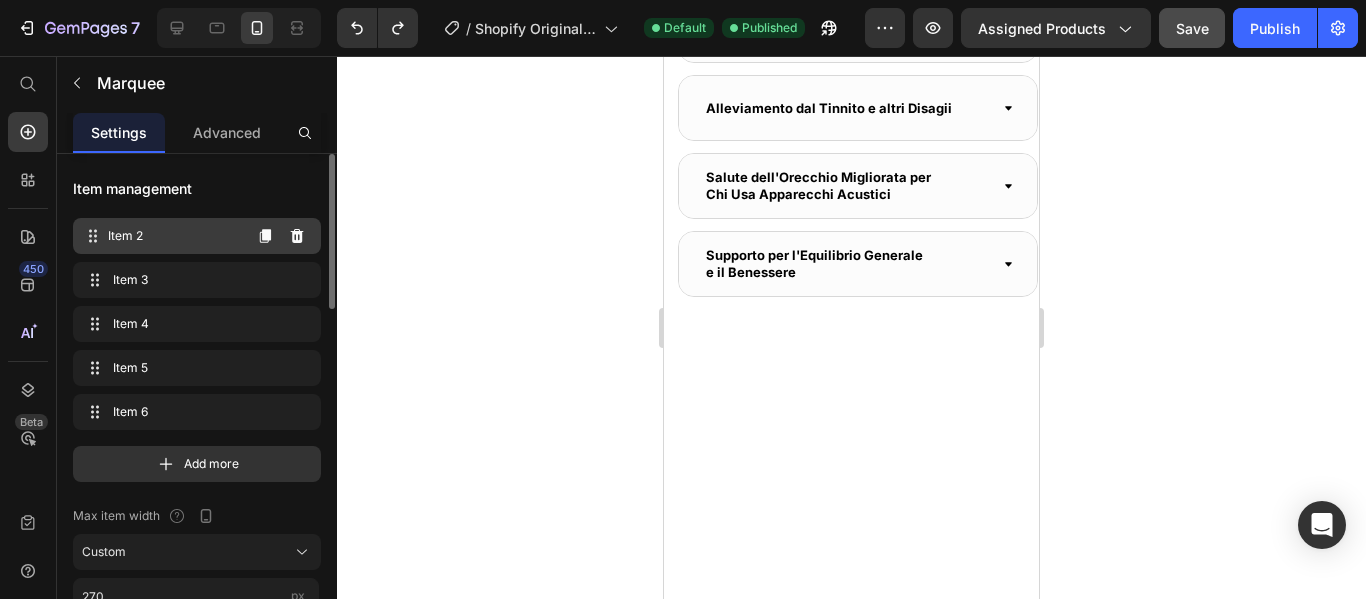 click on "Item 2 Item 2" at bounding box center (161, 236) 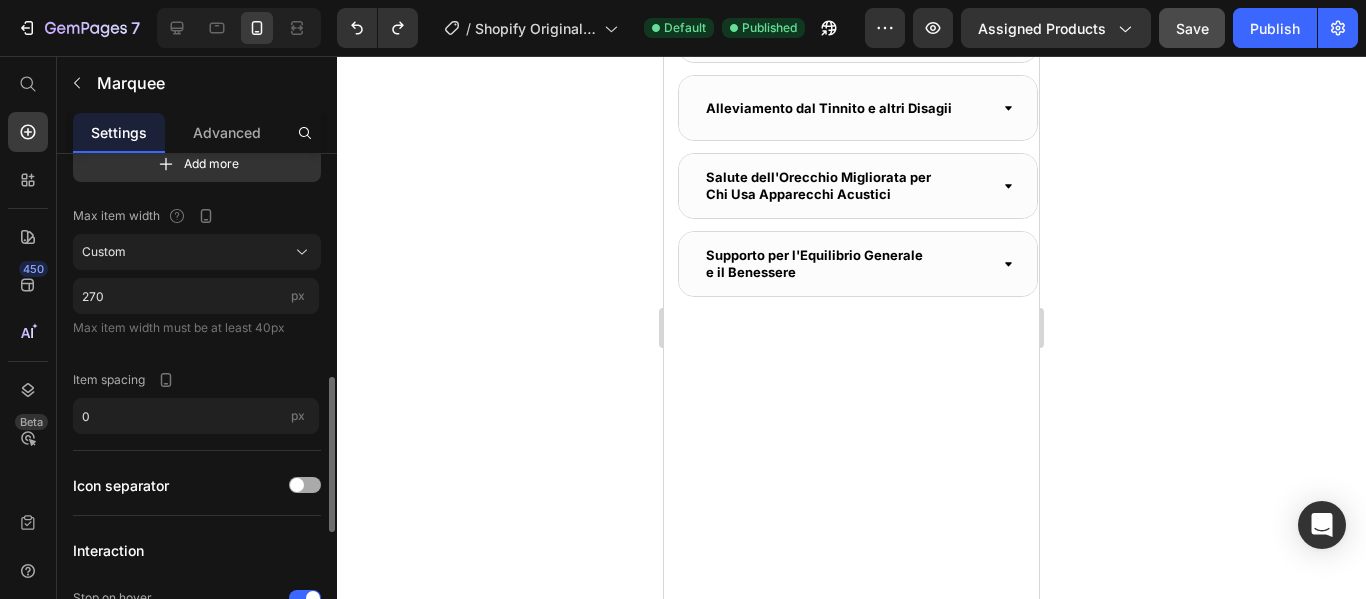 scroll, scrollTop: 500, scrollLeft: 0, axis: vertical 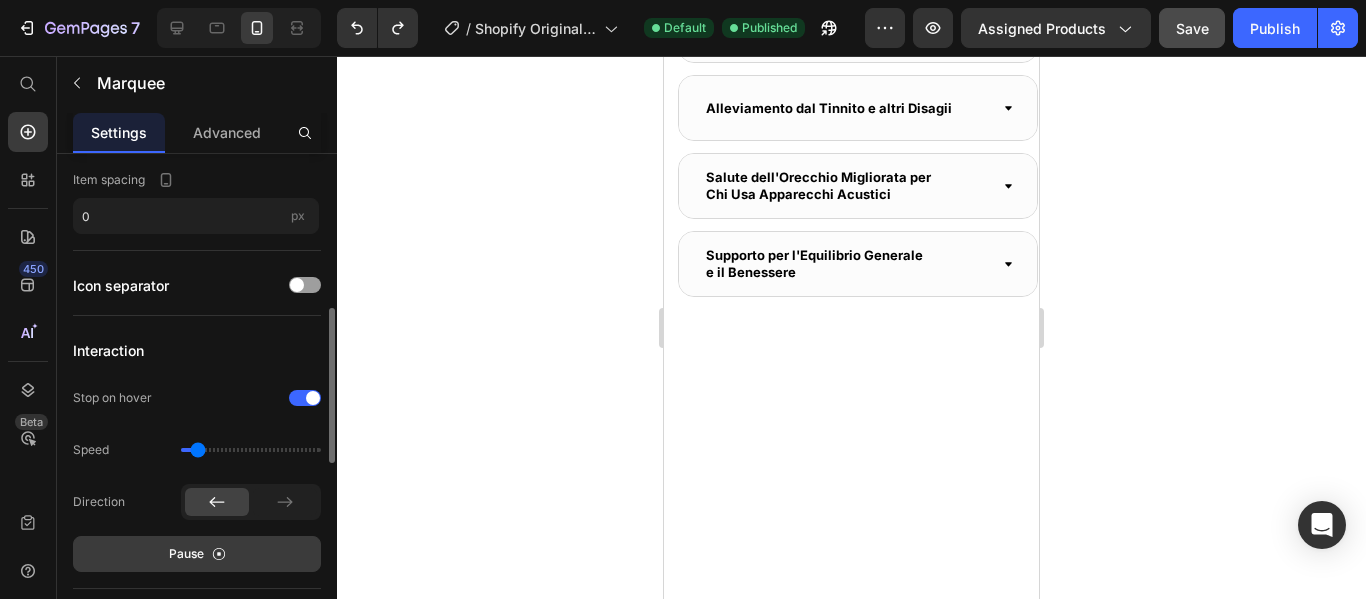 click 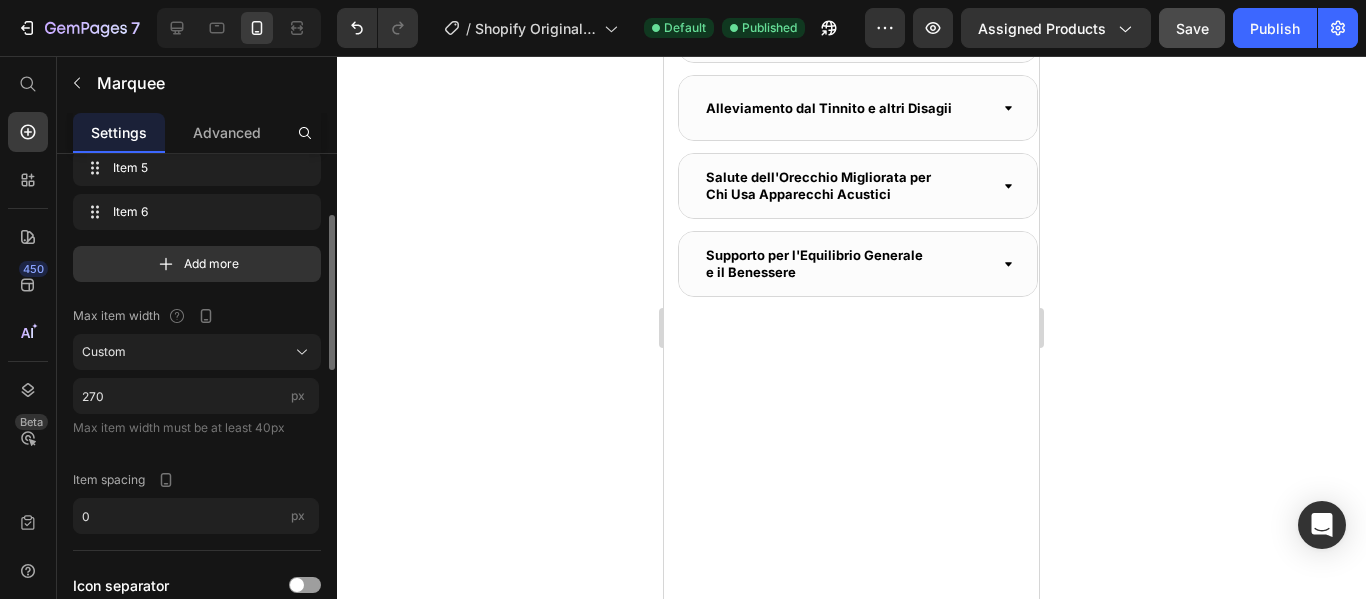 scroll, scrollTop: 0, scrollLeft: 0, axis: both 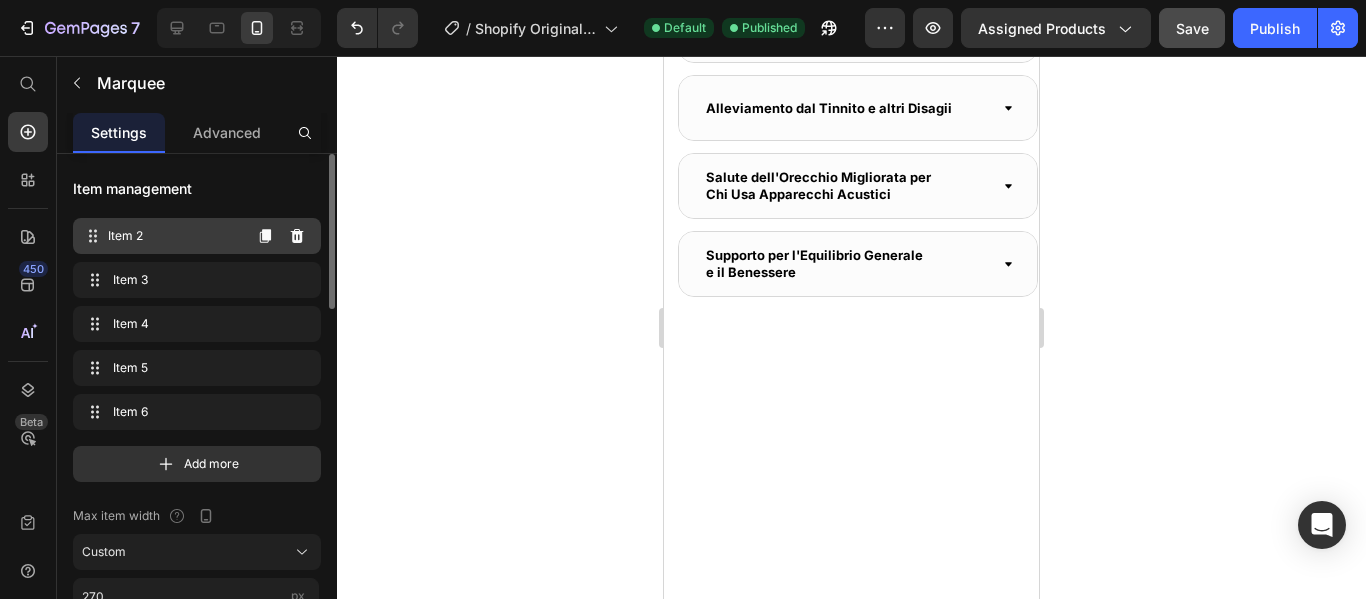 click on "Item 2" at bounding box center [174, 236] 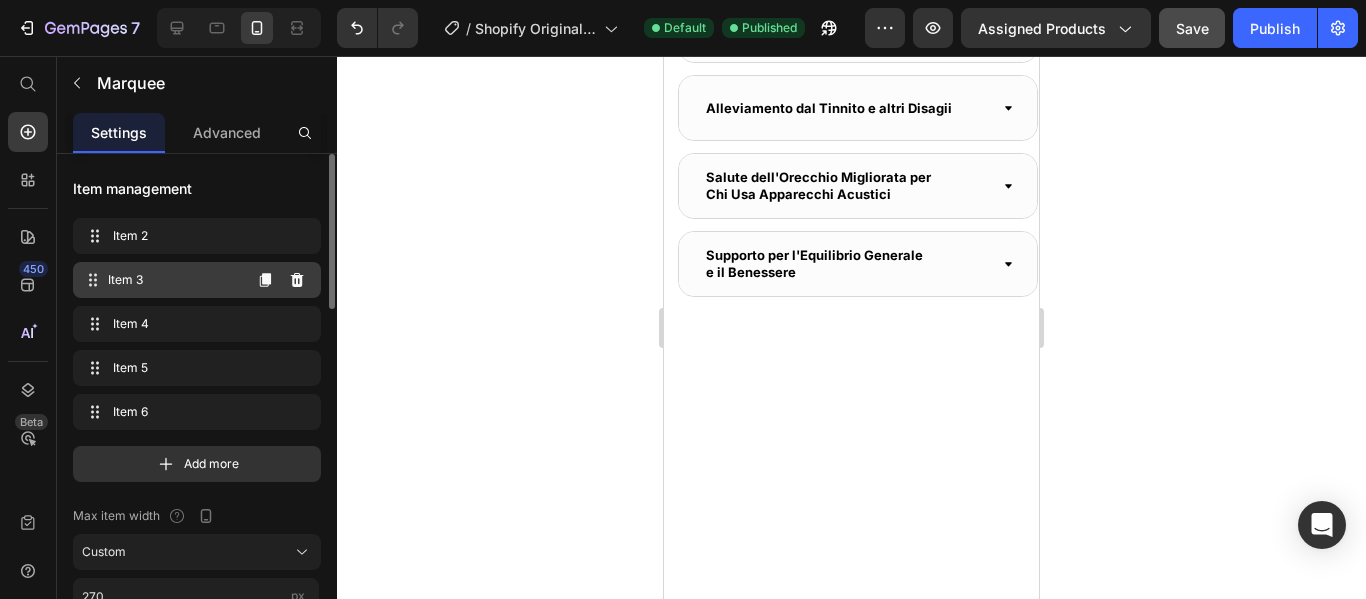 click on "Item 3" at bounding box center (174, 280) 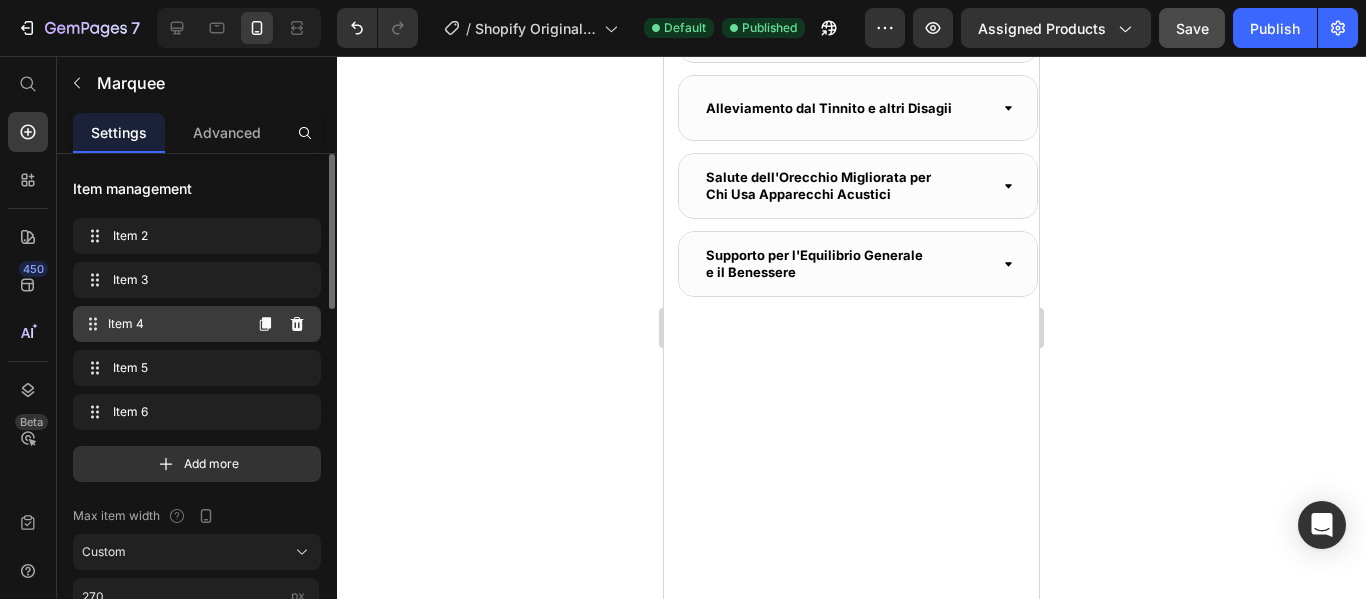 click on "Item 4" at bounding box center (174, 324) 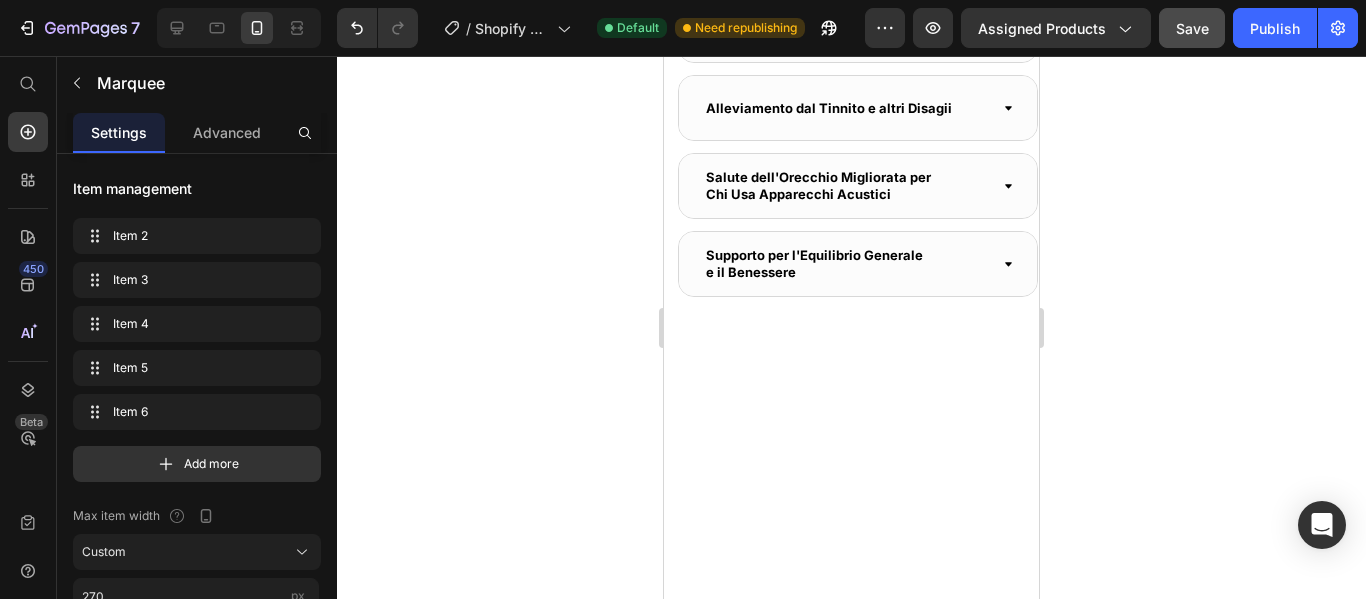 click at bounding box center (843, -433) 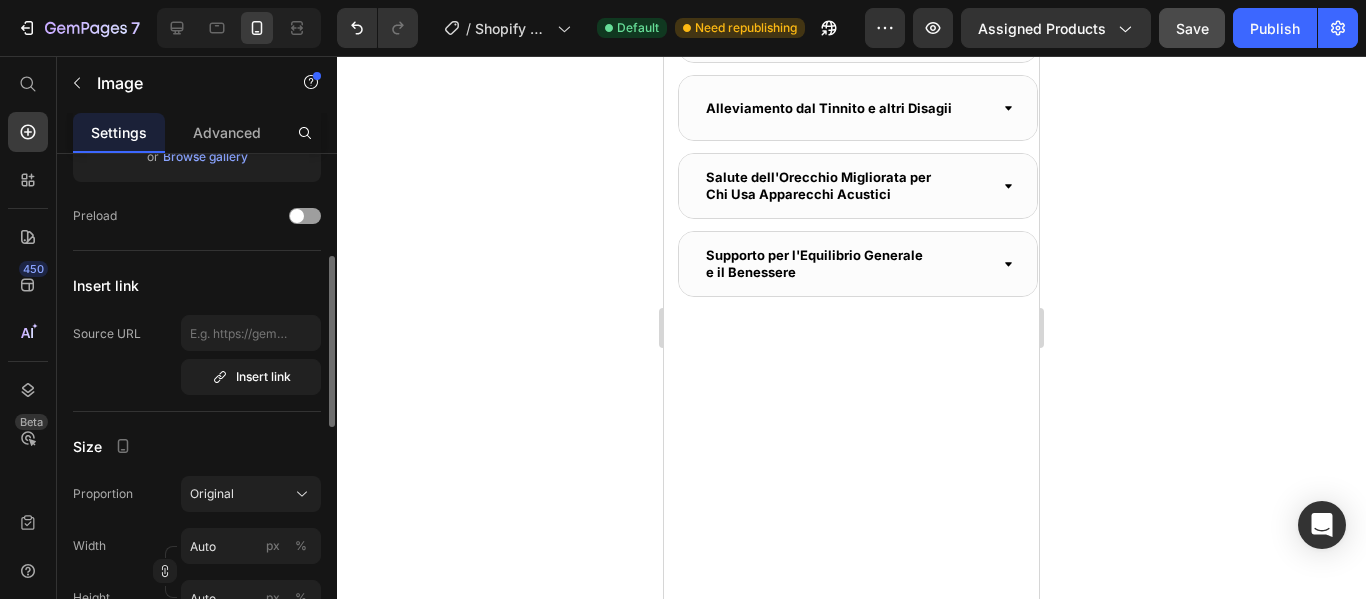 scroll, scrollTop: 400, scrollLeft: 0, axis: vertical 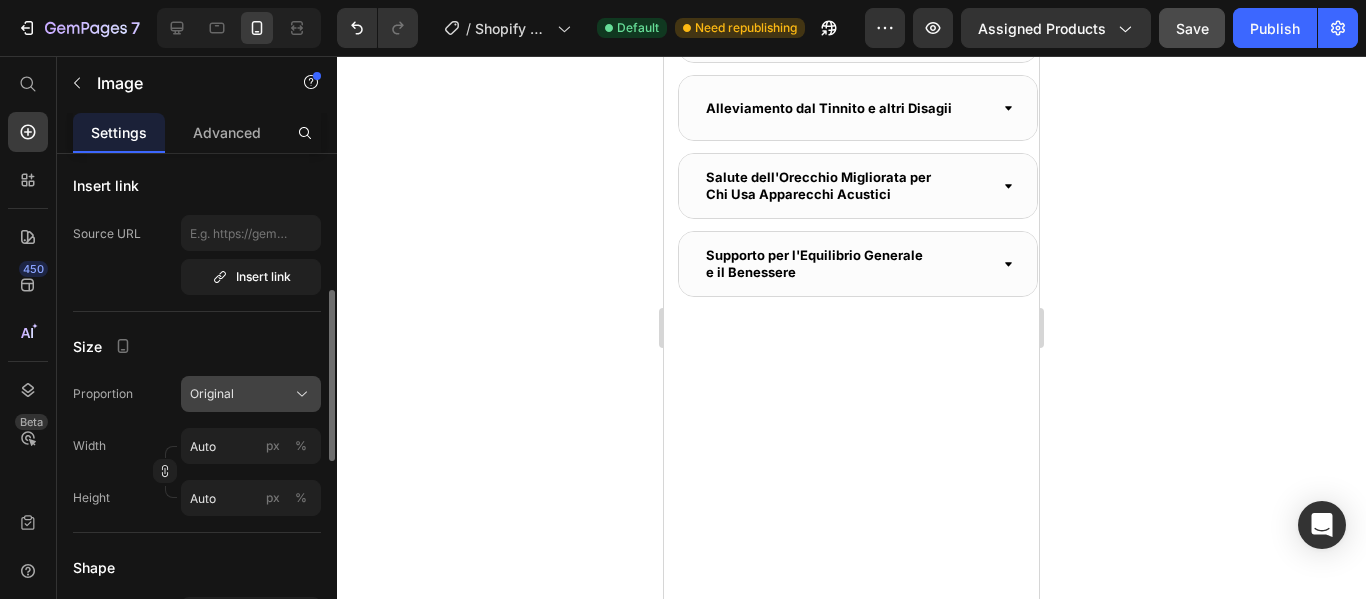 click on "Original" 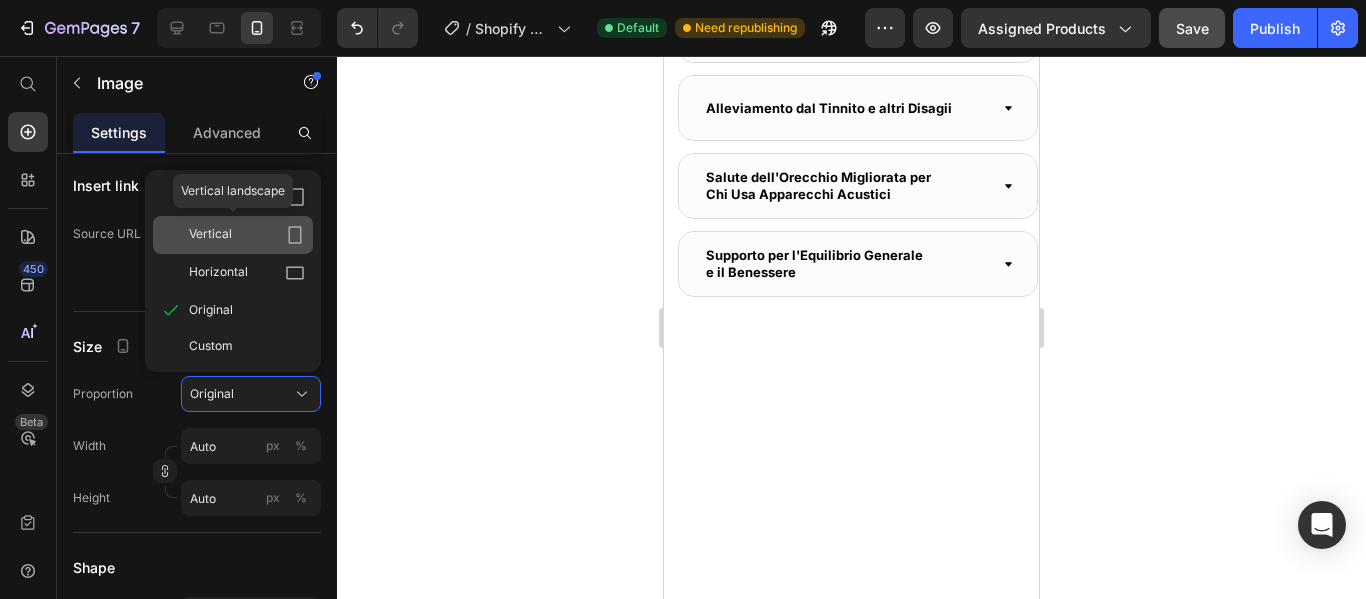 click on "Vertical" 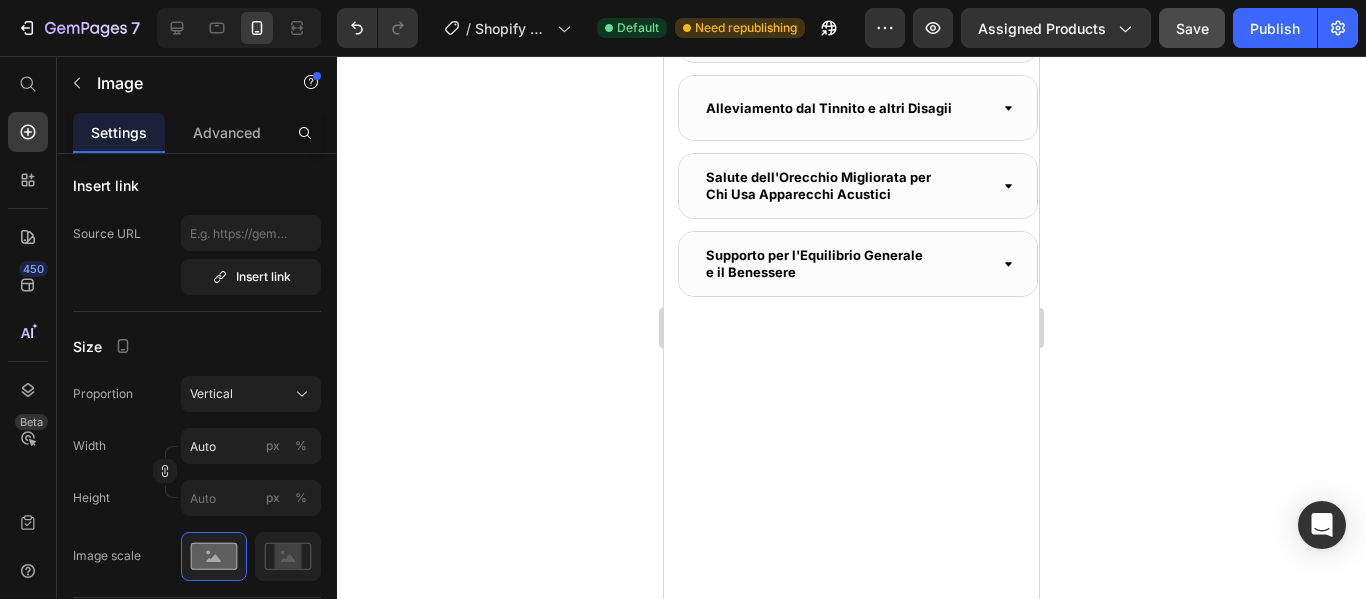 click at bounding box center (1113, -433) 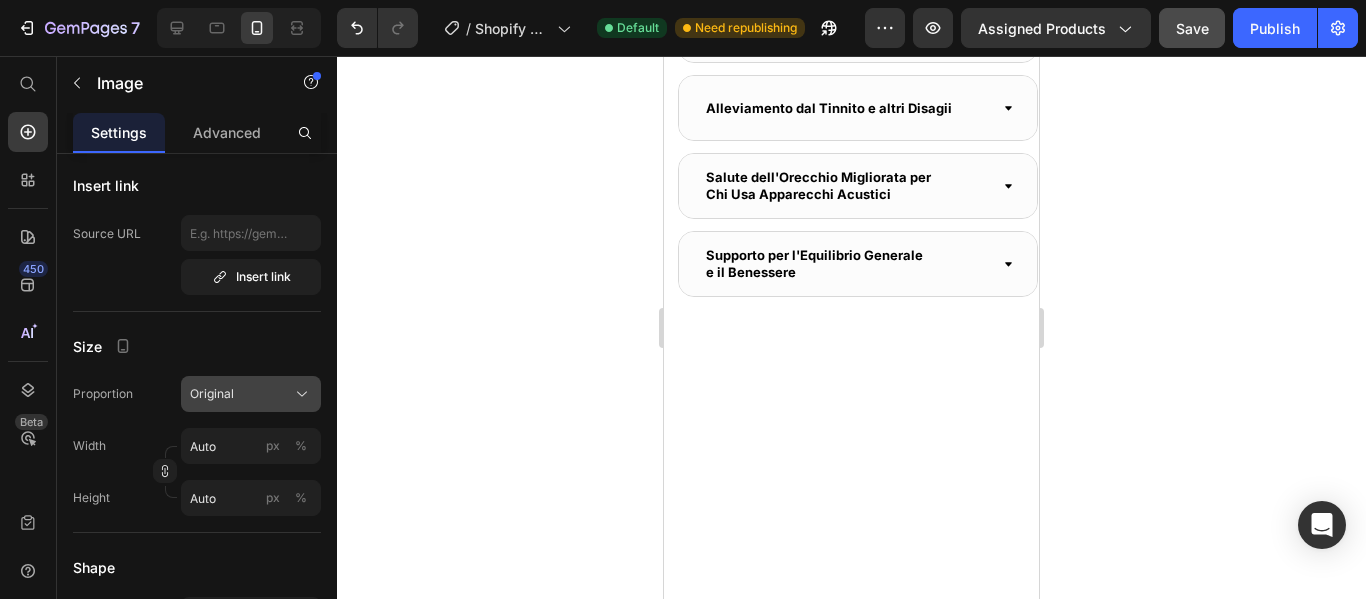 click on "Original" 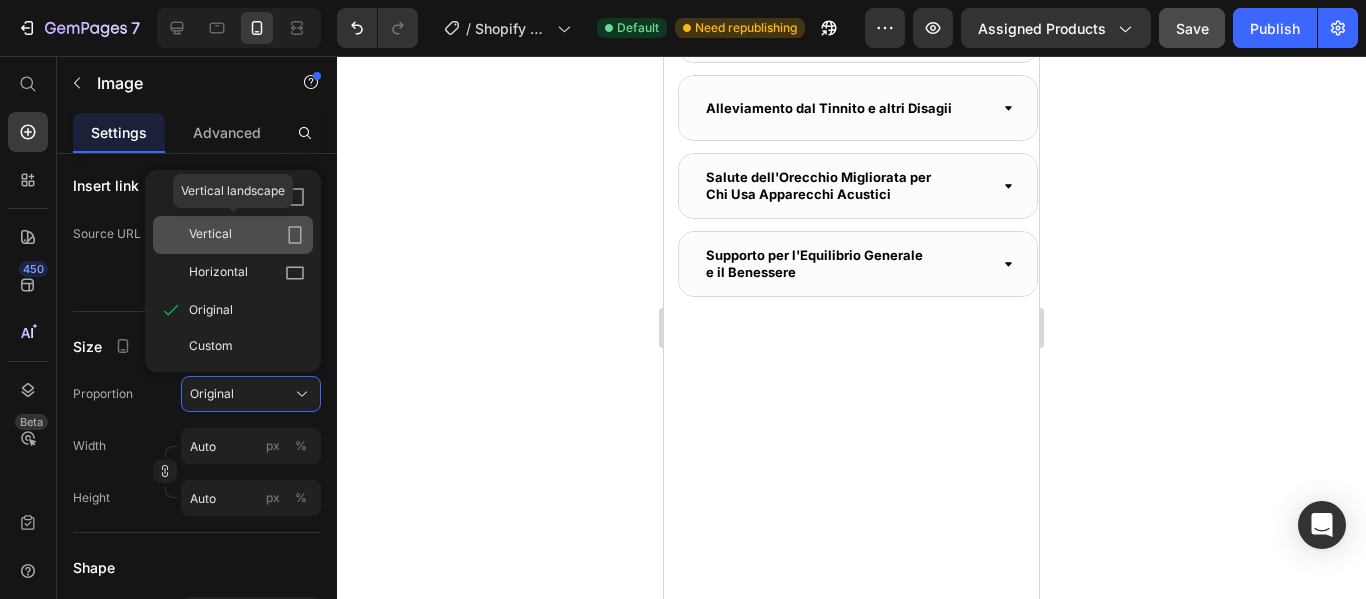 click on "Vertical" at bounding box center (247, 235) 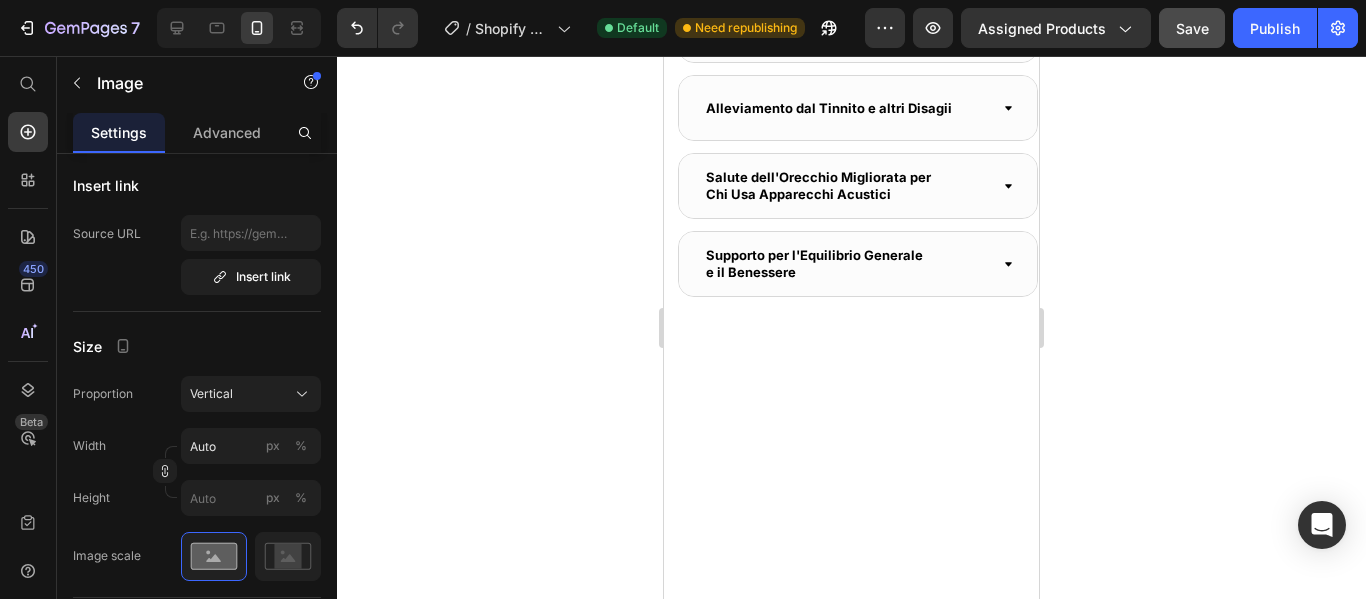 click on "Marquee" at bounding box center (697, -626) 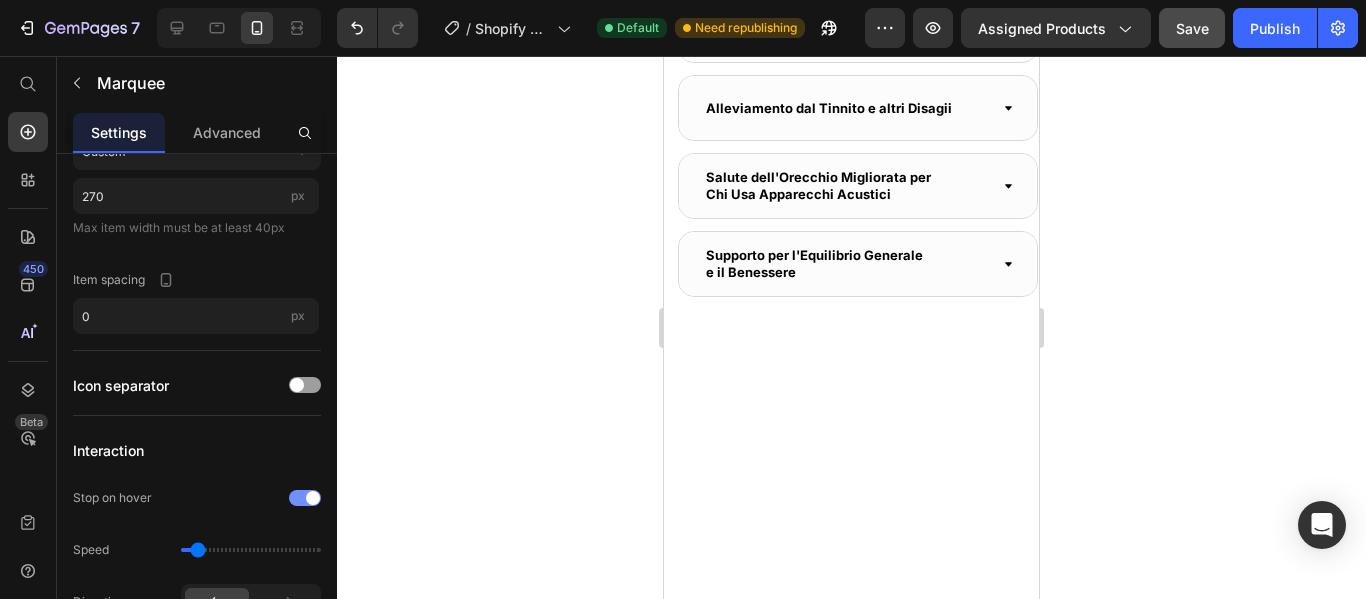 scroll, scrollTop: 0, scrollLeft: 0, axis: both 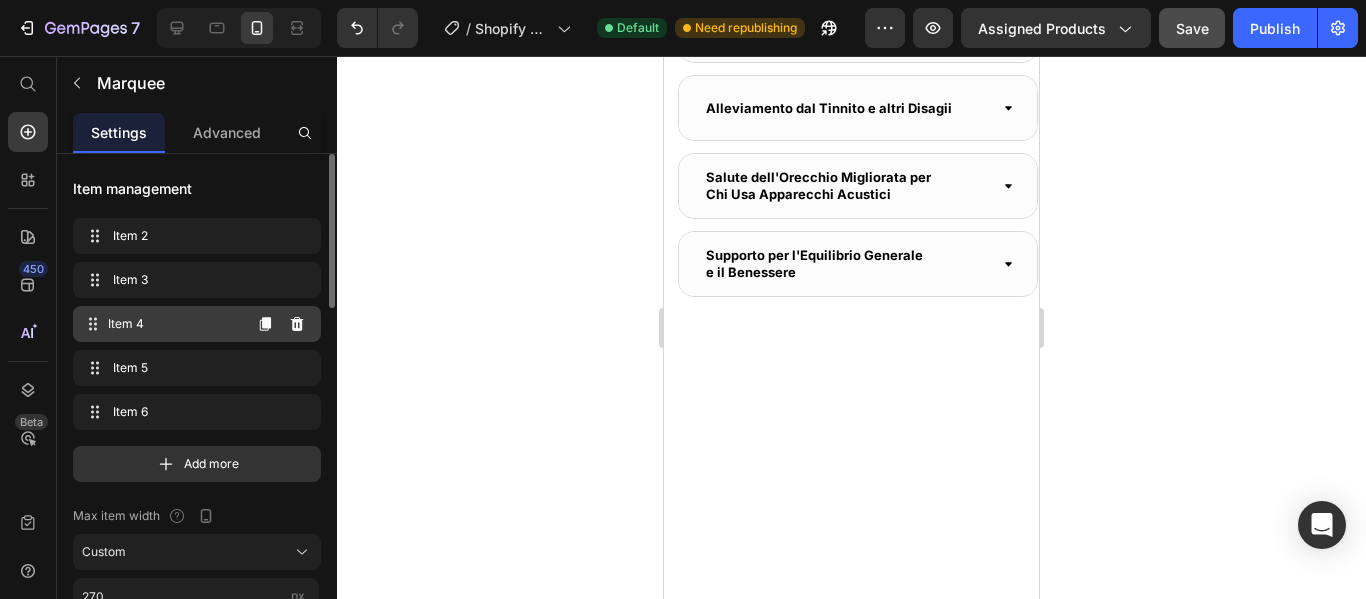 click on "Item 4" at bounding box center (174, 324) 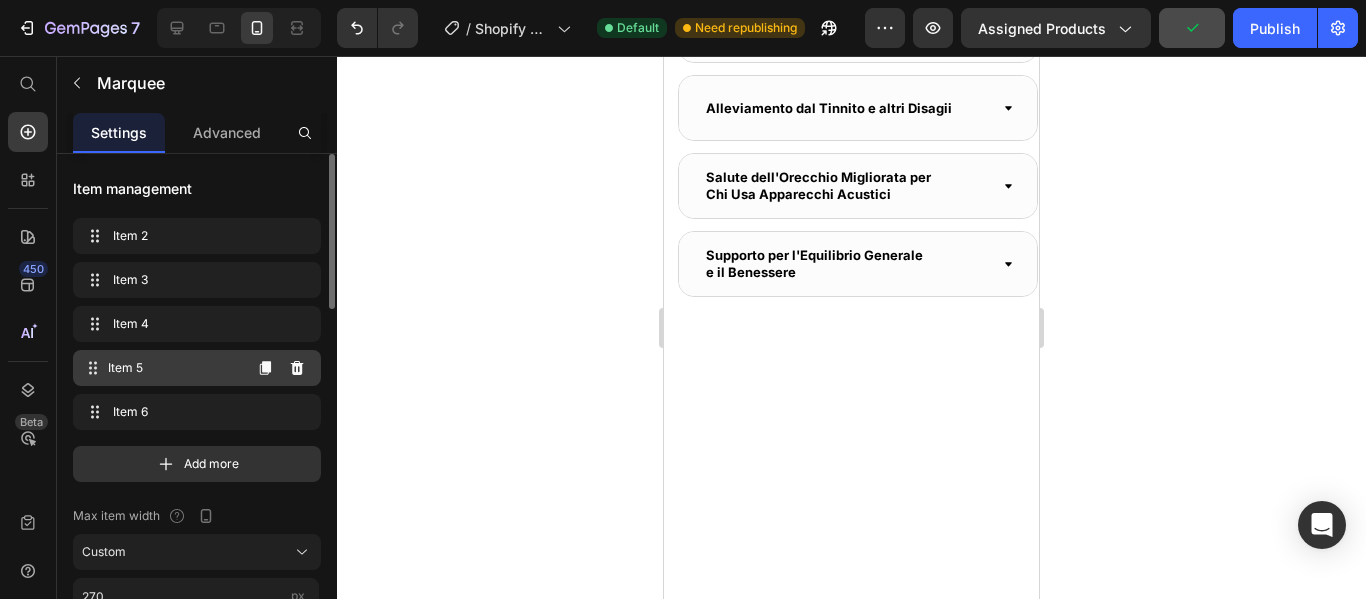 click on "Item 5" at bounding box center (174, 368) 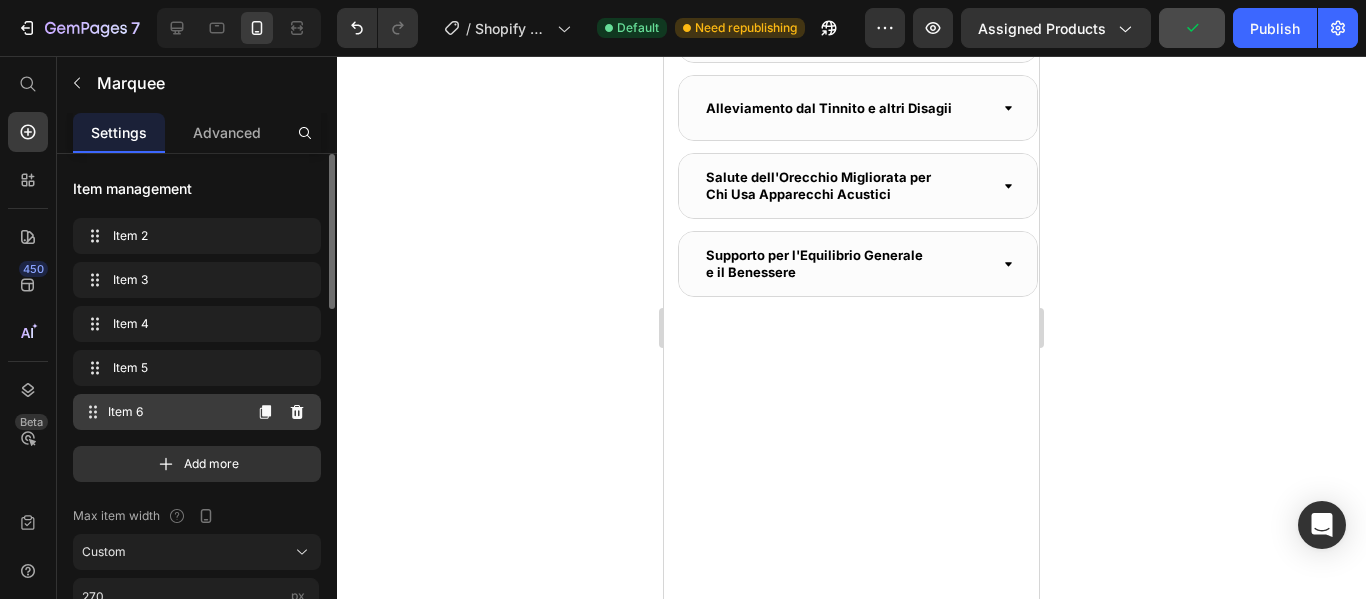 click on "Item 6" at bounding box center (174, 412) 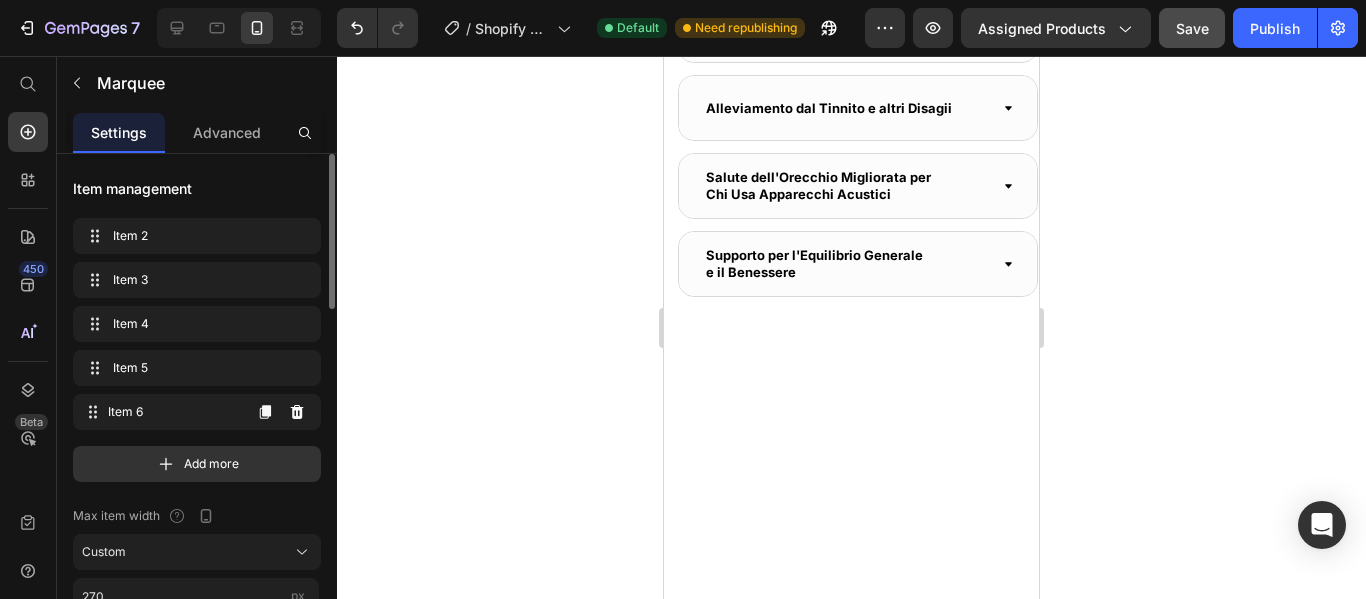 scroll, scrollTop: 200, scrollLeft: 0, axis: vertical 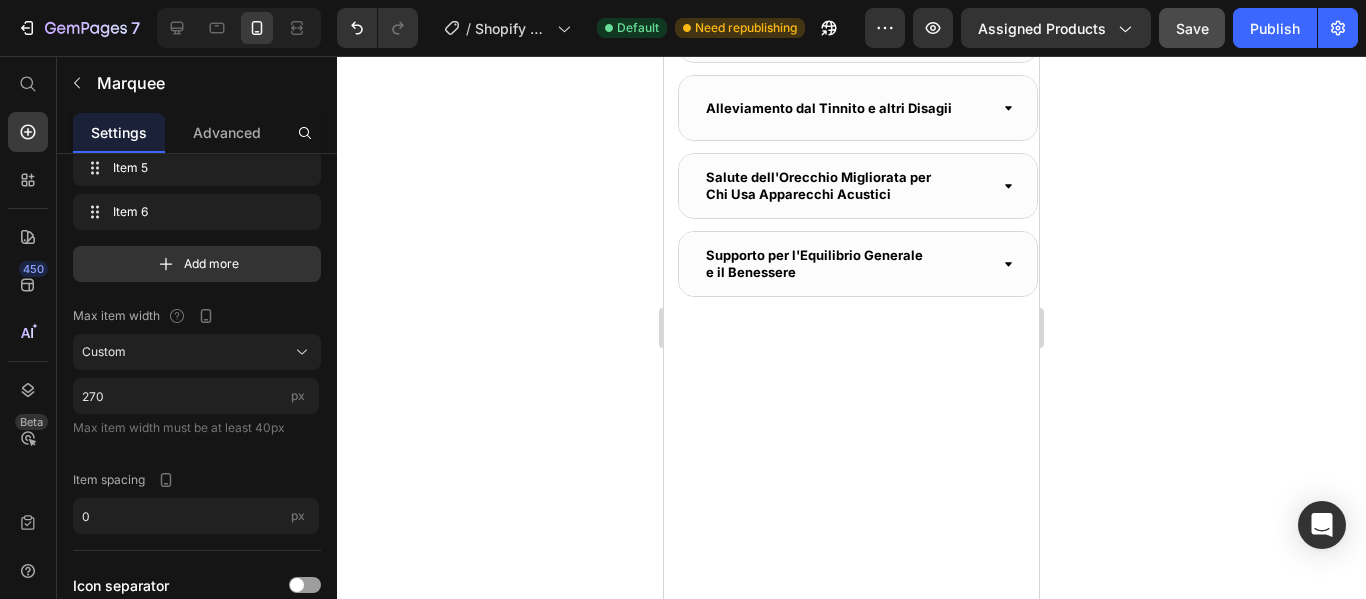 click at bounding box center (844, -433) 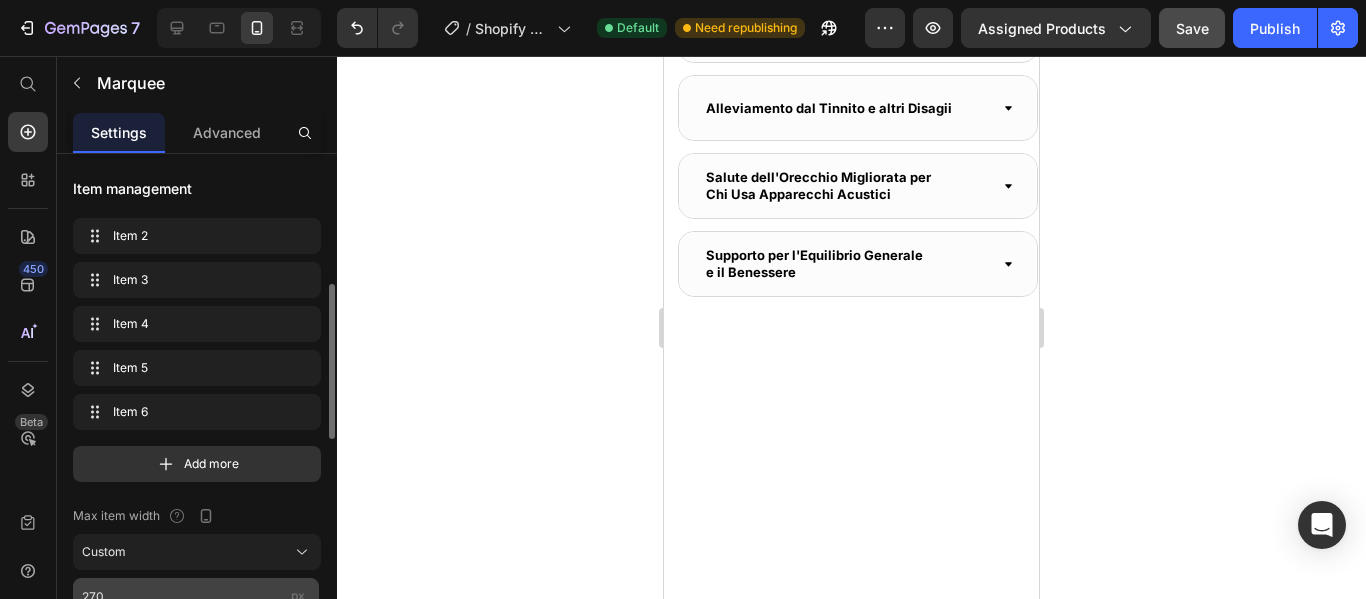 scroll, scrollTop: 300, scrollLeft: 0, axis: vertical 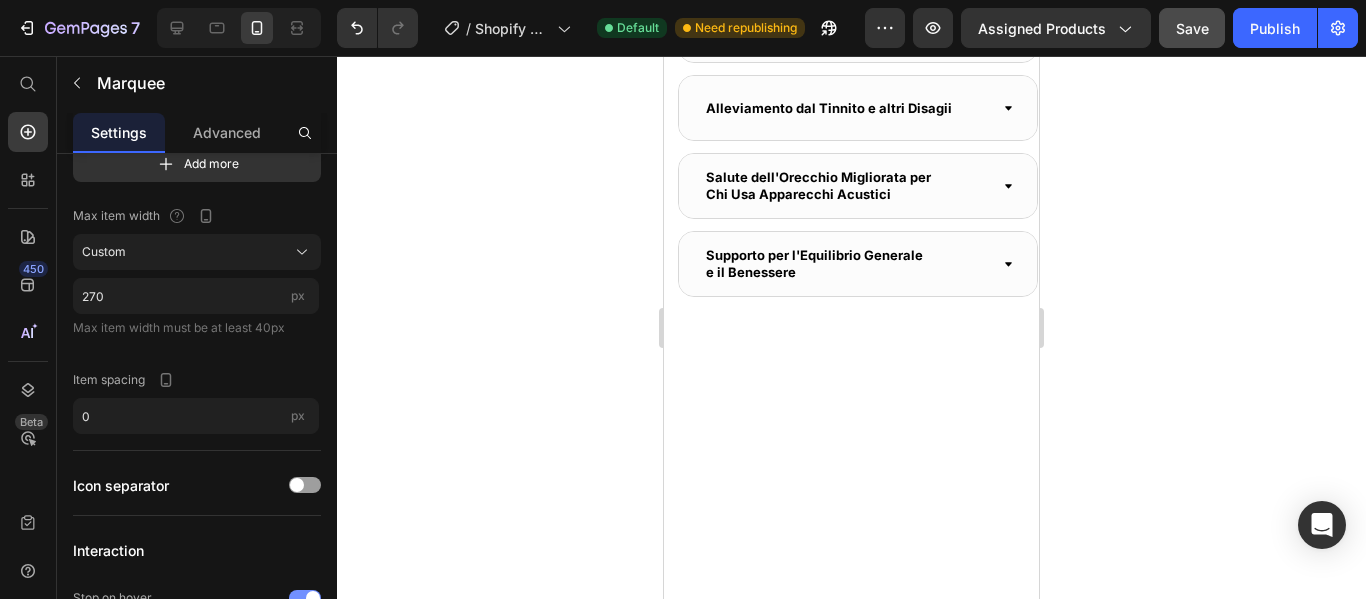 click on "Image Image Image Image Image Image Image Image Image Image Marquee Row 1 col Row 4 cols Row 3 cols   0" at bounding box center [851, -434] 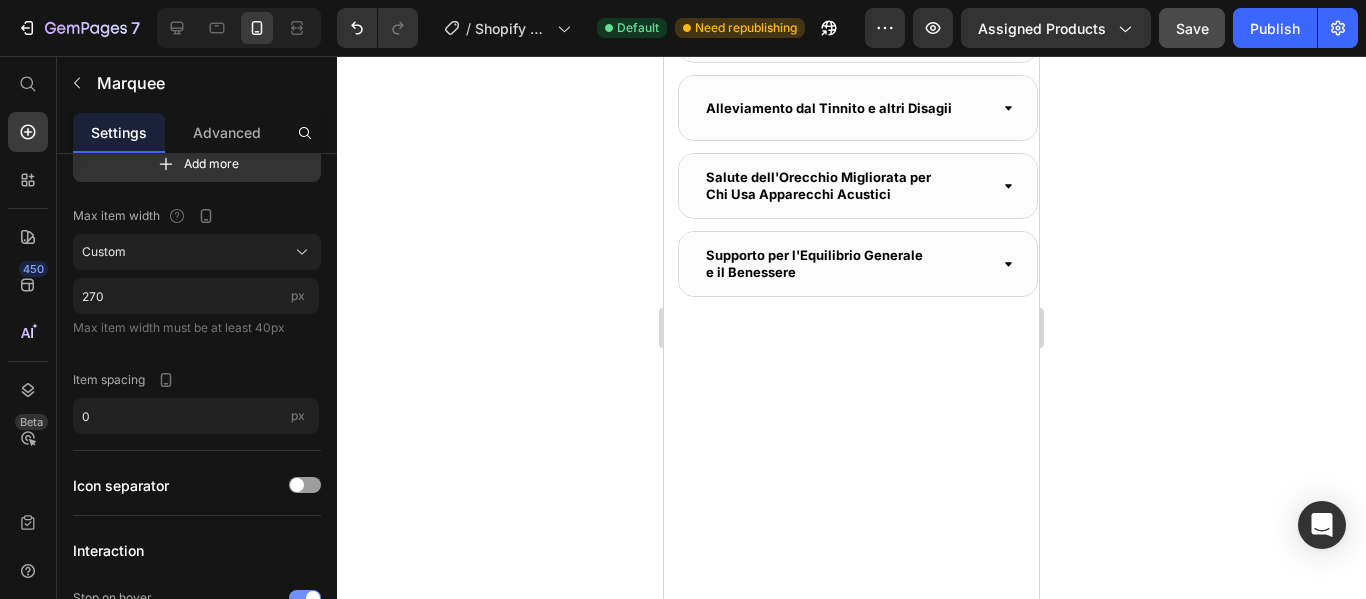 click at bounding box center [1114, -434] 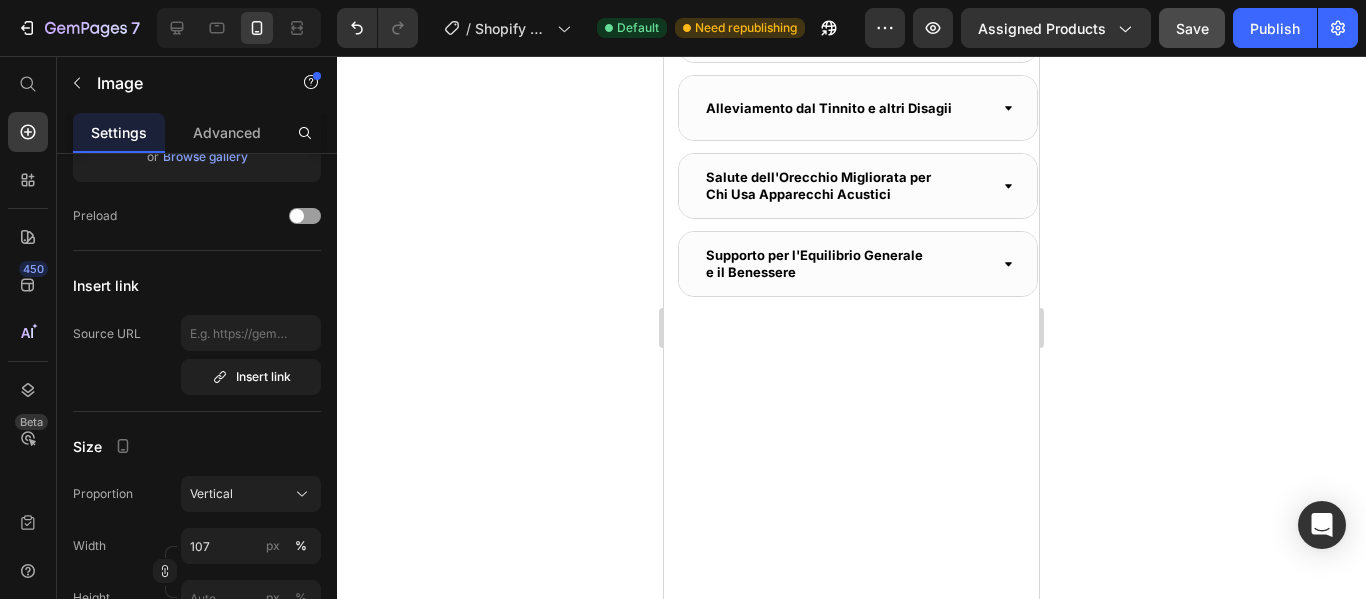 scroll, scrollTop: 0, scrollLeft: 0, axis: both 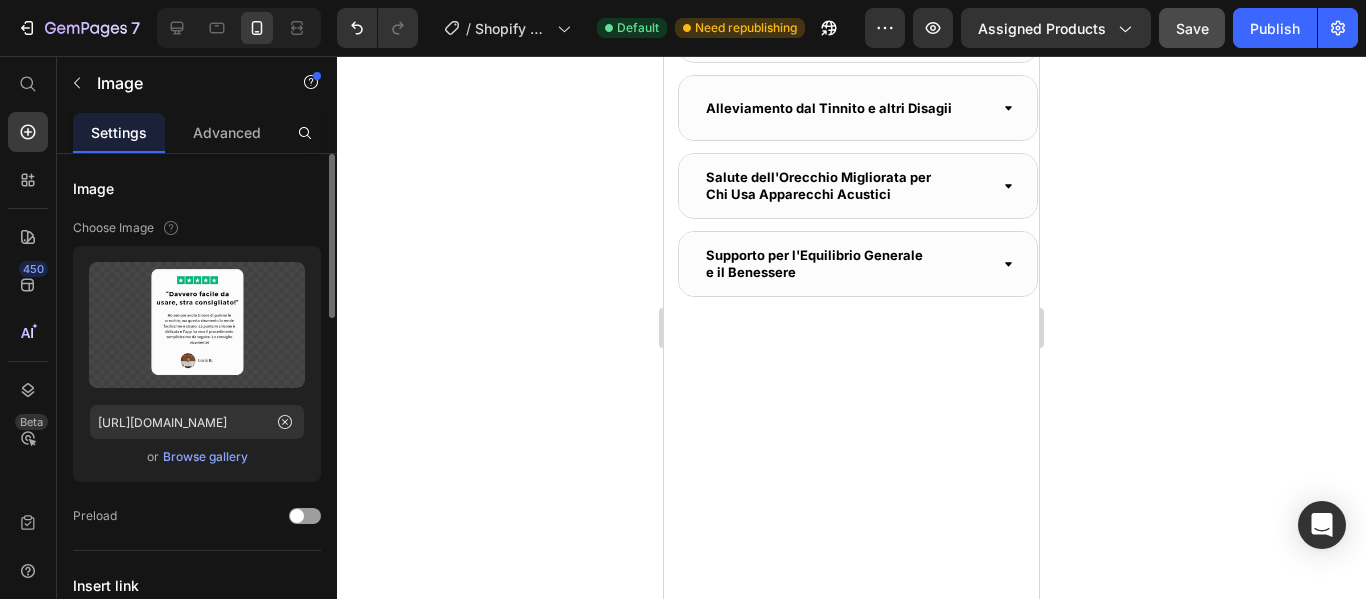click at bounding box center (843, -433) 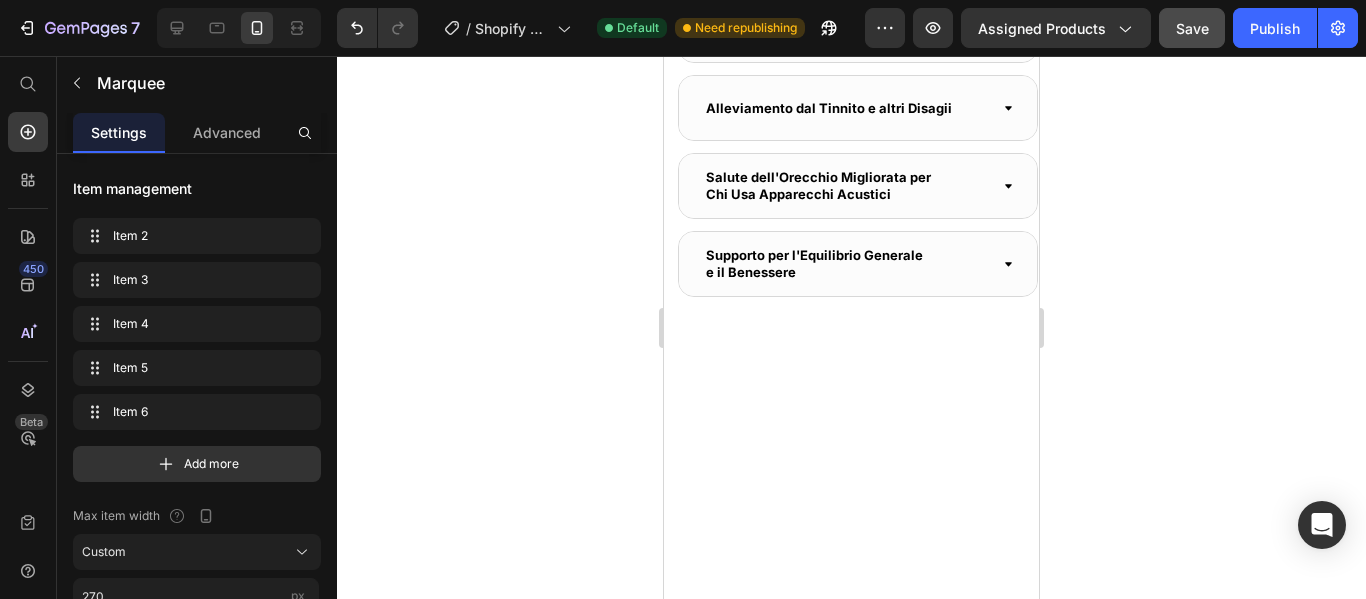 click at bounding box center (844, -433) 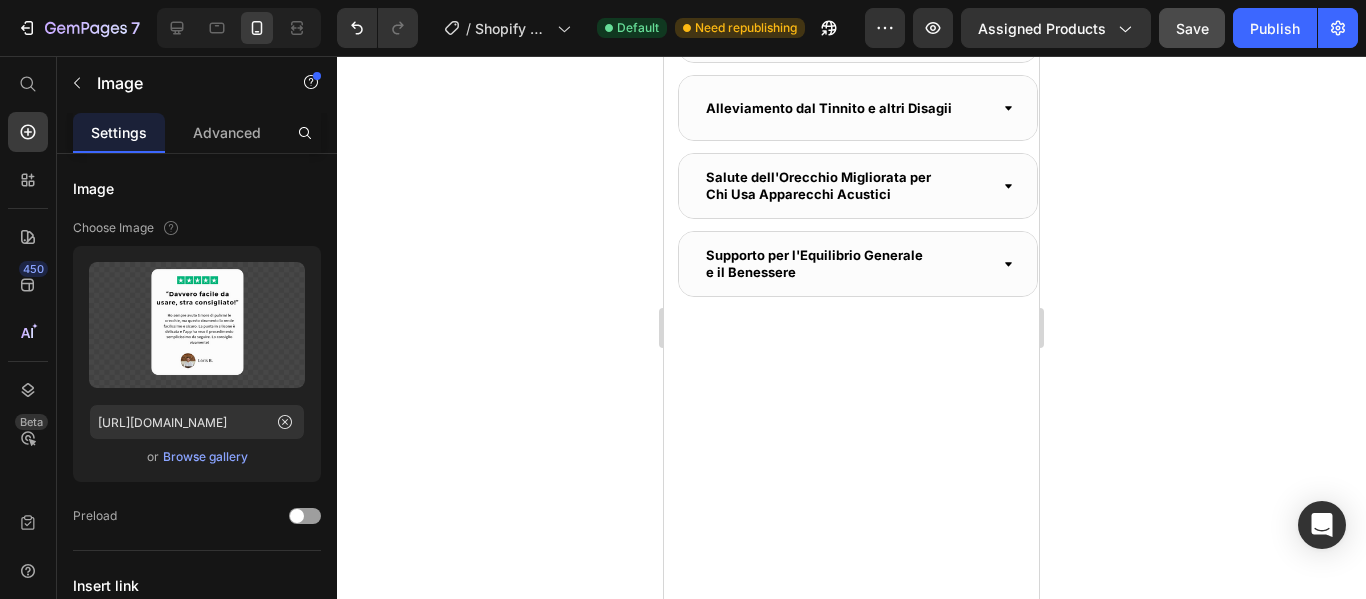 click at bounding box center (844, -433) 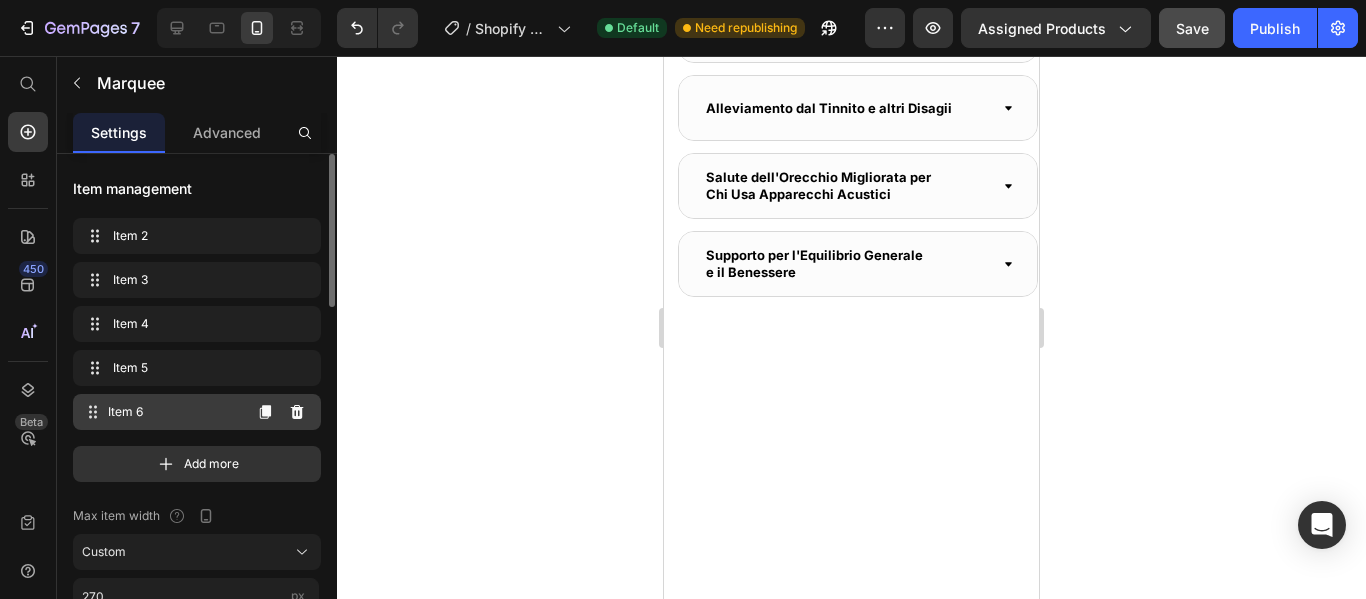 click on "Item 6" at bounding box center [174, 412] 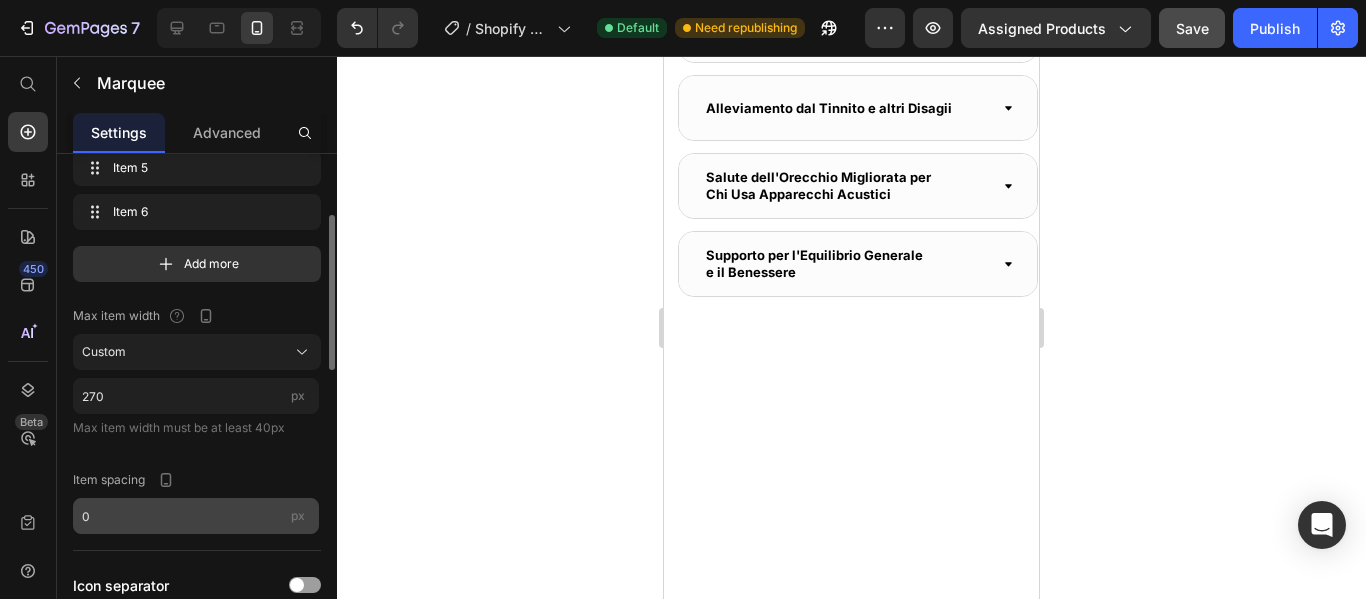 scroll, scrollTop: 300, scrollLeft: 0, axis: vertical 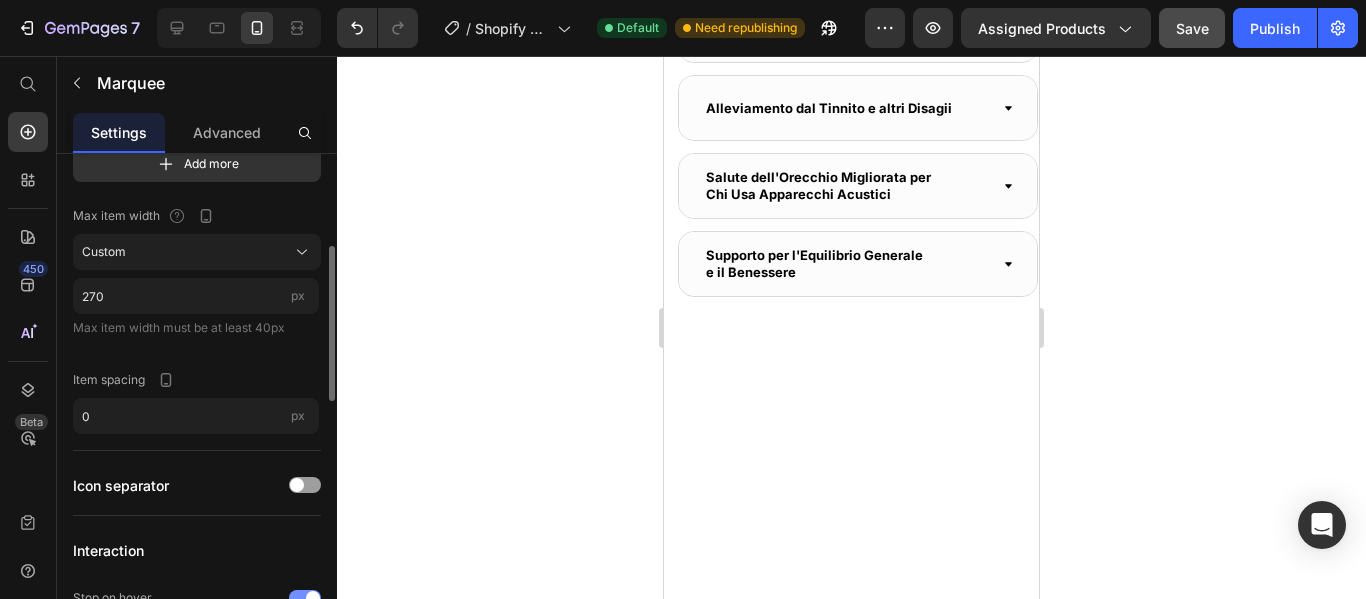 click at bounding box center (573, -434) 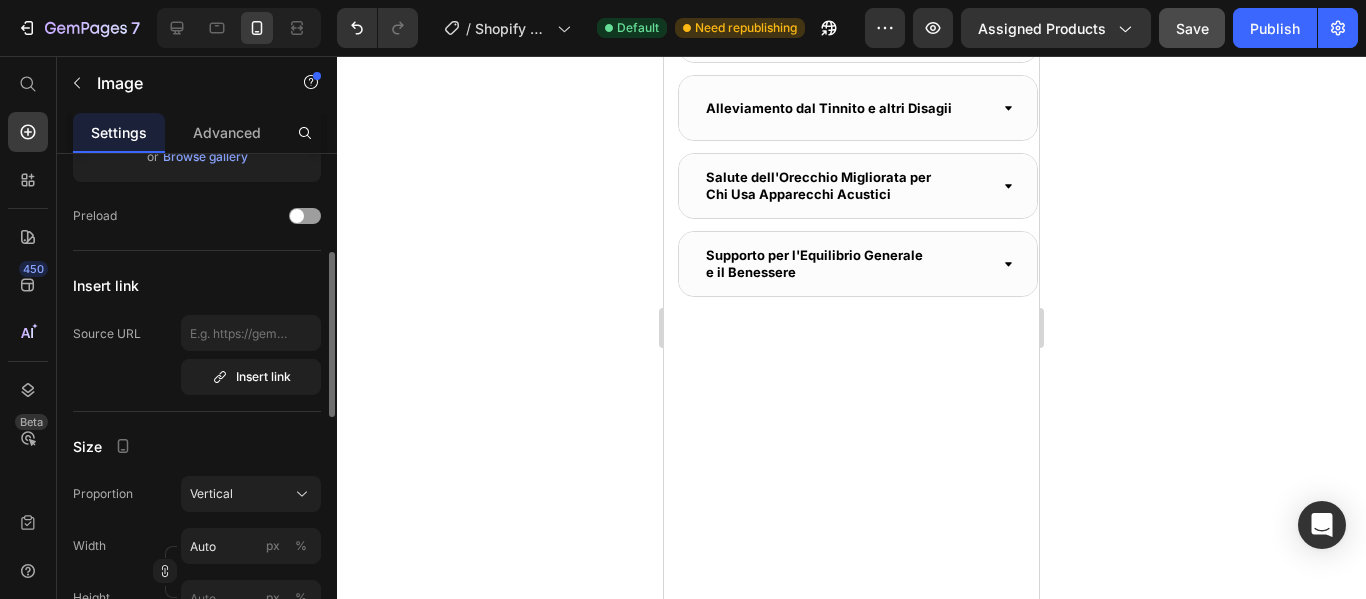 scroll, scrollTop: 0, scrollLeft: 0, axis: both 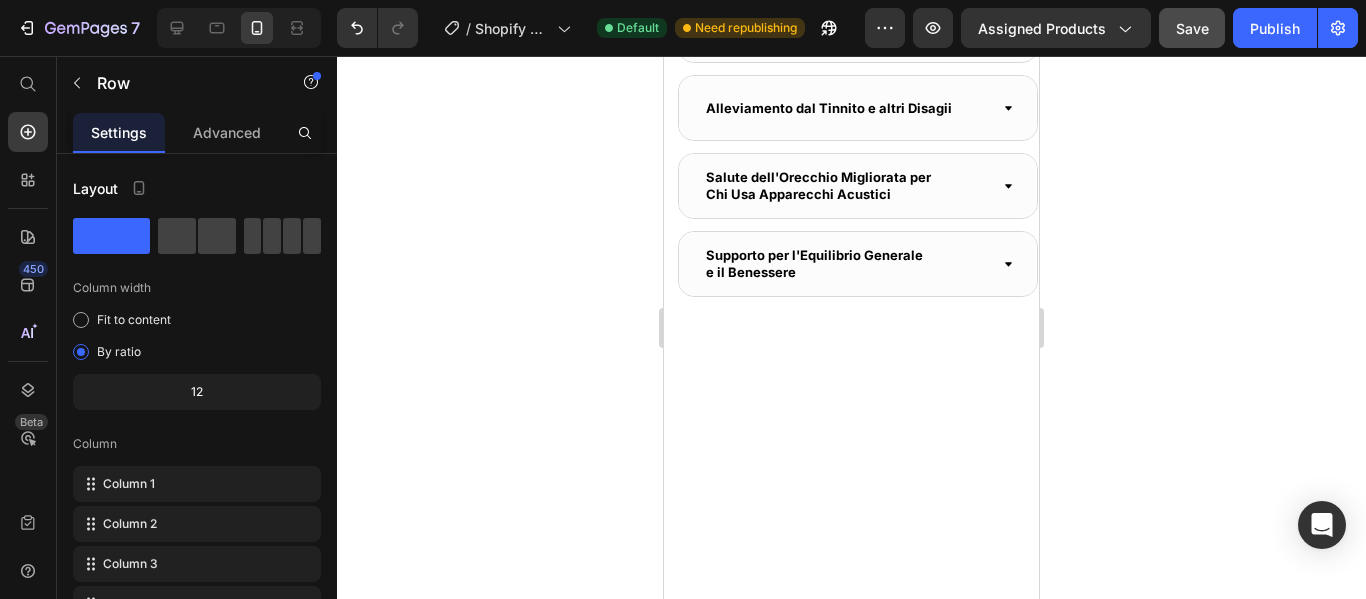 click on "Image App Smartphone Intuitiva Heading La nostra app facile da usare si collega al tuo Clirear in pochi secondi, fornendo una trasmissione video in tempo reale, per dei controlli e una pulizia perfetta ogni volta. Text Block I Nostri Clienti Parlano per Noi Heading Eccellente  4/8 Heading
Icon
Icon
Icon
Icon
Icon Icon List Row Row Image Image Image Image Image Image Image Image Image Image Marquee Row" at bounding box center [851, -542] 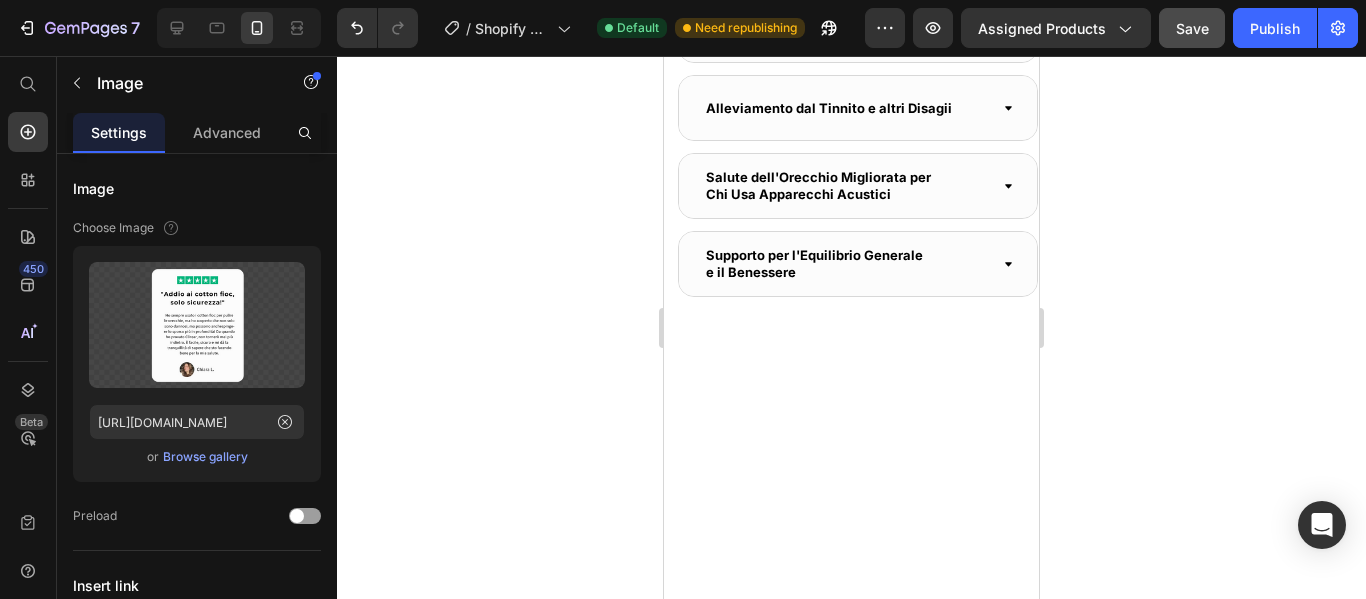 click on "Image Image Image Image   0 Image Image Image Image Image   0 Image Marquee" at bounding box center [851, -434] 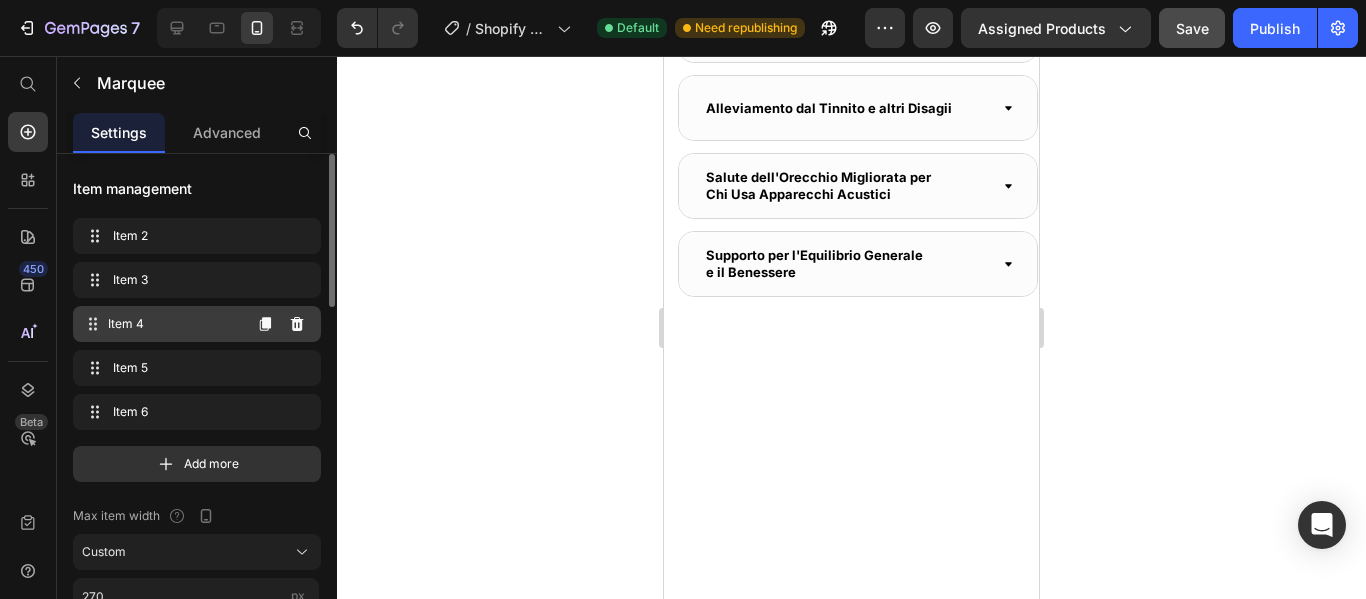 click on "Item 4" at bounding box center [174, 324] 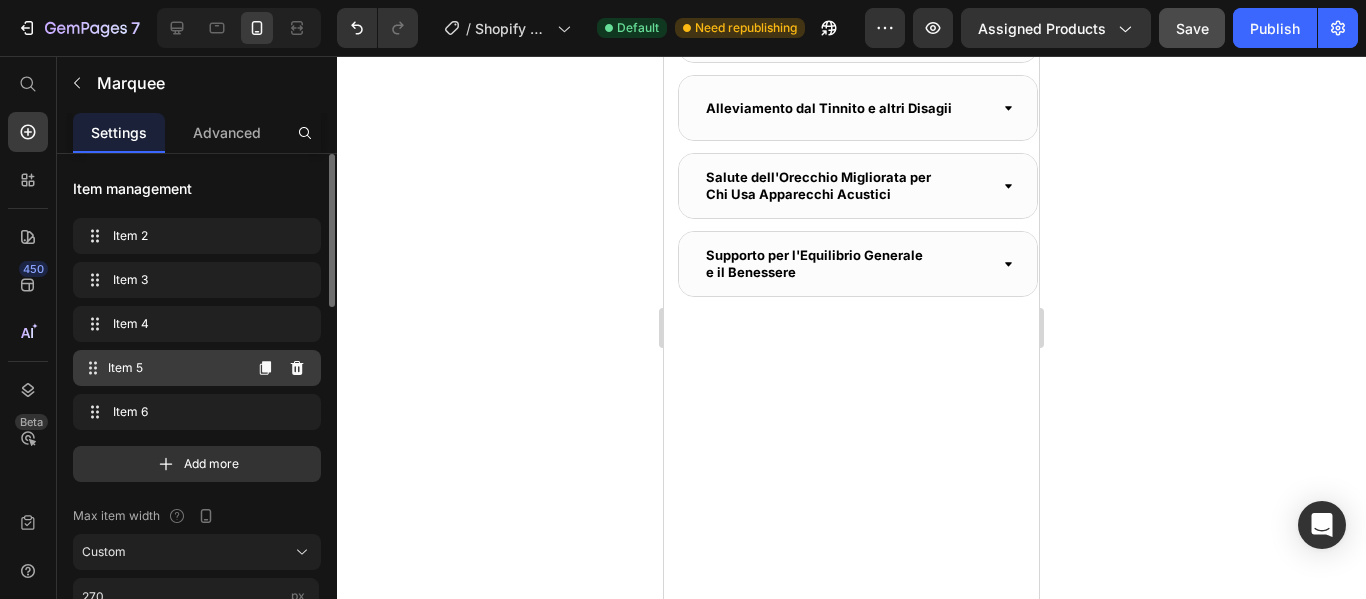 click on "Item 5" at bounding box center [174, 368] 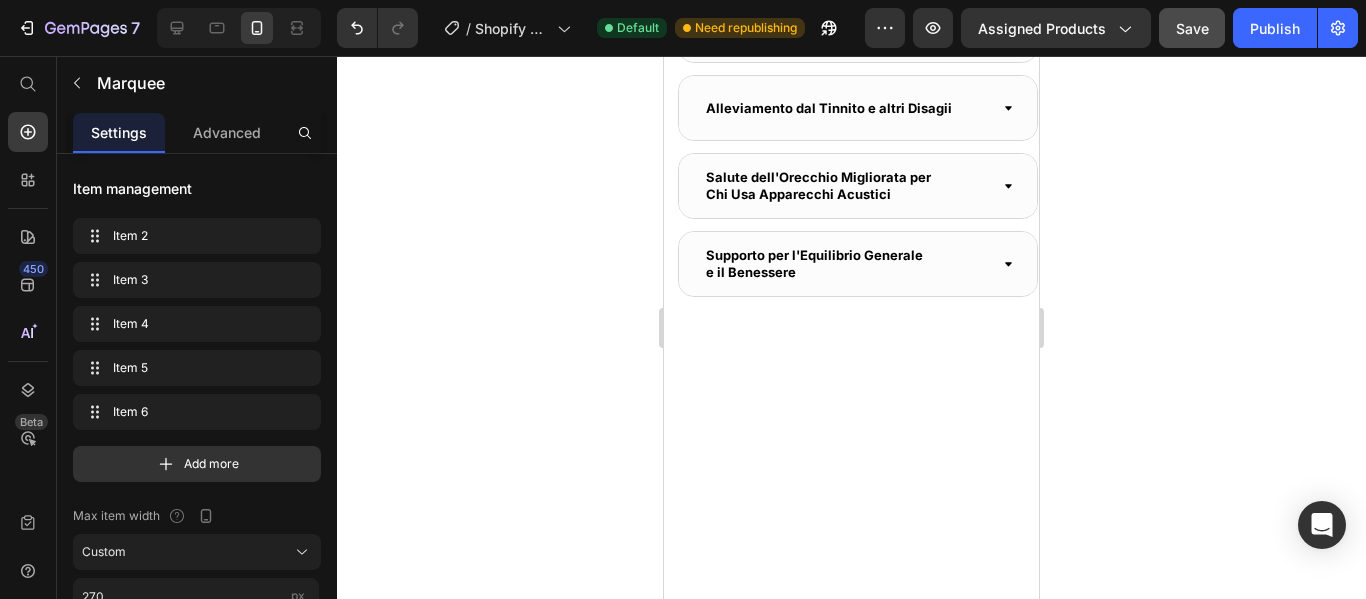 click at bounding box center (1113, -433) 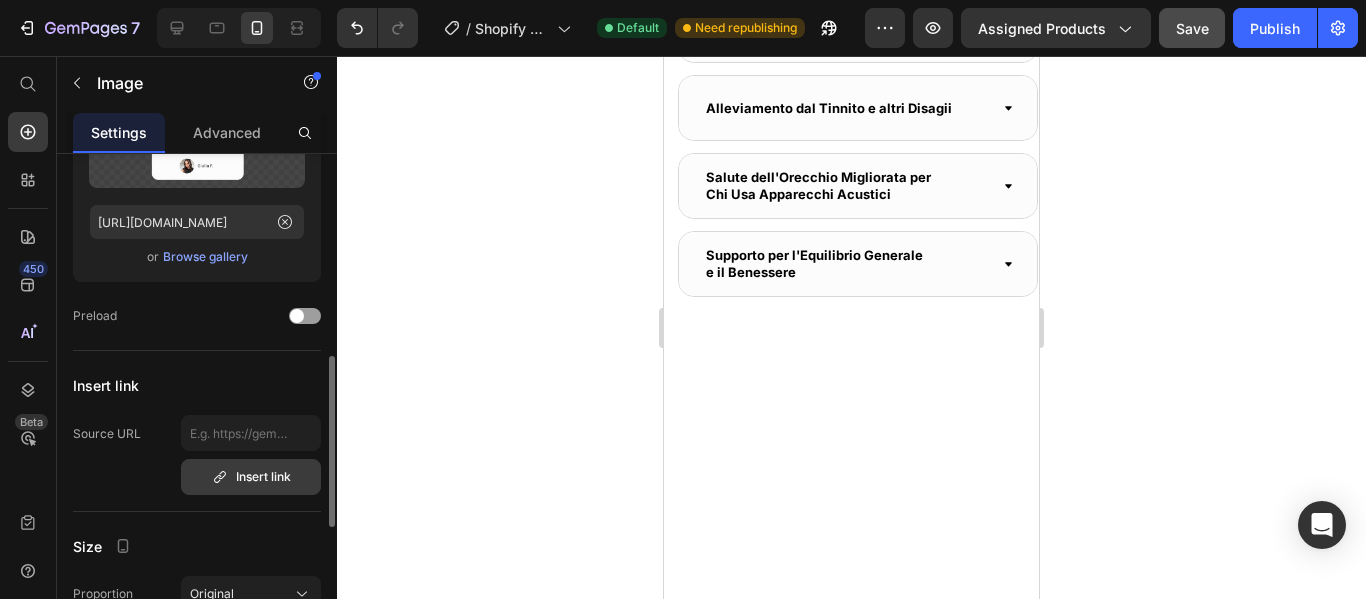 scroll, scrollTop: 300, scrollLeft: 0, axis: vertical 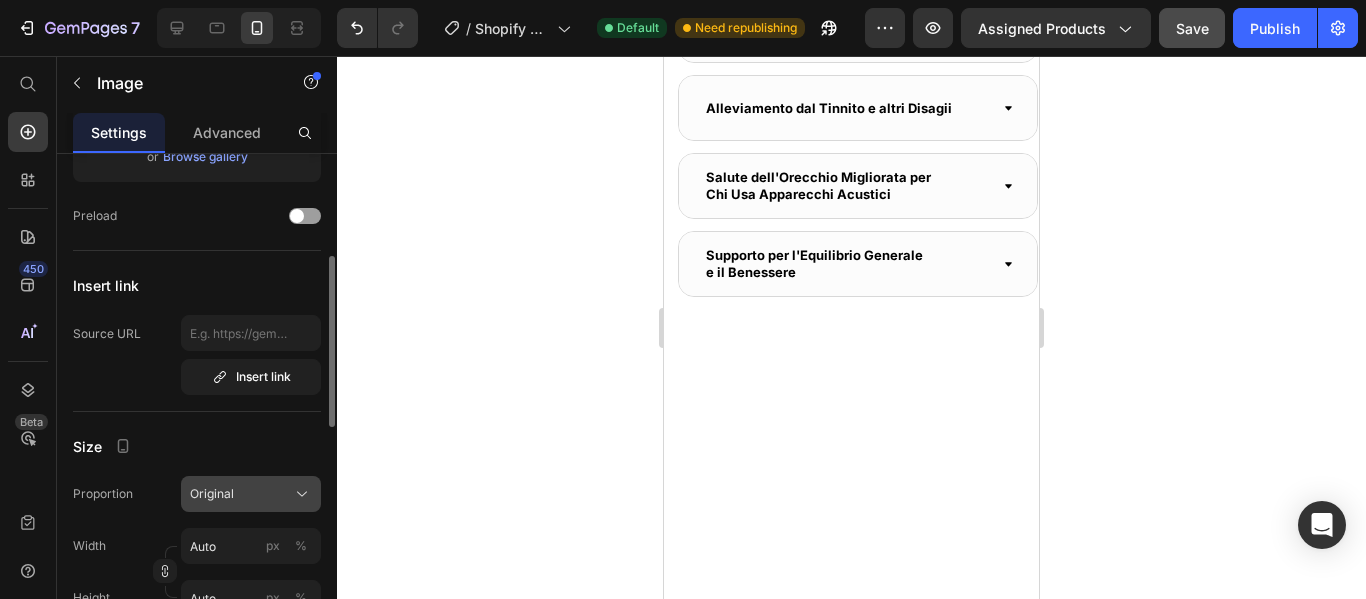 click on "Original" 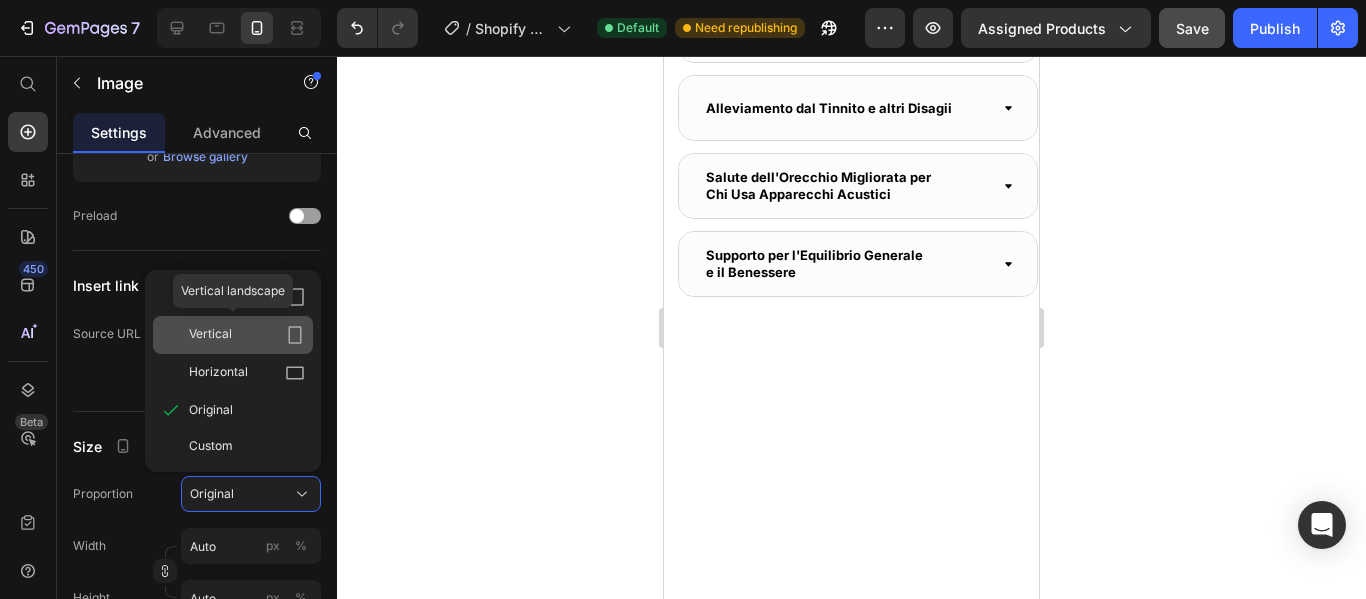 click on "Vertical" at bounding box center (247, 335) 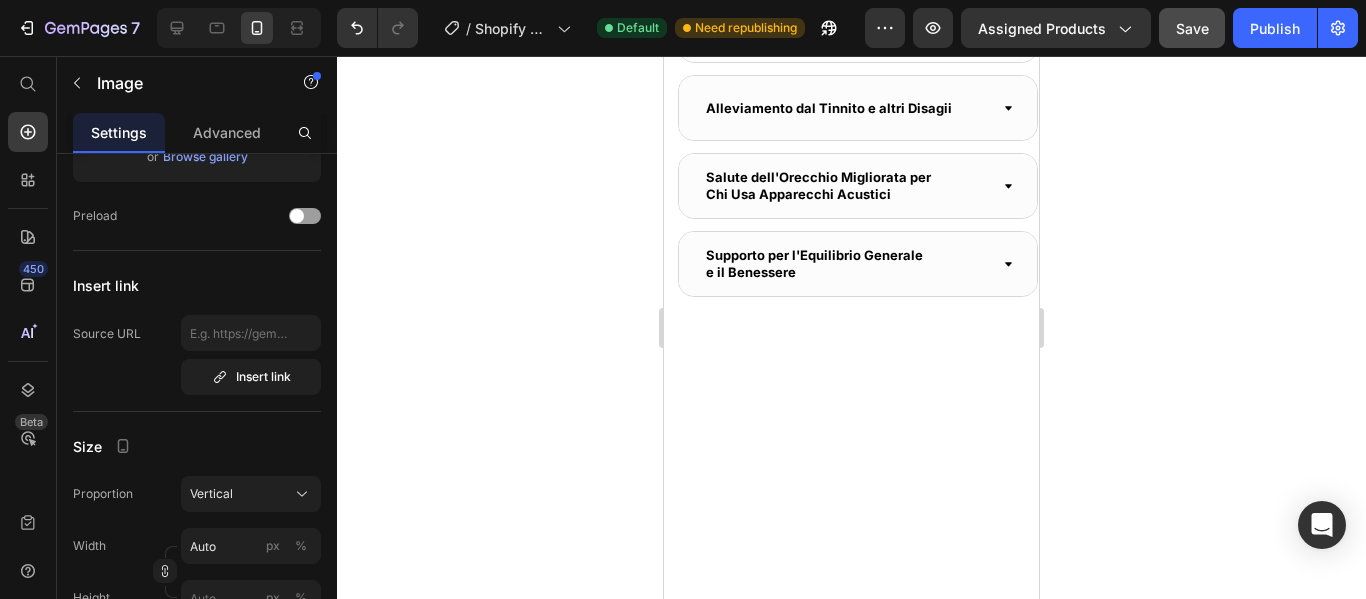 scroll, scrollTop: 3629, scrollLeft: 0, axis: vertical 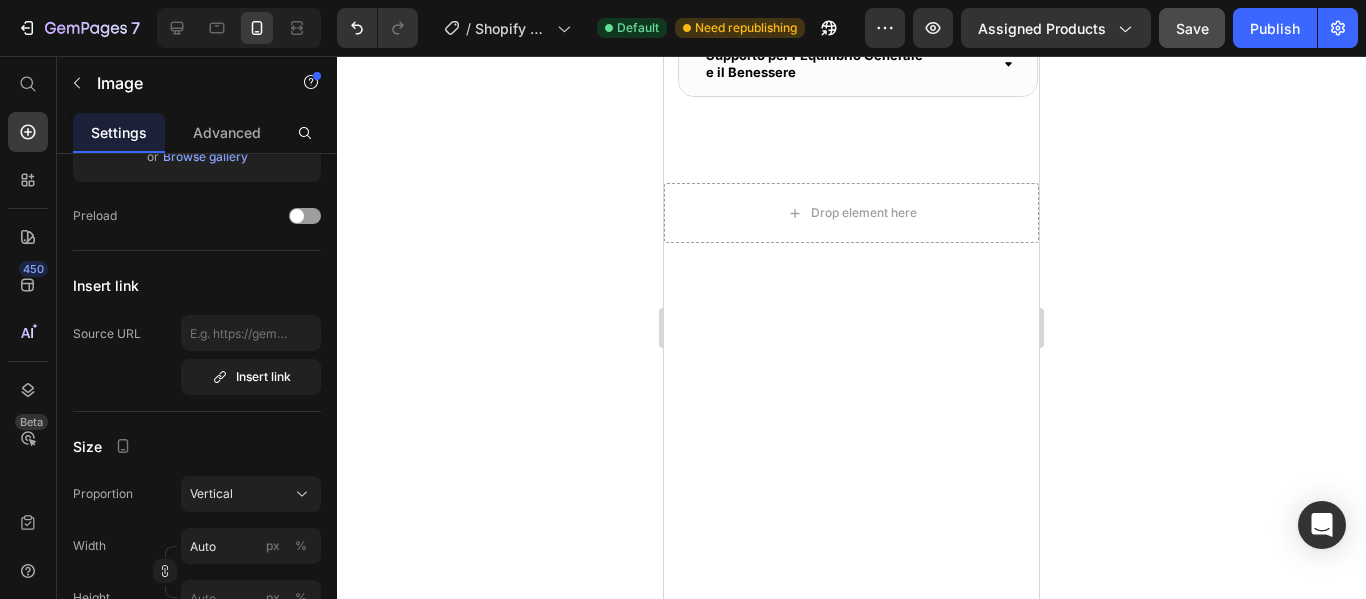 click on "Image Image Image Image Image   0 Image Image Image Image Image   0 Marquee" at bounding box center [851, -634] 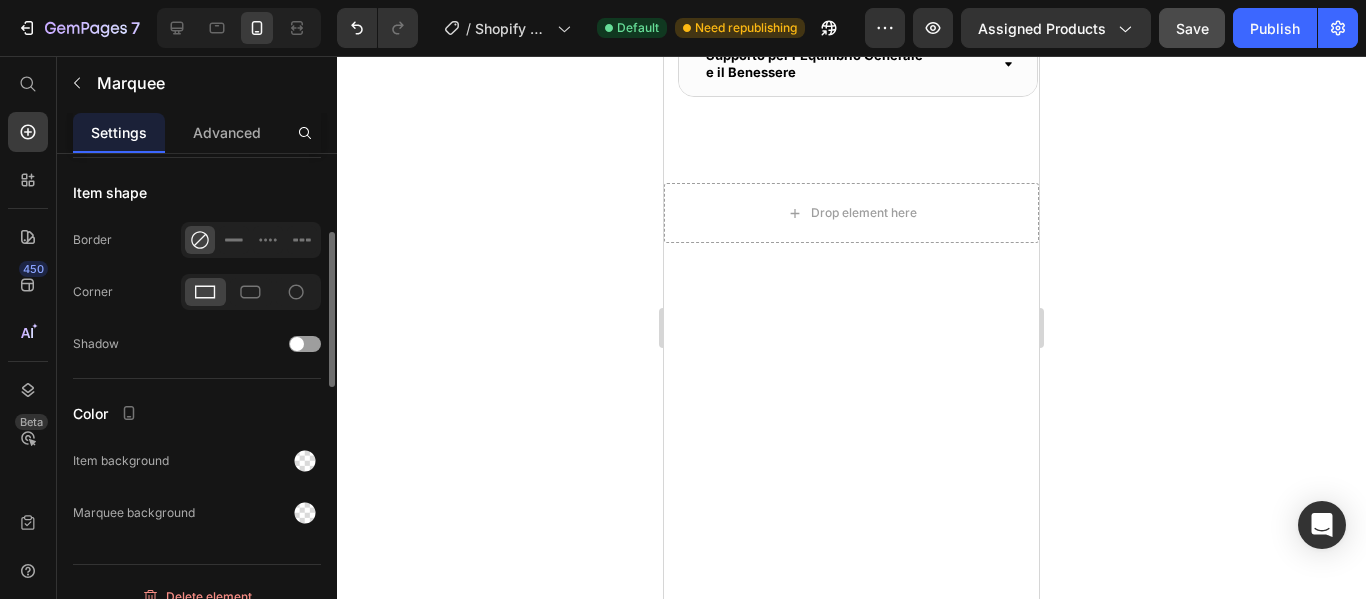 scroll, scrollTop: 1123, scrollLeft: 0, axis: vertical 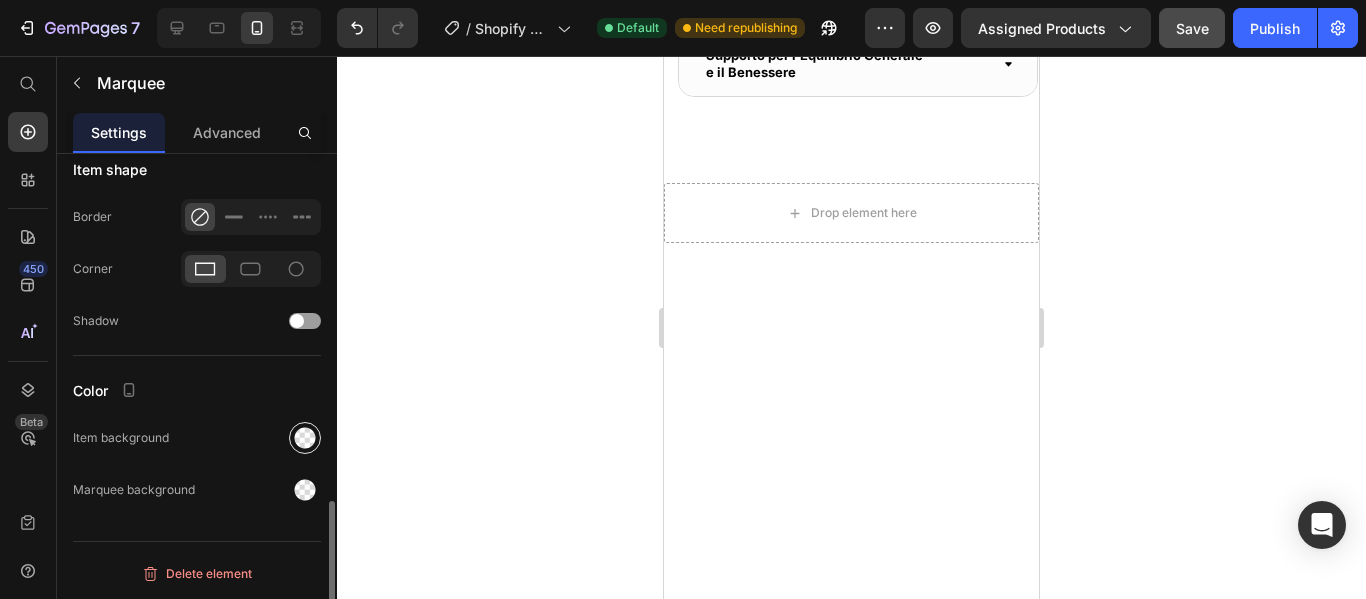 click 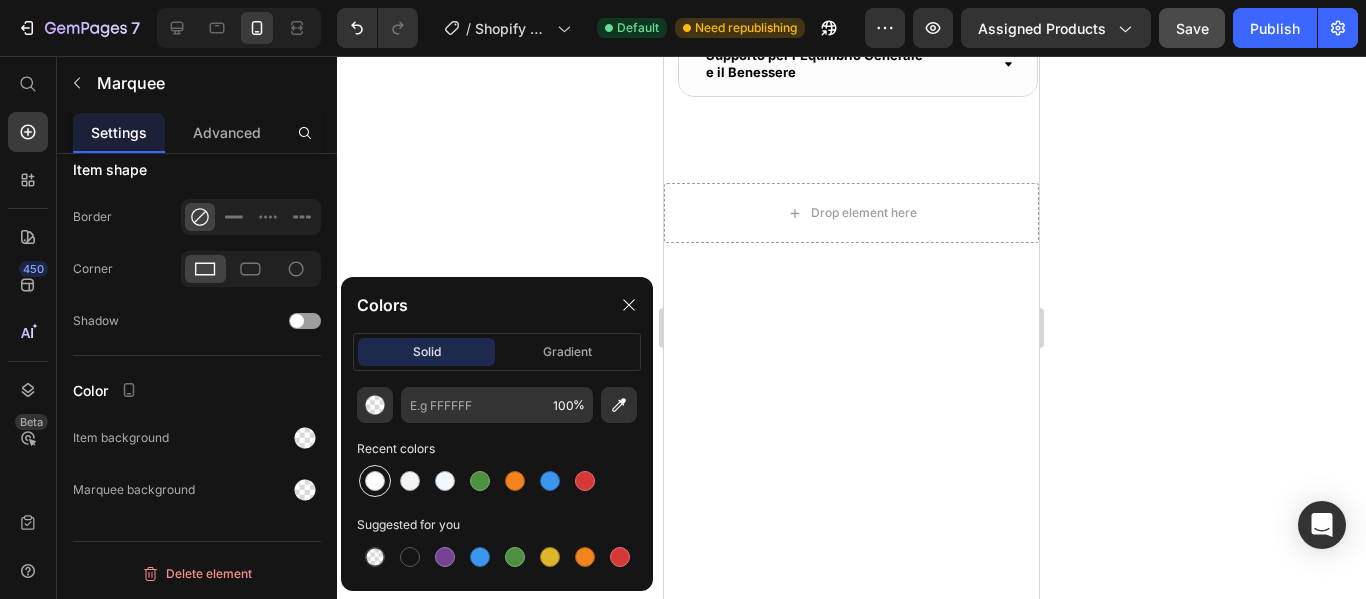 click at bounding box center [375, 481] 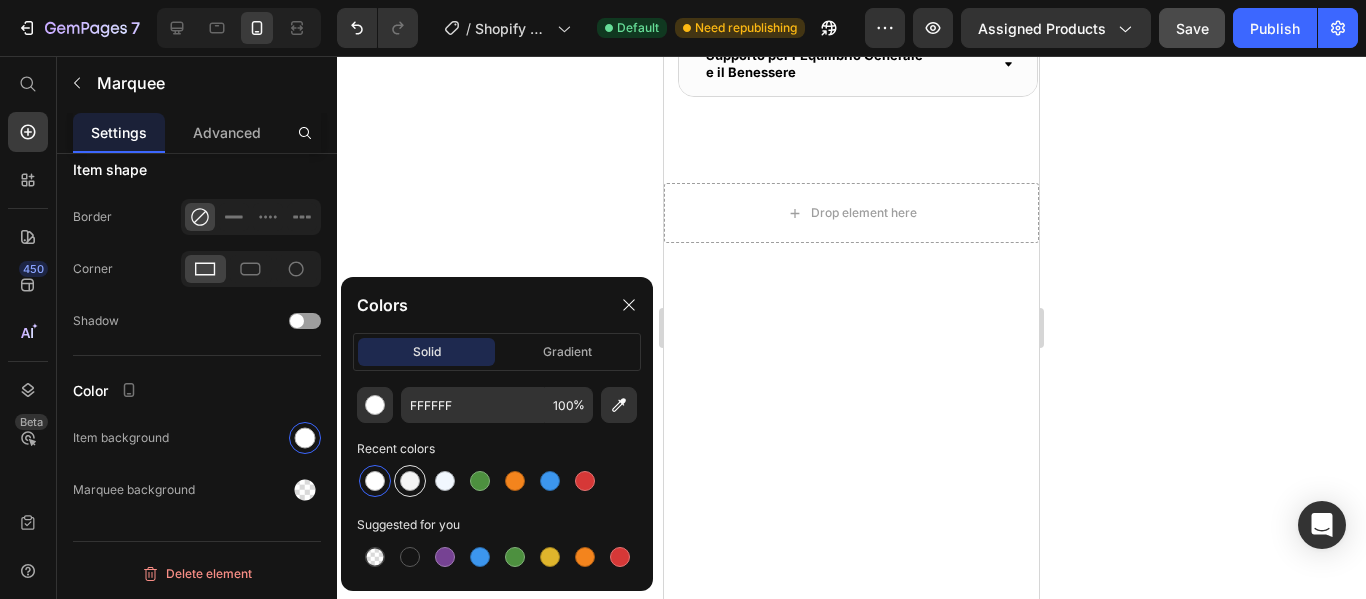click at bounding box center [410, 481] 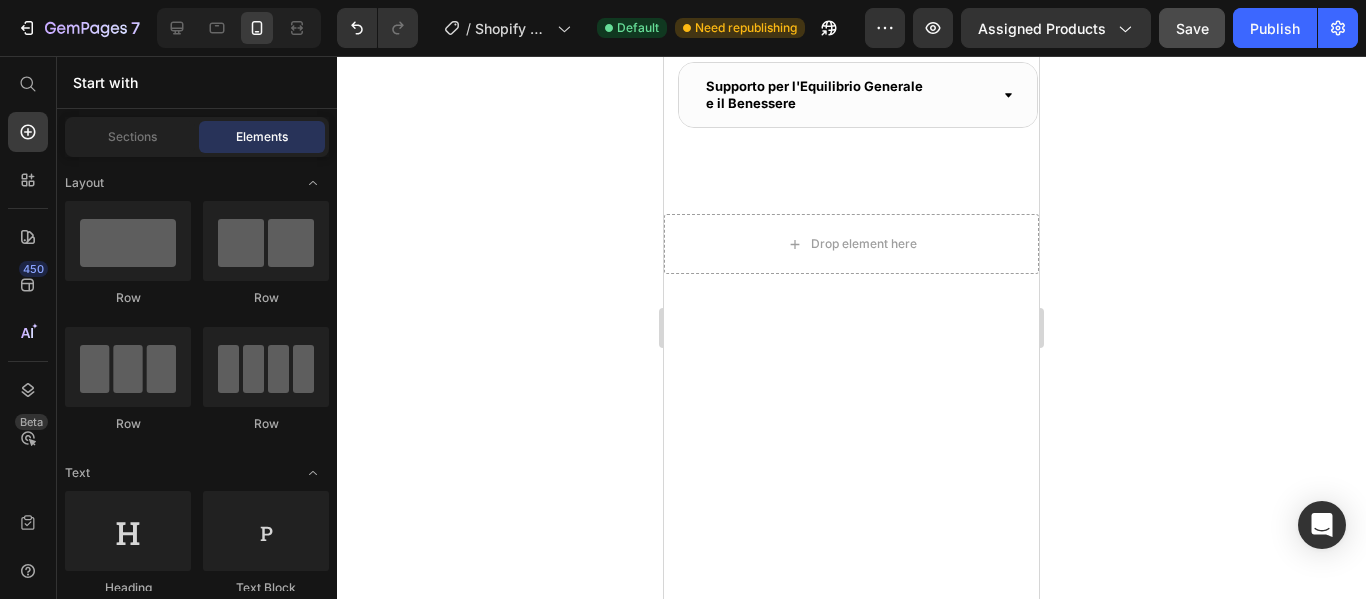 scroll, scrollTop: 3556, scrollLeft: 0, axis: vertical 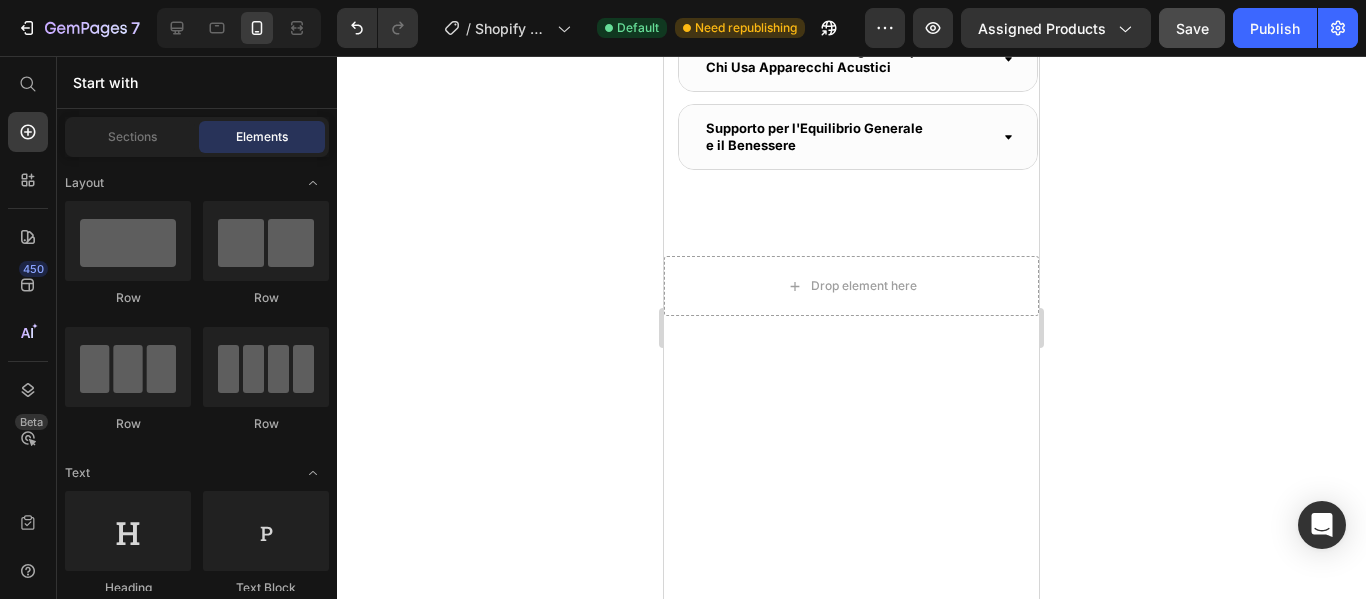 click on "Image Row Risparmia sulle Visite Heading Una visita apposita per la pulizia delle orecchie costa fino a 200 dollari per visita. Il Clirear si ripaga da solo dopo una solo utilizzo, facendoti risparmiare centinaia di euro ogni anno. Text Block Progettato per L'Eccelenza Heading Image Row Fotocamera 1080p HD Heading La nostra fotocamera HD fornisce un video cristallino del tuo canale uditivo, permettendoti di vedere esattamente cosa stai facendo durante il processo di pulizia. Text Block Image Row Punte in Silicone Morbido Heading Progettate appositamente per rimuovere il cerume senza graffiare o danneggiare il delicato canale uditivo. Sono inclusi diversi tipi di punte per diverse necessità di pulizia. Text Block Image Row Illuminazione a 6 LED Heading Il nostro sistema di illuminazione potente assicura una visibilità perfetta all'interno del canale uditivo scuro, rendendo facile individuare e rimuovere l'accumulo di cerume. Text Block Image App Smartphone Intuitiva Heading Text Block Heading Eccellente  4/8" at bounding box center (851, -1121) 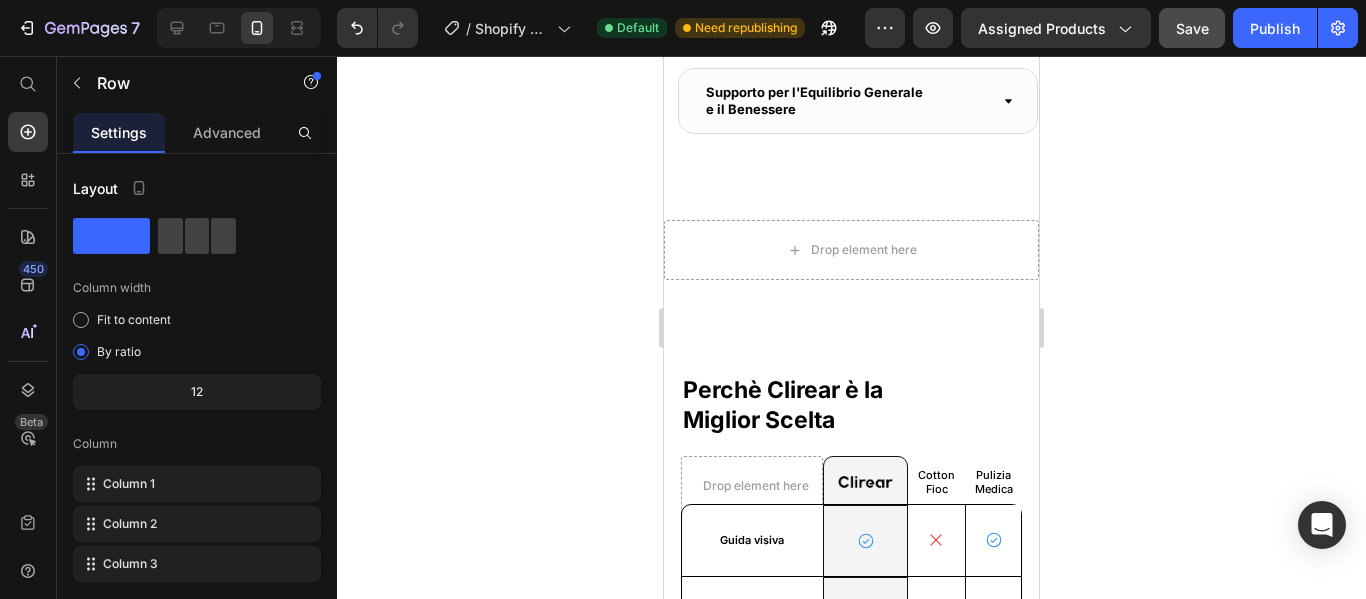 scroll, scrollTop: 3656, scrollLeft: 0, axis: vertical 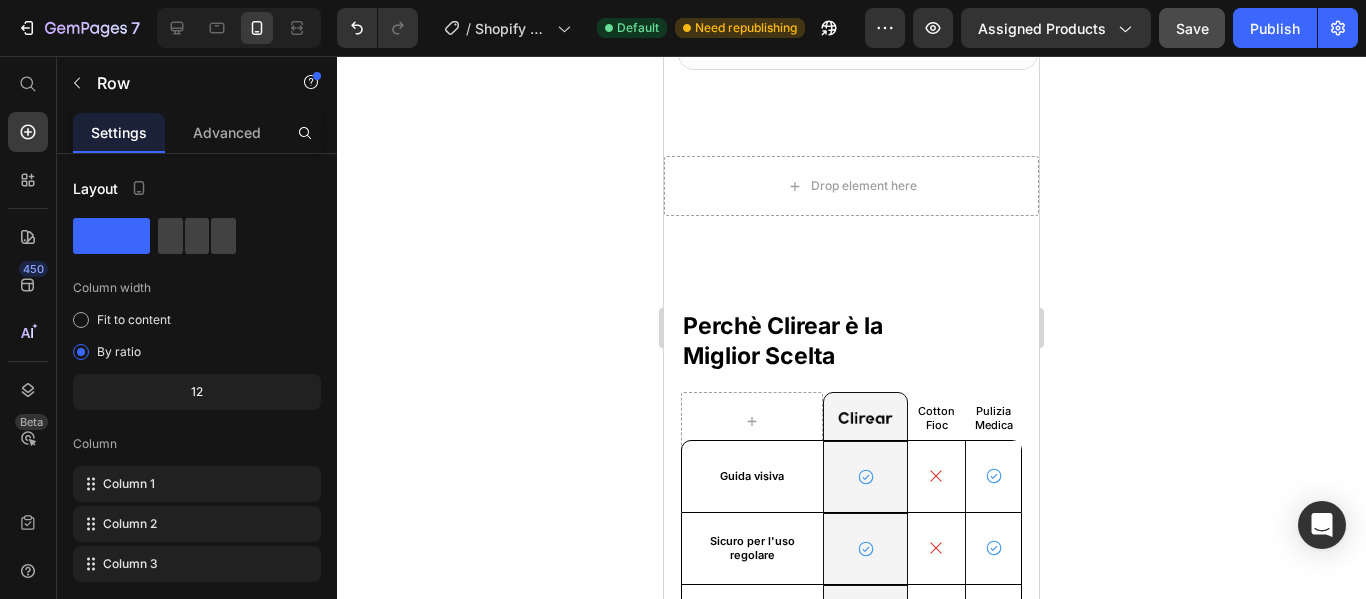 click on "Image Row Risparmia sulle Visite Heading Una visita apposita per la pulizia delle orecchie costa fino a 200 dollari per visita. Il Clirear si ripaga da solo dopo una solo utilizzo, facendoti risparmiare centinaia di euro ogni anno. Text Block Progettato per L'Eccelenza Heading Image Row Fotocamera 1080p HD Heading La nostra fotocamera HD fornisce un video cristallino del tuo canale uditivo, permettendoti di vedere esattamente cosa stai facendo durante il processo di pulizia. Text Block Image Row Punte in Silicone Morbido Heading Progettate appositamente per rimuovere il cerume senza graffiare o danneggiare il delicato canale uditivo. Sono inclusi diversi tipi di punte per diverse necessità di pulizia. Text Block Image Row Illuminazione a 6 LED Heading Il nostro sistema di illuminazione potente assicura una visibilità perfetta all'interno del canale uditivo scuro, rendendo facile individuare e rimuovere l'accumulo di cerume. Text Block Image App Smartphone Intuitiva Heading Text Block Heading Eccellente  4/8" at bounding box center (851, -1221) 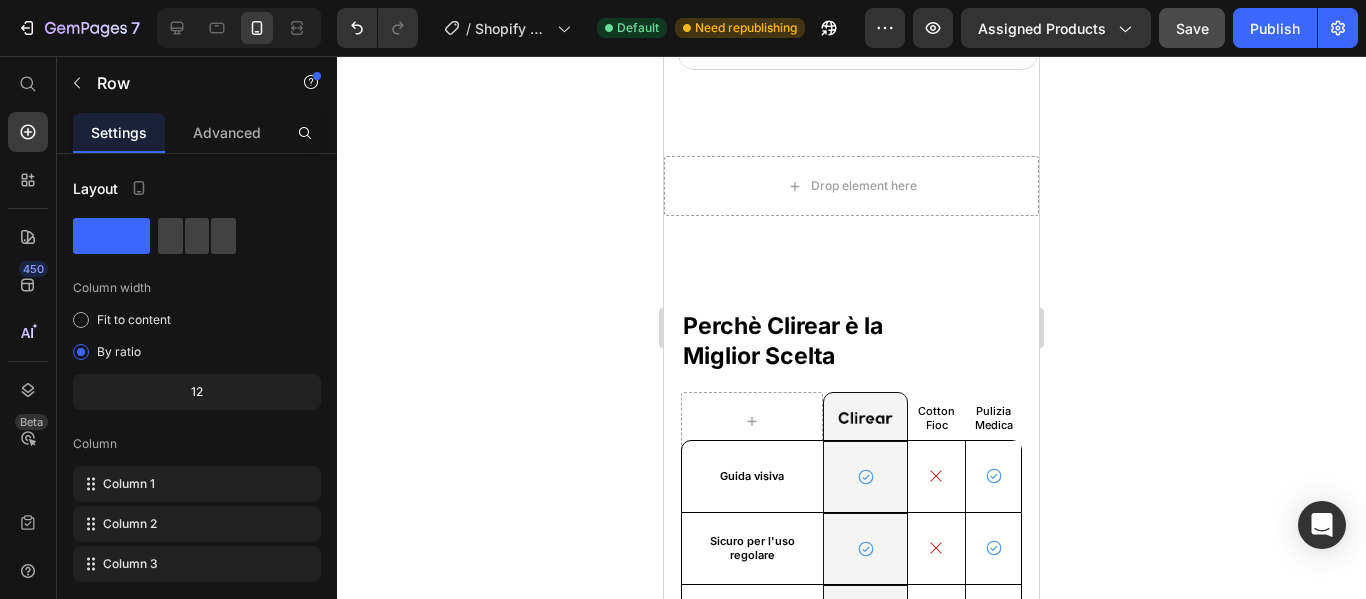 drag, startPoint x: 852, startPoint y: 416, endPoint x: 856, endPoint y: 367, distance: 49.162994 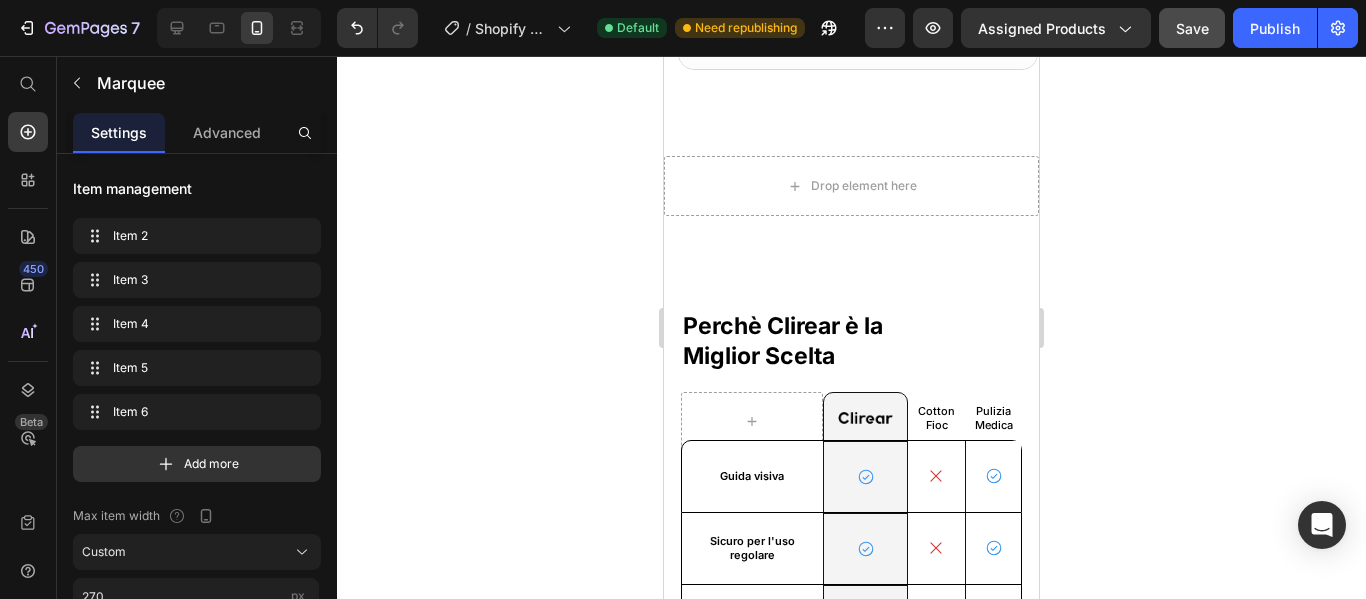 drag, startPoint x: 839, startPoint y: 381, endPoint x: 862, endPoint y: 300, distance: 84.20214 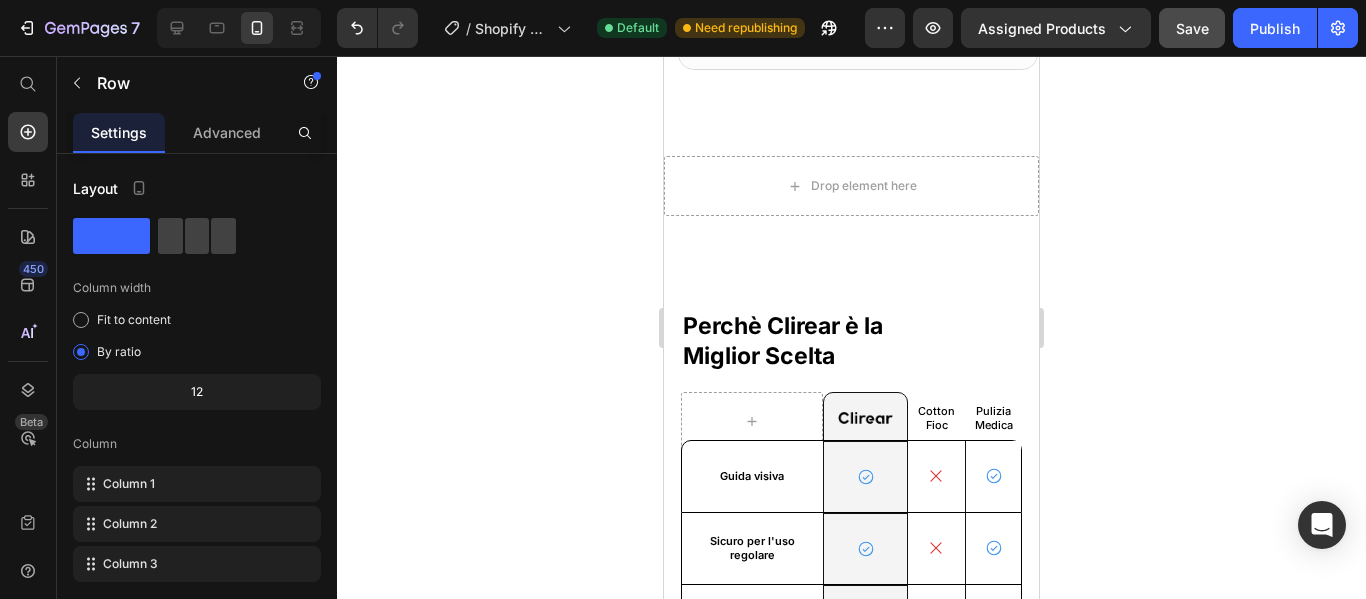 click on "Image Row Risparmia sulle Visite Heading Una visita apposita per la pulizia delle orecchie costa fino a 200 dollari per visita. Il Clirear si ripaga da solo dopo una solo utilizzo, facendoti risparmiare centinaia di euro ogni anno. Text Block Progettato per L'Eccelenza Heading Image Row Fotocamera 1080p HD Heading La nostra fotocamera HD fornisce un video cristallino del tuo canale uditivo, permettendoti di vedere esattamente cosa stai facendo durante il processo di pulizia. Text Block Image Row Punte in Silicone Morbido Heading Progettate appositamente per rimuovere il cerume senza graffiare o danneggiare il delicato canale uditivo. Sono inclusi diversi tipi di punte per diverse necessità di pulizia. Text Block Image Row Illuminazione a 6 LED Heading Il nostro sistema di illuminazione potente assicura una visibilità perfetta all'interno del canale uditivo scuro, rendendo facile individuare e rimuovere l'accumulo di cerume. Text Block Image App Smartphone Intuitiva Heading Text Block Heading Eccellente  4/8" at bounding box center [851, -1221] 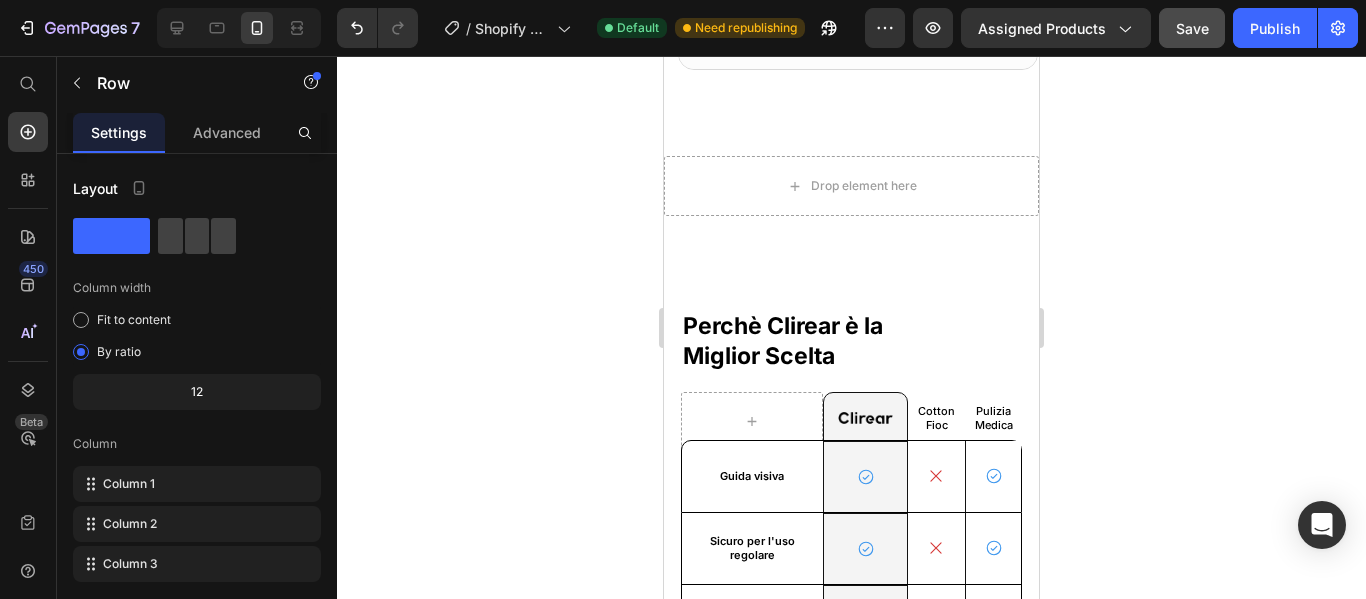 click on "Image Image Image Image Image Image Image Image Image Image Marquee" at bounding box center (851, -661) 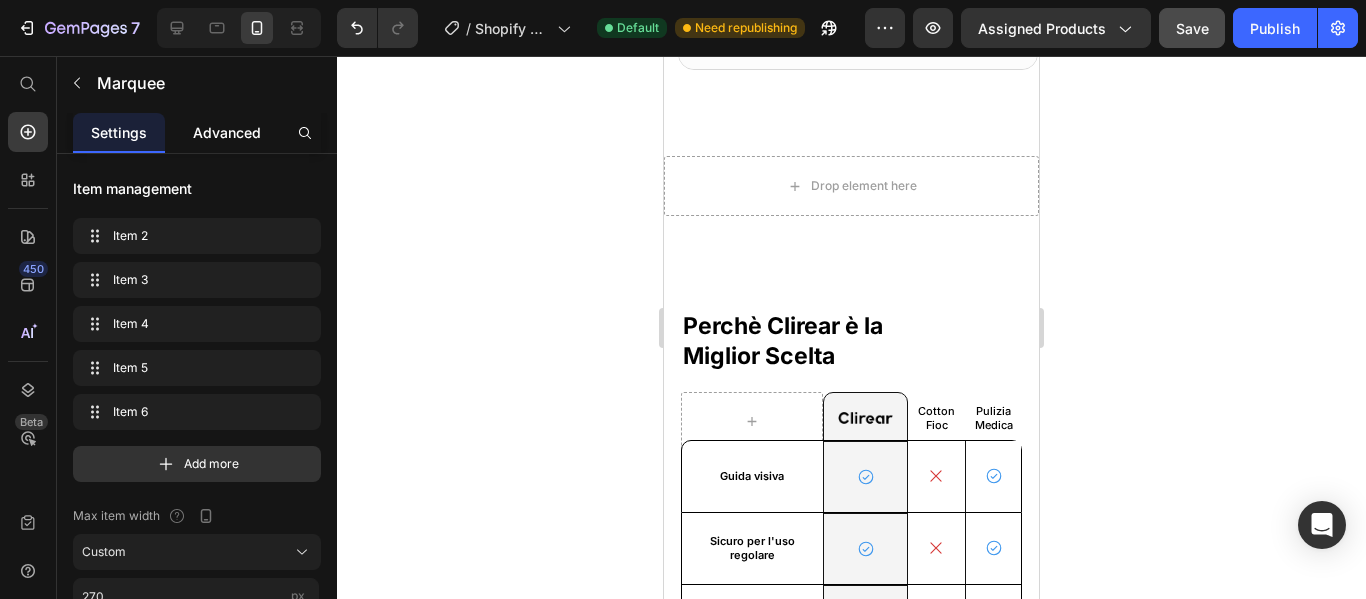 click on "Advanced" at bounding box center [227, 132] 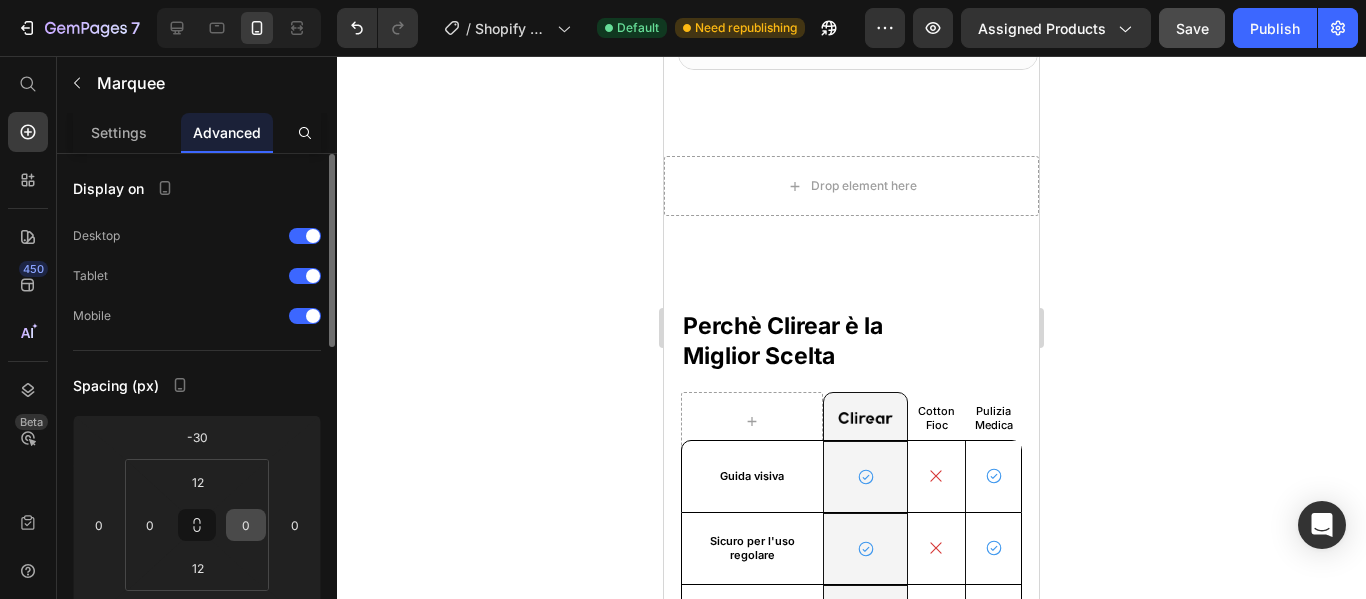 scroll, scrollTop: 200, scrollLeft: 0, axis: vertical 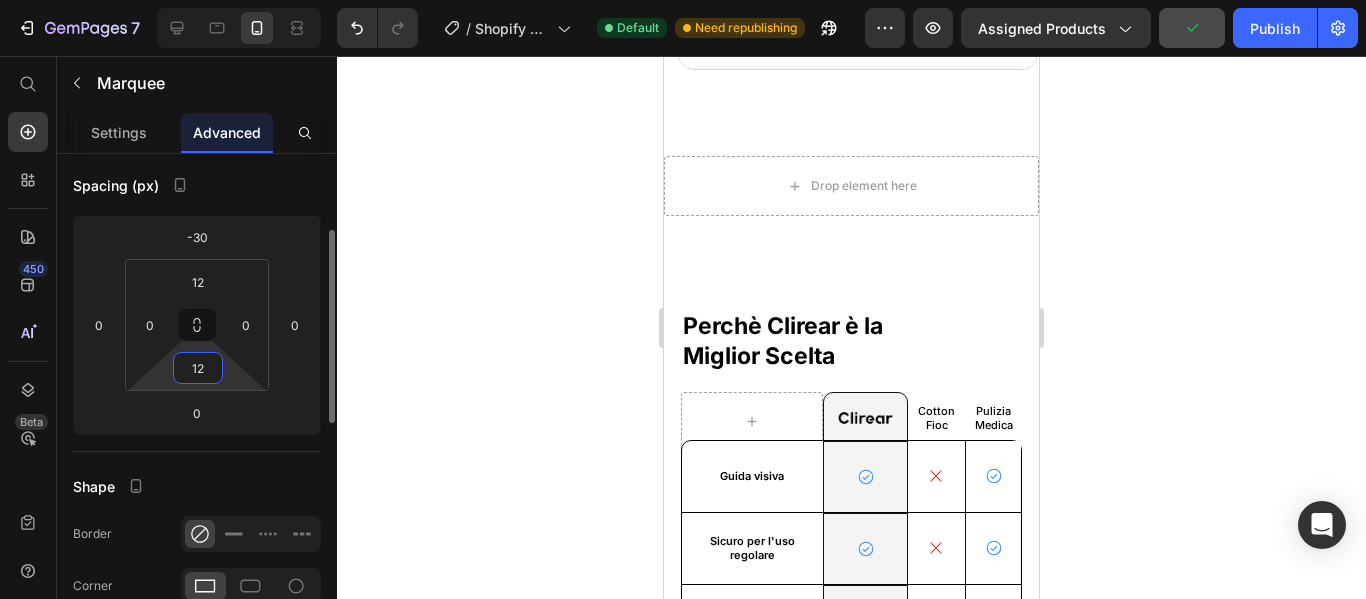 click on "12" at bounding box center (198, 368) 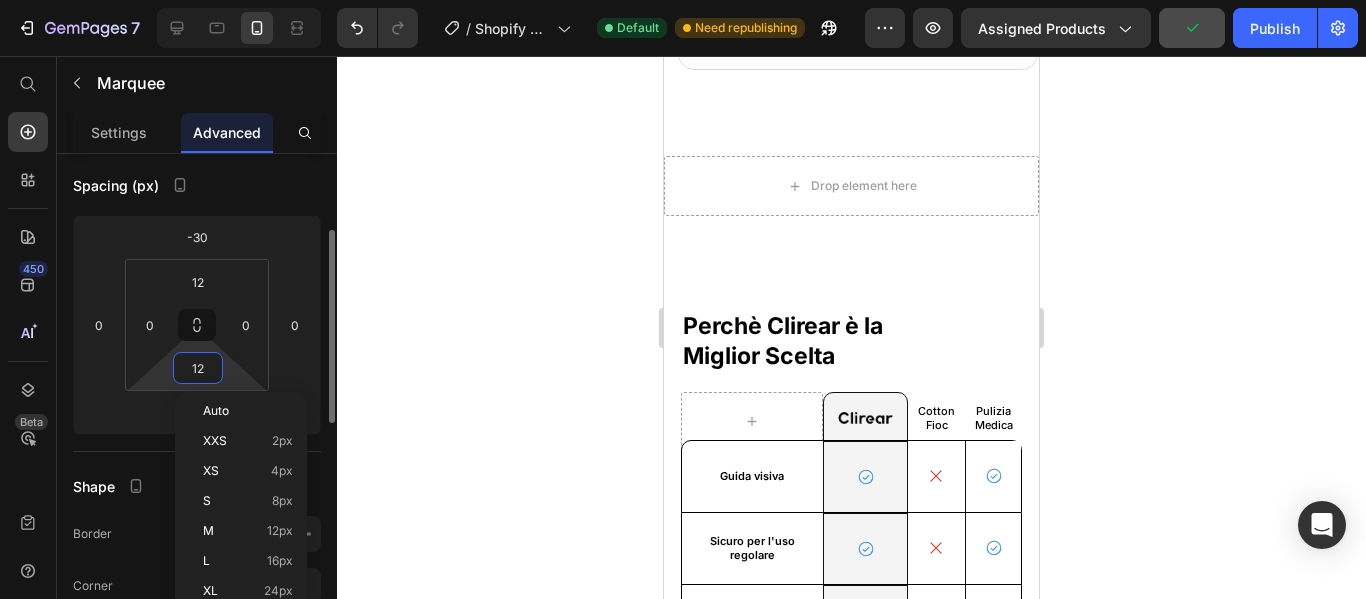 click on "12" at bounding box center [198, 368] 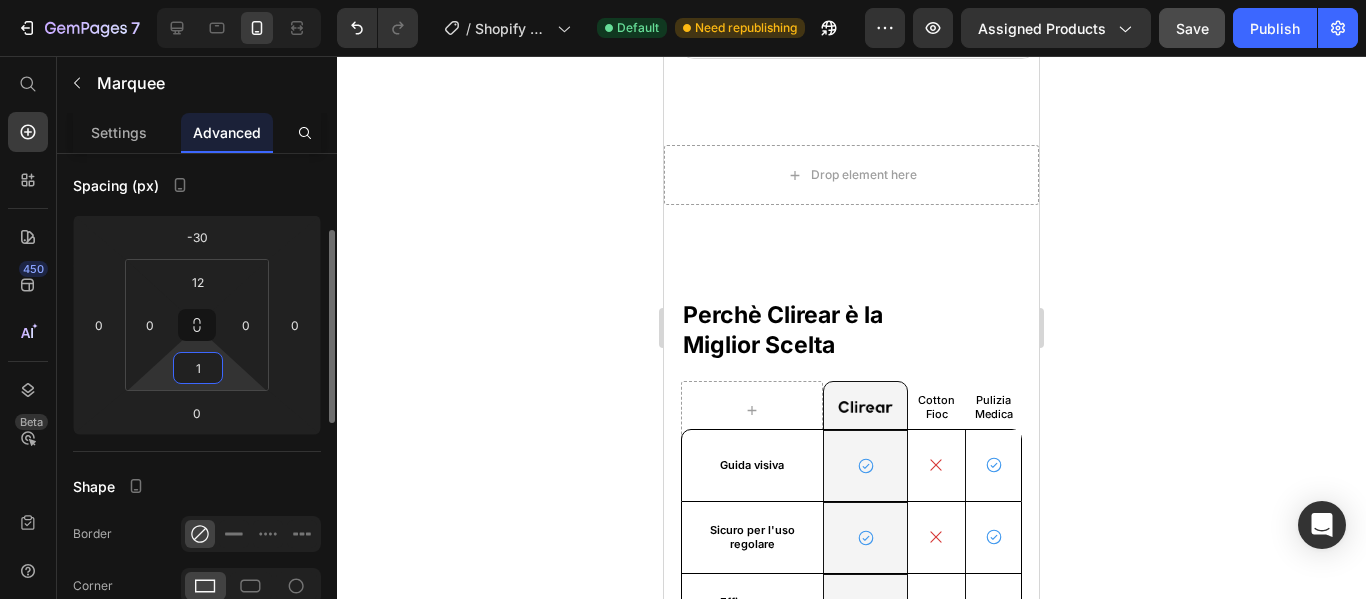 type on "0" 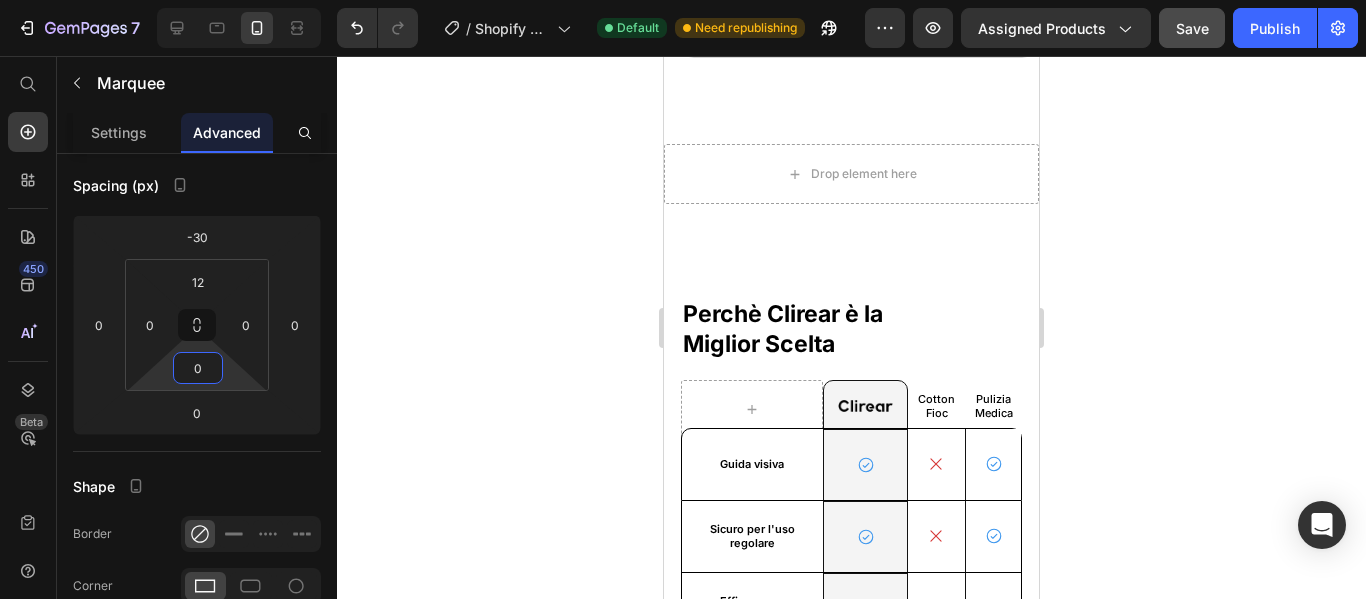click on "Image Row Risparmia sulle Visite Heading Una visita apposita per la pulizia delle orecchie costa fino a 200 dollari per visita. Il Clirear si ripaga da solo dopo una solo utilizzo, facendoti risparmiare centinaia di euro ogni anno. Text Block Progettato per L'Eccelenza Heading Image Row Fotocamera 1080p HD Heading La nostra fotocamera HD fornisce un video cristallino del tuo canale uditivo, permettendoti di vedere esattamente cosa stai facendo durante il processo di pulizia. Text Block Image Row Punte in Silicone Morbido Heading Progettate appositamente per rimuovere il cerume senza graffiare o danneggiare il delicato canale uditivo. Sono inclusi diversi tipi di punte per diverse necessità di pulizia. Text Block Image Row Illuminazione a 6 LED Heading Il nostro sistema di illuminazione potente assicura una visibilità perfetta all'interno del canale uditivo scuro, rendendo facile individuare e rimuovere l'accumulo di cerume. Text Block Image App Smartphone Intuitiva Heading Text Block Heading Eccellente  4/8" at bounding box center [851, -1227] 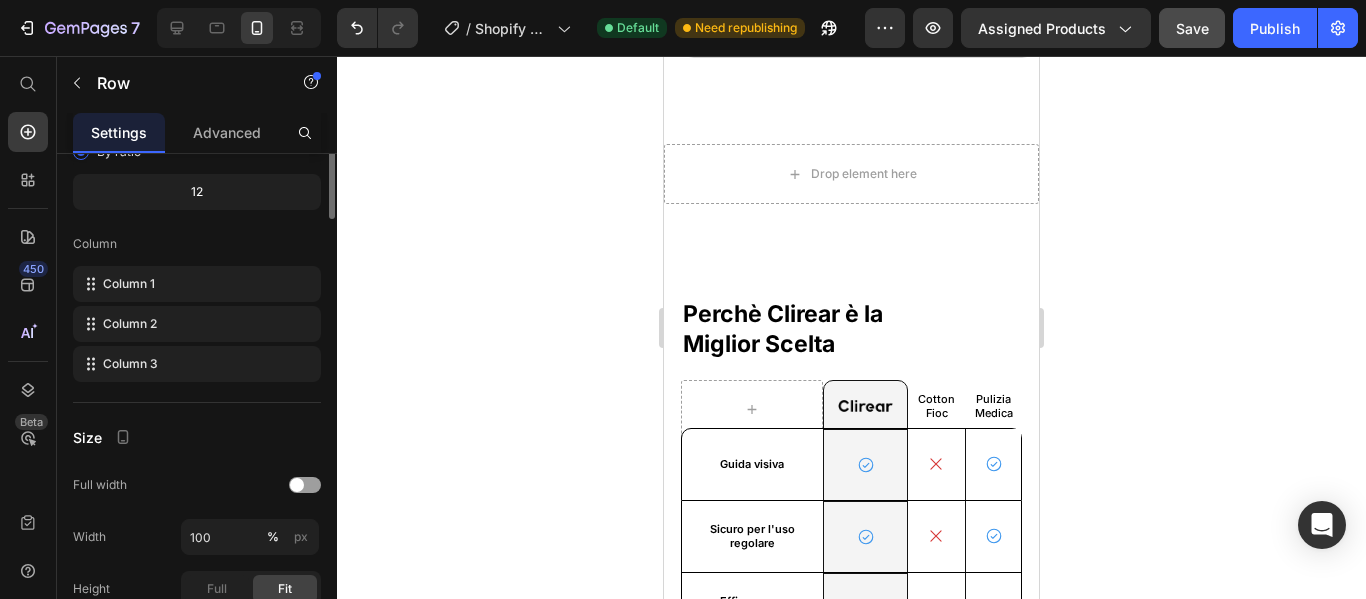 scroll, scrollTop: 0, scrollLeft: 0, axis: both 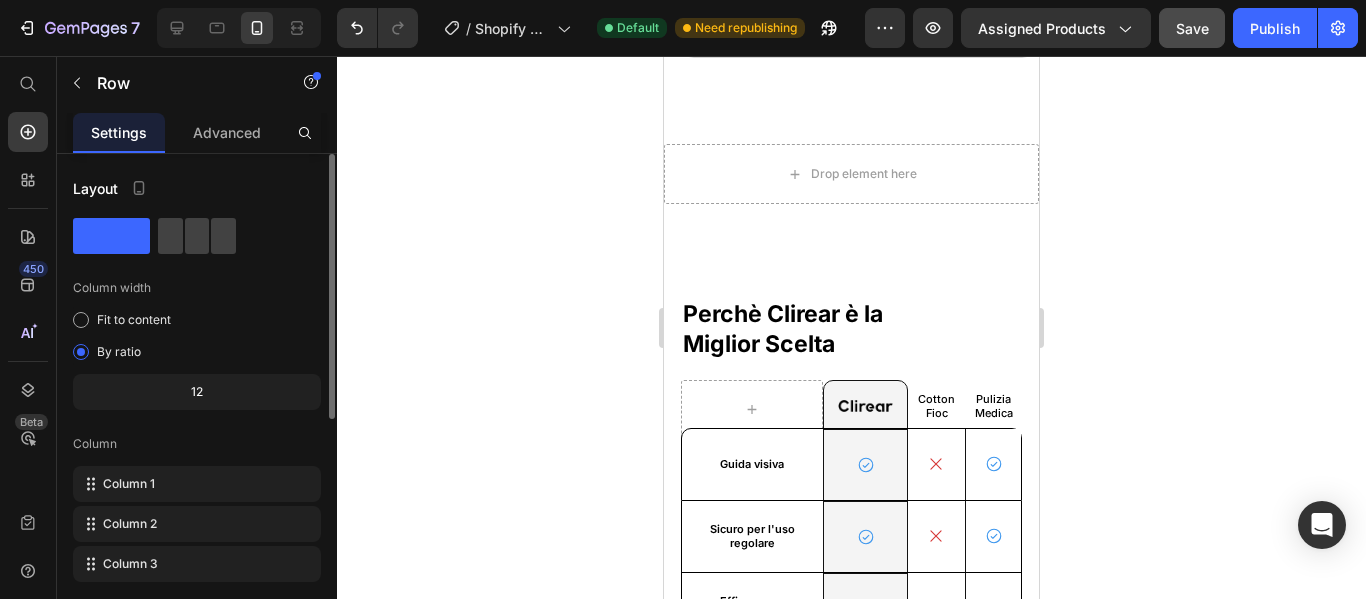 drag, startPoint x: 199, startPoint y: 121, endPoint x: 208, endPoint y: 155, distance: 35.17101 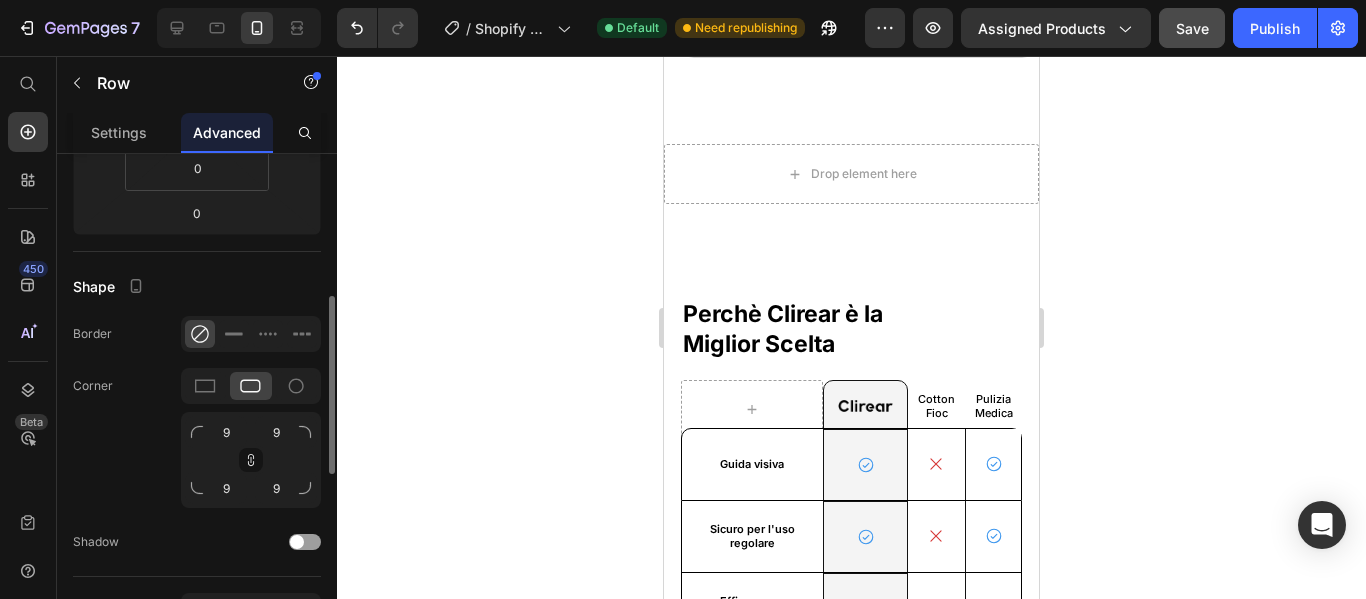 scroll, scrollTop: 200, scrollLeft: 0, axis: vertical 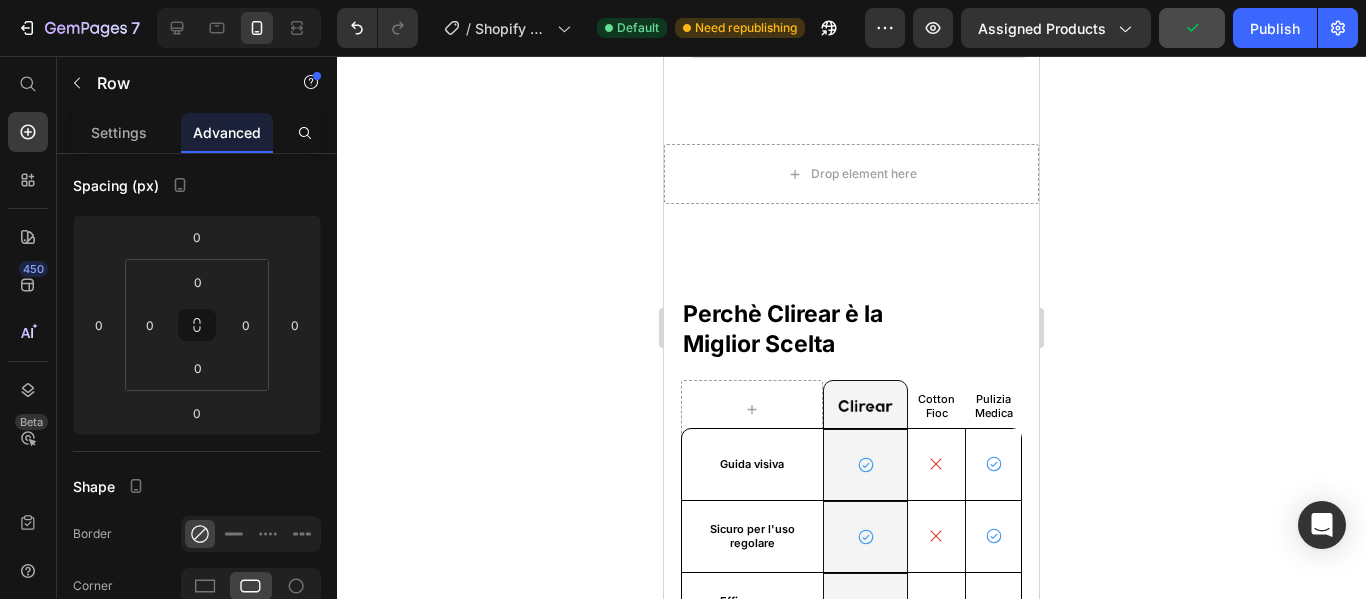 click on "Perchè tutti dovrebbero dare priorità all'igiene delle orecchie" at bounding box center (858, -385) 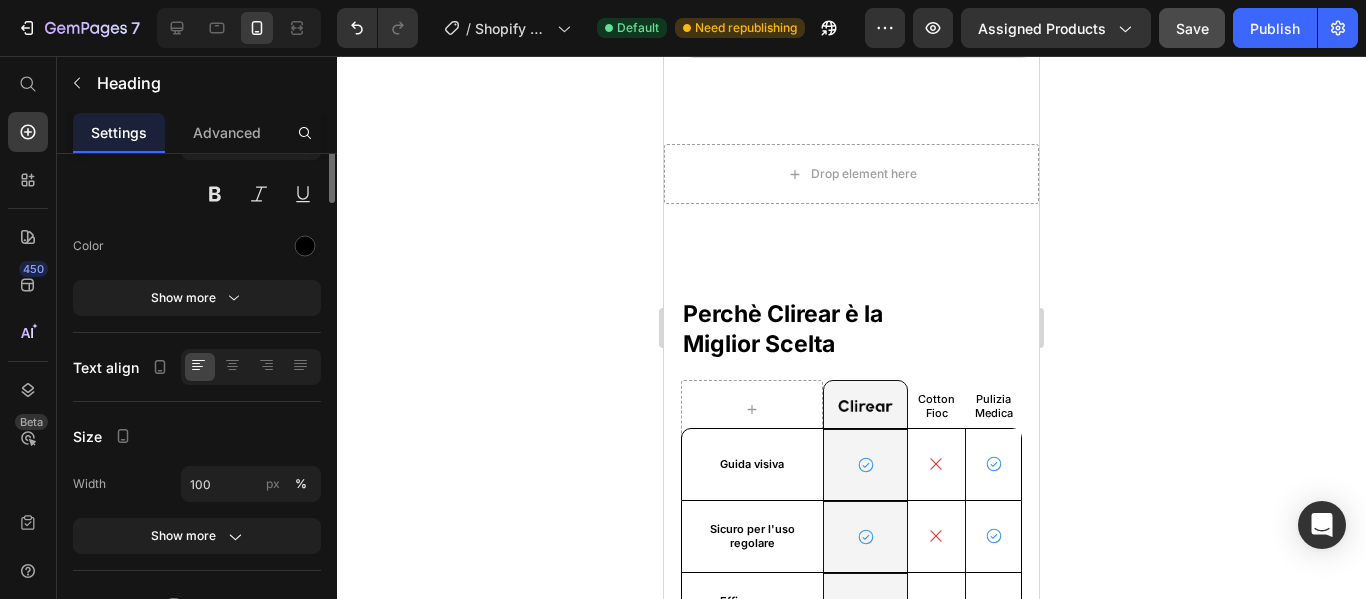 scroll, scrollTop: 0, scrollLeft: 0, axis: both 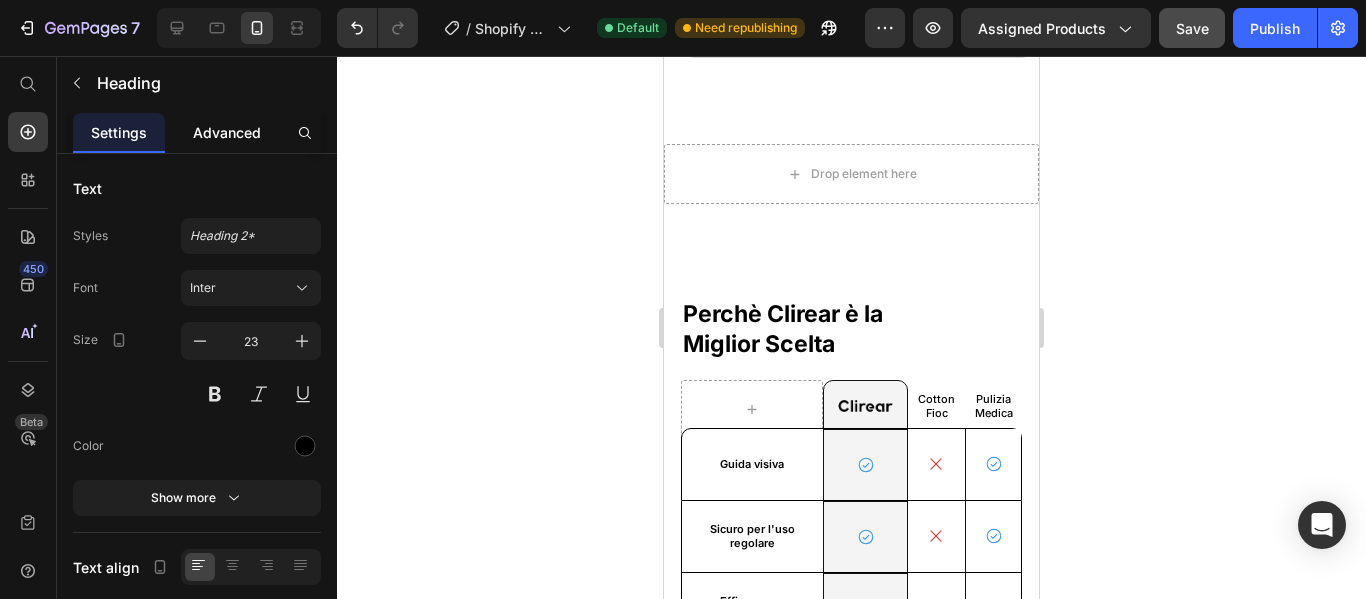click on "Advanced" at bounding box center (227, 132) 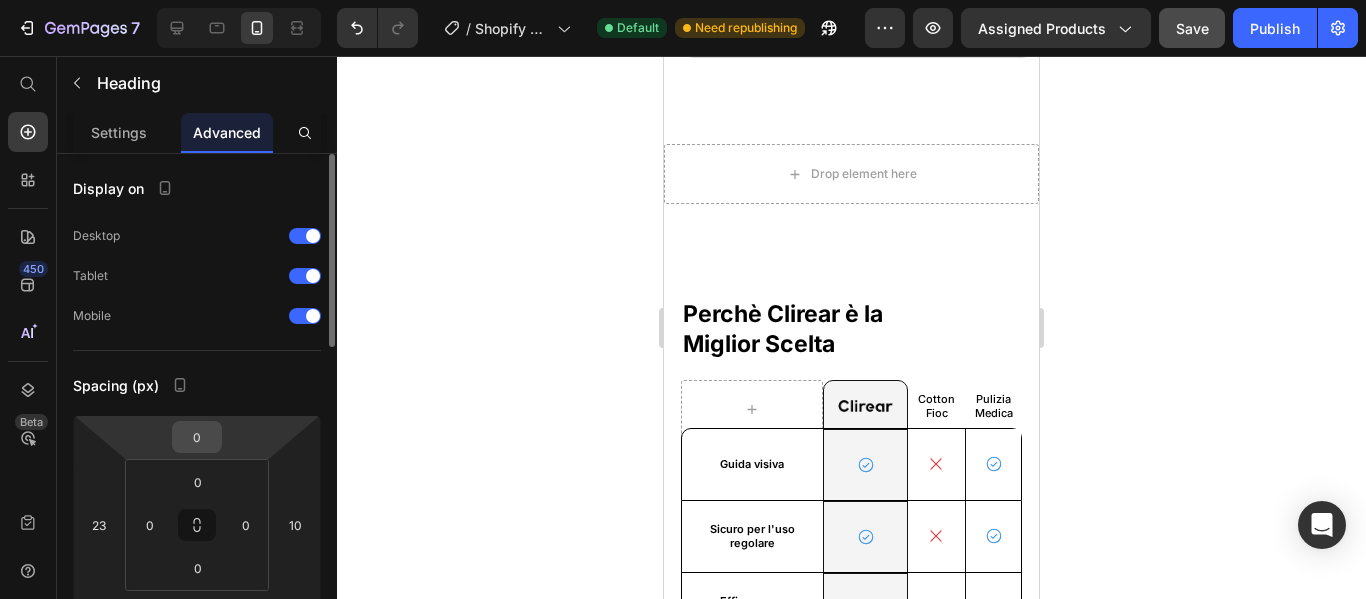click on "0" at bounding box center (197, 437) 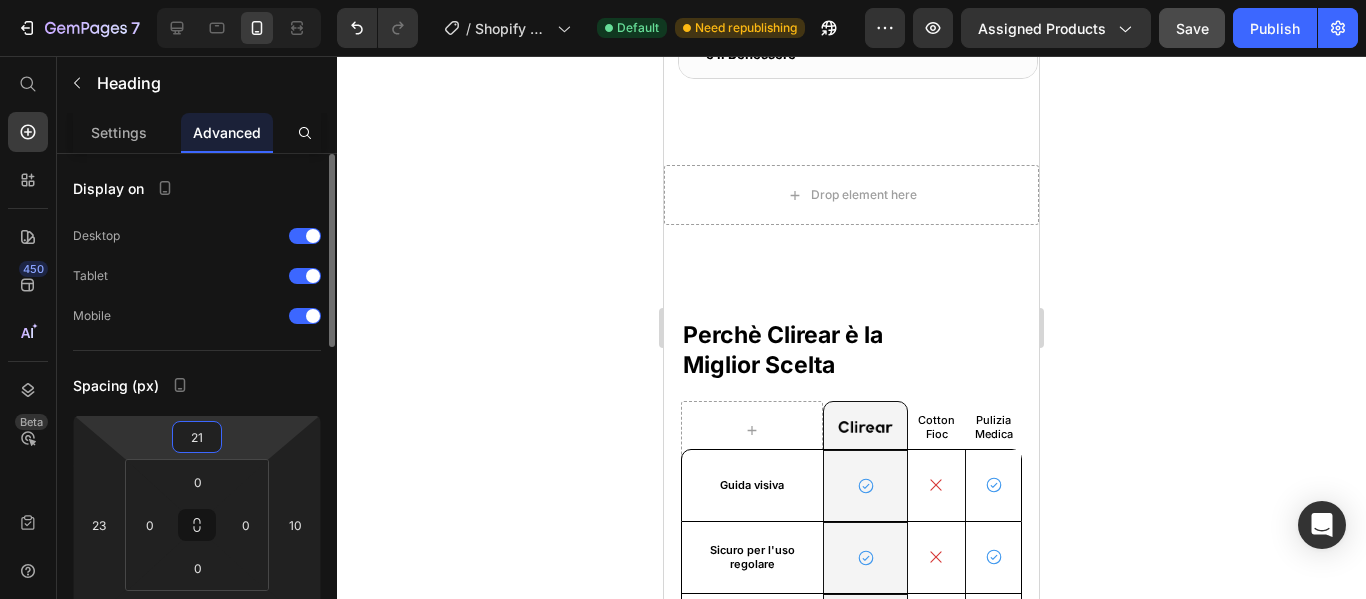 type on "22" 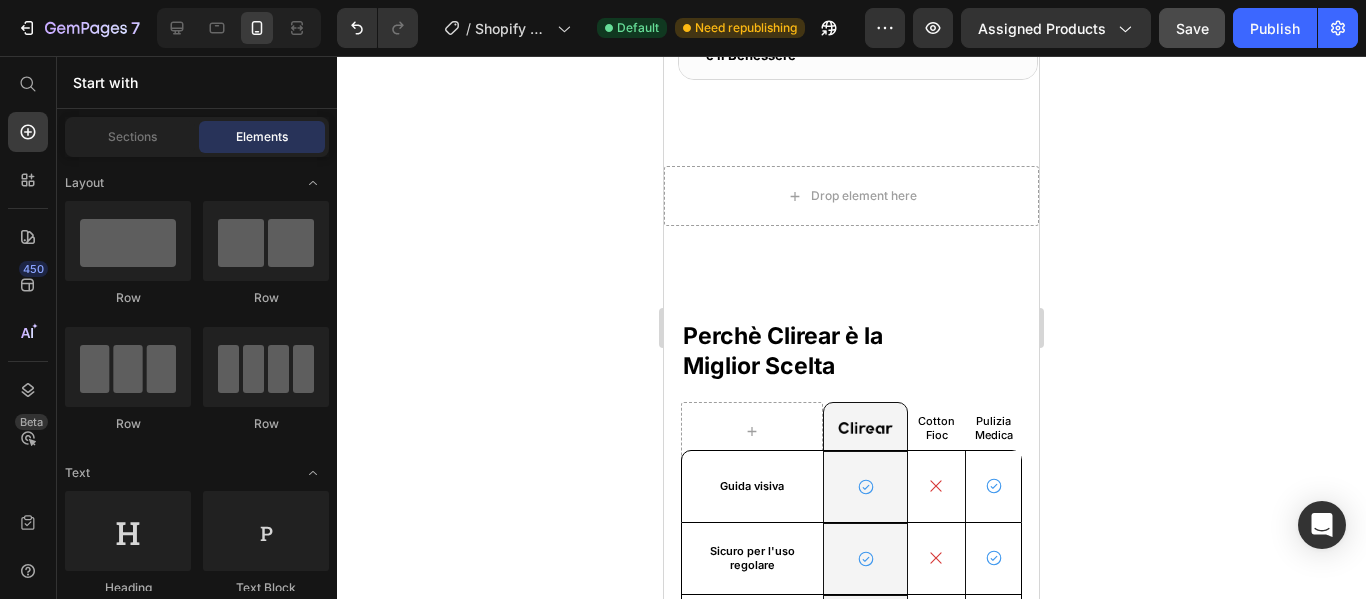 click on "Image Row Risparmia sulle Visite Heading Una visita apposita per la pulizia delle orecchie costa fino a 200 dollari per visita. Il Clirear si ripaga da solo dopo una solo utilizzo, facendoti risparmiare centinaia di euro ogni anno. Text Block Progettato per L'Eccelenza Heading Image Row Fotocamera 1080p HD Heading La nostra fotocamera HD fornisce un video cristallino del tuo canale uditivo, permettendoti di vedere esattamente cosa stai facendo durante il processo di pulizia. Text Block Image Row Punte in Silicone Morbido Heading Progettate appositamente per rimuovere il cerume senza graffiare o danneggiare il delicato canale uditivo. Sono inclusi diversi tipi di punte per diverse necessità di pulizia. Text Block Image Row Illuminazione a 6 LED Heading Il nostro sistema di illuminazione potente assicura una visibilità perfetta all'interno del canale uditivo scuro, rendendo facile individuare e rimuovere l'accumulo di cerume. Text Block Image App Smartphone Intuitiva Heading Text Block Heading Eccellente  4/8" at bounding box center [851, -1227] 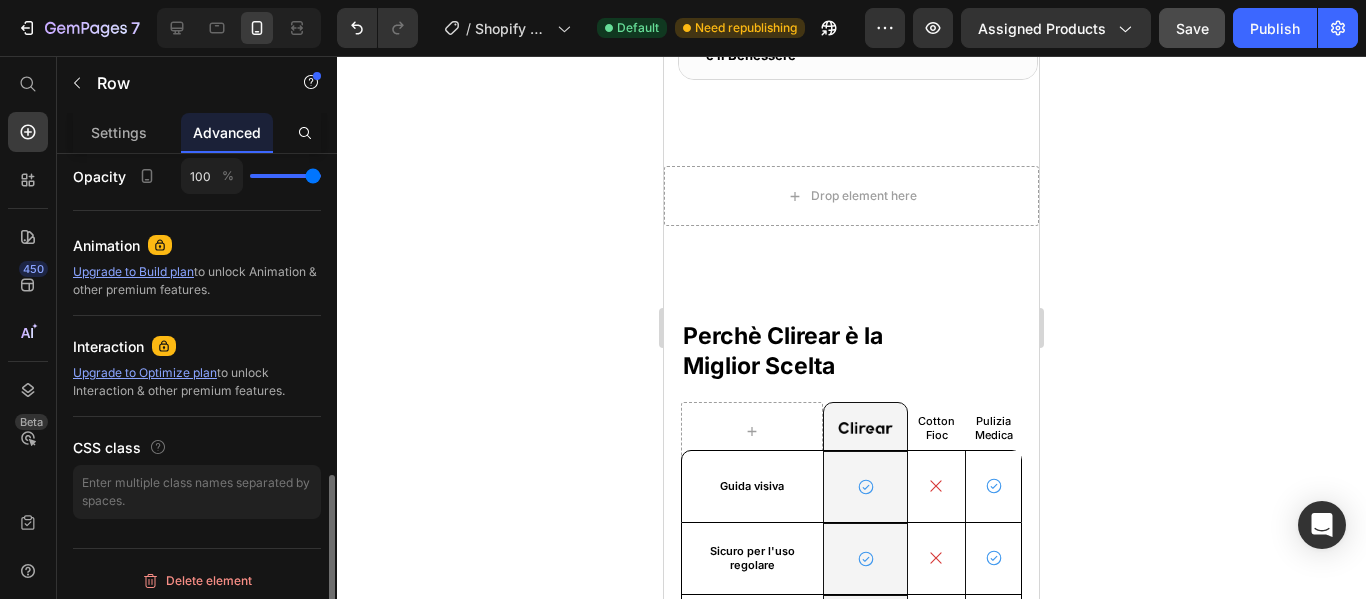 scroll, scrollTop: 907, scrollLeft: 0, axis: vertical 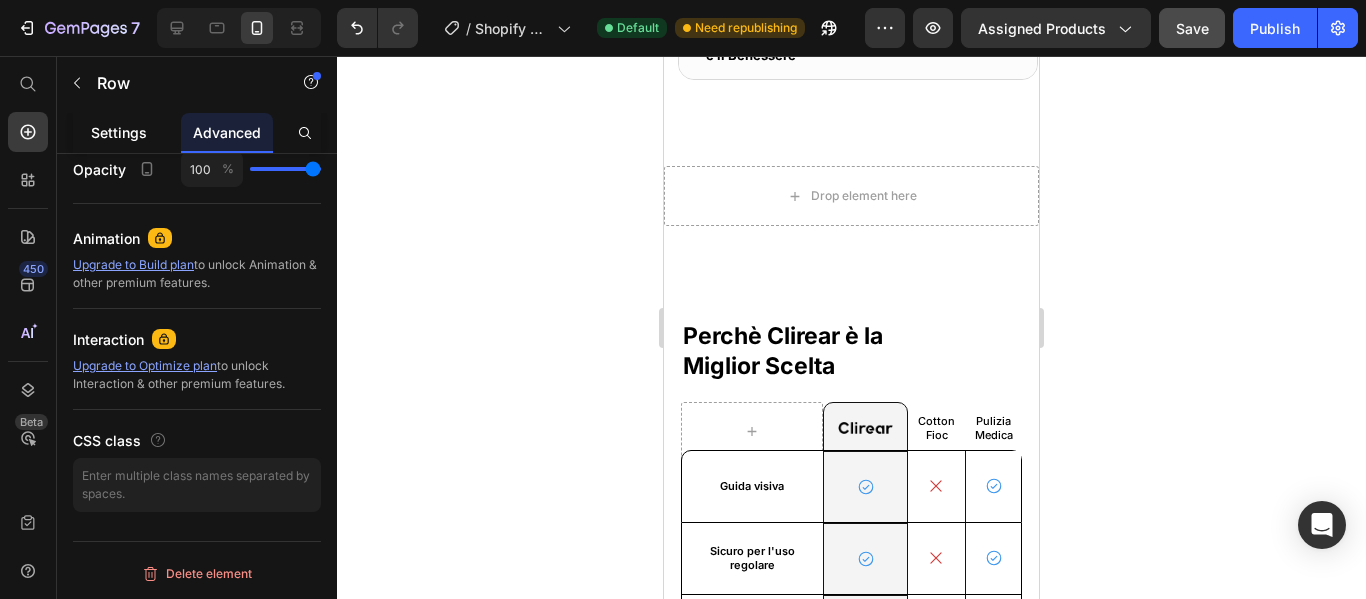 click on "Settings" 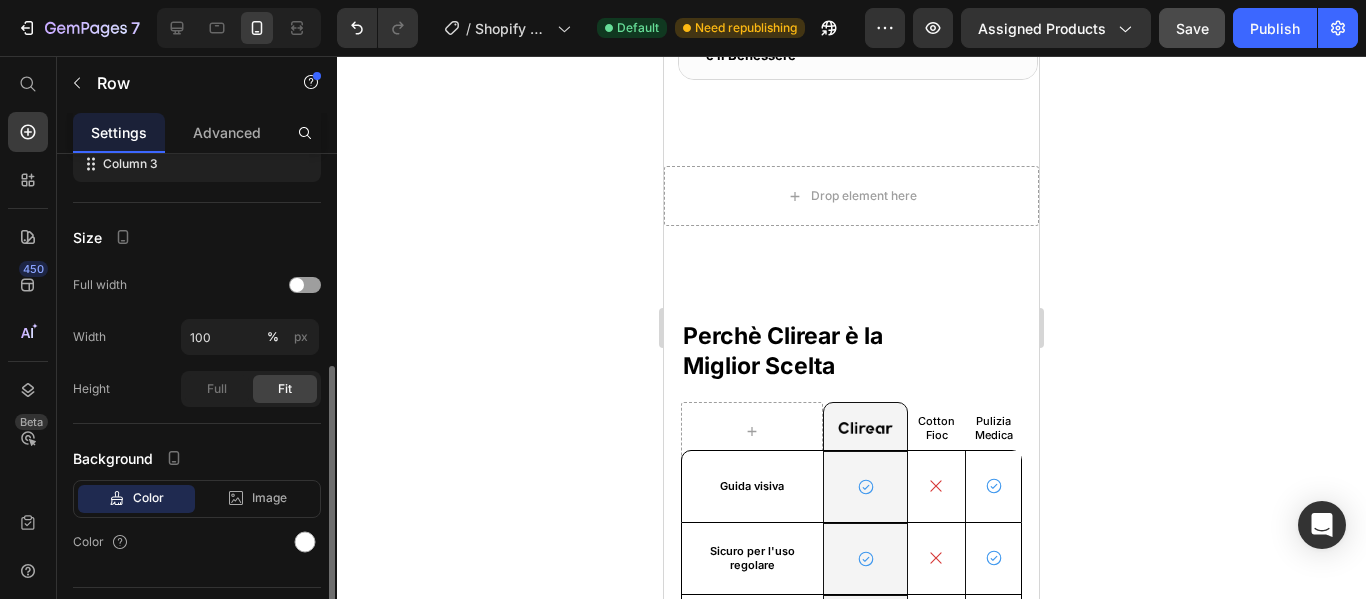 scroll, scrollTop: 446, scrollLeft: 0, axis: vertical 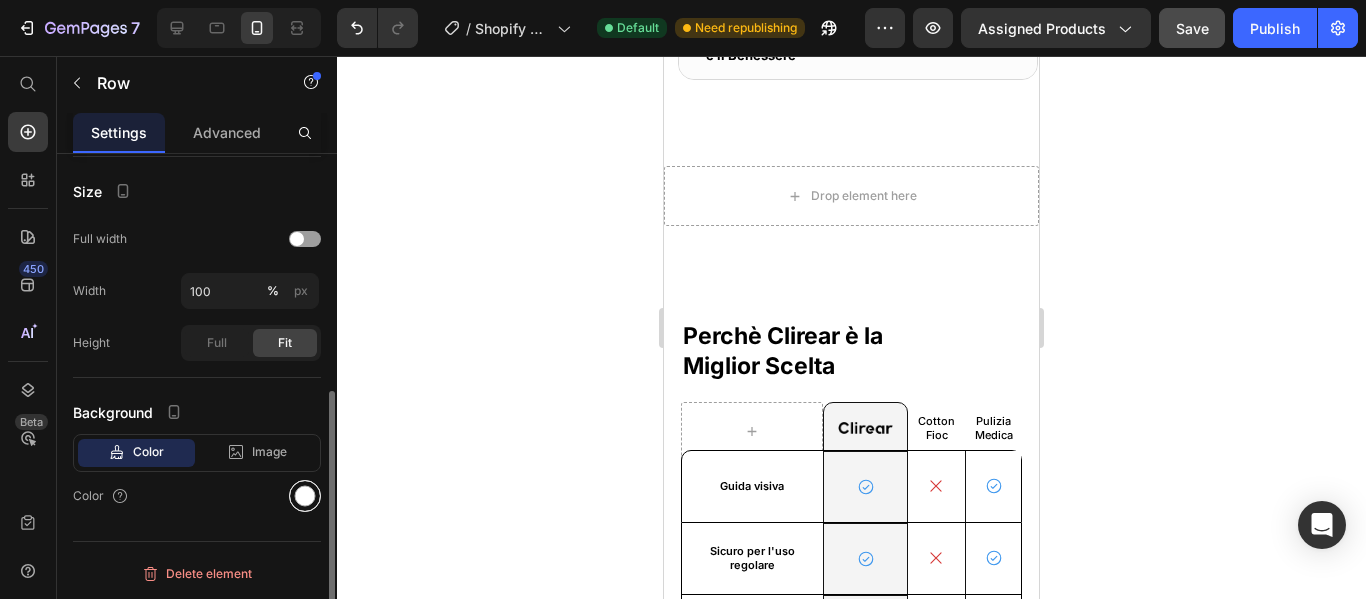 click at bounding box center [305, 496] 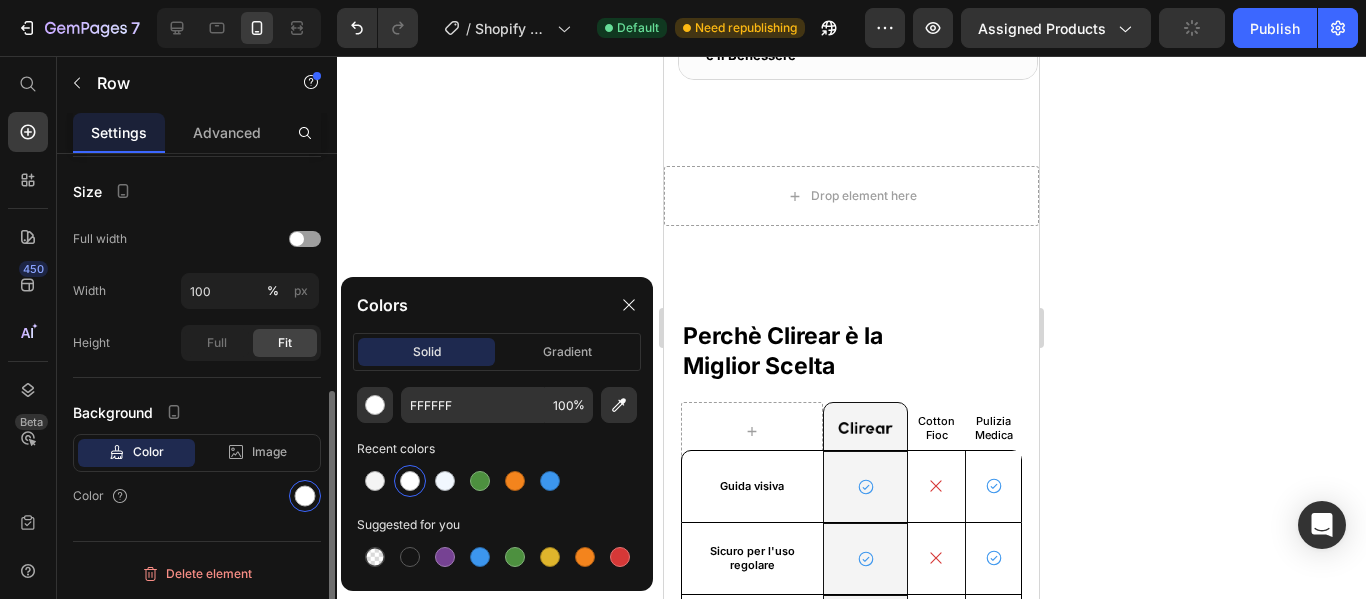click on "Color" at bounding box center (197, 496) 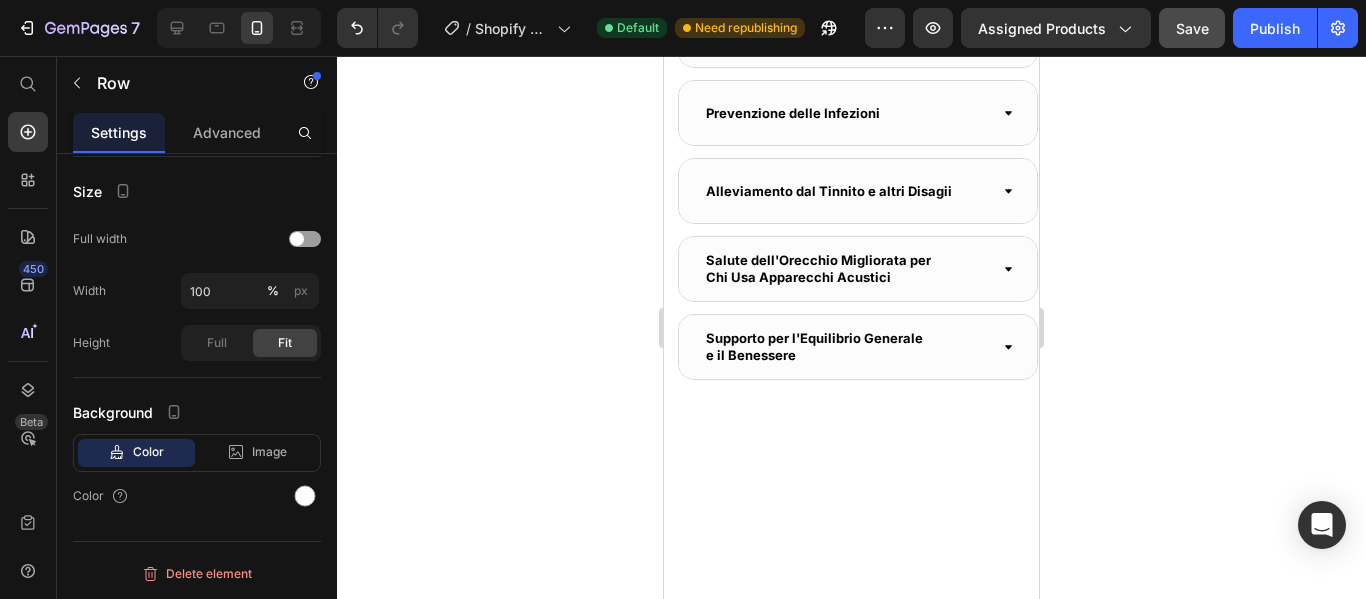 scroll, scrollTop: 3456, scrollLeft: 0, axis: vertical 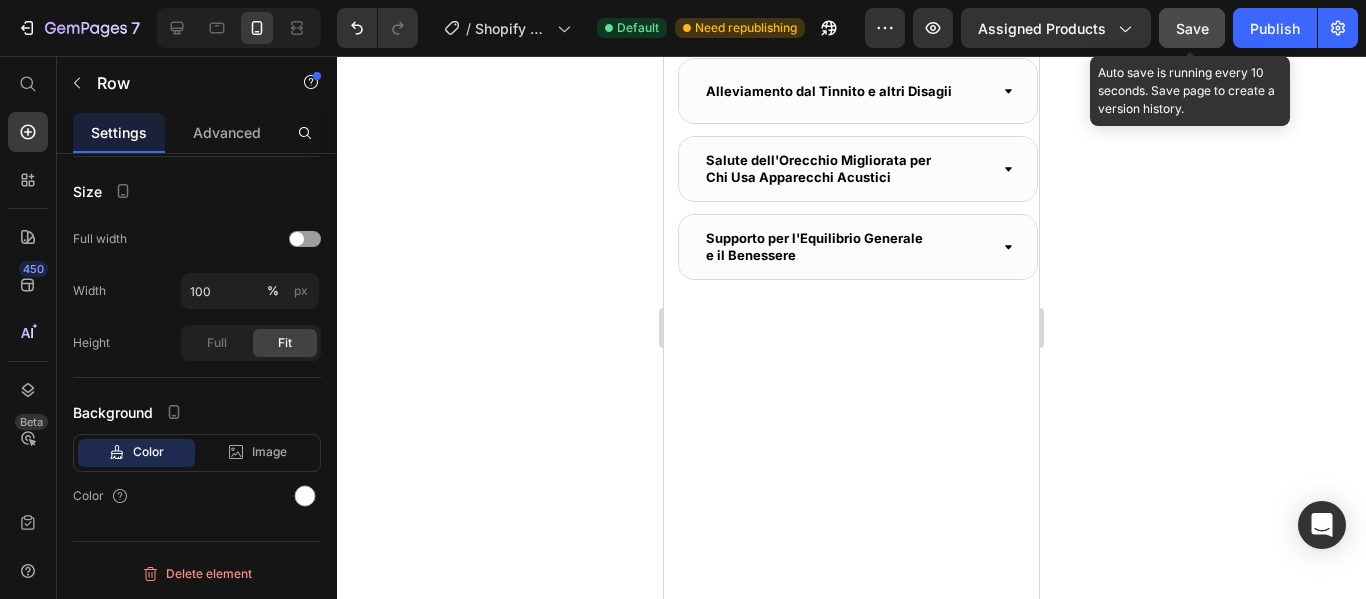 click on "Save" at bounding box center [1192, 28] 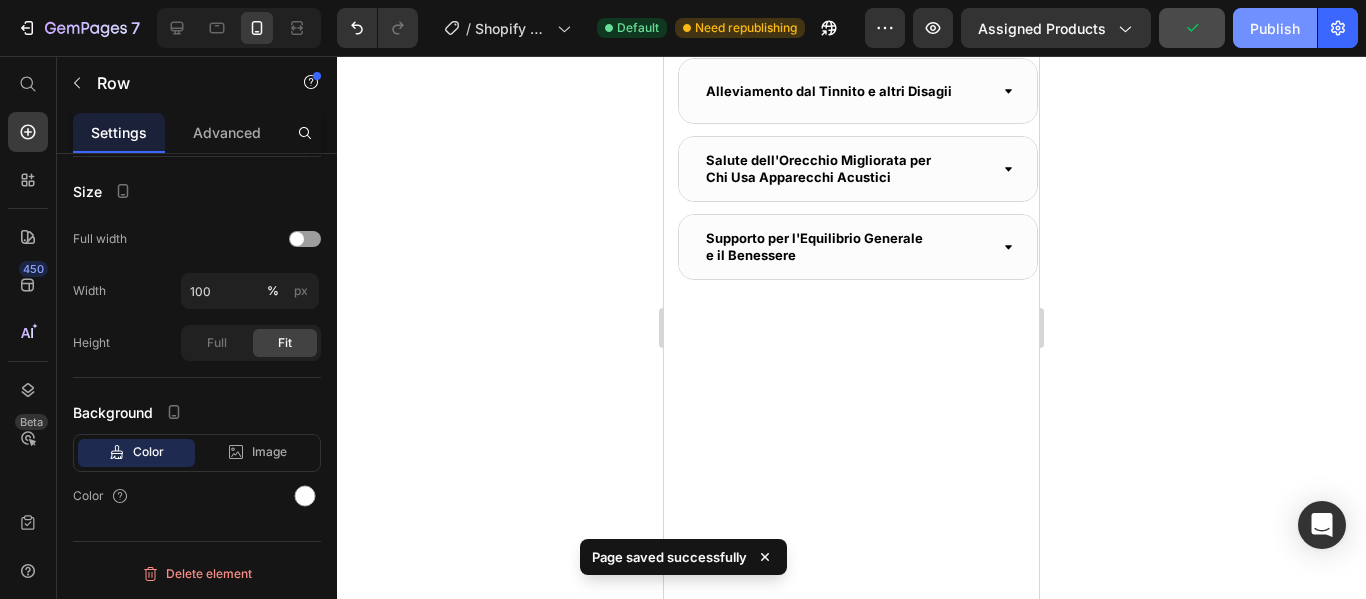 click on "Publish" 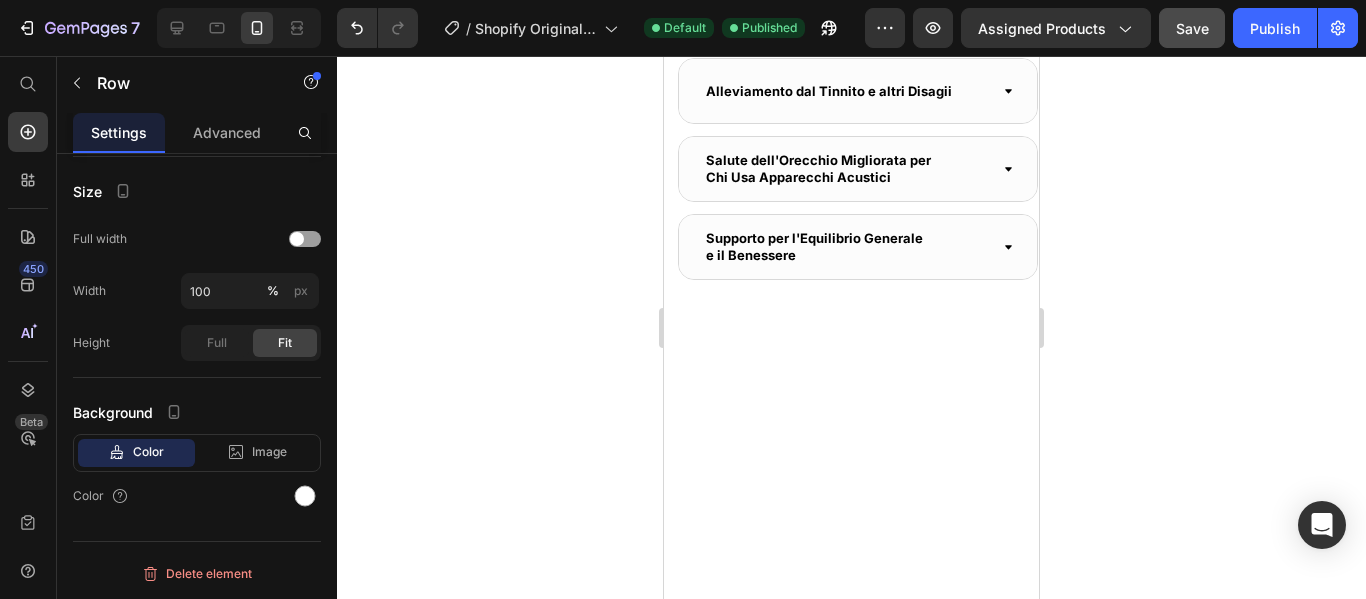 click at bounding box center (843, -461) 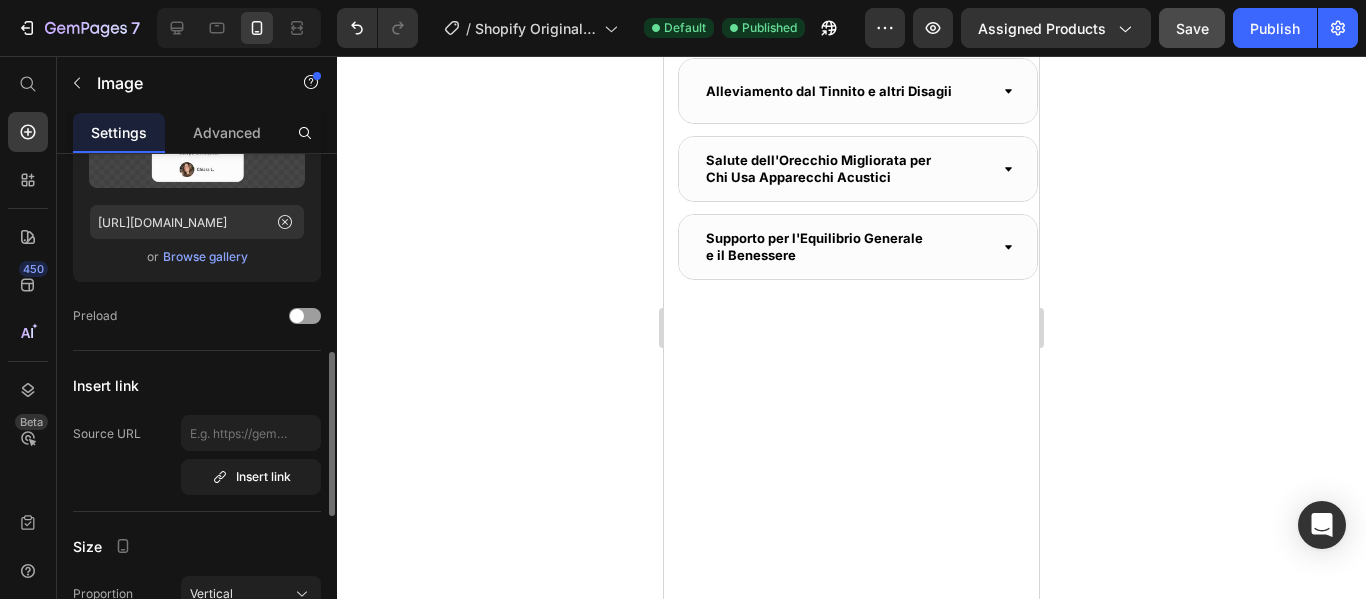 scroll, scrollTop: 300, scrollLeft: 0, axis: vertical 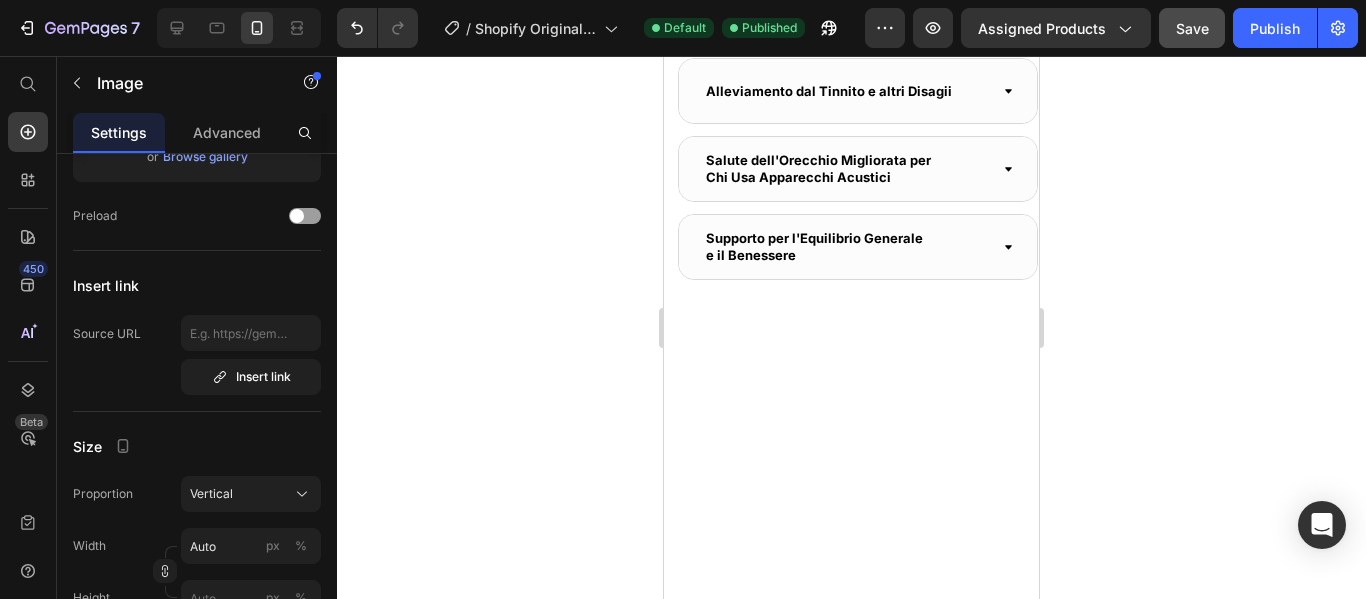 click on "Image Image Image Image   0 Image Image Image Image Image   0 Image Marquee" at bounding box center [851, -467] 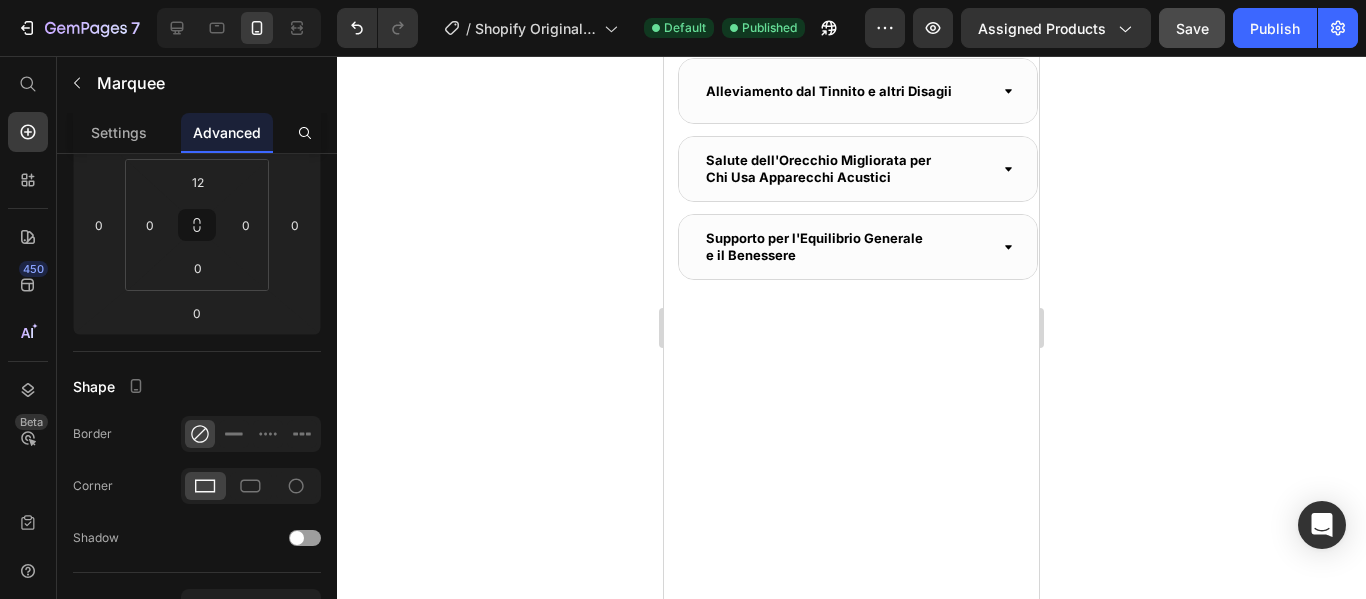 scroll, scrollTop: 0, scrollLeft: 0, axis: both 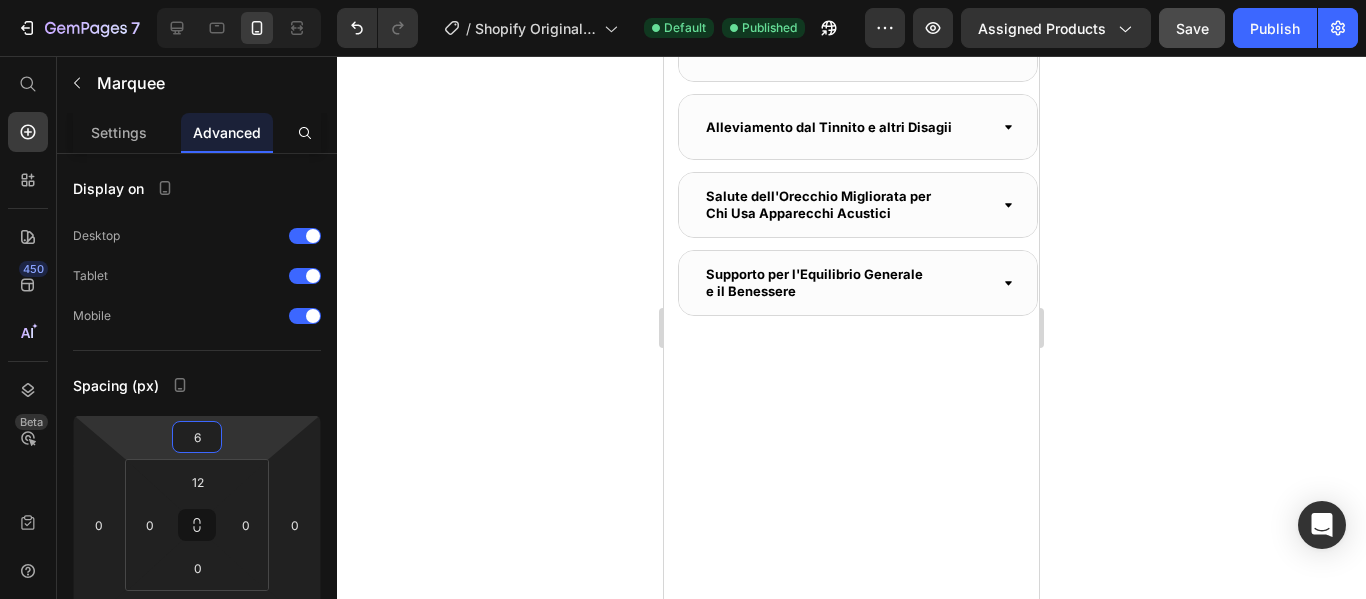 drag, startPoint x: 224, startPoint y: 447, endPoint x: 239, endPoint y: 429, distance: 23.43075 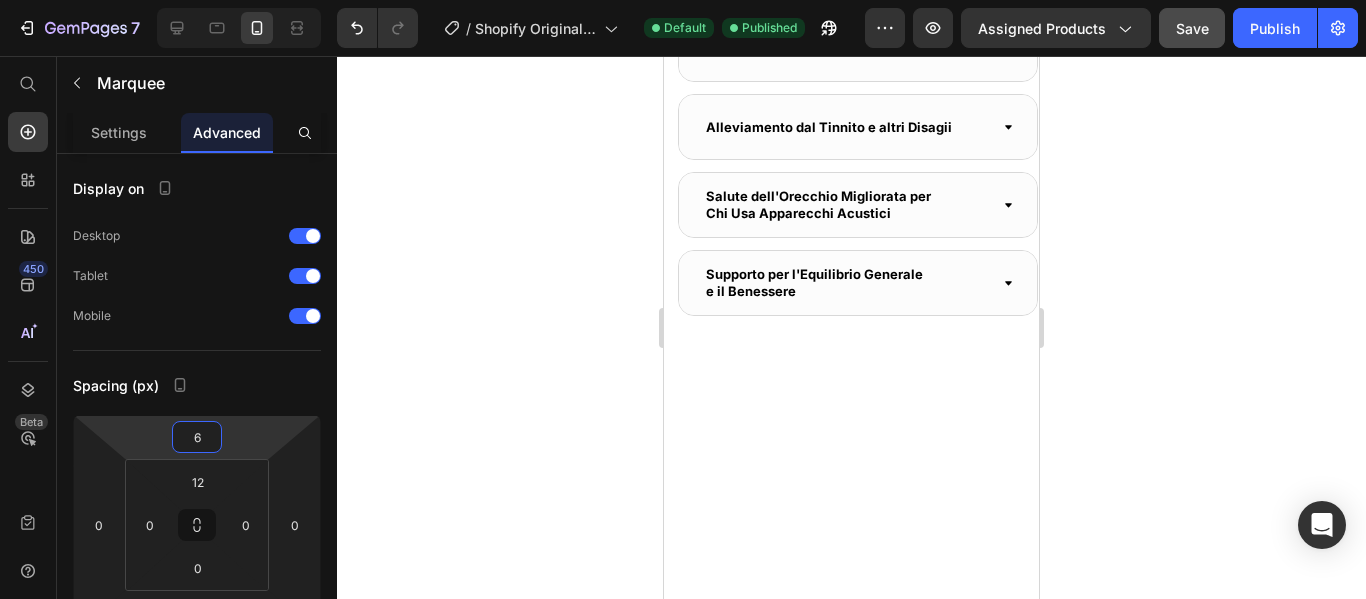 click on "7   /  Shopify Original Product Template Default Published Preview Assigned Products  Save   Publish  450 Beta Start with Sections Elements Hero Section Product Detail Brands Trusted Badges Guarantee Product Breakdown How to use Testimonials Compare Bundle FAQs Social Proof Brand Story Product List Collection Blog List Contact Sticky Add to Cart Custom Footer Browse Library 450 Layout
Row
Row
Row
Row Text
Heading
Text Block Button
Button
Button
Sticky Back to top Media
Image" at bounding box center [683, 0] 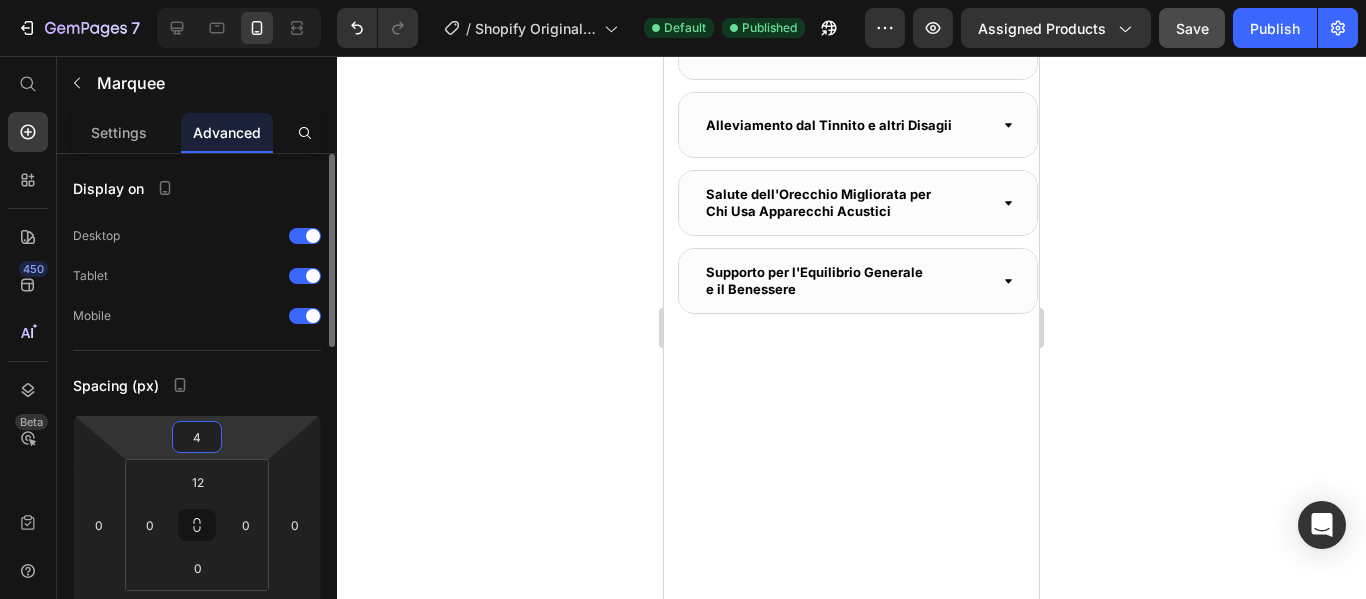 type on "3" 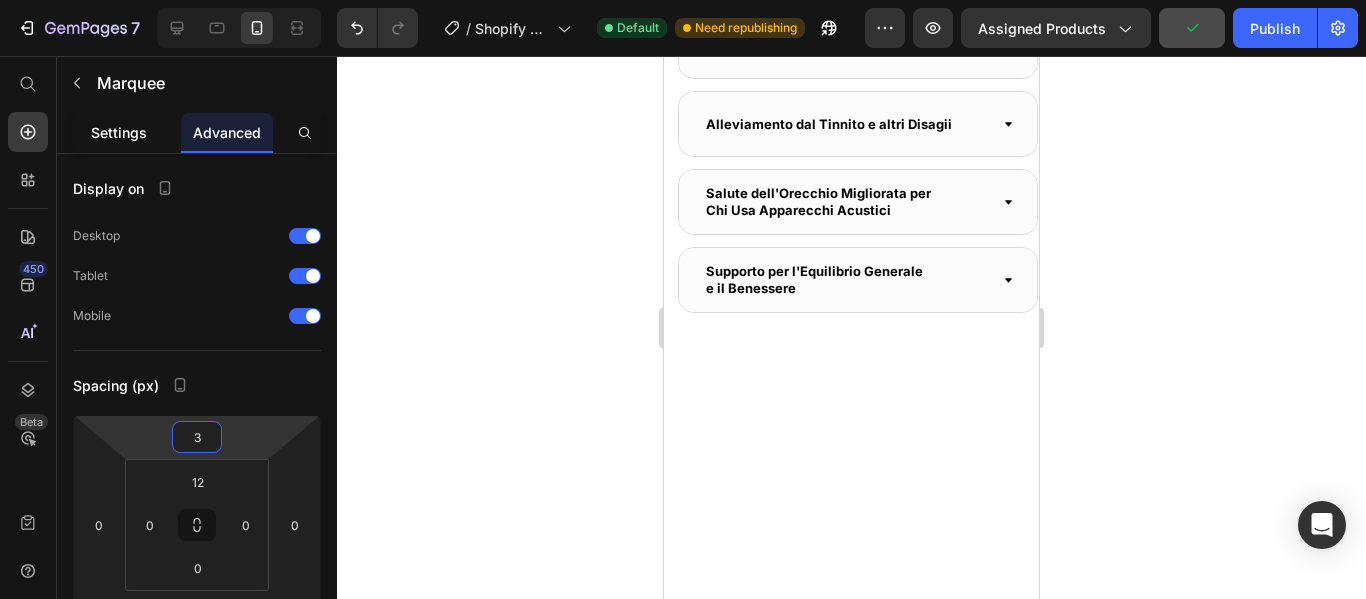 click on "Settings" at bounding box center (119, 132) 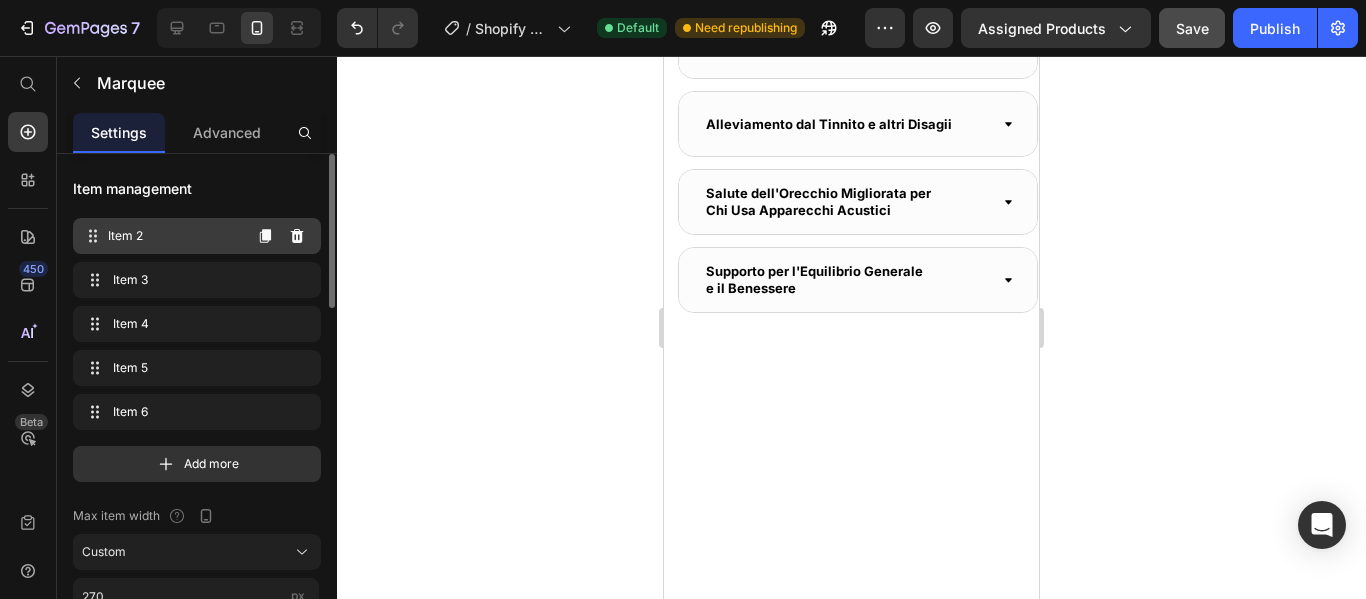 click on "Item 2" at bounding box center [174, 236] 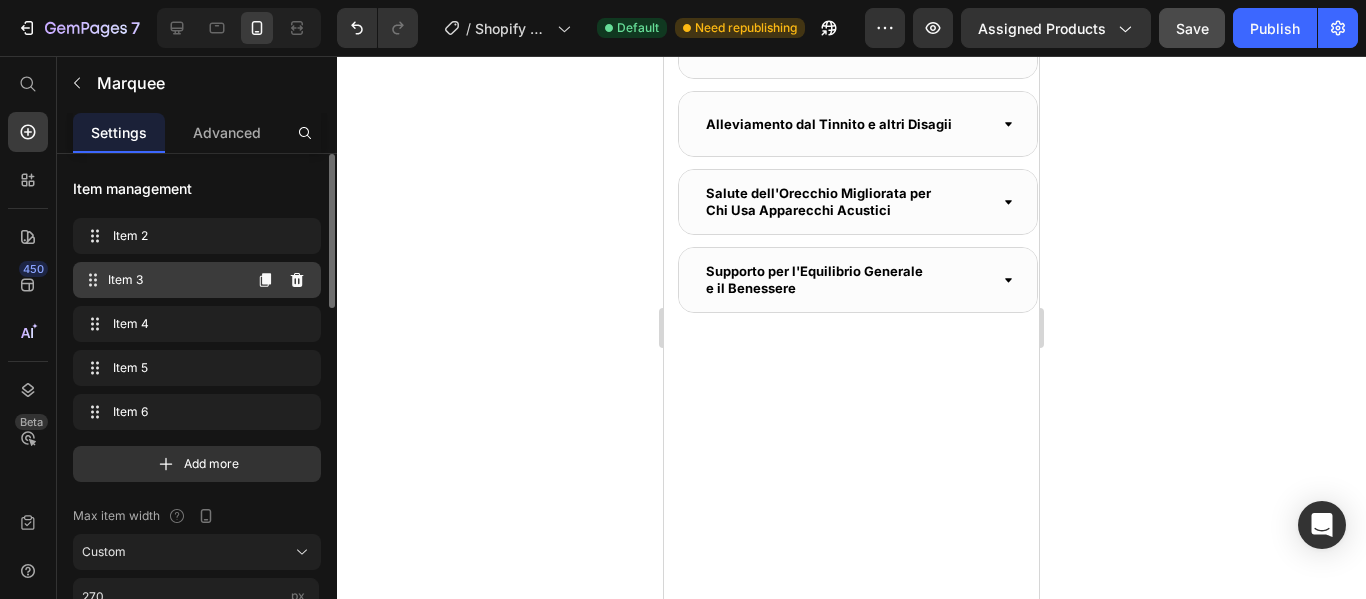 click on "Item 3" at bounding box center (174, 280) 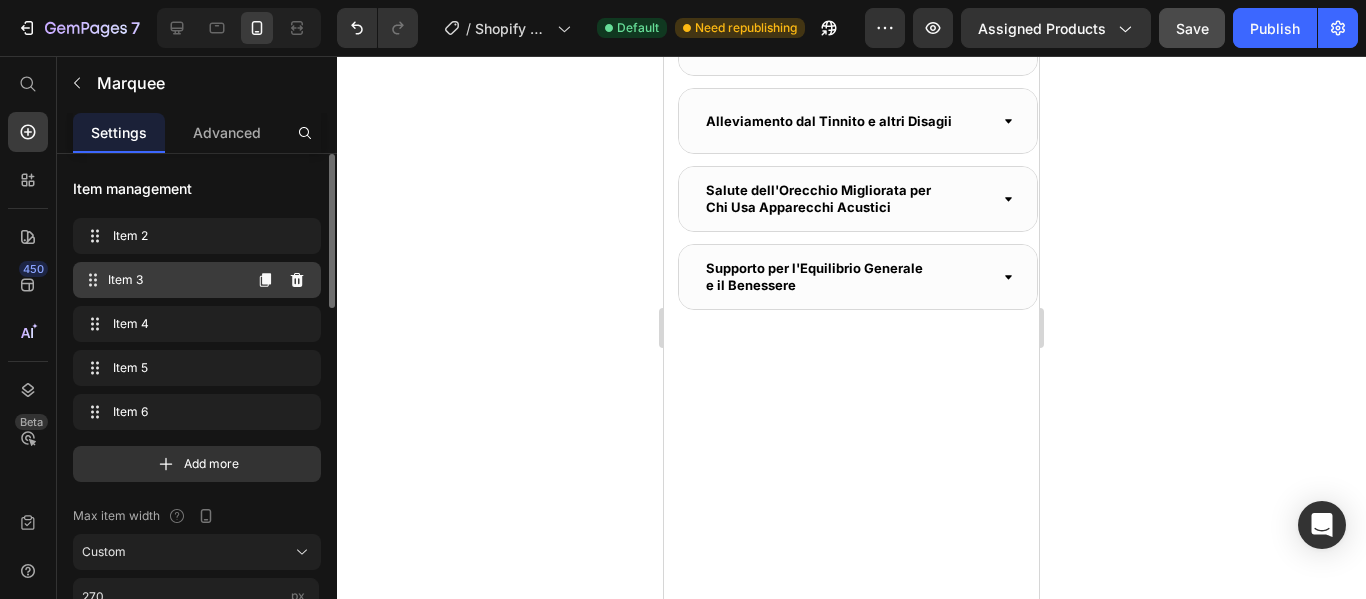 scroll, scrollTop: 0, scrollLeft: 226, axis: horizontal 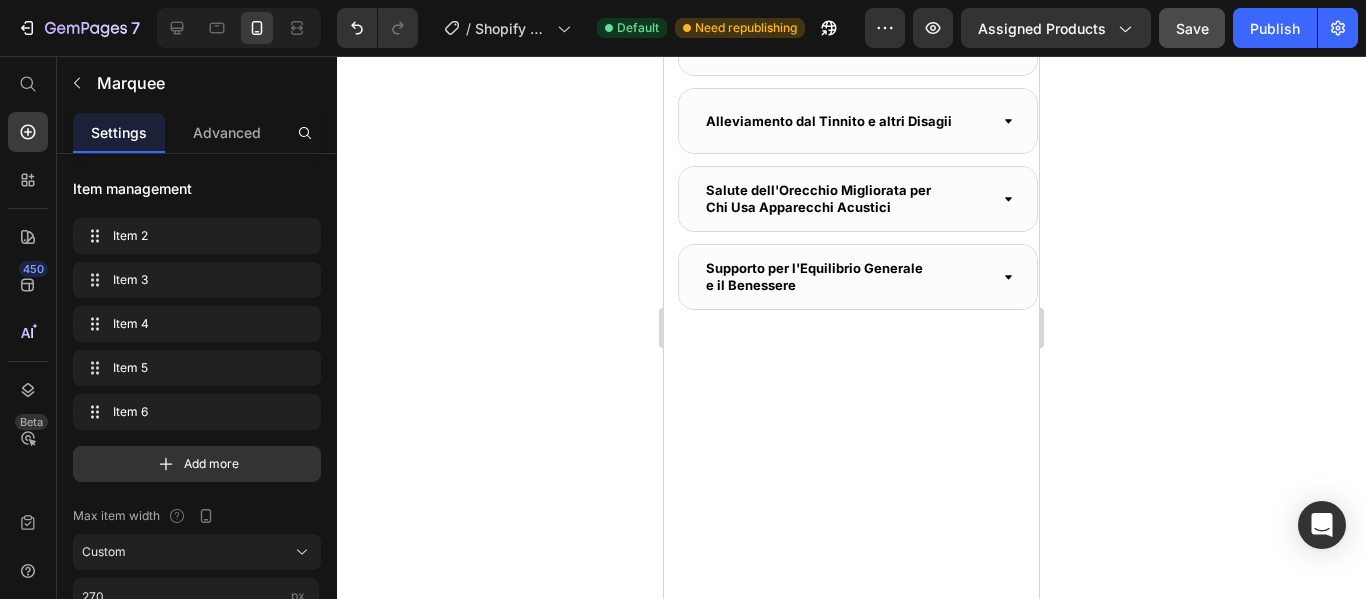 click at bounding box center (844, -431) 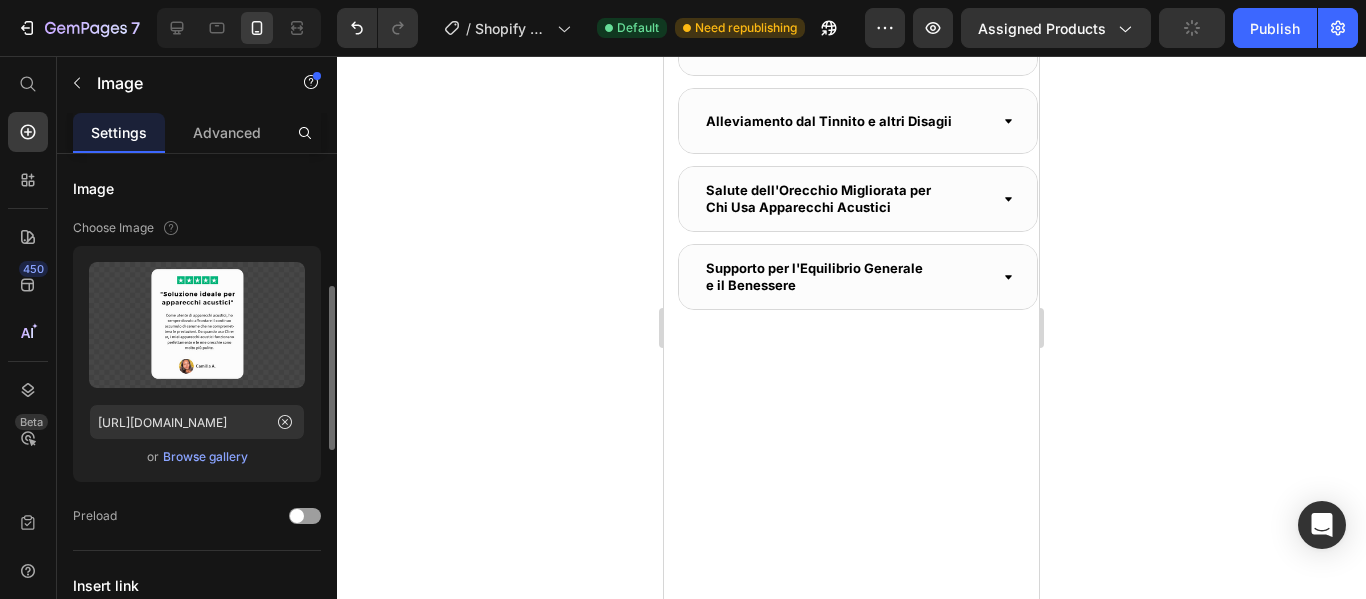scroll, scrollTop: 100, scrollLeft: 0, axis: vertical 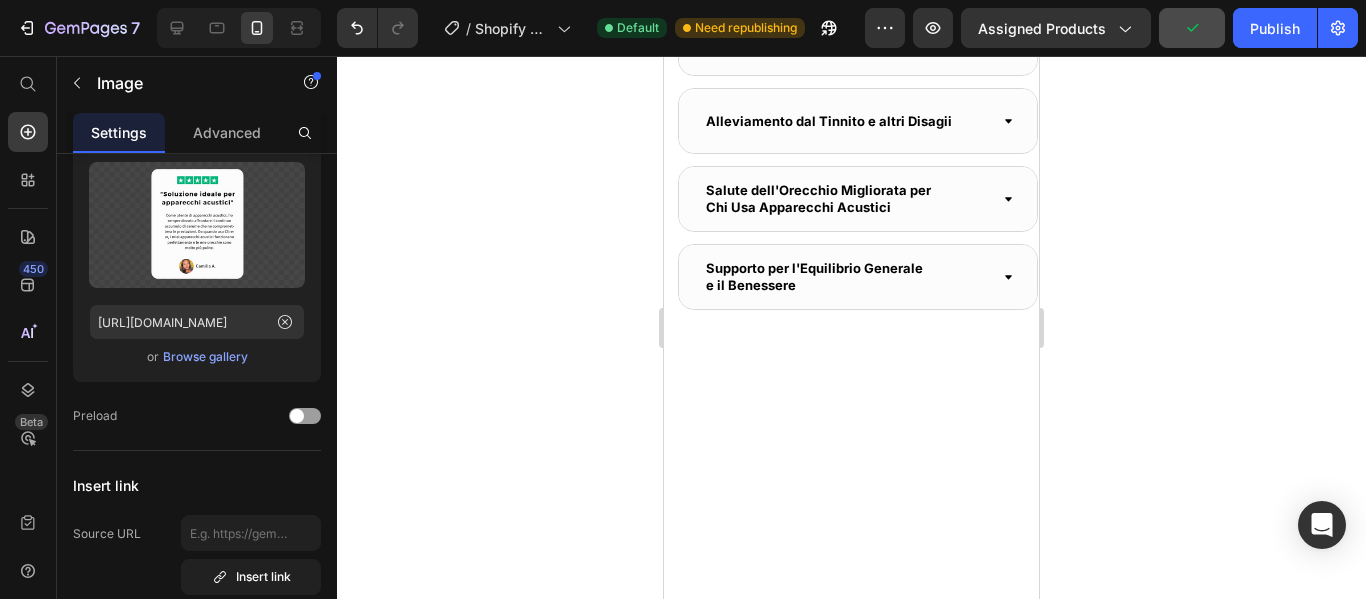 click at bounding box center [1113, -431] 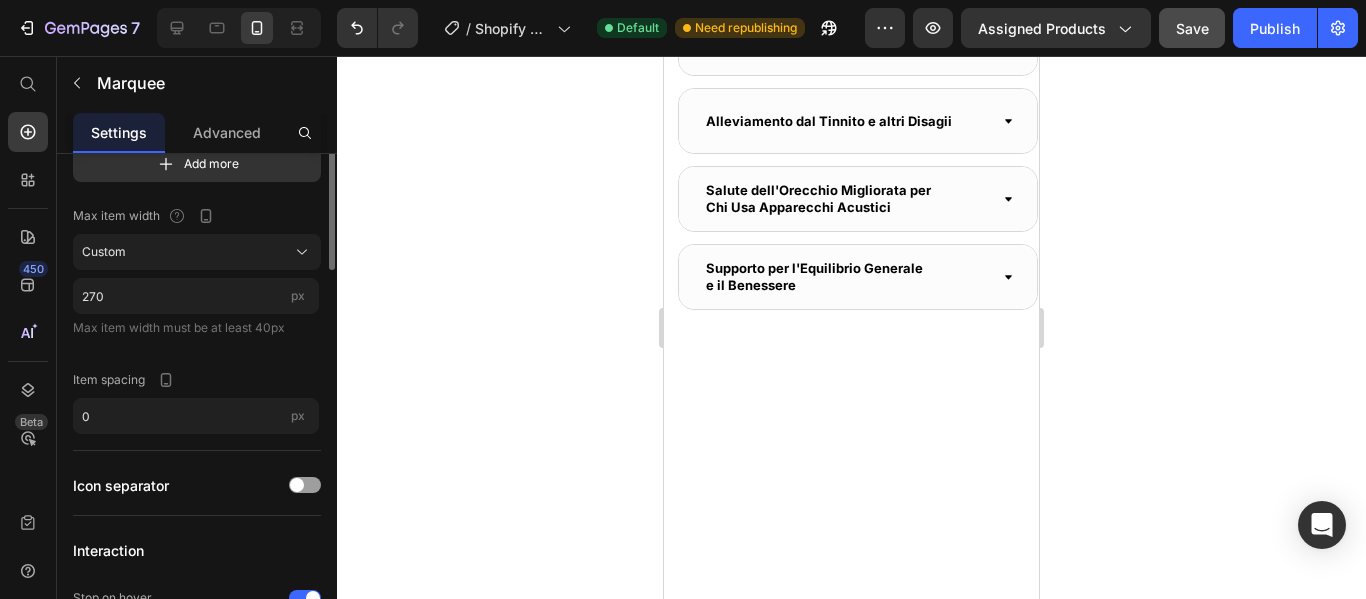 scroll, scrollTop: 200, scrollLeft: 0, axis: vertical 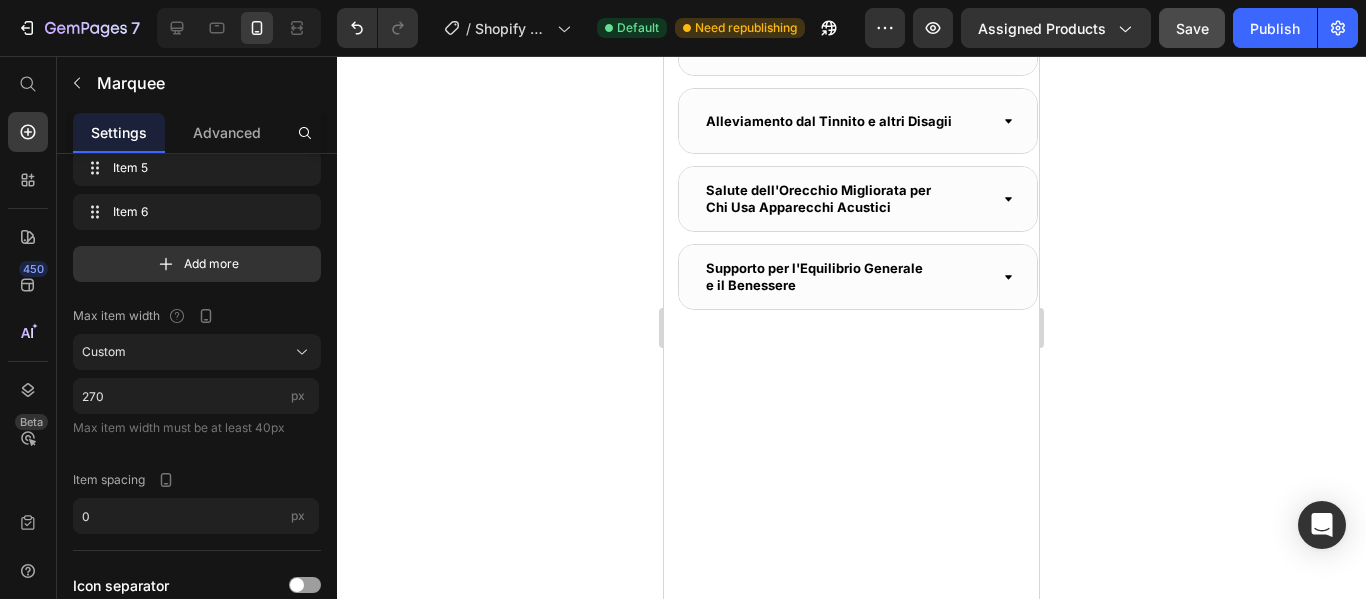 click at bounding box center (844, -431) 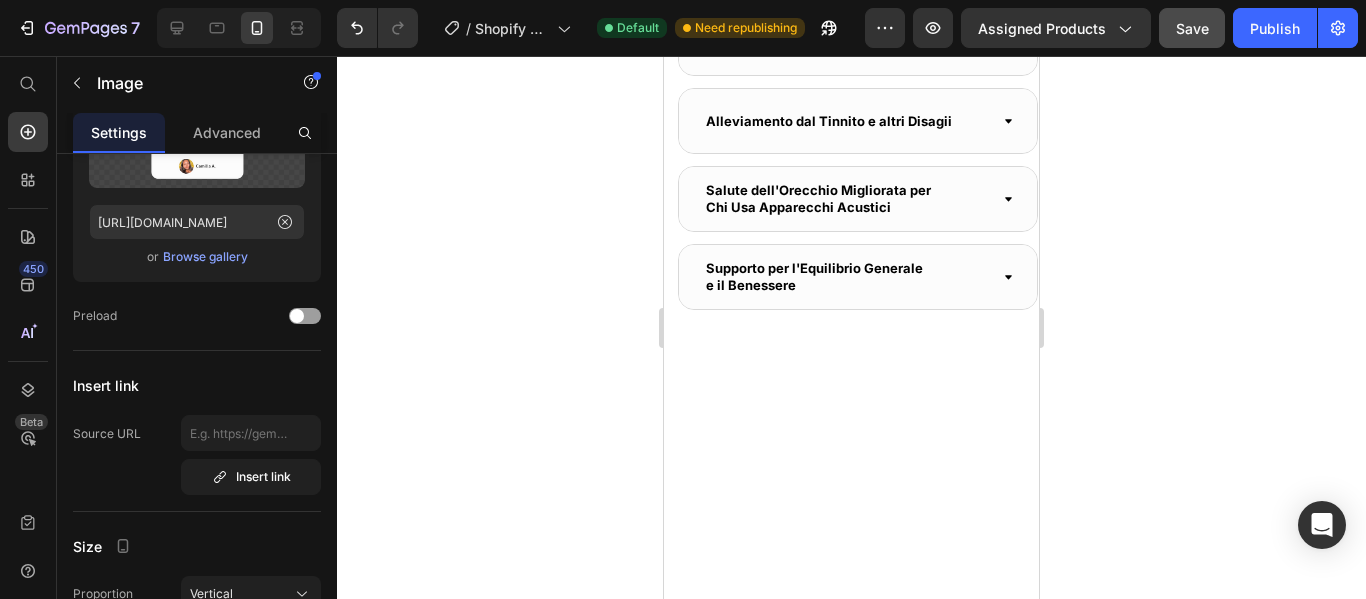 scroll, scrollTop: 0, scrollLeft: 0, axis: both 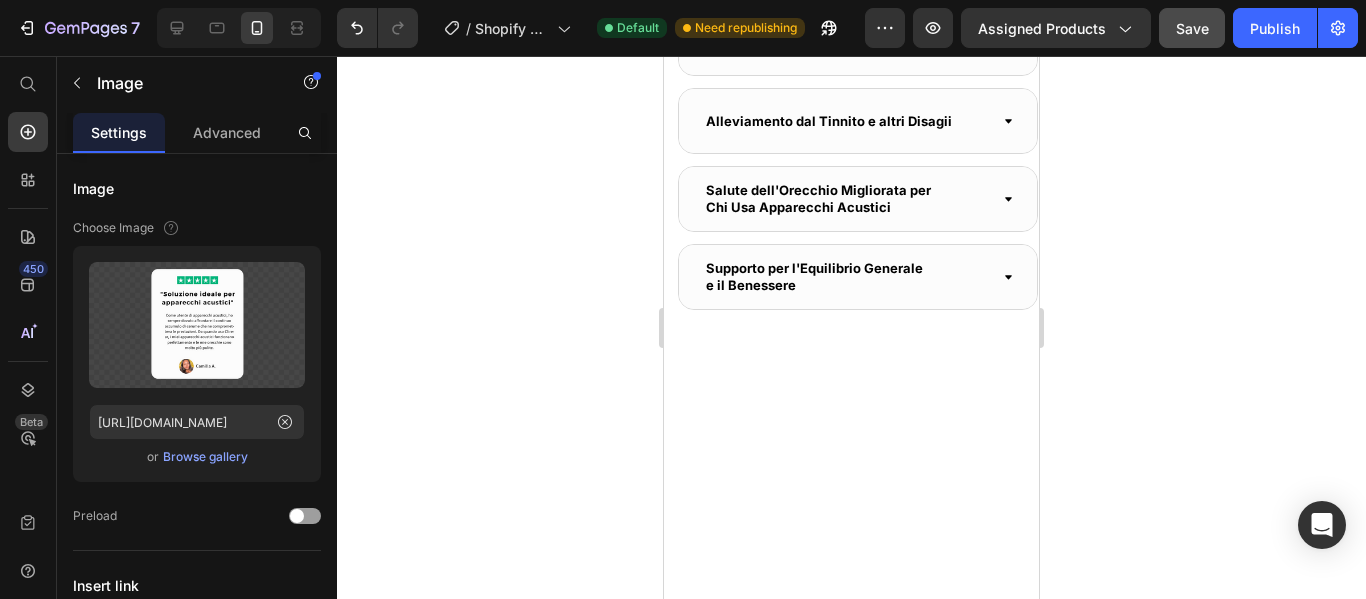 click at bounding box center [573, -431] 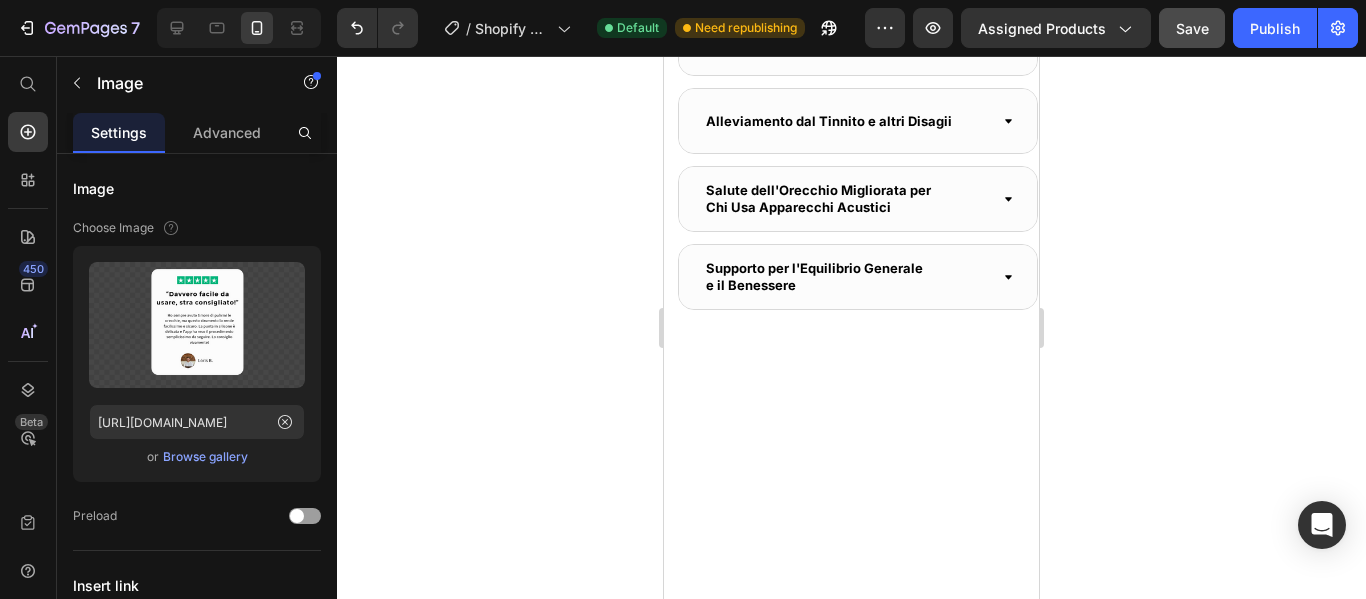 click at bounding box center (843, -431) 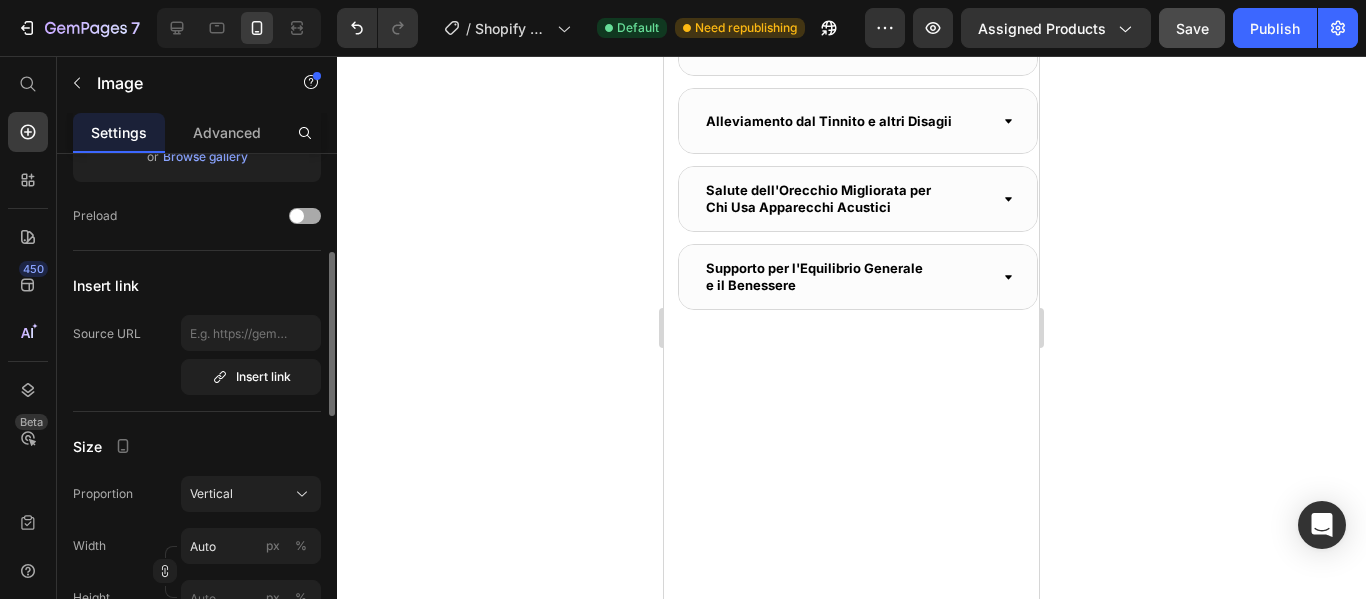 scroll, scrollTop: 400, scrollLeft: 0, axis: vertical 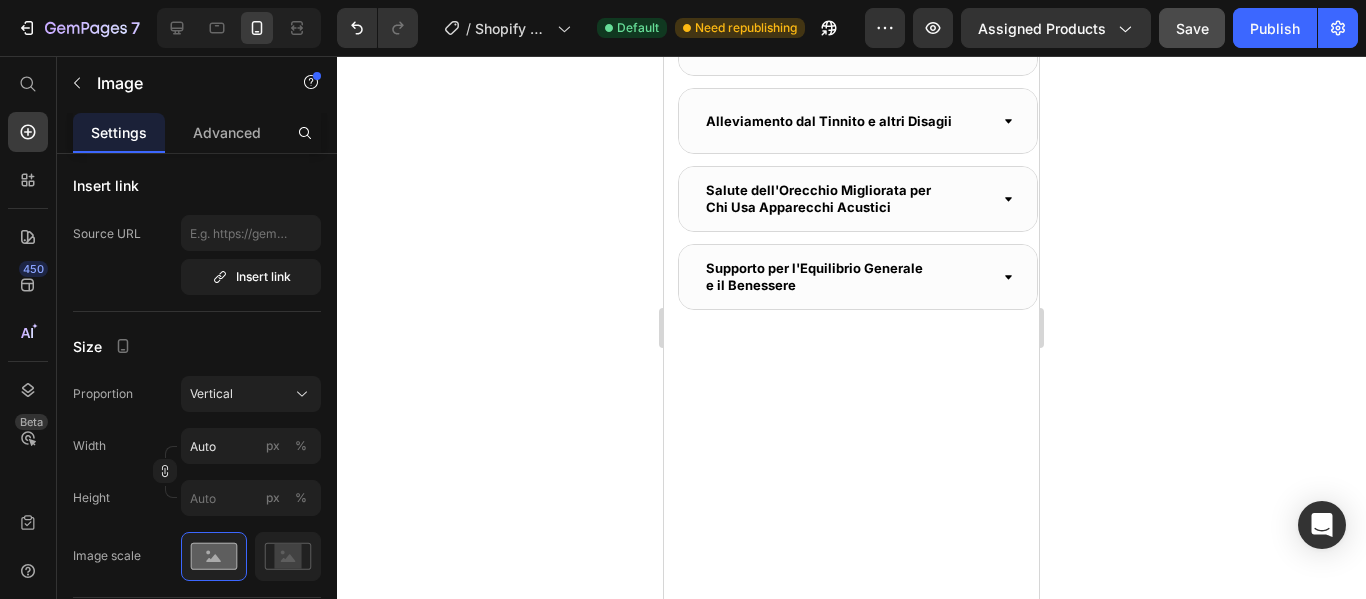 click at bounding box center [1113, -431] 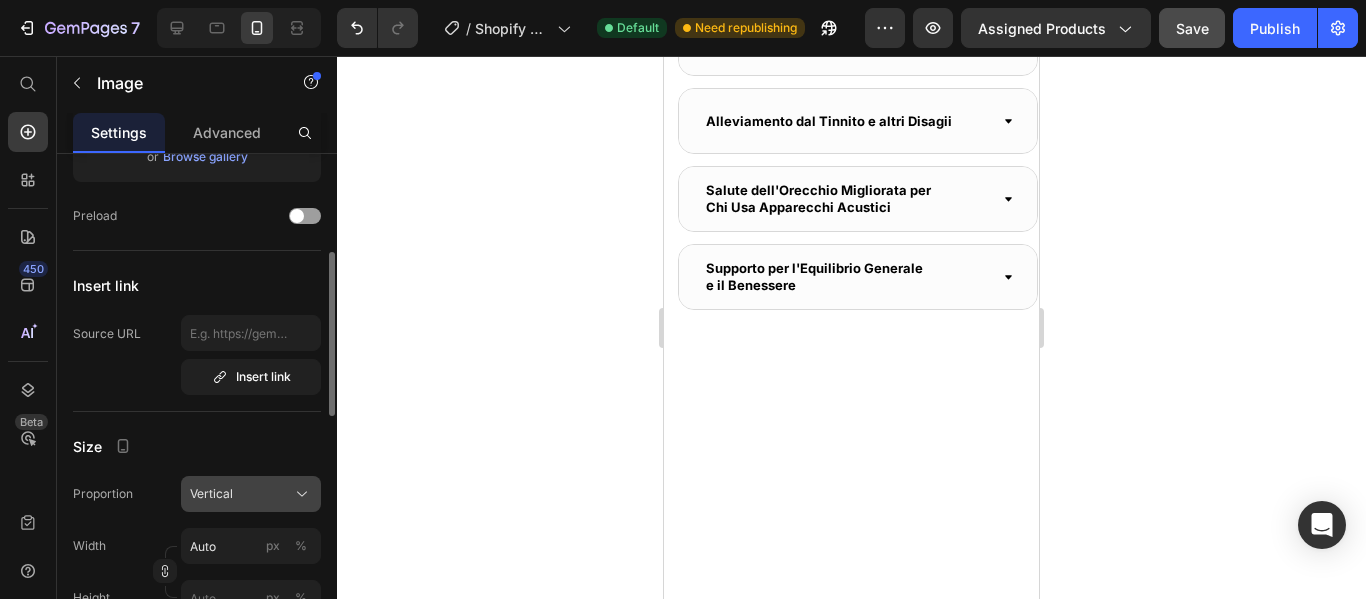 scroll, scrollTop: 400, scrollLeft: 0, axis: vertical 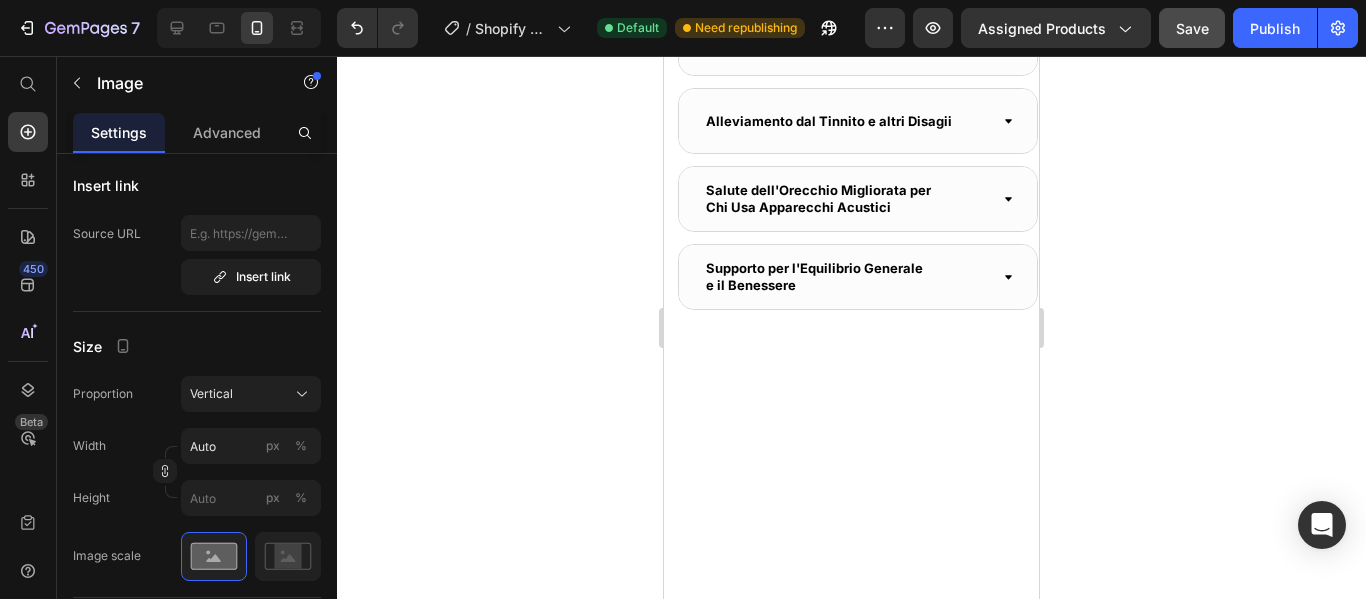 click at bounding box center [843, -431] 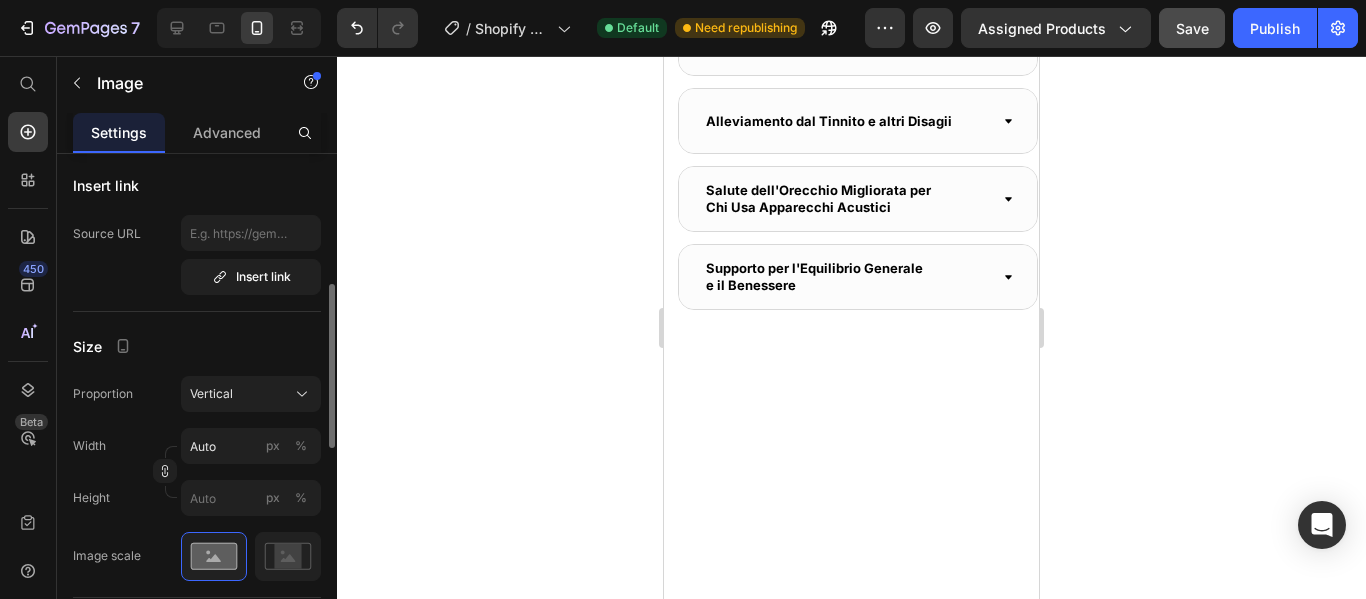 scroll, scrollTop: 100, scrollLeft: 0, axis: vertical 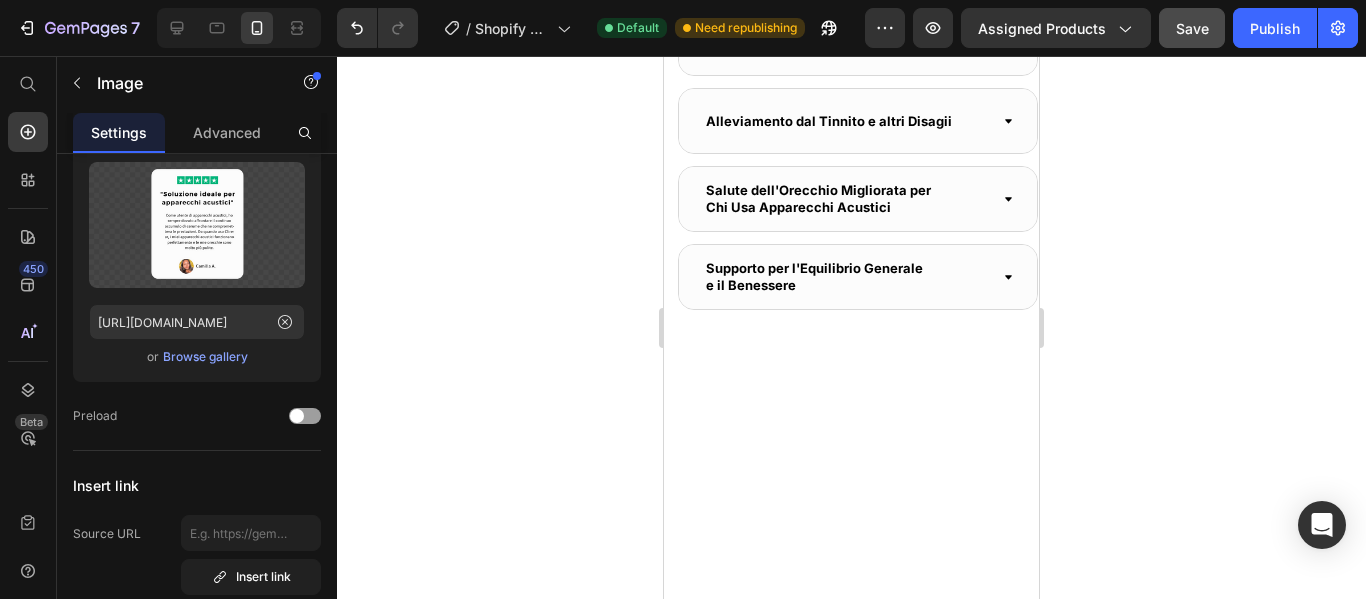 click at bounding box center [1108, -431] 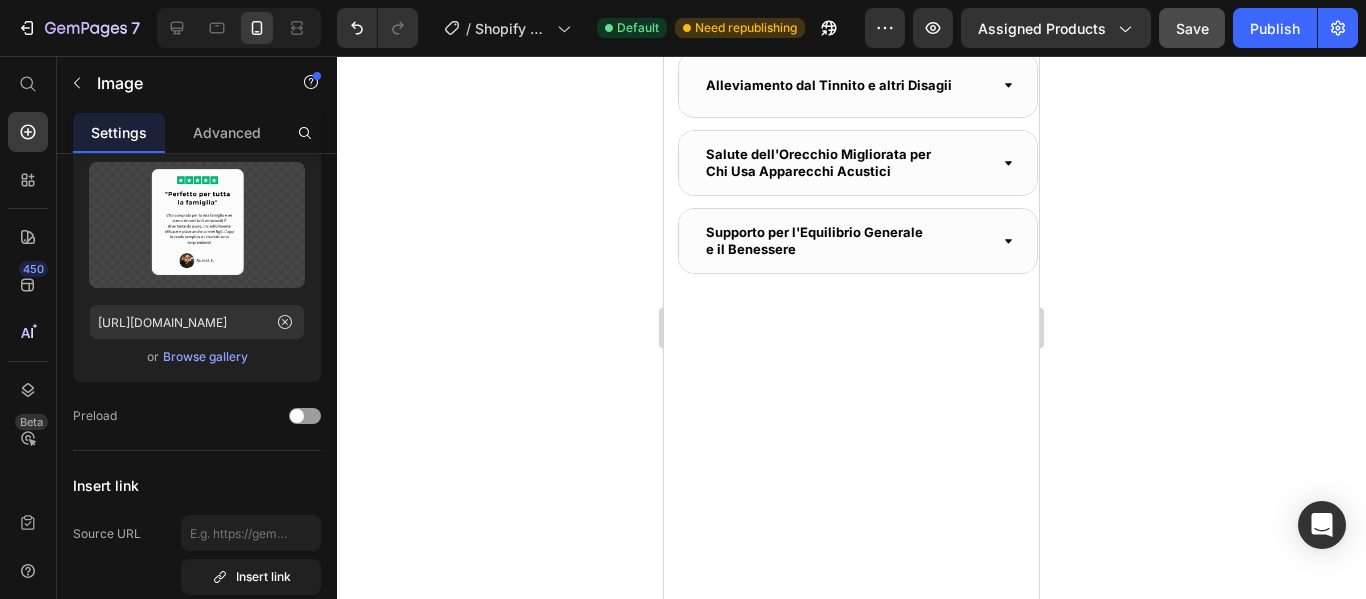 scroll, scrollTop: 3459, scrollLeft: 0, axis: vertical 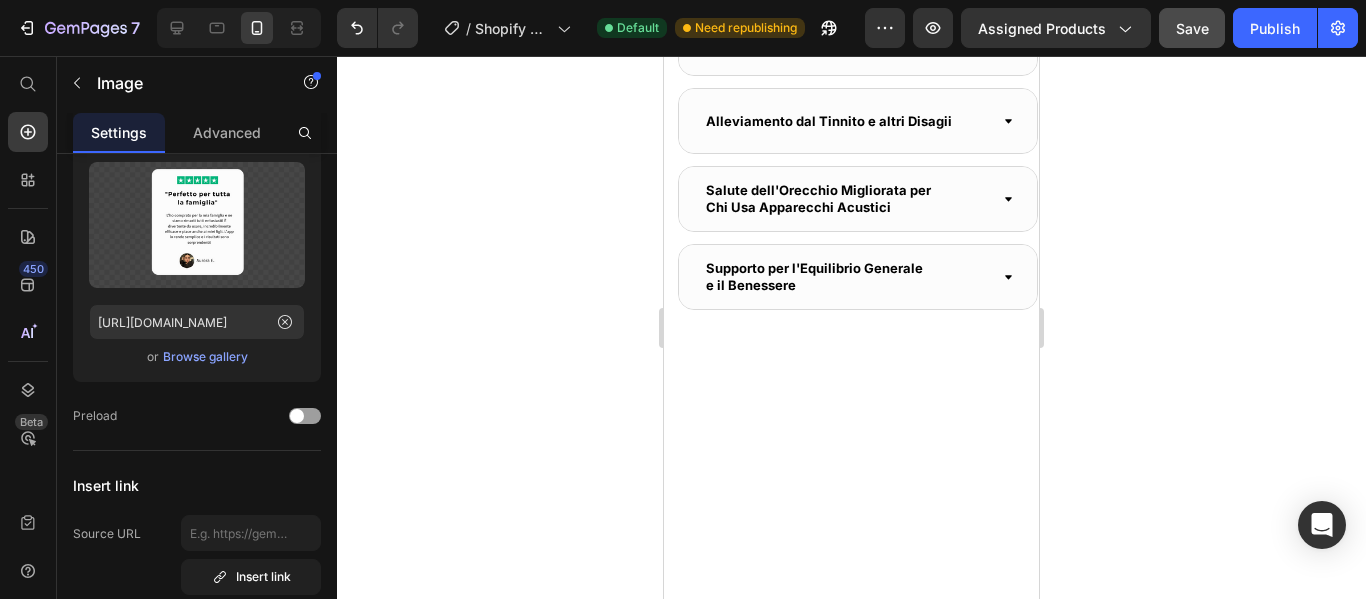 click on "Image Image Image   0 Image Image Image Image Image   0 Image Image Marquee" at bounding box center [851, -437] 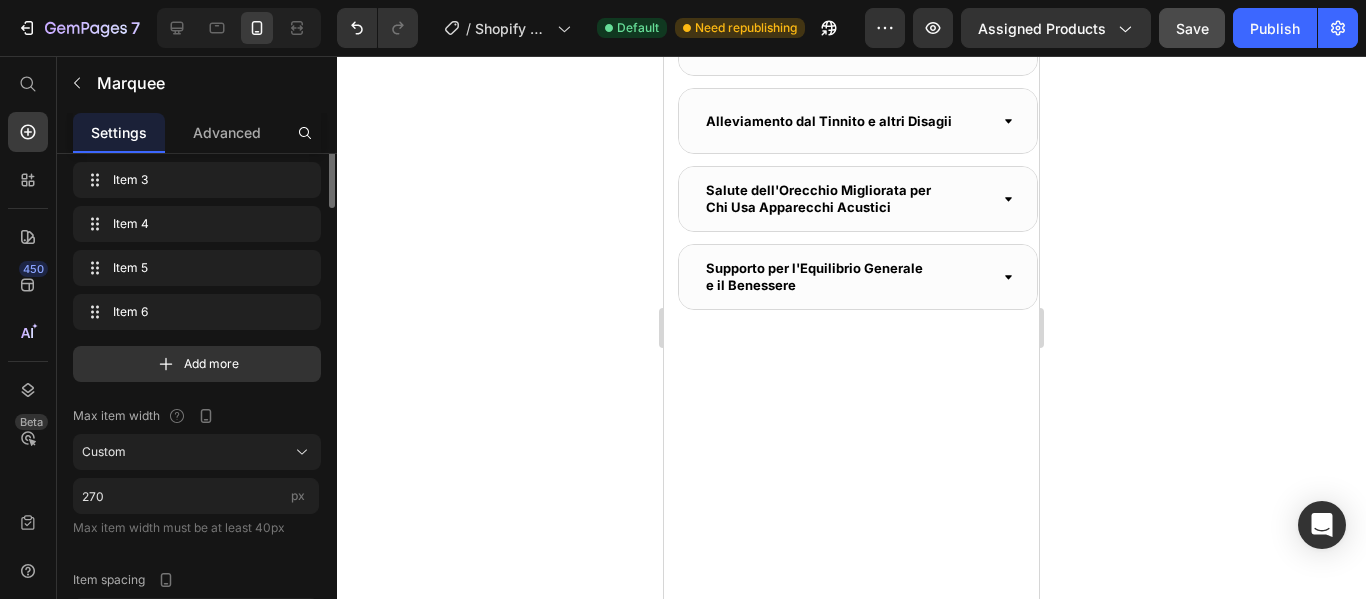 scroll, scrollTop: 0, scrollLeft: 0, axis: both 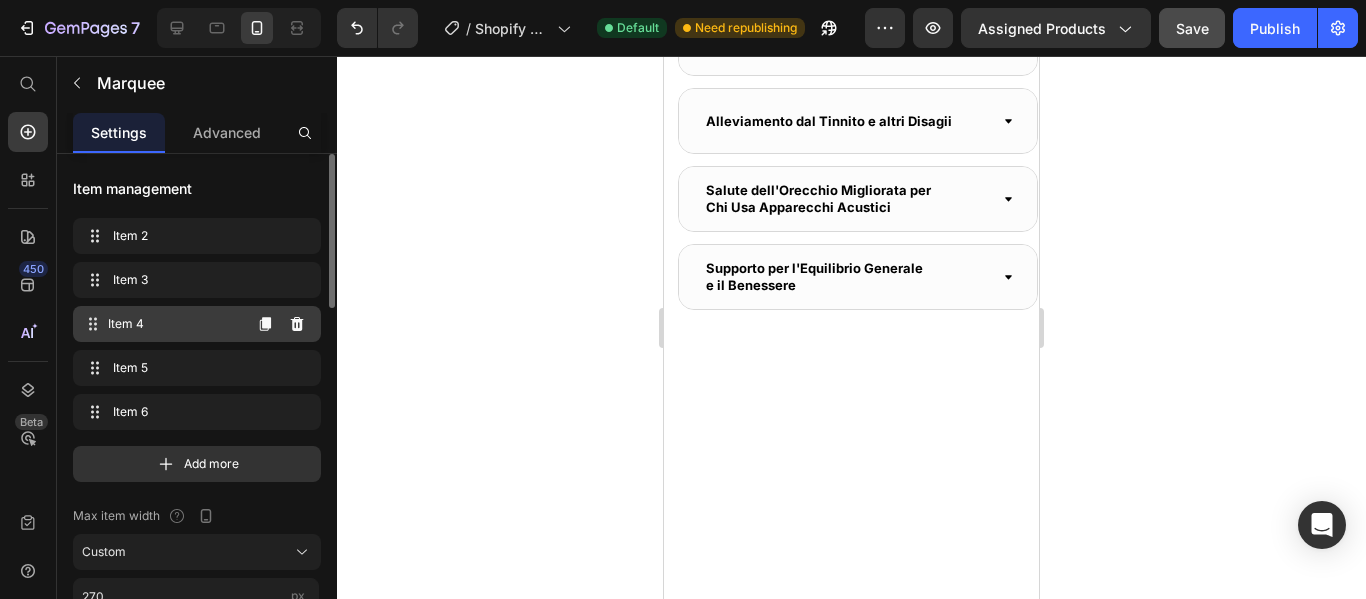 click on "Item 4" at bounding box center (174, 324) 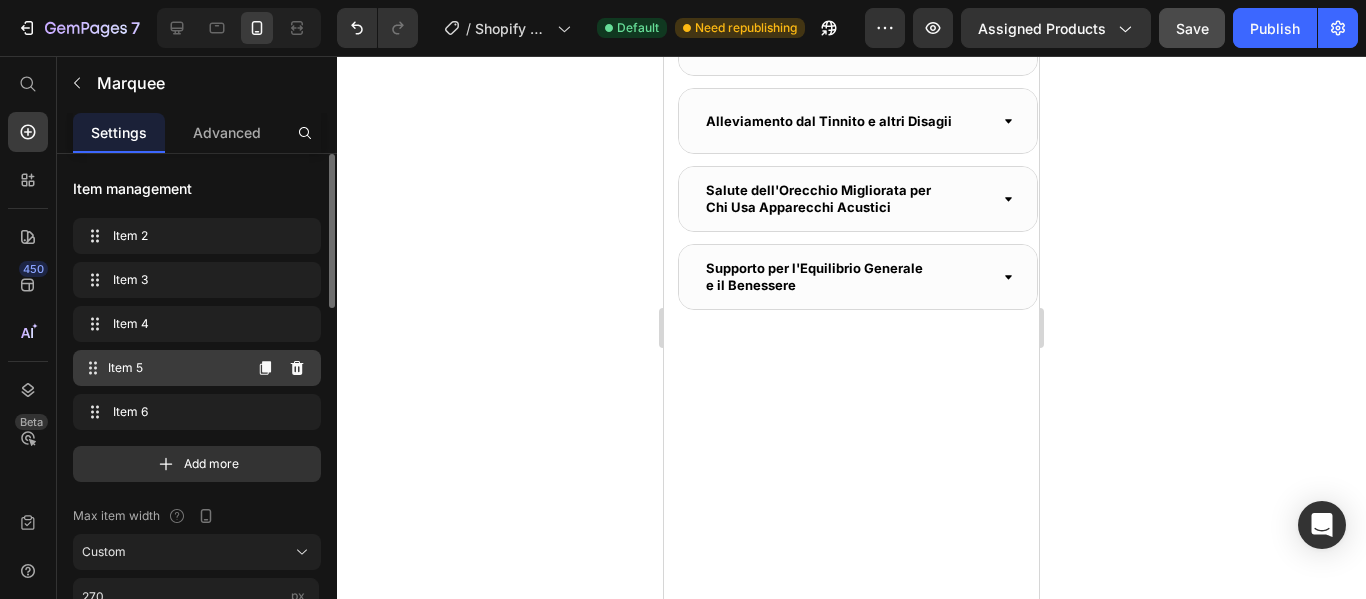 click on "Item 5" at bounding box center (174, 368) 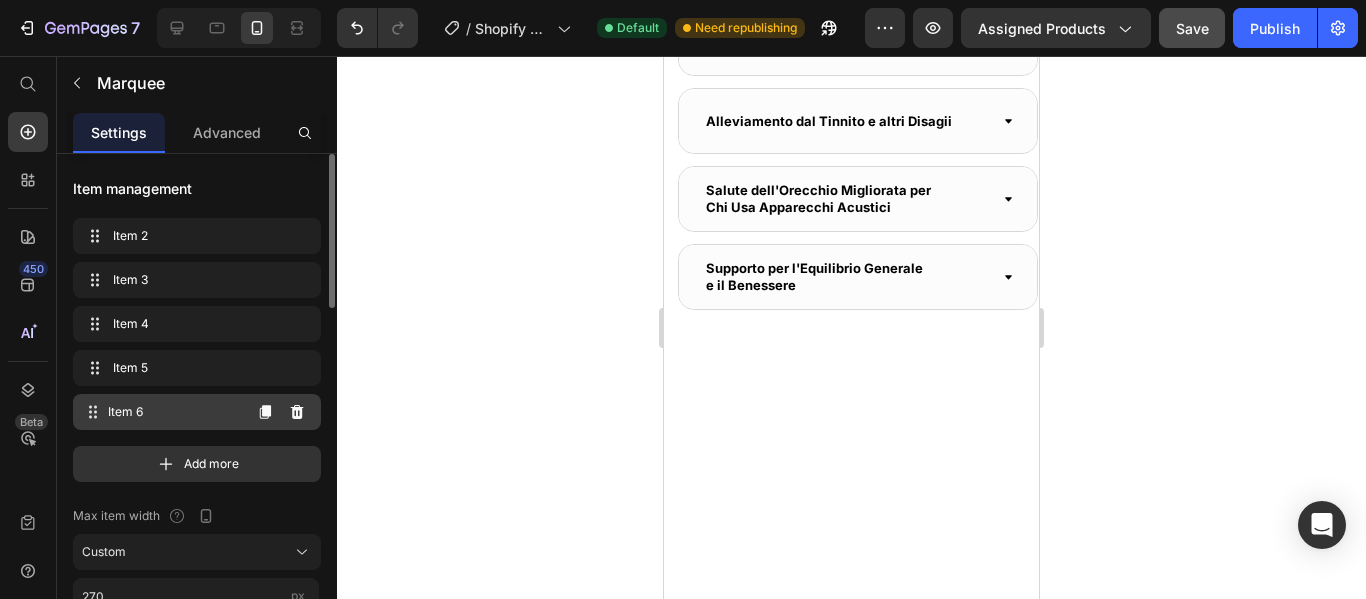 click on "Item 6" at bounding box center (174, 412) 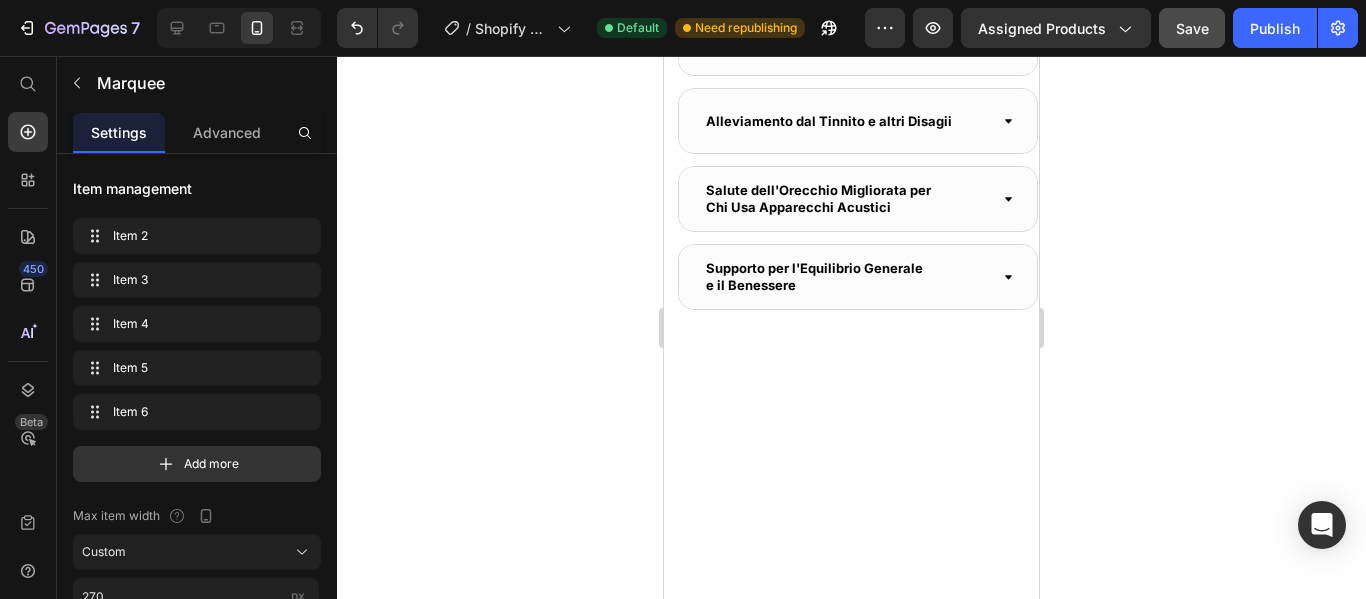 scroll, scrollTop: 0, scrollLeft: 1036, axis: horizontal 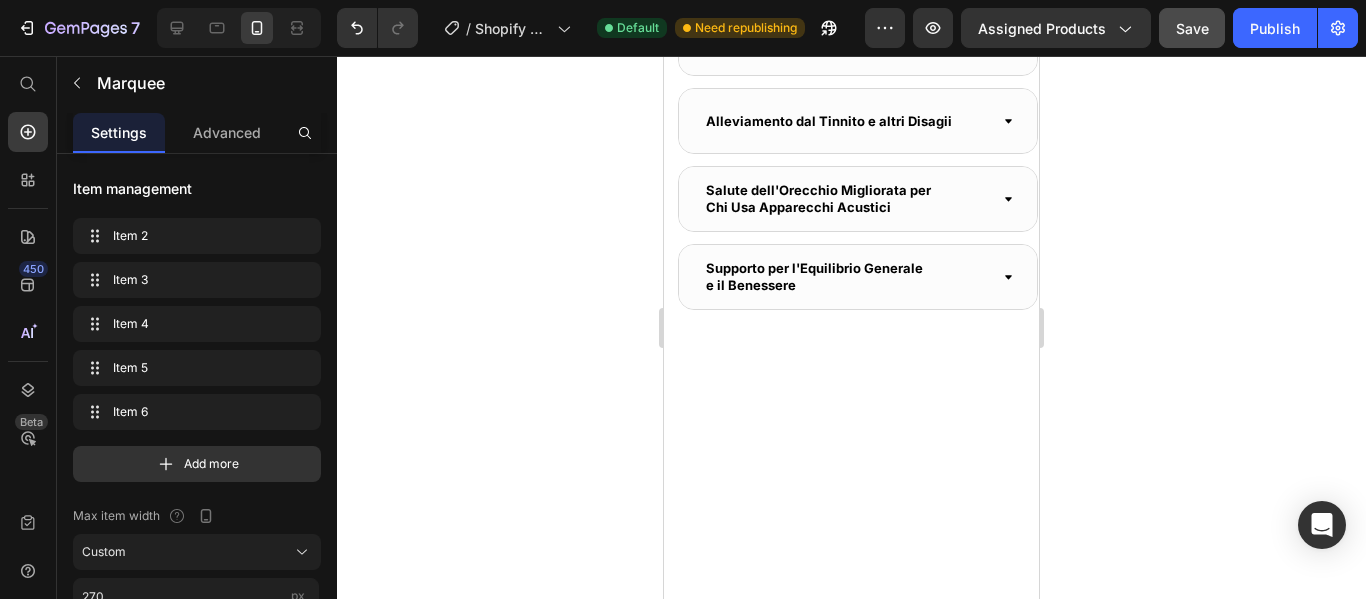 click at bounding box center [843, -431] 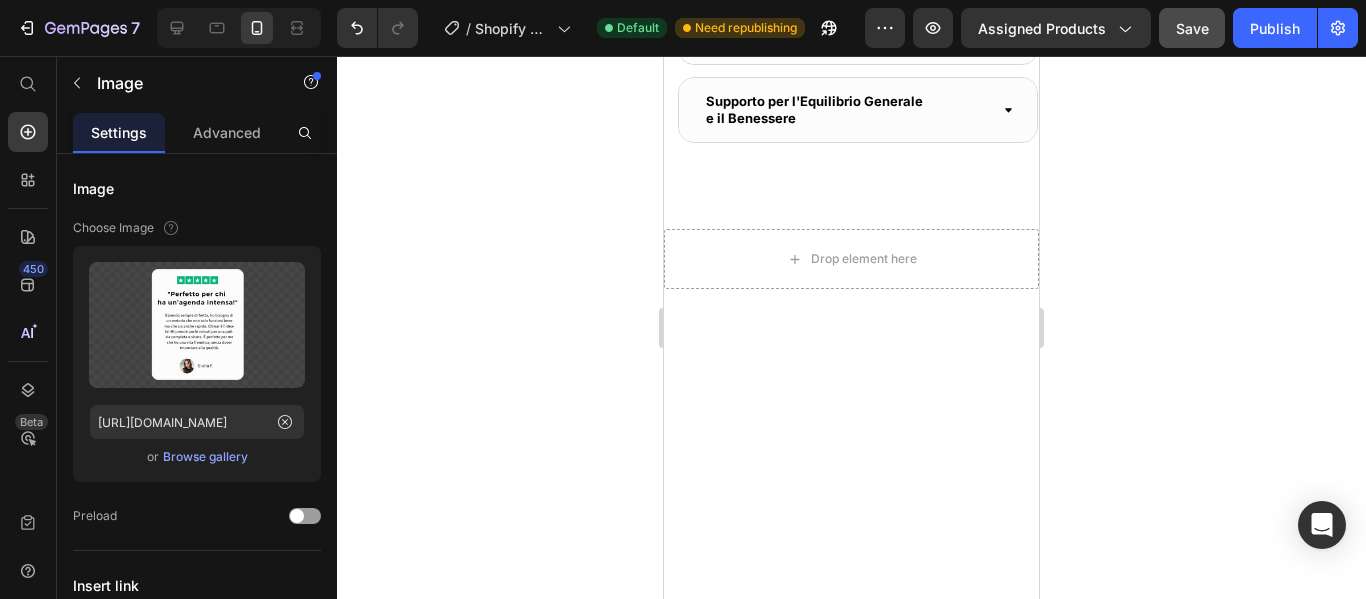 scroll, scrollTop: 3659, scrollLeft: 0, axis: vertical 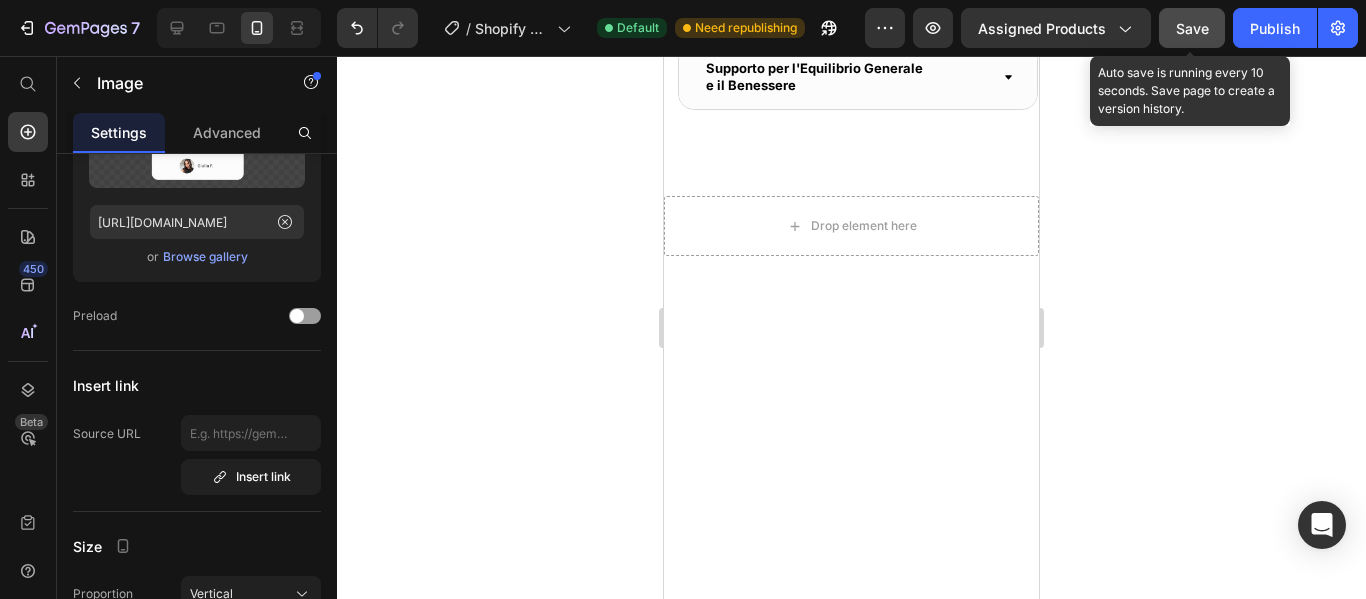 click on "Save" at bounding box center (1192, 28) 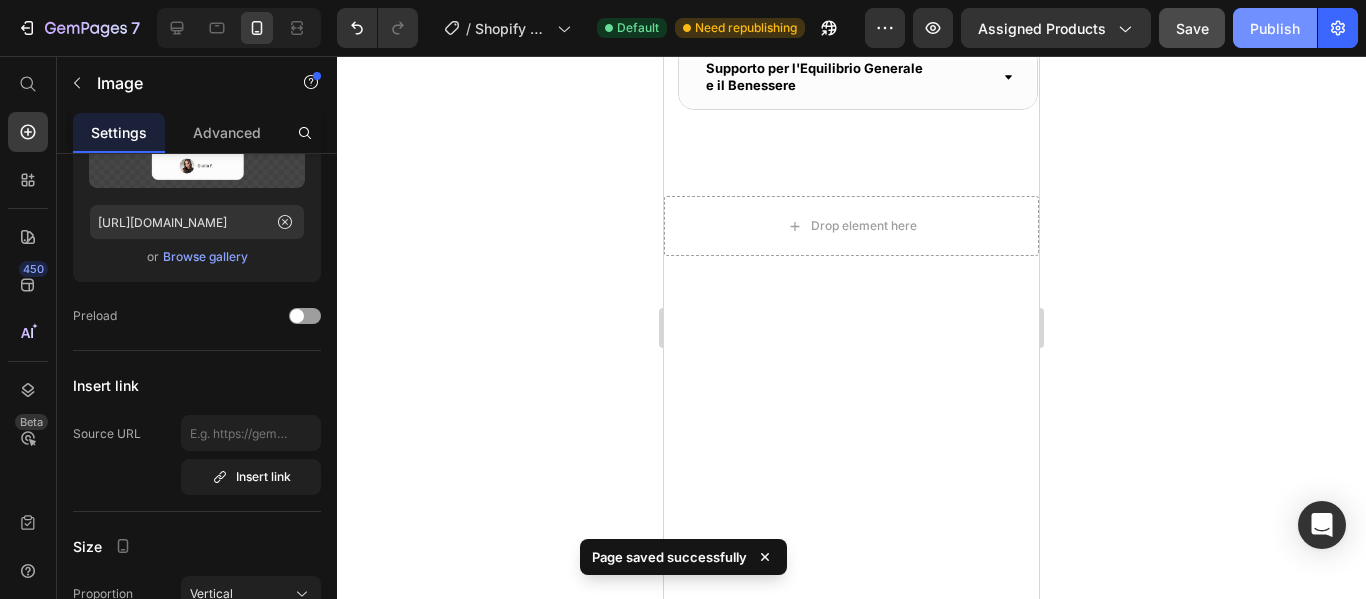 drag, startPoint x: 1268, startPoint y: 38, endPoint x: 287, endPoint y: 89, distance: 982.32477 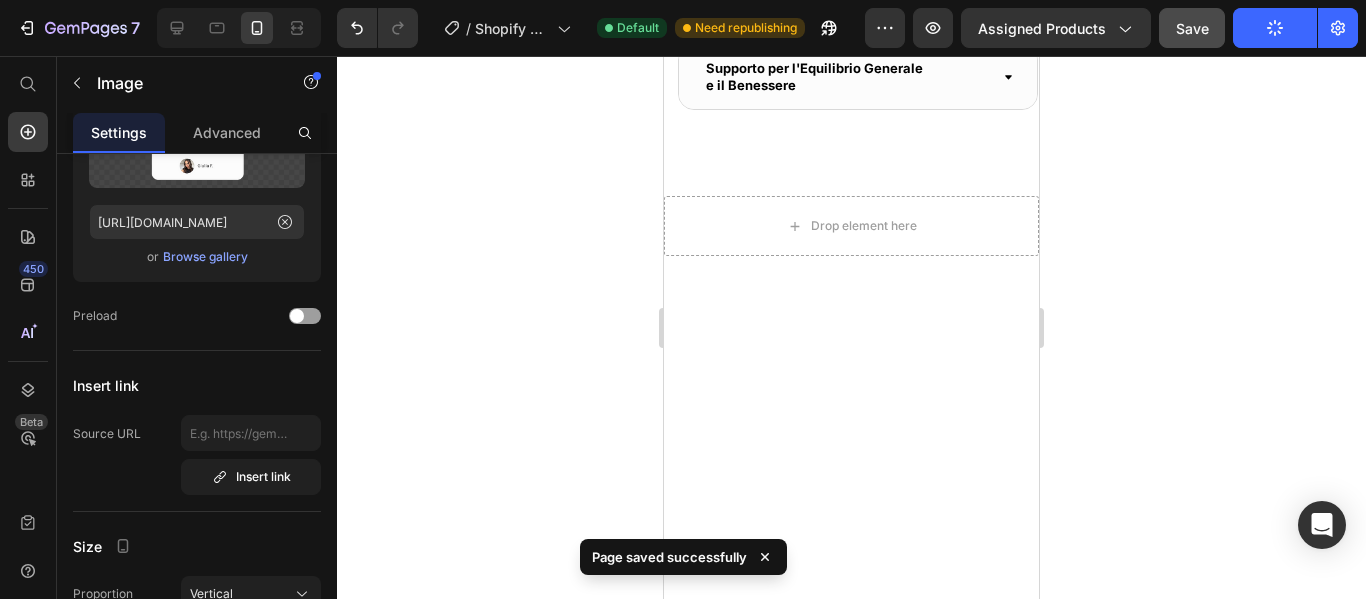 scroll, scrollTop: 3559, scrollLeft: 0, axis: vertical 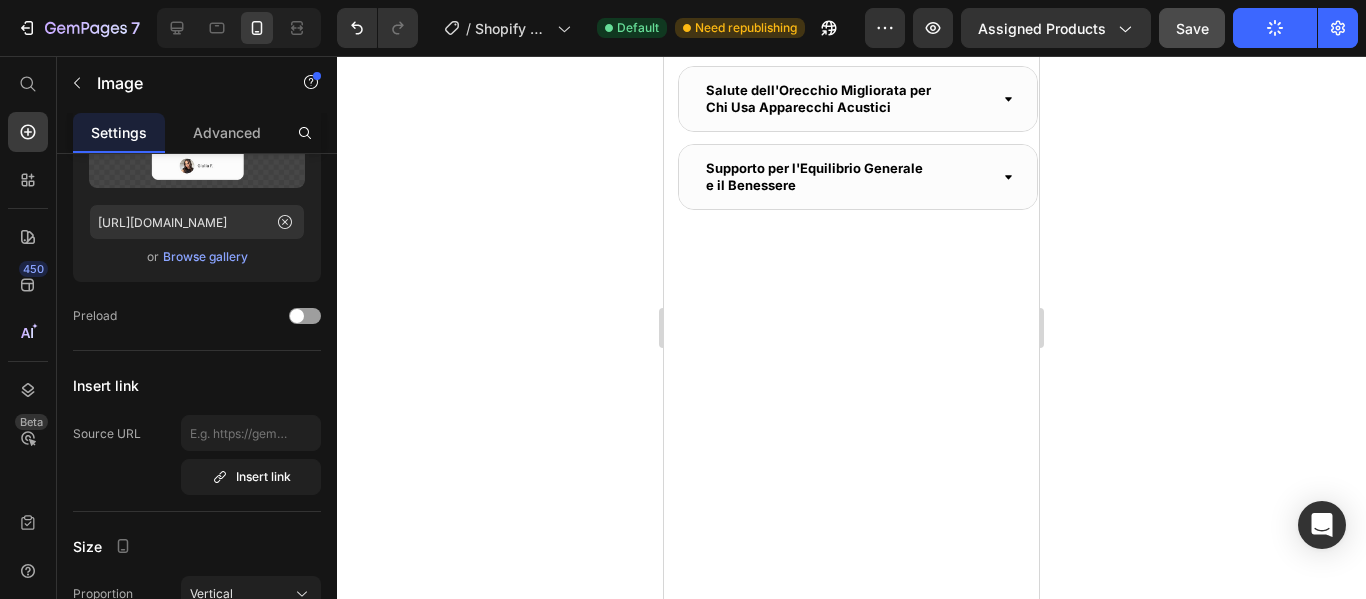click at bounding box center (574, -531) 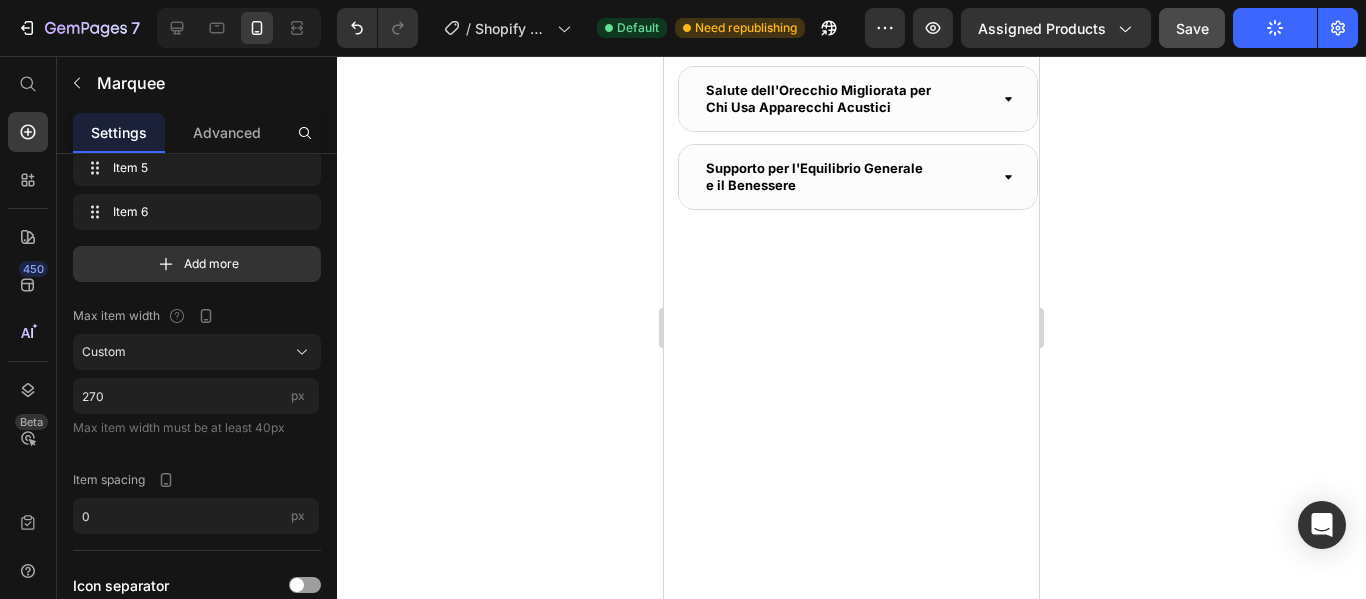 scroll, scrollTop: 0, scrollLeft: 0, axis: both 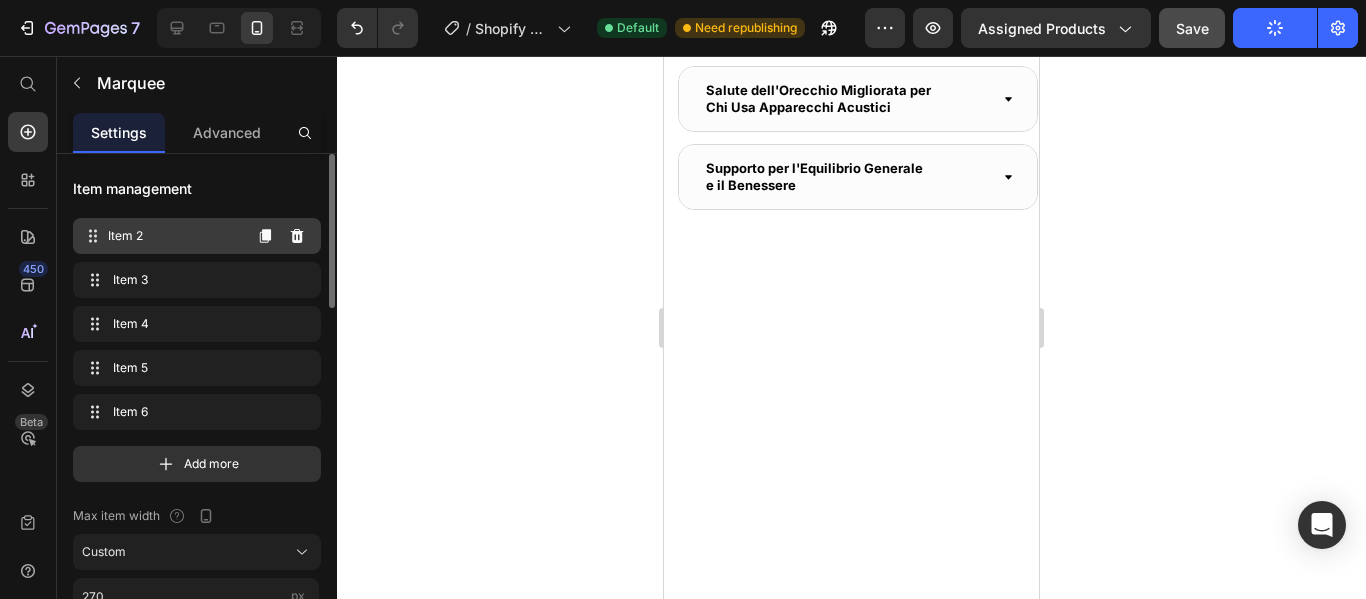 click on "Item 2" at bounding box center (174, 236) 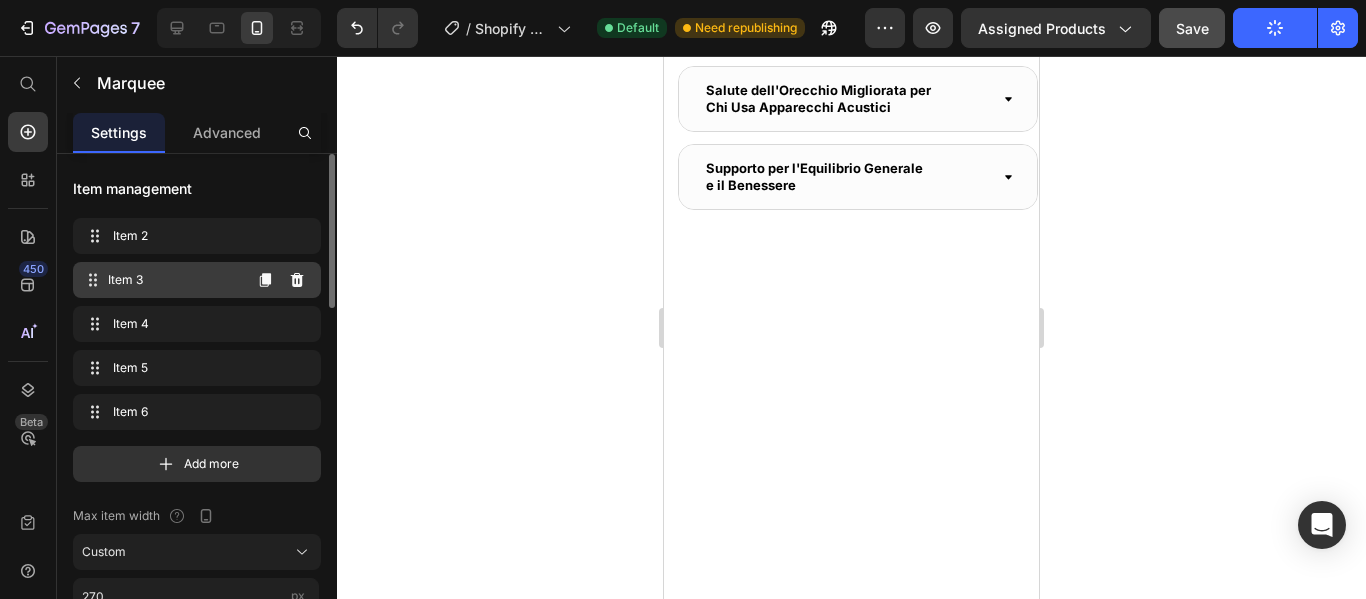 click on "Item 3 Item 3" at bounding box center [197, 280] 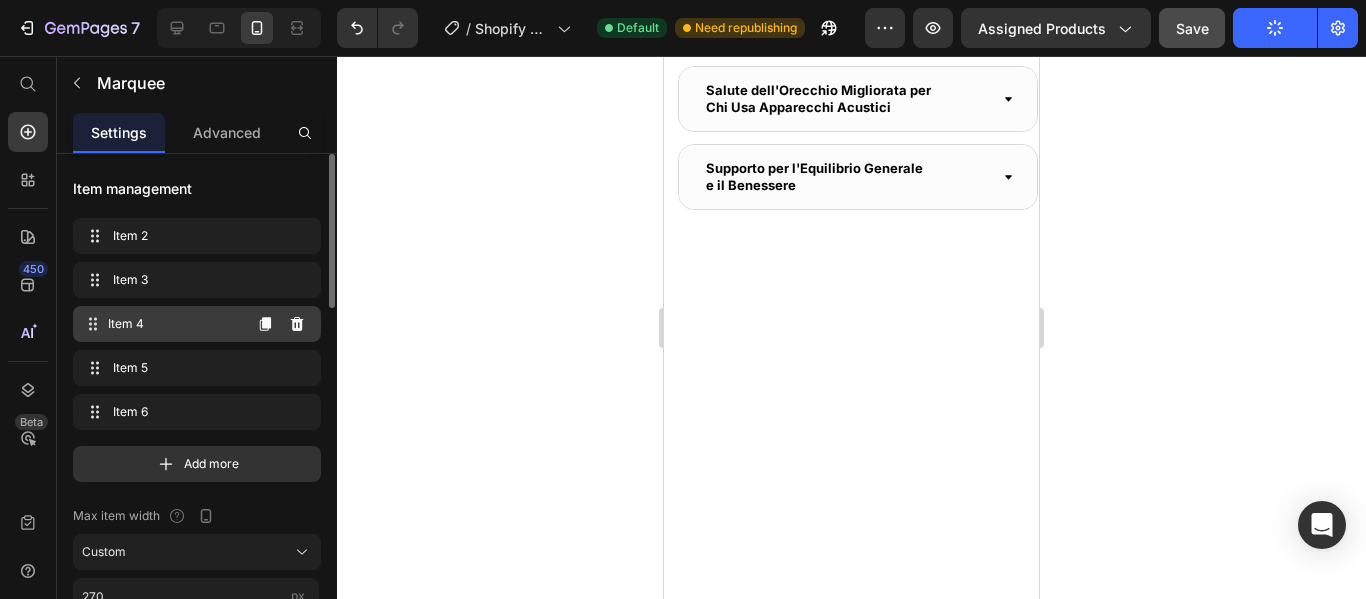 click on "Item 4" at bounding box center [174, 324] 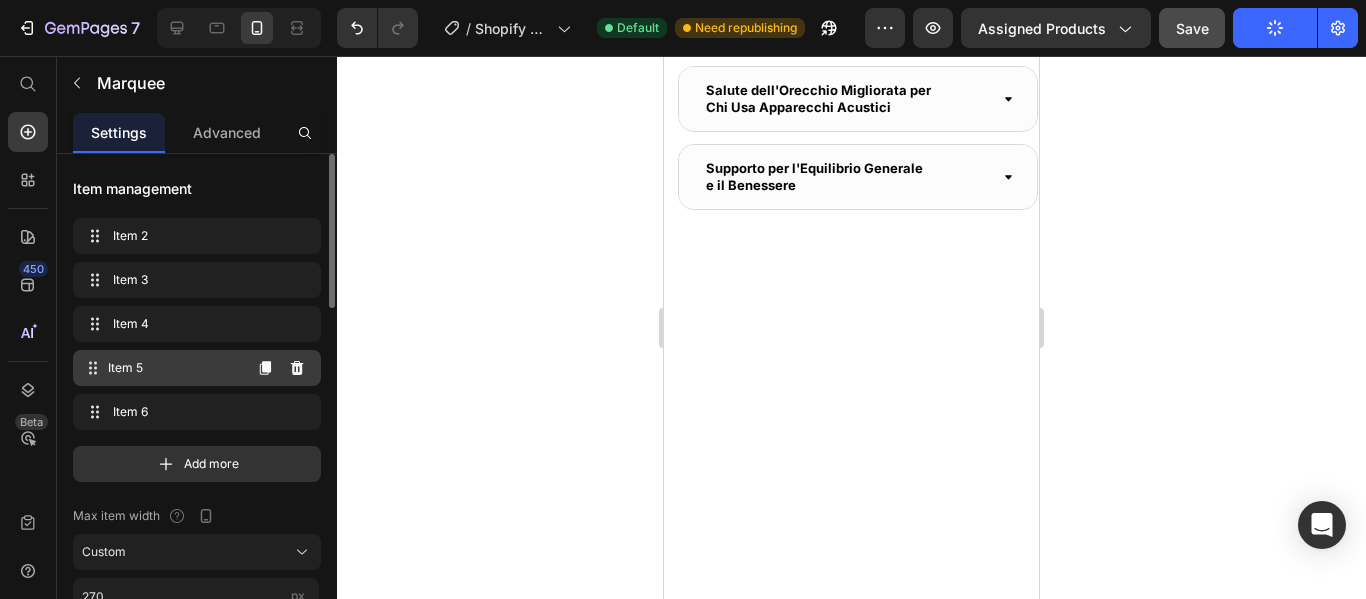 click on "Item 5" at bounding box center (174, 368) 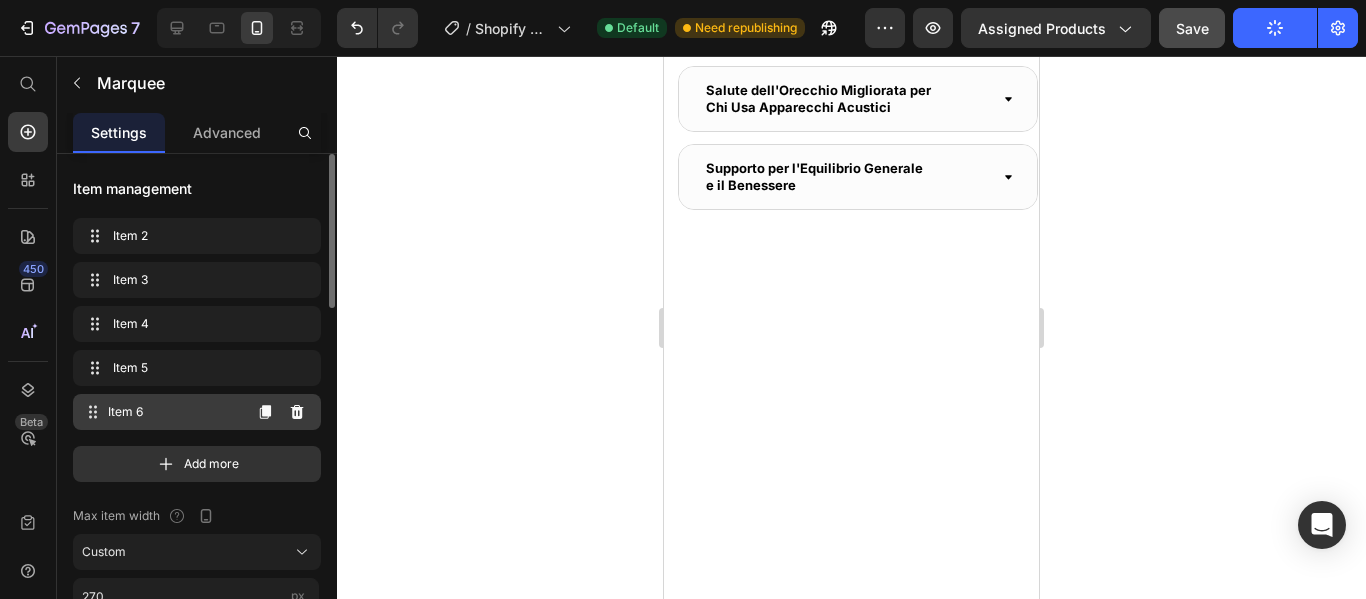 click on "Item 6" at bounding box center [174, 412] 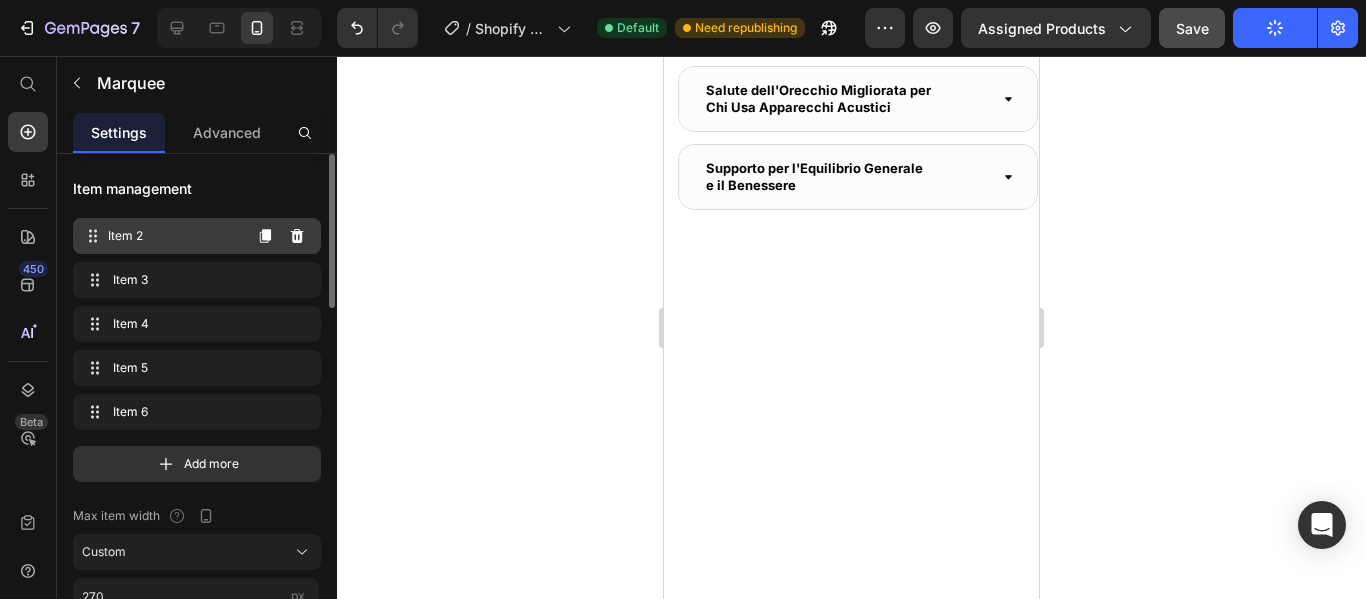 click on "Item 2" at bounding box center (174, 236) 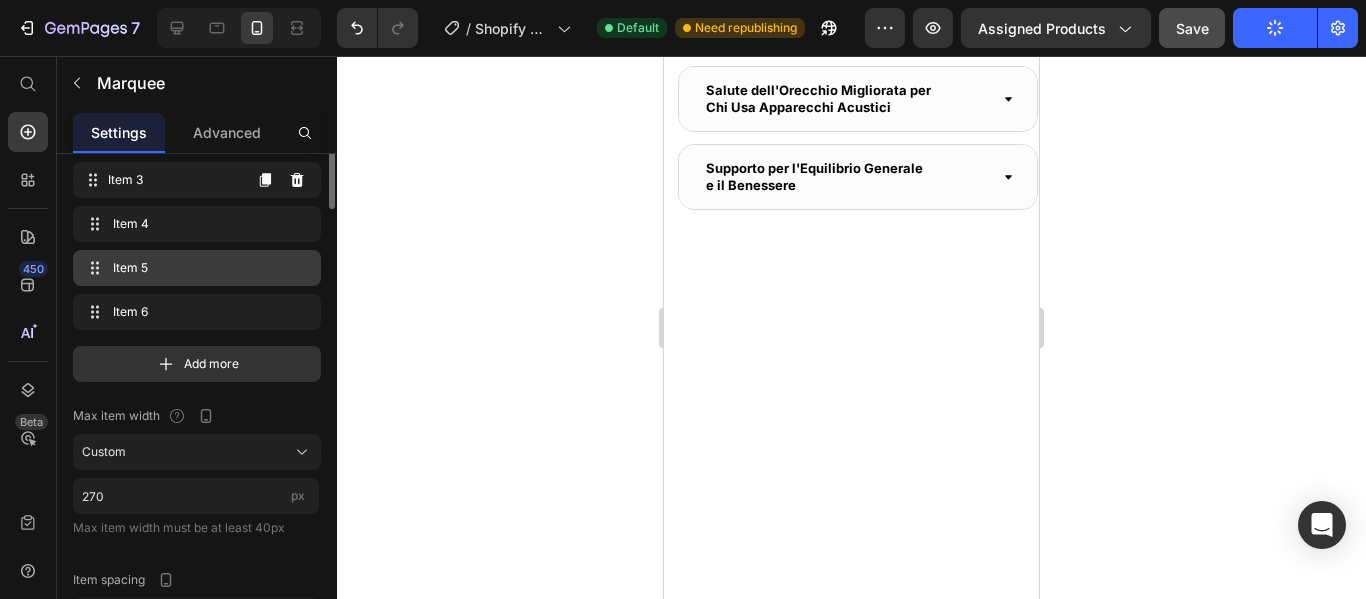 scroll, scrollTop: 0, scrollLeft: 0, axis: both 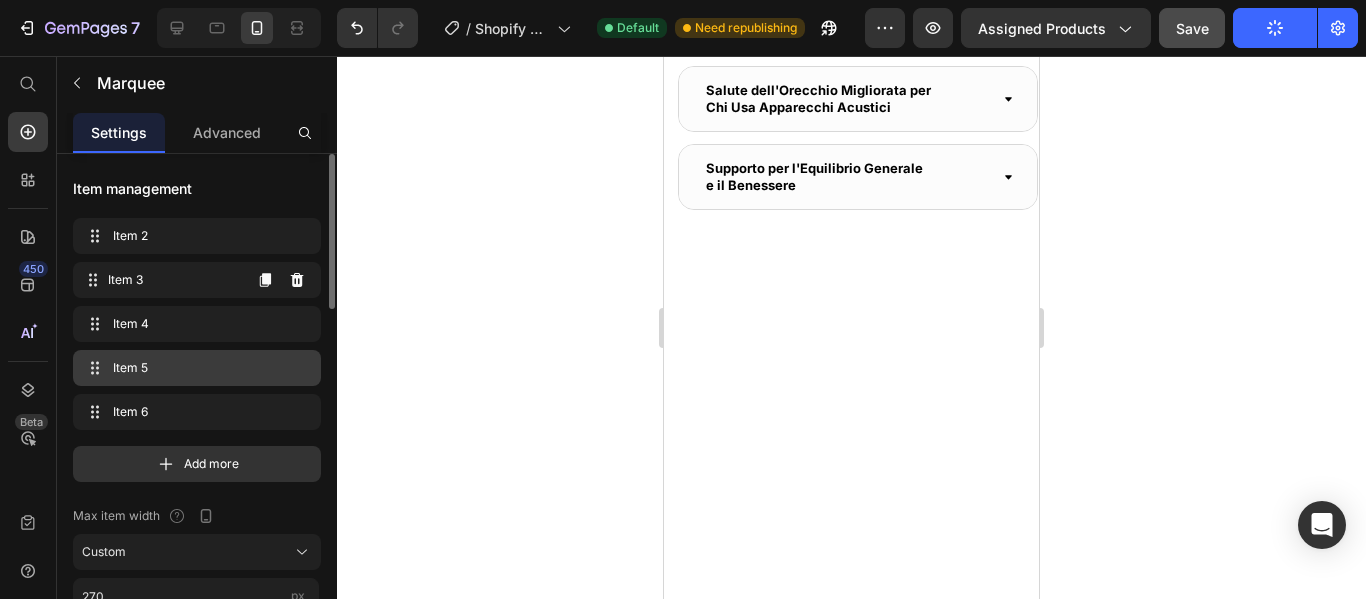 click on "Item 3" at bounding box center (174, 280) 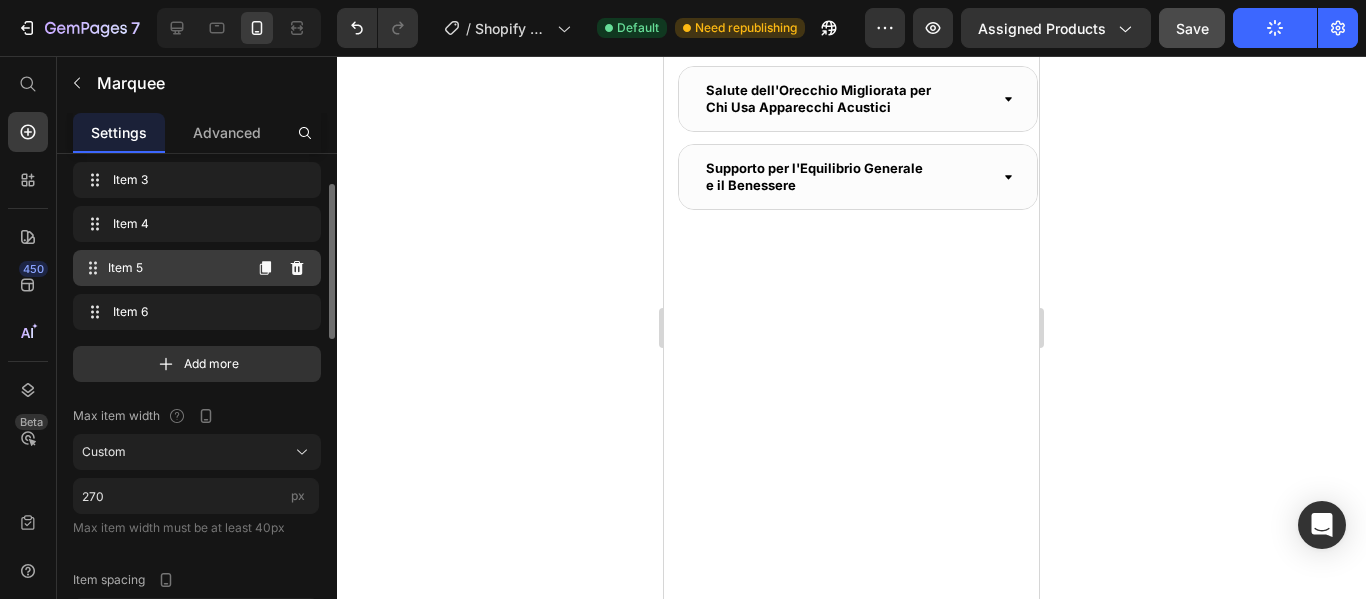 click on "Item 5 Item 5" at bounding box center (161, 268) 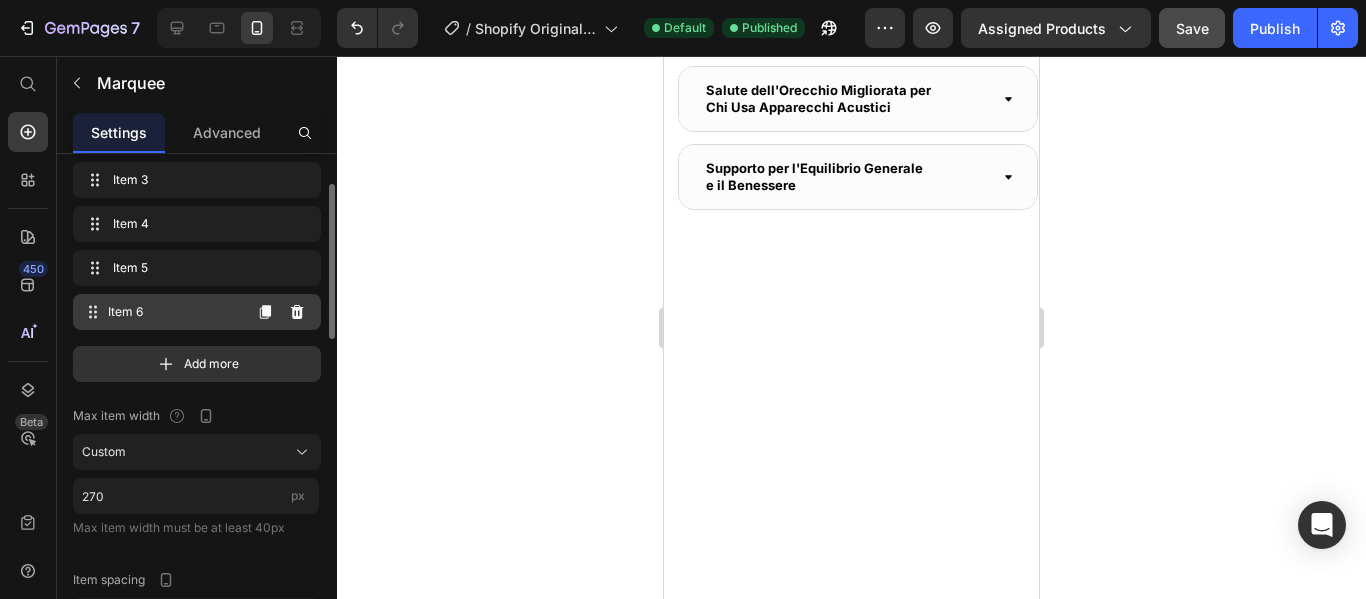 click on "Item 6 Item 6" at bounding box center (161, 312) 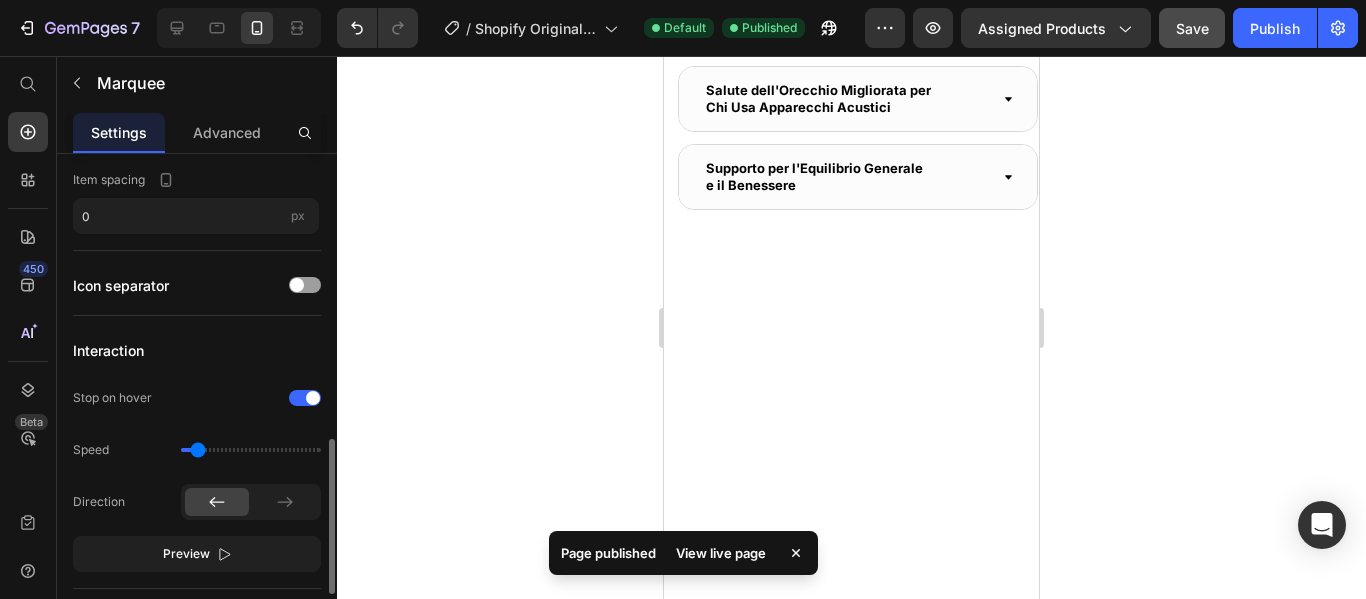 scroll, scrollTop: 600, scrollLeft: 0, axis: vertical 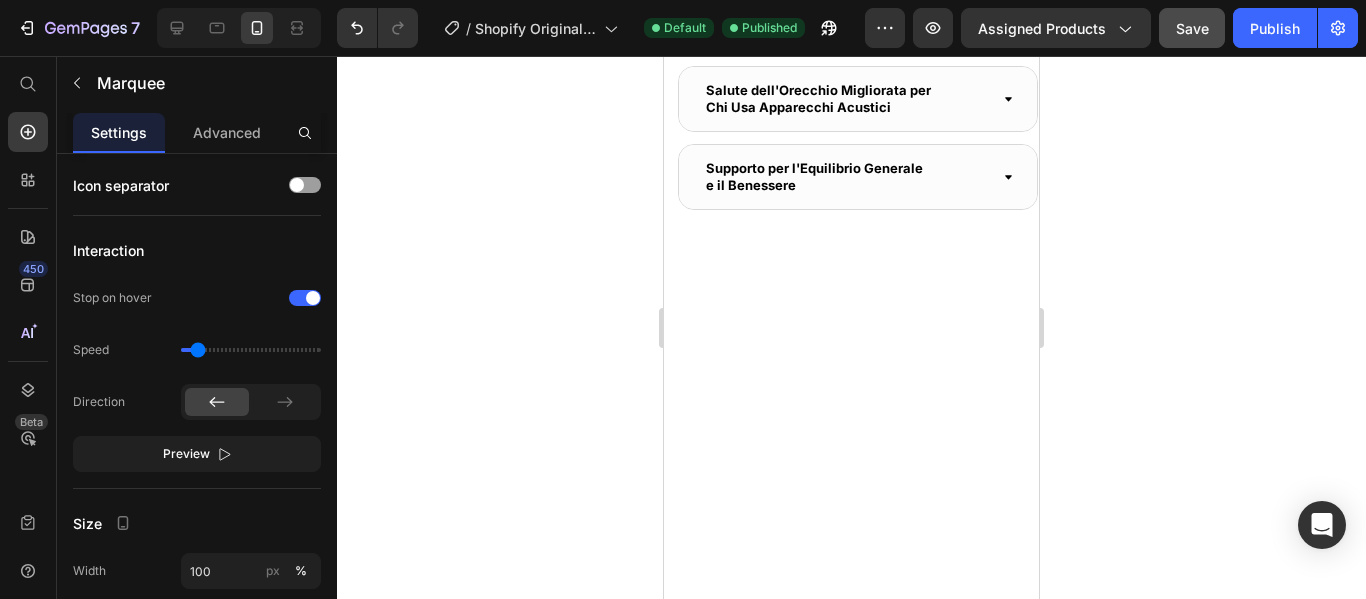 click on "Image Image Image Image Image Image Image Image Image Image Marquee   0" at bounding box center (851, -537) 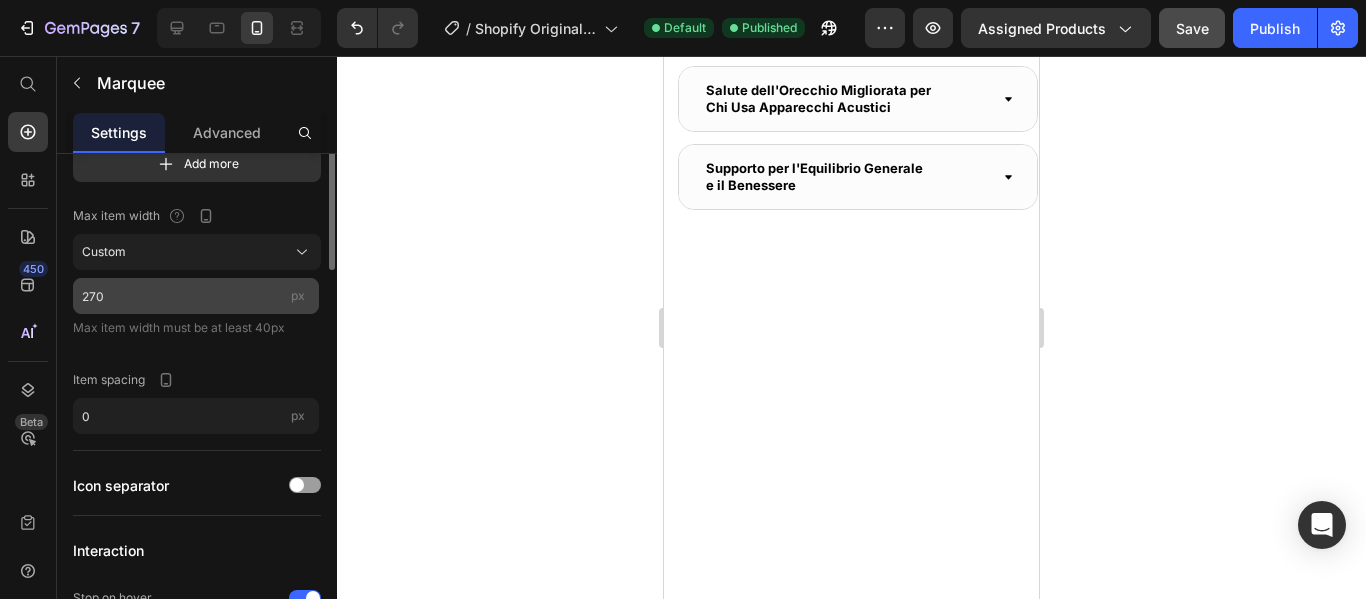 scroll, scrollTop: 0, scrollLeft: 0, axis: both 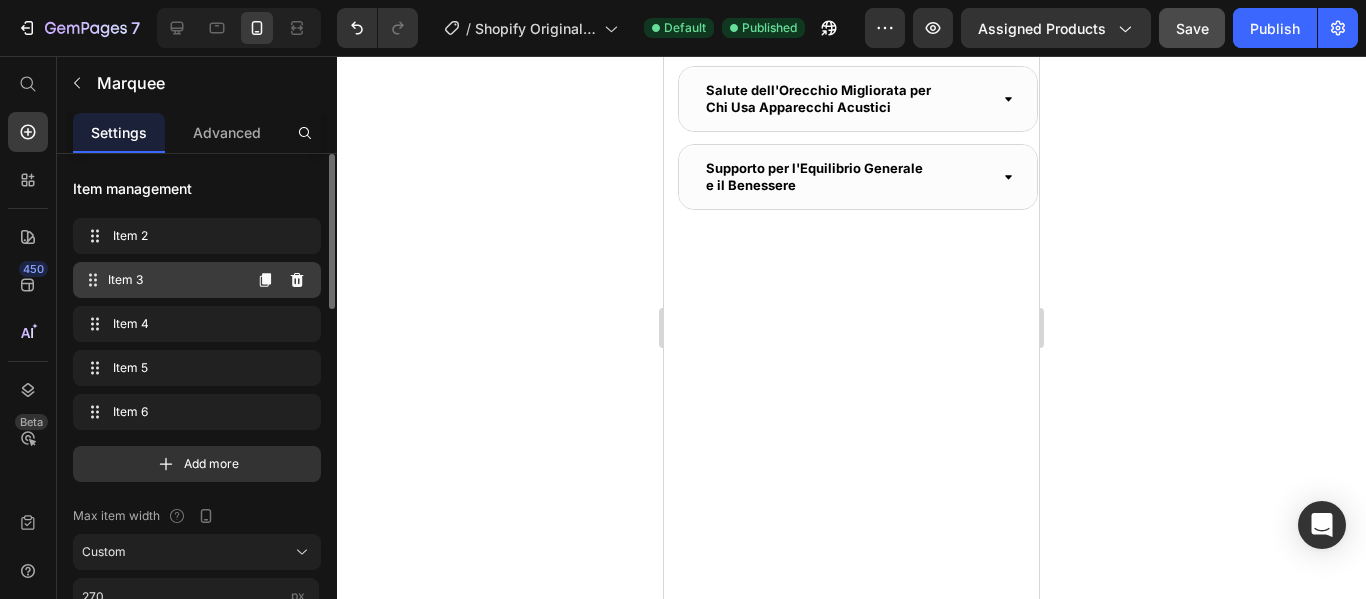 click on "Item 3 Item 3" at bounding box center [197, 280] 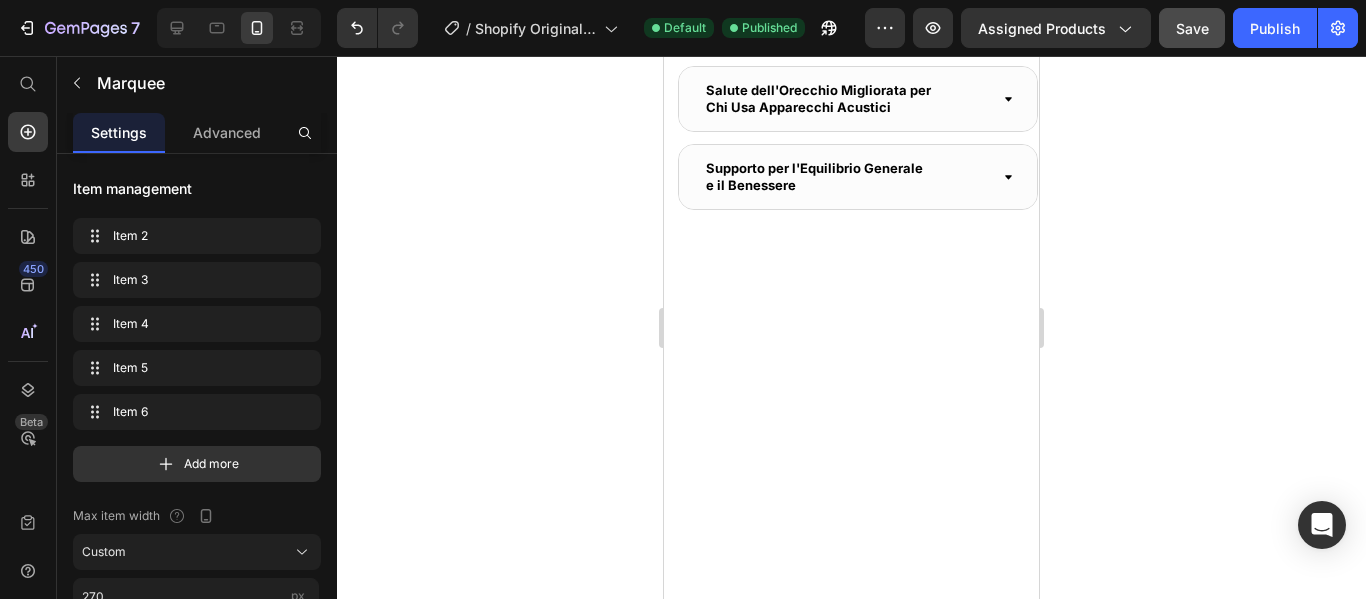click at bounding box center [843, -531] 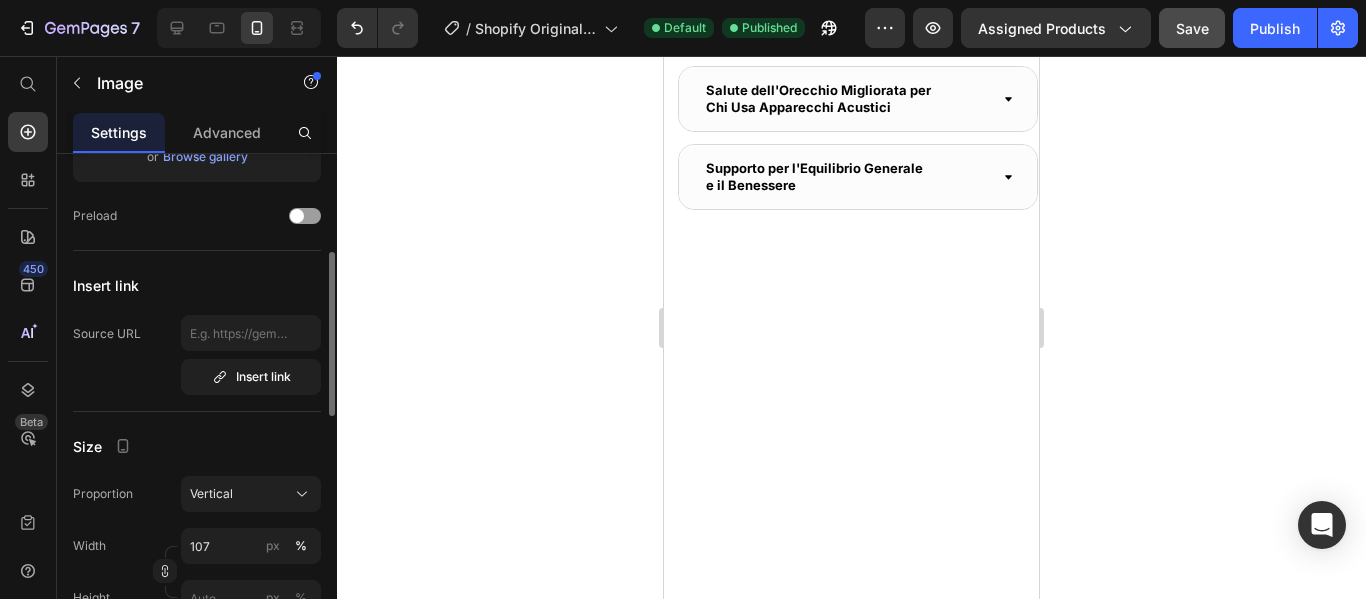 scroll, scrollTop: 400, scrollLeft: 0, axis: vertical 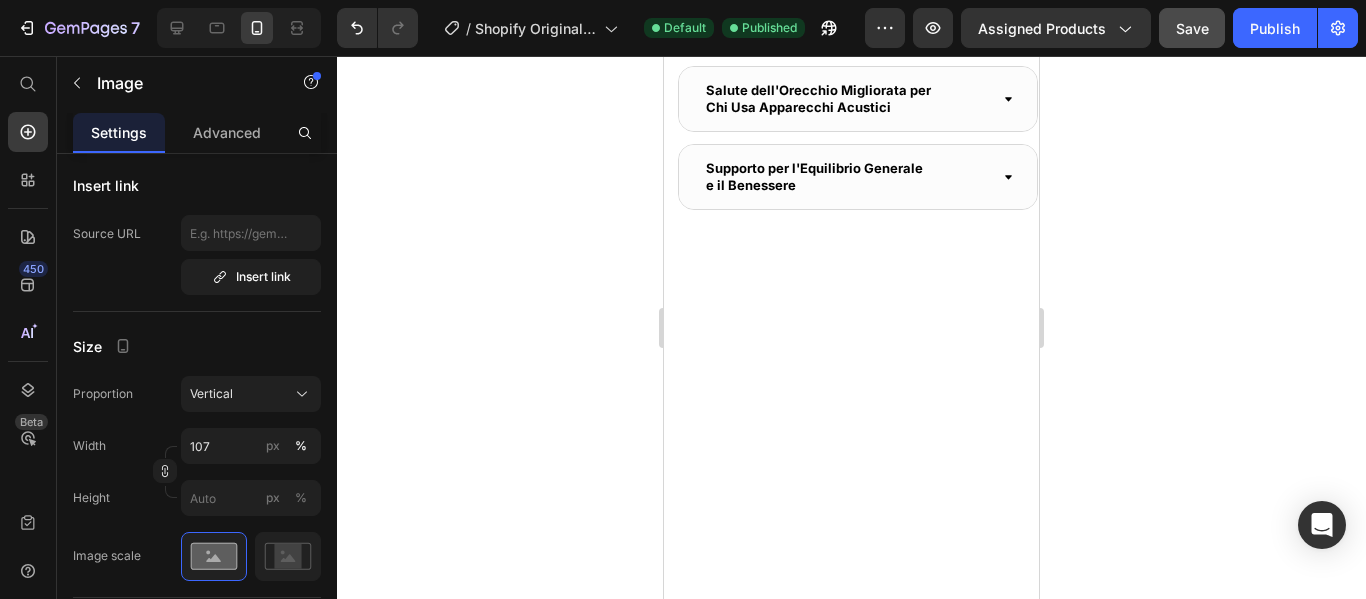 click at bounding box center [1098, -531] 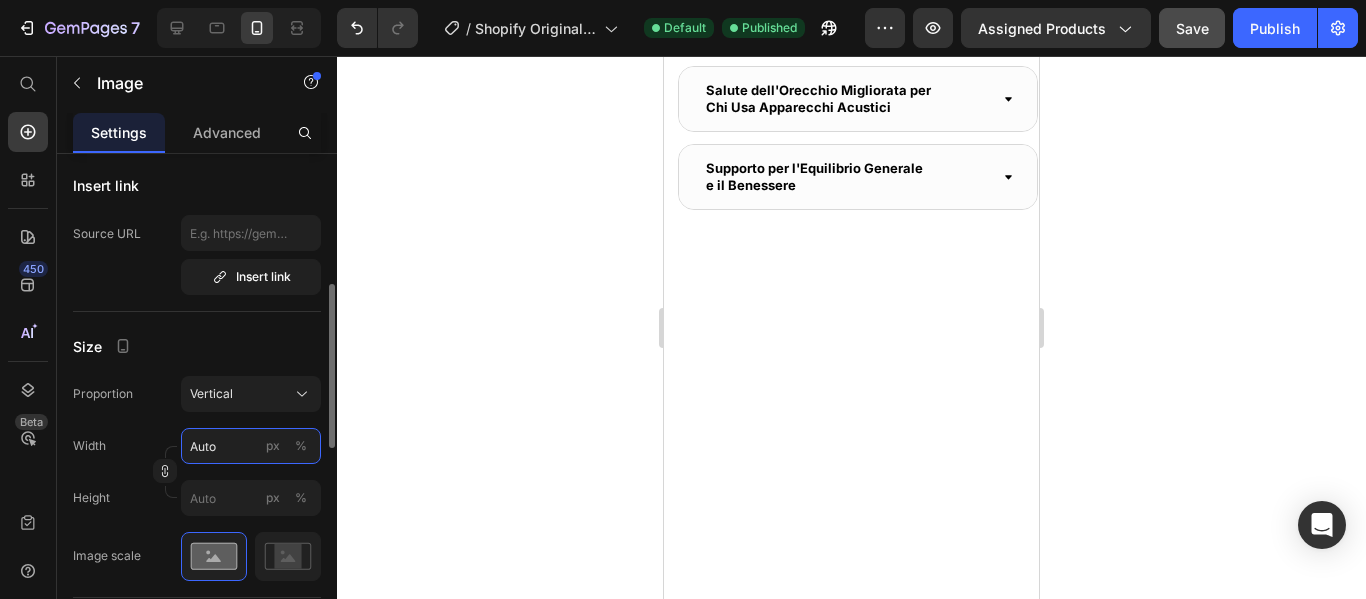 click on "Auto" at bounding box center (251, 446) 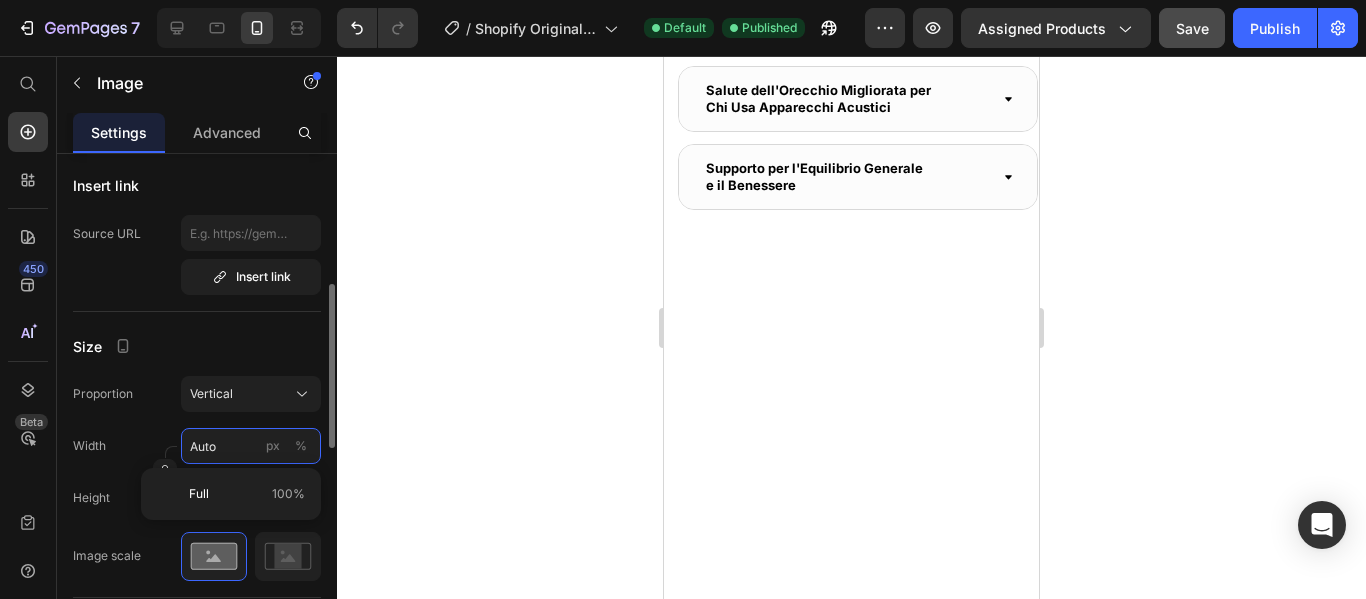 type on "1" 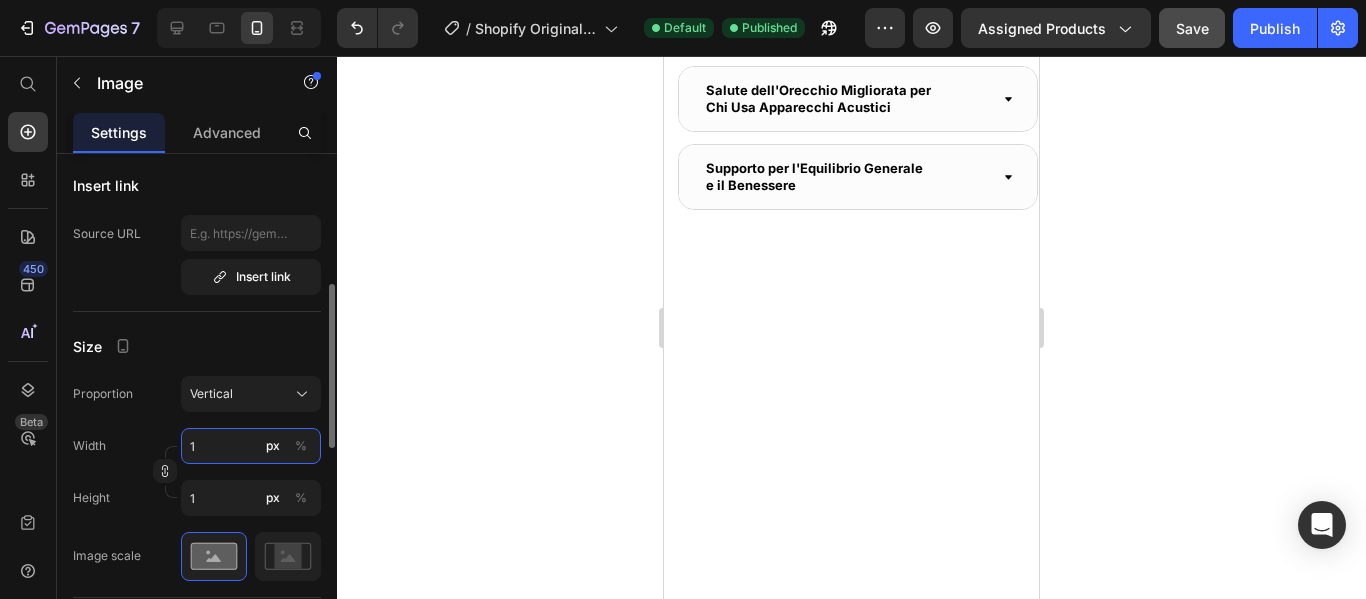 type on "10" 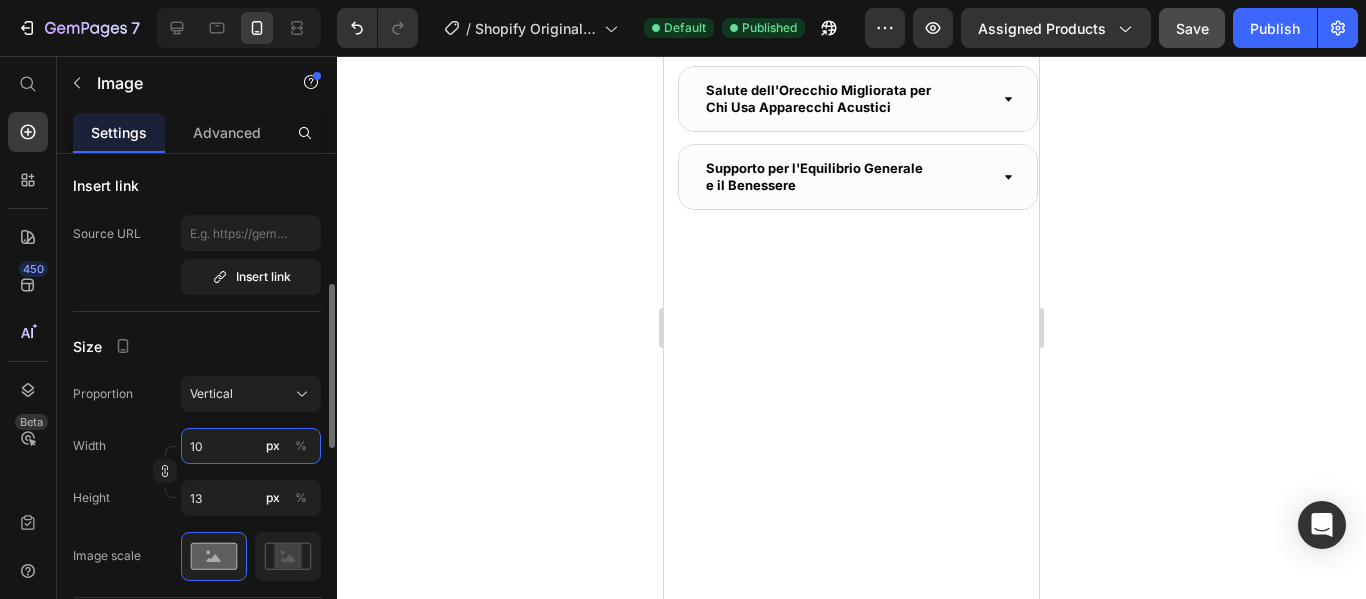 type on "107" 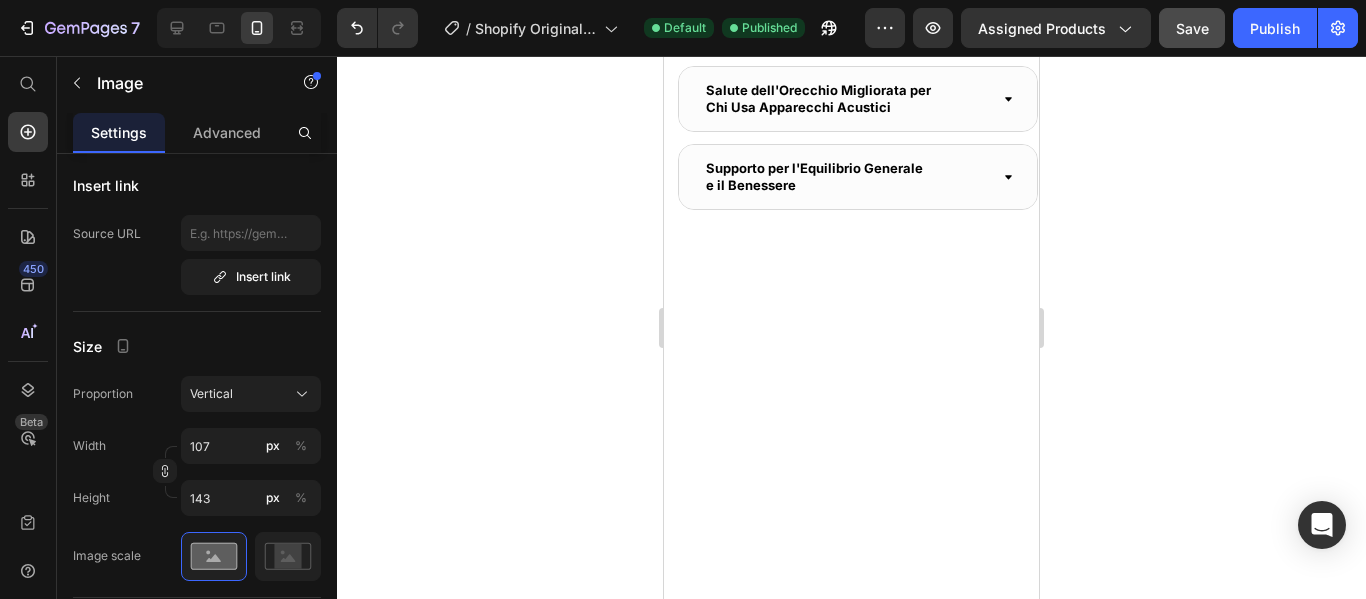 click at bounding box center [573, -531] 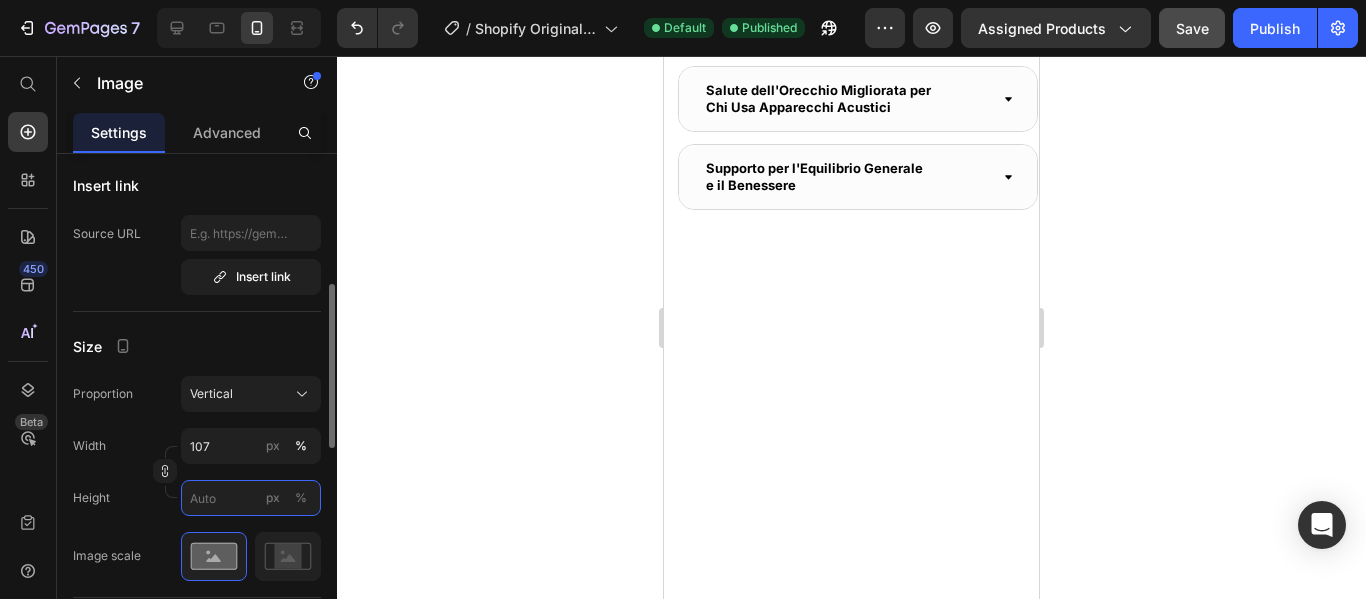 click on "px %" at bounding box center (251, 498) 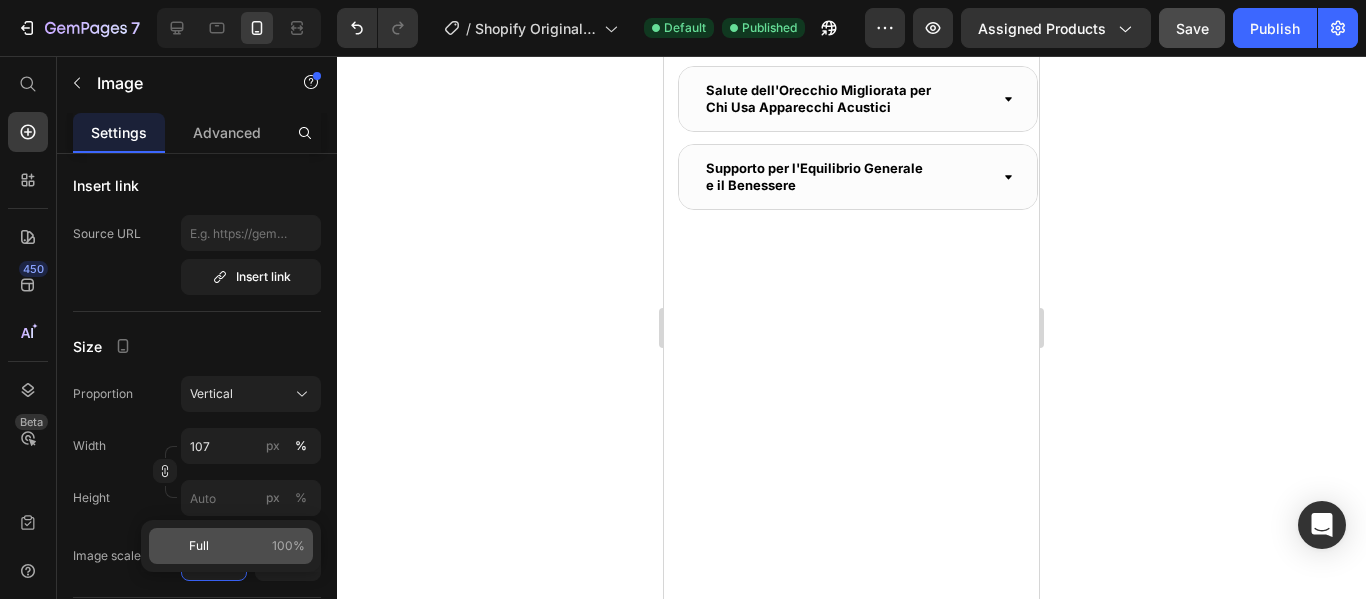 click on "Full 100%" at bounding box center [247, 546] 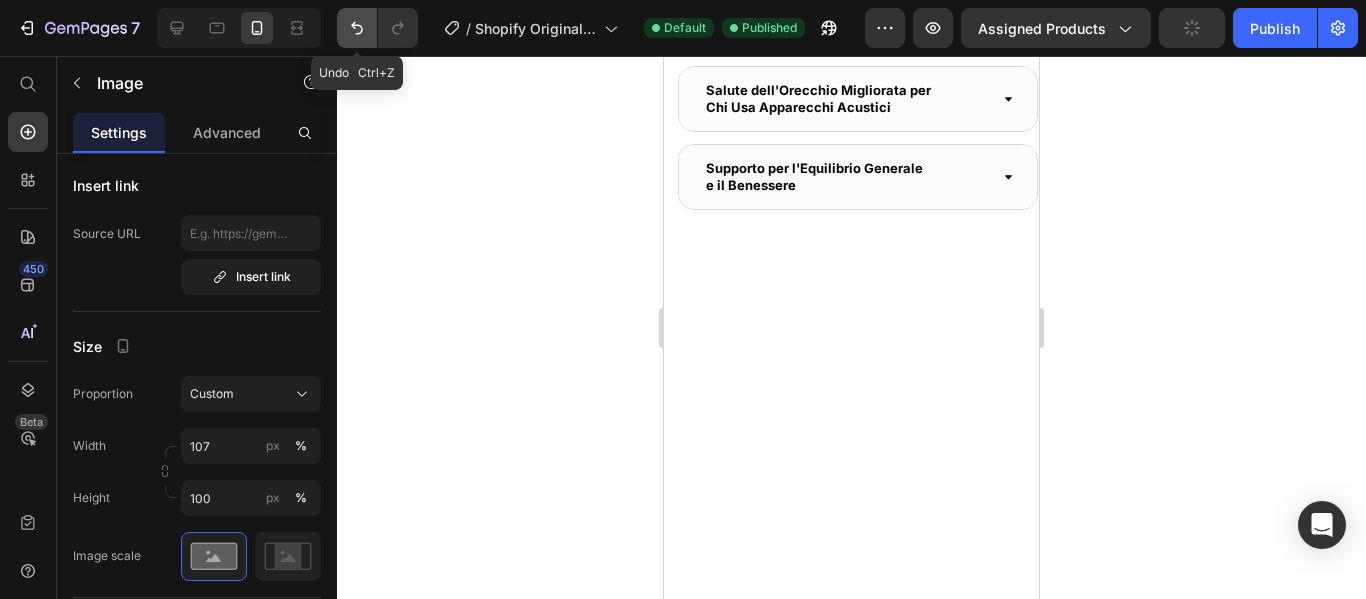 click 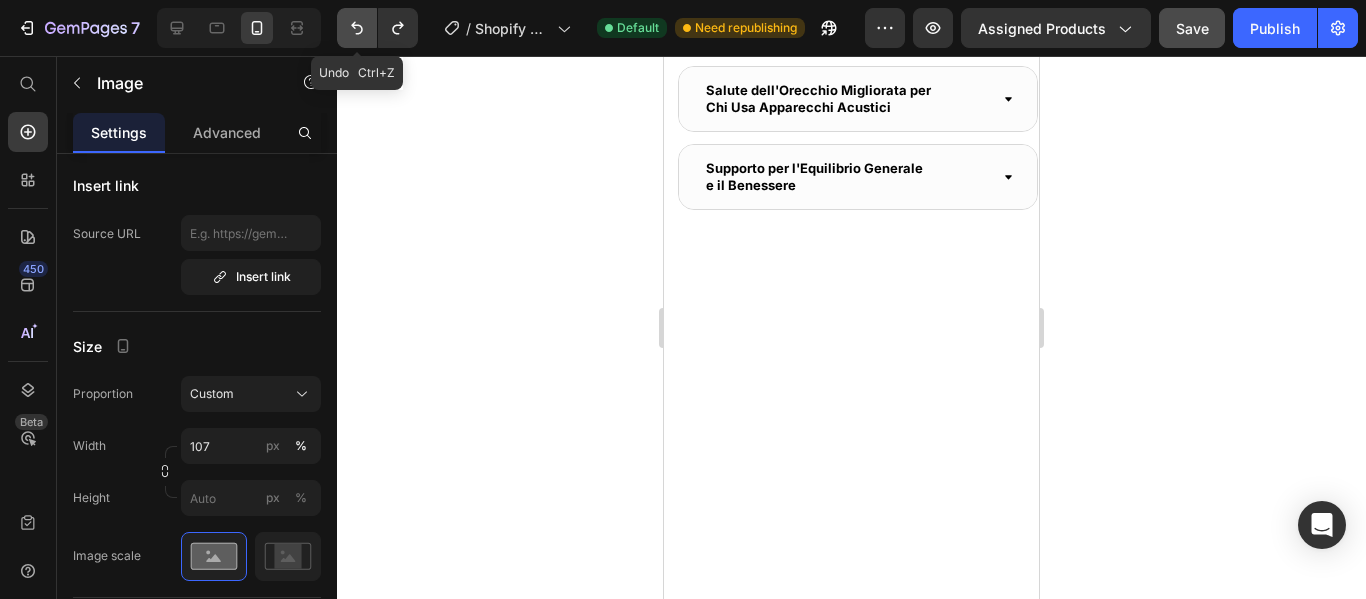 click 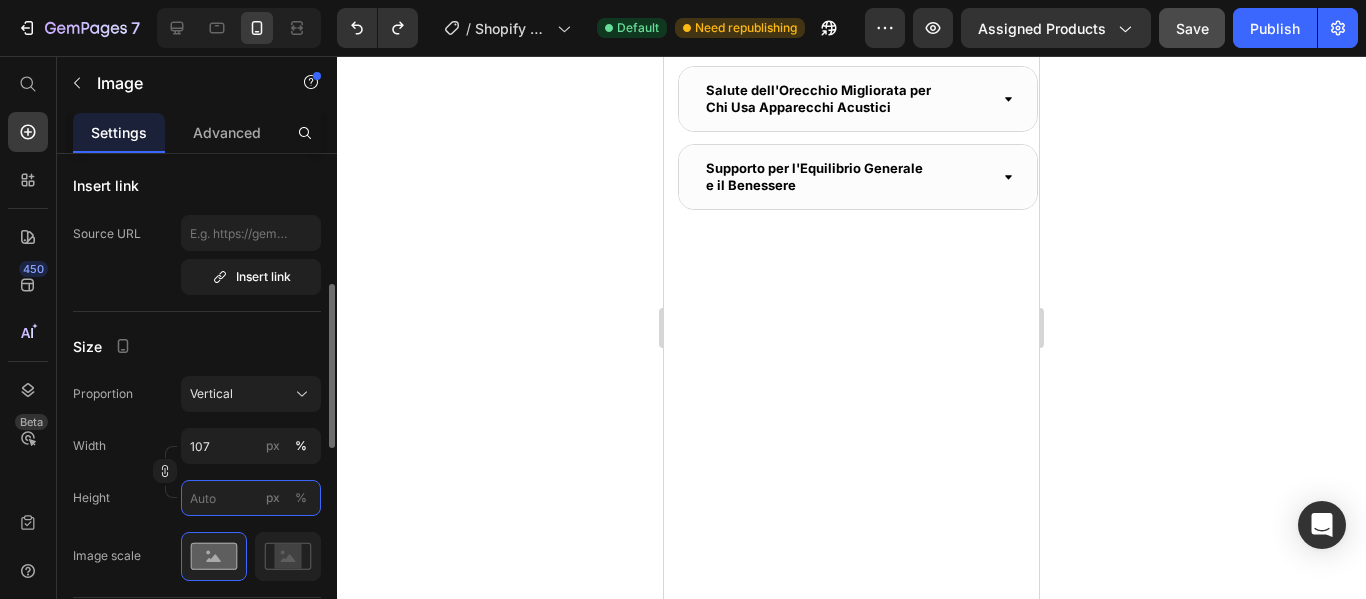 click on "px %" at bounding box center [251, 498] 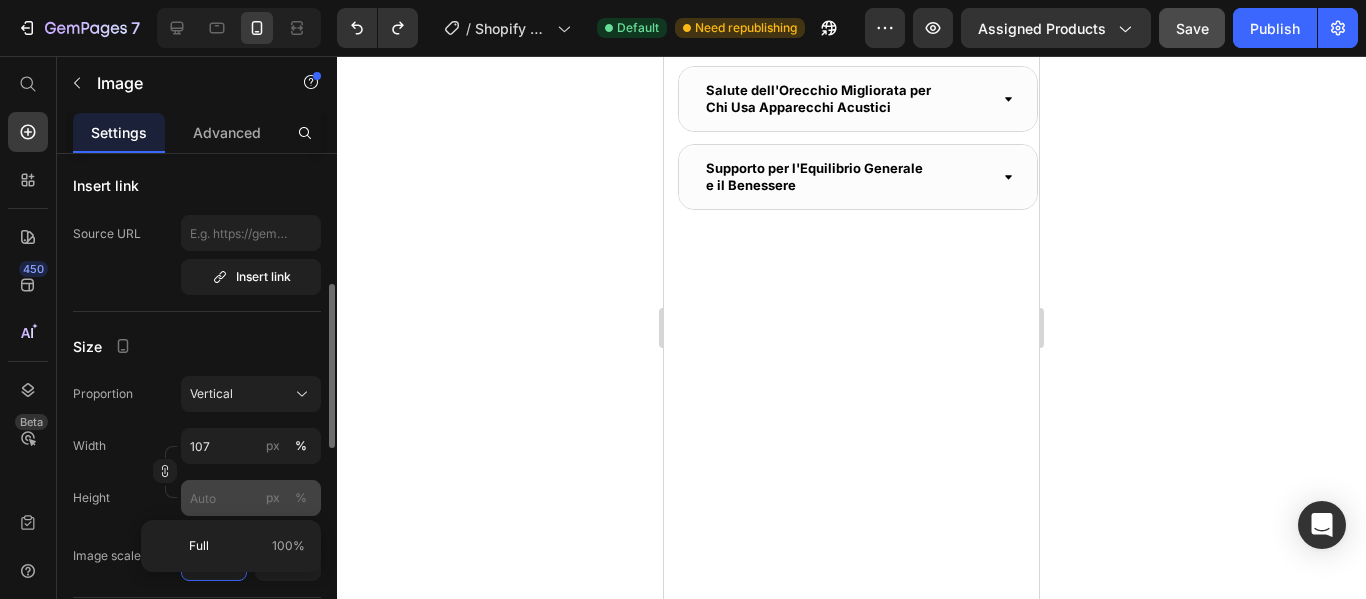 click on "px" at bounding box center (273, 498) 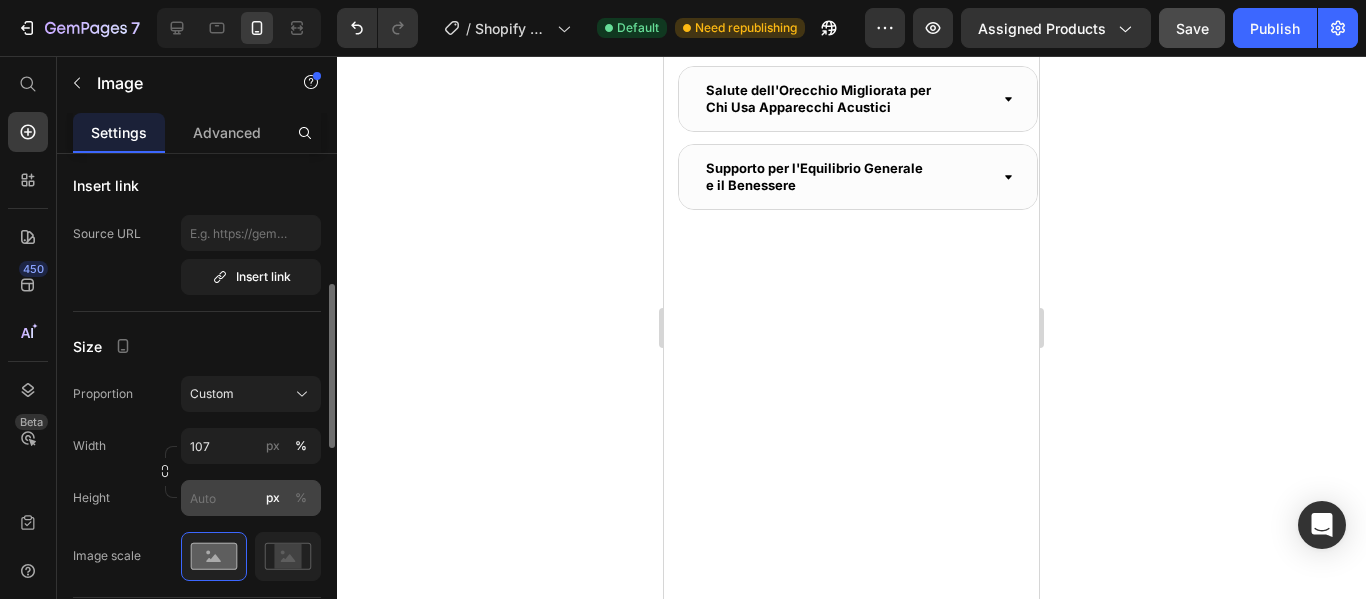 click on "%" at bounding box center [301, 498] 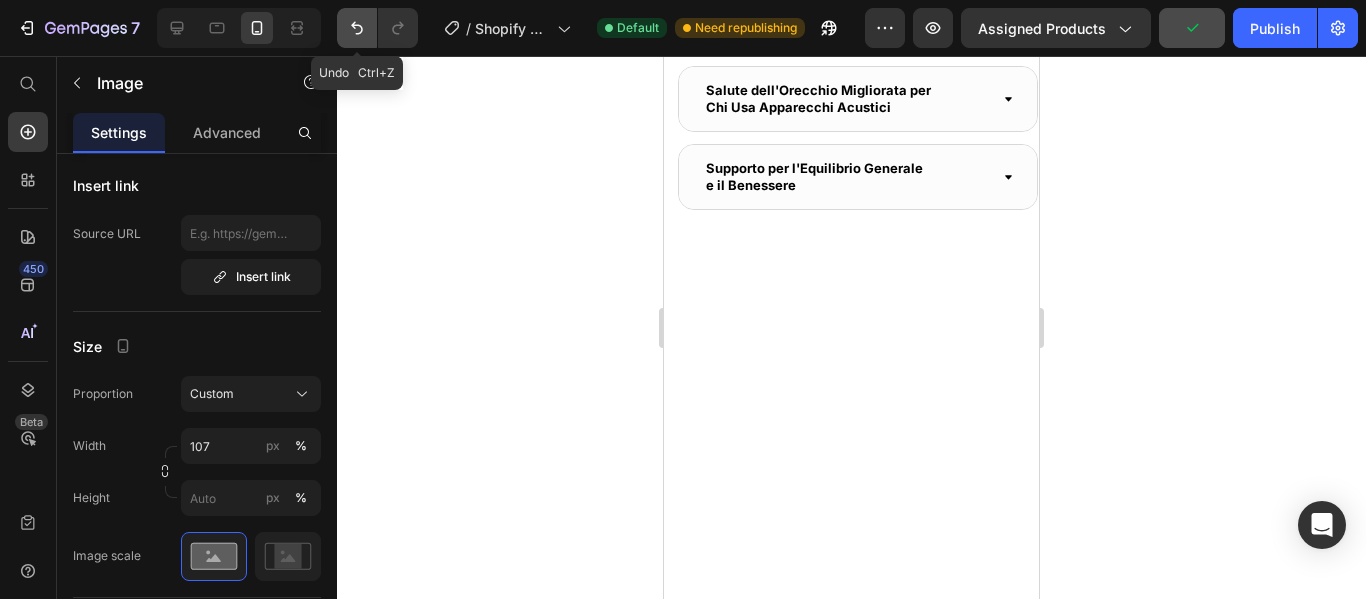 click 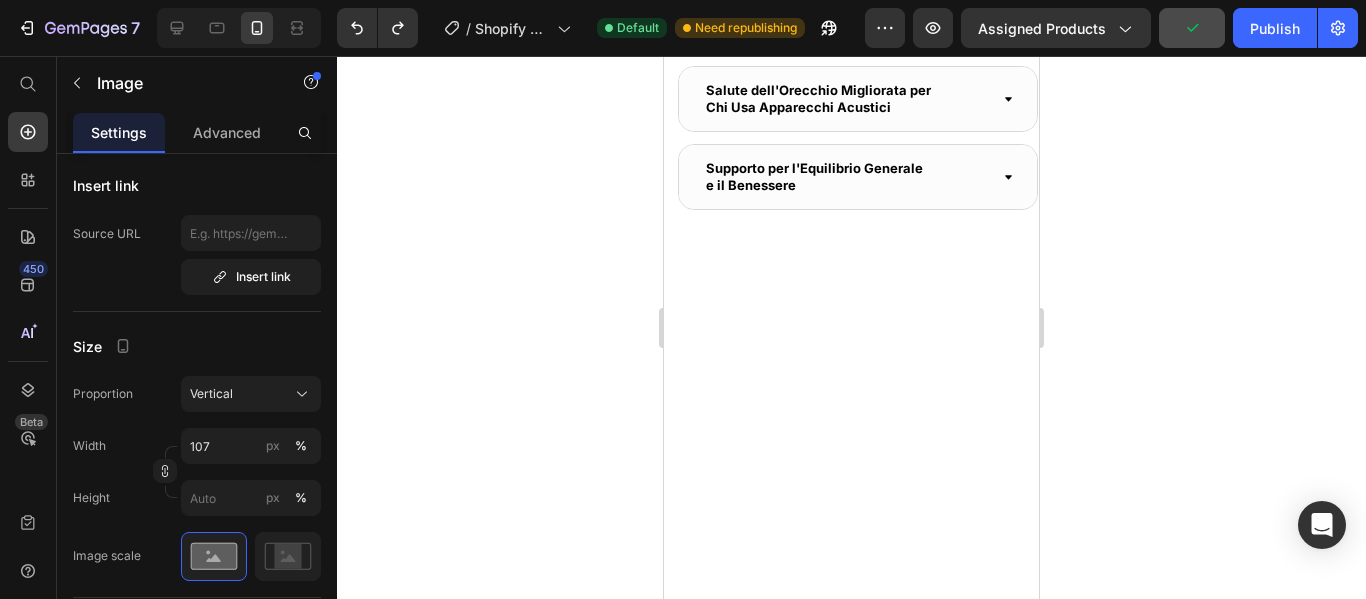click at bounding box center (573, -531) 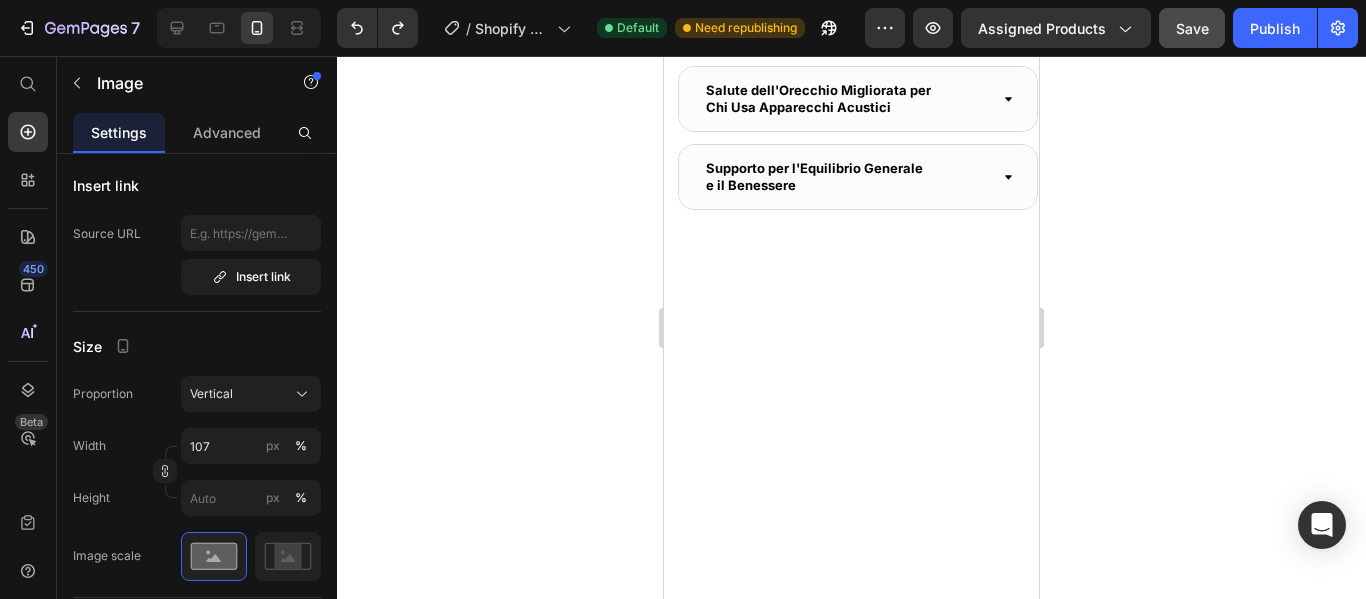 click at bounding box center (843, -531) 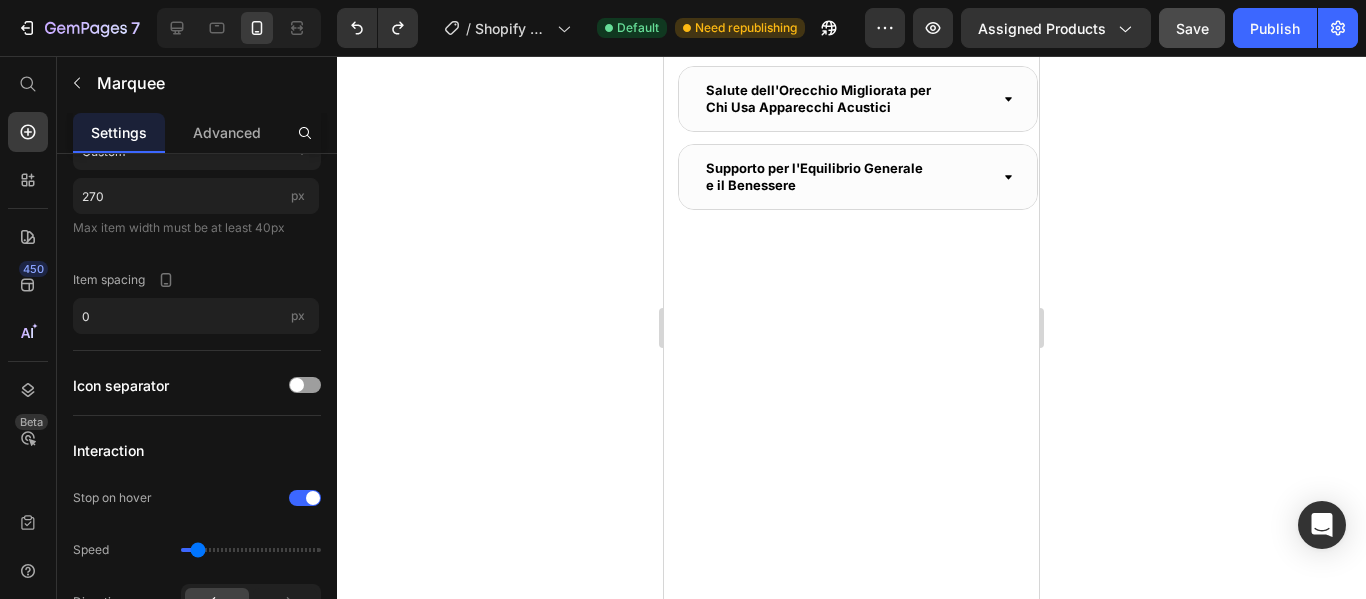 scroll, scrollTop: 0, scrollLeft: 0, axis: both 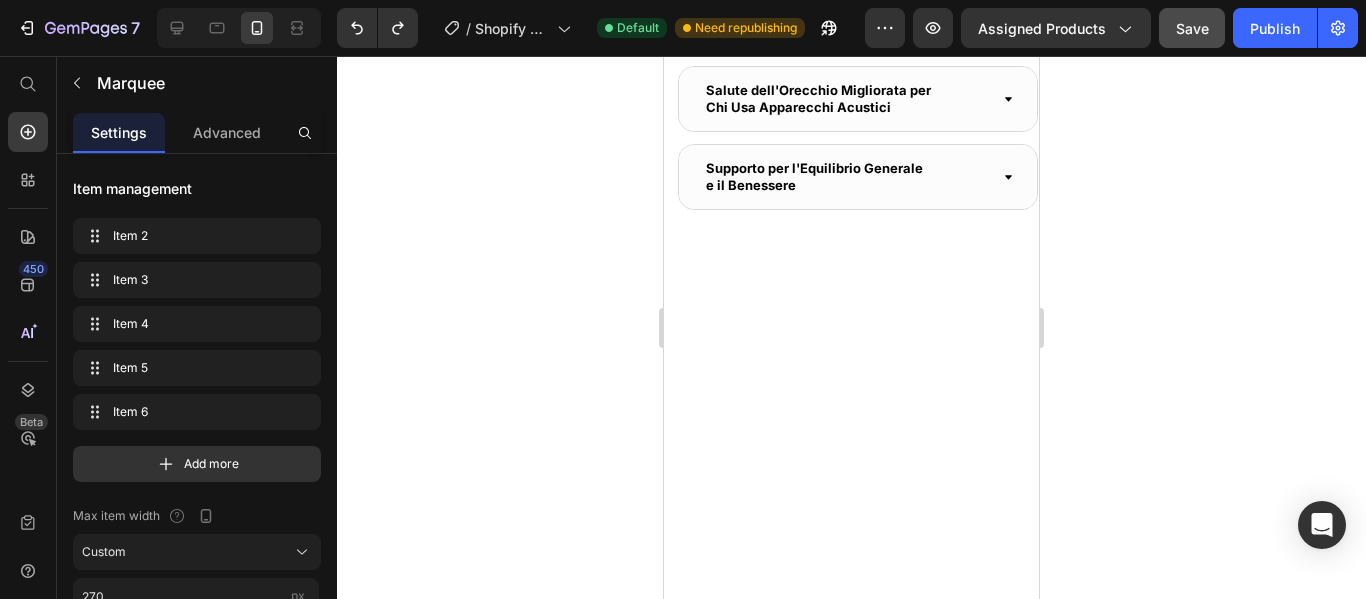 click at bounding box center (1113, -531) 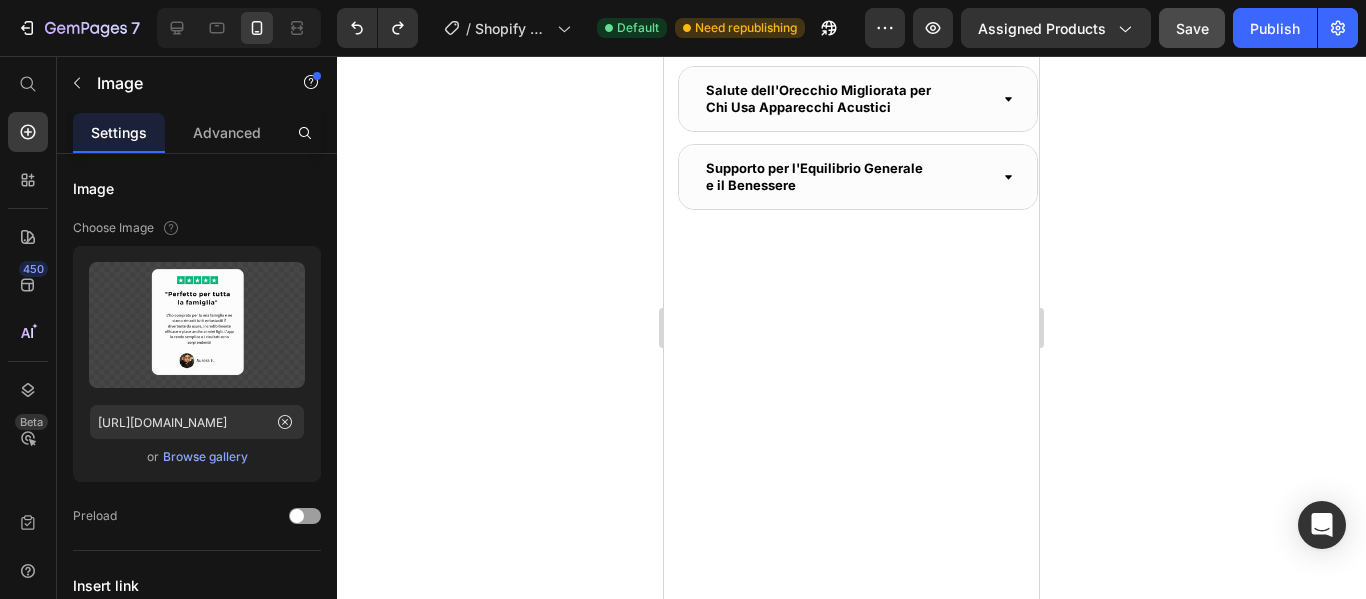 click at bounding box center [843, -531] 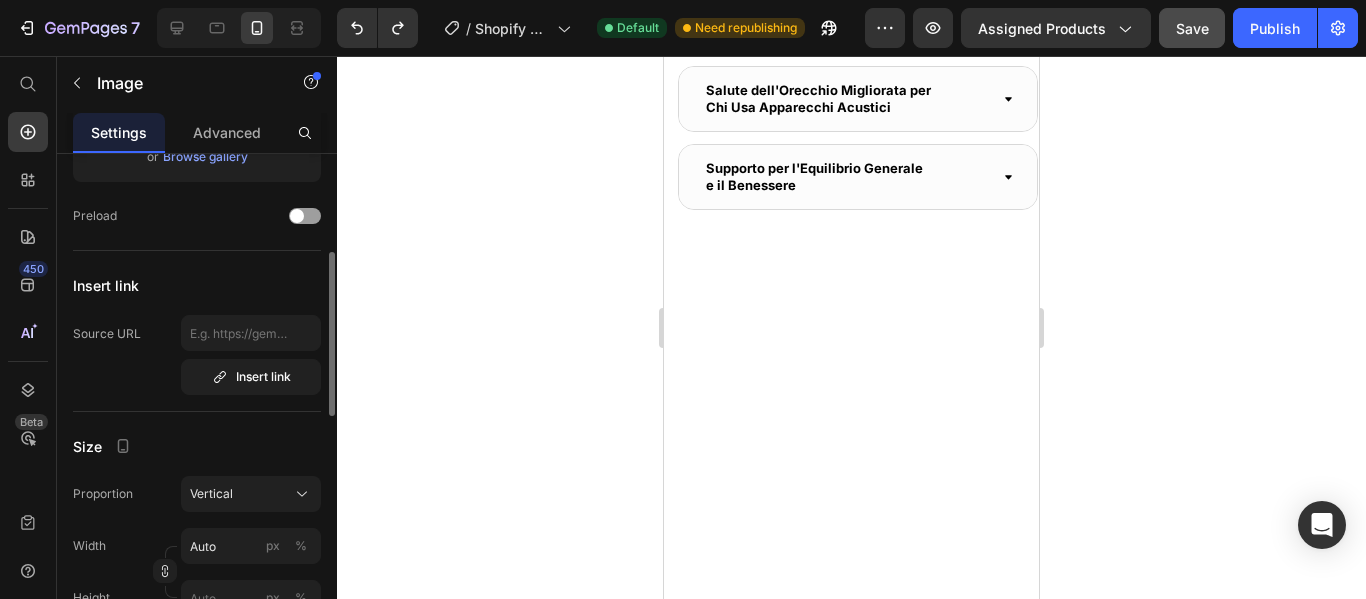 scroll, scrollTop: 400, scrollLeft: 0, axis: vertical 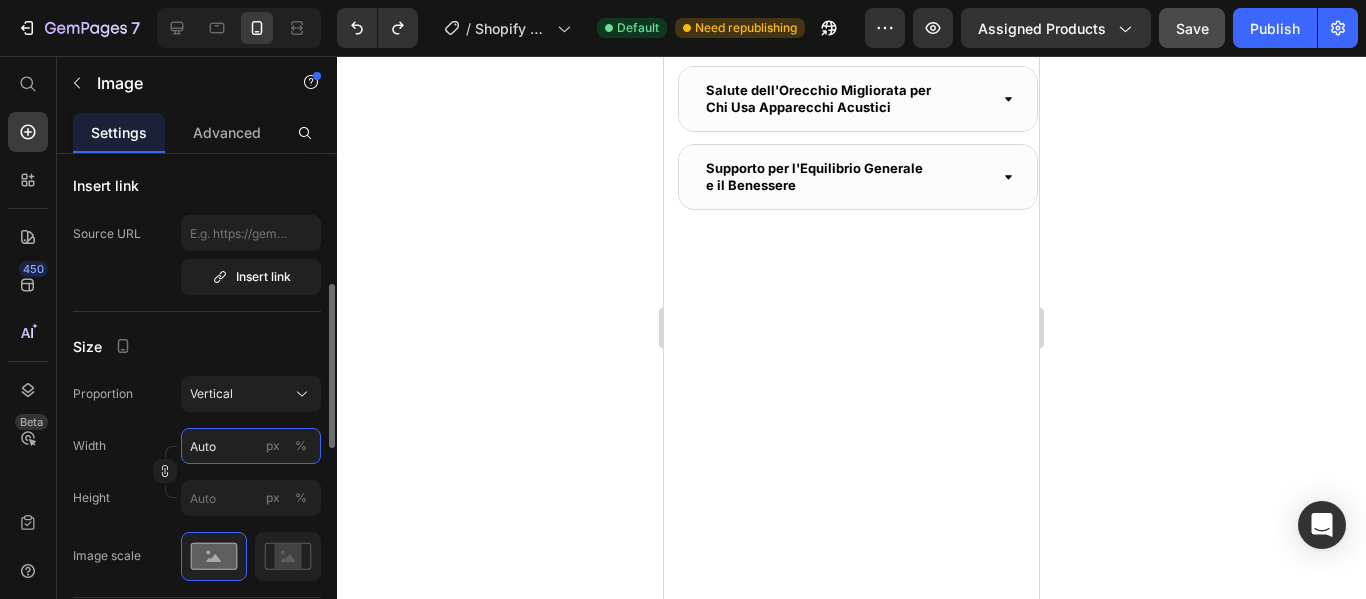 click on "Auto" at bounding box center [251, 446] 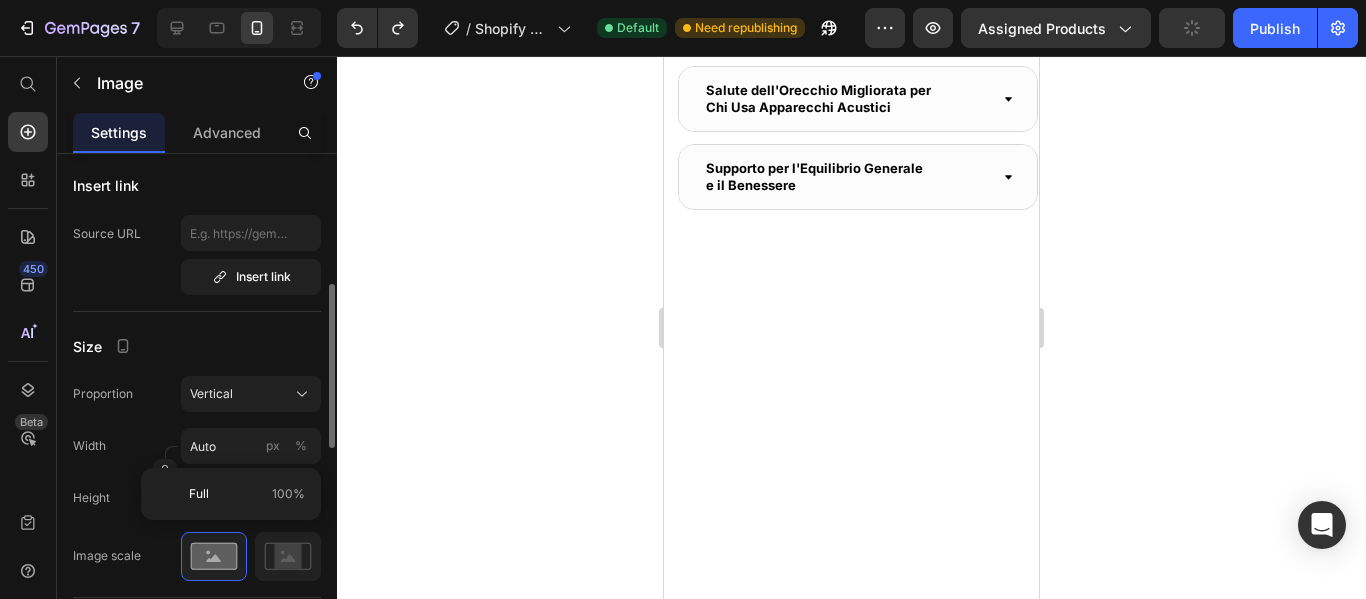 click on "Proportion Vertical Width Auto px % Height px %" at bounding box center [197, 446] 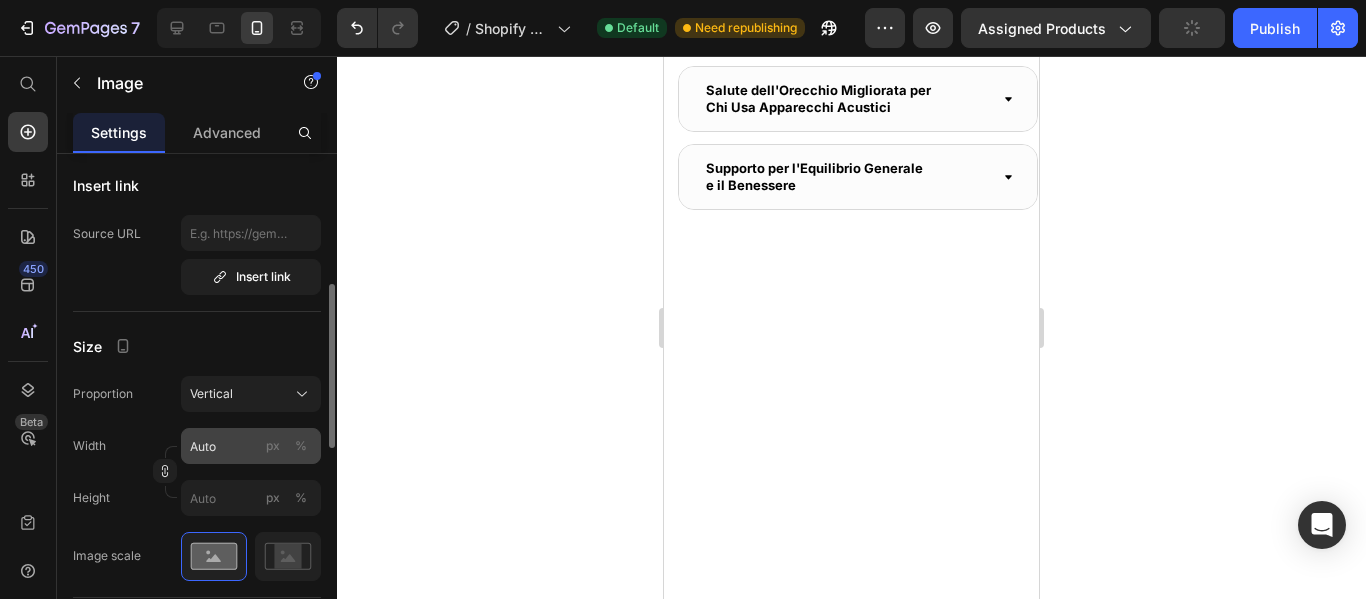 click on "px" at bounding box center [273, 446] 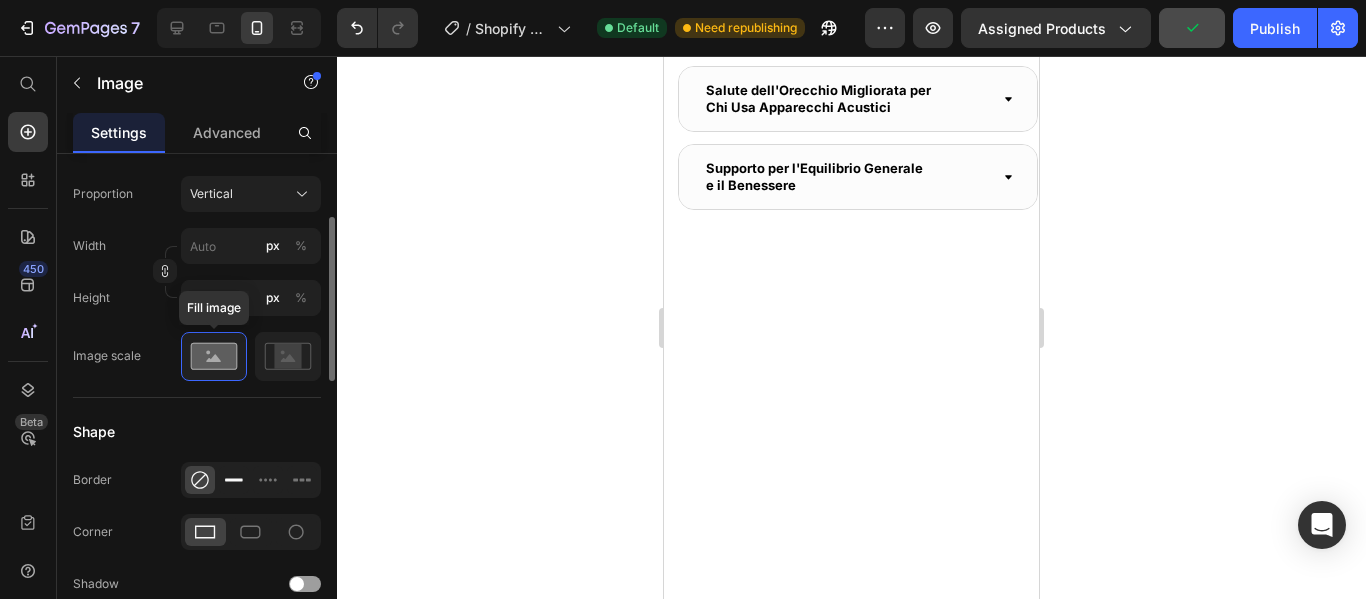 scroll, scrollTop: 500, scrollLeft: 0, axis: vertical 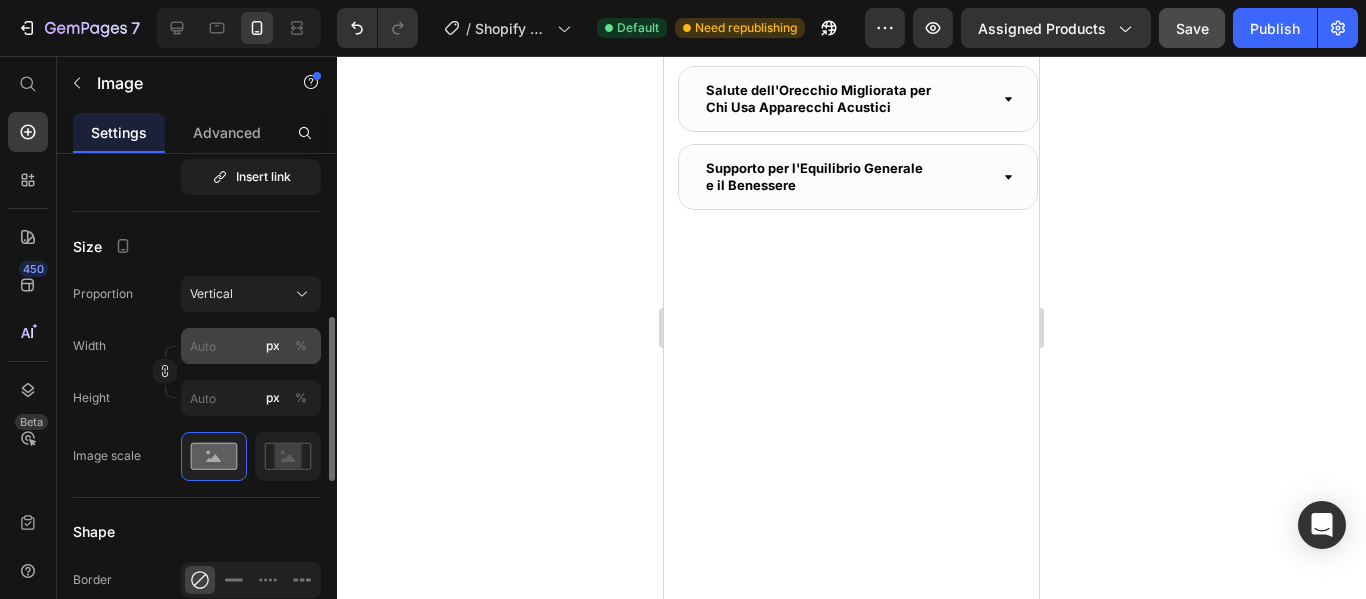 click on "%" at bounding box center (301, 346) 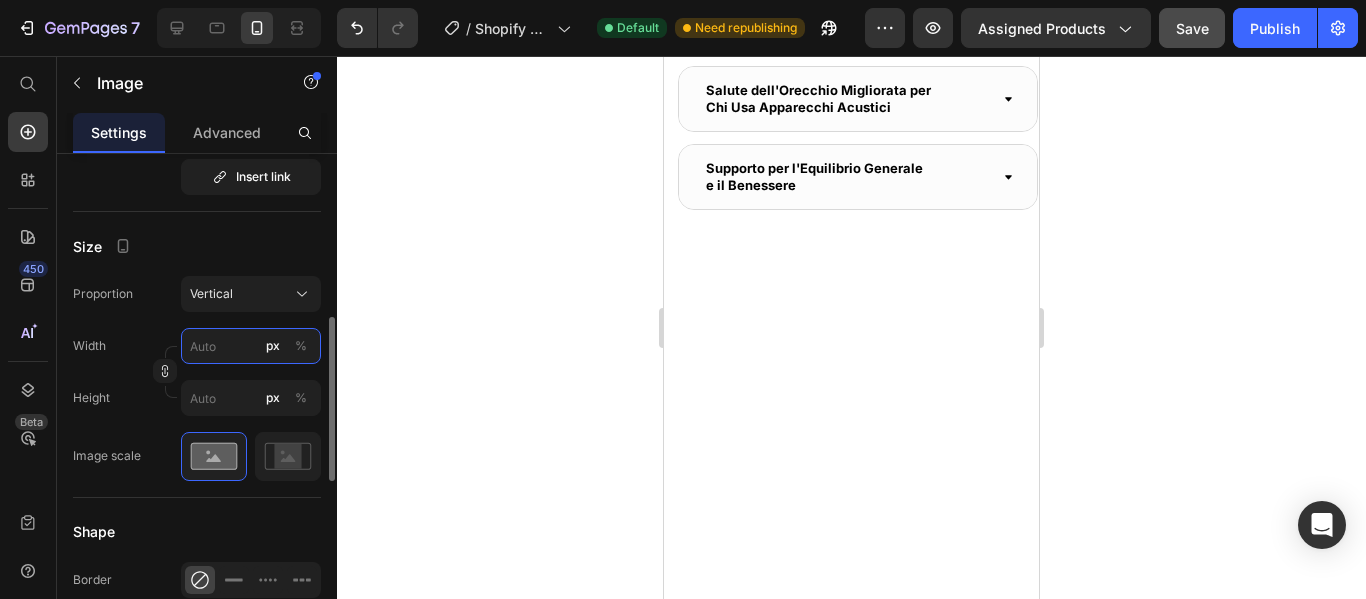 click on "px %" at bounding box center (251, 346) 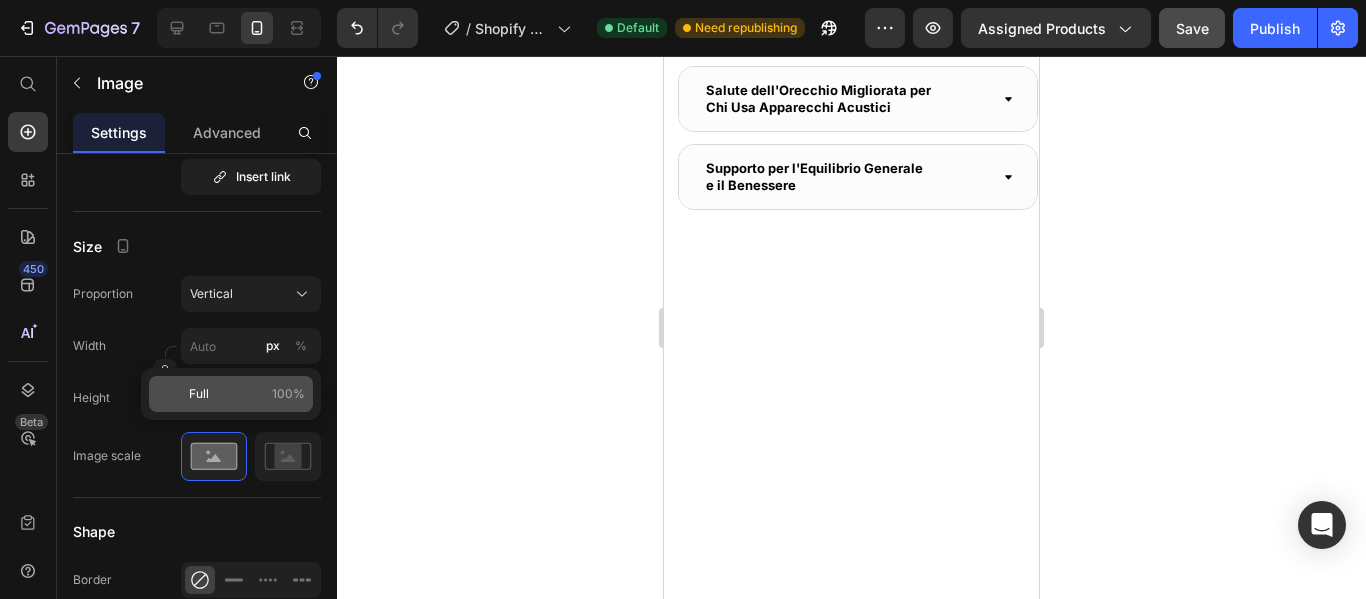 click on "Full 100%" at bounding box center (247, 394) 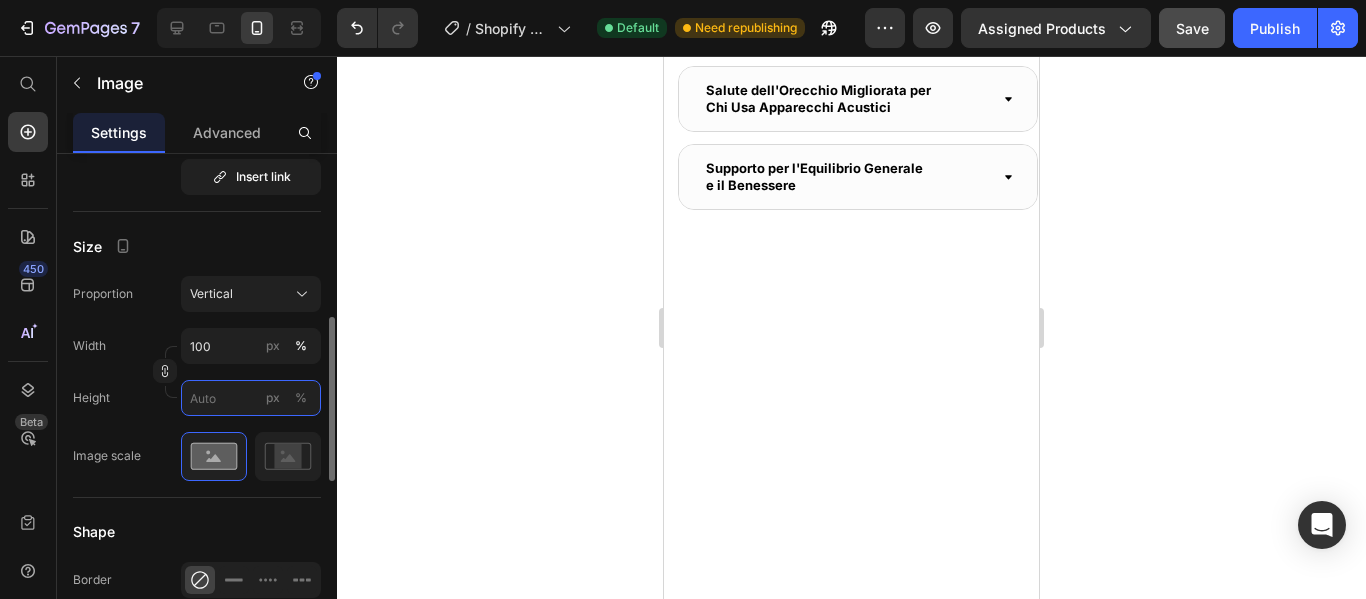 click on "px %" at bounding box center [251, 398] 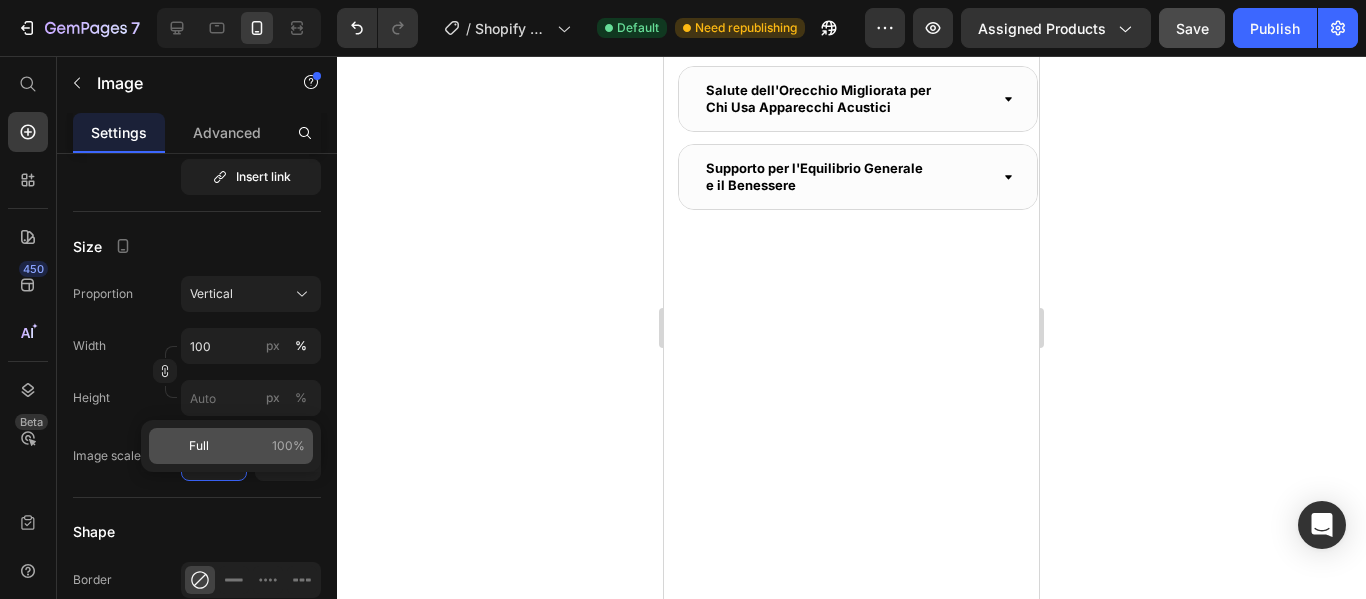 click on "Full 100%" 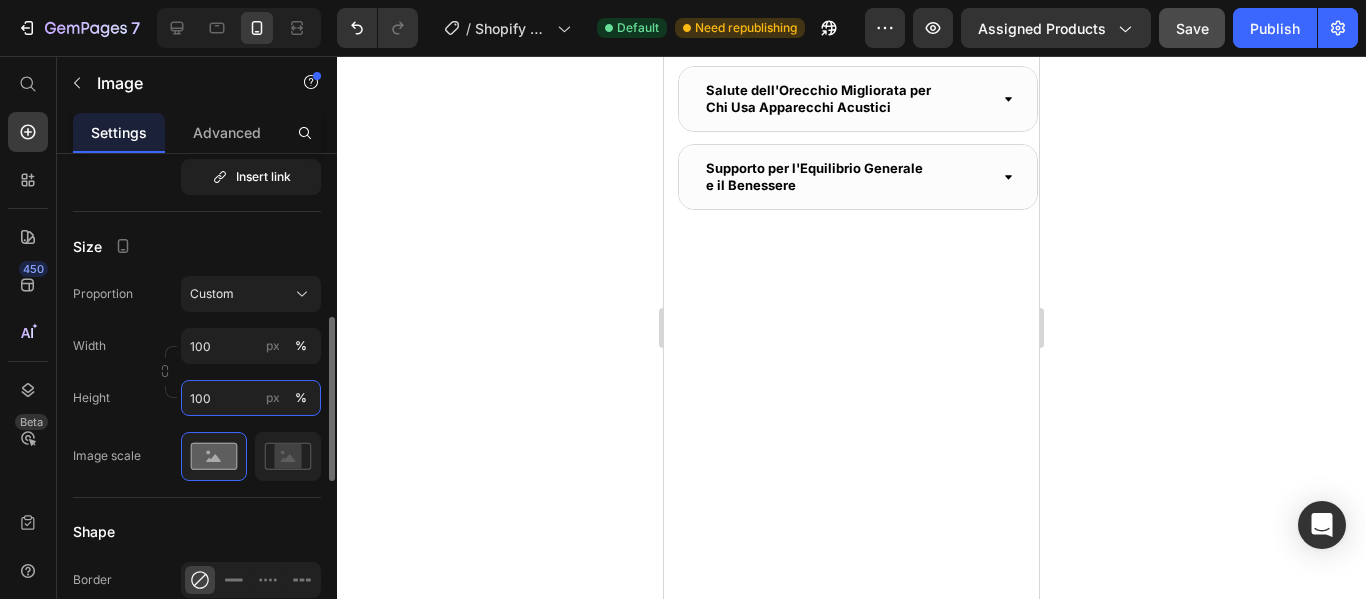 click on "100" at bounding box center [251, 398] 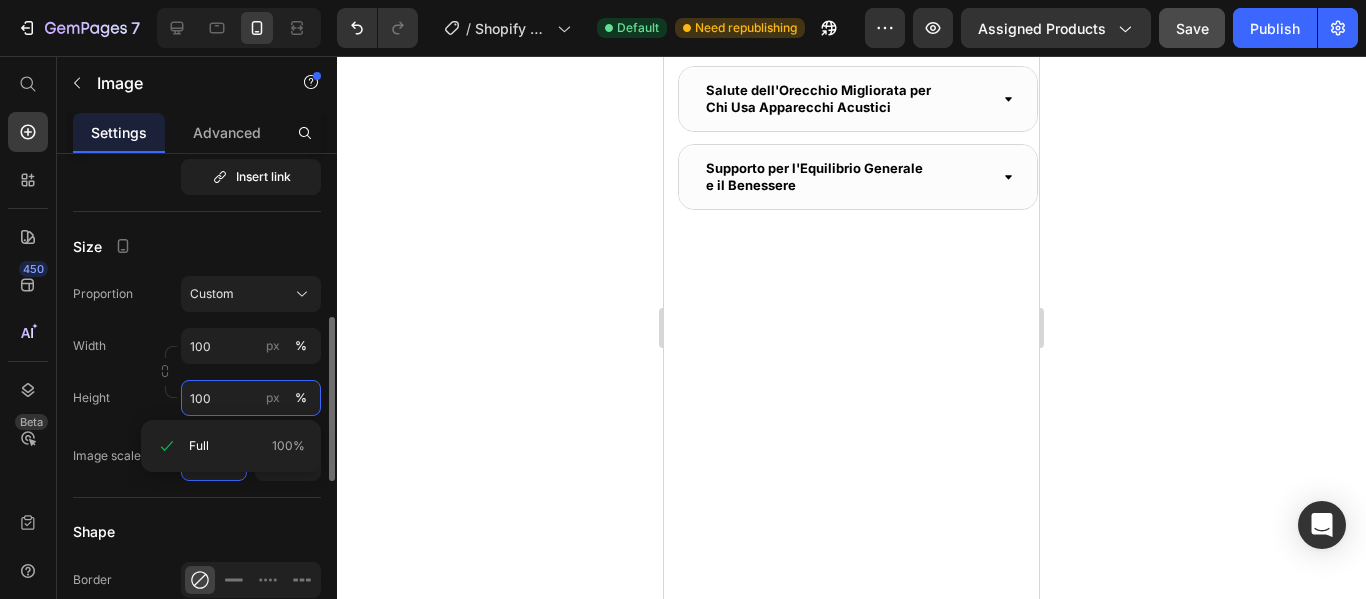 click on "100" at bounding box center [251, 398] 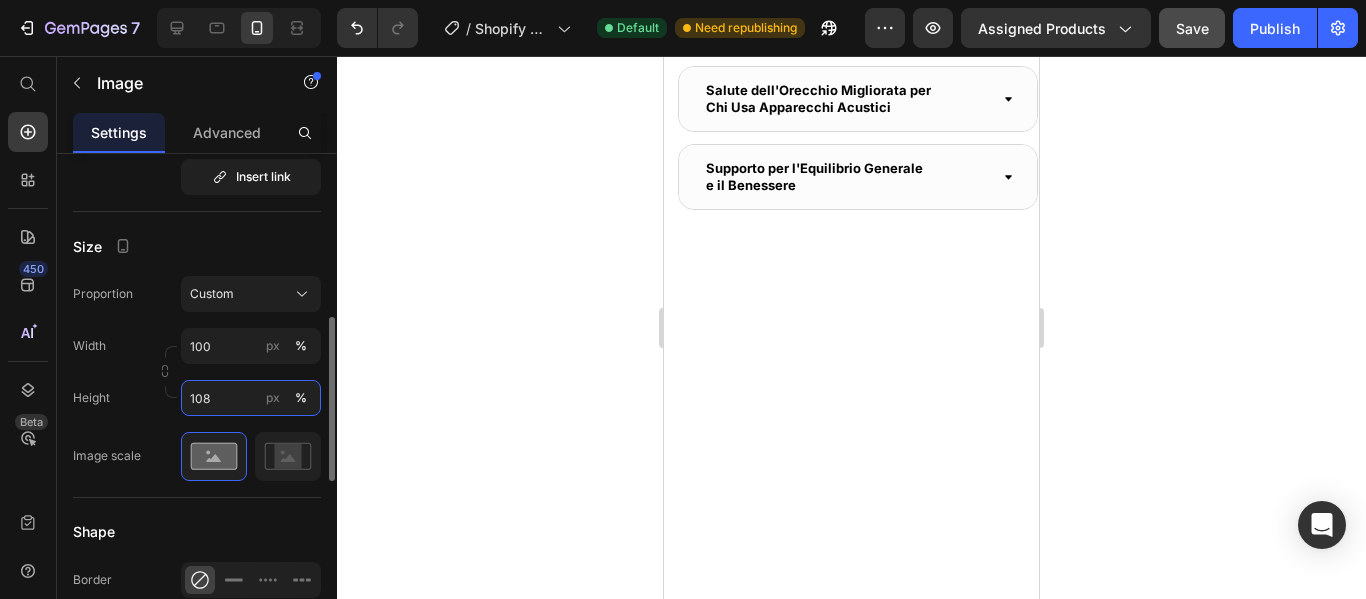type on "109" 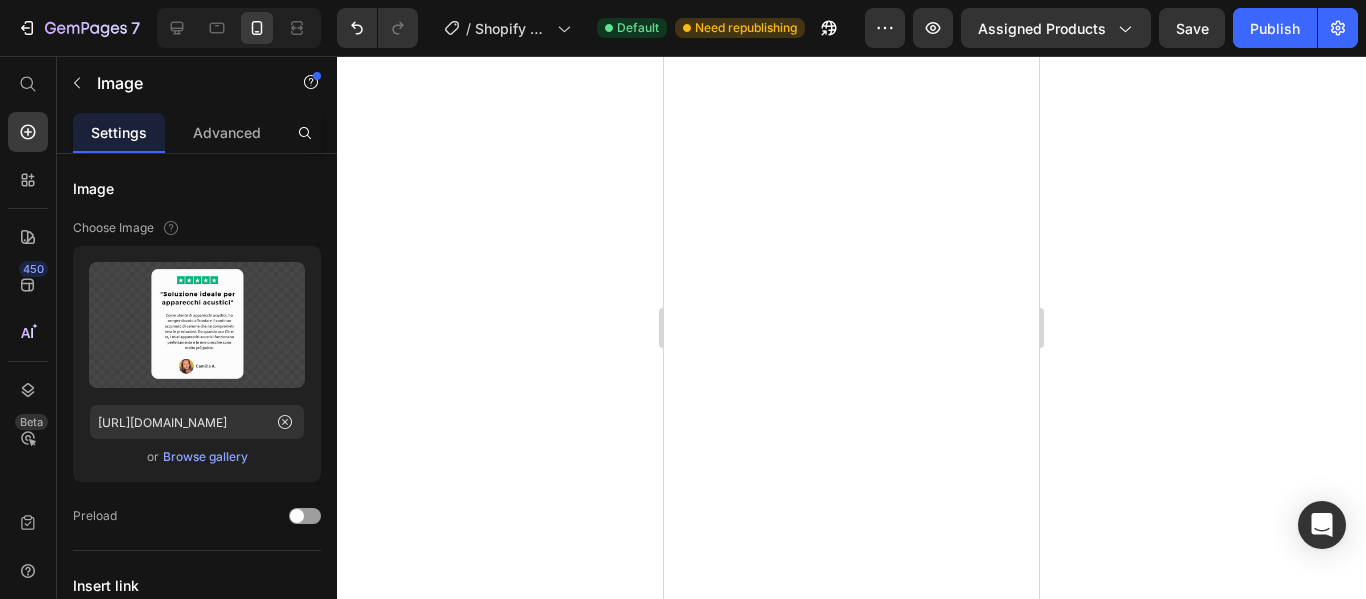 scroll, scrollTop: 0, scrollLeft: 0, axis: both 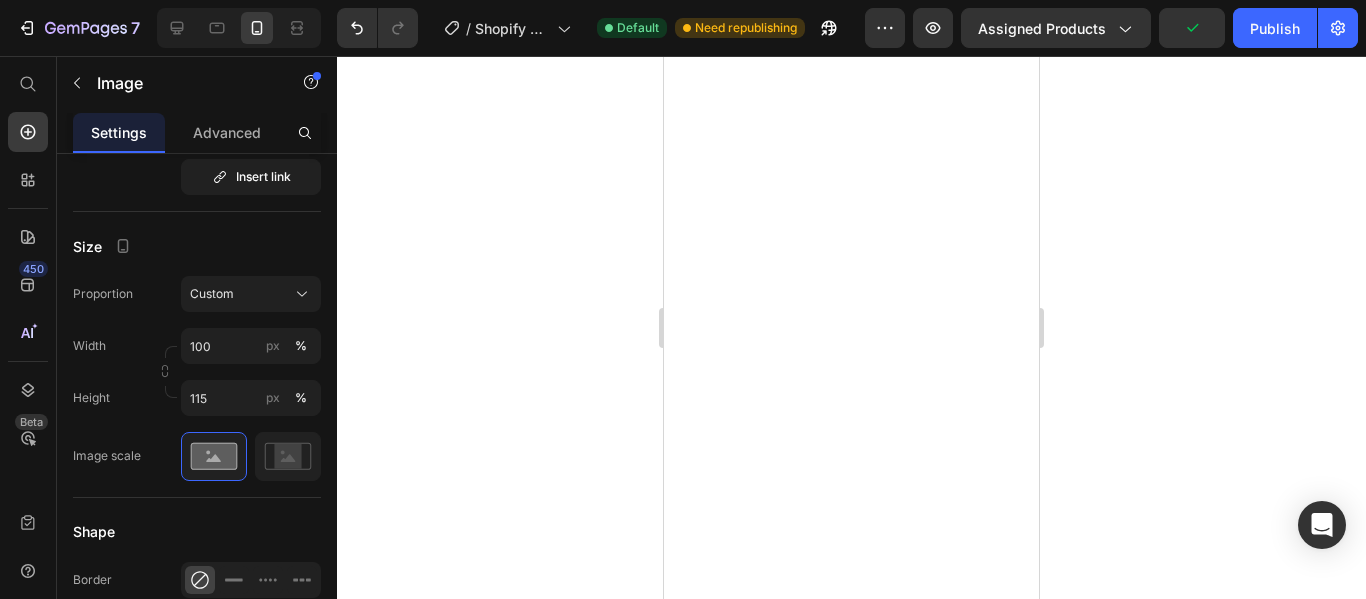 click on "115" at bounding box center (251, 398) 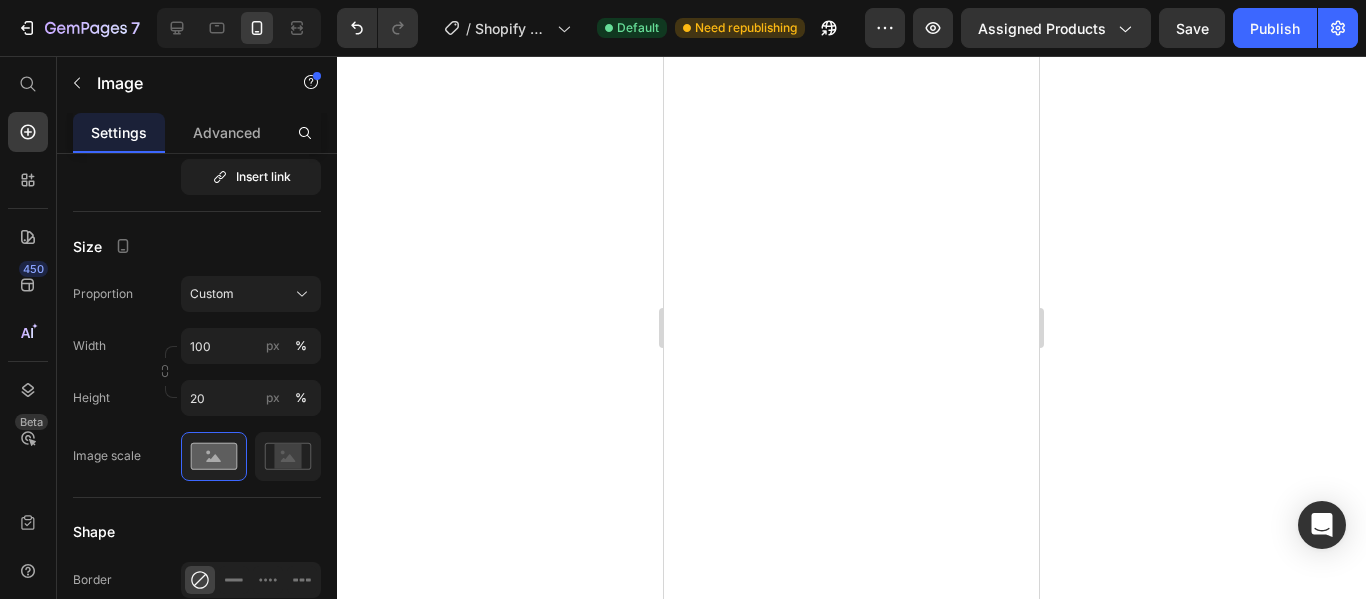 type on "2" 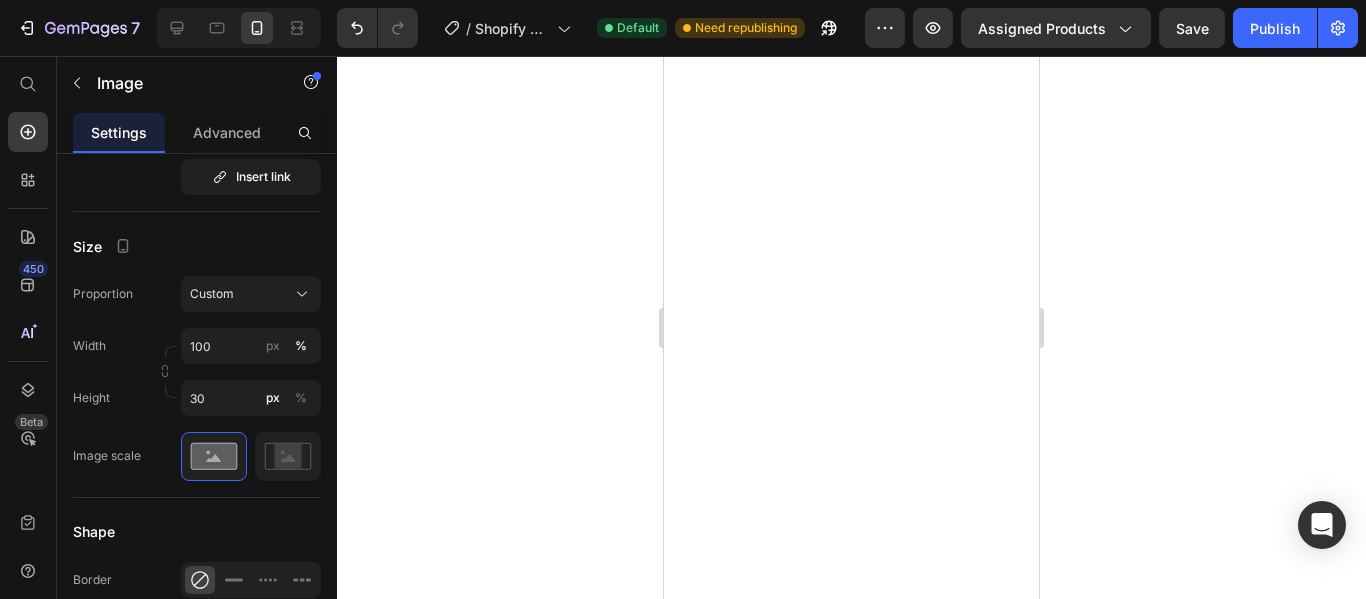 type on "3" 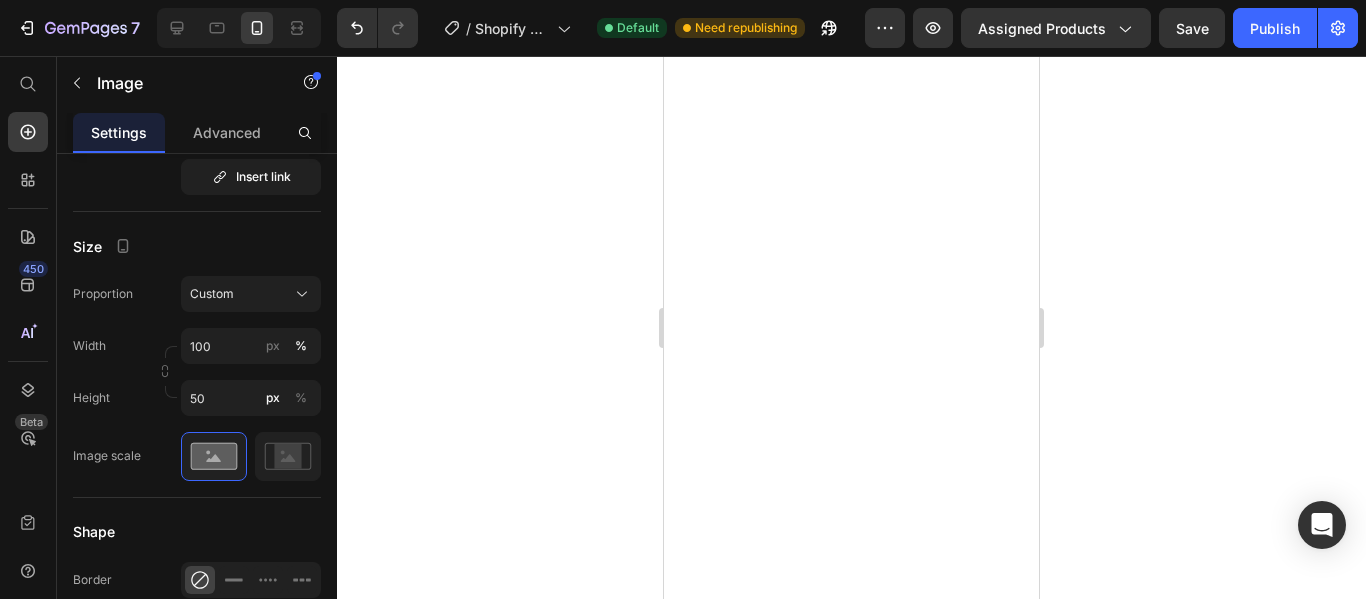type on "5" 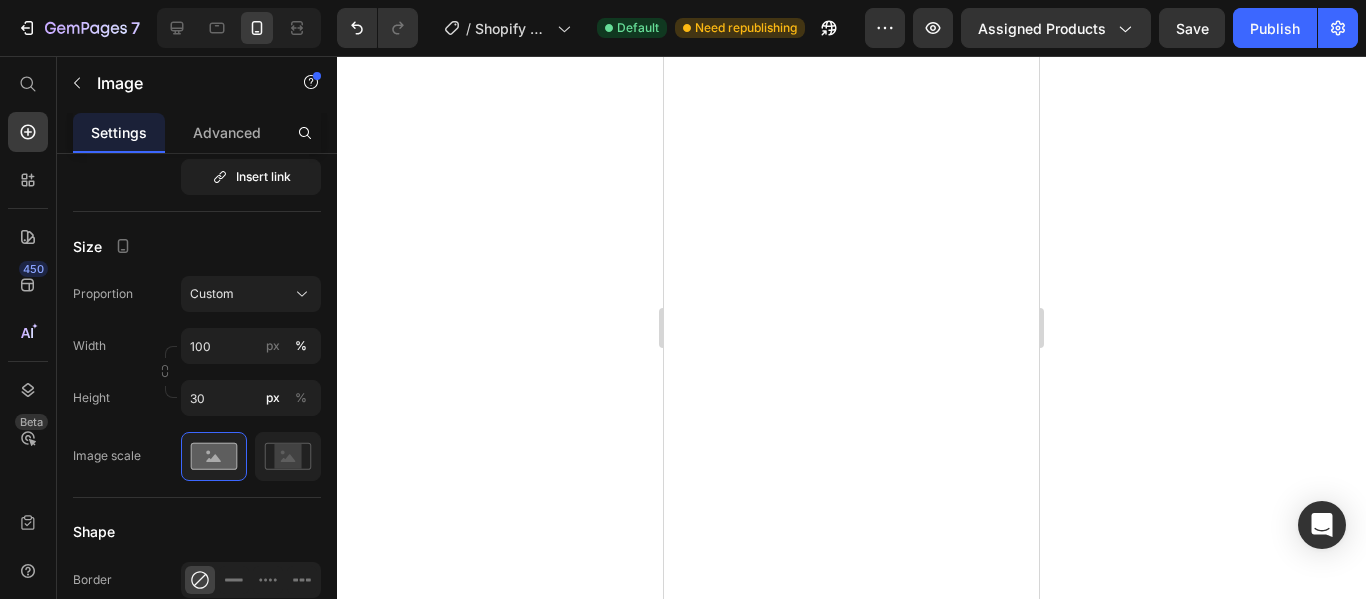 type on "3" 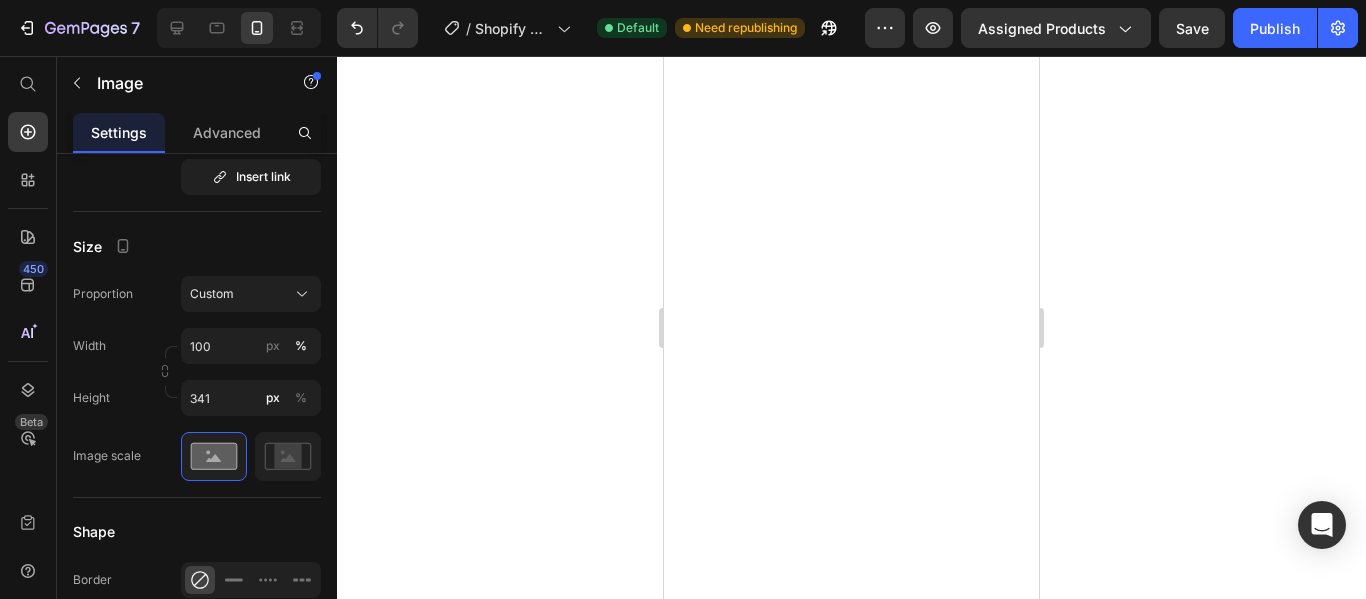 type on "340" 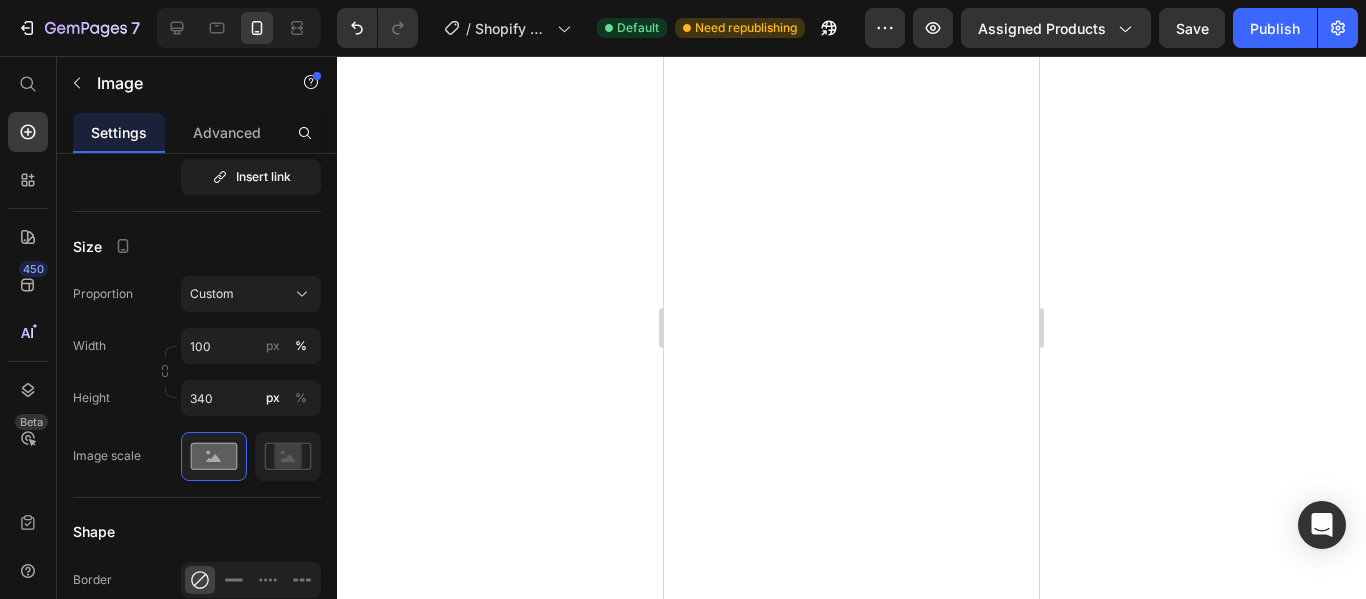 click at bounding box center [574, -1218] 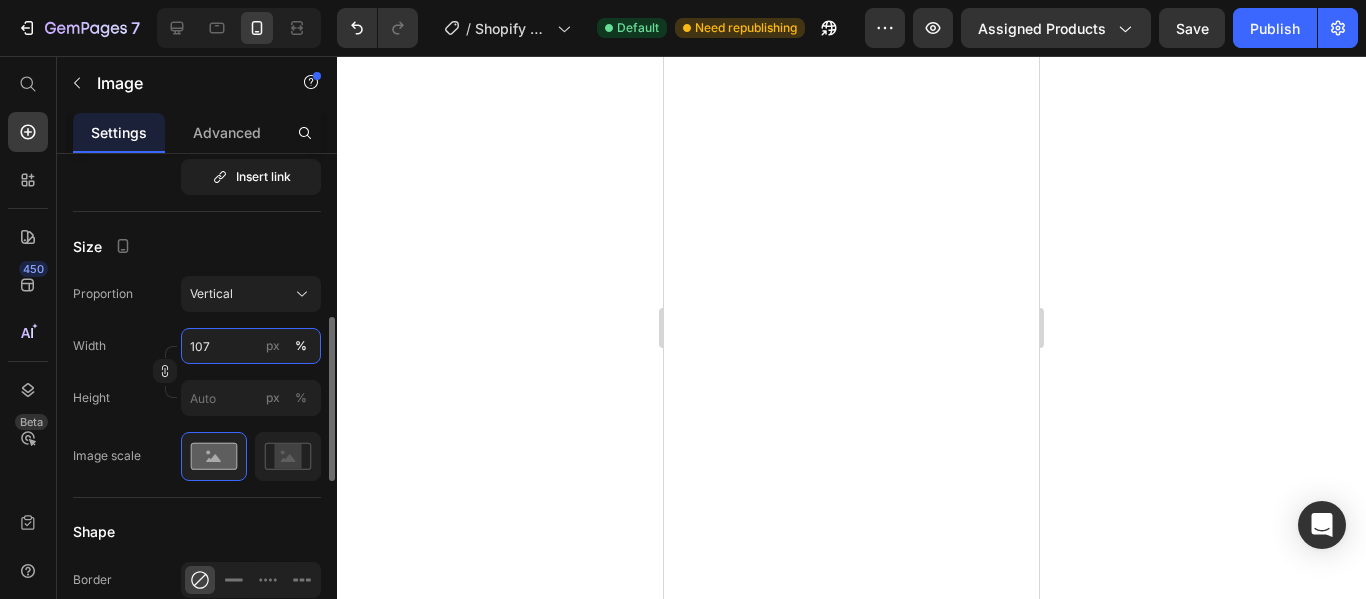 click on "107" at bounding box center [251, 346] 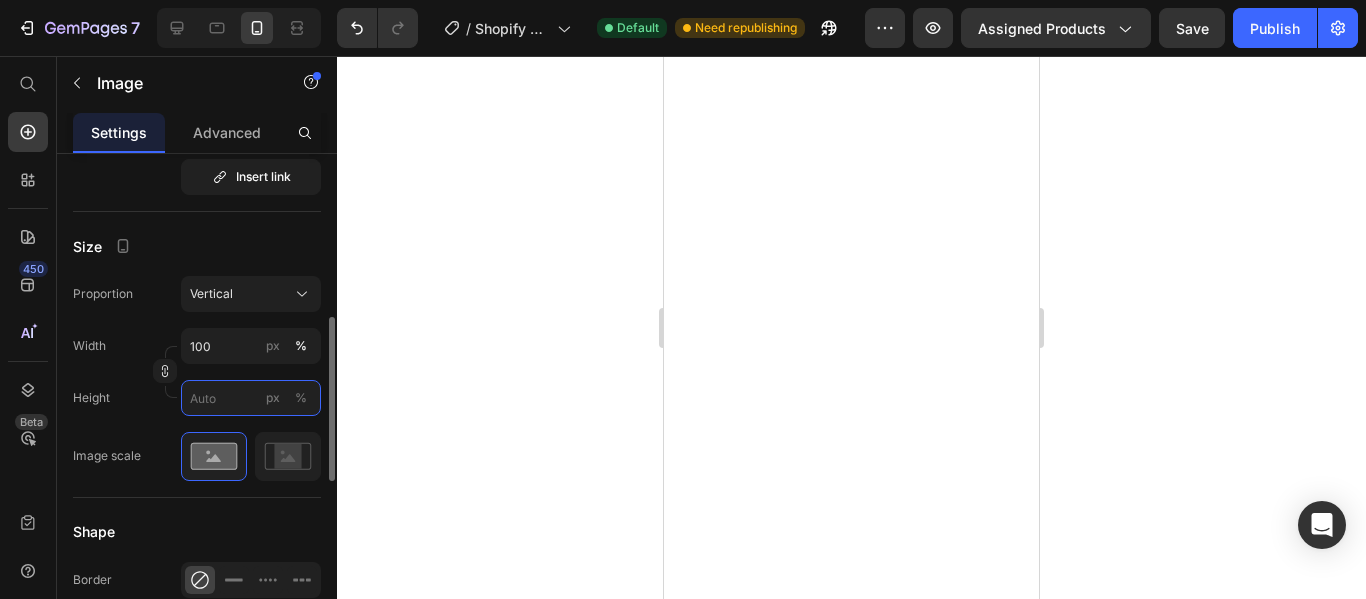 click on "px %" at bounding box center (251, 398) 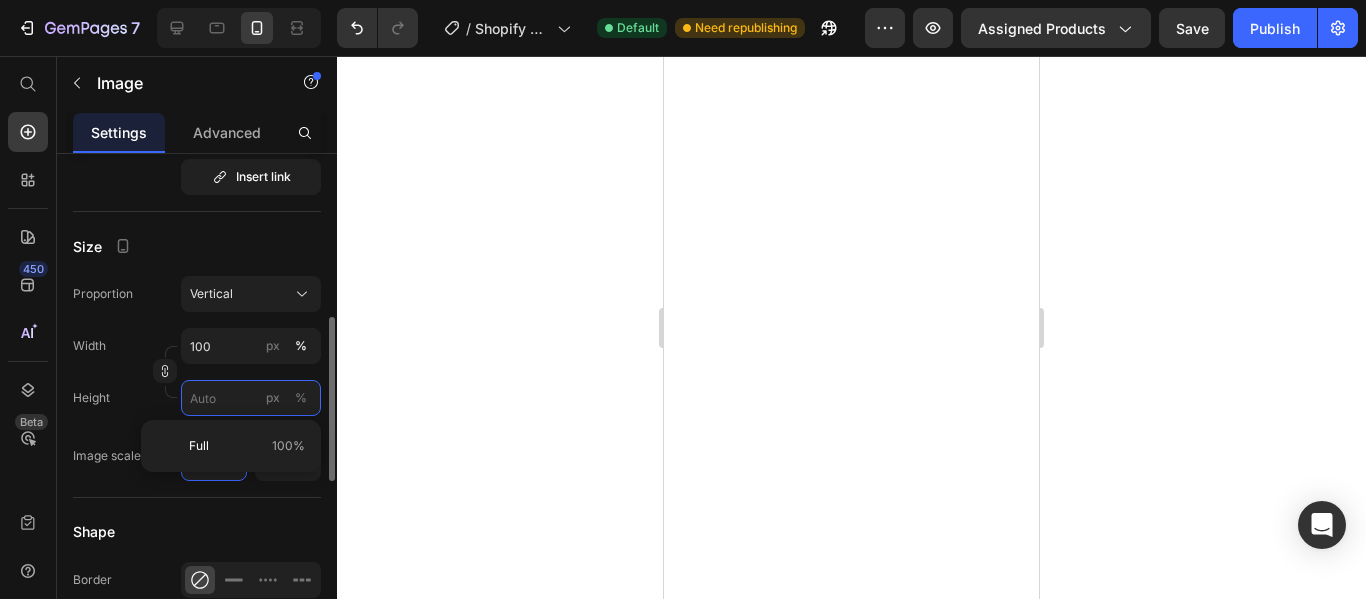type on "2" 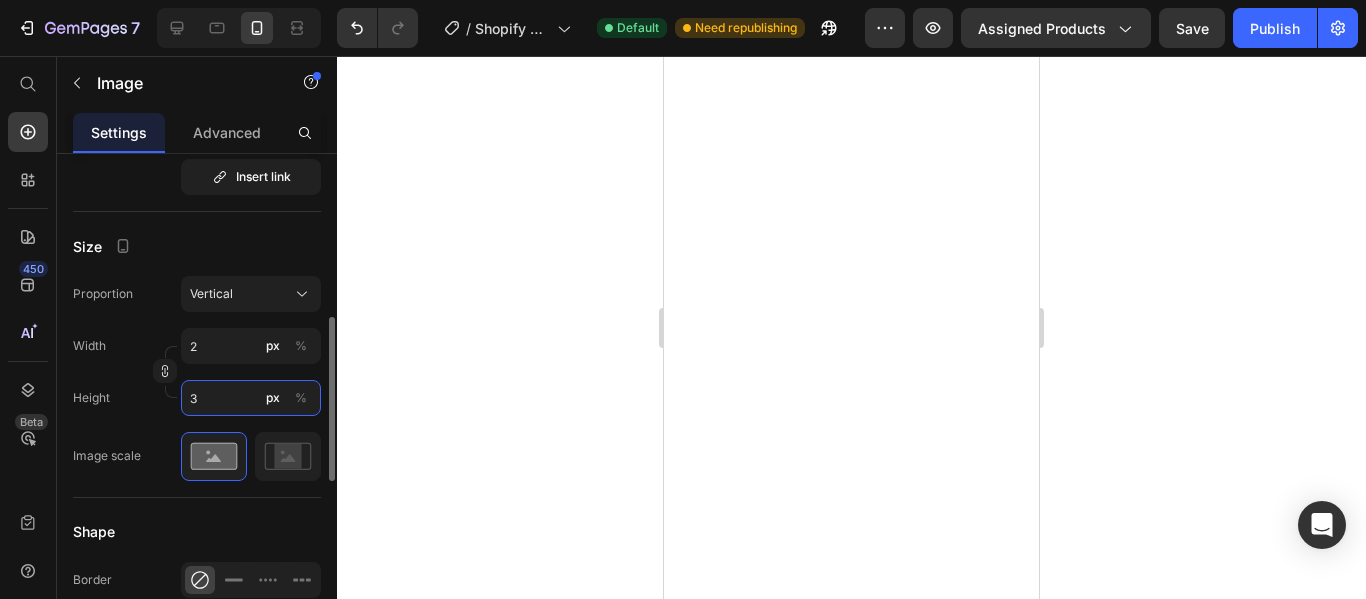 type on "26" 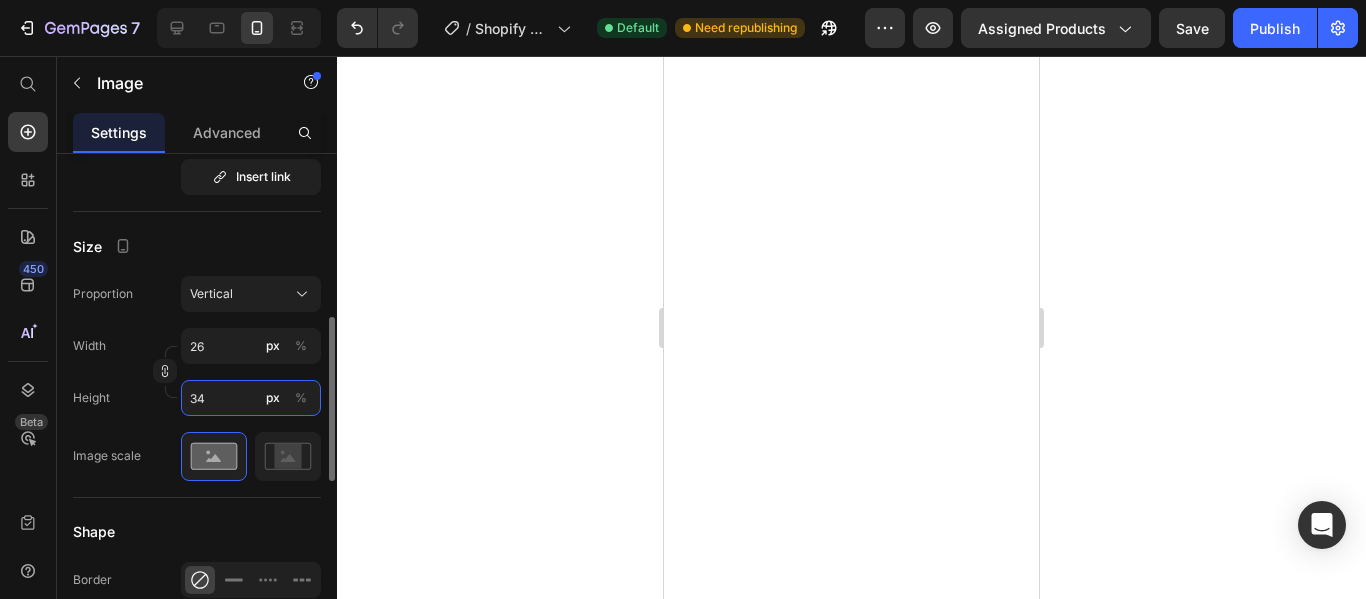 type on "340" 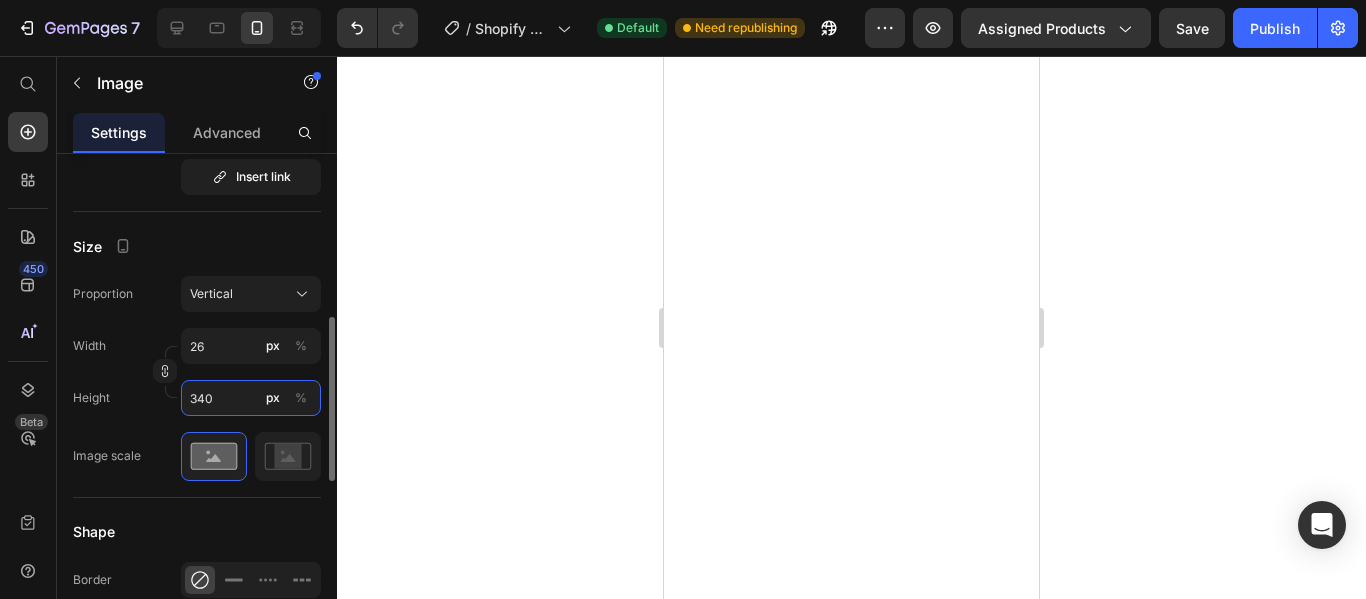 type on "255" 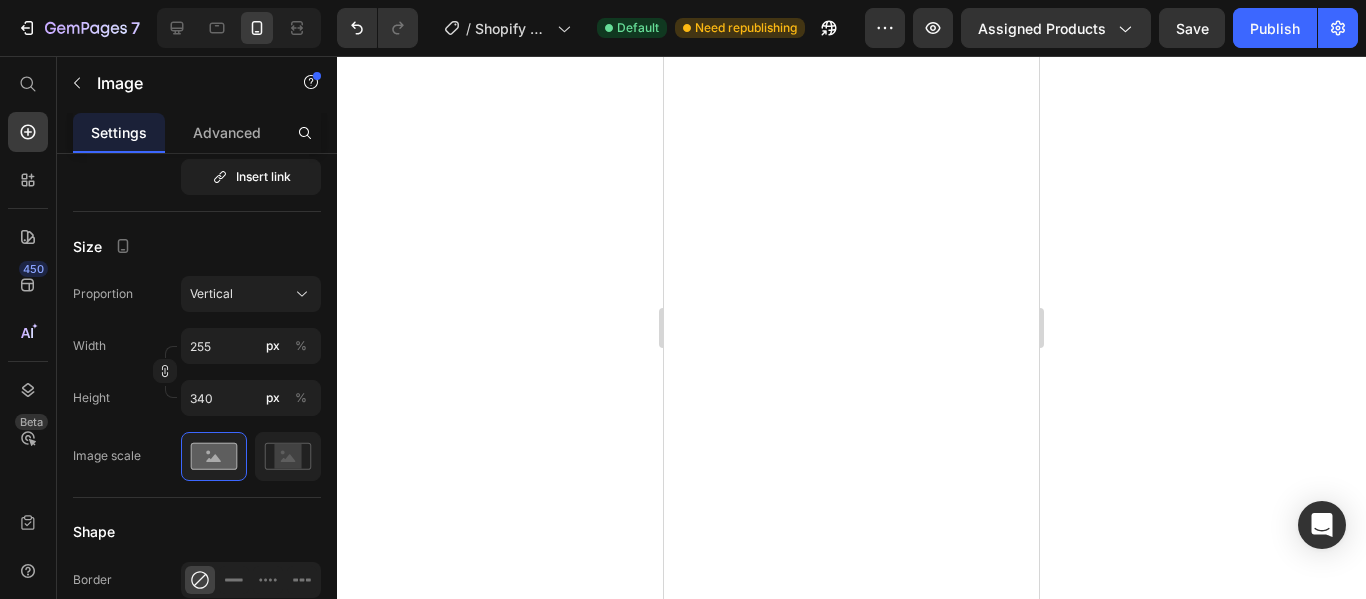 click at bounding box center (1114, -1219) 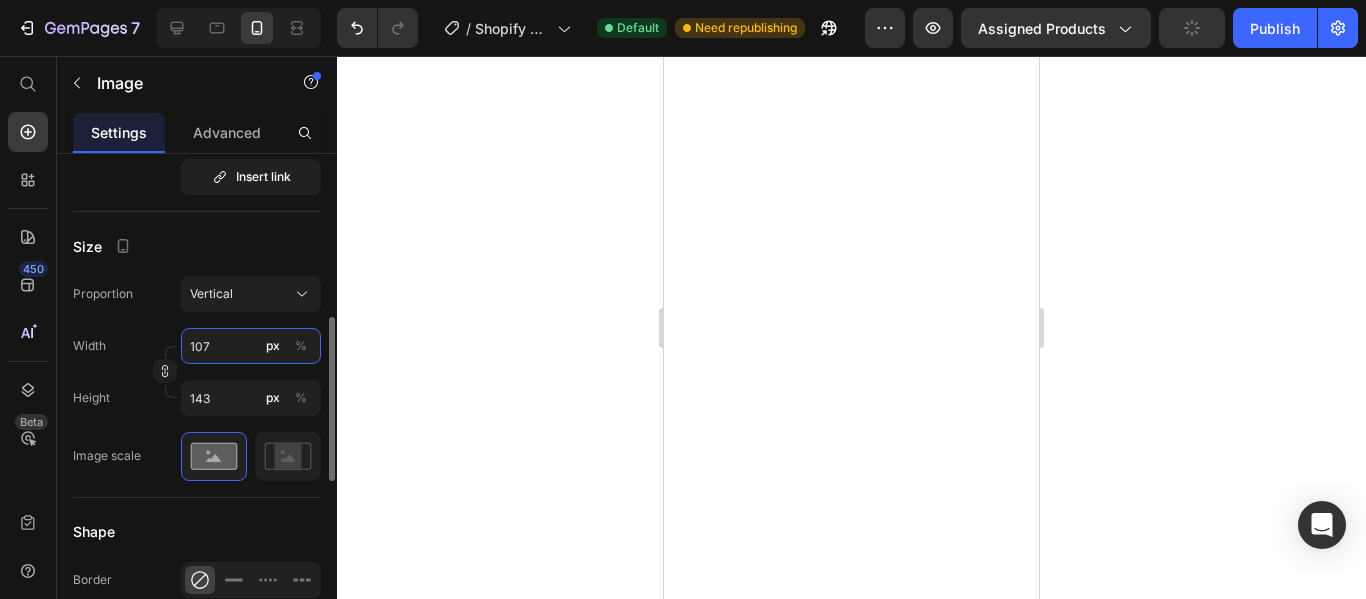 click on "107" at bounding box center [251, 346] 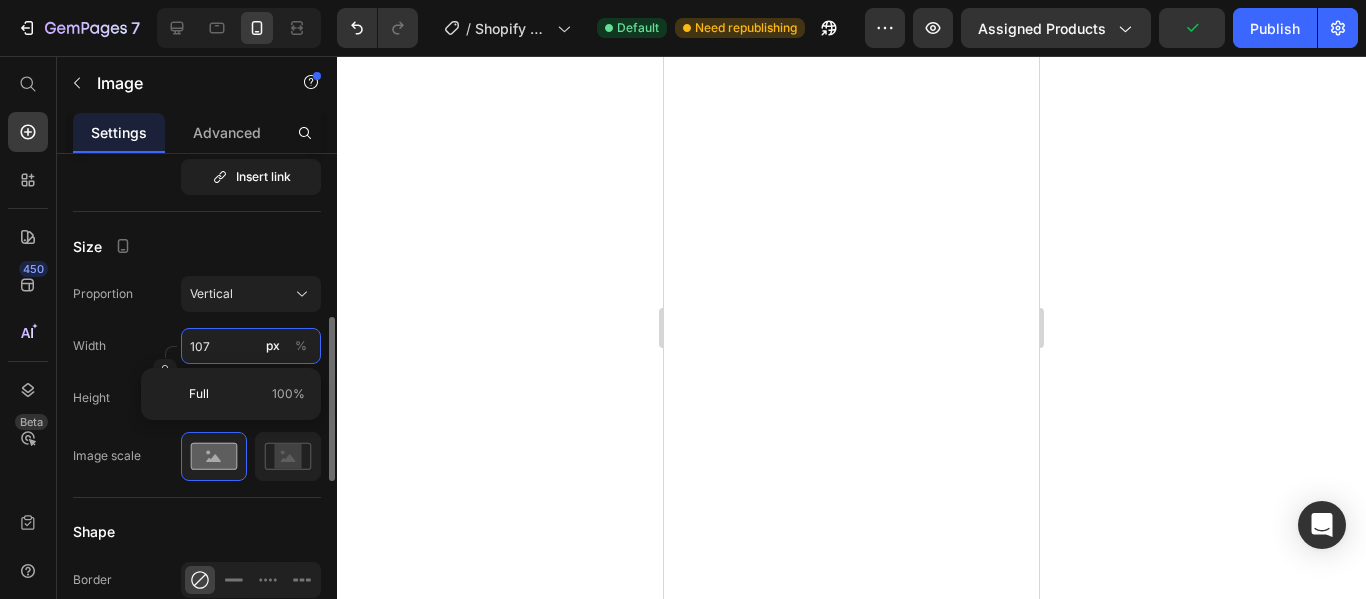 type on "106" 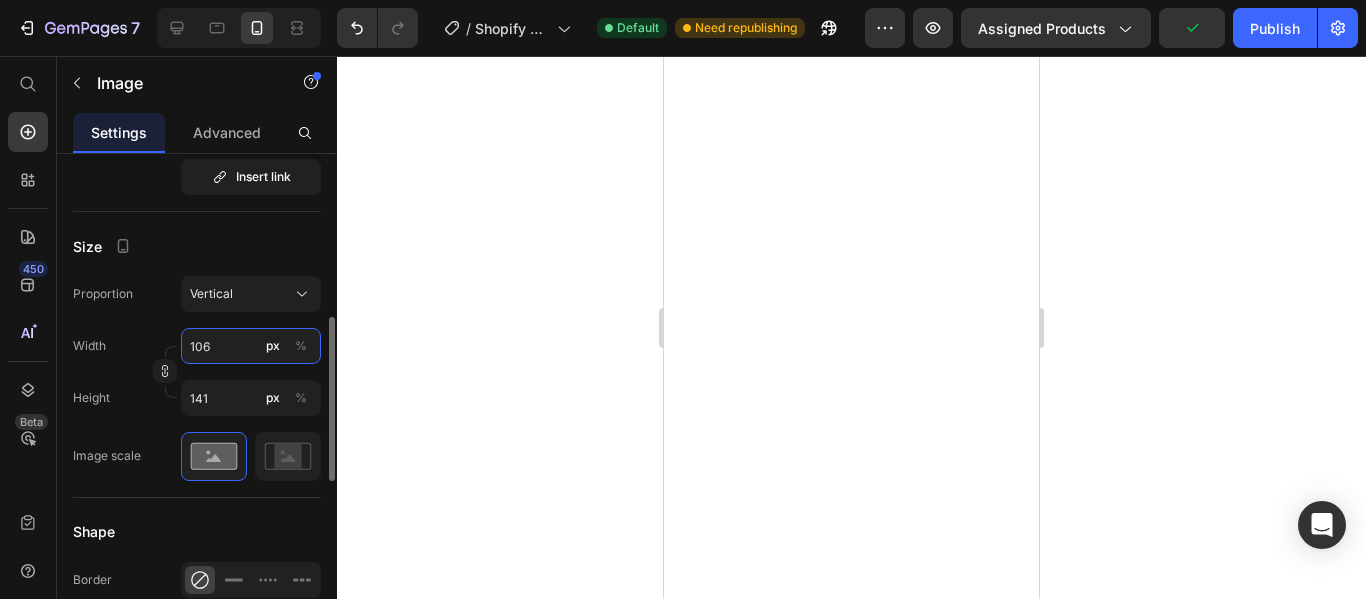 type on "105" 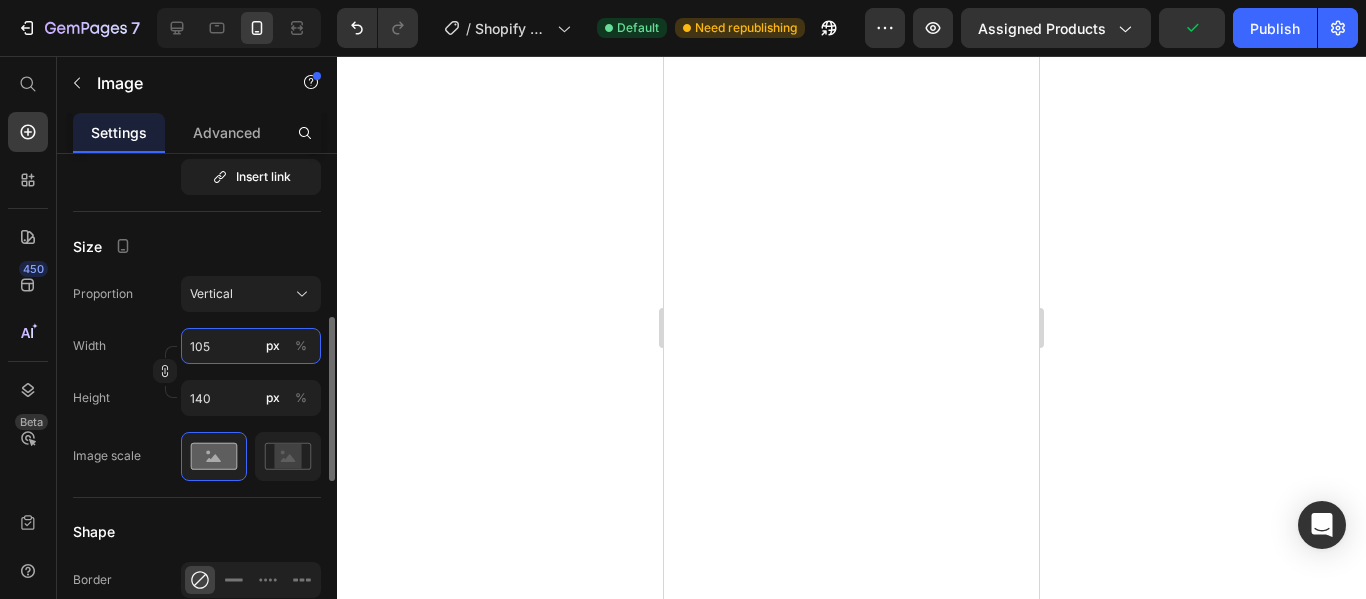 type on "104" 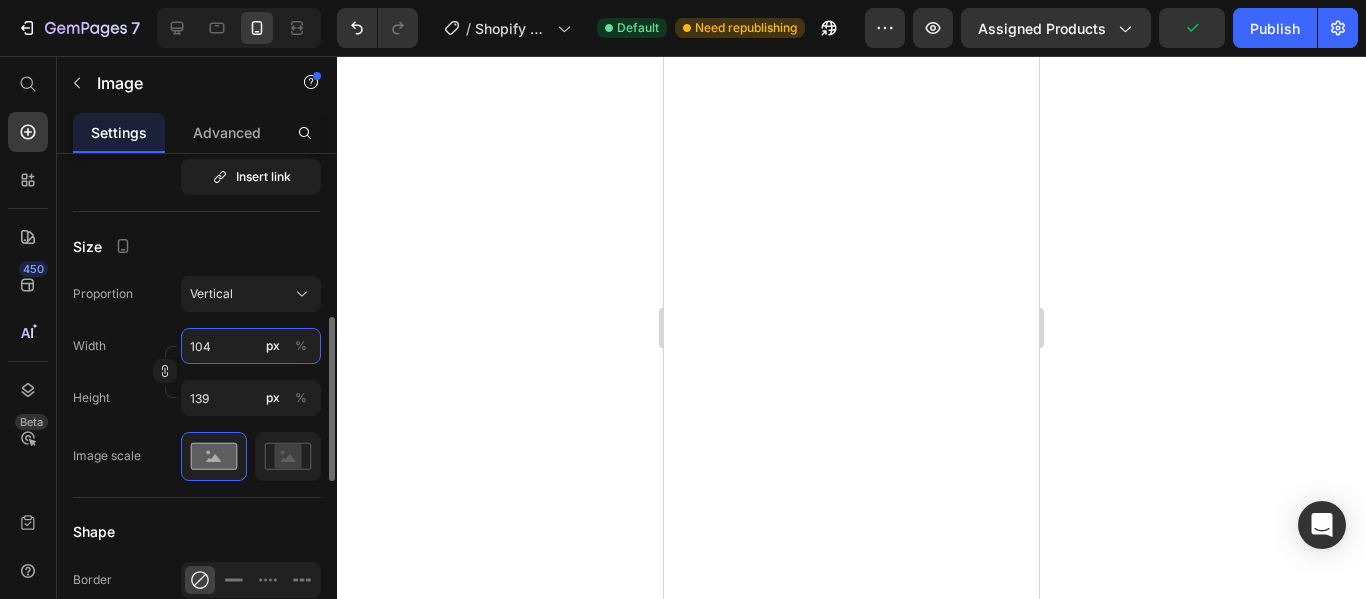 type on "103" 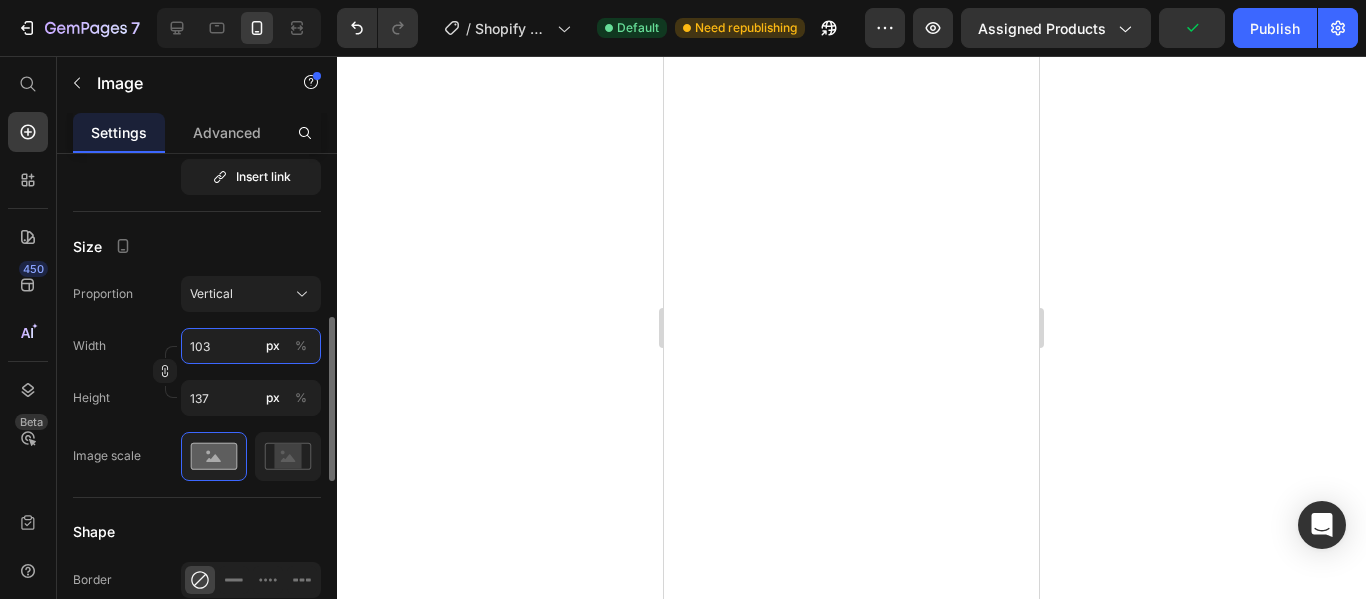 type on "102" 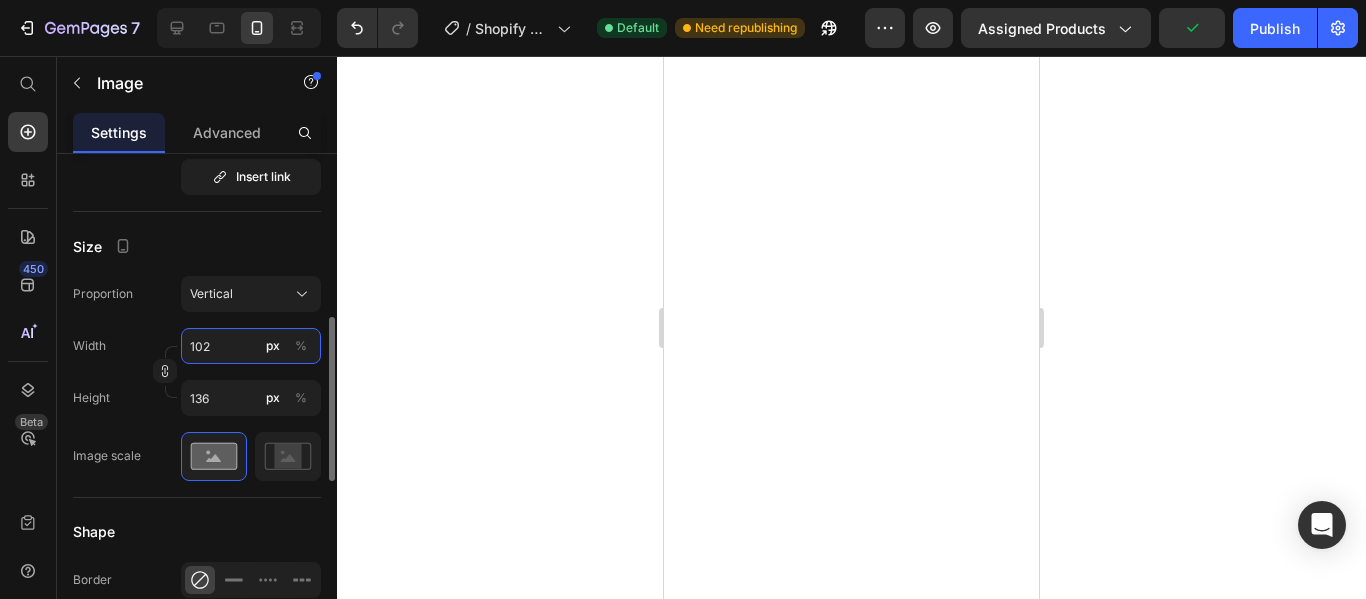 type on "101" 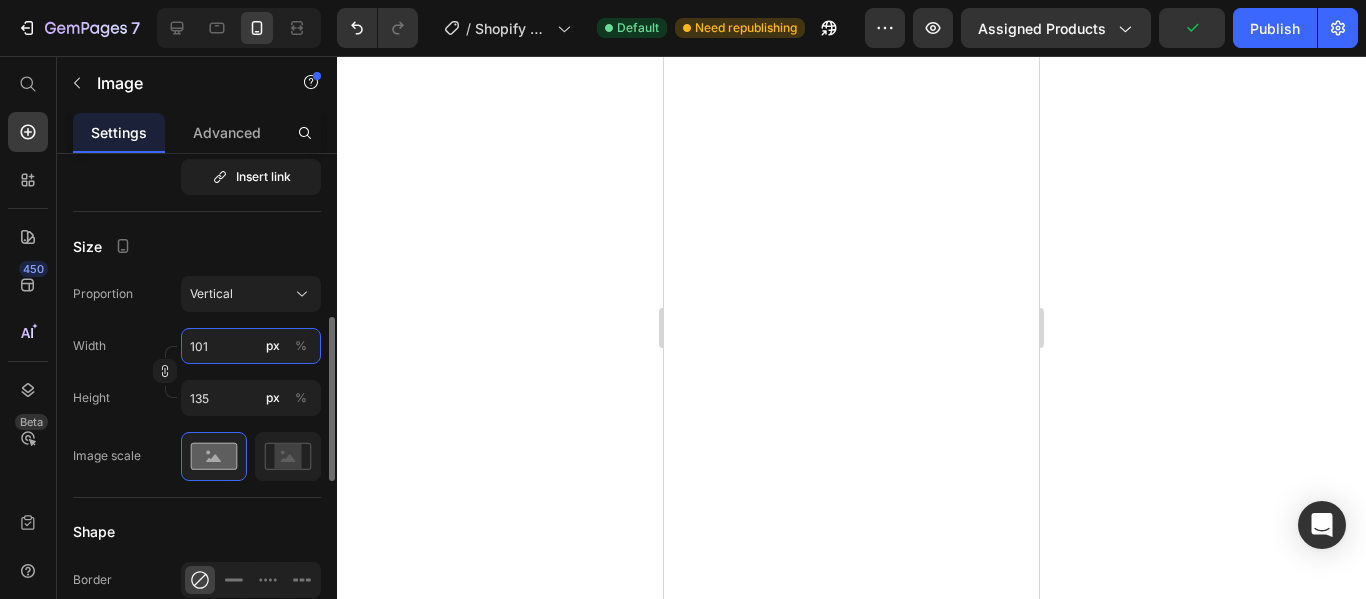 type on "100" 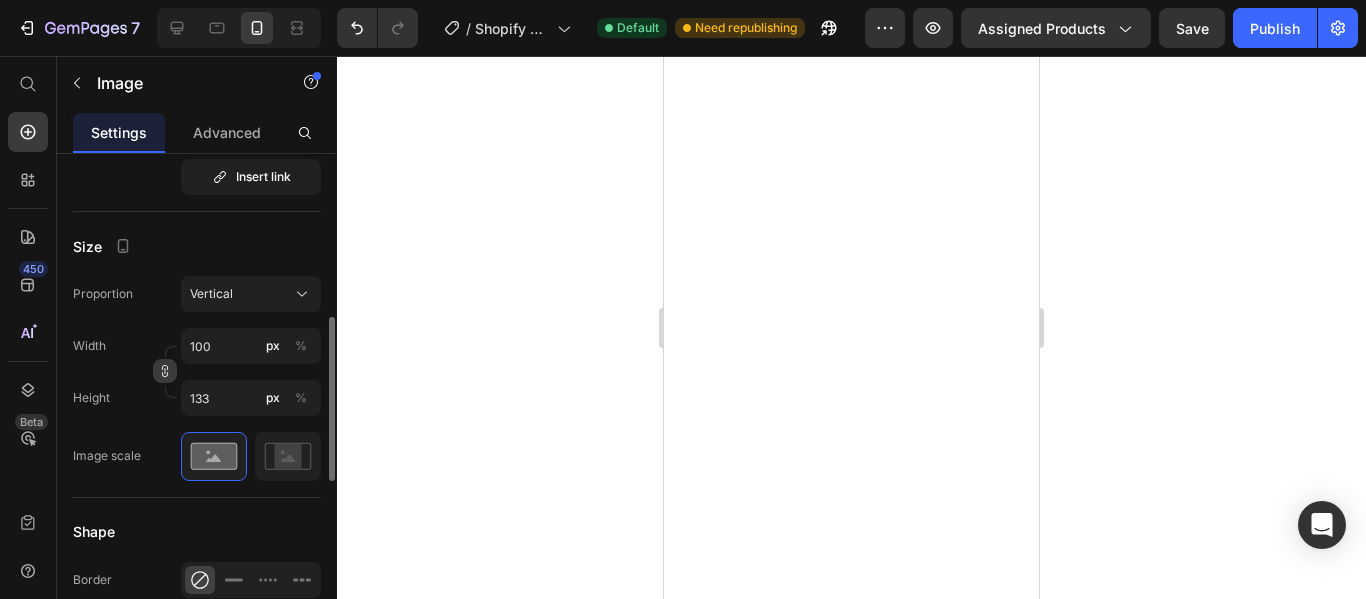 click 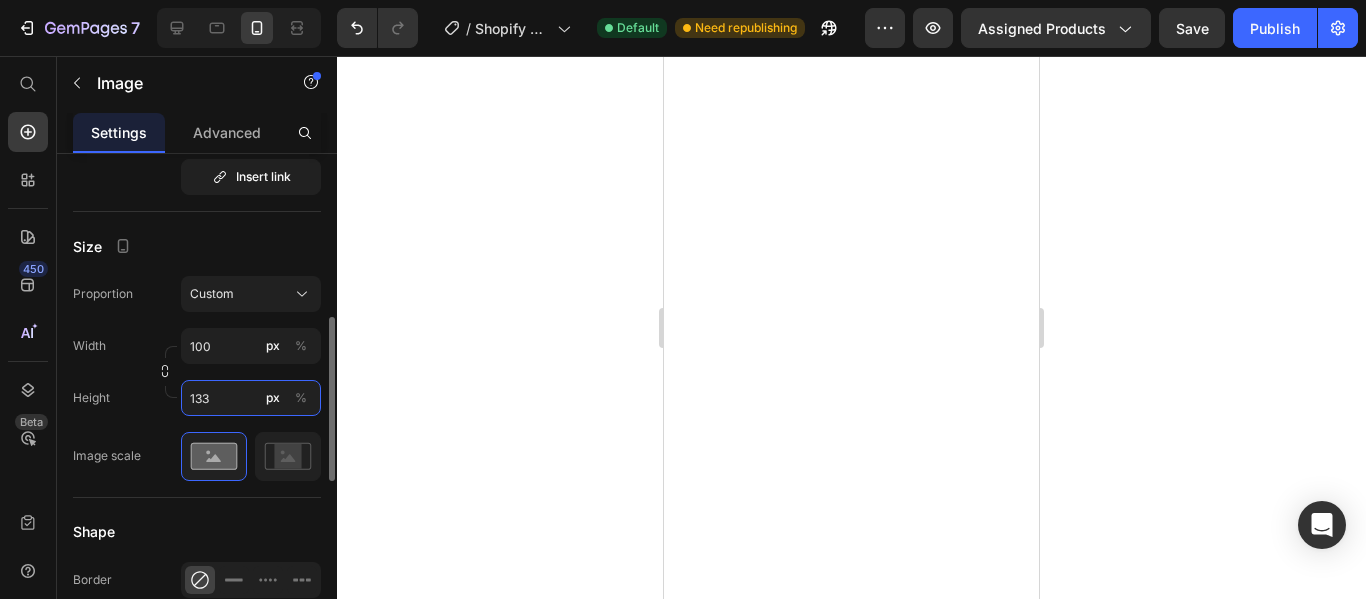 click on "133" at bounding box center [251, 398] 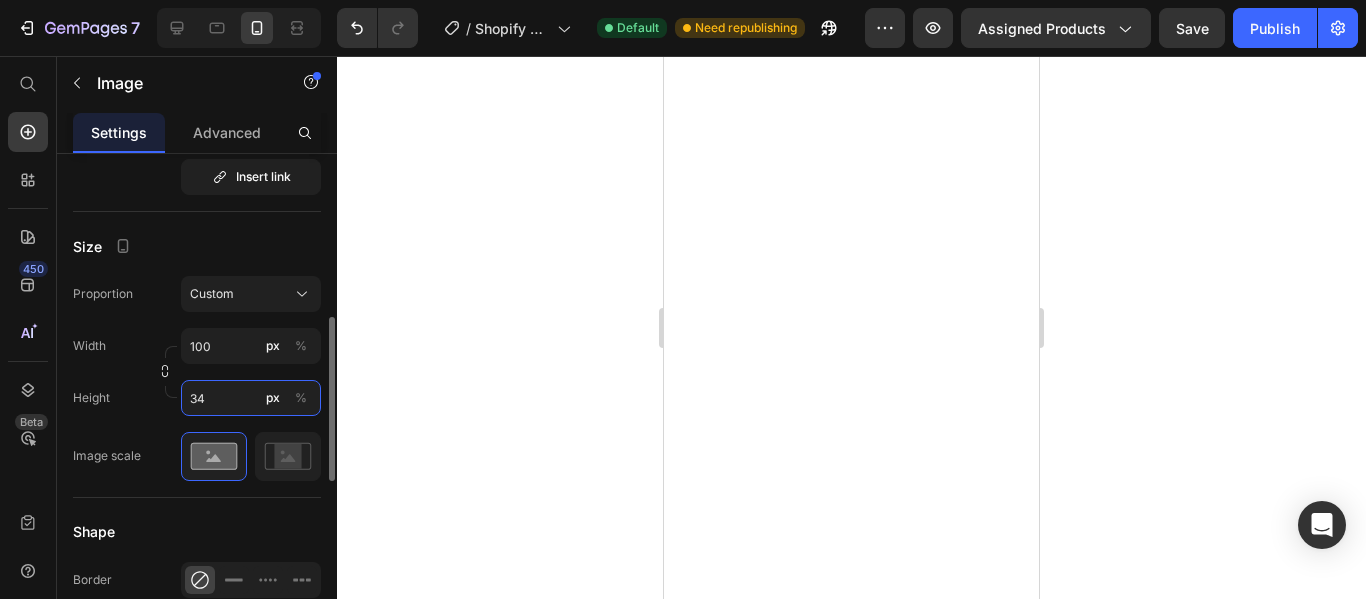 type on "340" 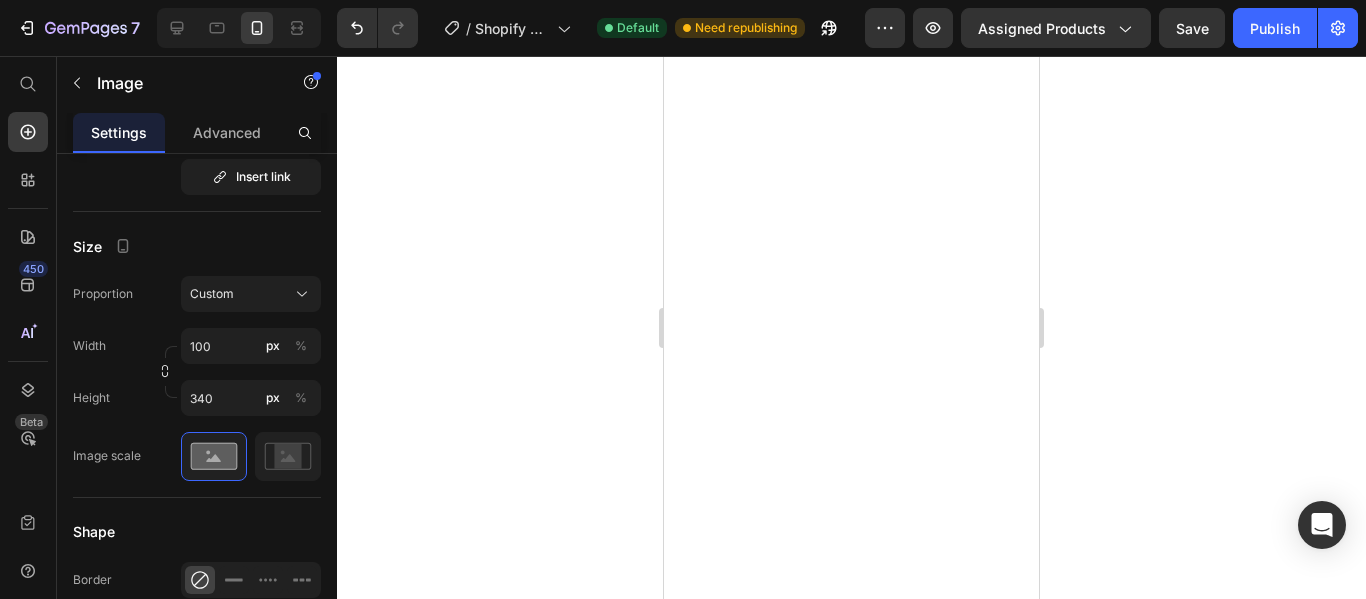 click at bounding box center [844, -1218] 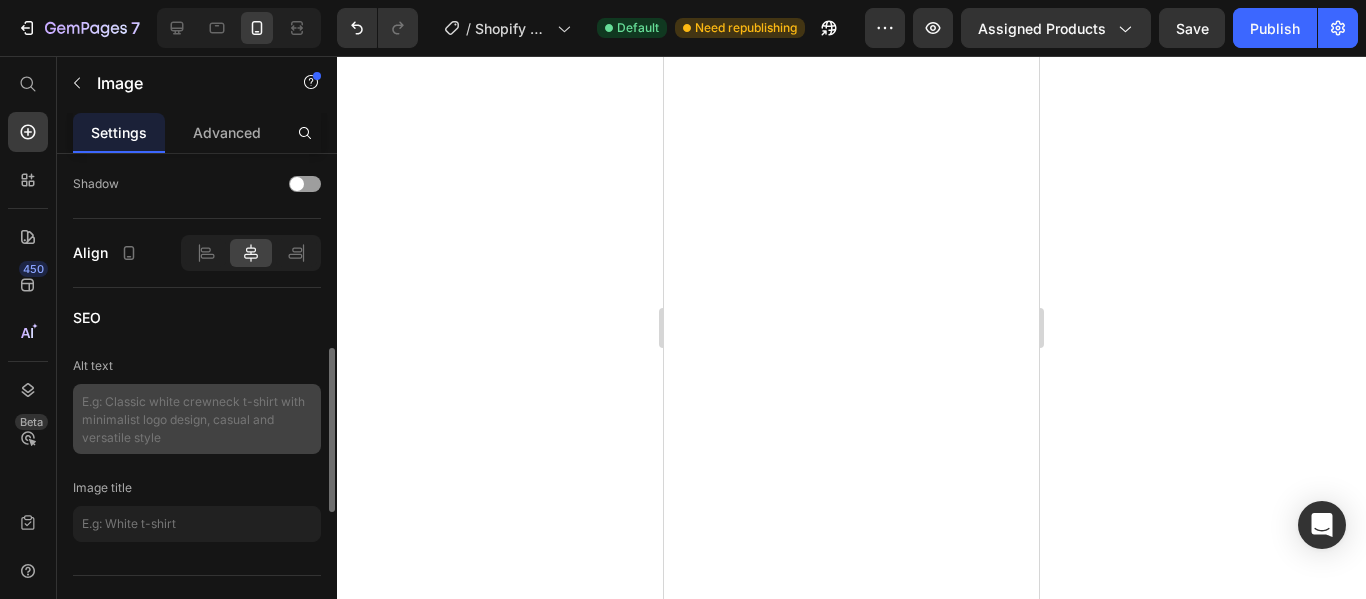 scroll, scrollTop: 900, scrollLeft: 0, axis: vertical 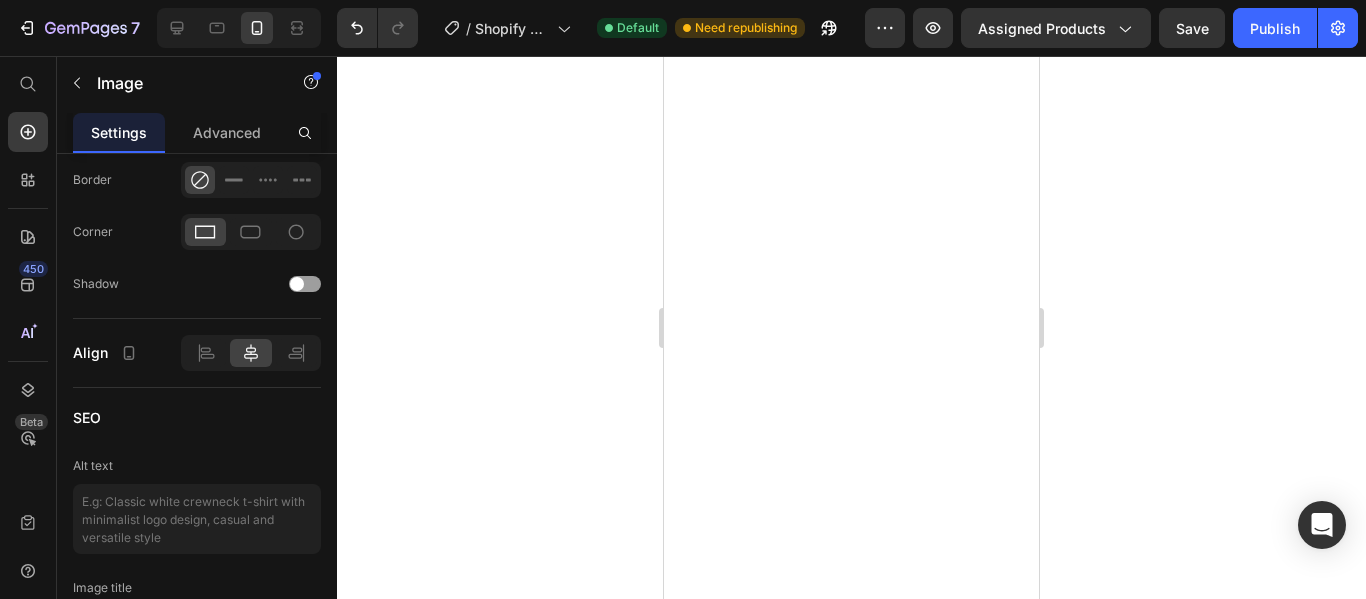 click on "Image Image   0 Image Image Image Image Image   0 Image Image Image Marquee" at bounding box center [851, -1224] 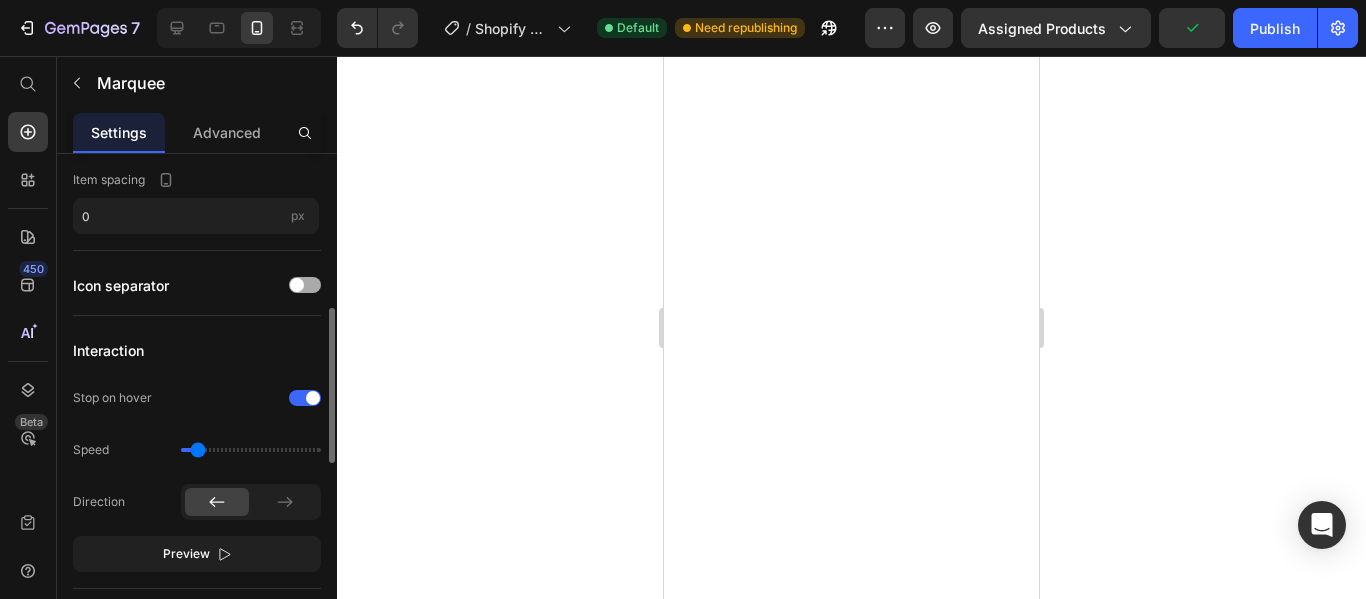 scroll, scrollTop: 600, scrollLeft: 0, axis: vertical 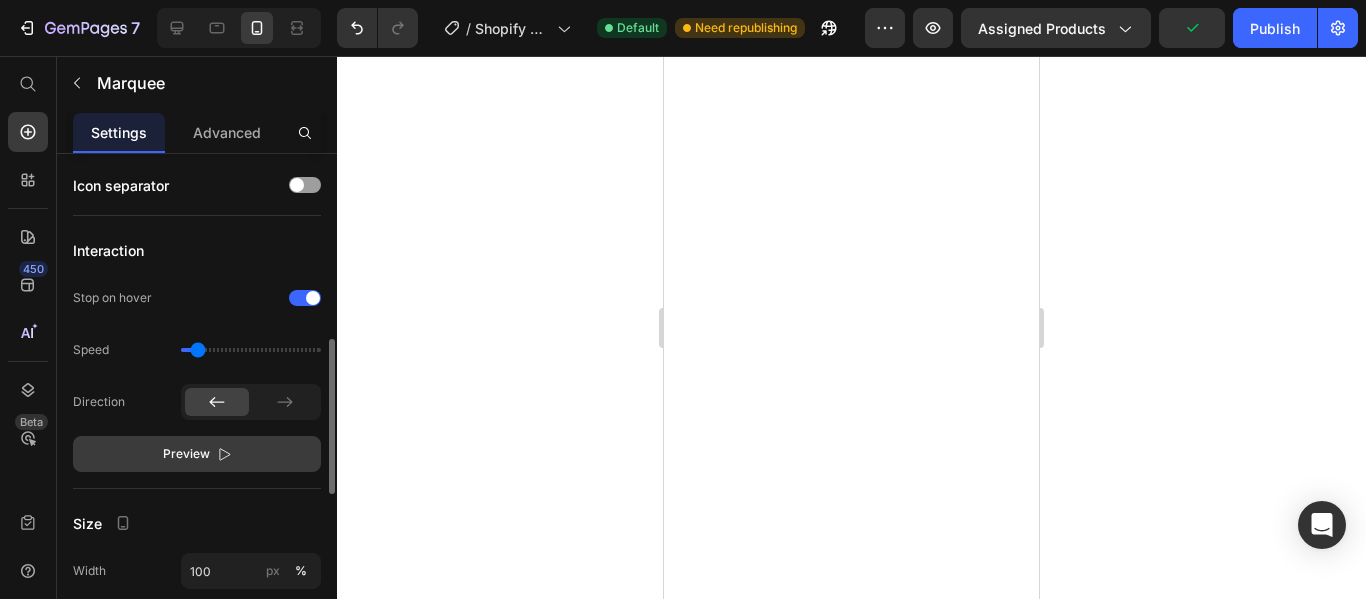 click on "Preview" at bounding box center (186, 454) 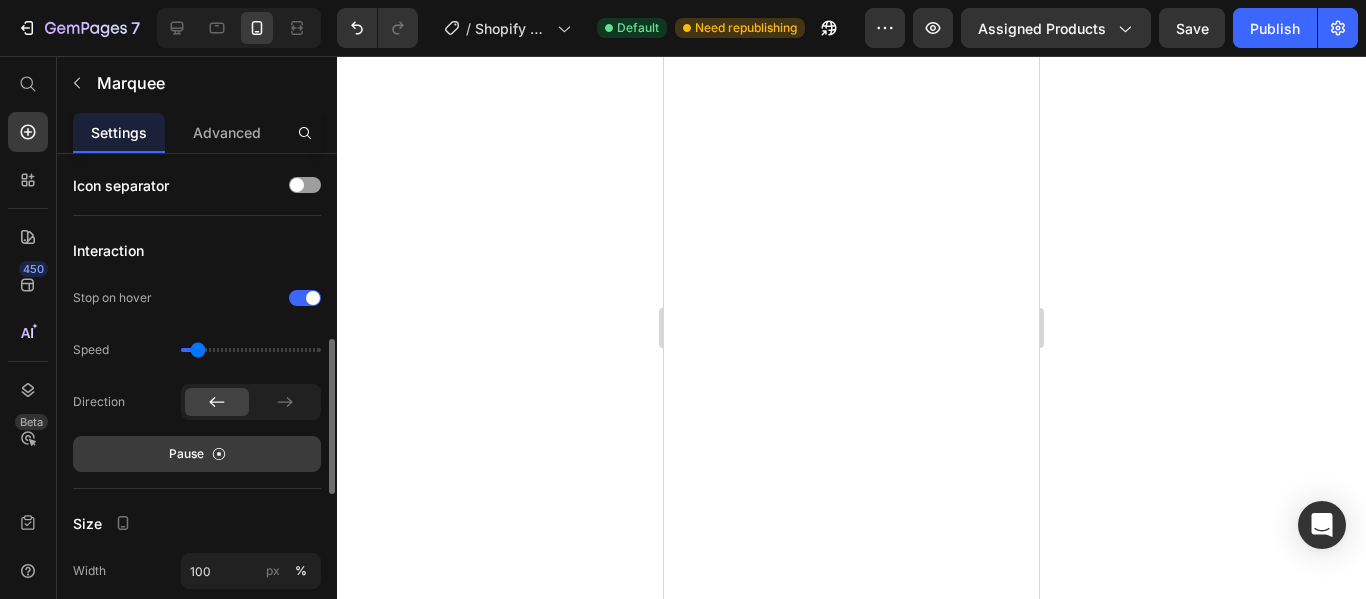 click at bounding box center (1114, -1218) 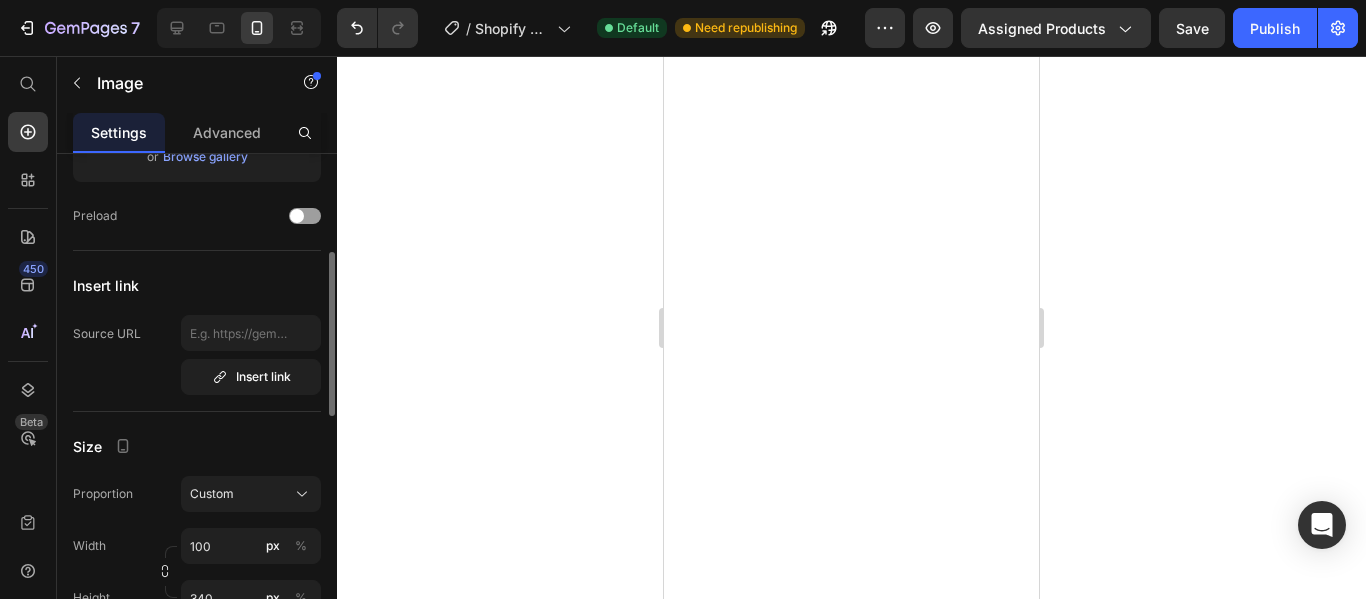 scroll, scrollTop: 400, scrollLeft: 0, axis: vertical 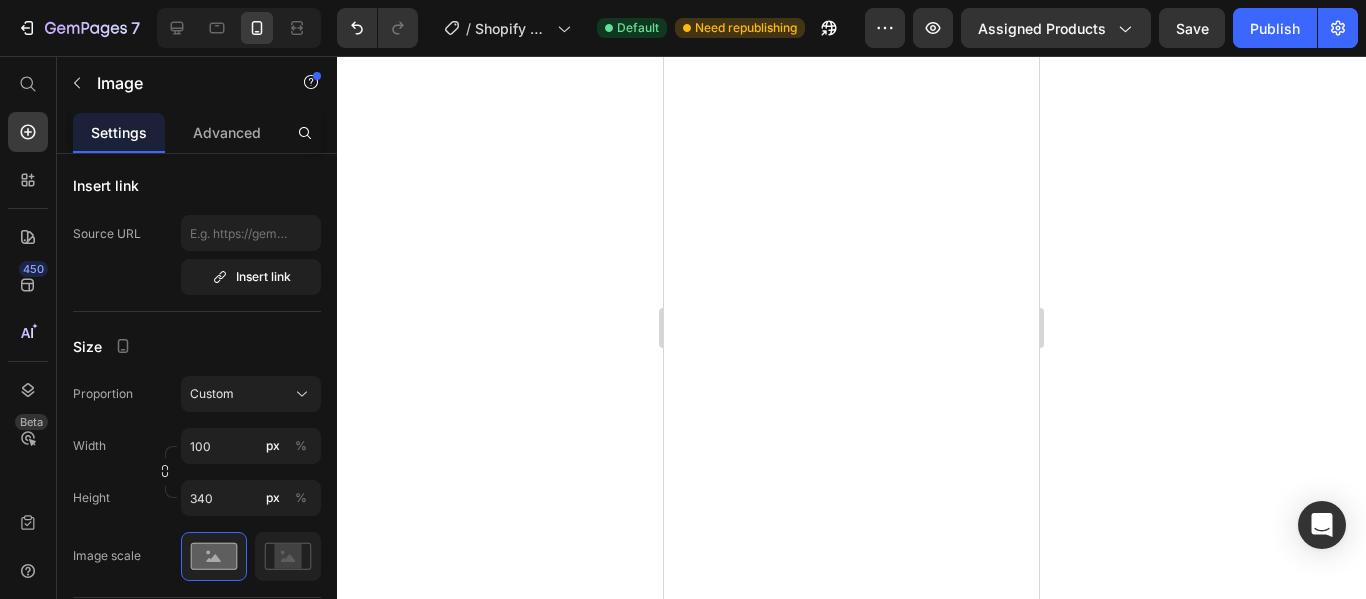 click on "Image Image Image   0 Image Image Image Image Image   0 Image Image Marquee" at bounding box center (851, -1224) 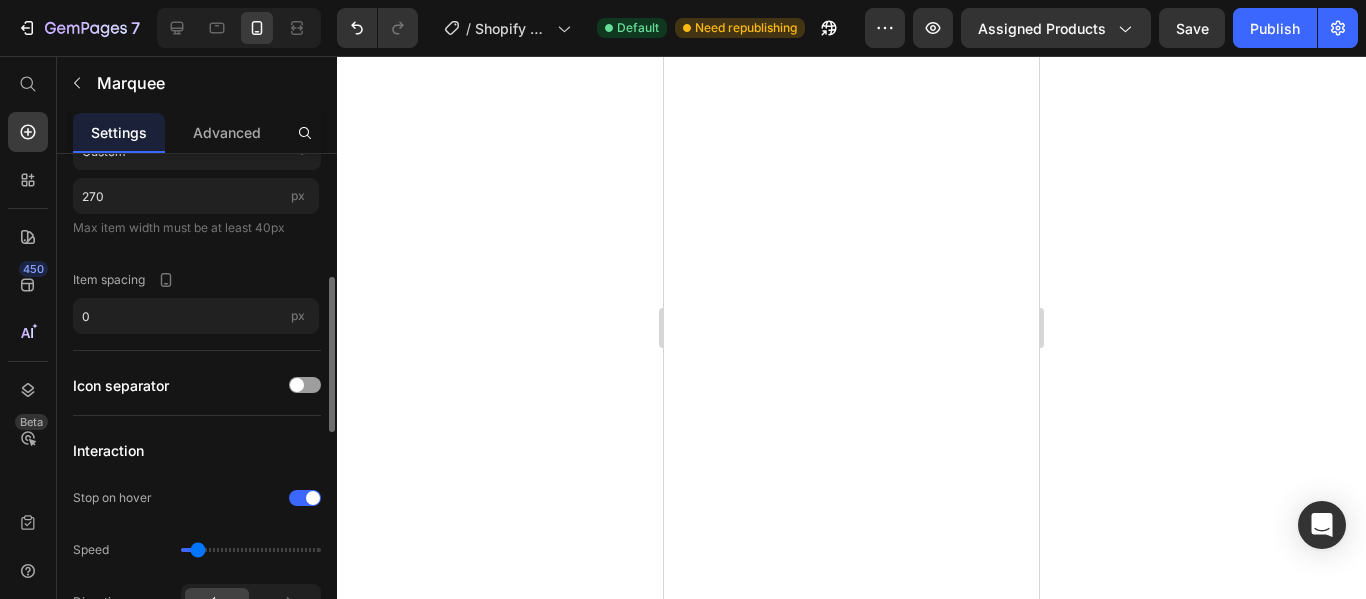 scroll, scrollTop: 500, scrollLeft: 0, axis: vertical 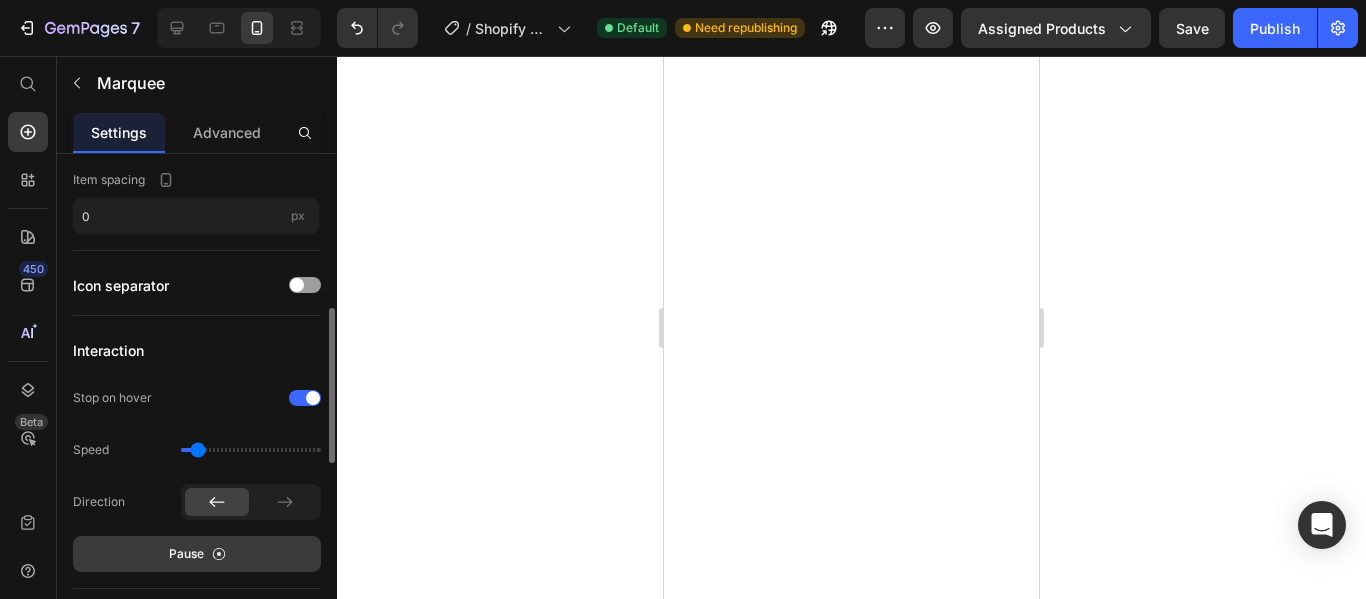 click on "Pause" at bounding box center (197, 554) 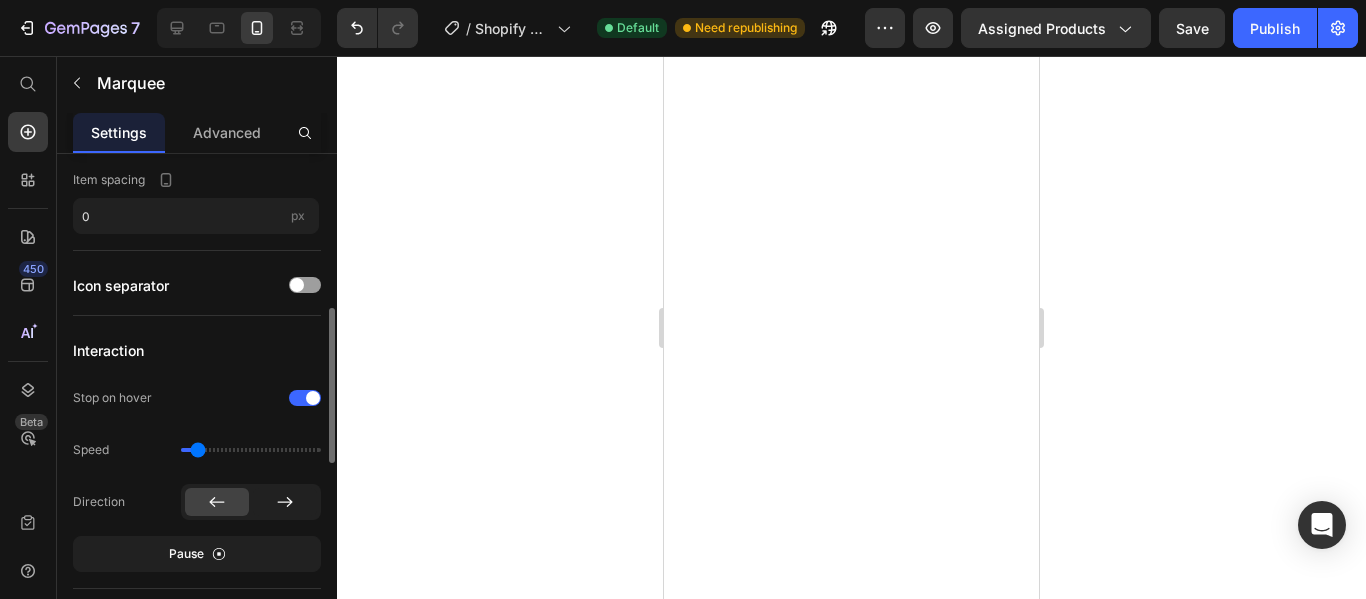 scroll, scrollTop: 0, scrollLeft: 0, axis: both 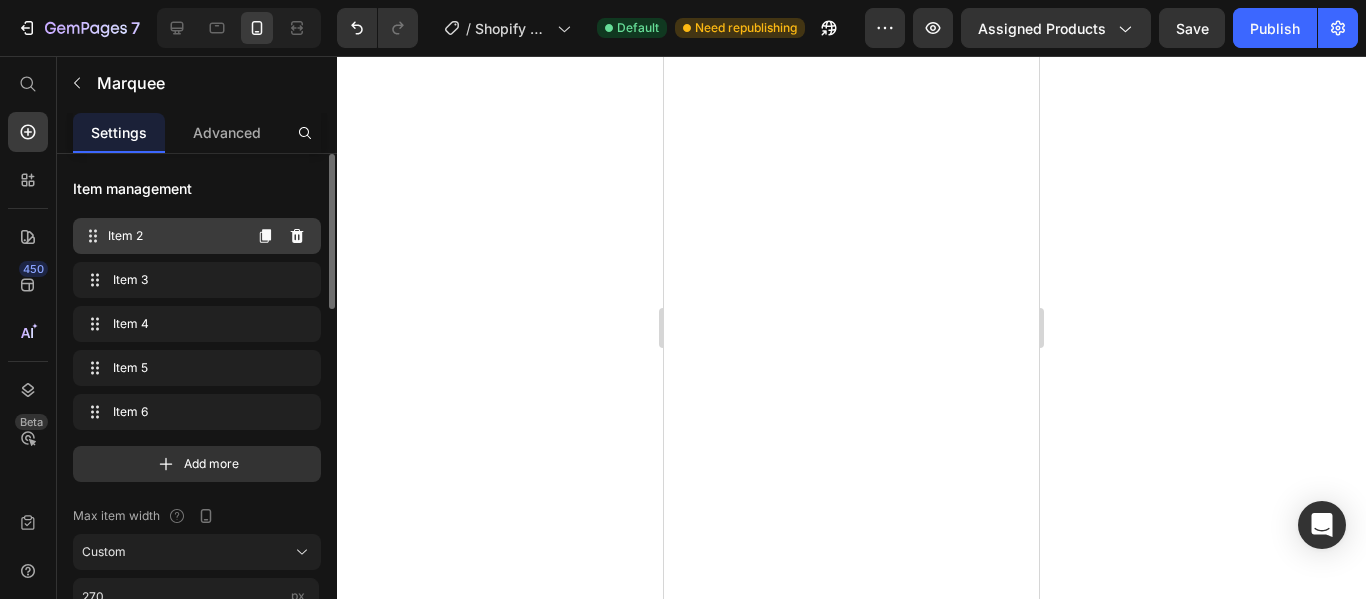 click on "Item 2" at bounding box center [174, 236] 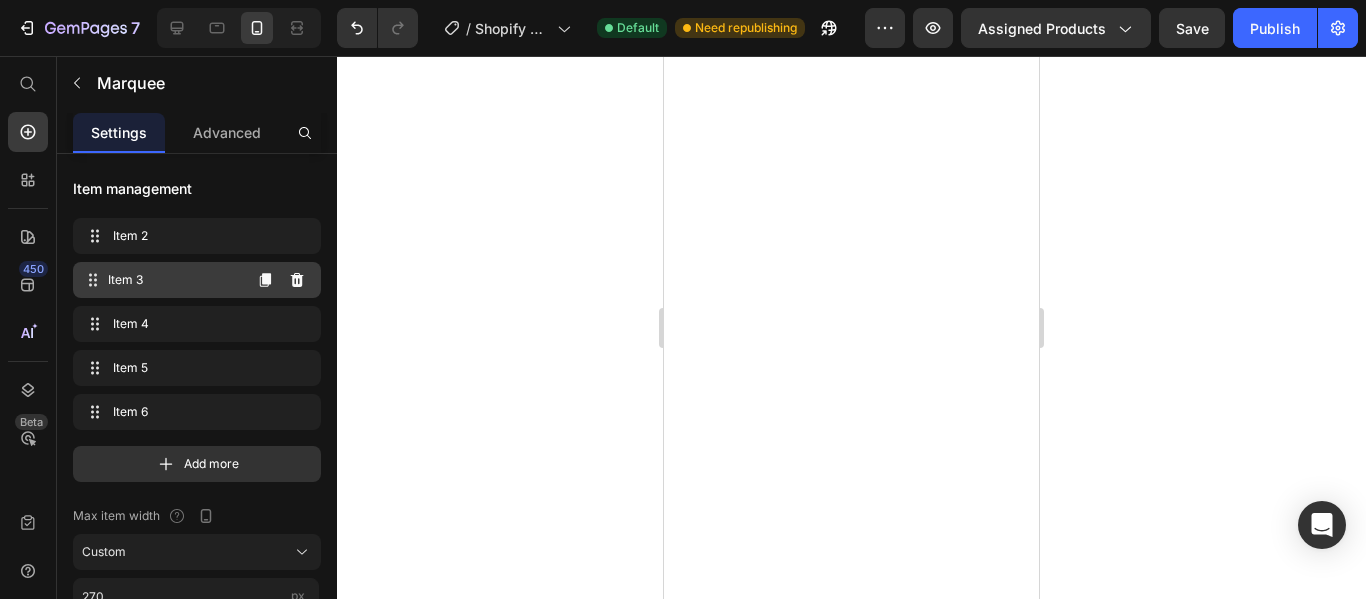 click on "Item 3 Item 3" at bounding box center (161, 280) 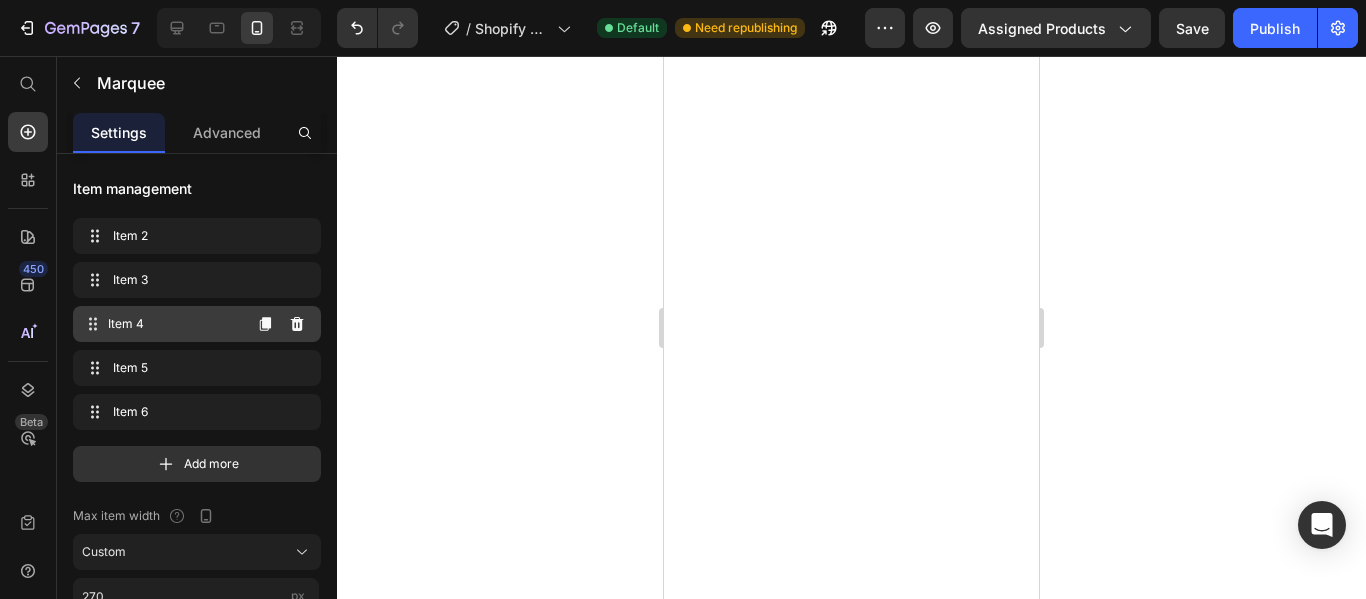 click on "Item 4 Item 4" at bounding box center [161, 324] 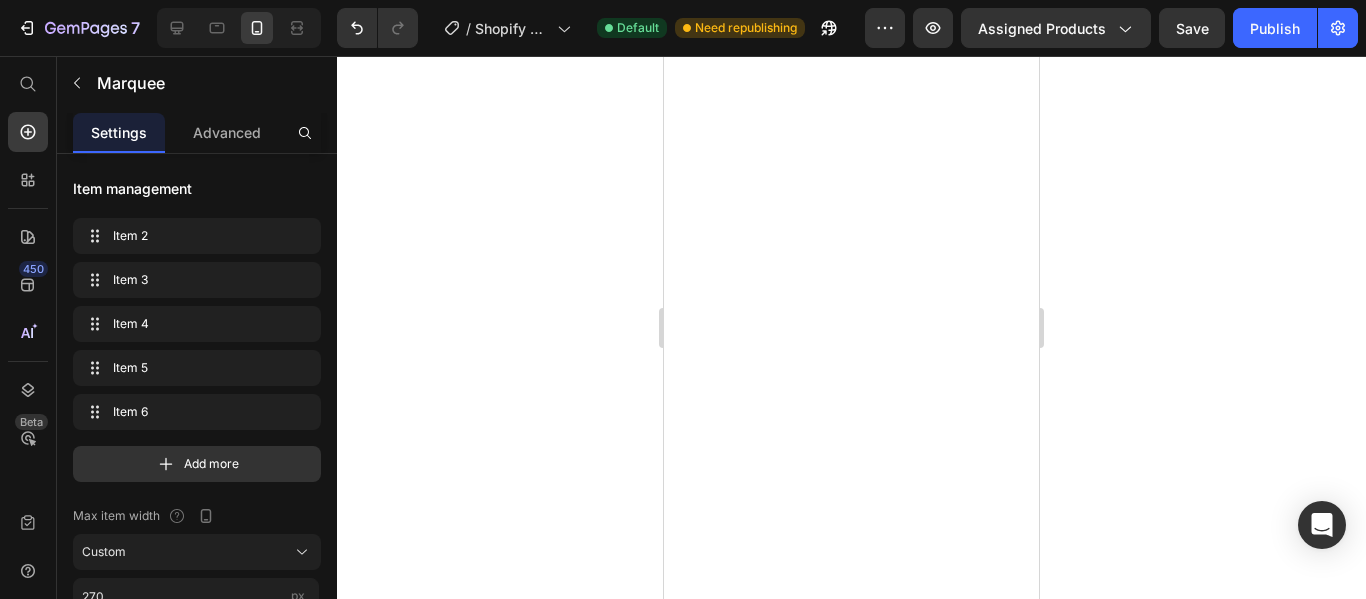 click at bounding box center [843, -1218] 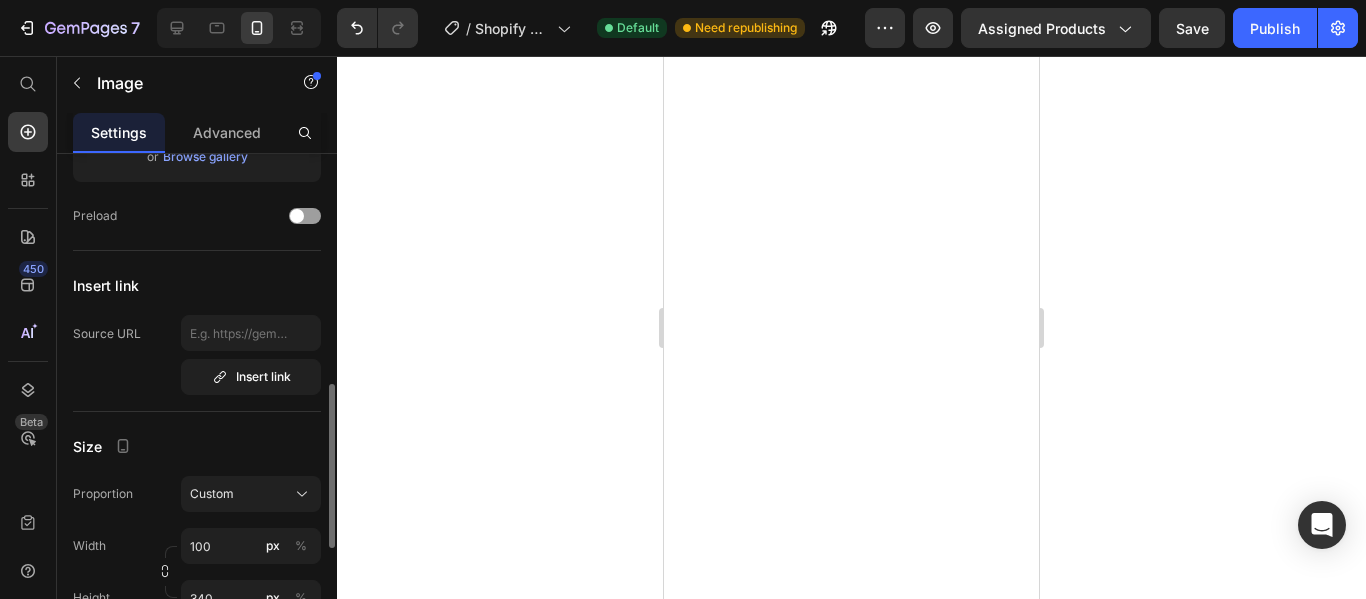 scroll, scrollTop: 400, scrollLeft: 0, axis: vertical 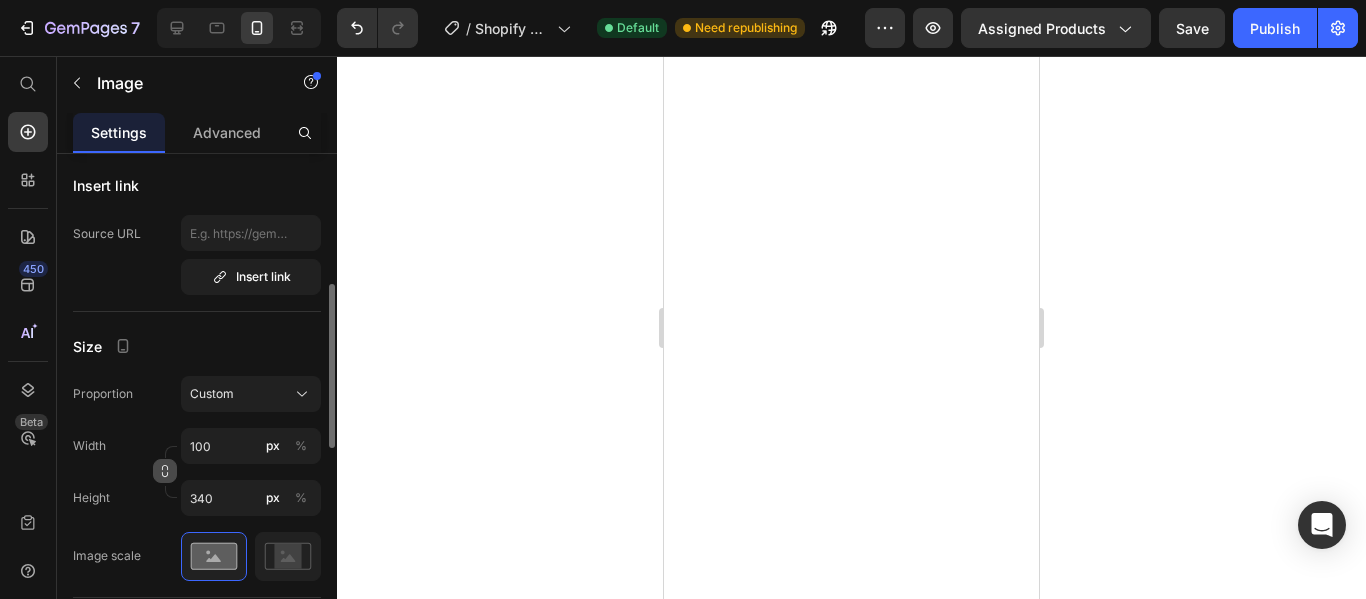 click 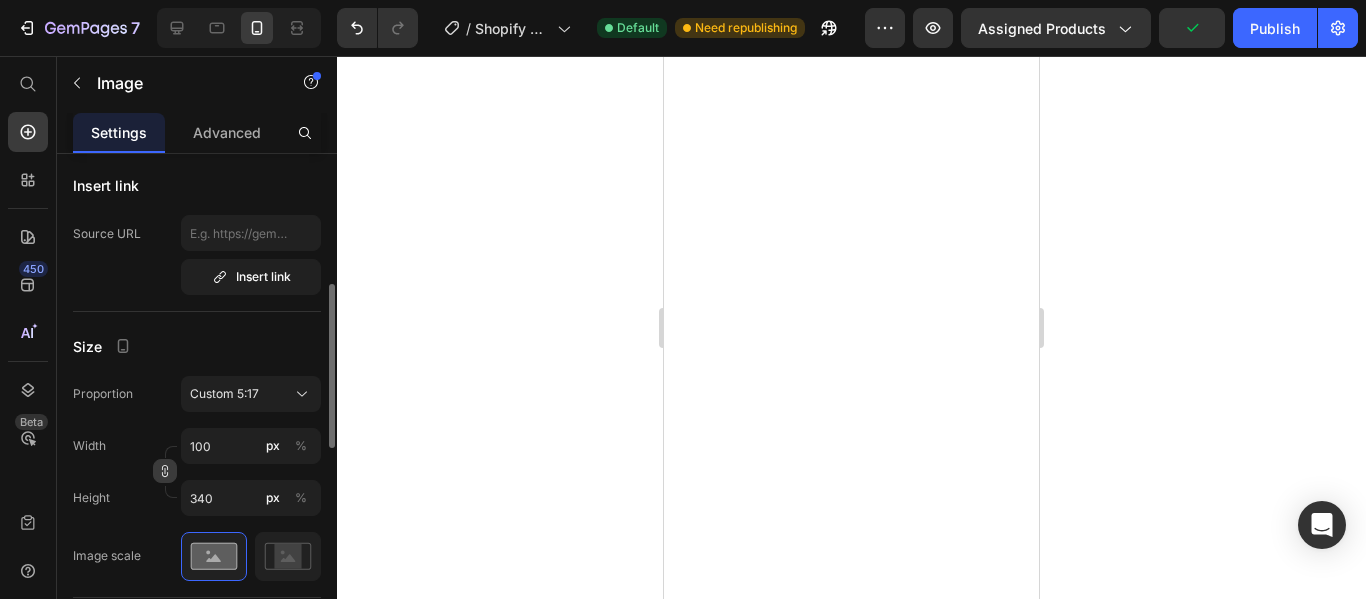 click 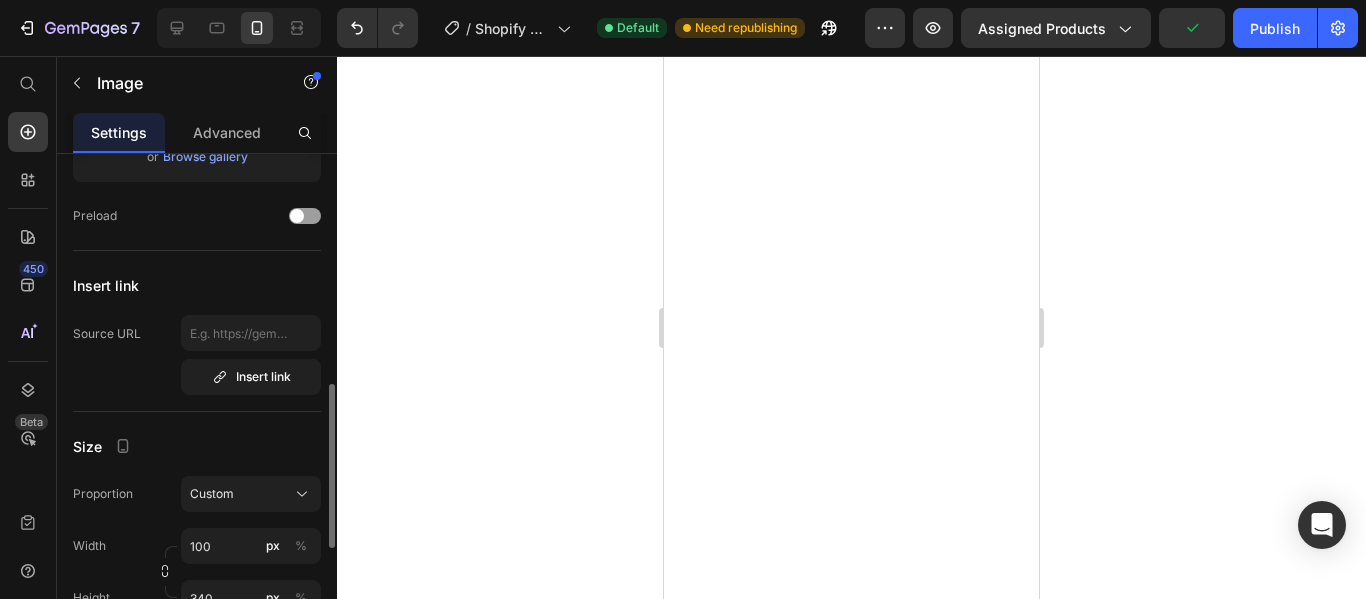 scroll, scrollTop: 500, scrollLeft: 0, axis: vertical 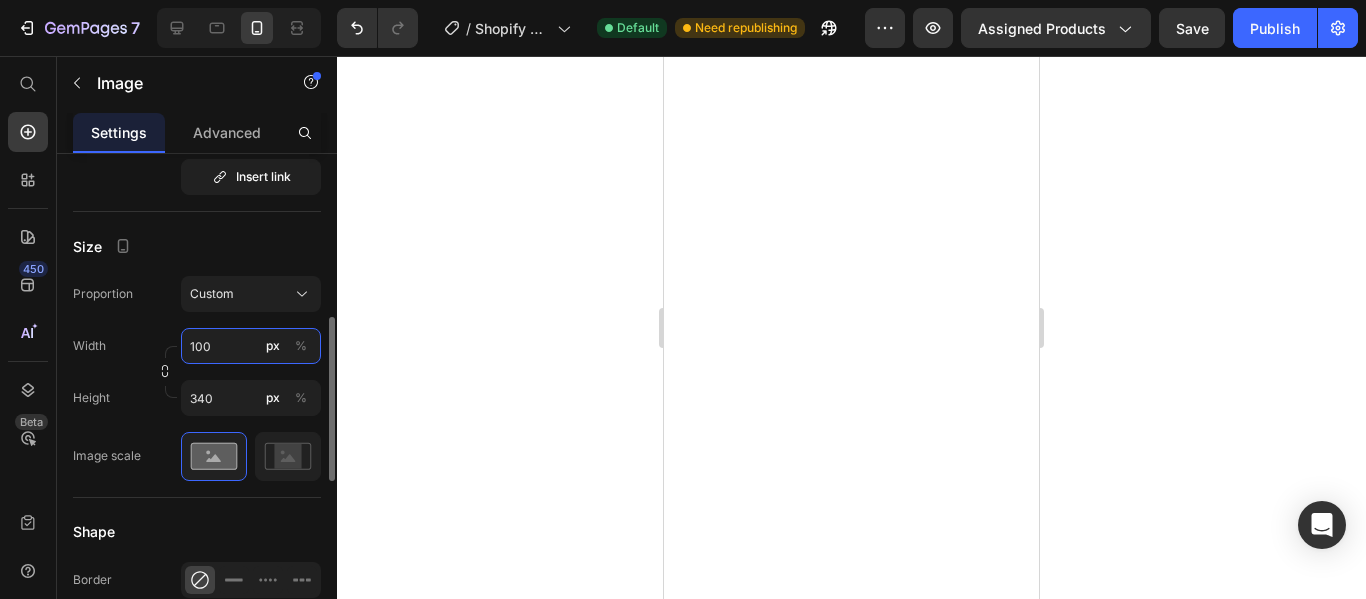 click on "100" at bounding box center [251, 346] 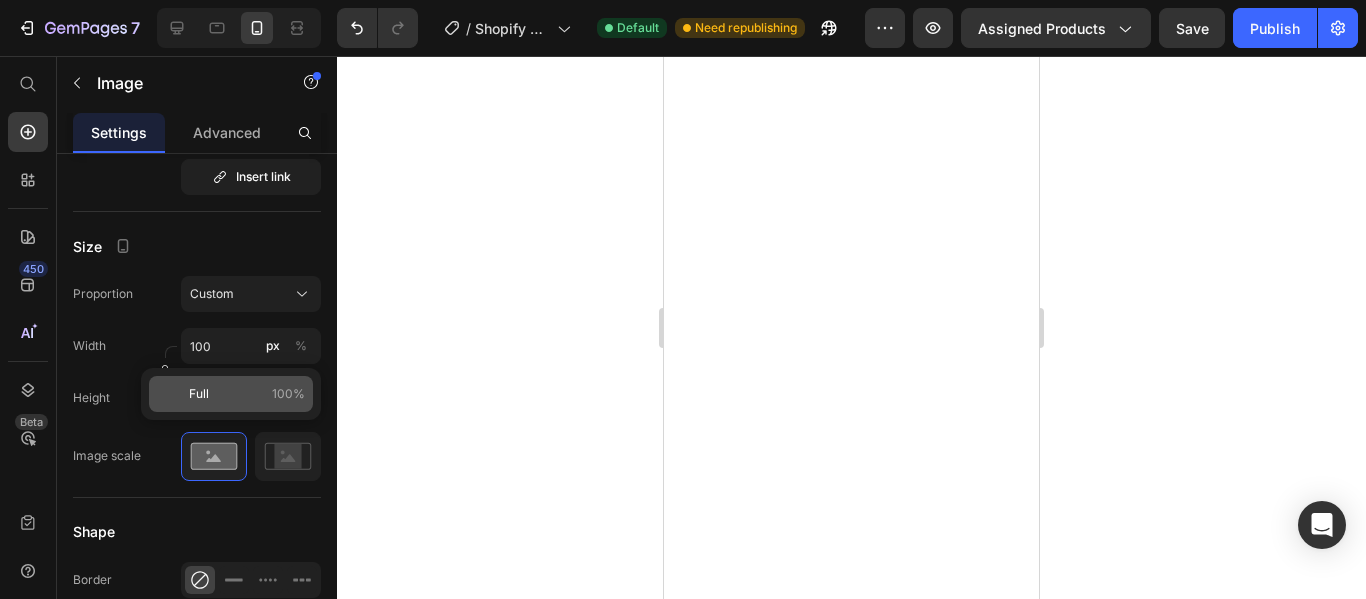 click on "Full 100%" at bounding box center (247, 394) 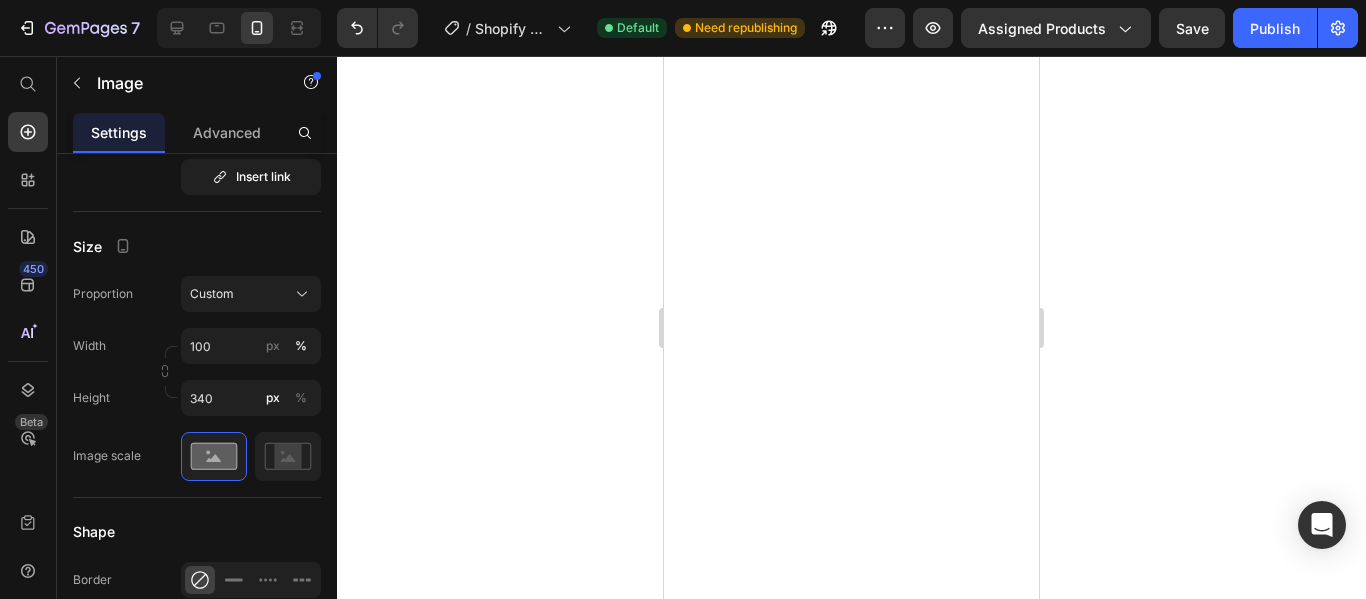 click at bounding box center (1114, -1218) 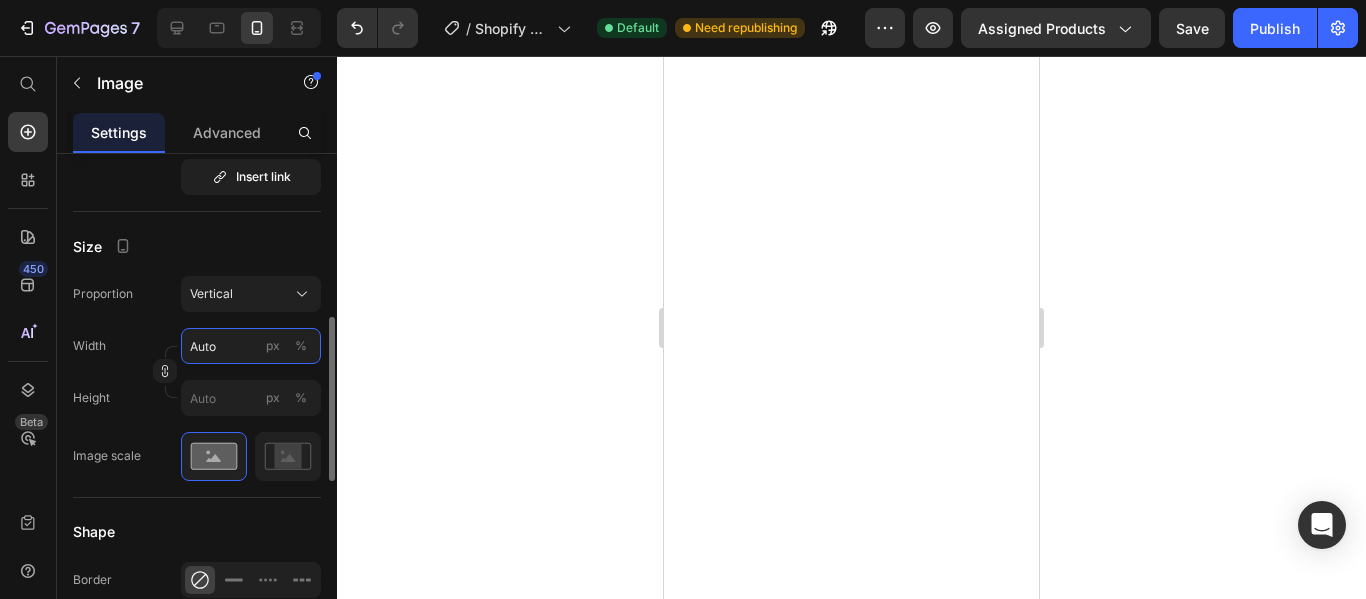click on "Auto" at bounding box center [251, 346] 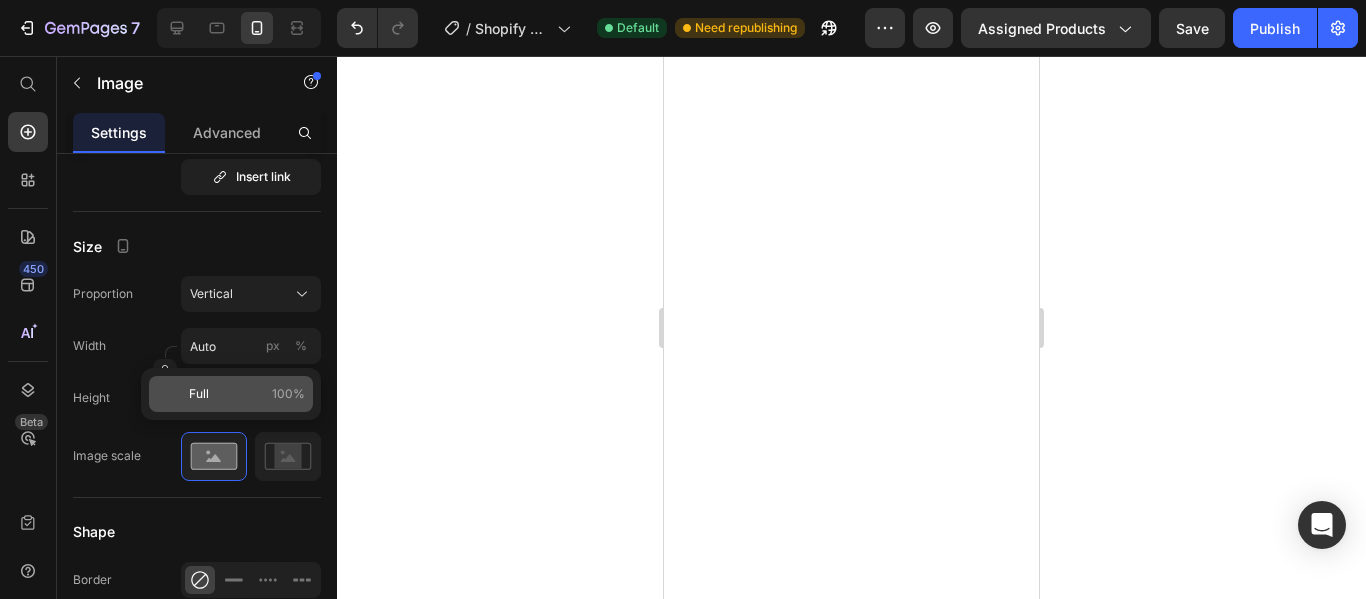 click on "Full 100%" at bounding box center [247, 394] 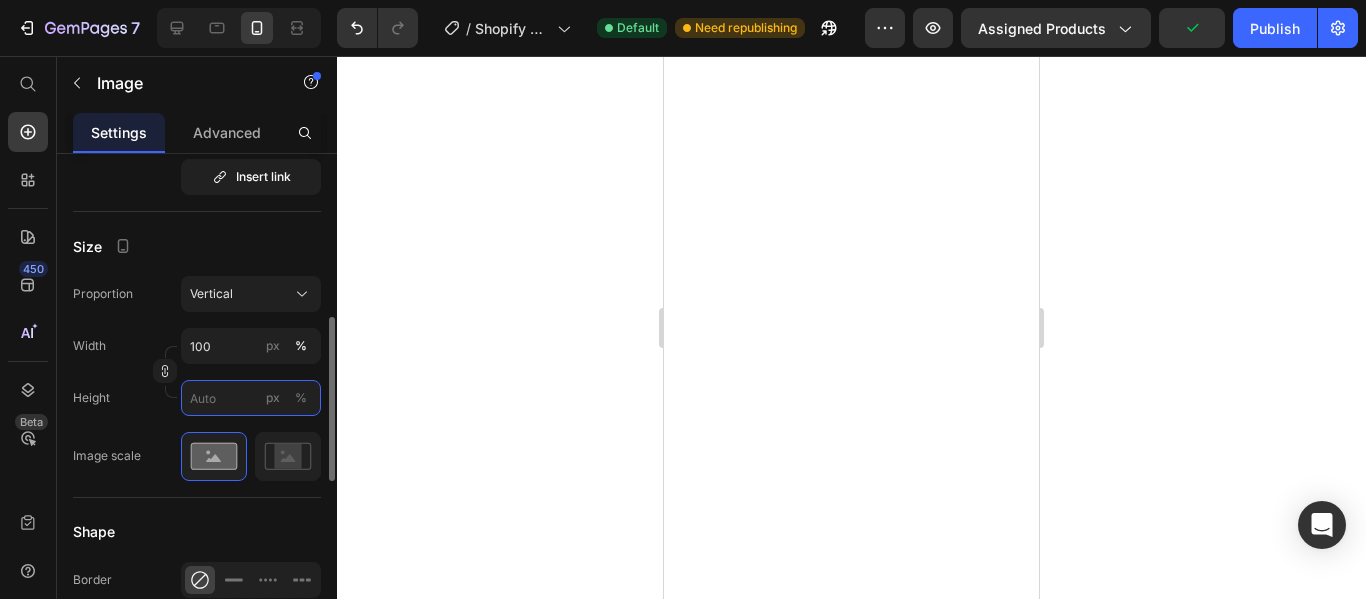 click on "px %" at bounding box center [251, 398] 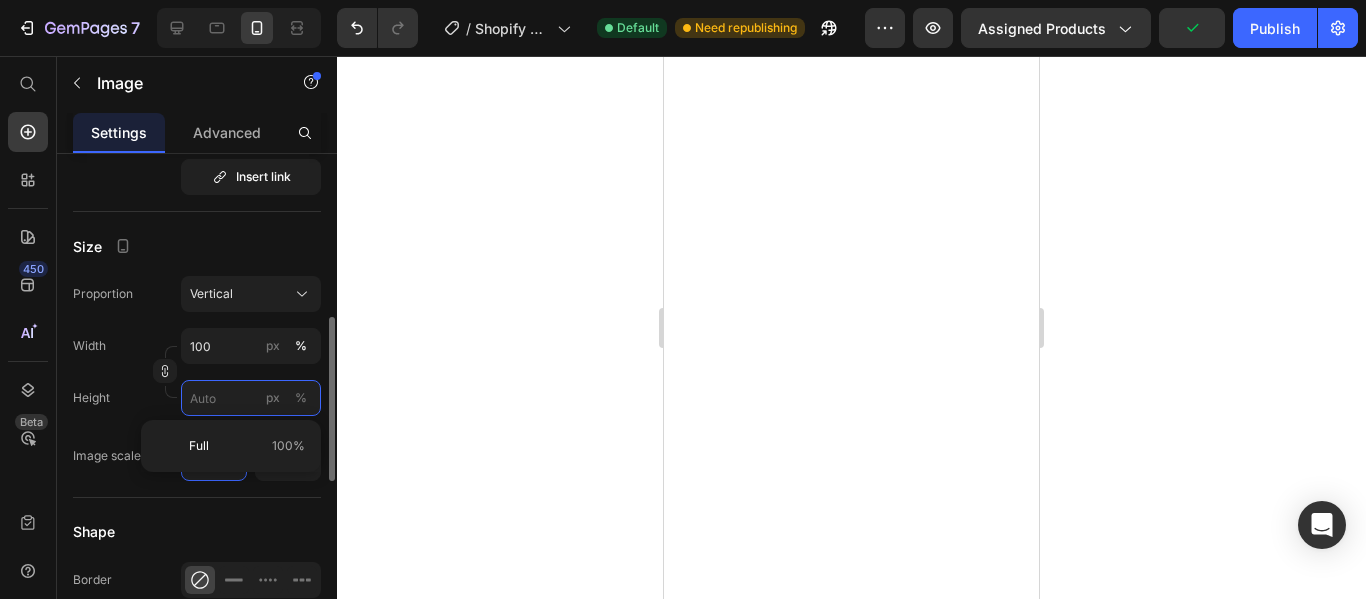 type on "2" 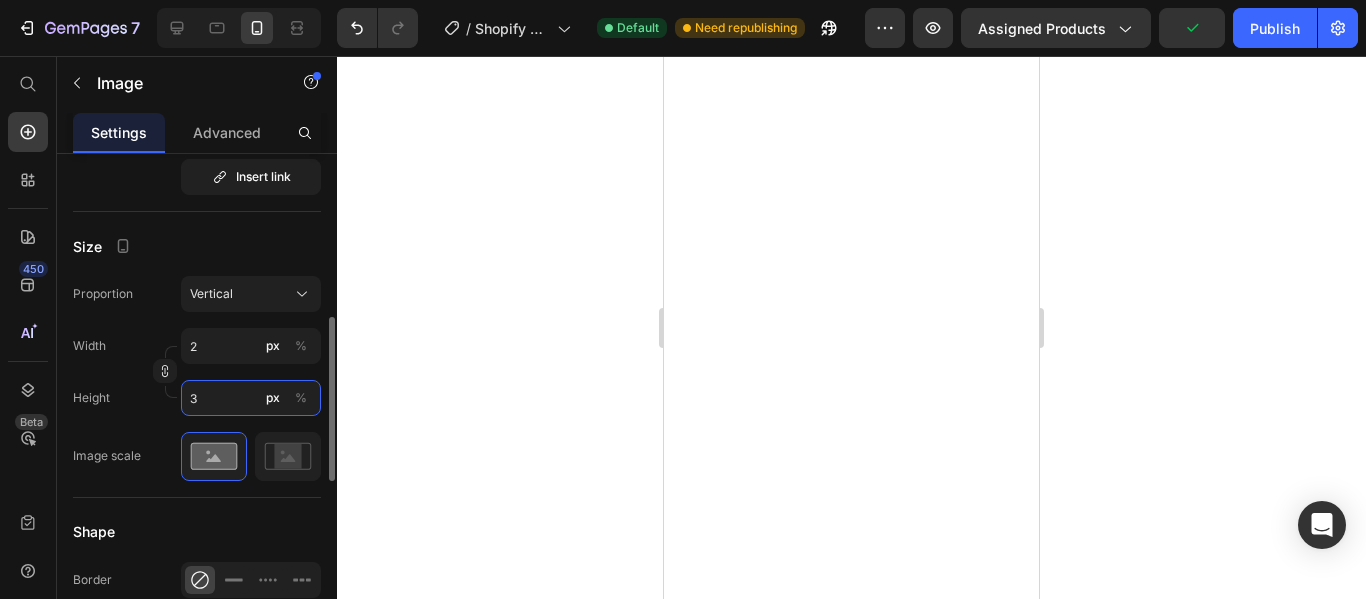 type on "26" 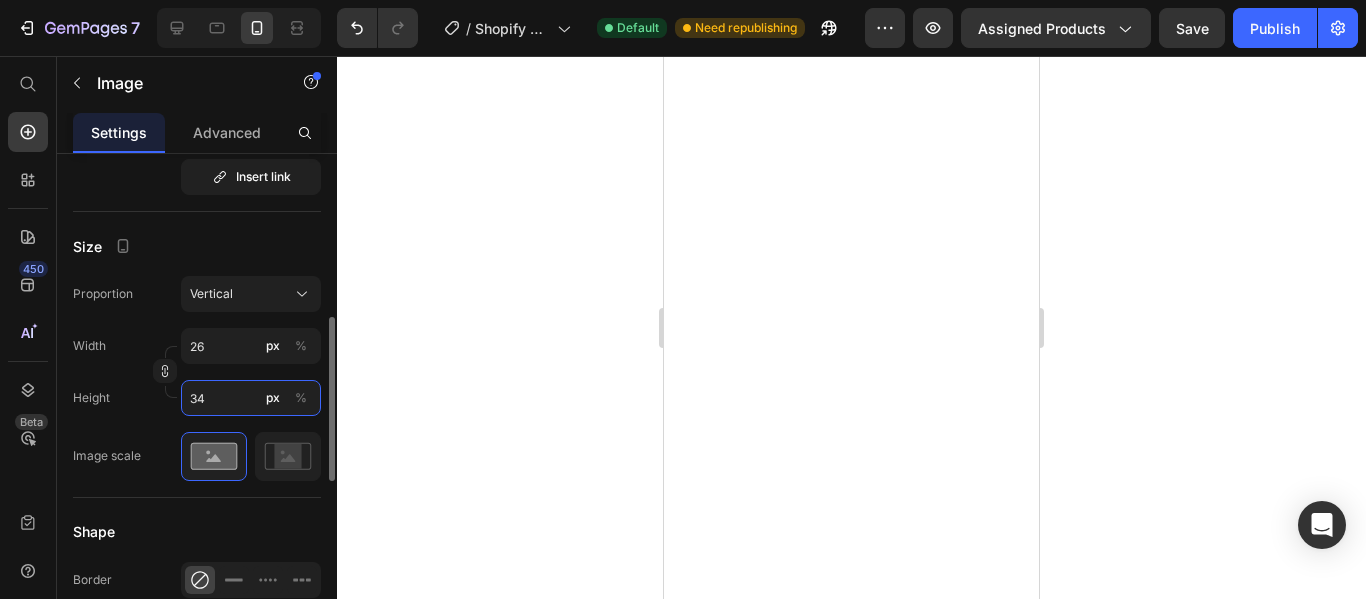 type on "262" 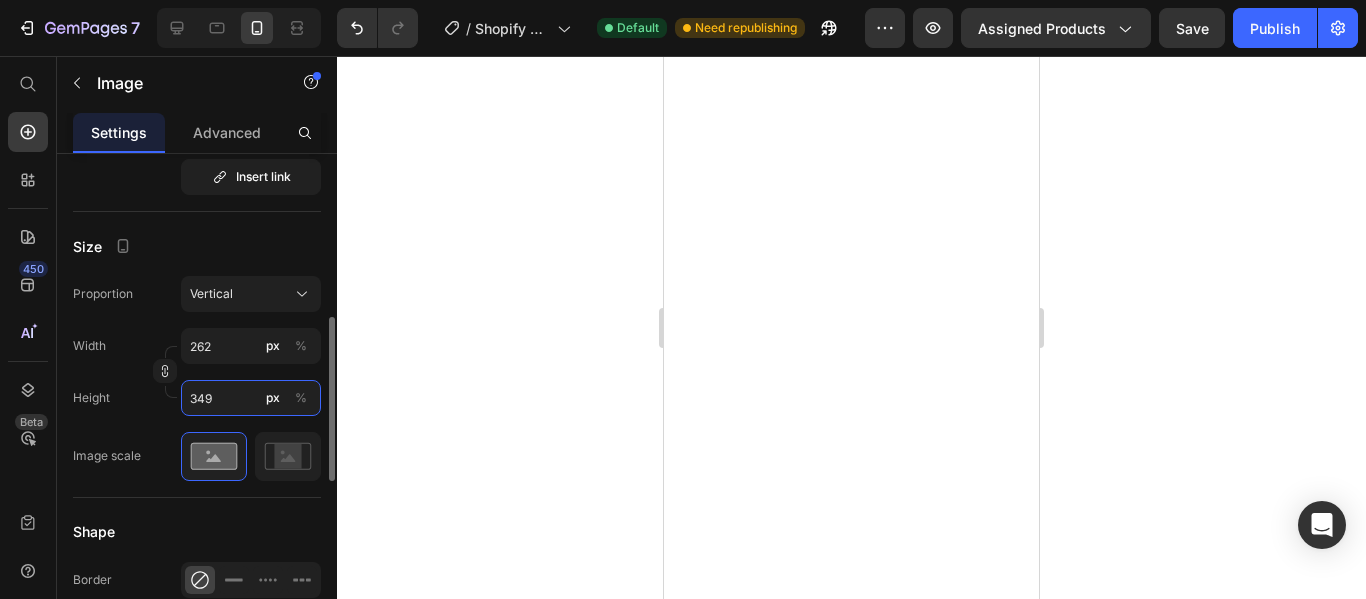 type on "26" 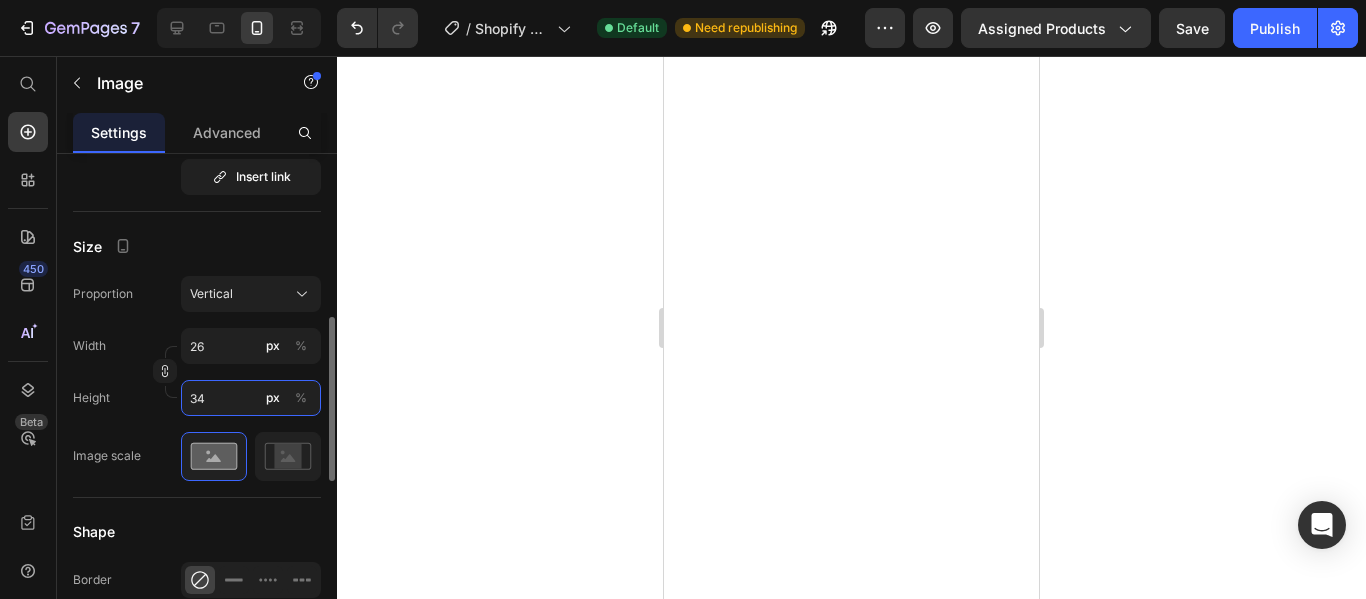 type on "255" 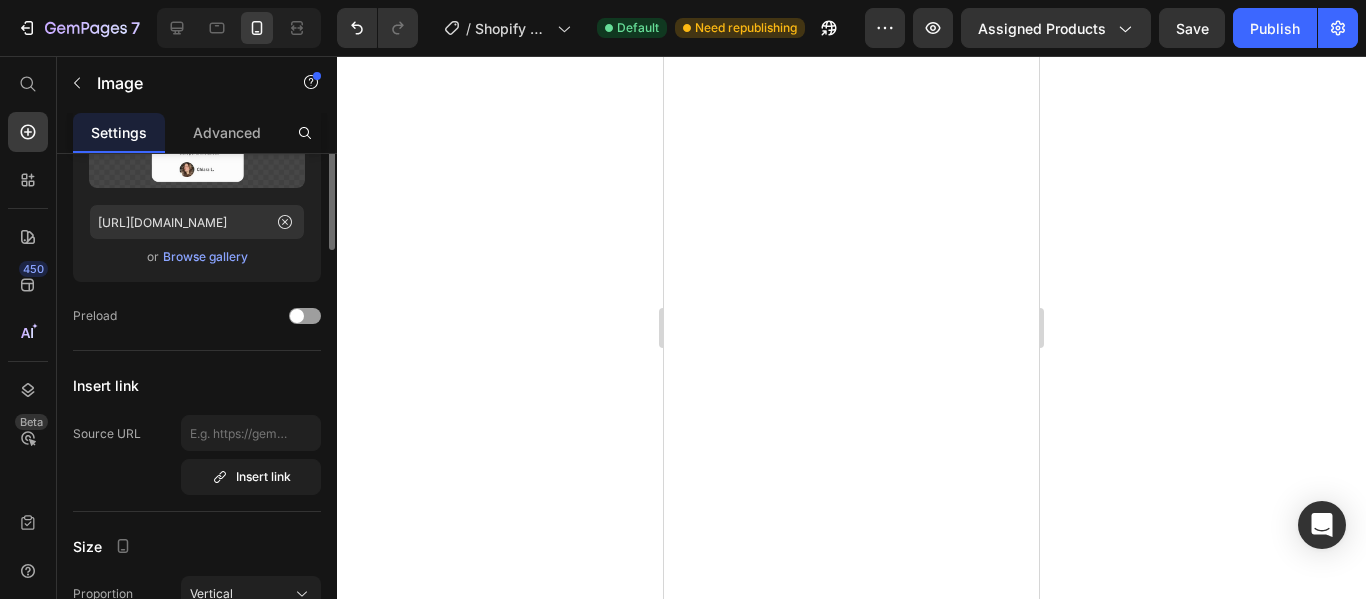 scroll, scrollTop: 100, scrollLeft: 0, axis: vertical 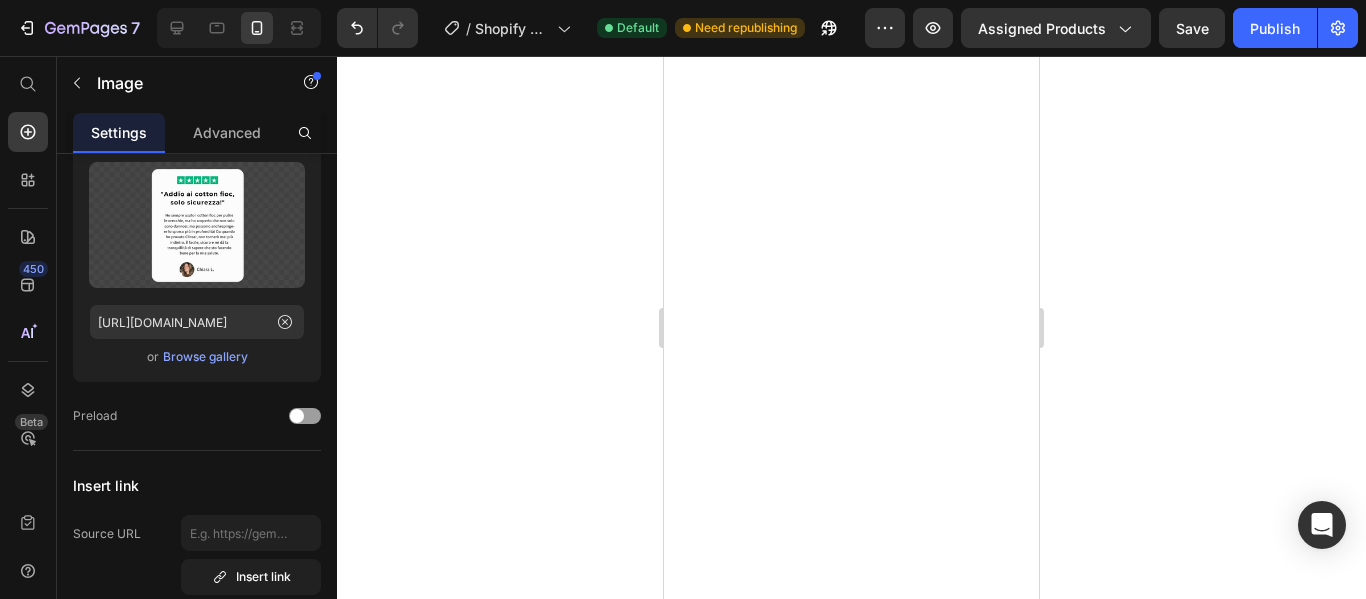click on "Image Image Image Image   0 Image" at bounding box center [844, -1218] 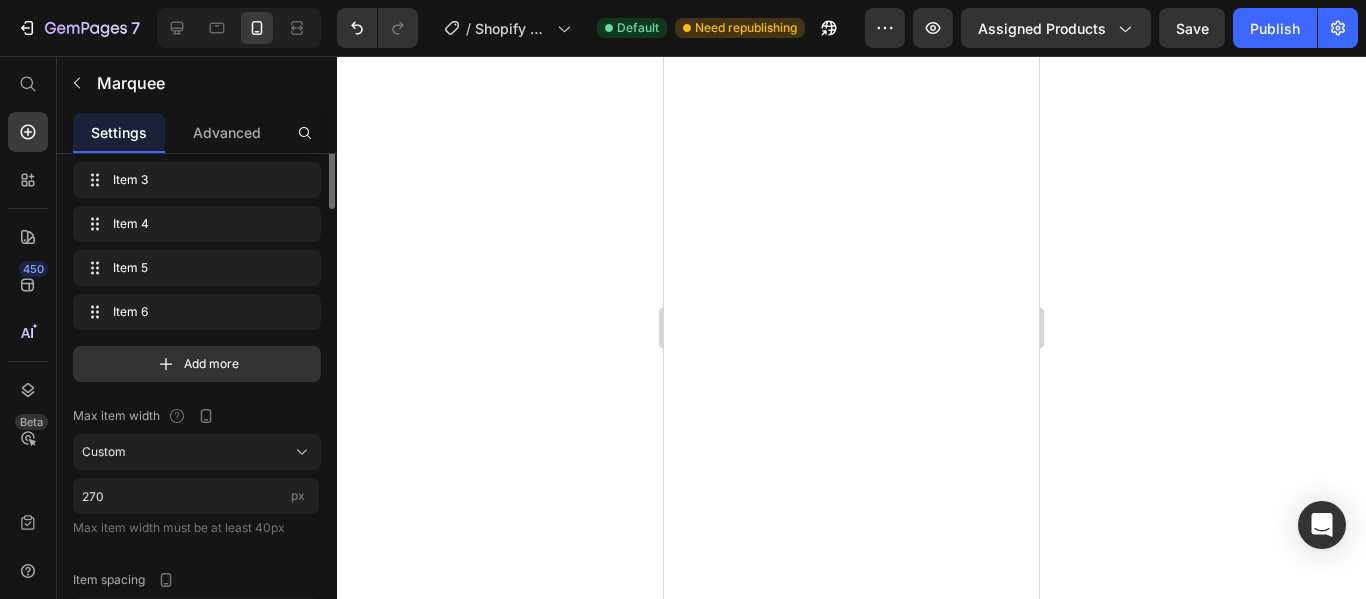 scroll, scrollTop: 0, scrollLeft: 0, axis: both 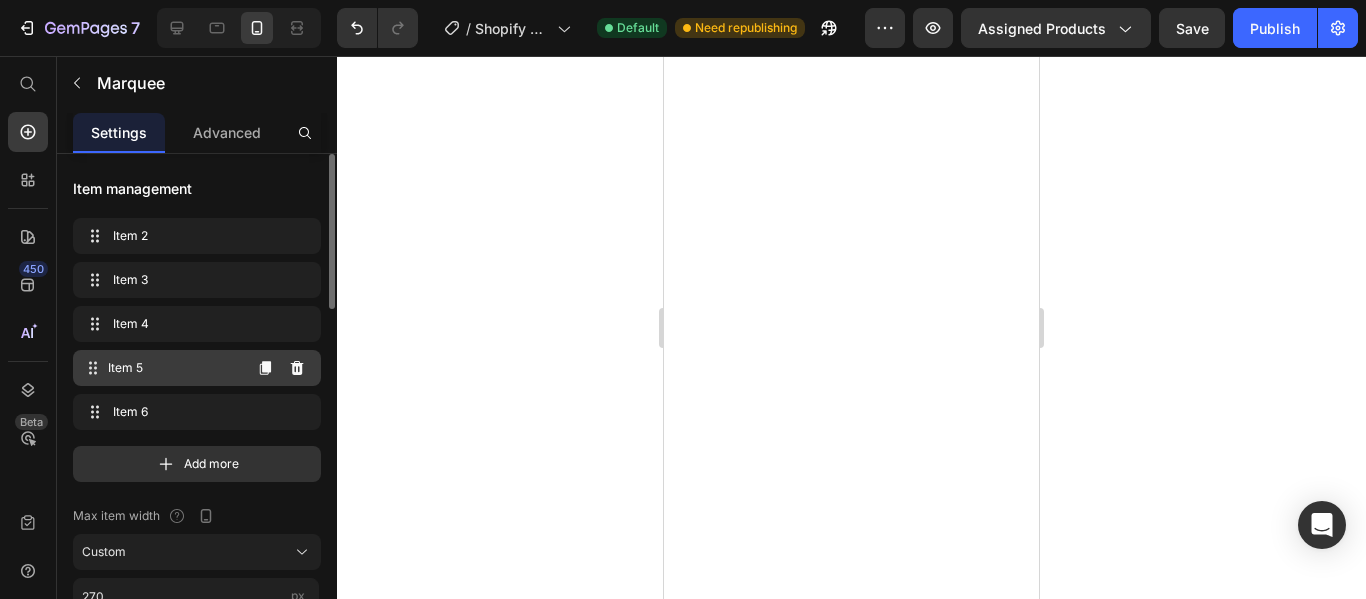click on "Item 5" at bounding box center [174, 368] 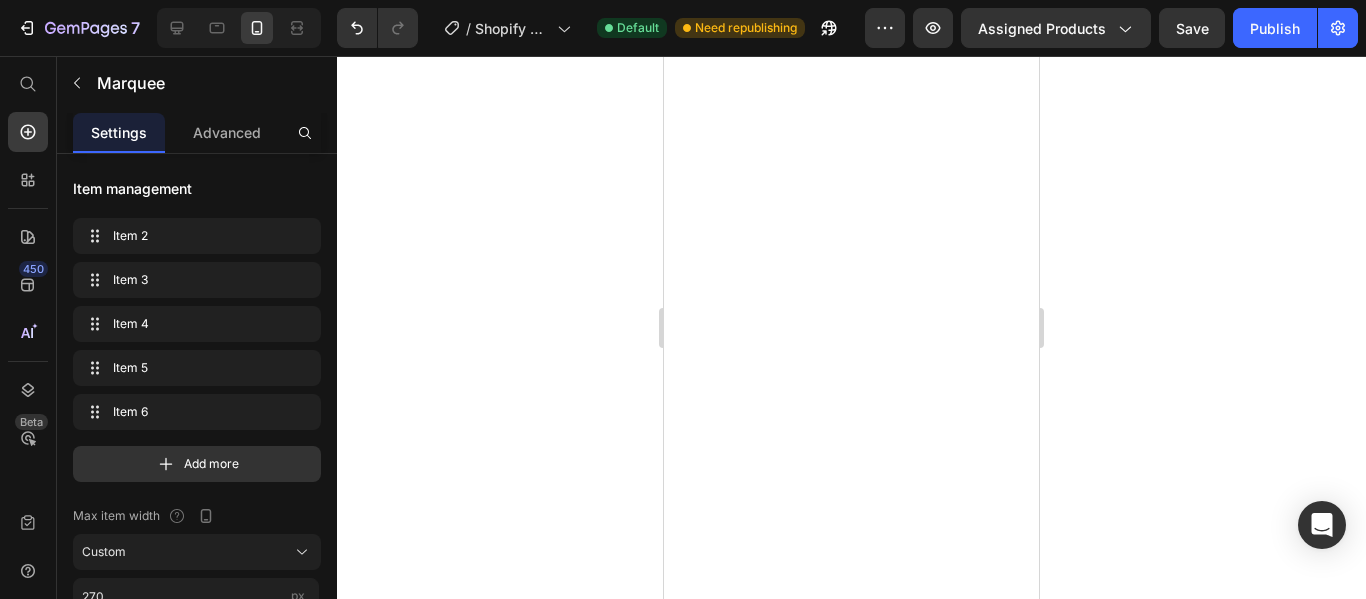 click at bounding box center (1114, -1218) 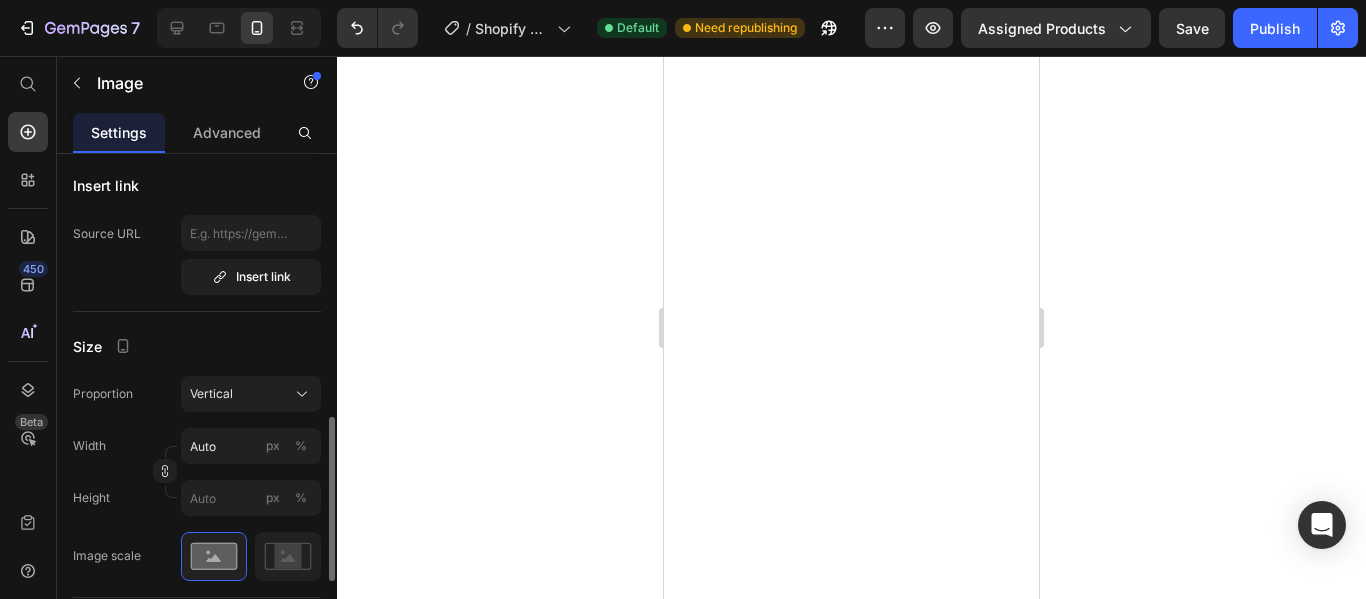 scroll, scrollTop: 500, scrollLeft: 0, axis: vertical 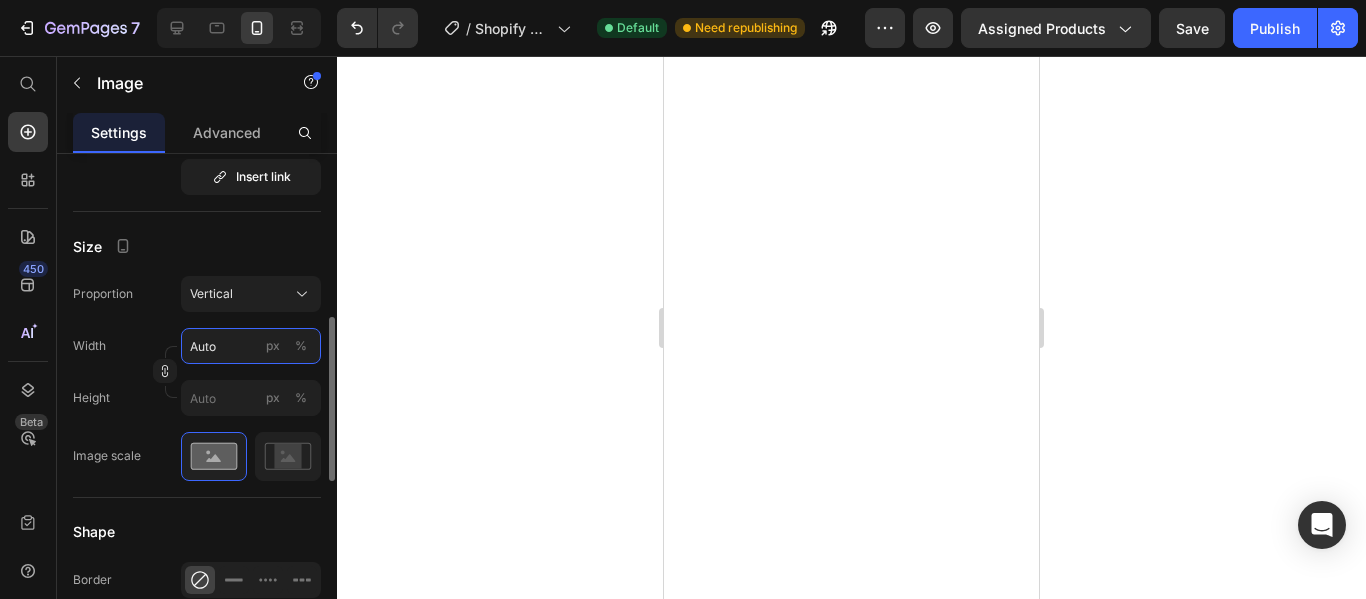 click on "Auto" at bounding box center (251, 346) 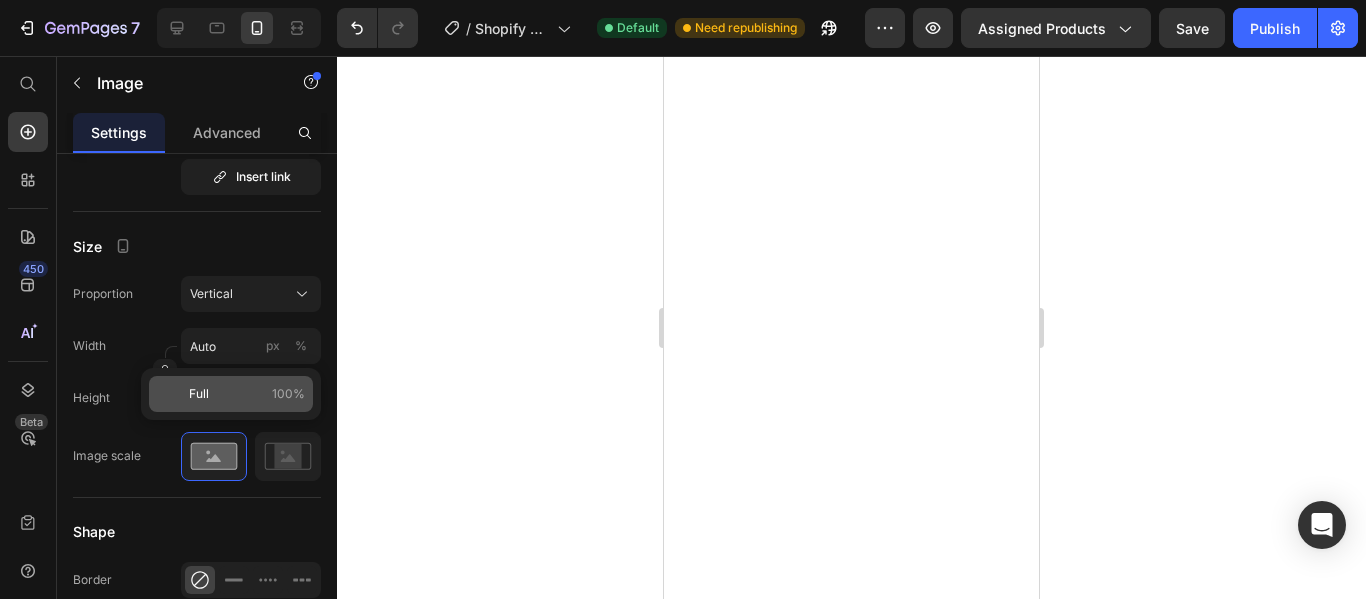 click on "Full 100%" at bounding box center (247, 394) 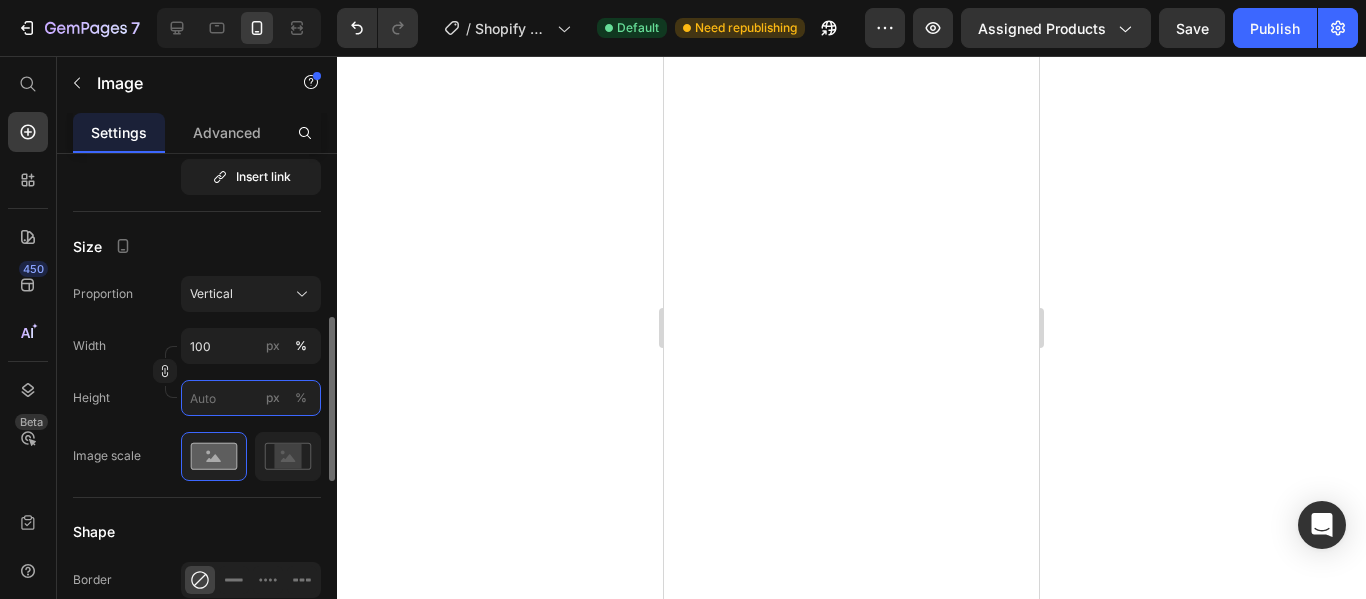 click on "px %" at bounding box center [251, 398] 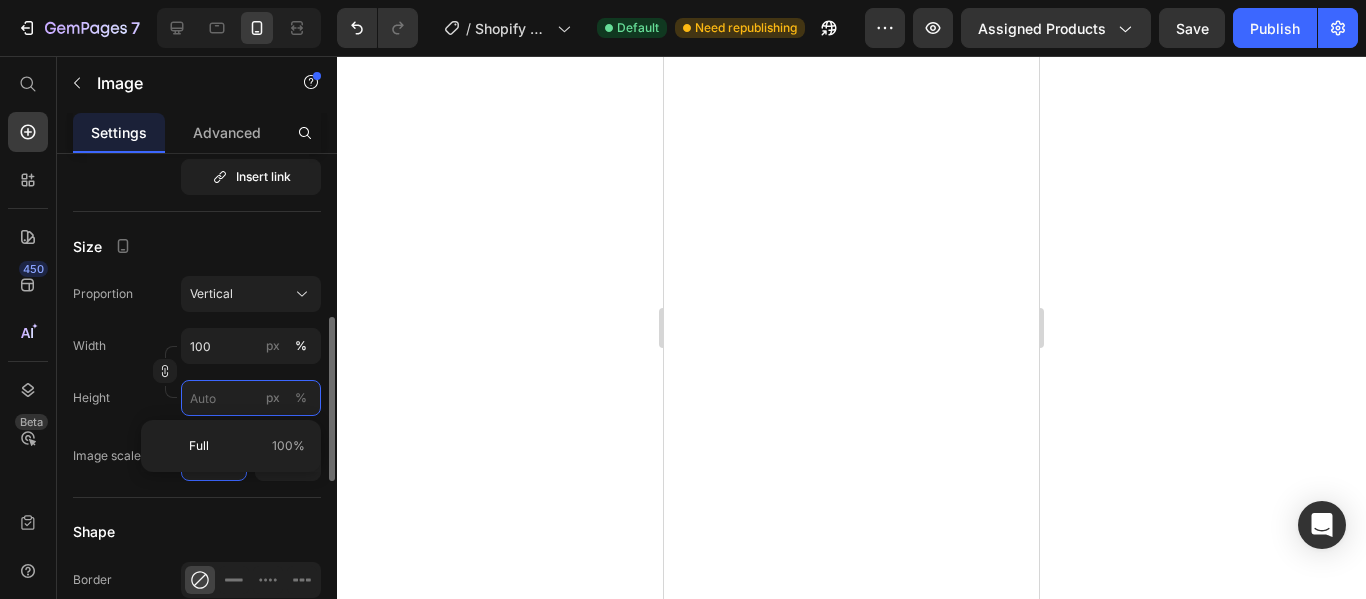 type on "2" 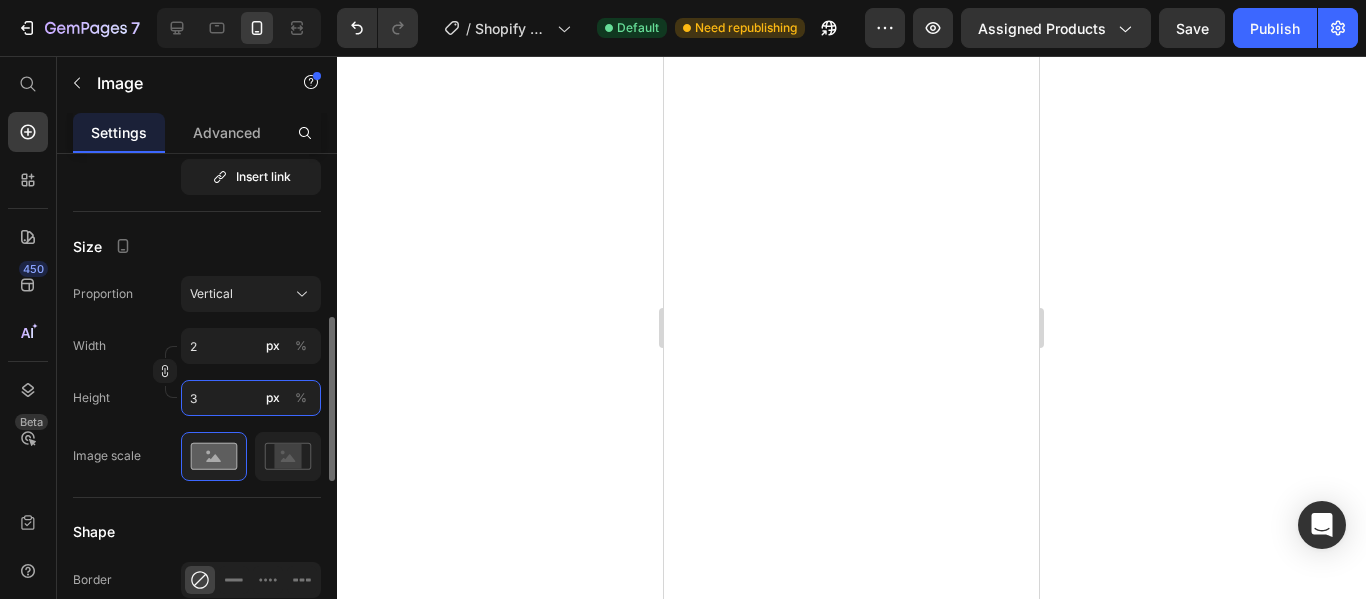type on "26" 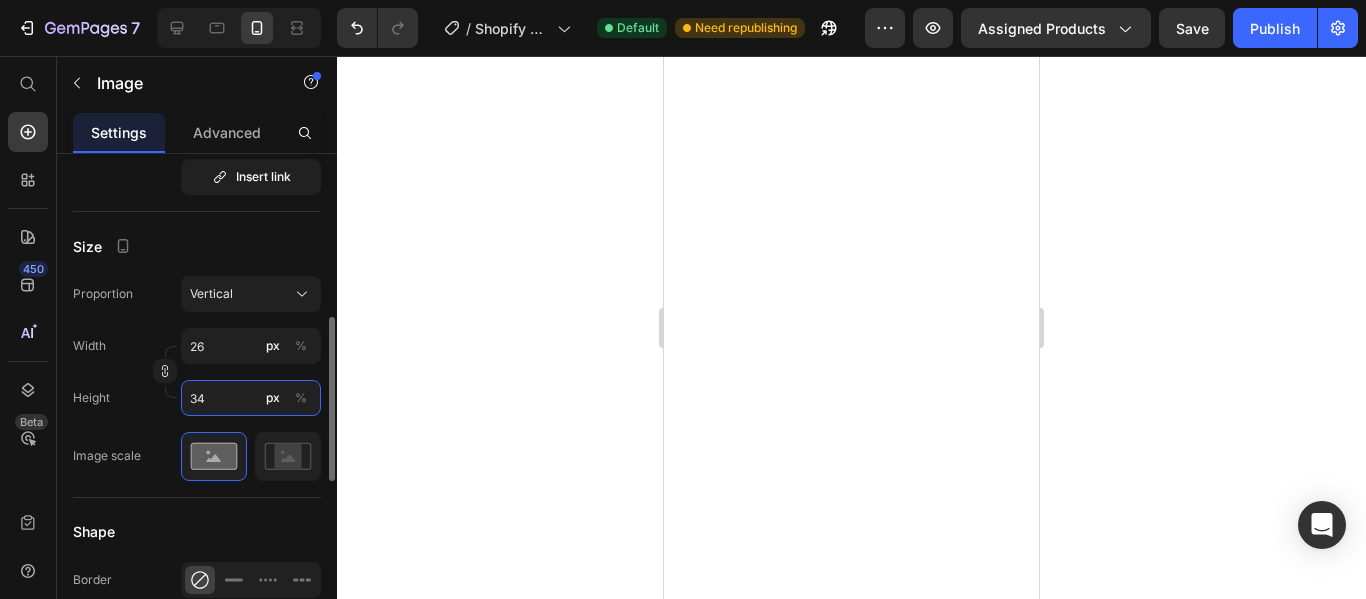 type on "340" 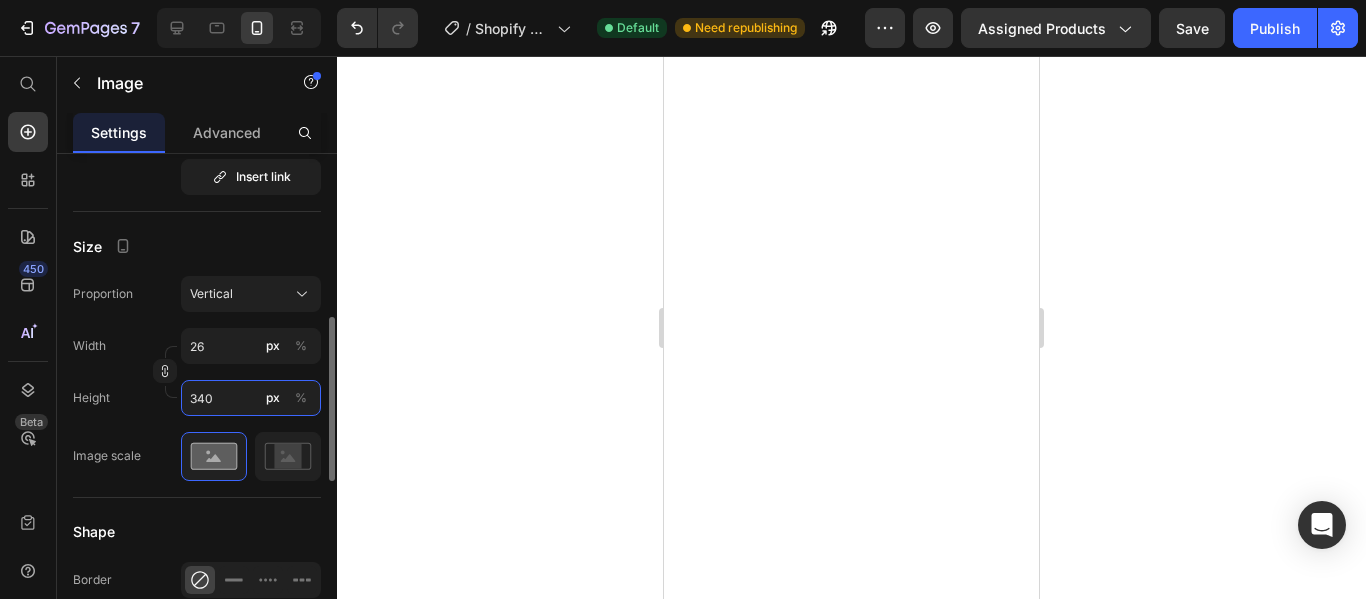 type on "255" 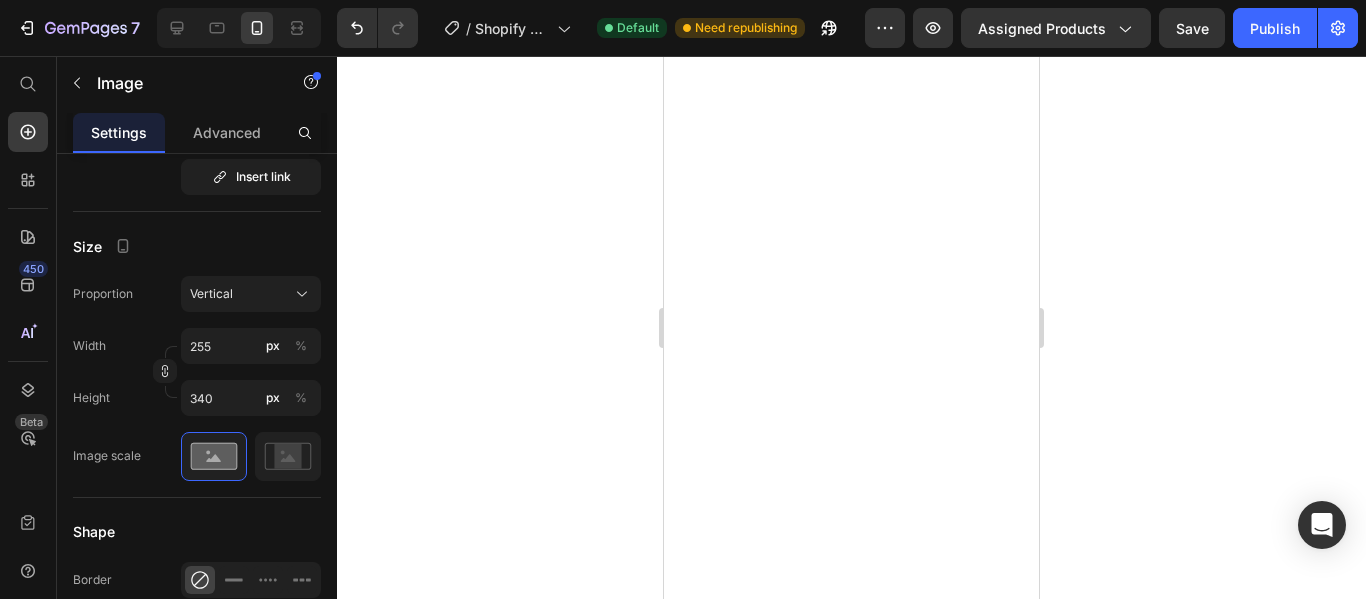 click on "Image Image Image Image Image   0 Image Image Image Image Image   0 Marquee" at bounding box center [851, -1234] 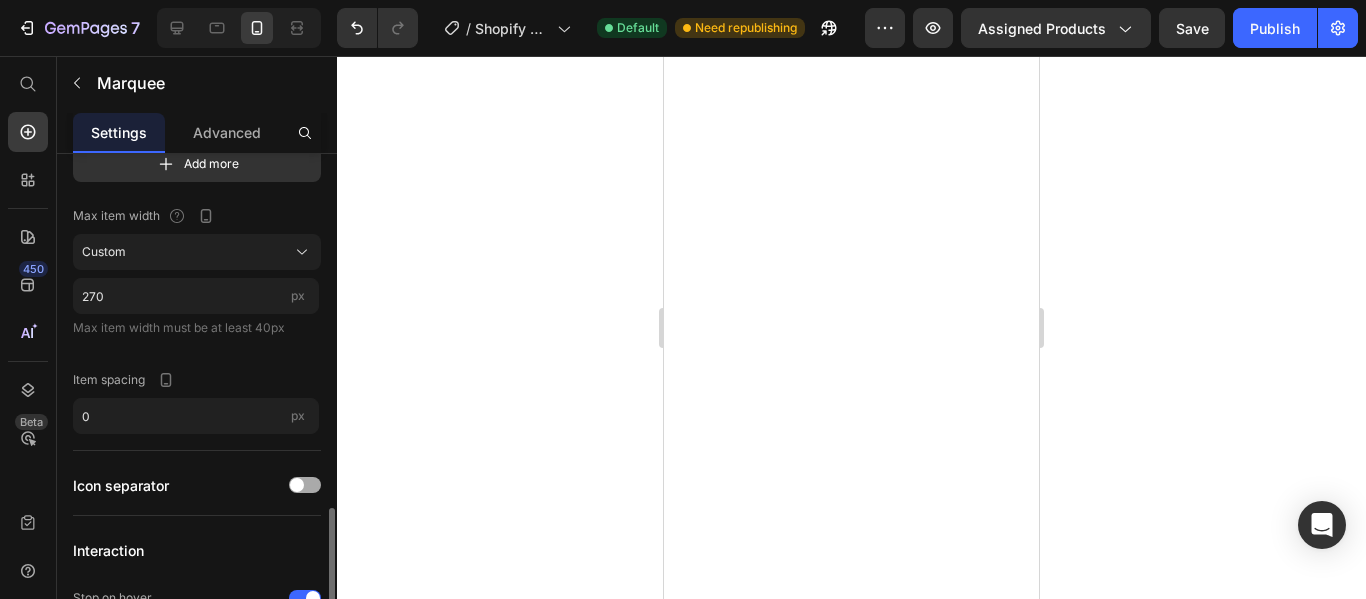 scroll, scrollTop: 500, scrollLeft: 0, axis: vertical 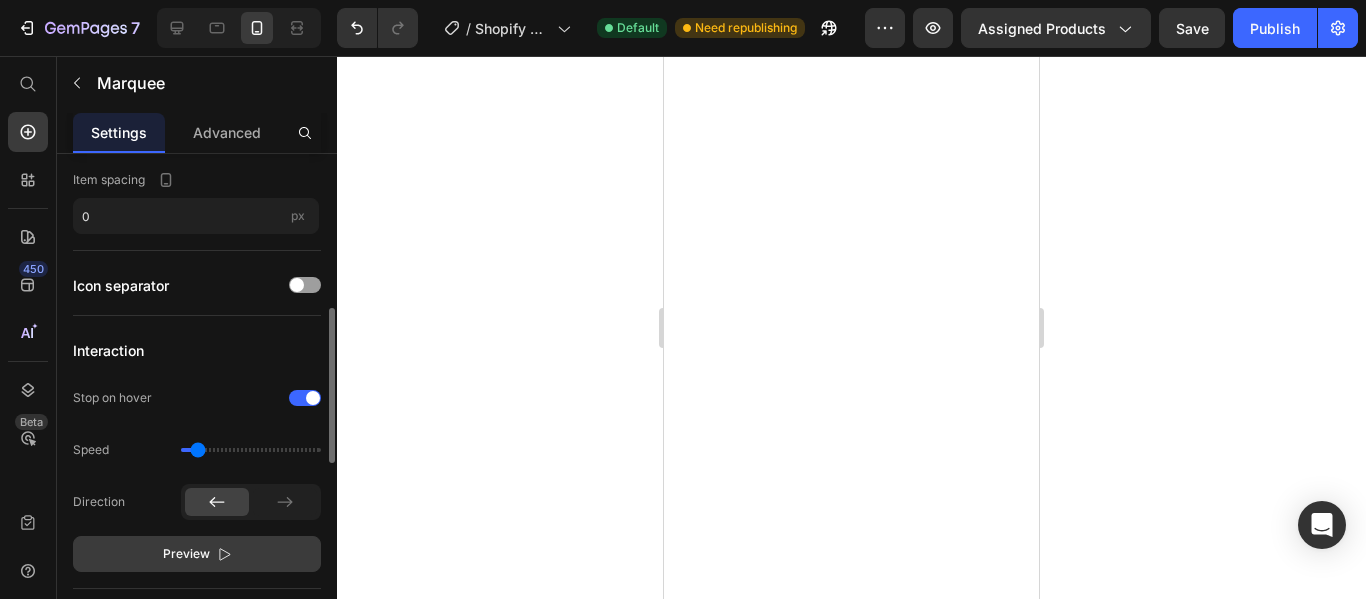 click on "Preview" at bounding box center [197, 554] 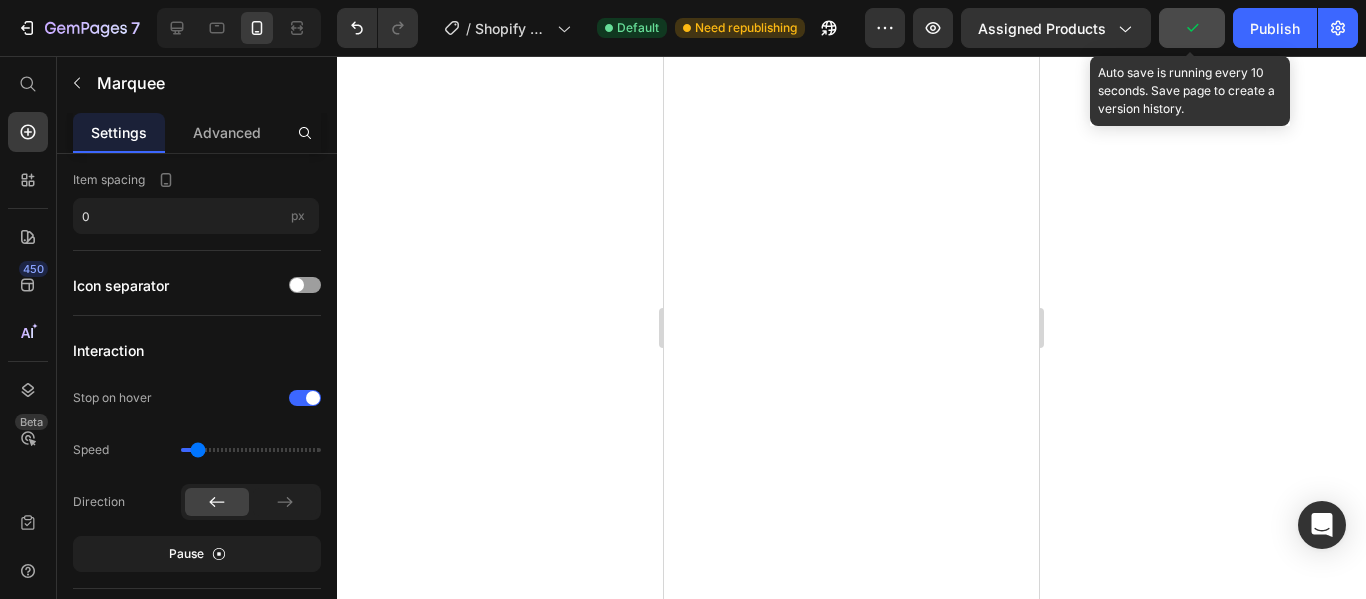 click 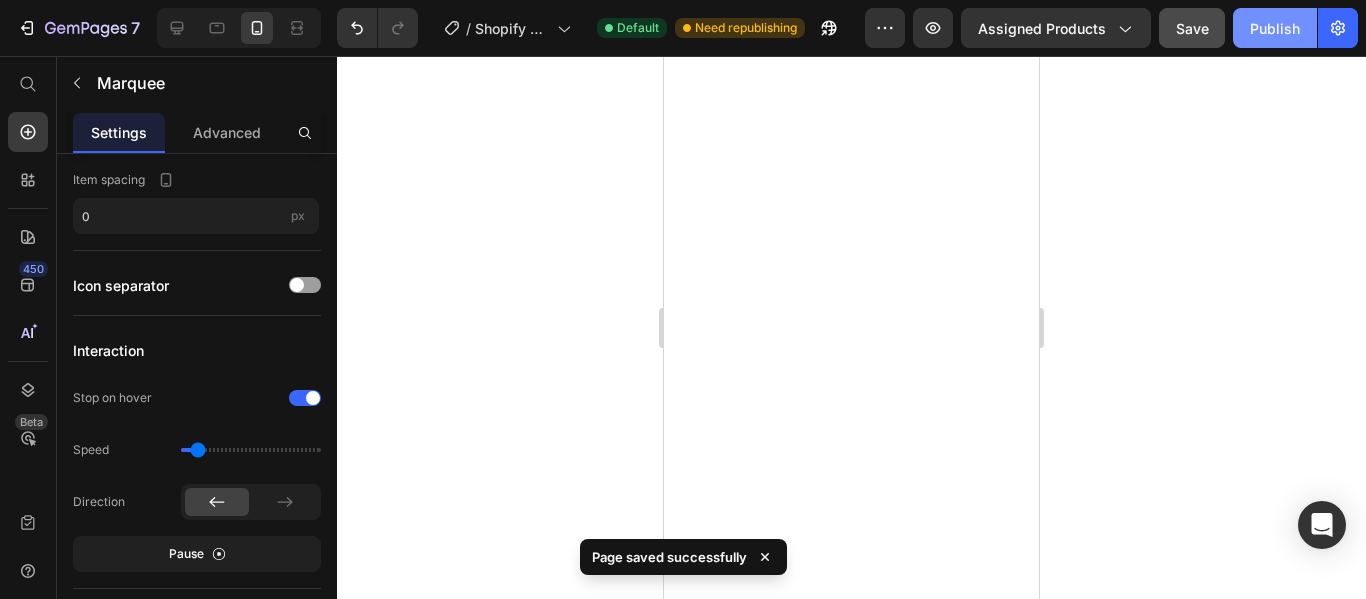 click on "Publish" at bounding box center (1275, 28) 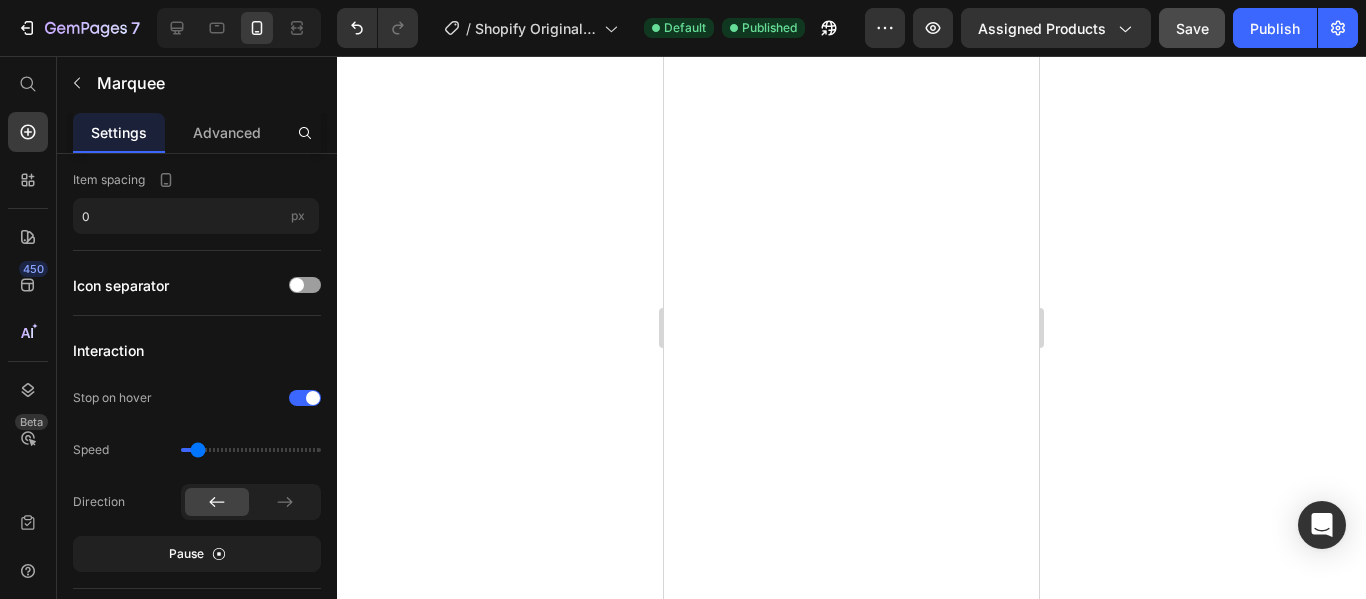 scroll, scrollTop: 3659, scrollLeft: 0, axis: vertical 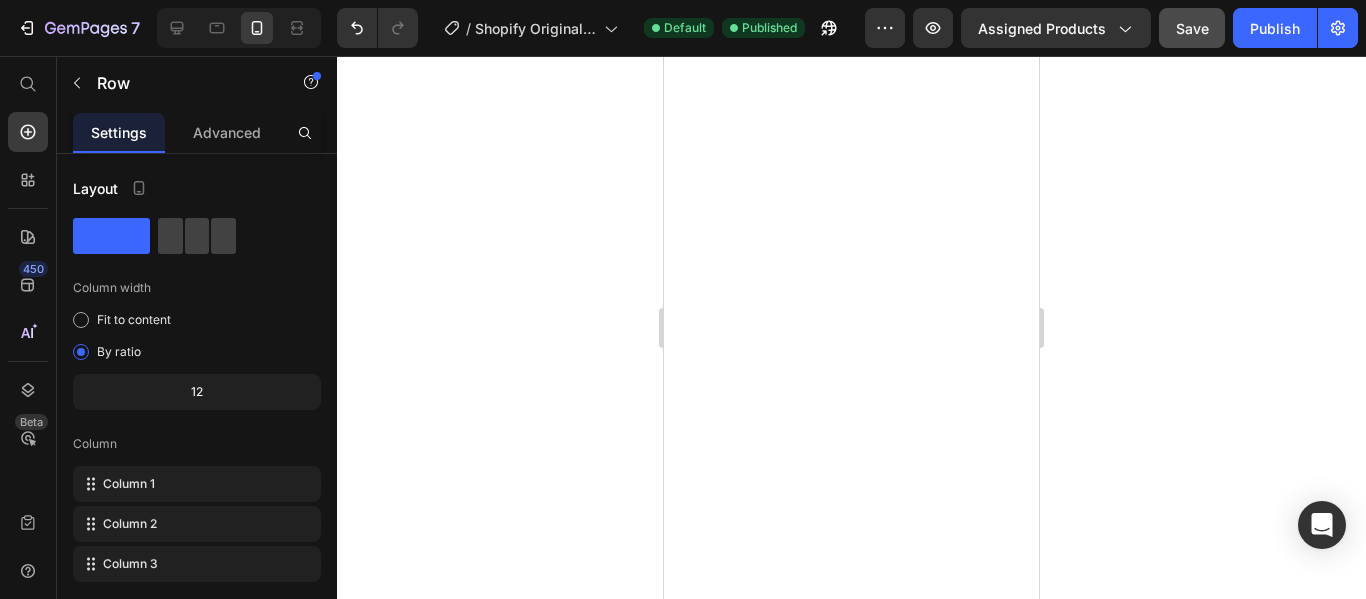 click on "Drop element here Row Section 9/25" at bounding box center (851, -1082) 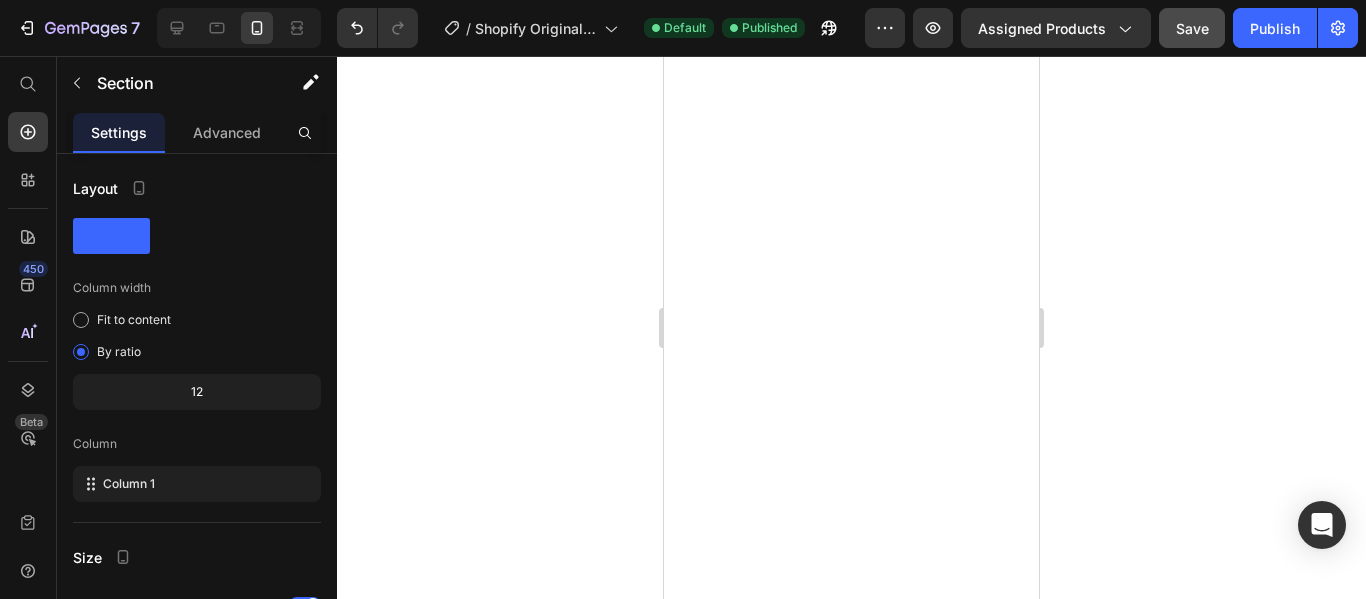 click 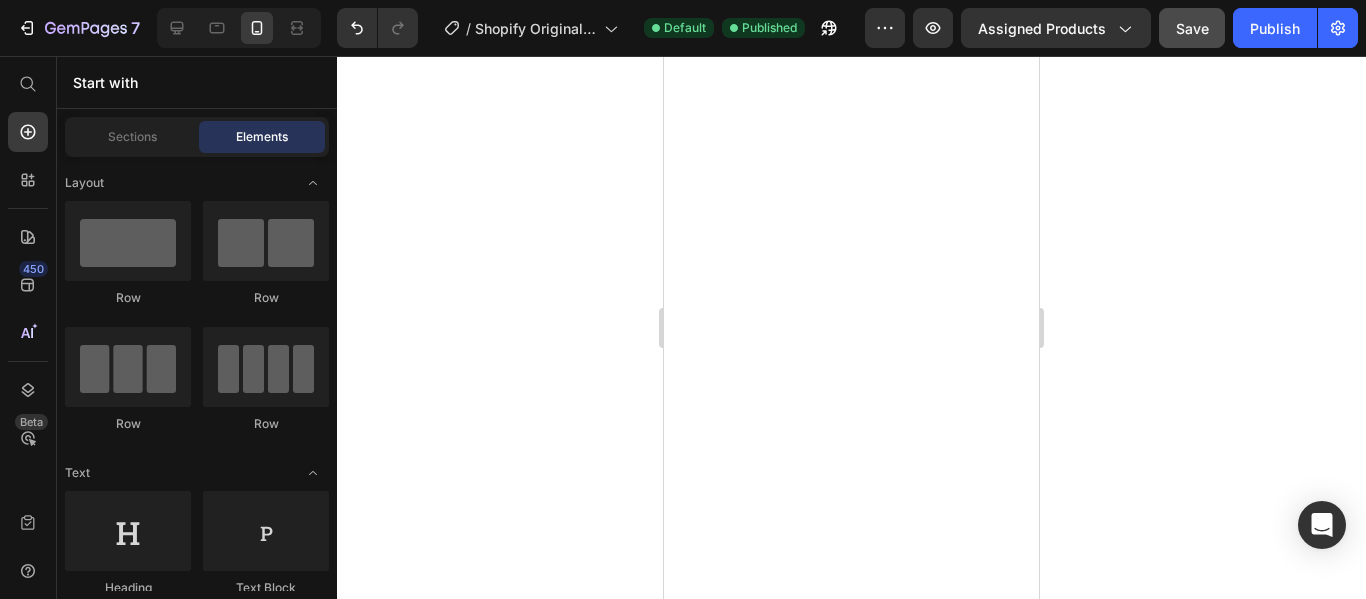 click on "Risultati Reali e Visibili Heading Image Row Ripristina il 100% del Tuo Udito Heading Rimuovi l'accumulo di cerume che blocca le onde sonore, permettendoti di ascoltare chiaramente le conversazioni senza dover continuamente chiedere "Cosa?". Text Block Image Row Guarda e Pulisci in Sicurezza Heading La telecamera HD ti permette di vedere esattamente cosa stai facendo, eliminando i pericoli dei metodi di pulizia alla cieca come i cotton fioc. Text Block Image Row Risparmia sulle Visite Heading Una visita apposita per la pulizia delle orecchie costa fino a 200 dollari per visita. Il Clirear si ripaga da solo dopo una solo utilizzo, facendoti risparmiare centinaia di euro ogni anno. Text Block Progettato per L'Eccelenza Heading Image Row Fotocamera 1080p HD Heading La nostra fotocamera HD fornisce un video cristallino del tuo canale uditivo, permettendoti di vedere esattamente cosa stai facendo durante il processo di pulizia. Text Block Image Row Punte in Silicone Morbido Heading Text Block Image Row Heading 4/8" at bounding box center (851, -2335) 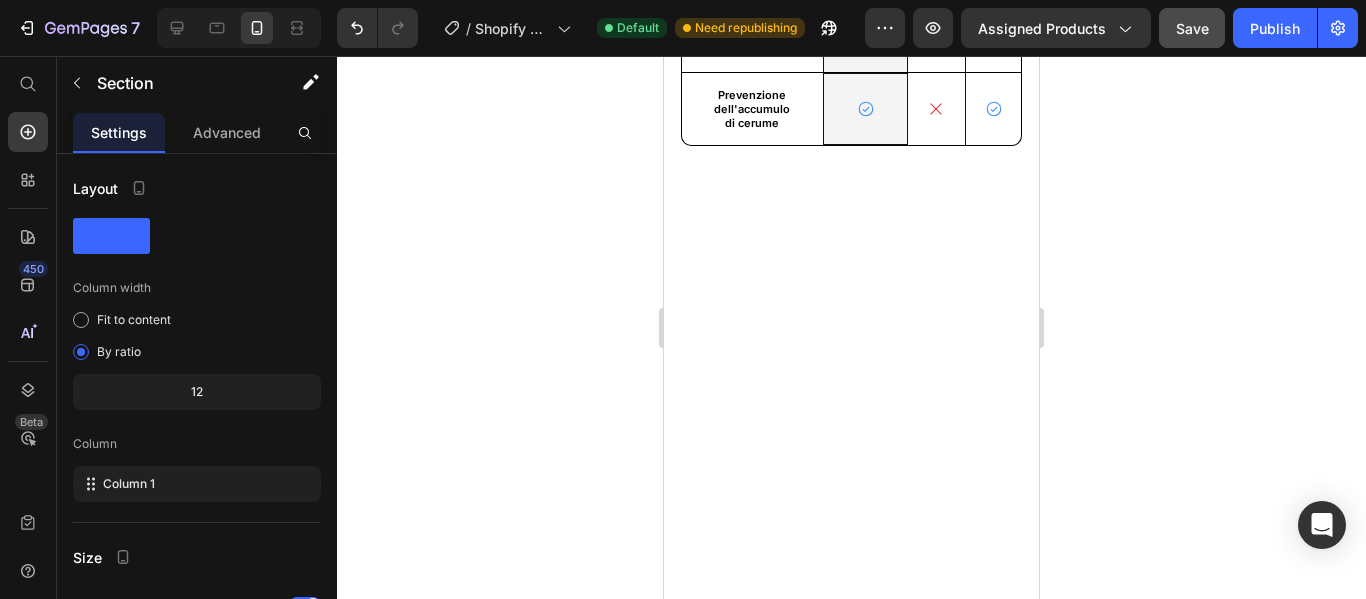 scroll, scrollTop: 3759, scrollLeft: 0, axis: vertical 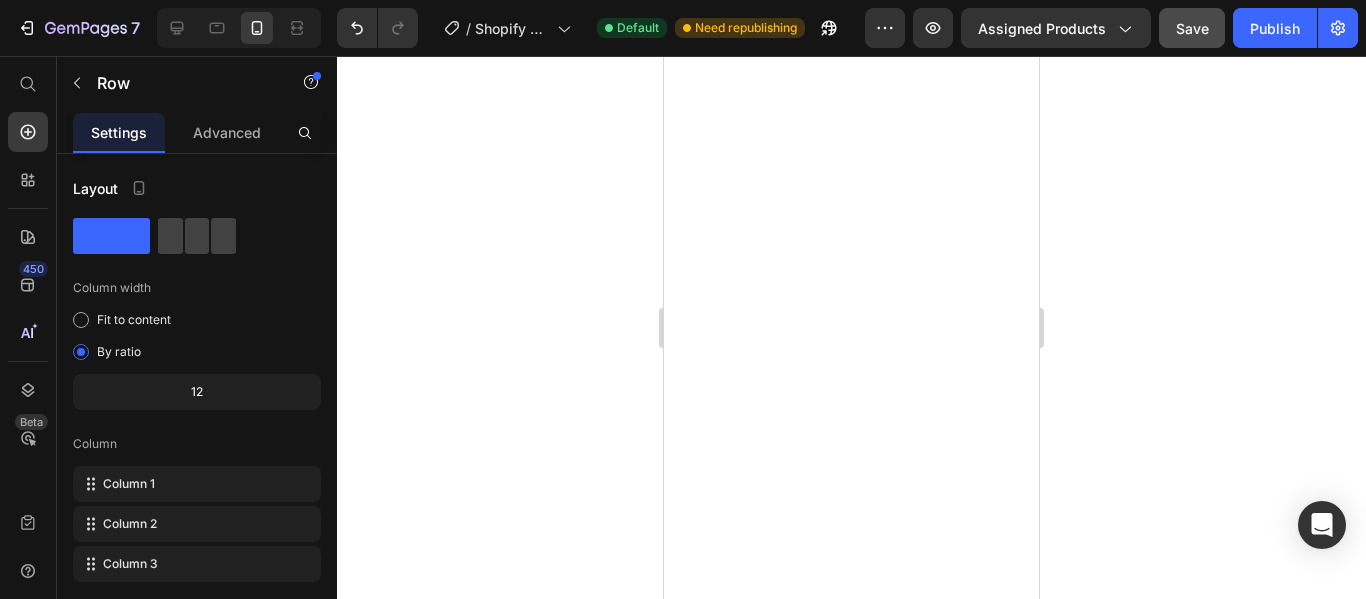 click on "Image Row Risparmia sulle Visite Heading Una visita apposita per la pulizia delle orecchie costa fino a 200 dollari per visita. Il Clirear si ripaga da solo dopo una solo utilizzo, facendoti risparmiare centinaia di euro ogni anno. Text Block Progettato per L'Eccelenza Heading Image Row Fotocamera 1080p HD Heading La nostra fotocamera HD fornisce un video cristallino del tuo canale uditivo, permettendoti di vedere esattamente cosa stai facendo durante il processo di pulizia. Text Block Image Row Punte in Silicone Morbido Heading Progettate appositamente per rimuovere il cerume senza graffiare o danneggiare il delicato canale uditivo. Sono inclusi diversi tipi di punte per diverse necessità di pulizia. Text Block Image Row Illuminazione a 6 LED Heading Il nostro sistema di illuminazione potente assicura una visibilità perfetta all'interno del canale uditivo scuro, rendendo facile individuare e rimuovere l'accumulo di cerume. Text Block Image App Smartphone Intuitiva Heading Text Block Heading Eccellente  4/8" at bounding box center [851, -1897] 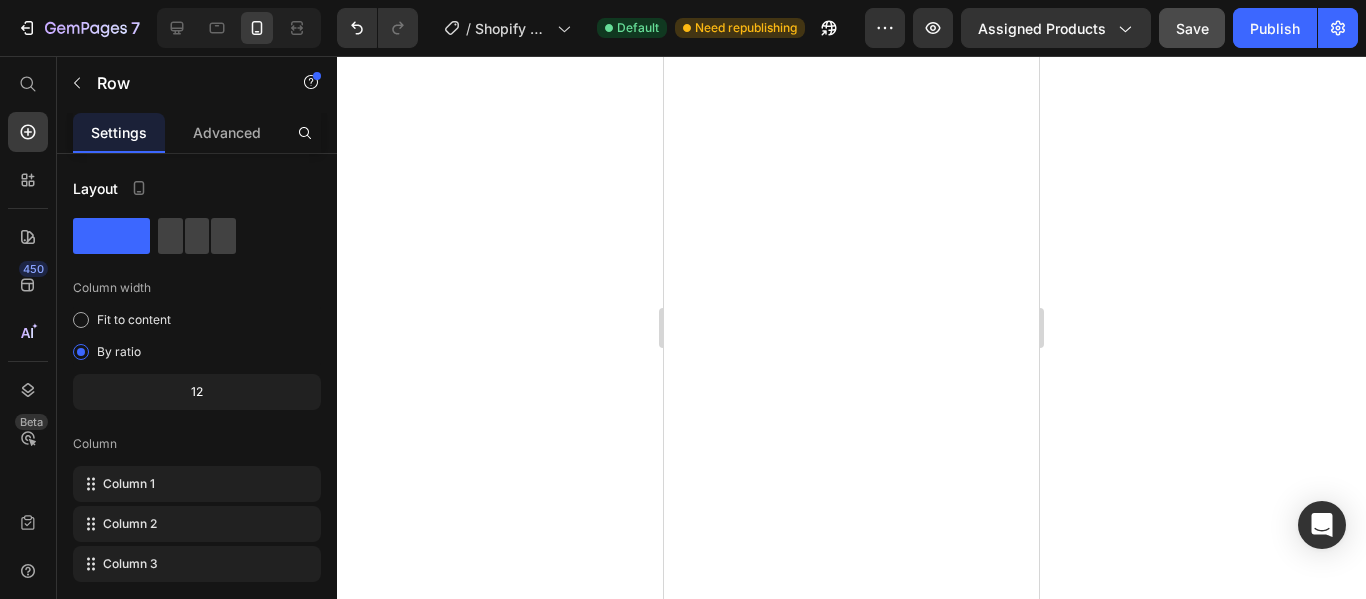 click on "Perchè tutti dovrebbero dare priorità all'igiene delle orecchie Heading" at bounding box center (851, -1142) 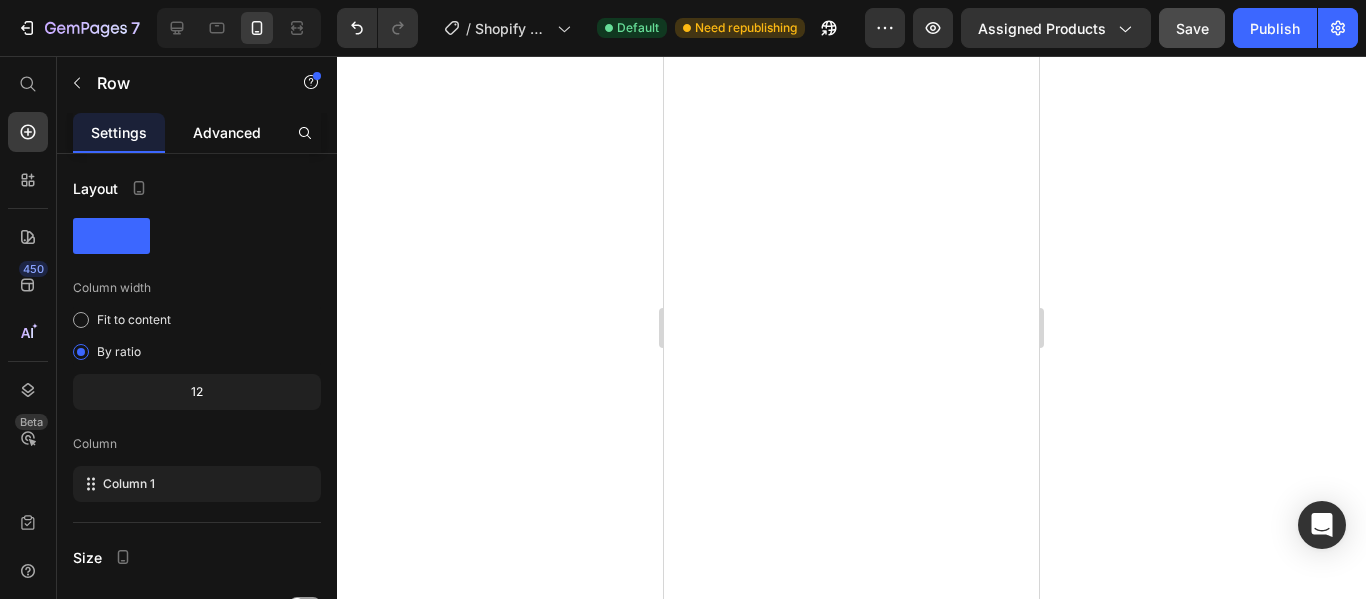 click on "Advanced" 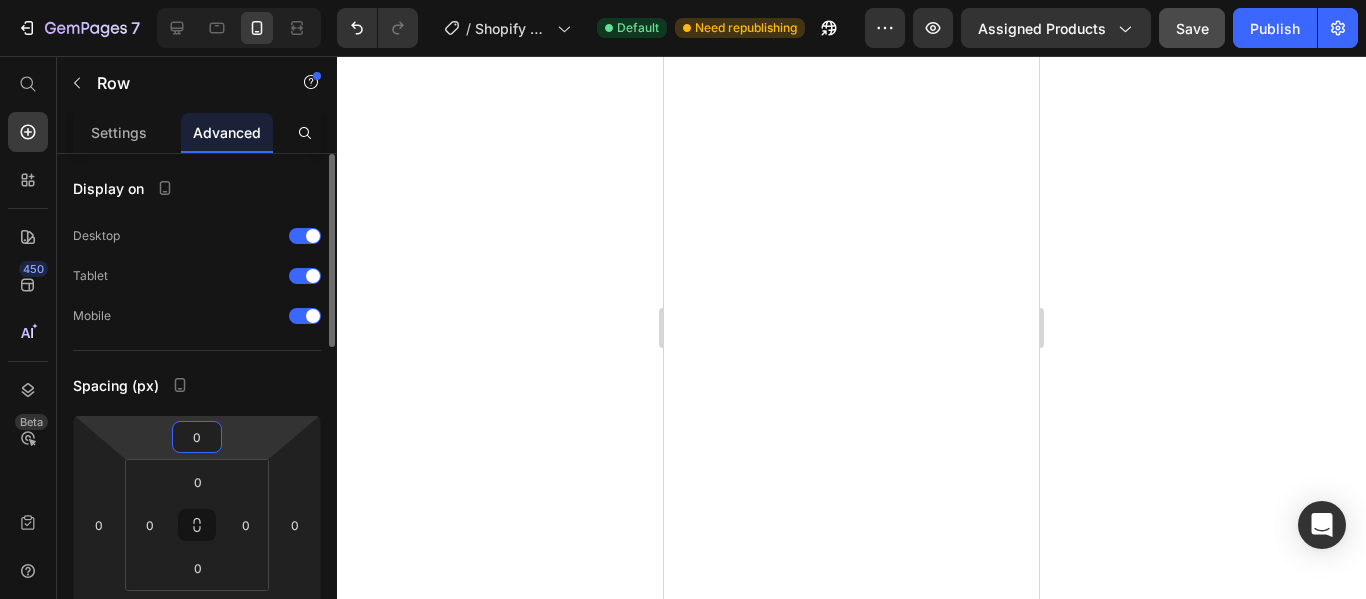 click on "0" at bounding box center [197, 437] 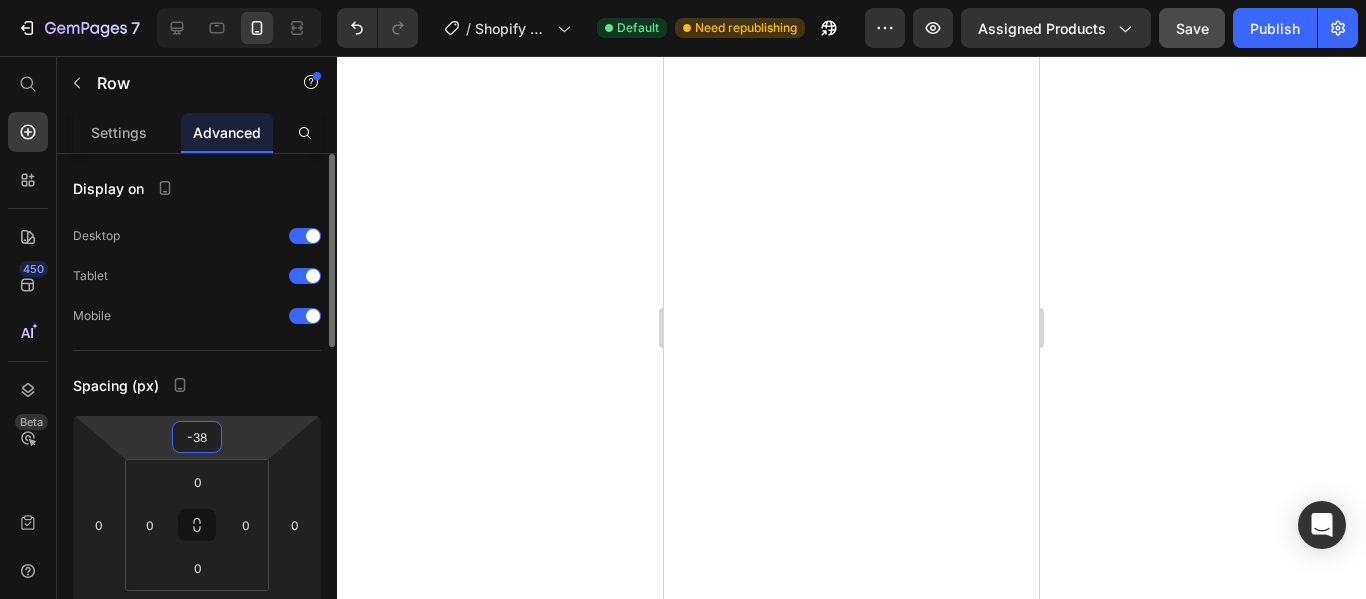 type on "-39" 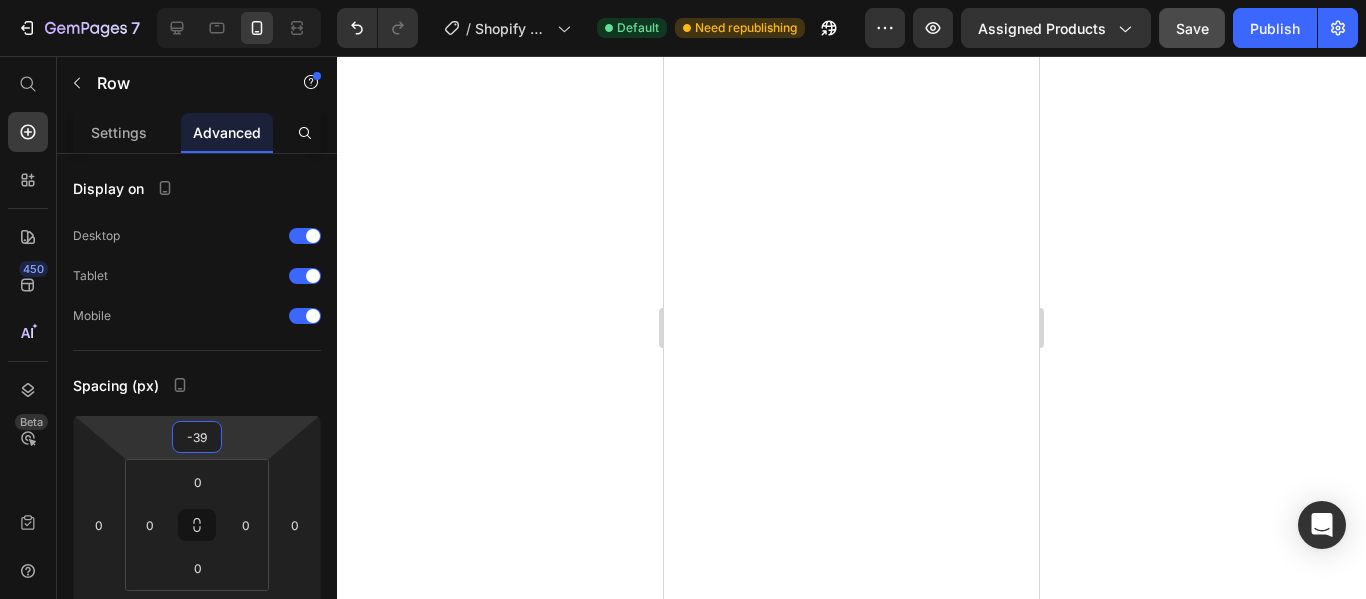 click on "Perchè tutti dovrebbero dare priorità all'igiene delle orecchie" at bounding box center [858, -1179] 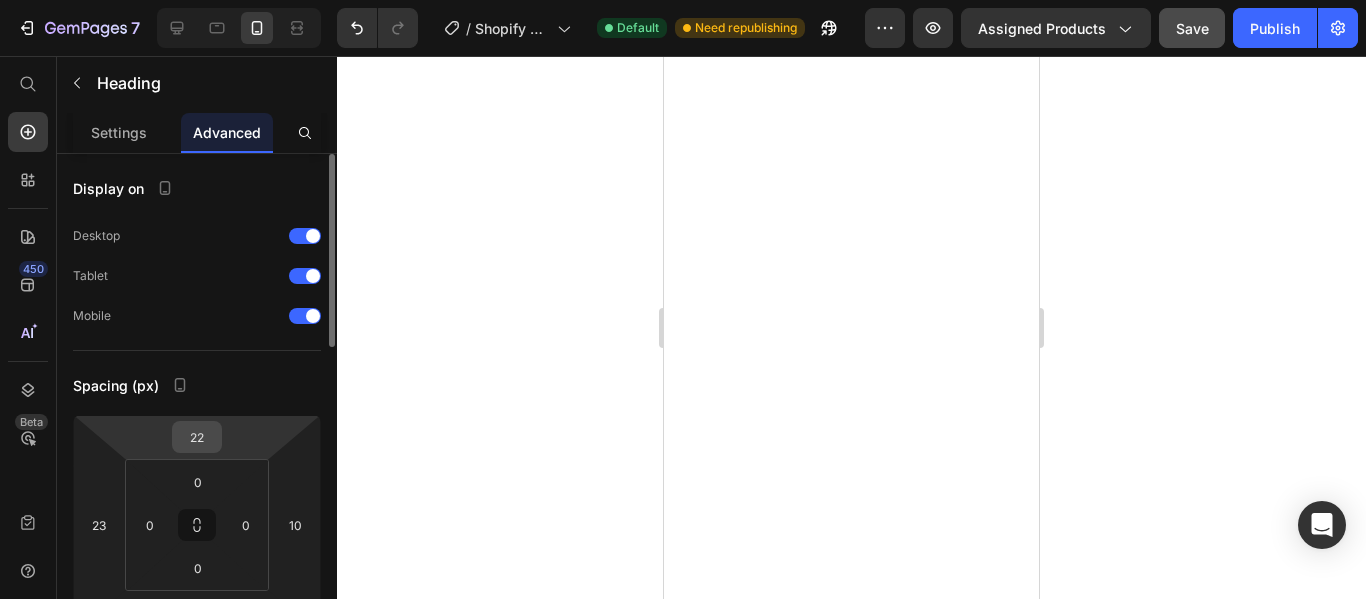 click on "22" at bounding box center (197, 437) 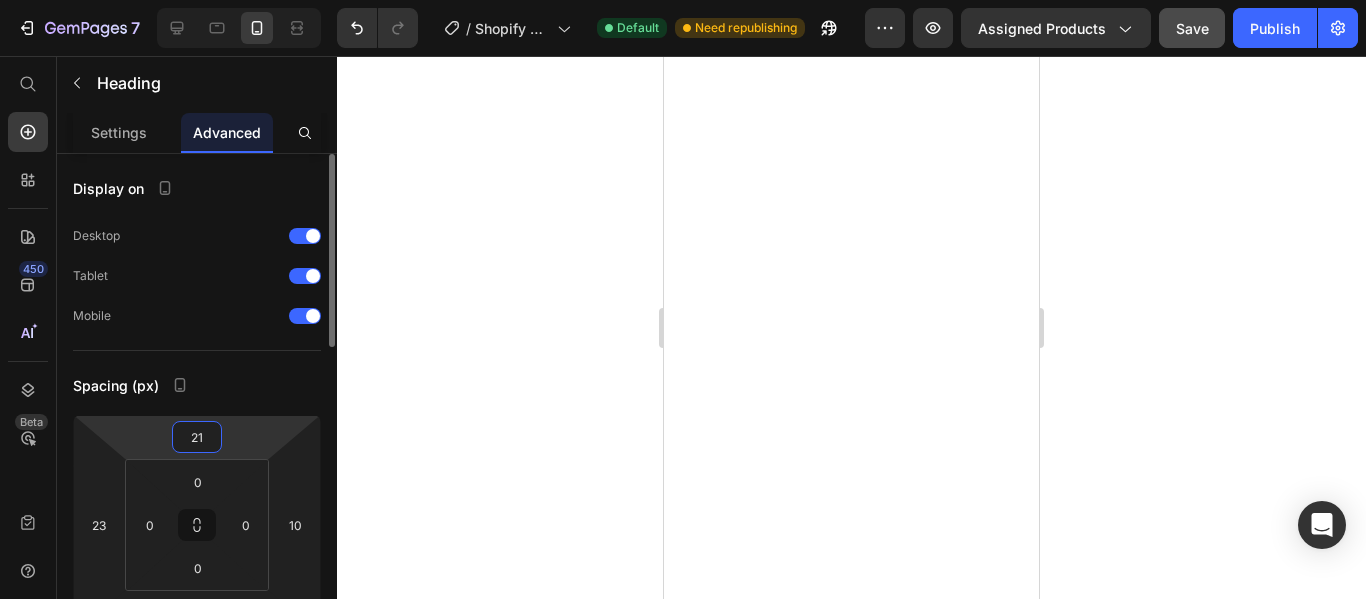 type on "22" 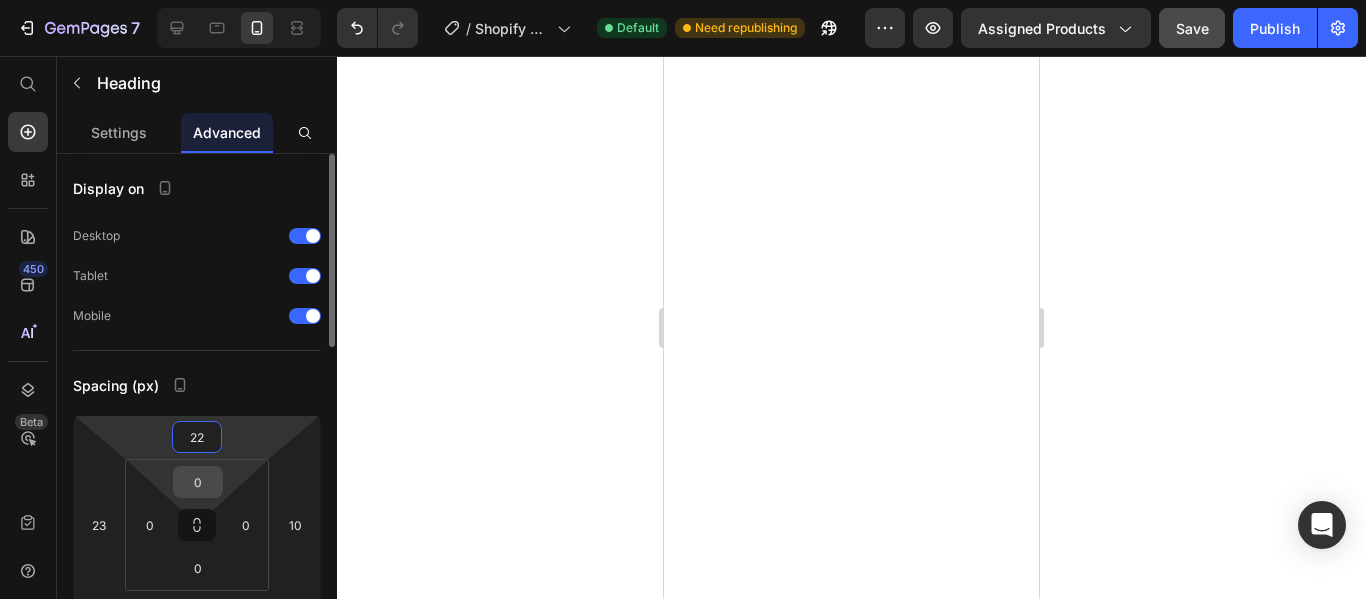 click on "0" at bounding box center (198, 482) 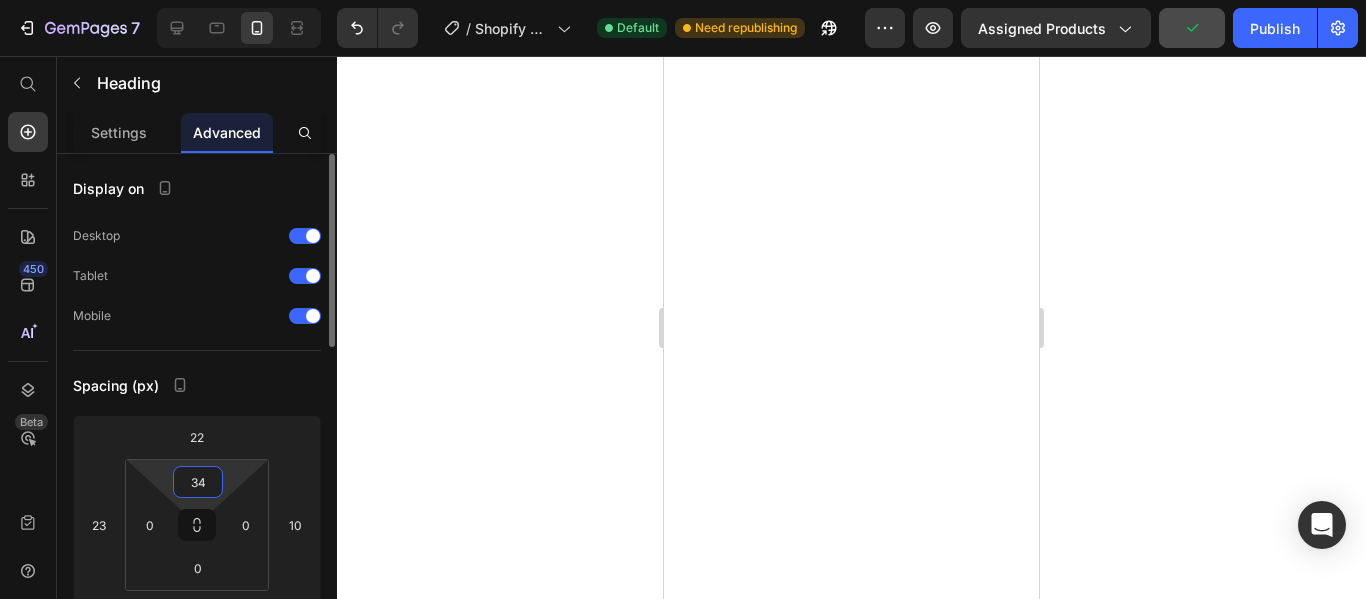 type on "35" 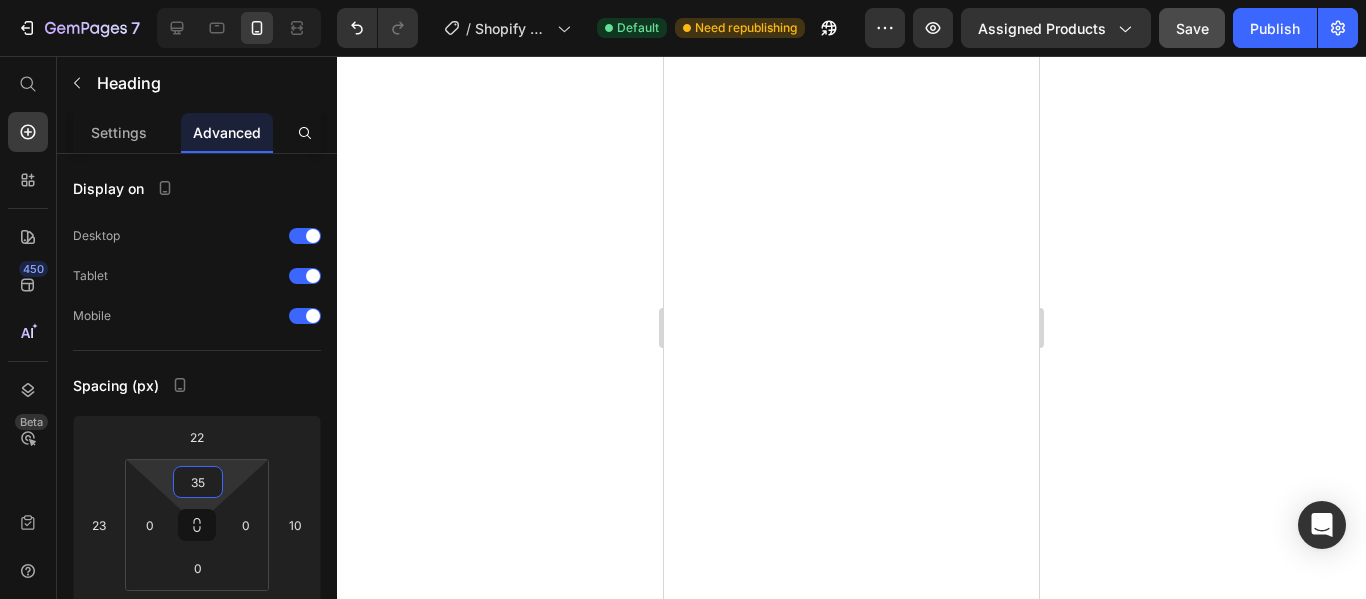 click 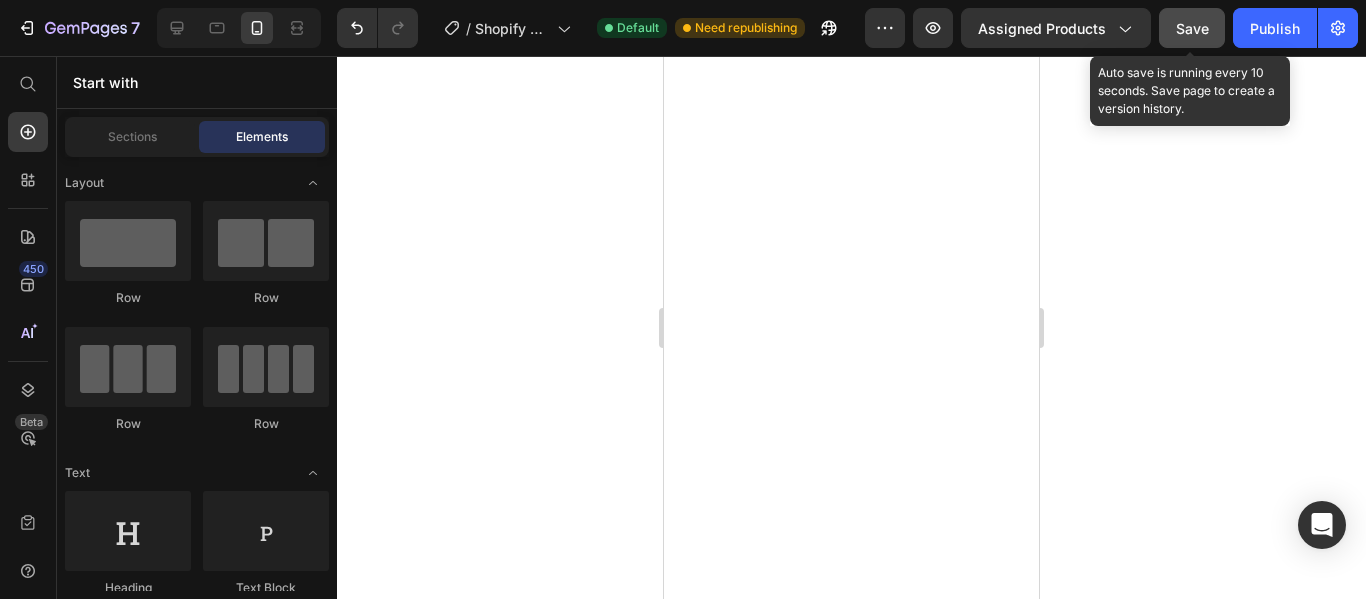 click on "Save" at bounding box center (1192, 28) 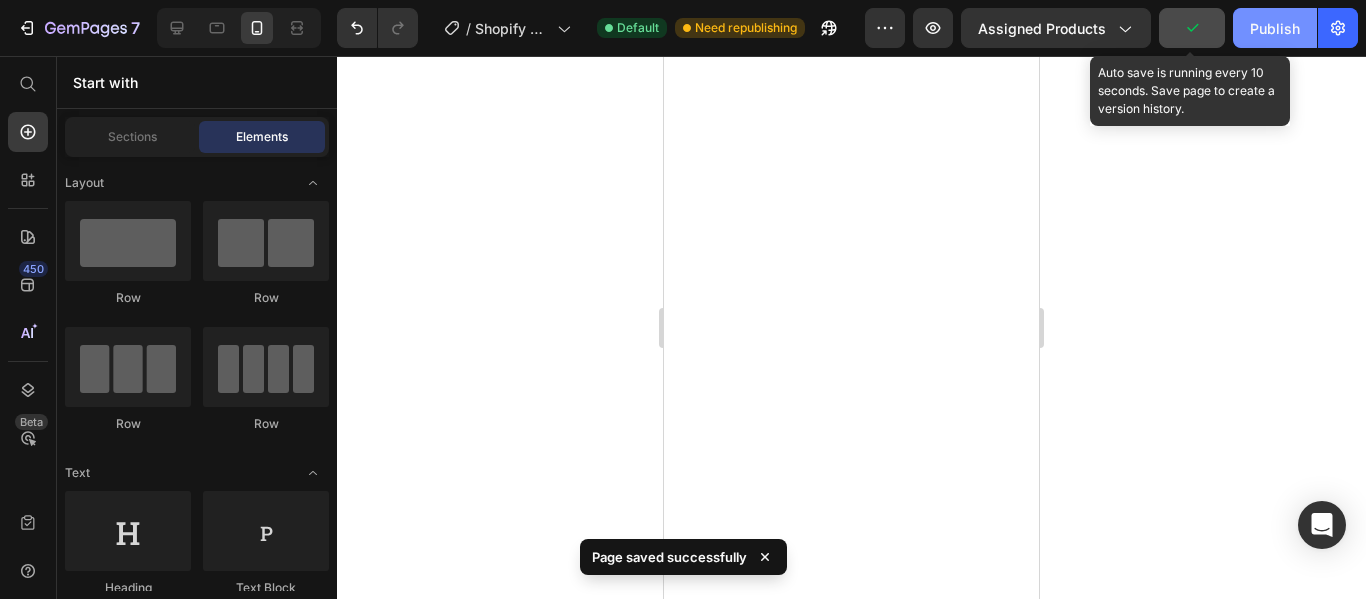 click on "Publish" at bounding box center (1275, 28) 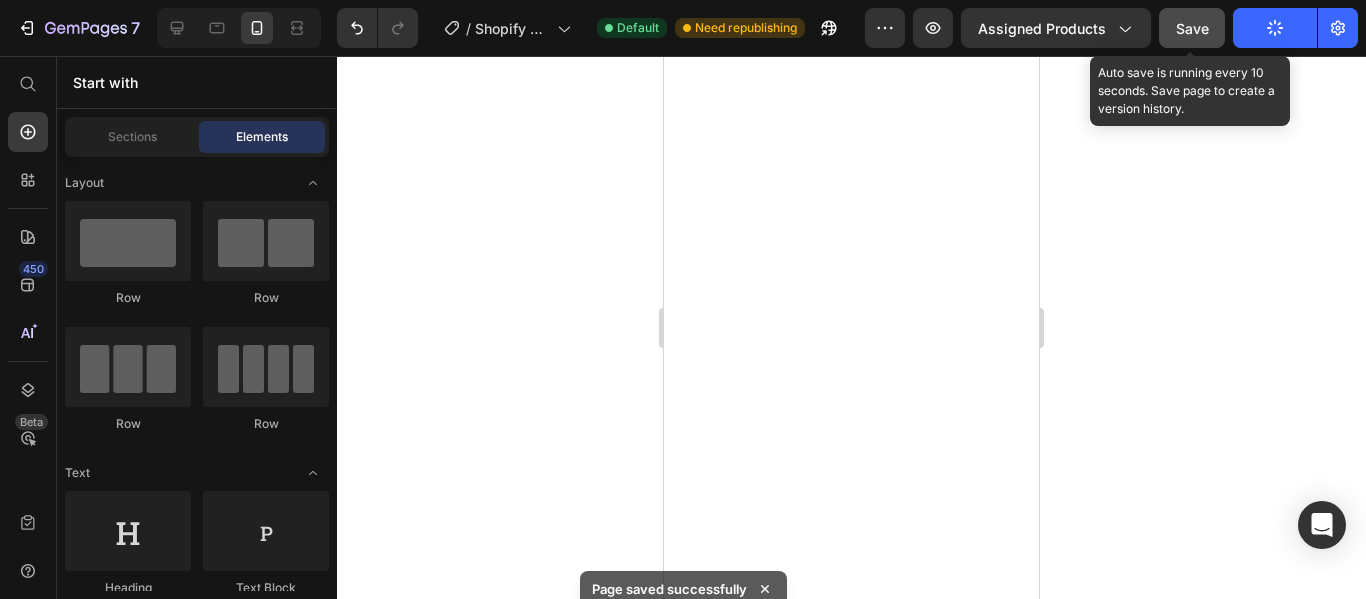 scroll, scrollTop: 3959, scrollLeft: 0, axis: vertical 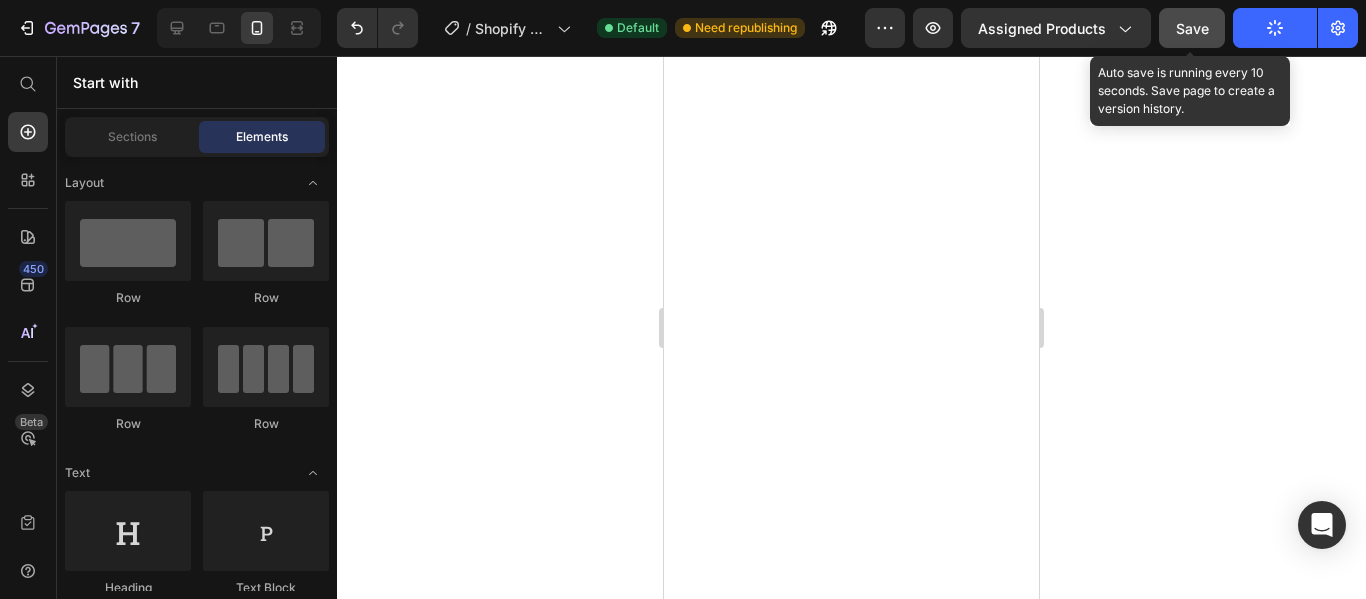 click on "Miglioramento dell'Udito e della Comunicazione
Prevenzione delle Infezioni
Alleviamento dal Tinnito e altri Disagii
Salute dell'Orecchio Migliorata per Chi Usa Apparecchi Acustici
Supporto per l'Equilibrio Generale e il Benessere" at bounding box center [858, -1091] 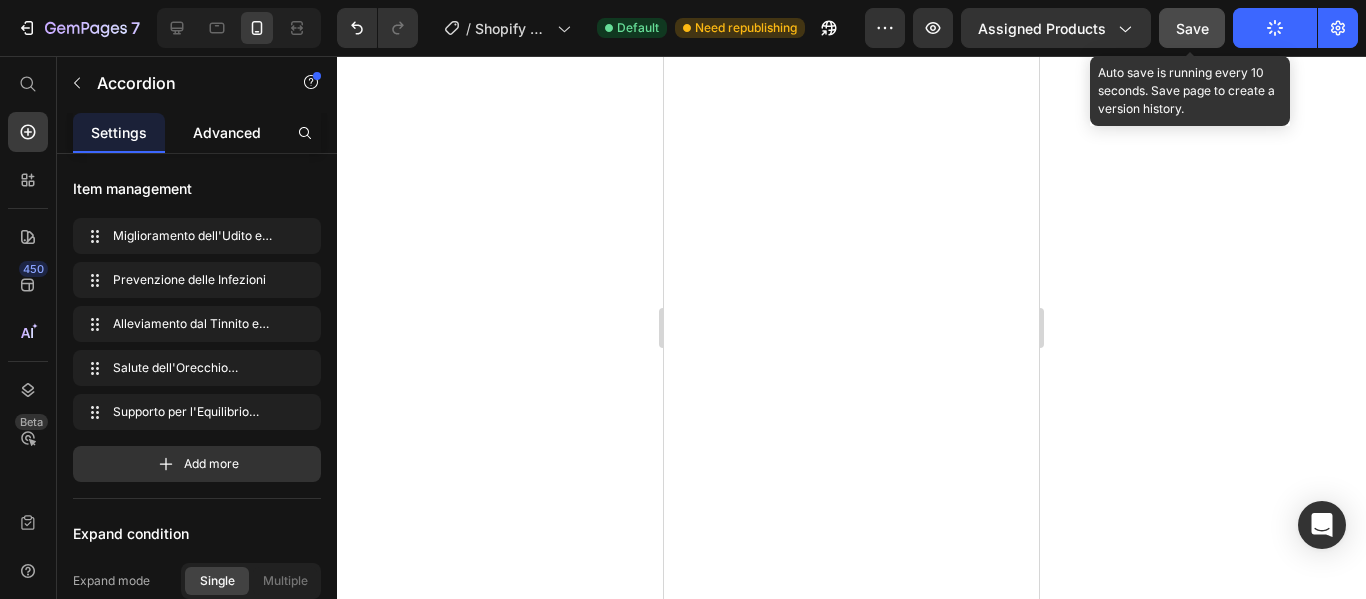 click on "Advanced" at bounding box center [227, 132] 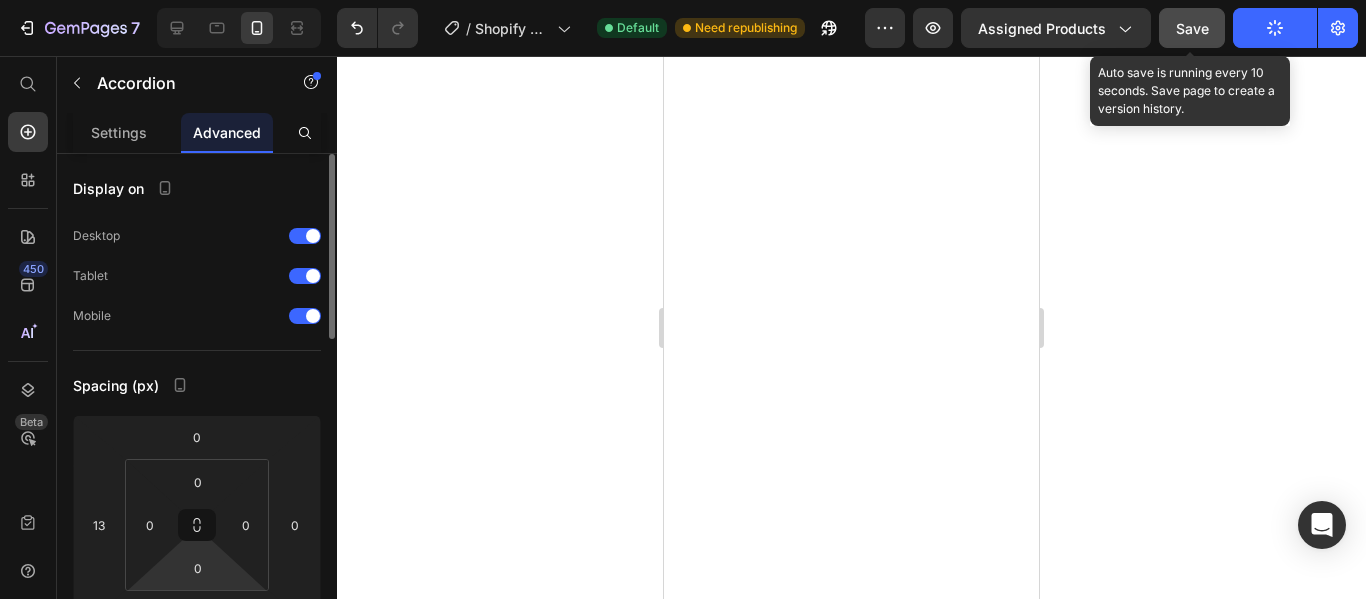 scroll, scrollTop: 200, scrollLeft: 0, axis: vertical 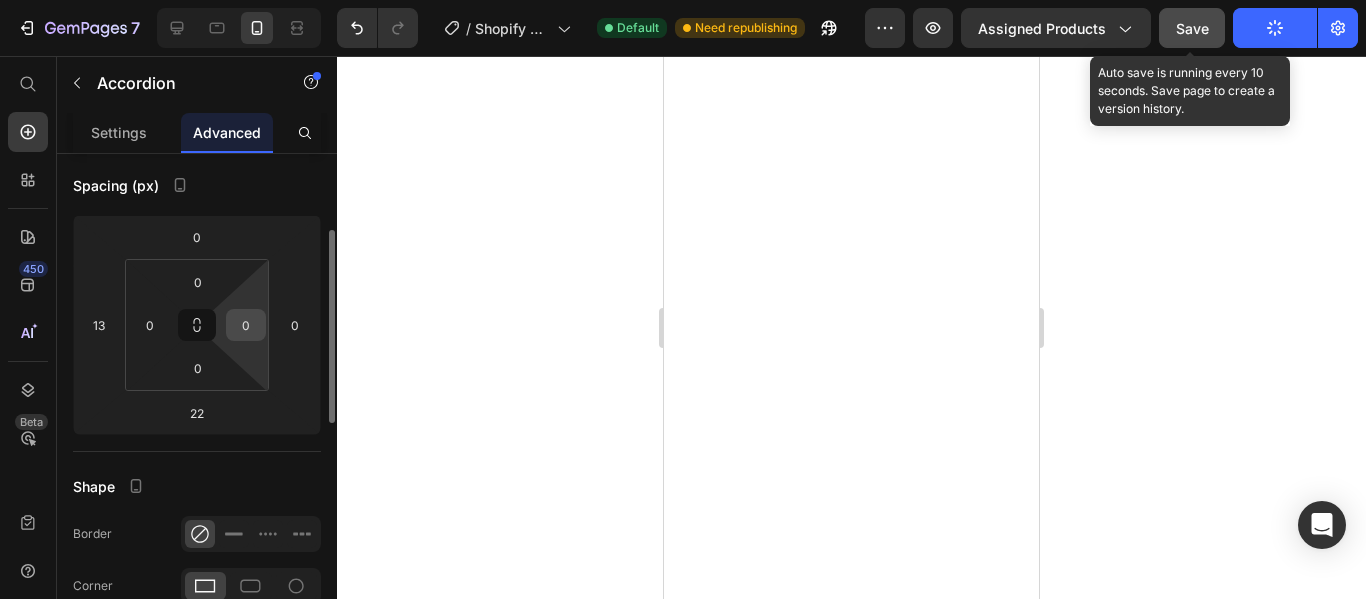 click on "0" at bounding box center [246, 325] 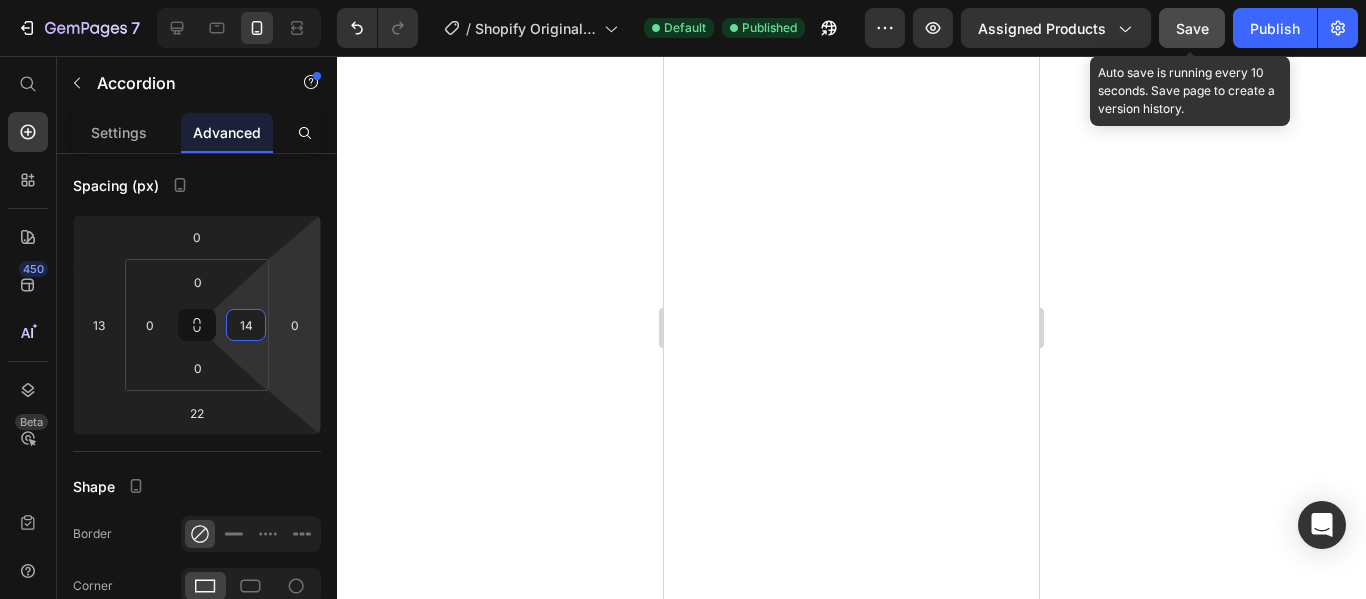 type on "13" 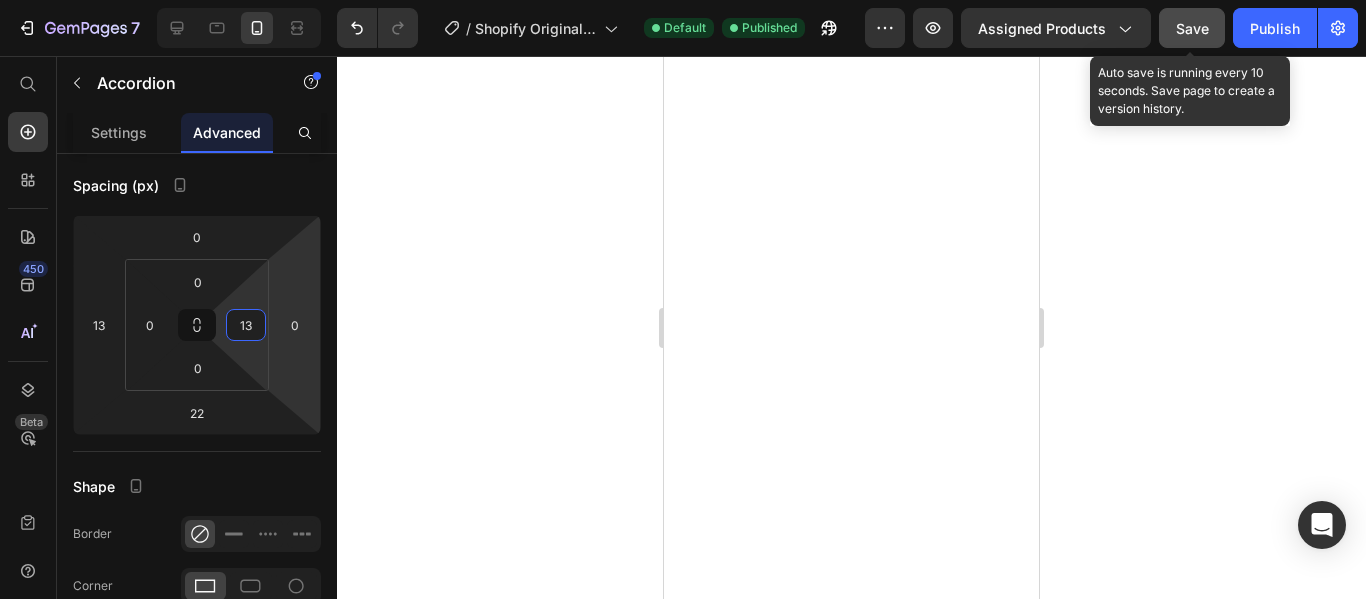 click on "Save" at bounding box center [1192, 28] 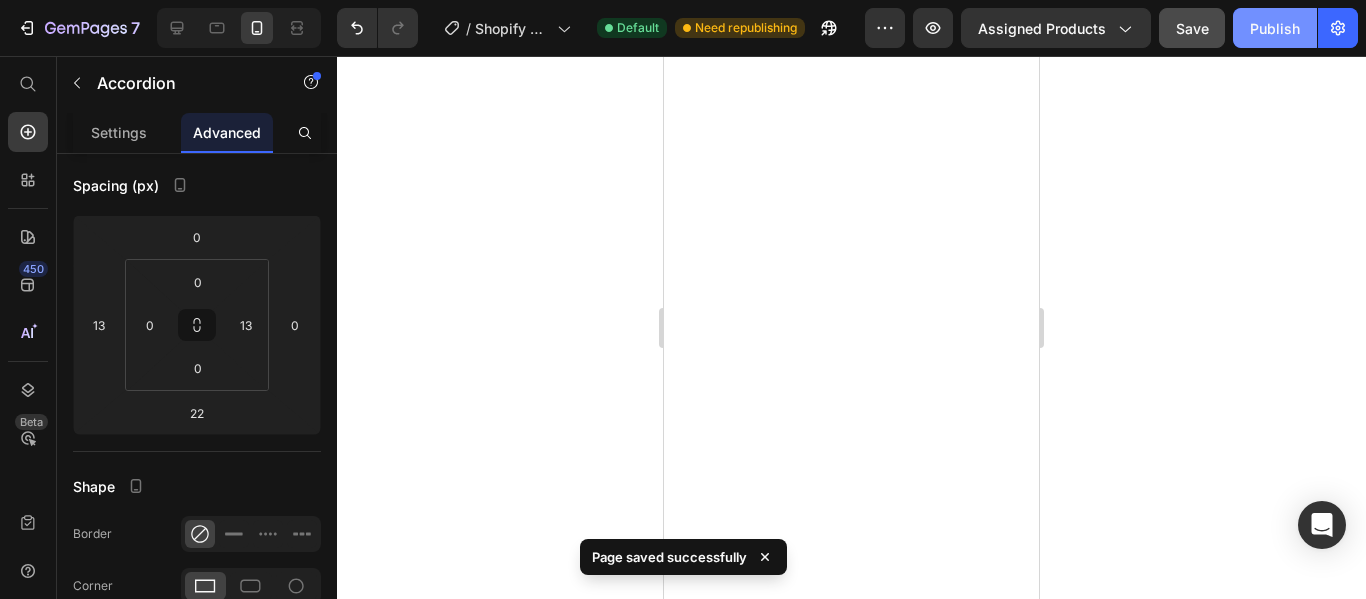 click on "Publish" at bounding box center (1275, 28) 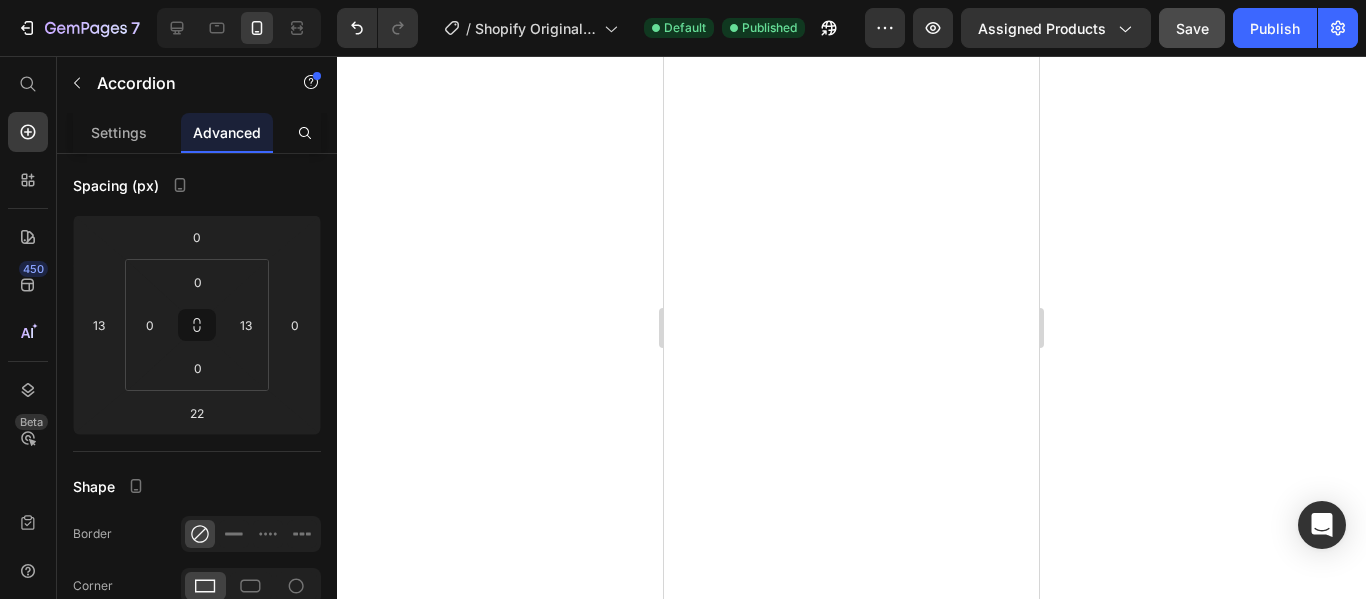 scroll, scrollTop: 3859, scrollLeft: 0, axis: vertical 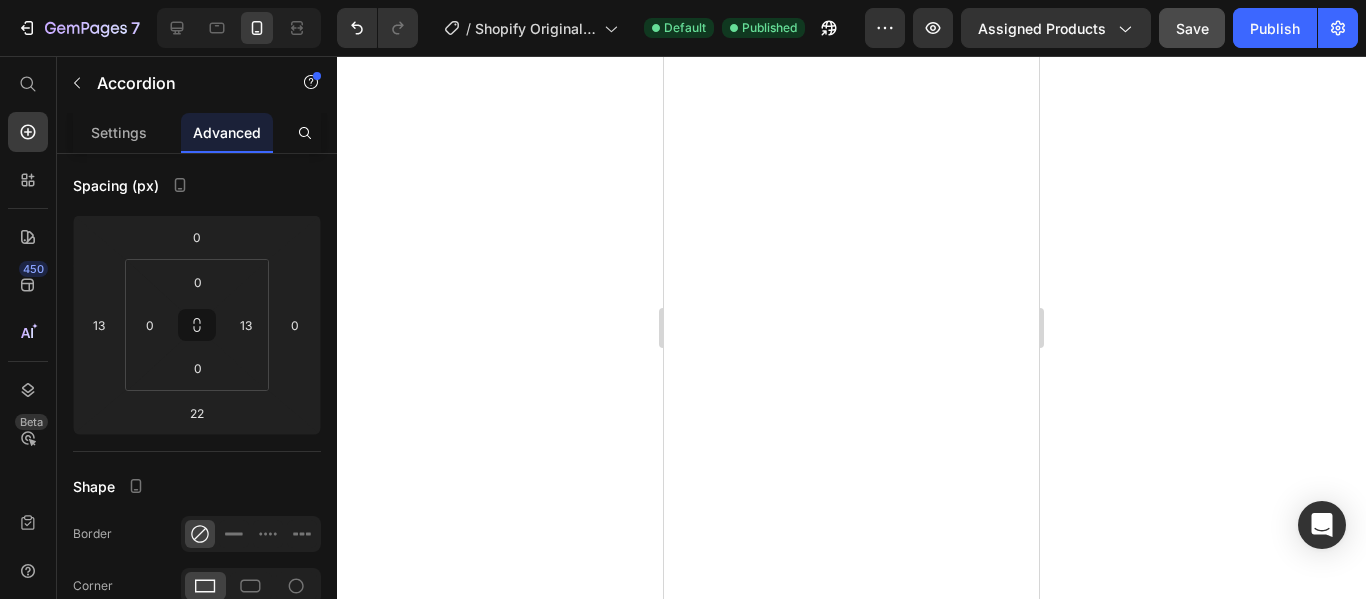 click on "Perchè tutti dovrebbero dare priorità all'igiene delle orecchie Heading" at bounding box center (851, -1264) 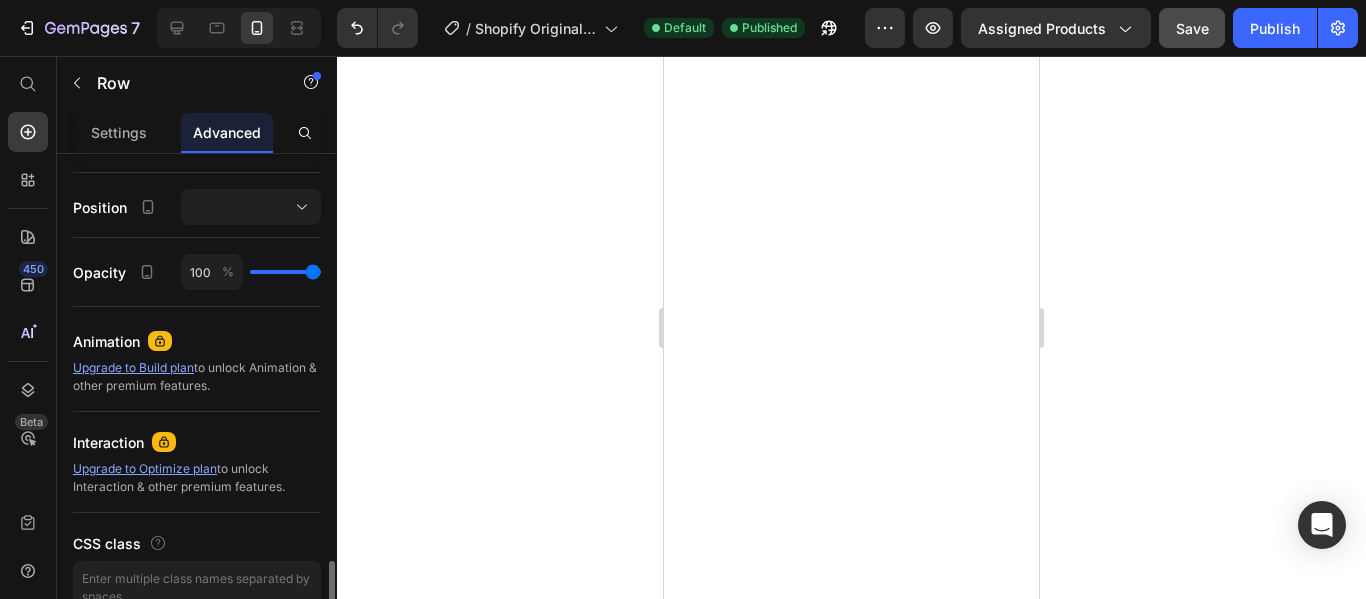 scroll, scrollTop: 800, scrollLeft: 0, axis: vertical 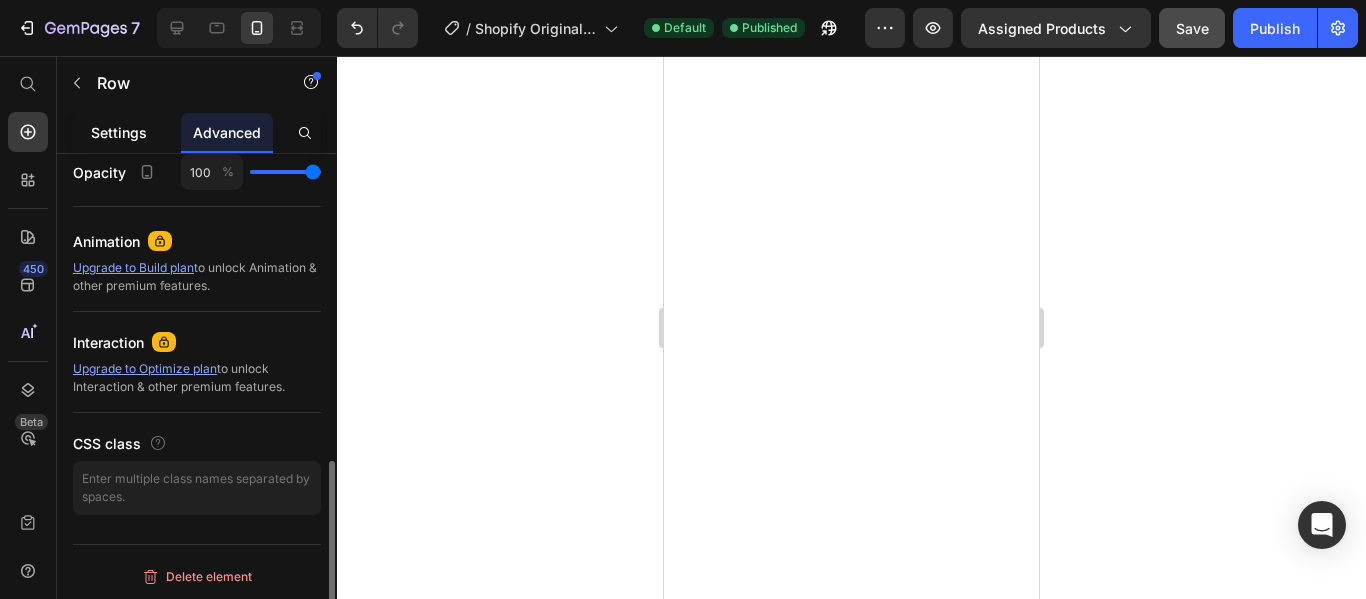 click on "Settings" at bounding box center [119, 132] 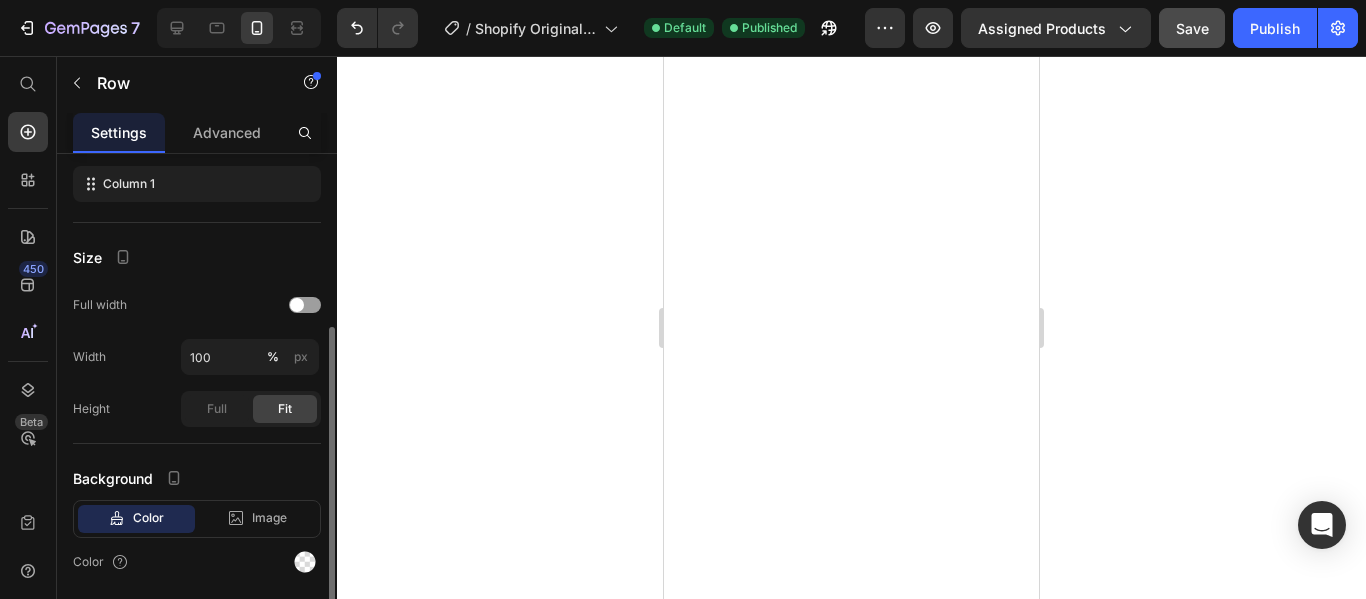 scroll, scrollTop: 366, scrollLeft: 0, axis: vertical 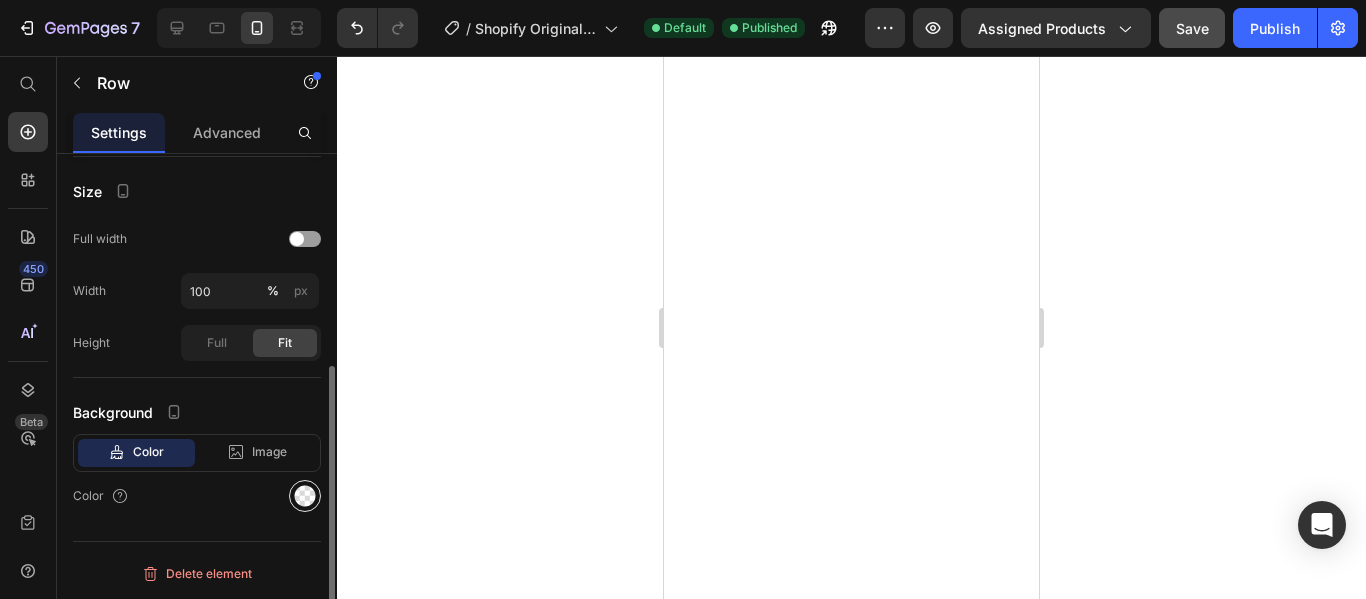 click at bounding box center [305, 496] 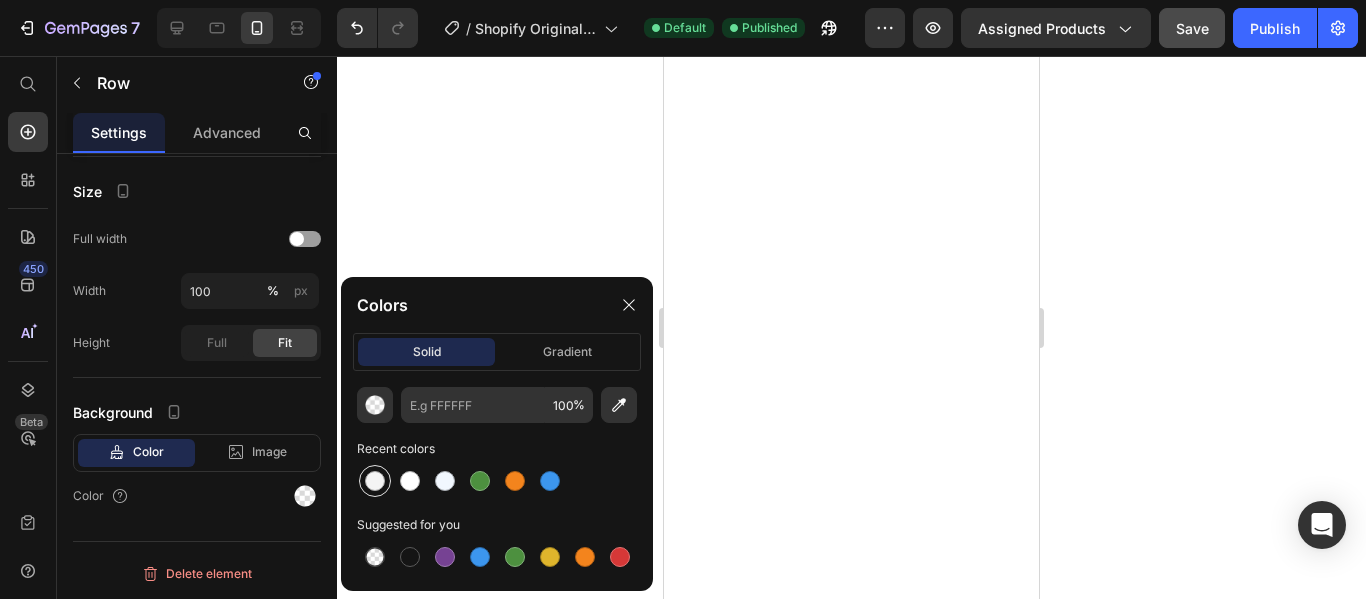 click at bounding box center (375, 481) 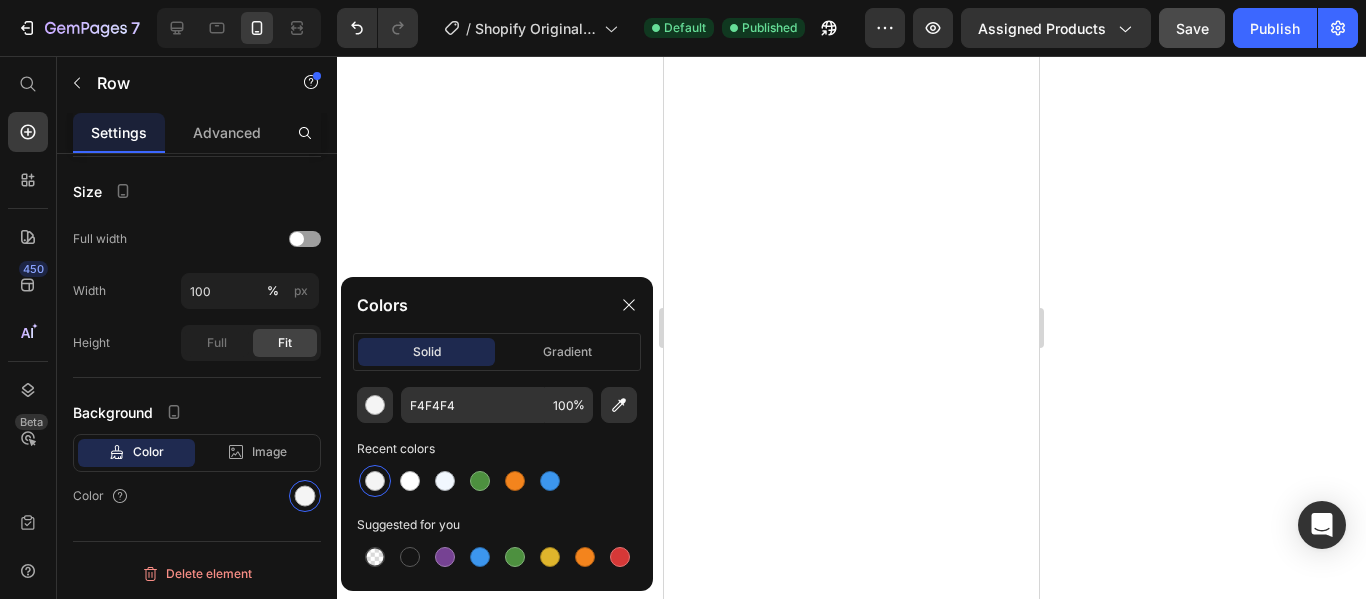 click 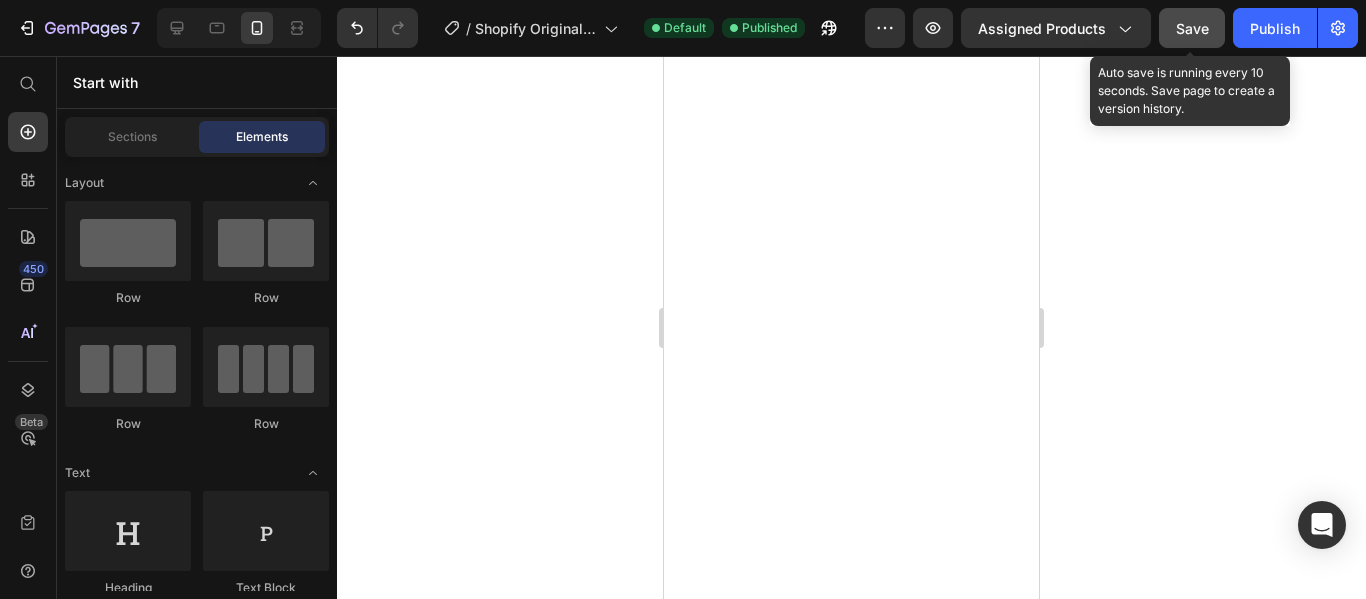 click on "Save" at bounding box center (1192, 28) 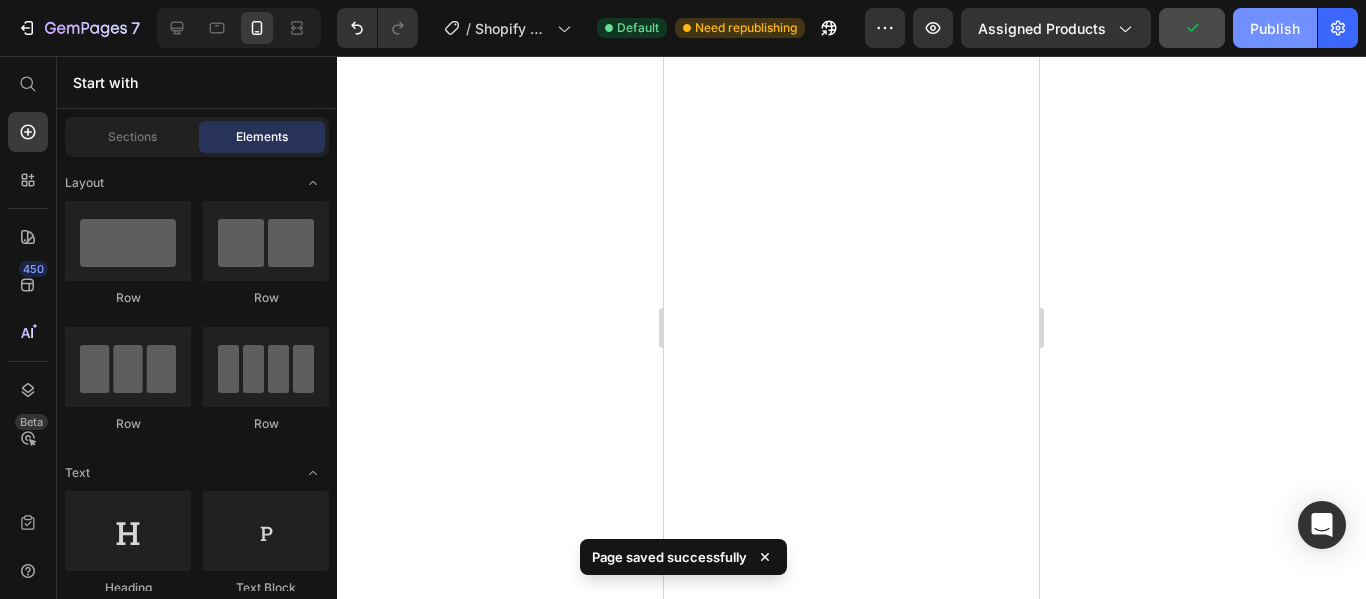 click on "Publish" at bounding box center [1275, 28] 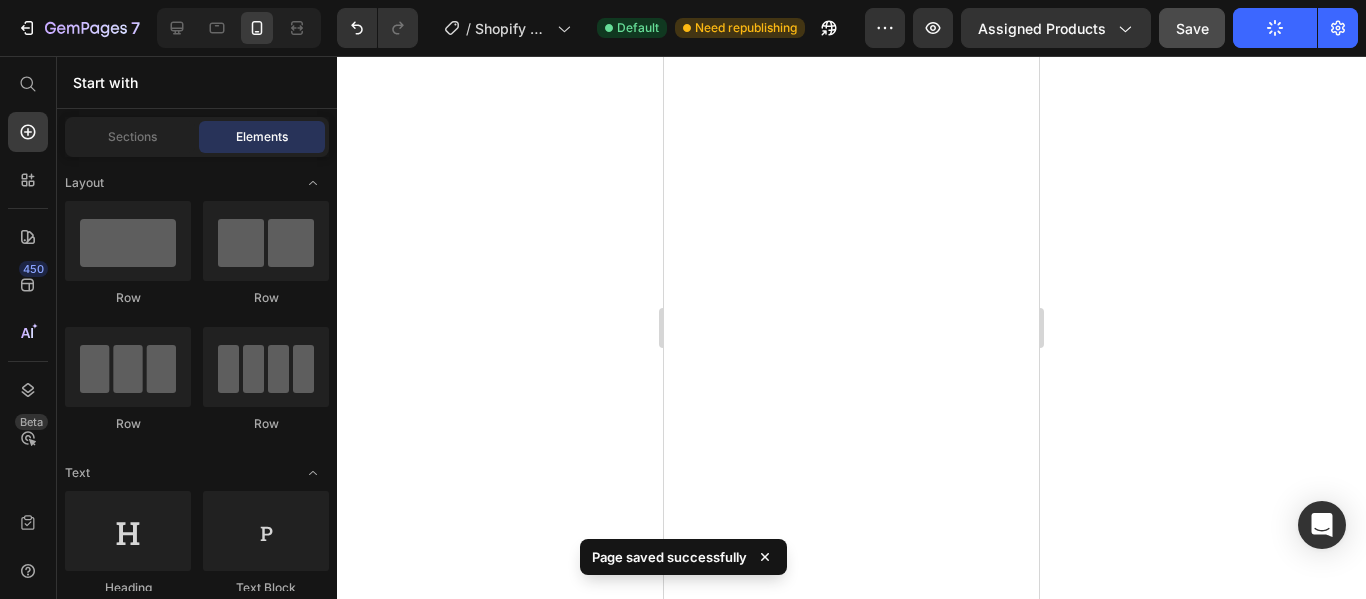 scroll, scrollTop: 3959, scrollLeft: 0, axis: vertical 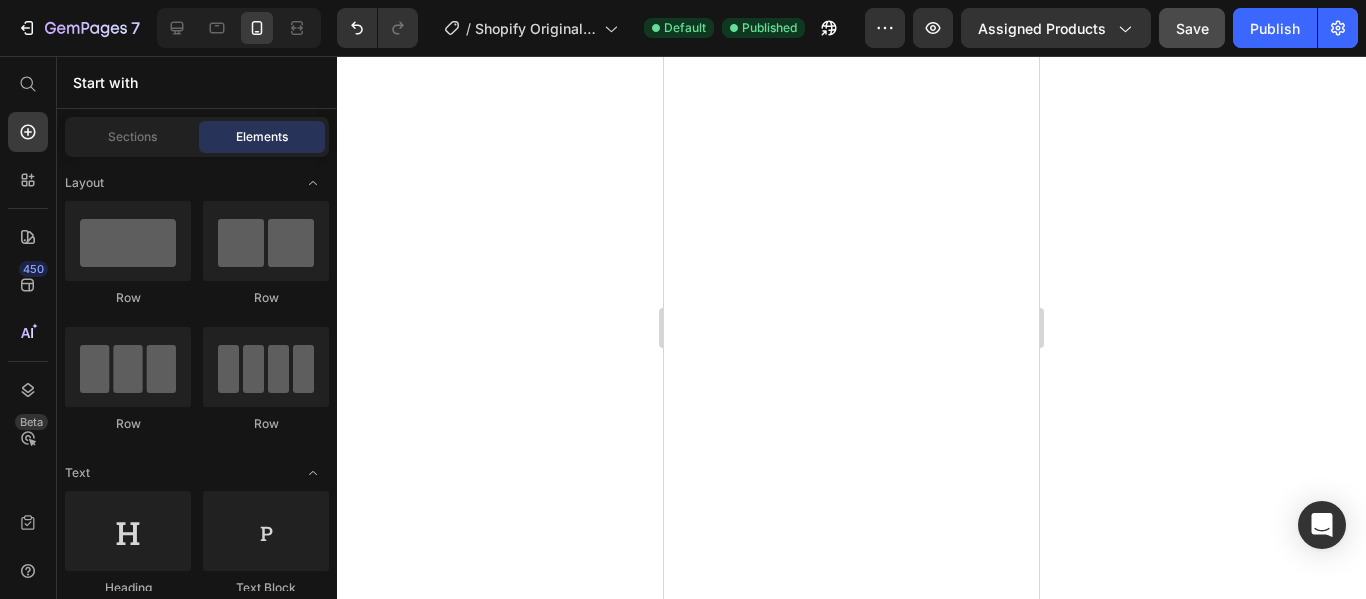 click on "Perchè Clirear è la Miglior Scelta" at bounding box center [852, -1254] 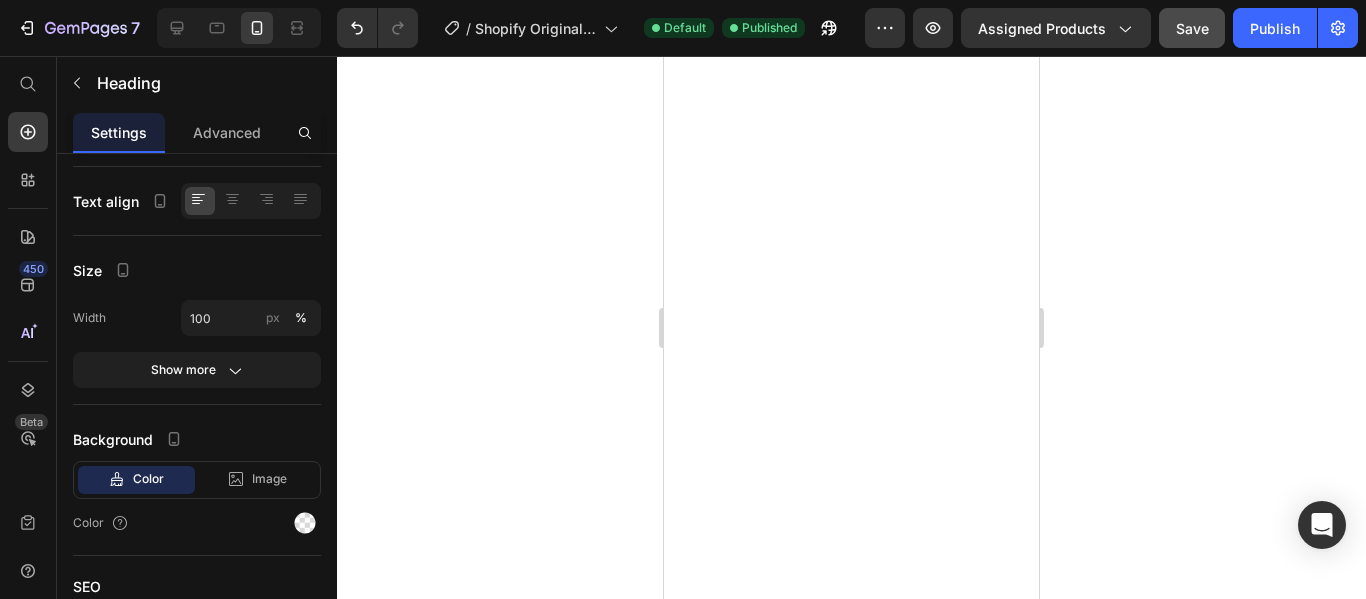 scroll, scrollTop: 0, scrollLeft: 0, axis: both 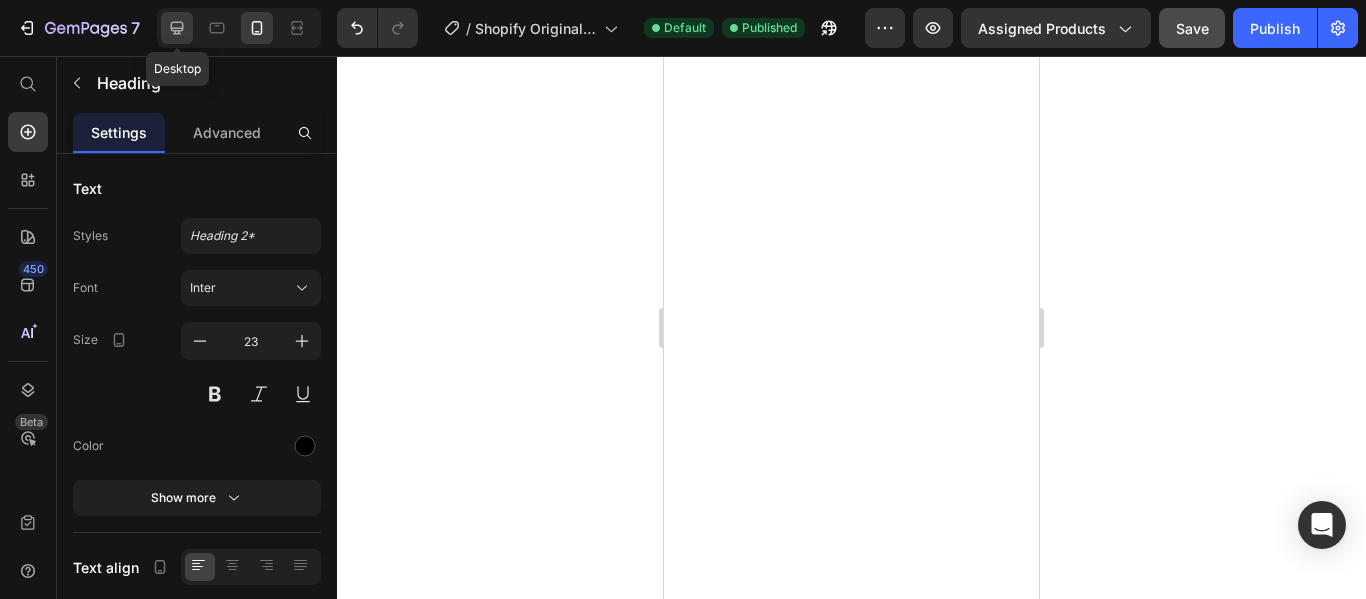 click 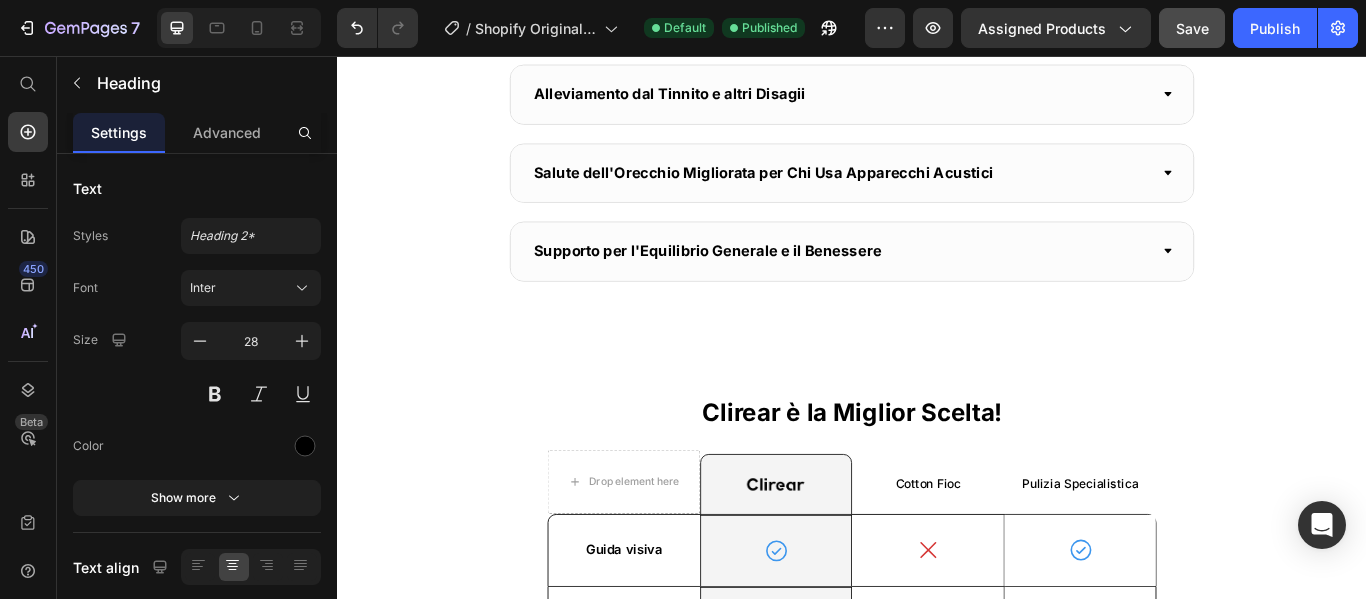 scroll, scrollTop: 2227, scrollLeft: 0, axis: vertical 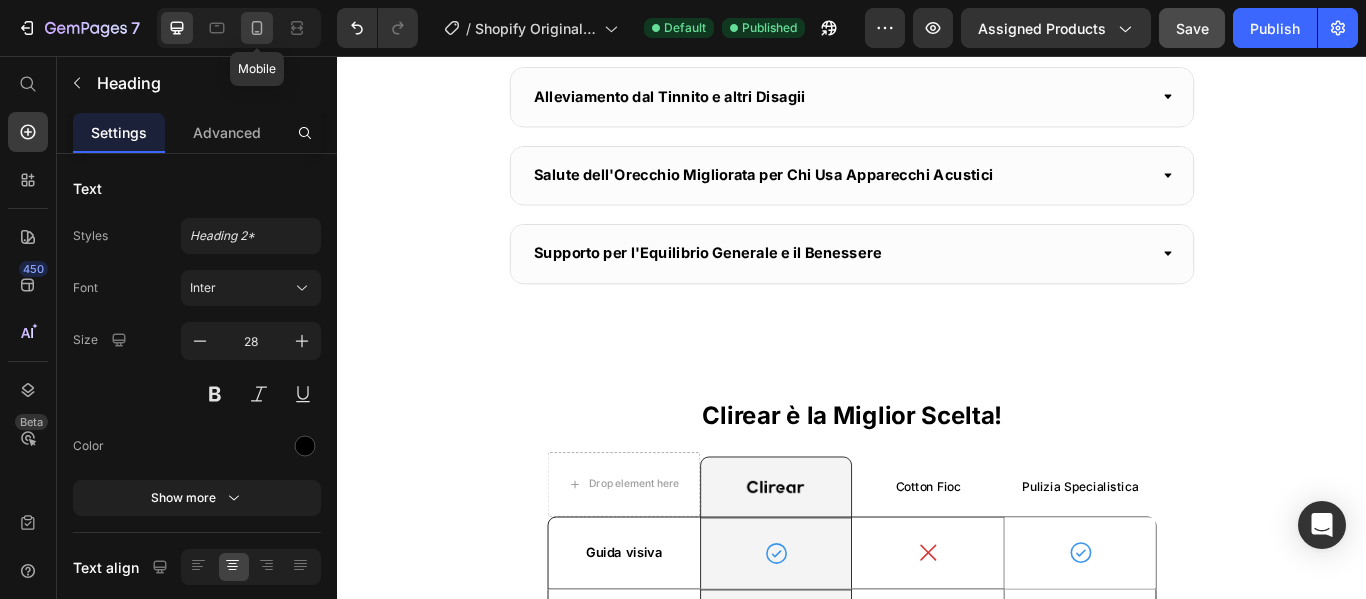 click 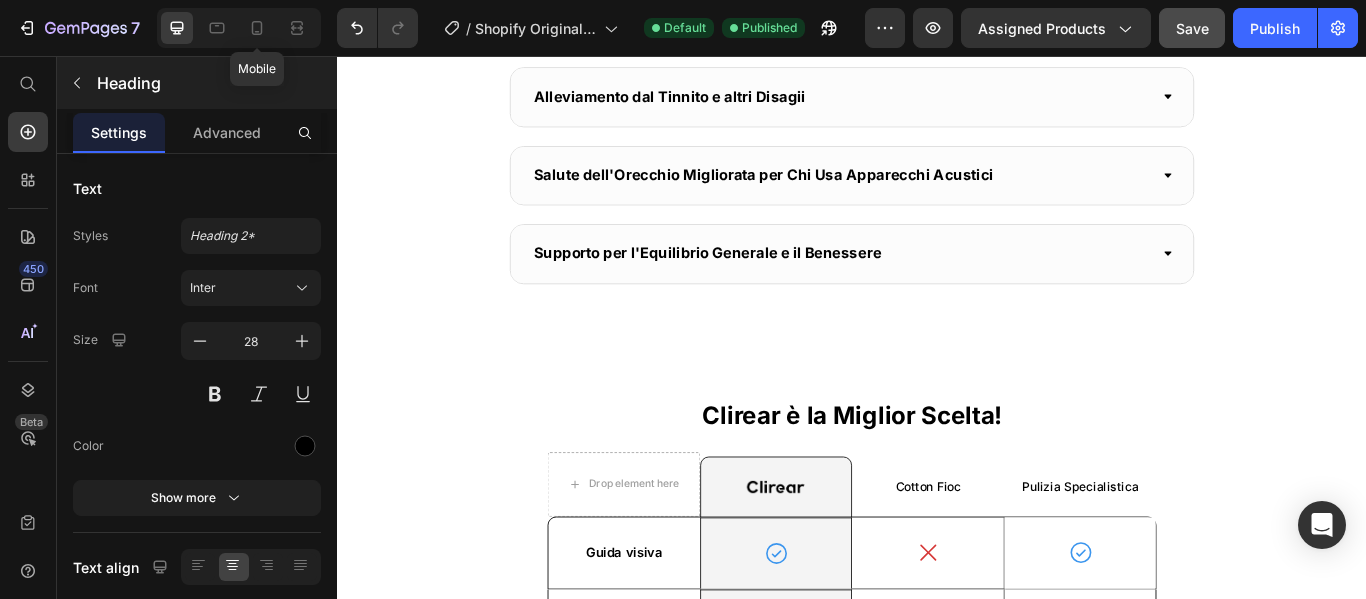 type on "23" 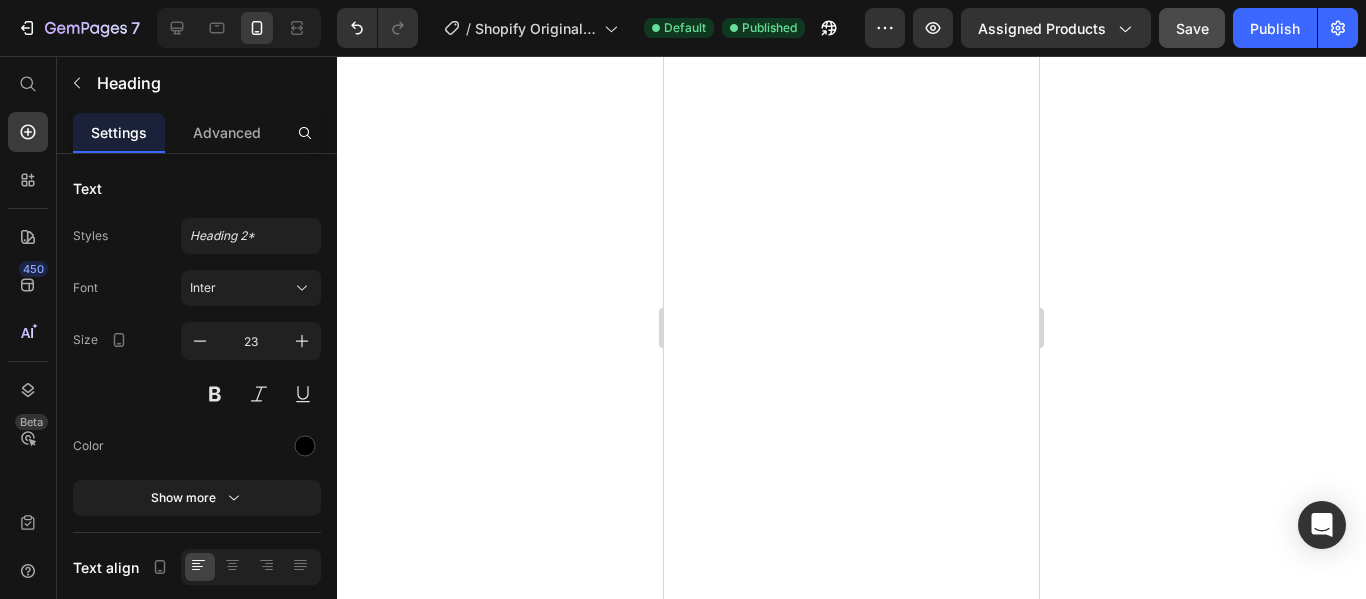 scroll, scrollTop: 4435, scrollLeft: 0, axis: vertical 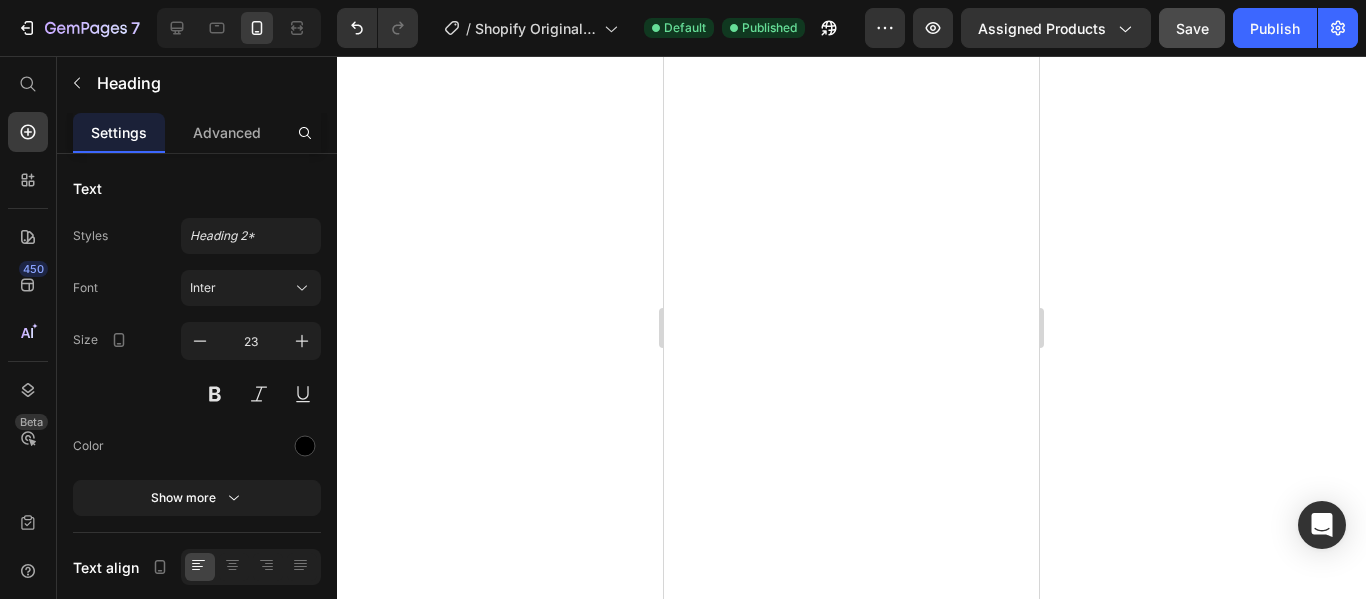 click on "Perchè Clirear è la Miglior Scelta" at bounding box center (852, -1230) 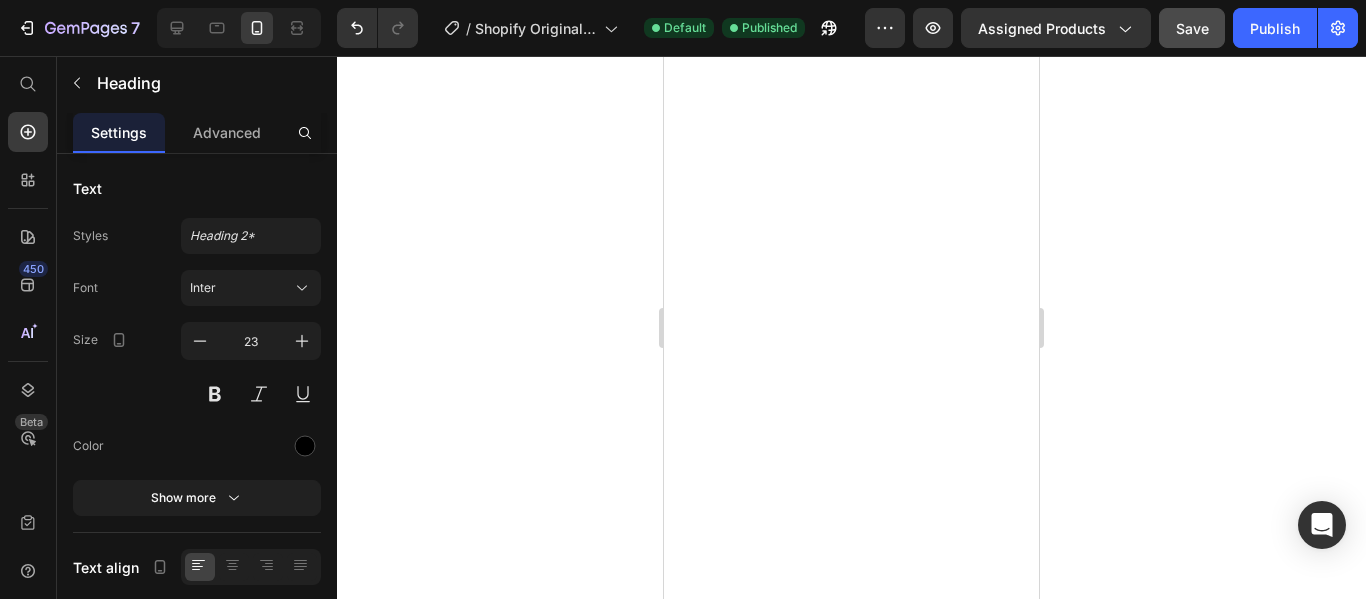 click on "Clirear è la Miglior Scelta" at bounding box center [852, -1230] 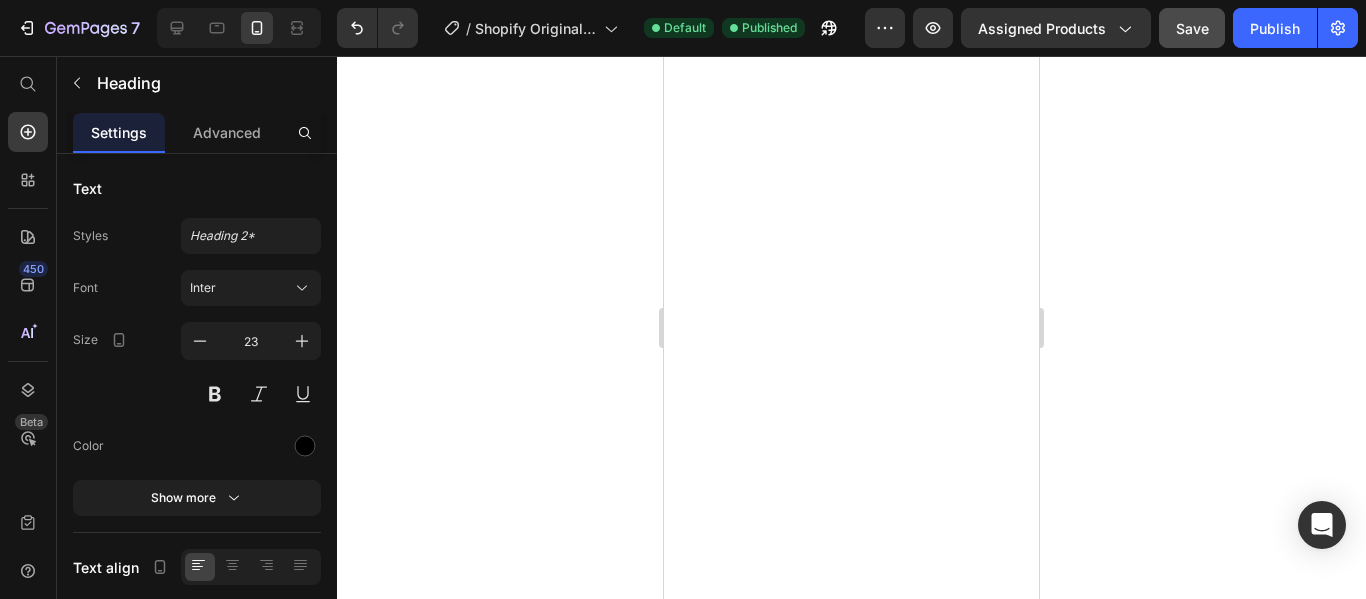 click 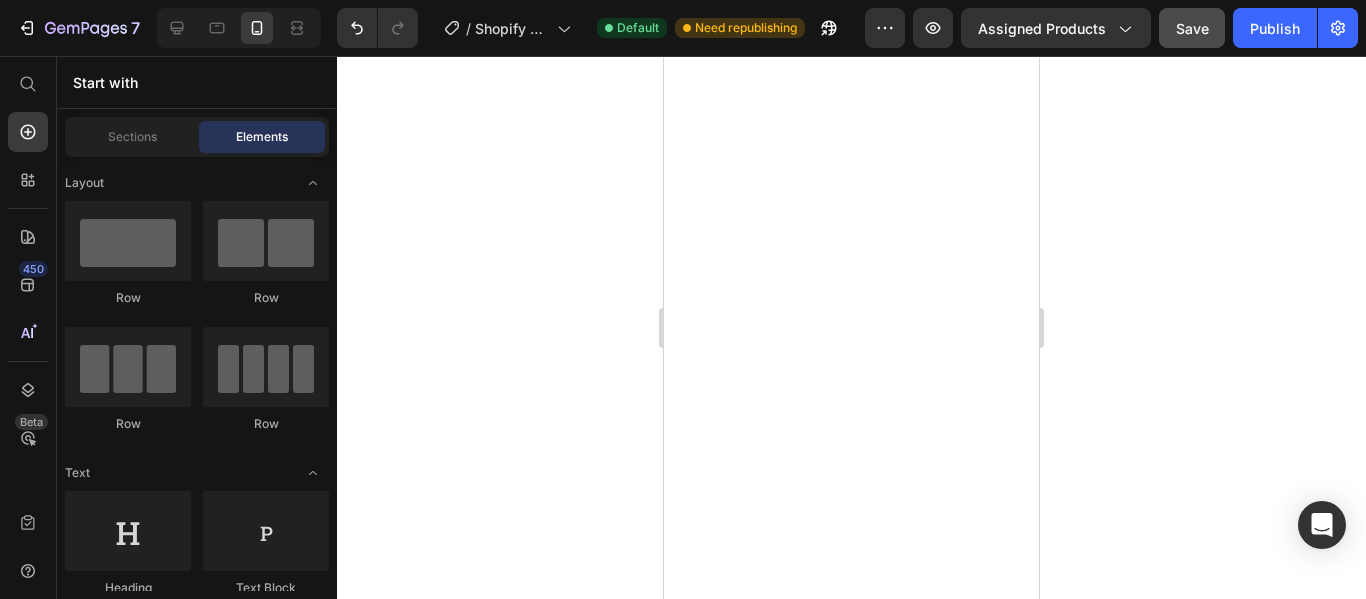 scroll, scrollTop: 4535, scrollLeft: 0, axis: vertical 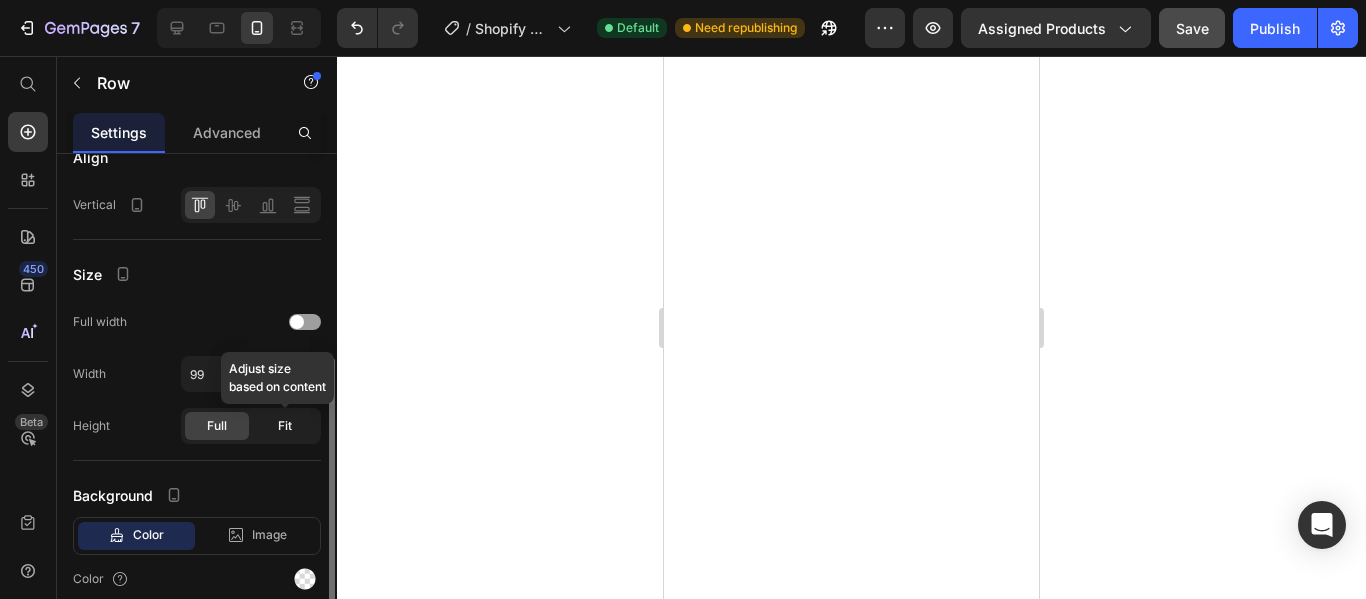 click on "Fit" 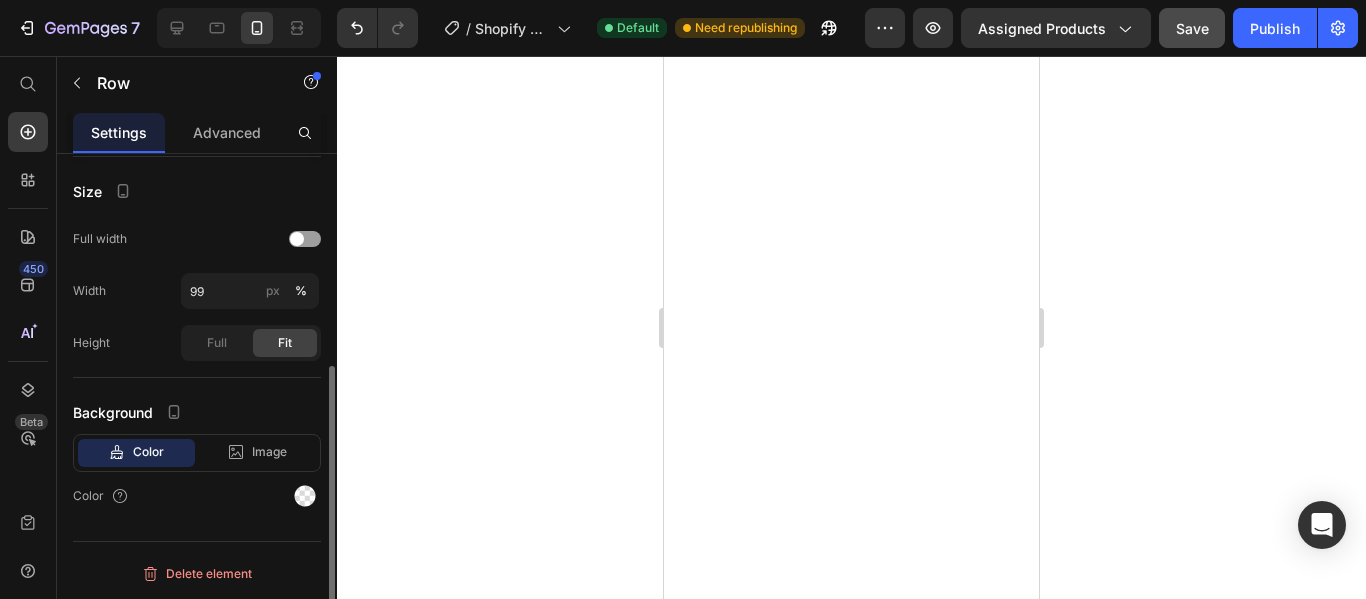 scroll, scrollTop: 366, scrollLeft: 0, axis: vertical 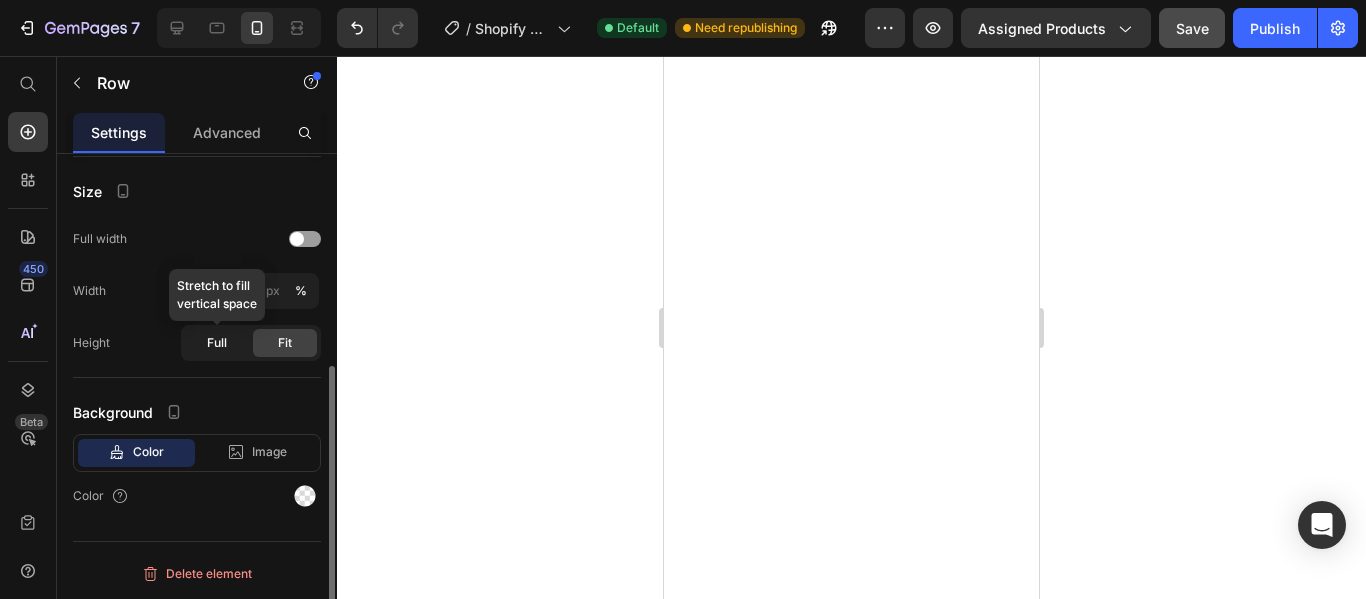 click on "Full" 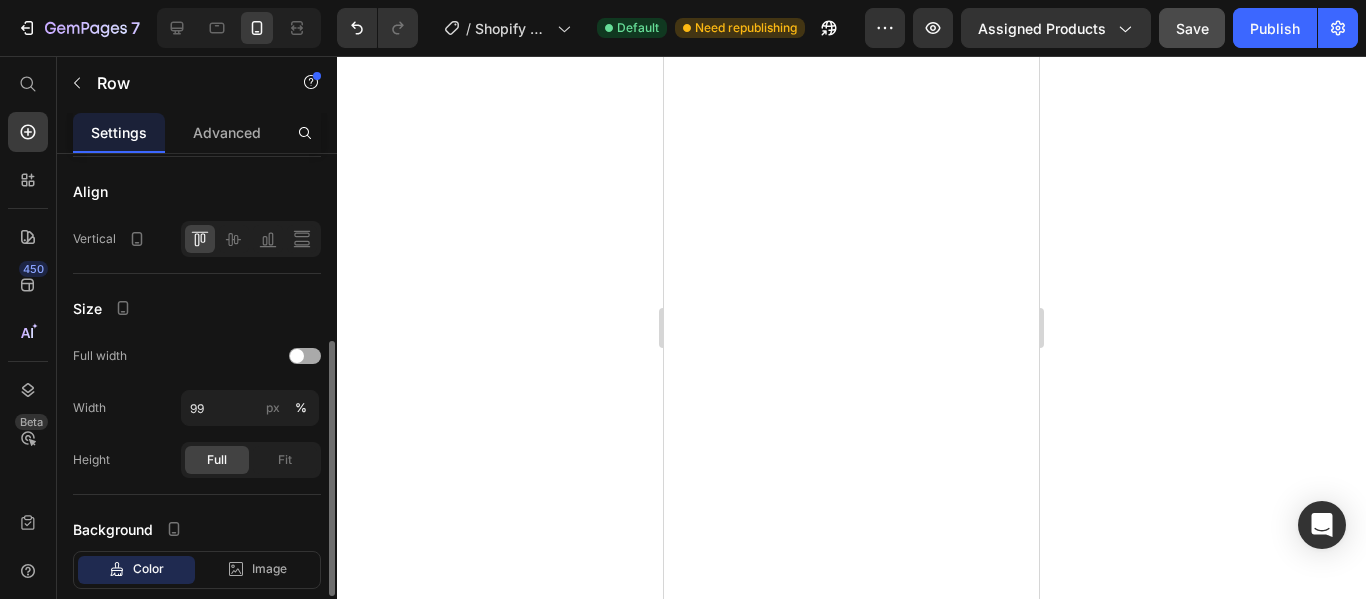 click at bounding box center [297, 356] 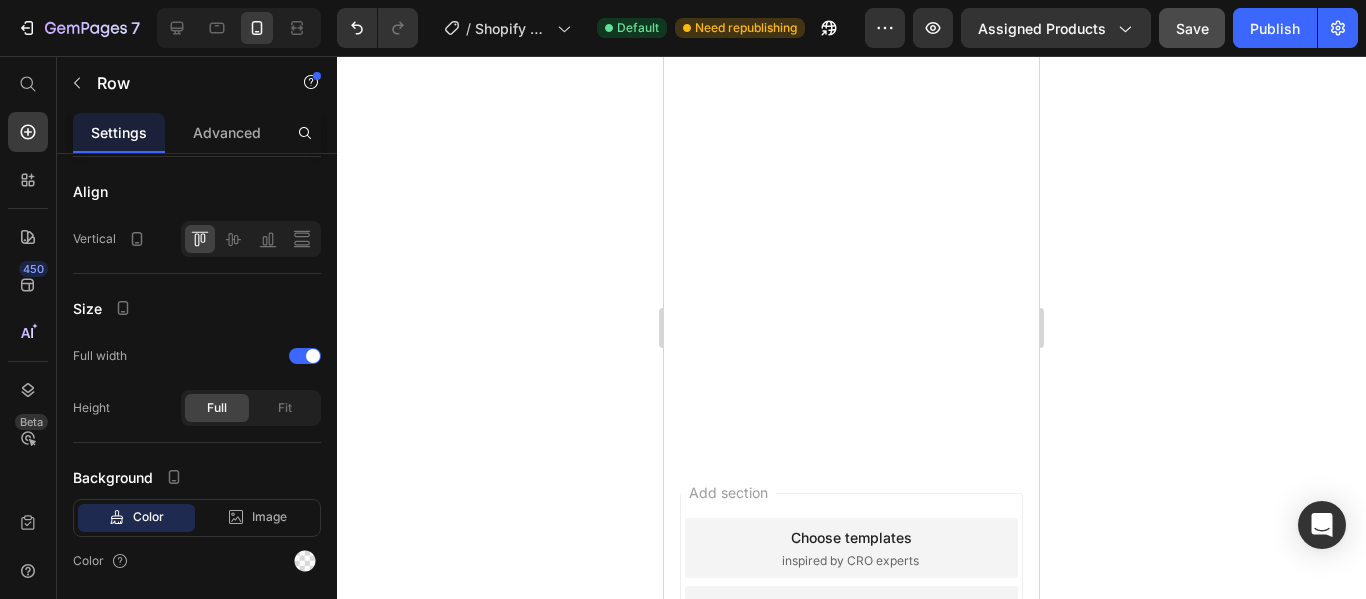 scroll, scrollTop: 4735, scrollLeft: 0, axis: vertical 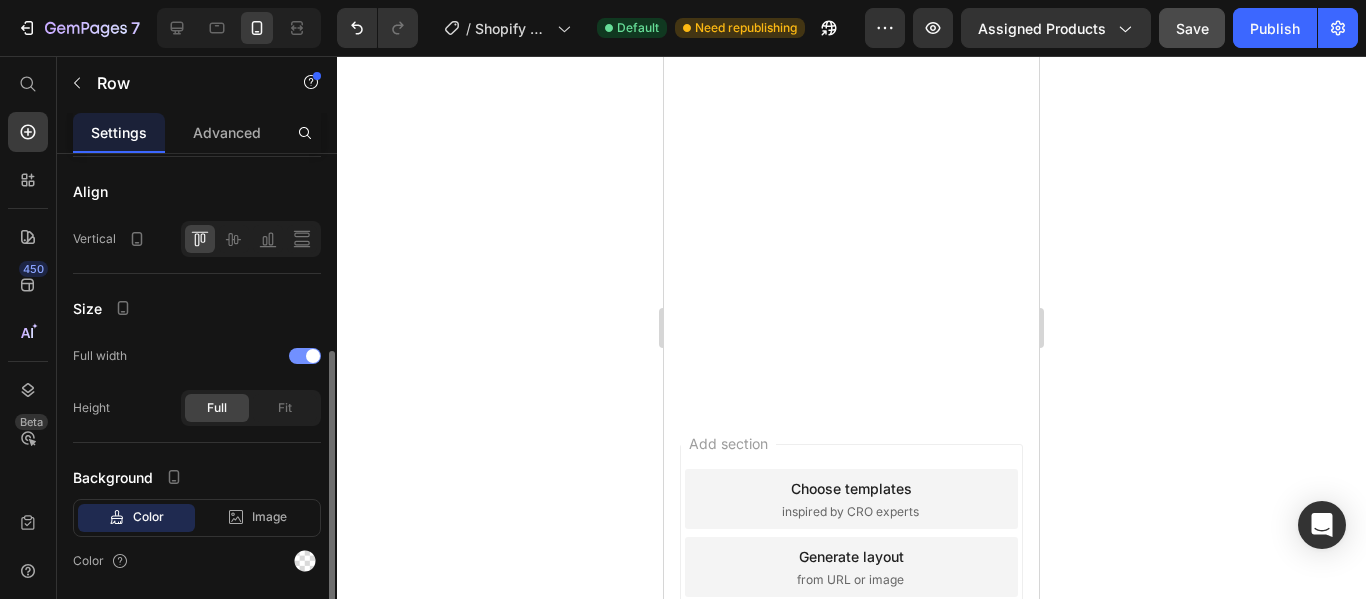 click at bounding box center [305, 356] 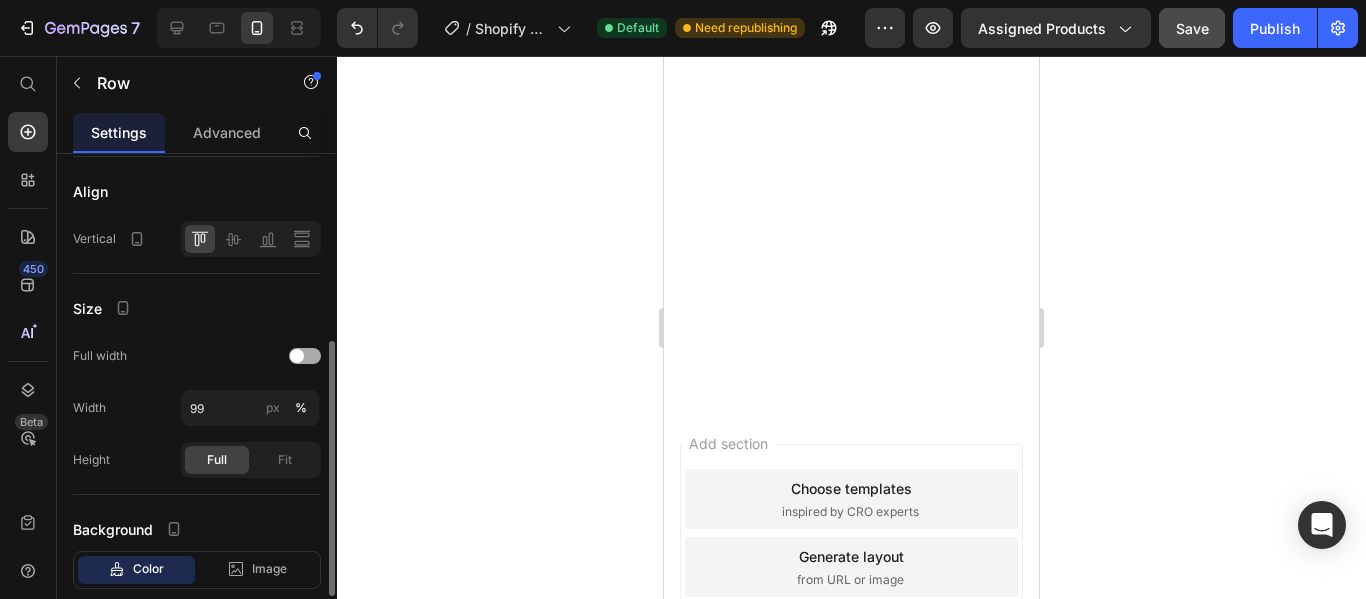 click at bounding box center [297, 356] 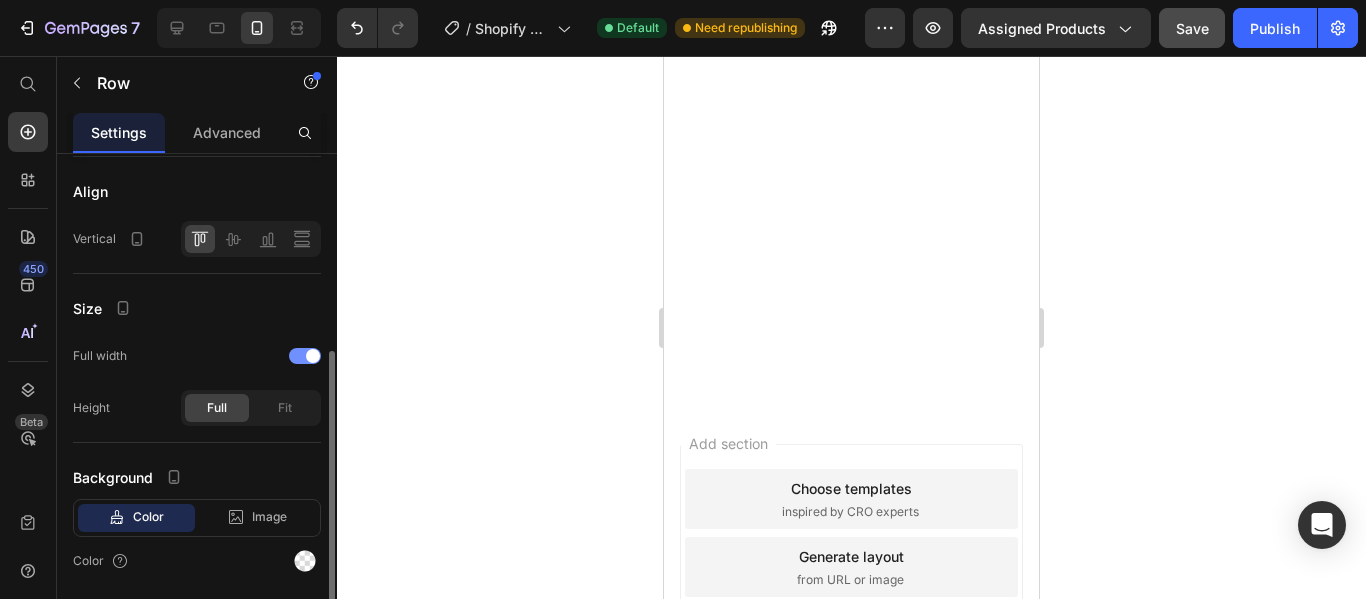 click at bounding box center (305, 356) 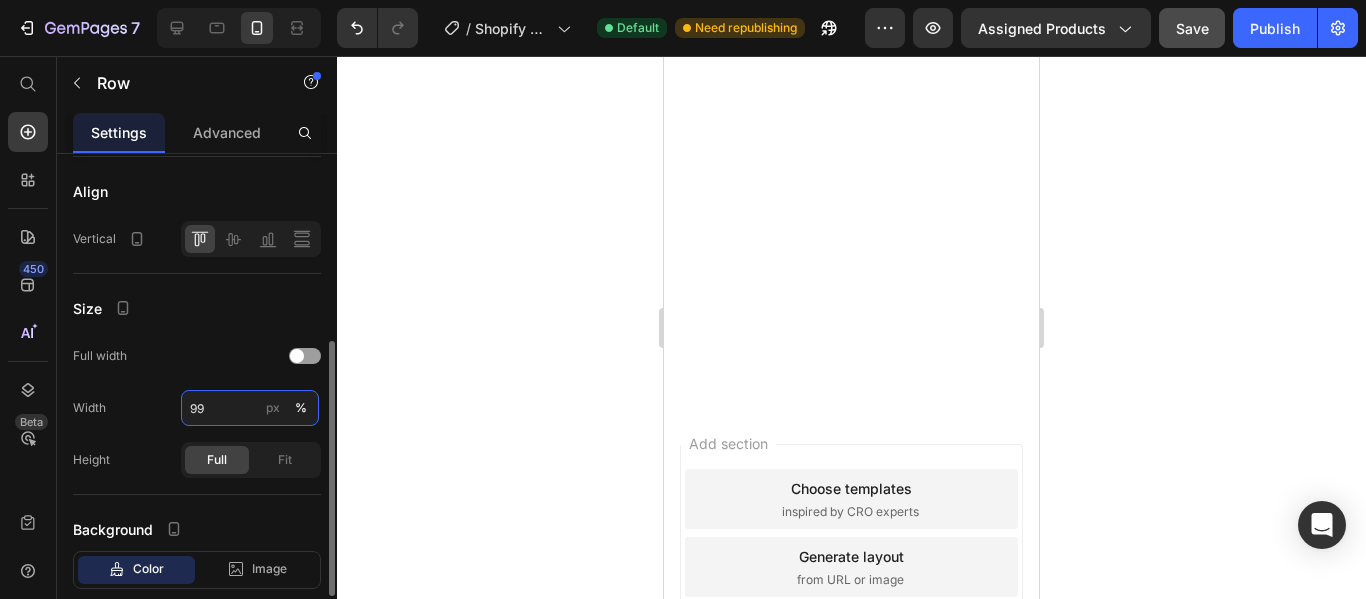 click on "99" at bounding box center [250, 408] 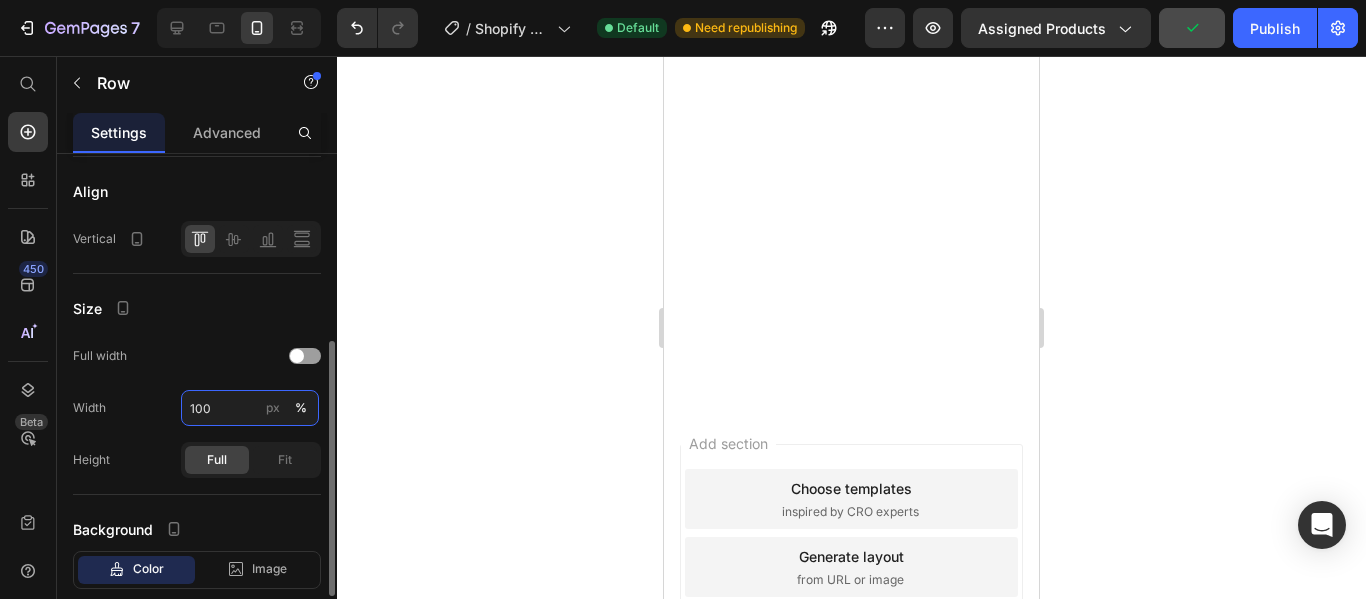 type on "99" 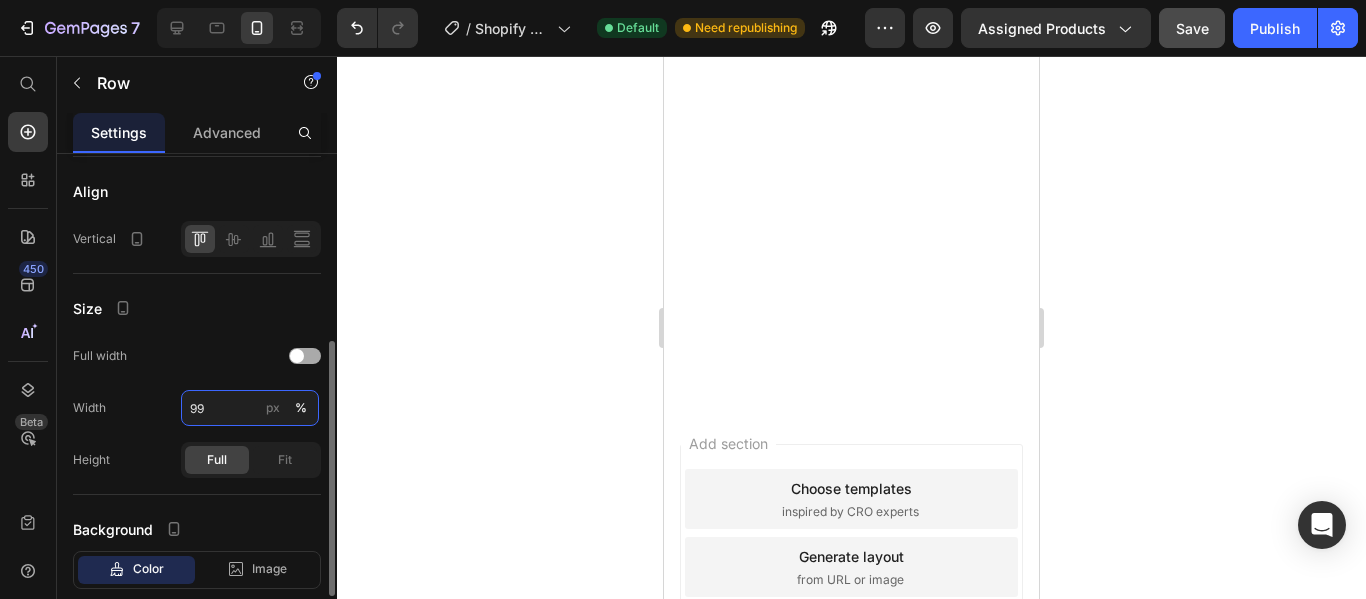 scroll, scrollTop: 466, scrollLeft: 0, axis: vertical 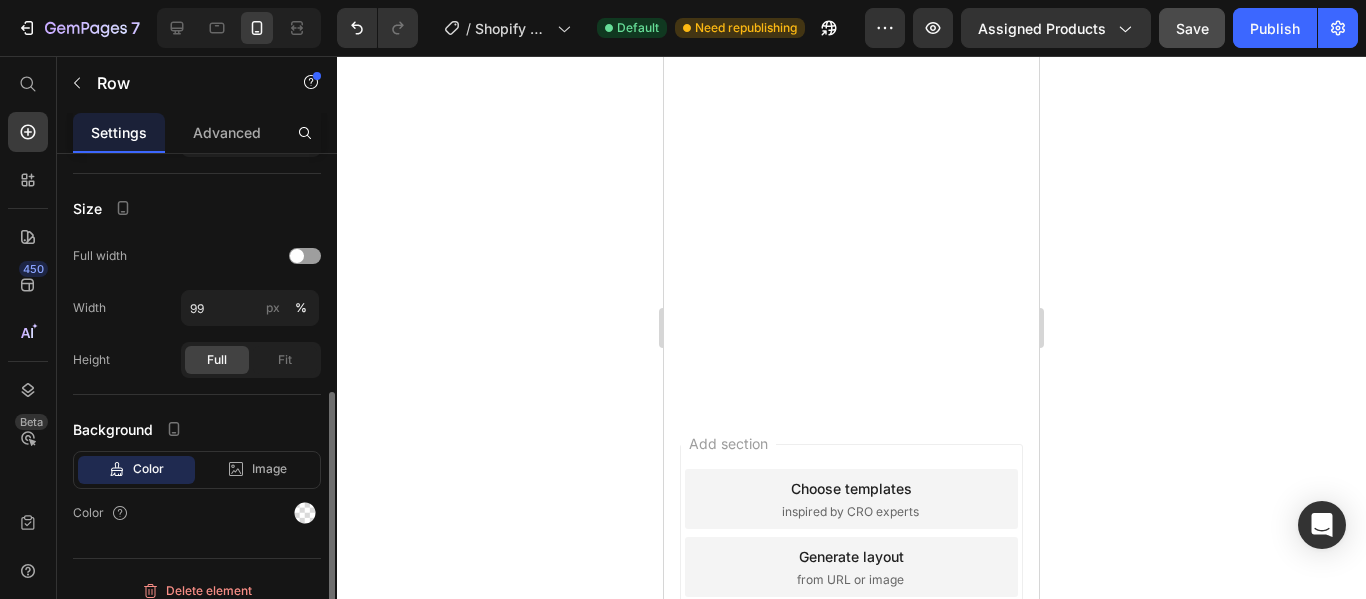 click on "Size Full width Width 99 px % Height Full Fit" 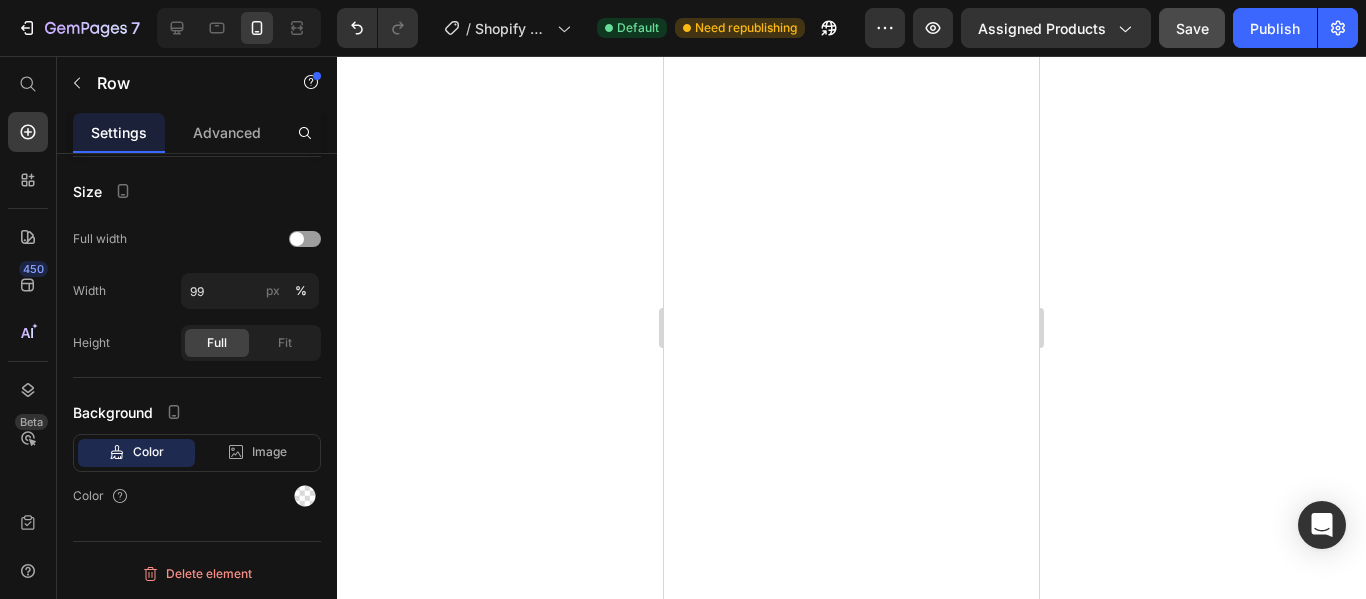scroll, scrollTop: 4435, scrollLeft: 0, axis: vertical 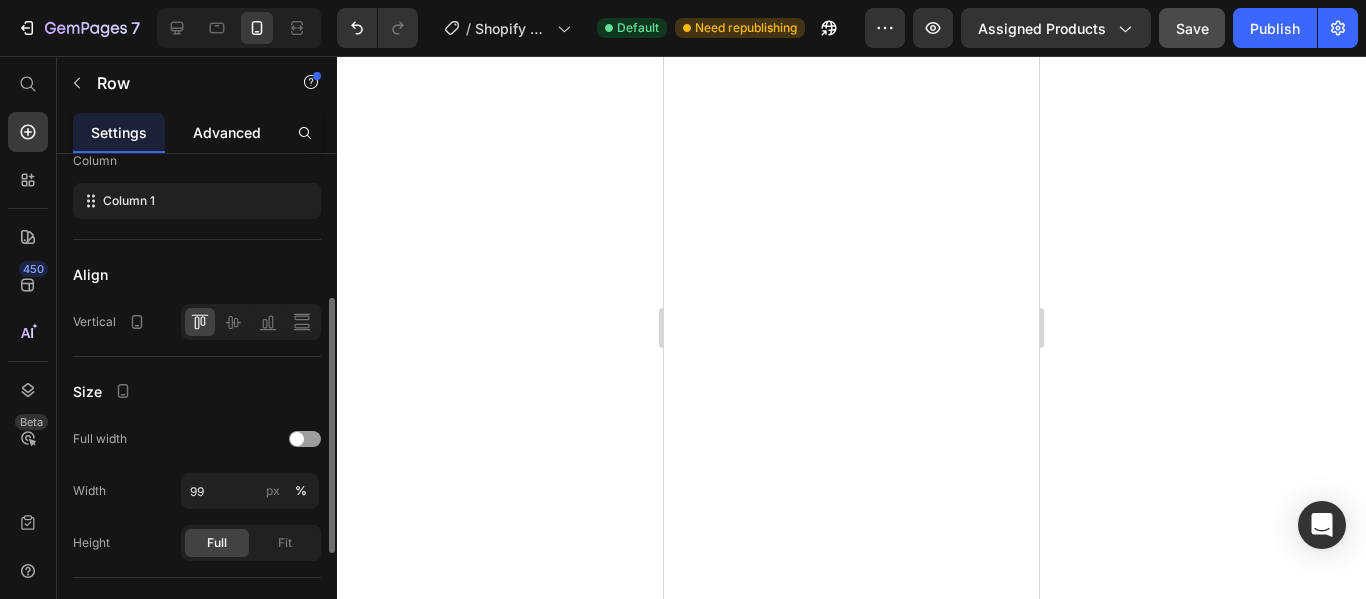 click on "Advanced" at bounding box center (227, 132) 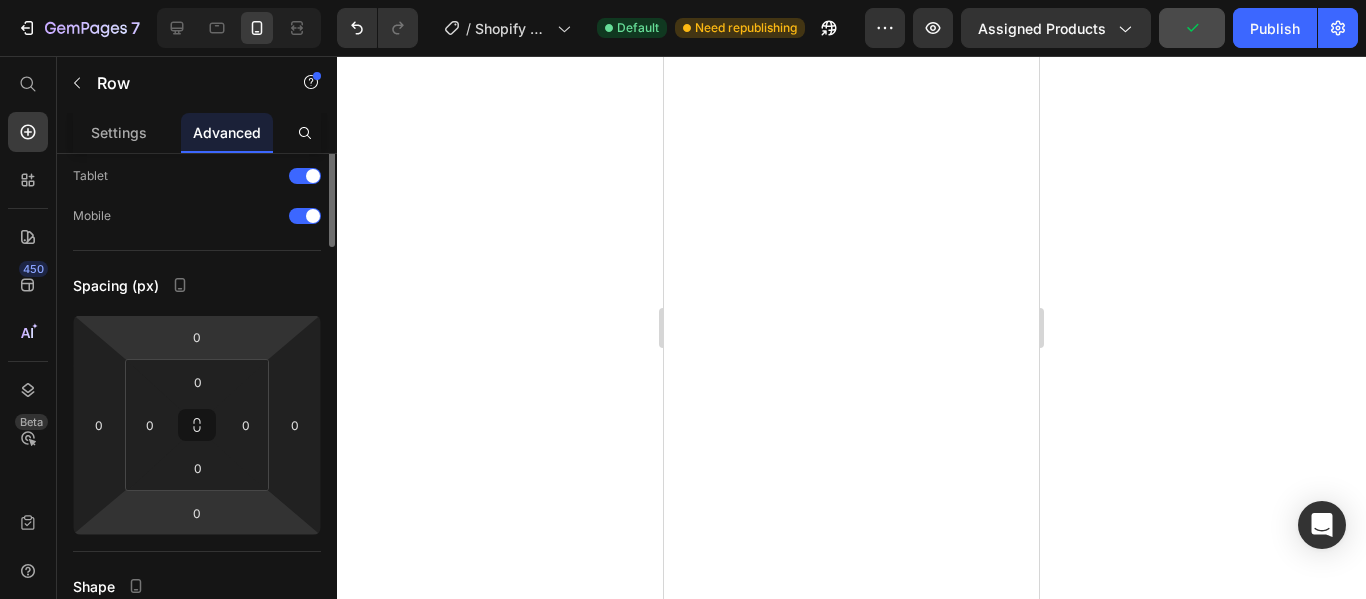 scroll, scrollTop: 0, scrollLeft: 0, axis: both 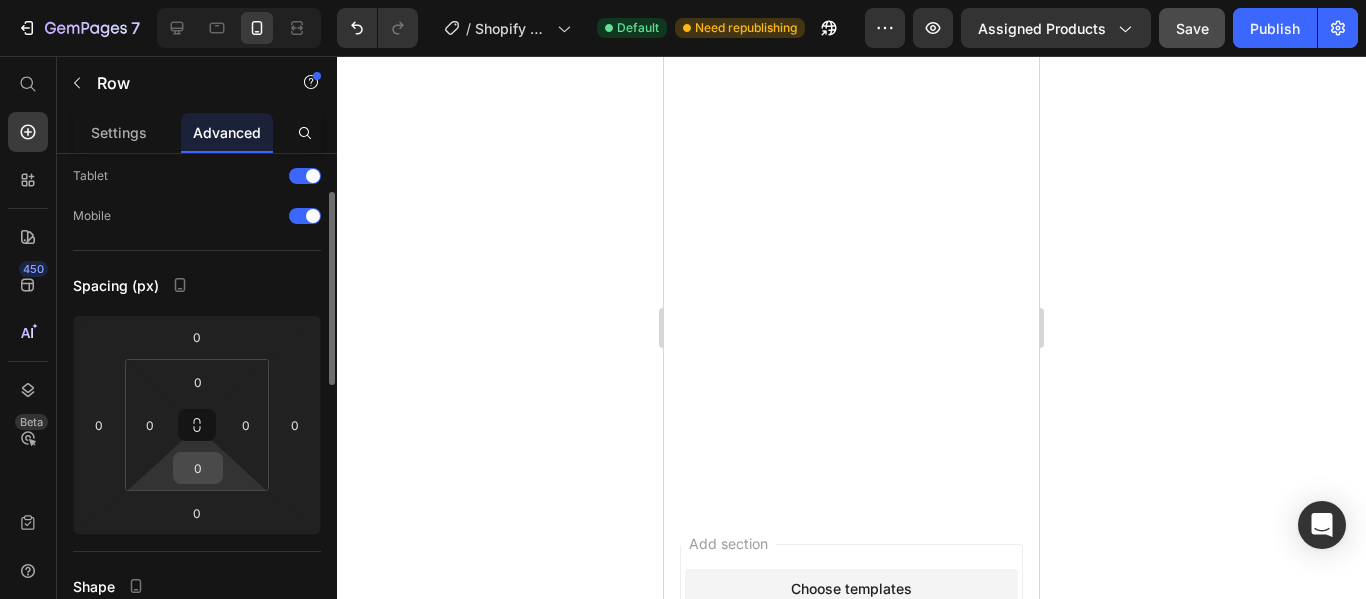 click on "0" at bounding box center (198, 468) 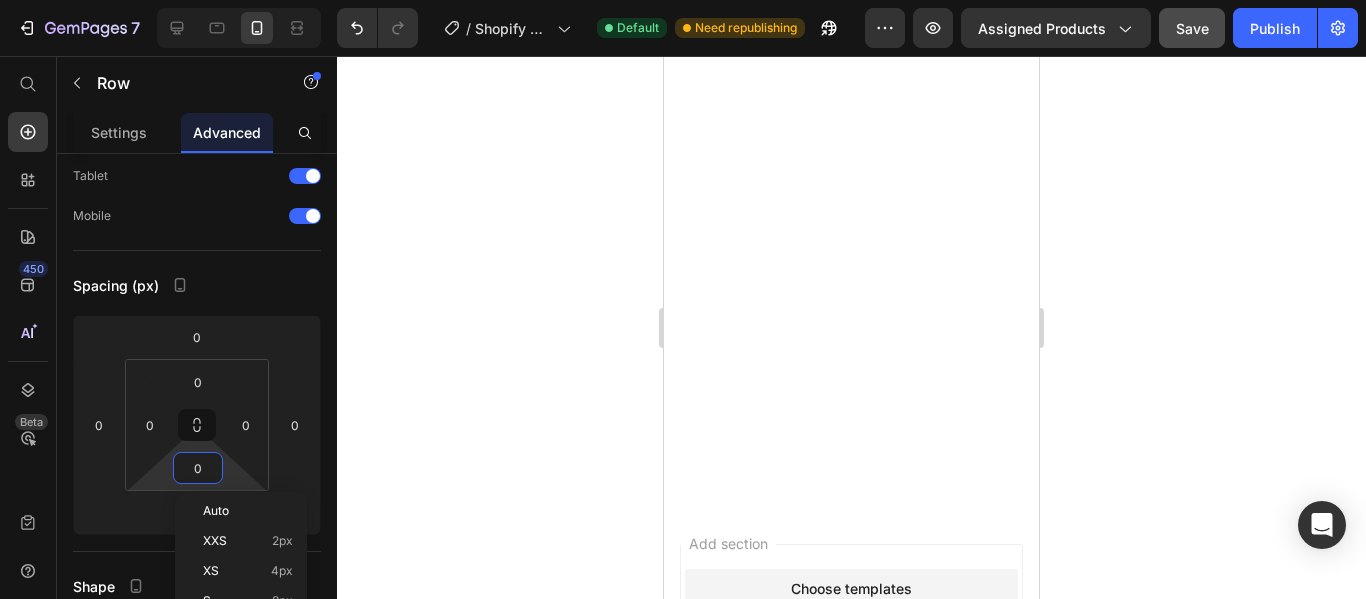 scroll, scrollTop: 4735, scrollLeft: 0, axis: vertical 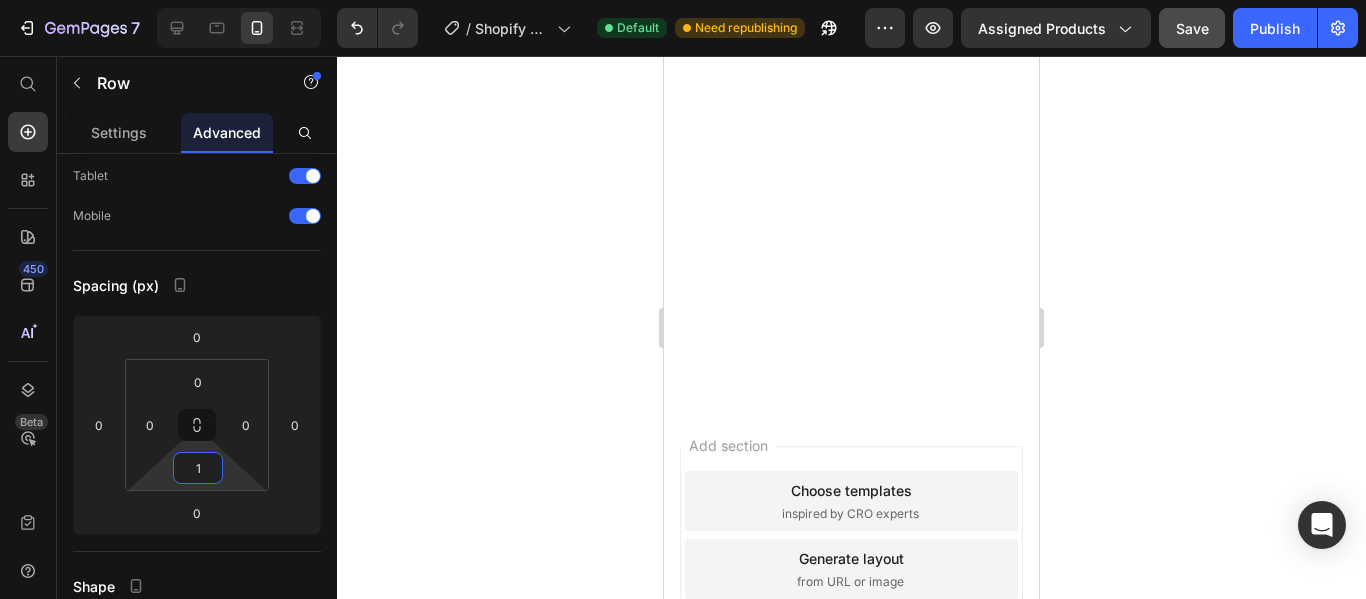 type on "0" 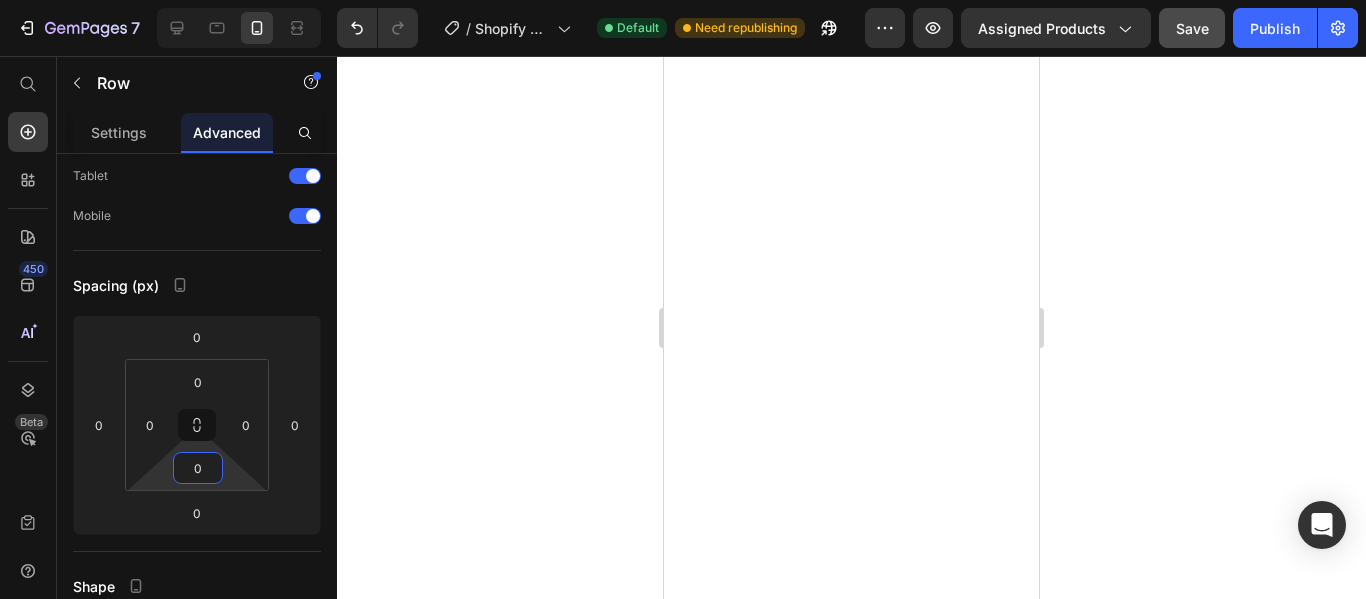 scroll, scrollTop: 4435, scrollLeft: 0, axis: vertical 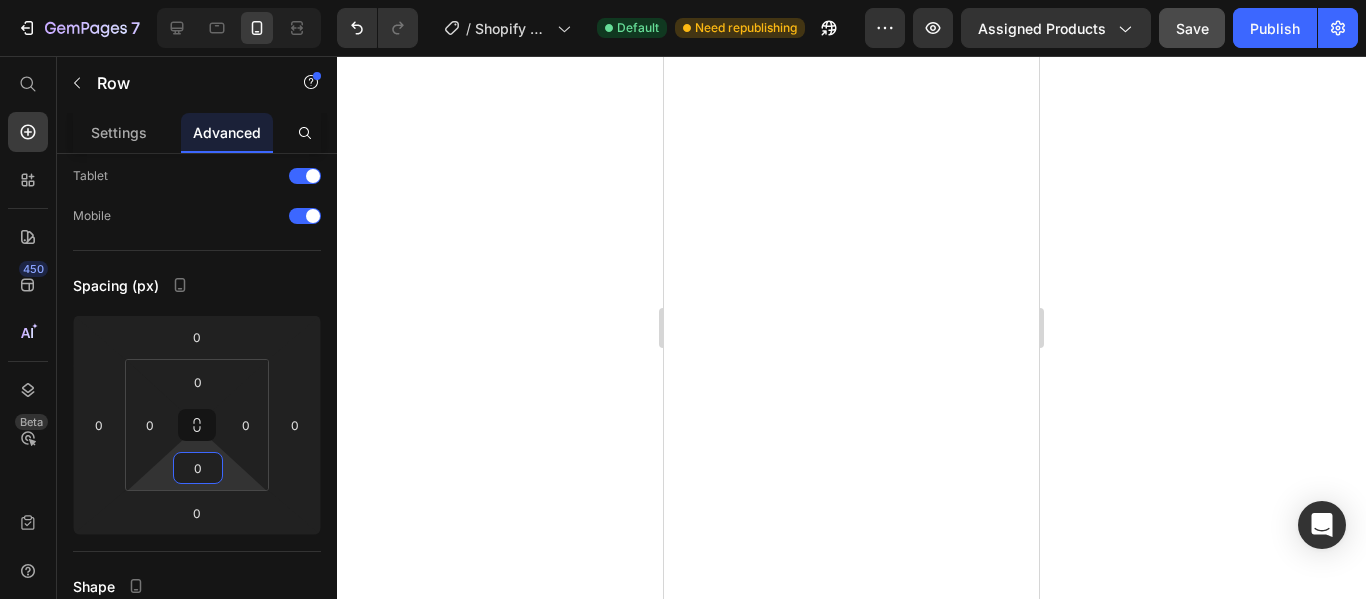 click 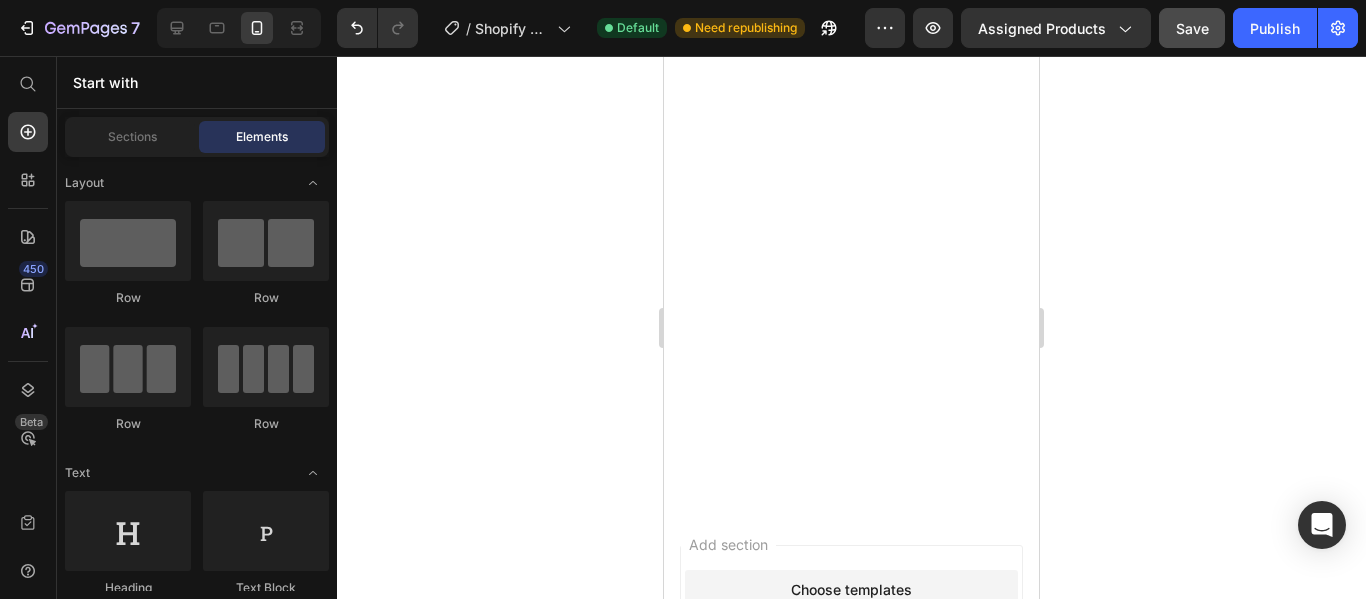 scroll, scrollTop: 4635, scrollLeft: 0, axis: vertical 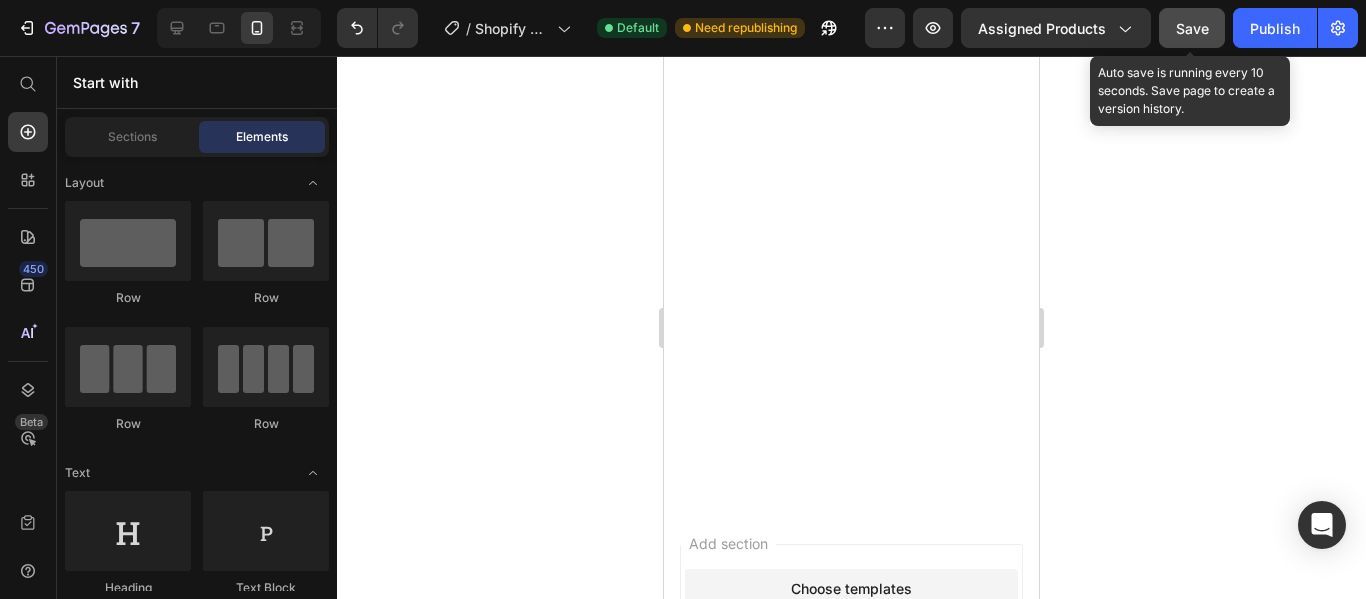 click on "Save" 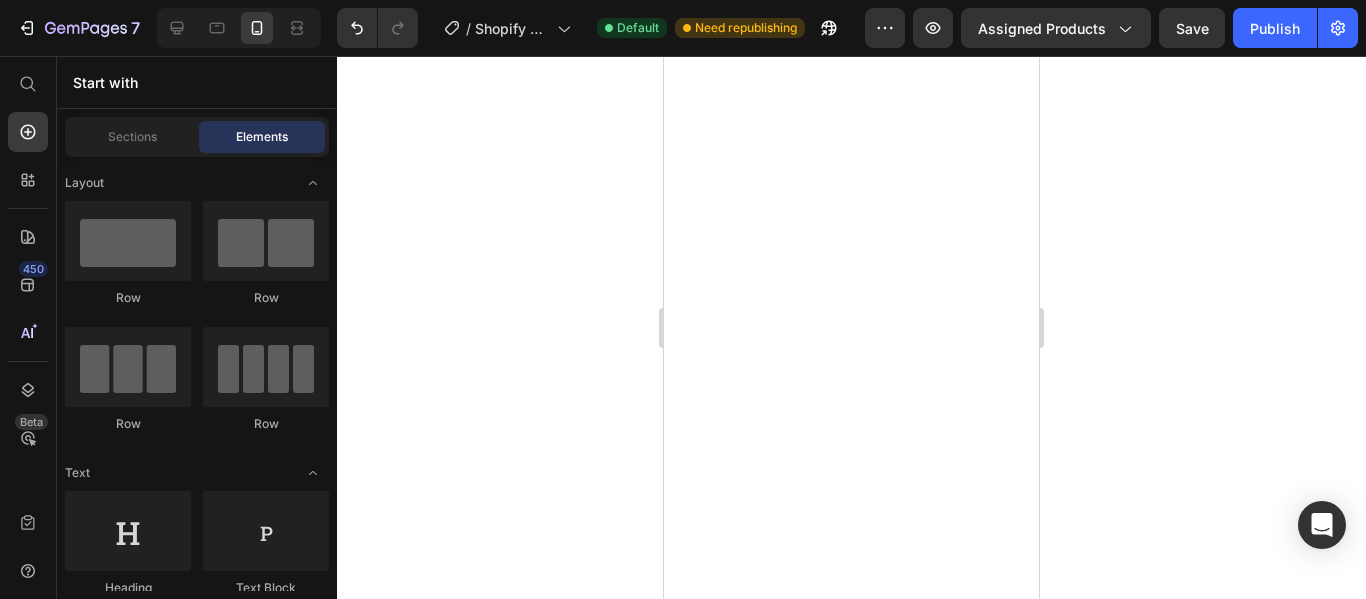 scroll, scrollTop: 3235, scrollLeft: 0, axis: vertical 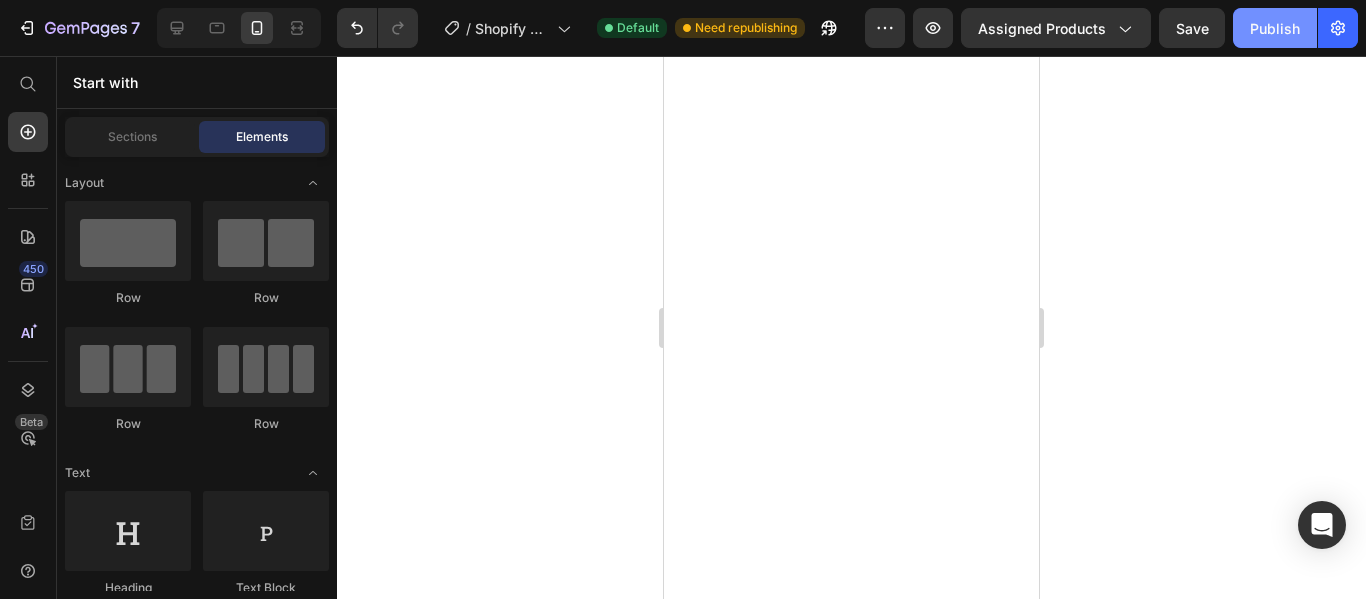 click on "Publish" at bounding box center [1275, 28] 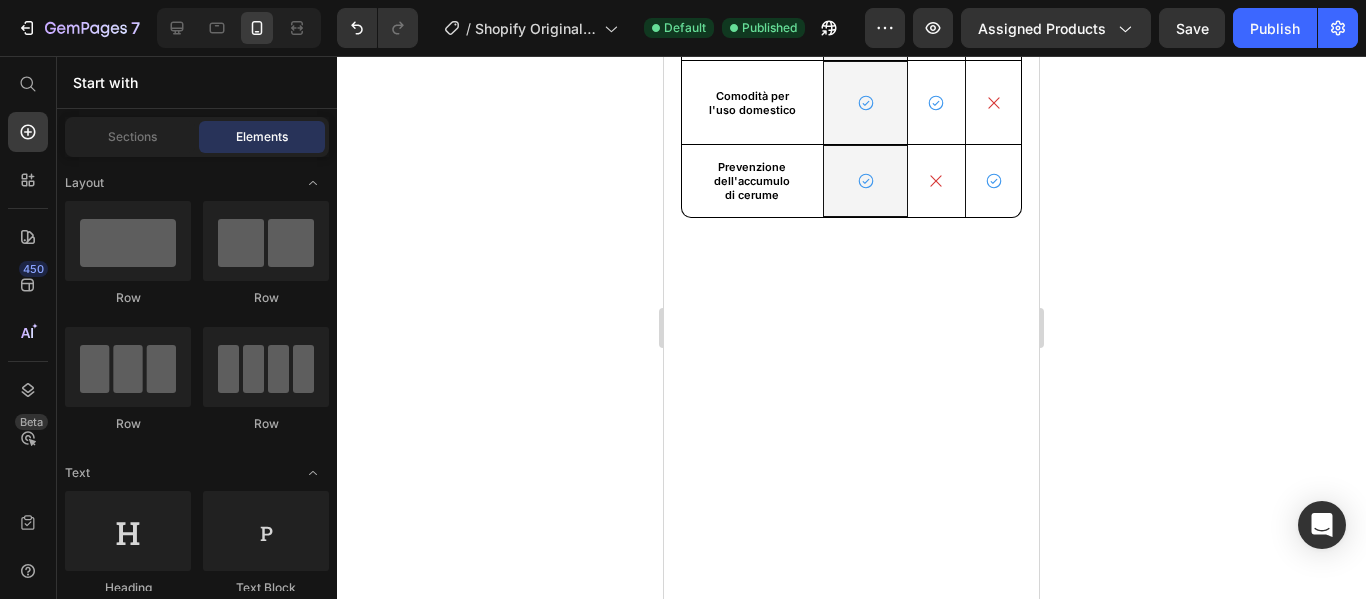 scroll, scrollTop: 3735, scrollLeft: 0, axis: vertical 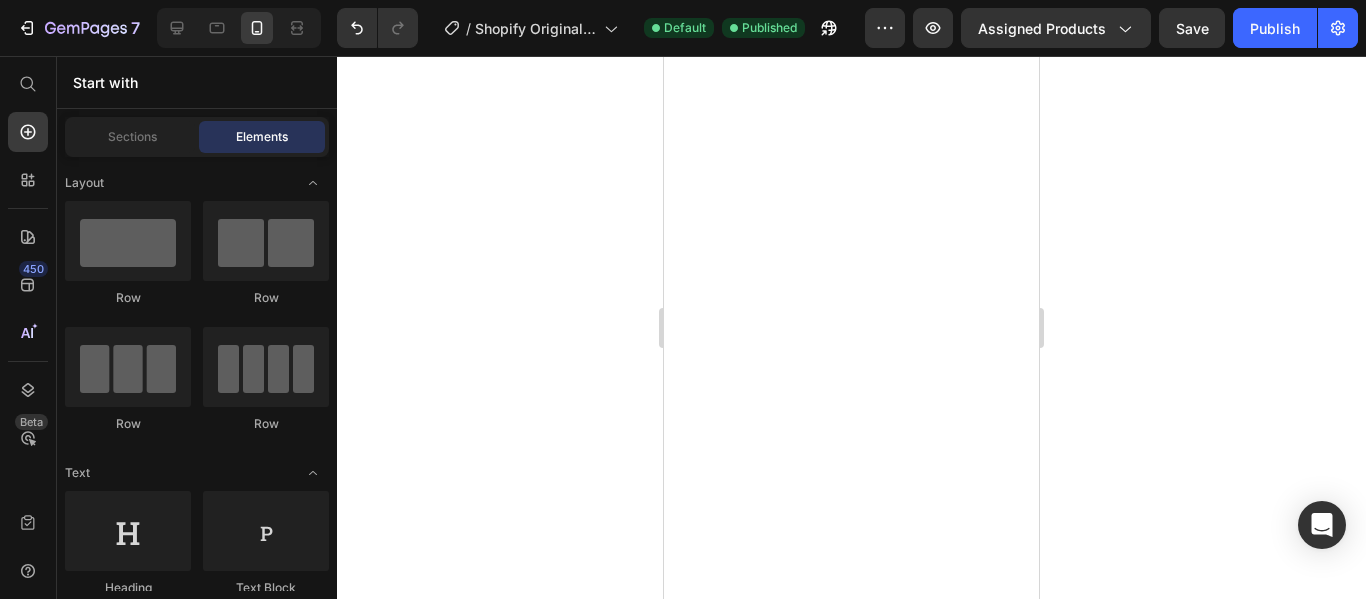 click on "Perchè tutti dovrebbero dare priorità all'igiene delle orecchie Heading" at bounding box center (851, -1140) 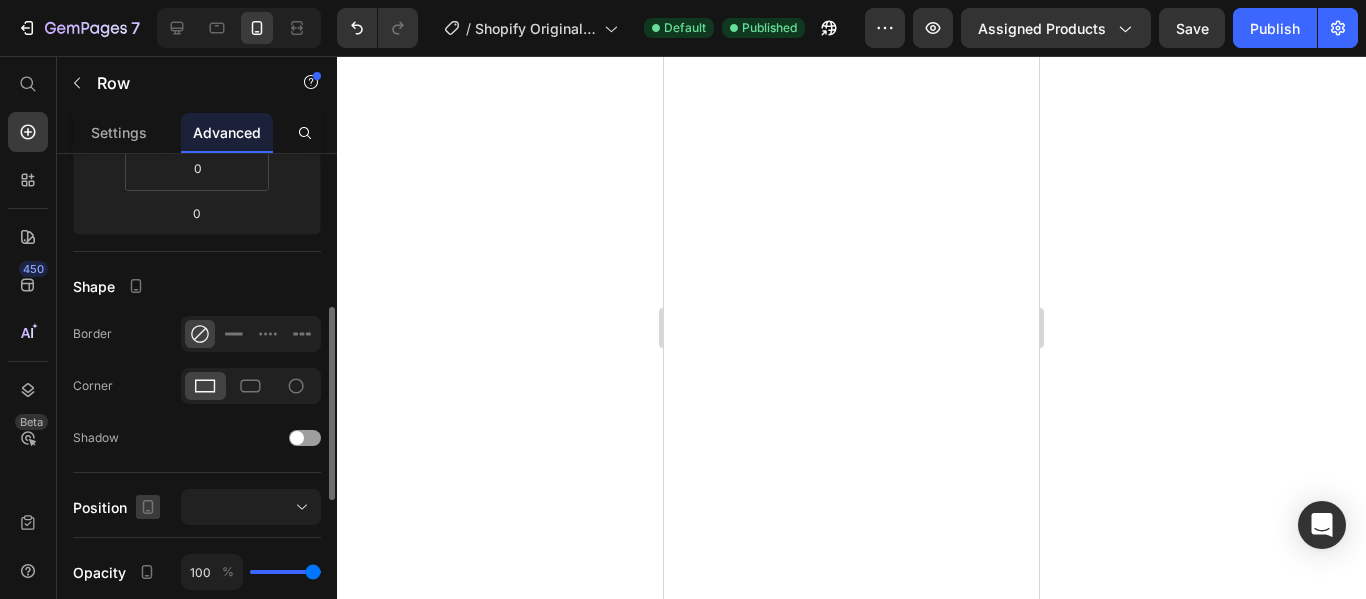 scroll, scrollTop: 500, scrollLeft: 0, axis: vertical 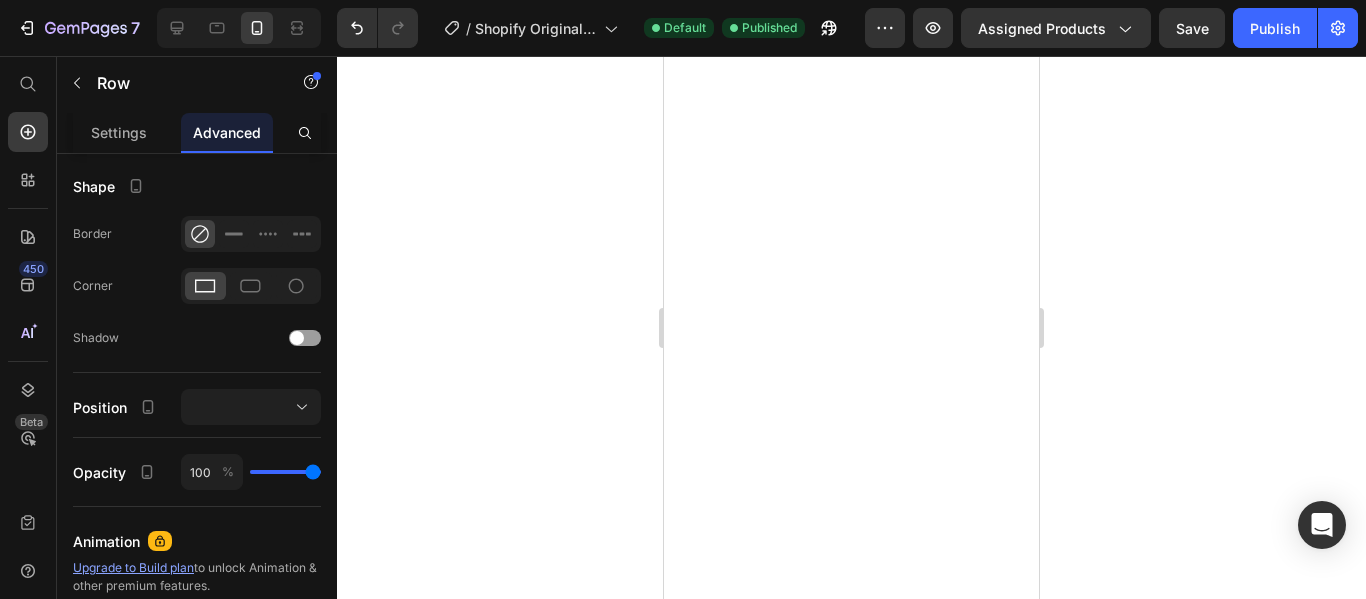 click on "Risultati Reali e Visibili Heading Image Row Ripristina il 100% del Tuo Udito Heading Rimuovi l'accumulo di cerume che blocca le onde sonore, permettendoti di ascoltare chiaramente le conversazioni senza dover continuamente chiedere "Cosa?". Text Block Image Row Guarda e Pulisci in Sicurezza Heading La telecamera HD ti permette di vedere esattamente cosa stai facendo, eliminando i pericoli dei metodi di pulizia alla cieca come i cotton fioc. Text Block Image Row Risparmia sulle Visite Heading Una visita apposita per la pulizia delle orecchie costa fino a 200 dollari per visita. Il Clirear si ripaga da solo dopo una solo utilizzo, facendoti risparmiare centinaia di euro ogni anno. Text Block Progettato per L'Eccelenza Heading Image Row Fotocamera 1080p HD Heading La nostra fotocamera HD fornisce un video cristallino del tuo canale uditivo, permettendoti di vedere esattamente cosa stai facendo durante il processo di pulizia. Text Block Image Row Punte in Silicone Morbido Heading Text Block Image Row Heading 4/8" at bounding box center (851, -2413) 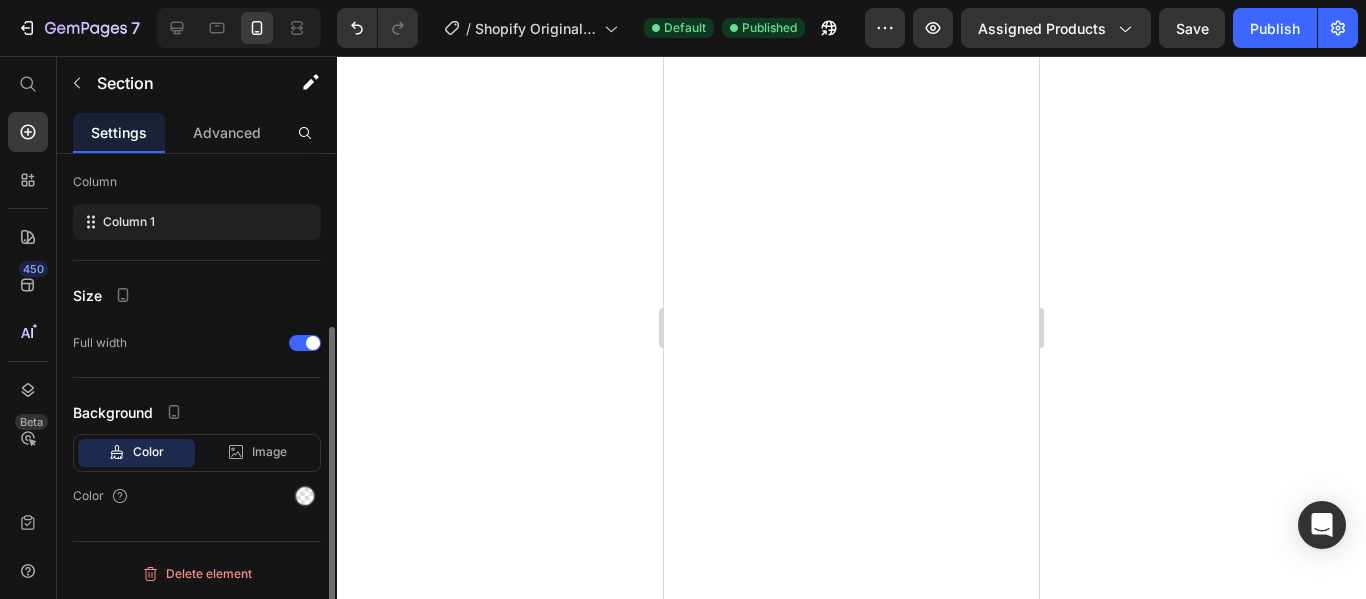 scroll, scrollTop: 0, scrollLeft: 0, axis: both 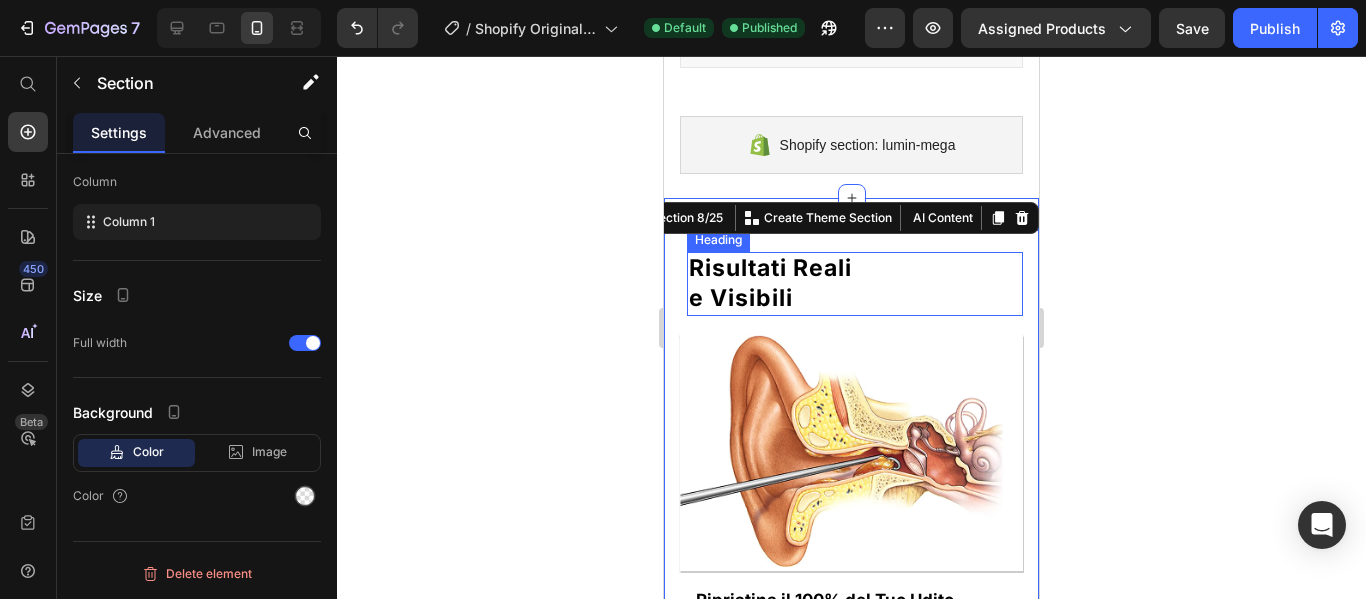 click on "Risultati Reali e Visibili" at bounding box center (855, 284) 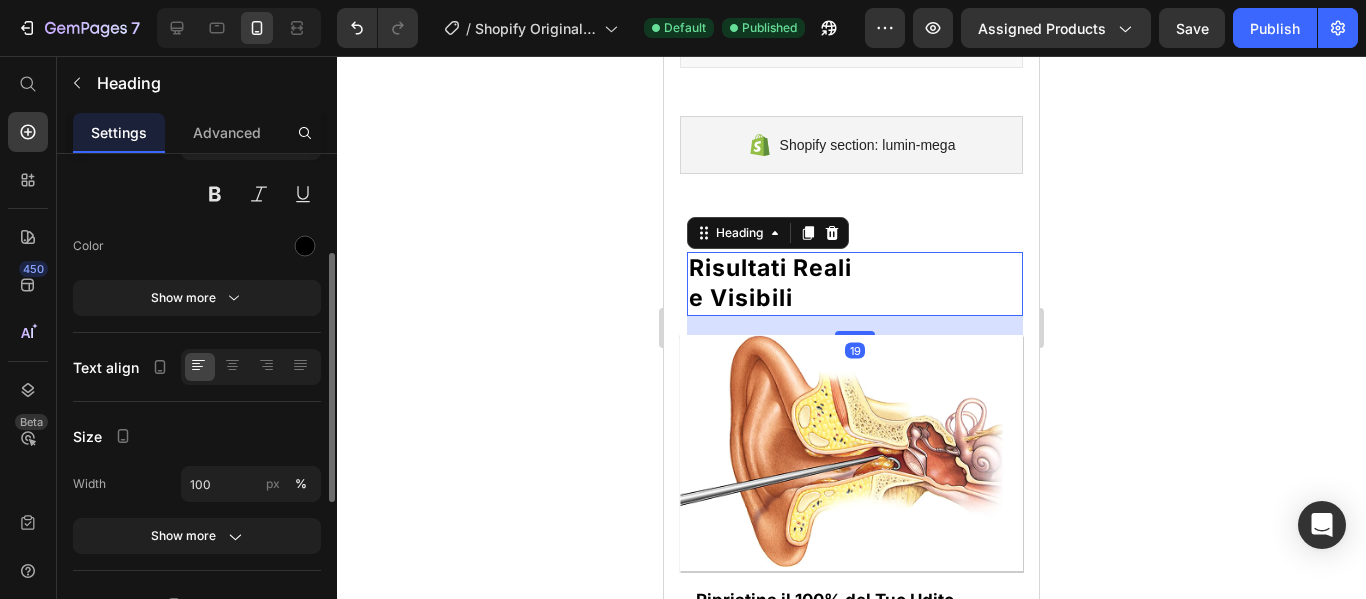 scroll, scrollTop: 510, scrollLeft: 0, axis: vertical 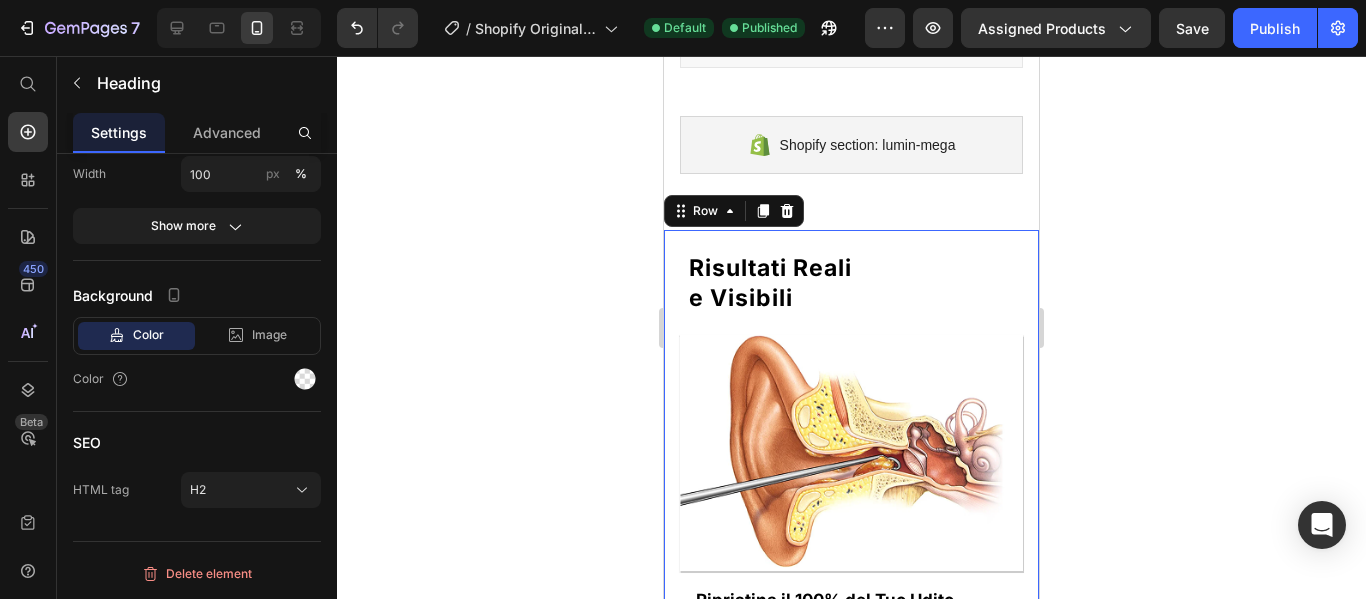 click on "Risultati Reali e Visibili Heading Image Row Ripristina il 100% del Tuo Udito Heading Rimuovi l'accumulo di cerume che blocca le onde sonore, permettendoti di ascoltare chiaramente le conversazioni senza dover continuamente chiedere "Cosa?". Text Block Image Row Guarda e Pulisci in Sicurezza Heading La telecamera HD ti permette di vedere esattamente cosa stai facendo, eliminando i pericoli dei metodi di pulizia alla cieca come i cotton fioc. Text Block Image Row Risparmia sulle Visite Heading Una visita apposita per la pulizia delle orecchie costa fino a 200 dollari per visita. Il Clirear si ripaga da solo dopo una solo utilizzo, facendoti risparmiare centinaia di euro ogni anno. Text Block Progettato per L'Eccelenza Heading Image Row Fotocamera 1080p HD Heading La nostra fotocamera HD fornisce un video cristallino del tuo canale uditivo, permettendoti di vedere esattamente cosa stai facendo durante il processo di pulizia. Text Block Image Row Punte in Silicone Morbido Heading Text Block Image Row Heading 4/8" at bounding box center [851, 1472] 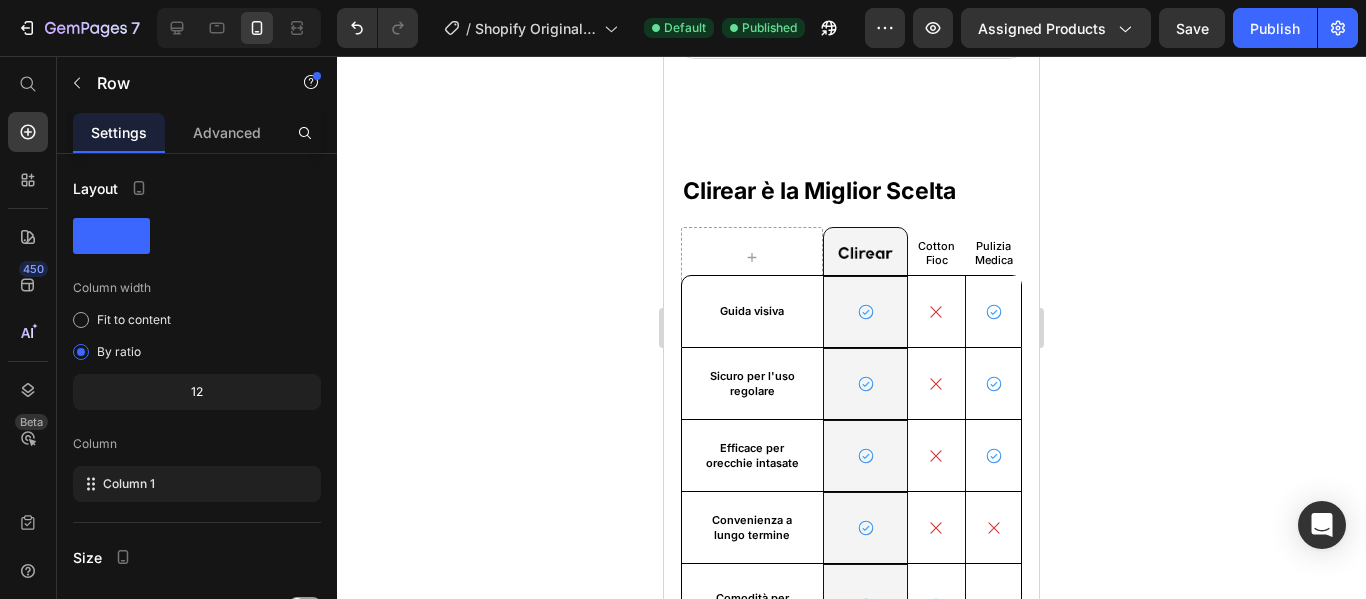 scroll, scrollTop: 3735, scrollLeft: 0, axis: vertical 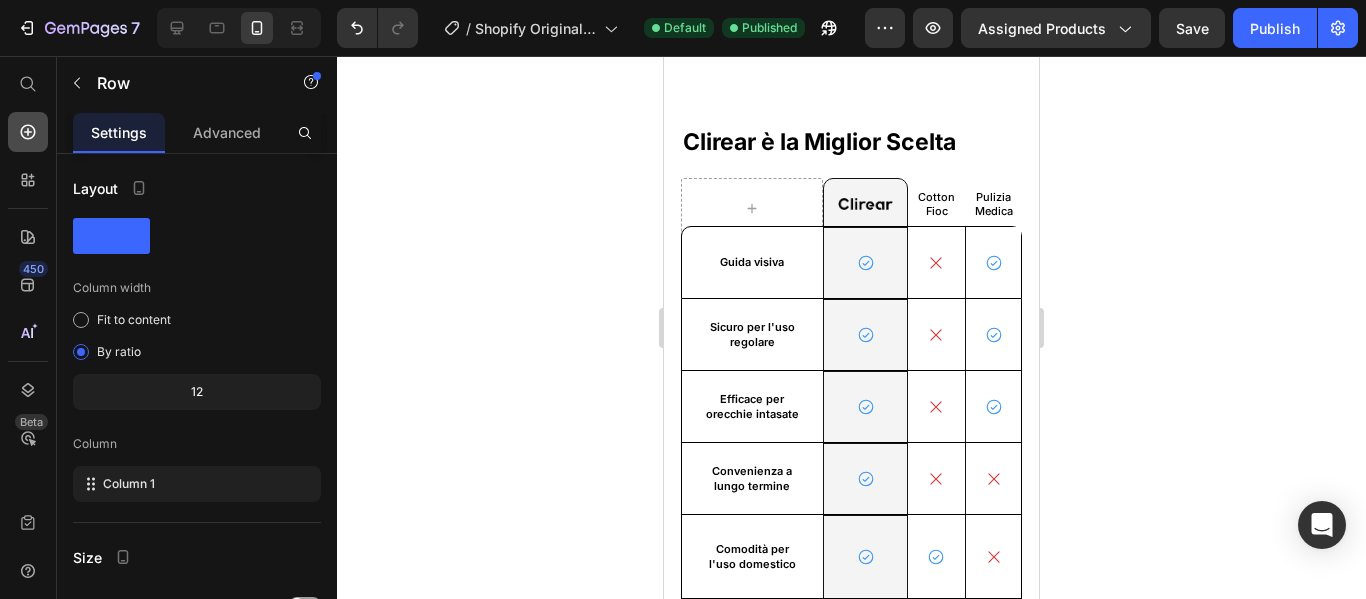 click 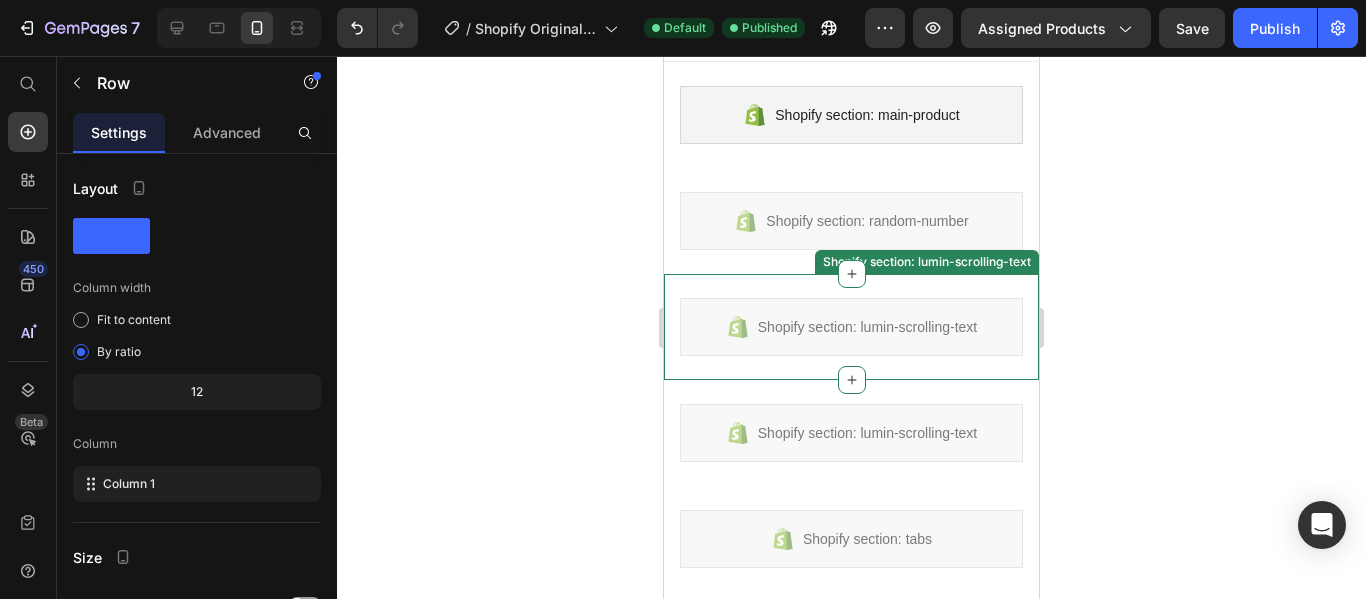 scroll, scrollTop: 535, scrollLeft: 0, axis: vertical 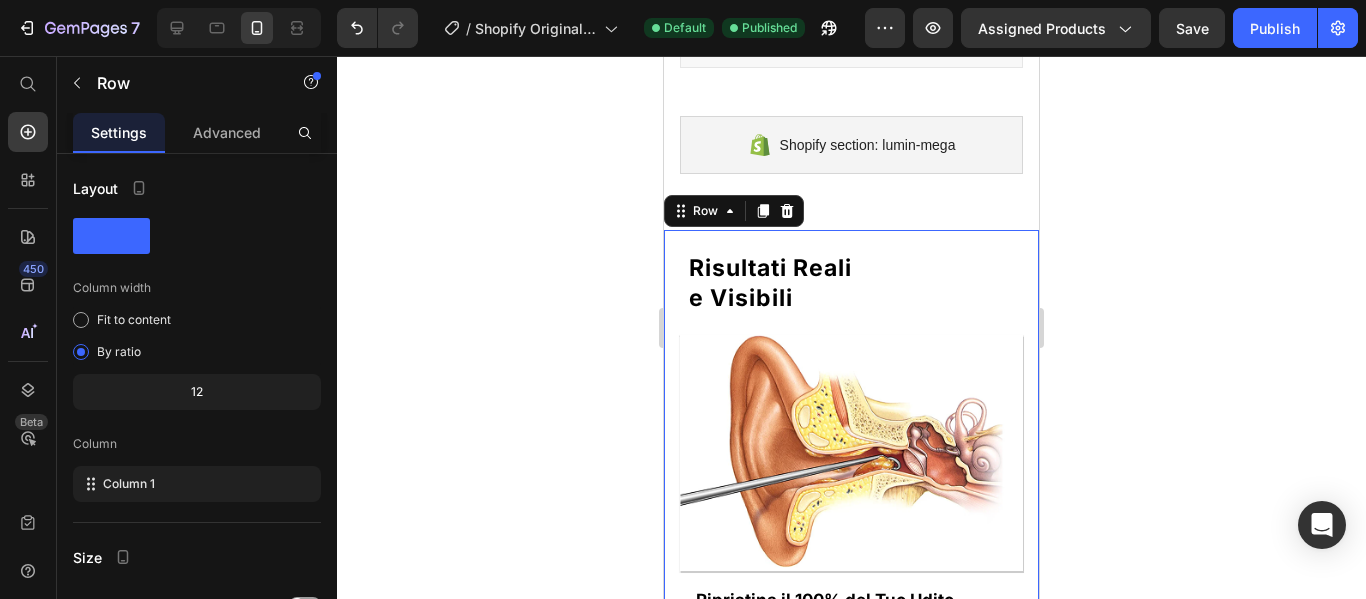 click on "Risultati Reali e Visibili Heading Image Row Ripristina il 100% del Tuo Udito Heading Rimuovi l'accumulo di cerume che blocca le onde sonore, permettendoti di ascoltare chiaramente le conversazioni senza dover continuamente chiedere "Cosa?". Text Block Image Row Guarda e Pulisci in Sicurezza Heading La telecamera HD ti permette di vedere esattamente cosa stai facendo, eliminando i pericoli dei metodi di pulizia alla cieca come i cotton fioc. Text Block Image Row Risparmia sulle Visite Heading Una visita apposita per la pulizia delle orecchie costa fino a 200 dollari per visita. Il Clirear si ripaga da solo dopo una solo utilizzo, facendoti risparmiare centinaia di euro ogni anno. Text Block Progettato per L'Eccelenza Heading Image Row Fotocamera 1080p HD Heading La nostra fotocamera HD fornisce un video cristallino del tuo canale uditivo, permettendoti di vedere esattamente cosa stai facendo durante il processo di pulizia. Text Block Image Row Punte in Silicone Morbido Heading Text Block Image Row Heading 4/8" at bounding box center (851, 1472) 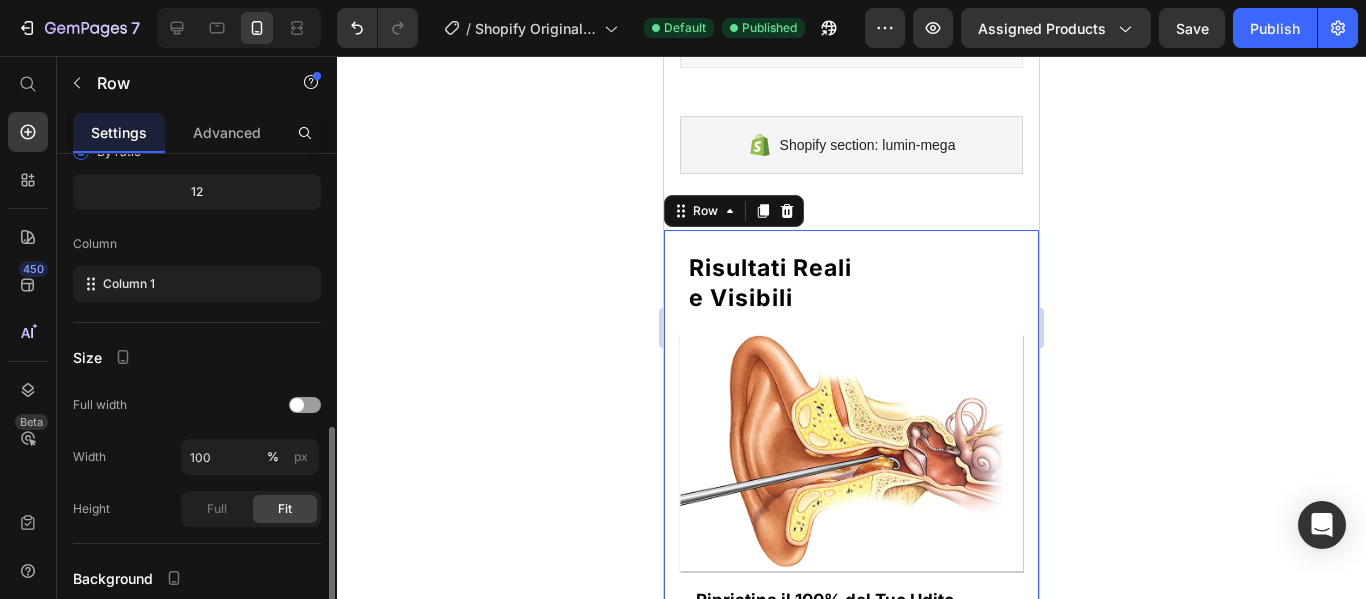 scroll, scrollTop: 366, scrollLeft: 0, axis: vertical 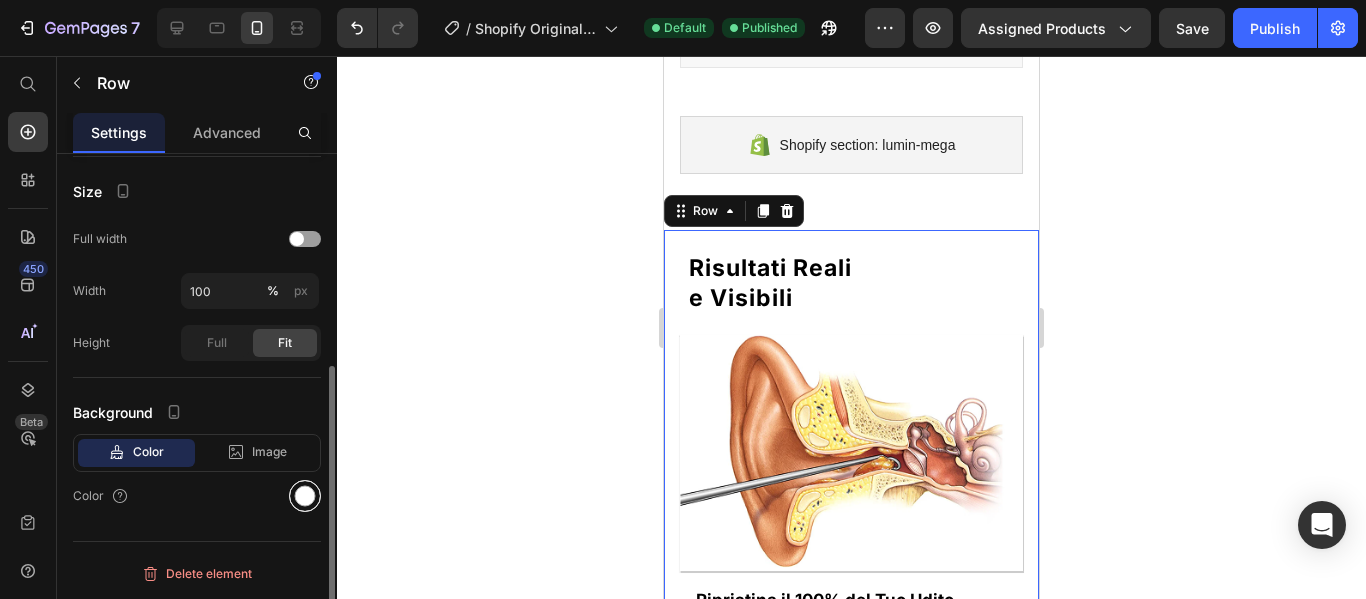 click at bounding box center [305, 496] 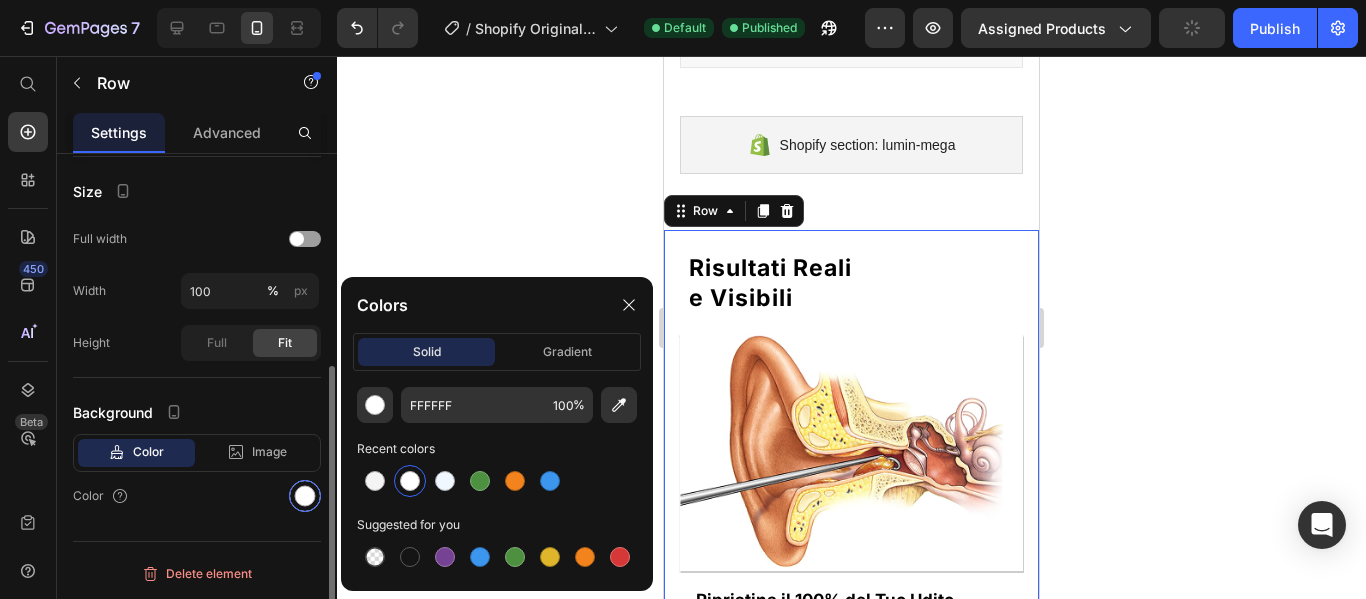 click at bounding box center [305, 496] 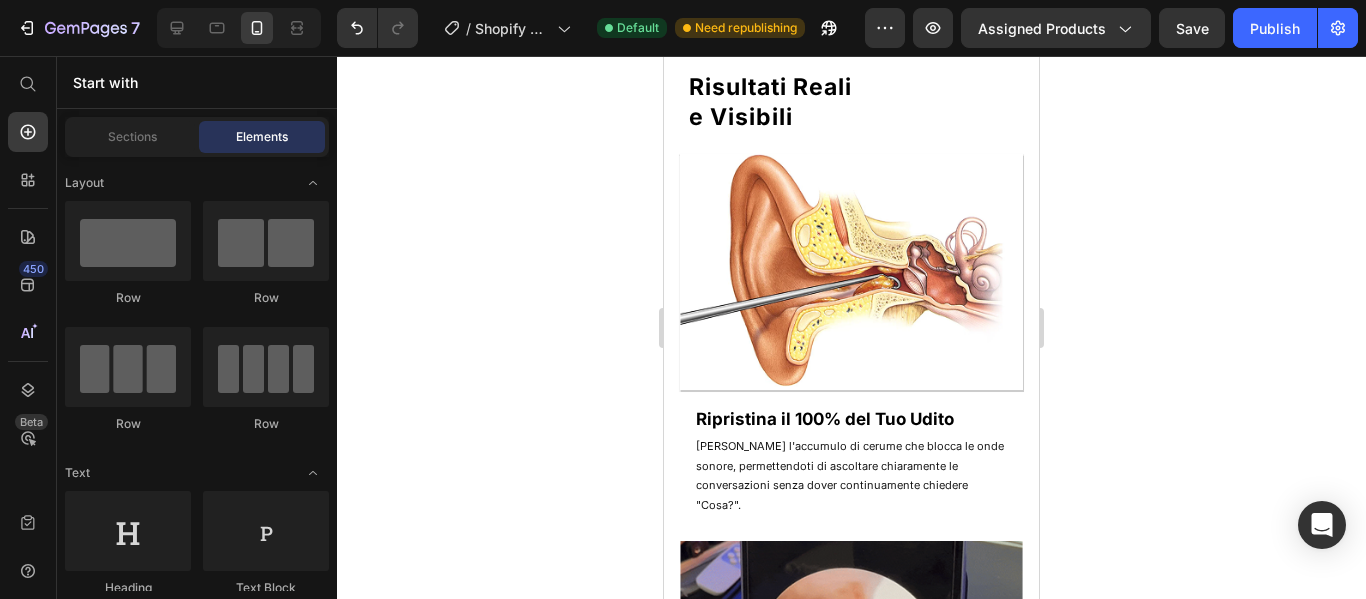 scroll, scrollTop: 674, scrollLeft: 0, axis: vertical 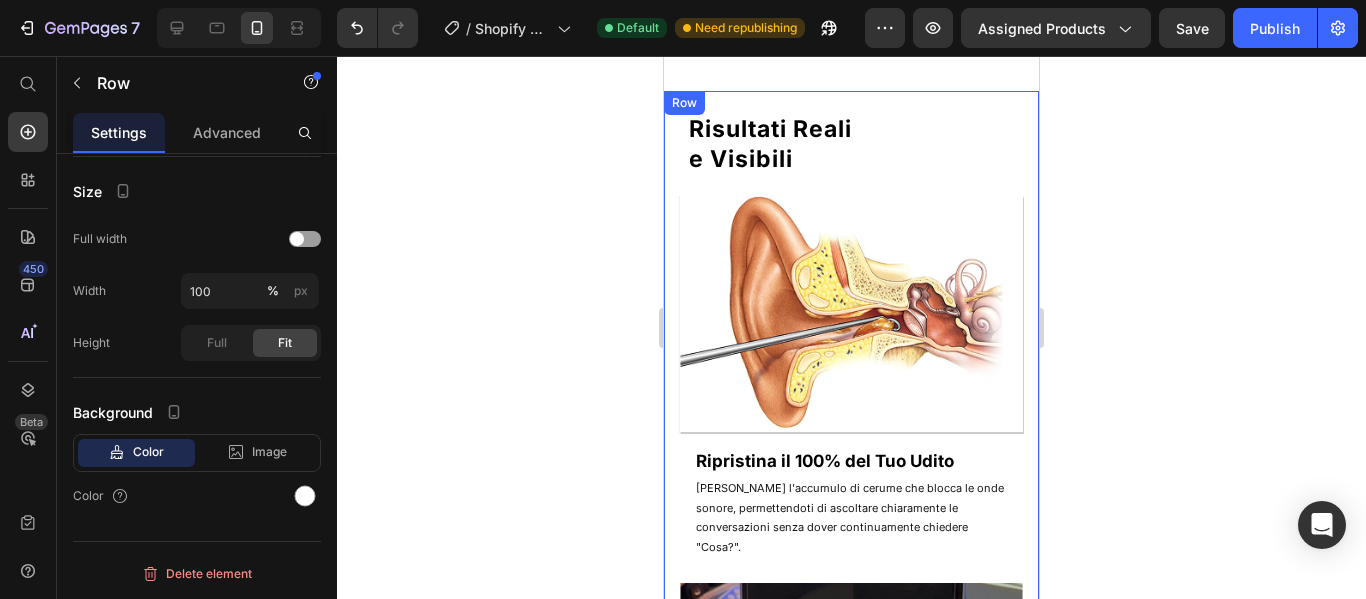 click on "Row" at bounding box center [684, 103] 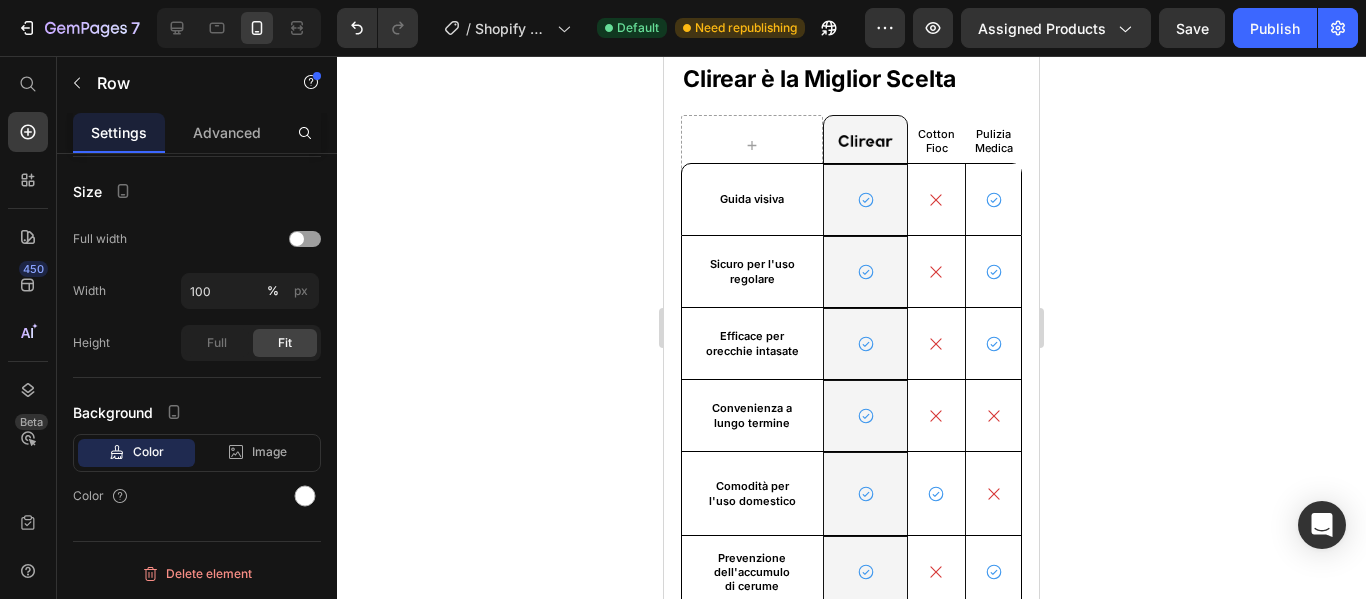 scroll, scrollTop: 3774, scrollLeft: 0, axis: vertical 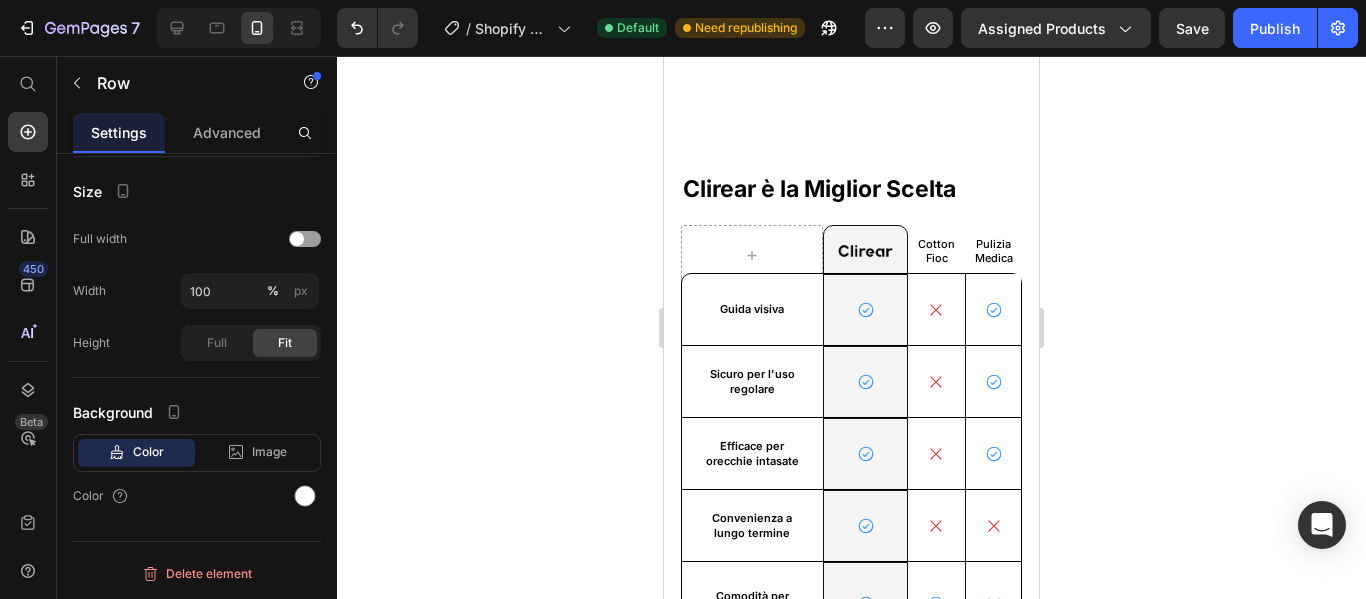 drag, startPoint x: 856, startPoint y: 300, endPoint x: 857, endPoint y: 310, distance: 10.049875 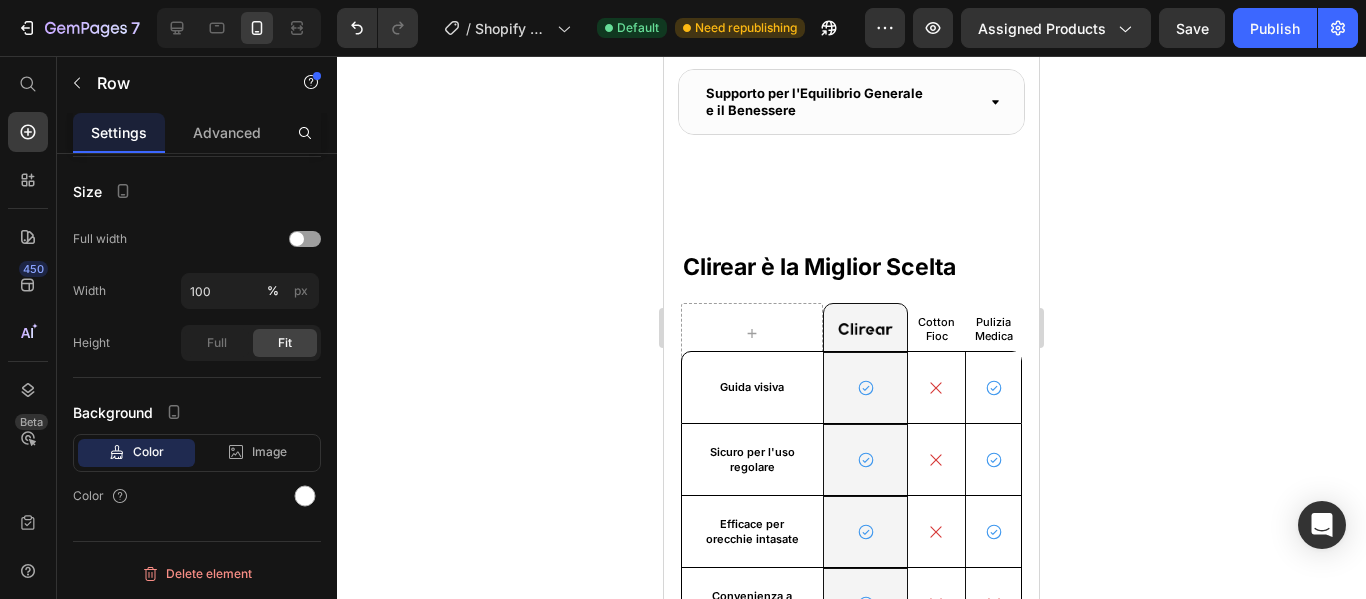 drag, startPoint x: 857, startPoint y: 310, endPoint x: 846, endPoint y: 388, distance: 78.77182 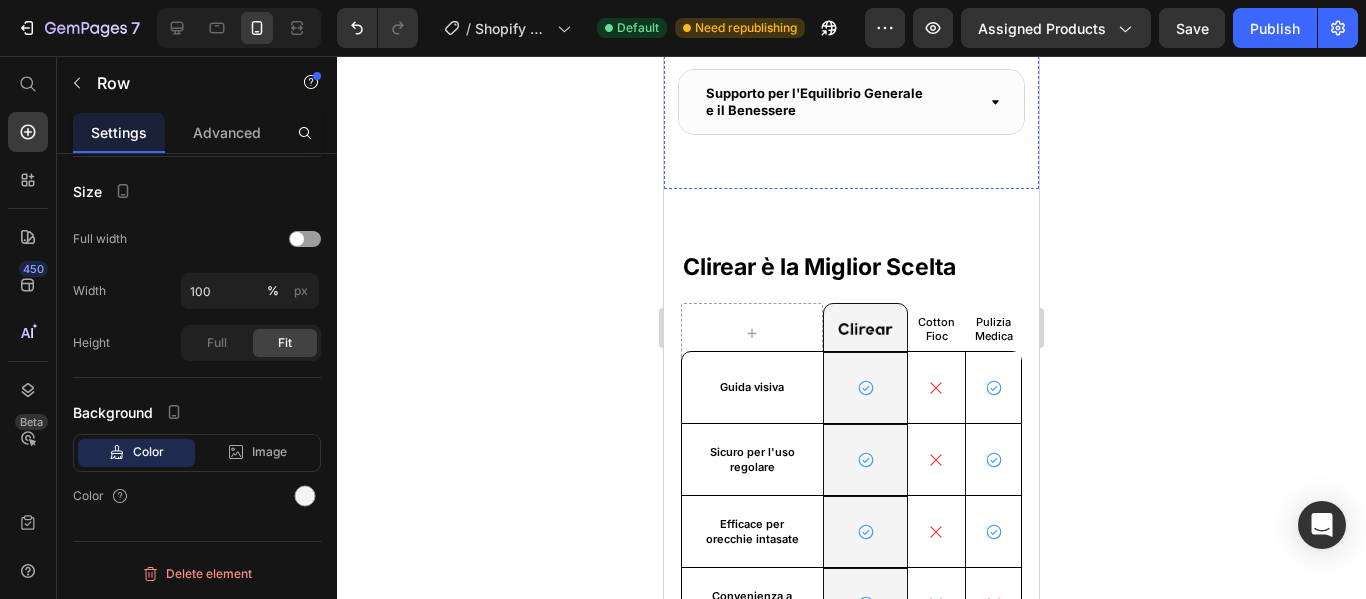 click on "Drop element here Row Perchè tutti dovrebbero dare priorità all'igiene delle orecchie Heading" at bounding box center [851, -366] 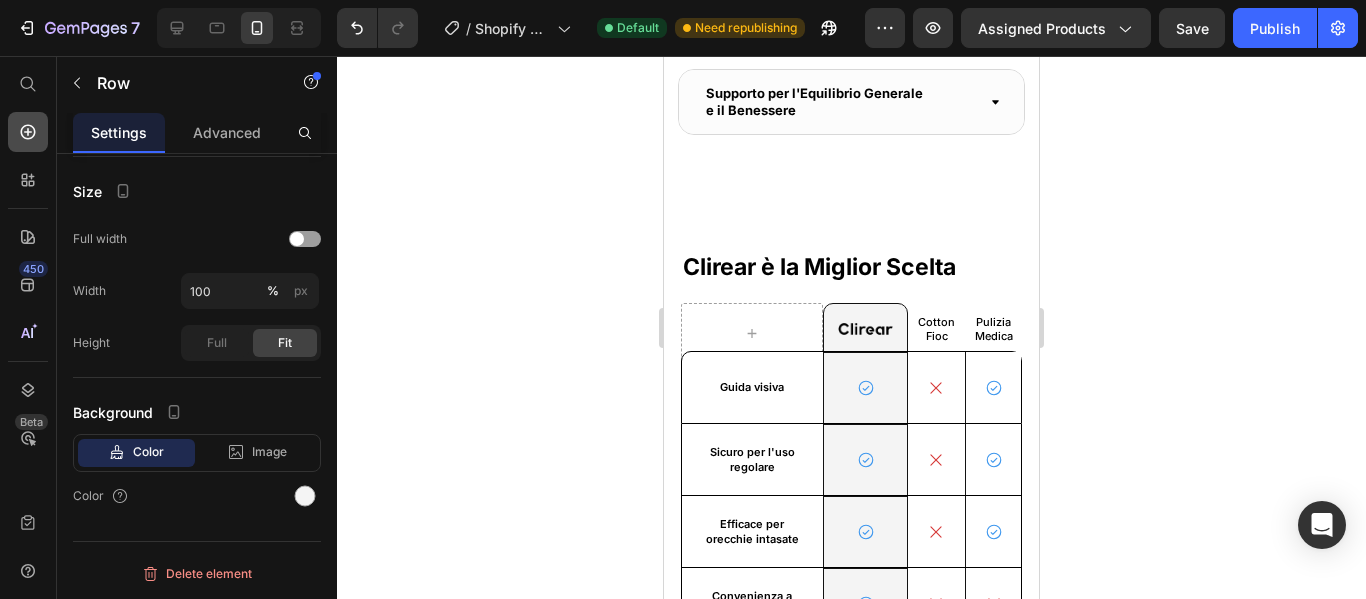 click 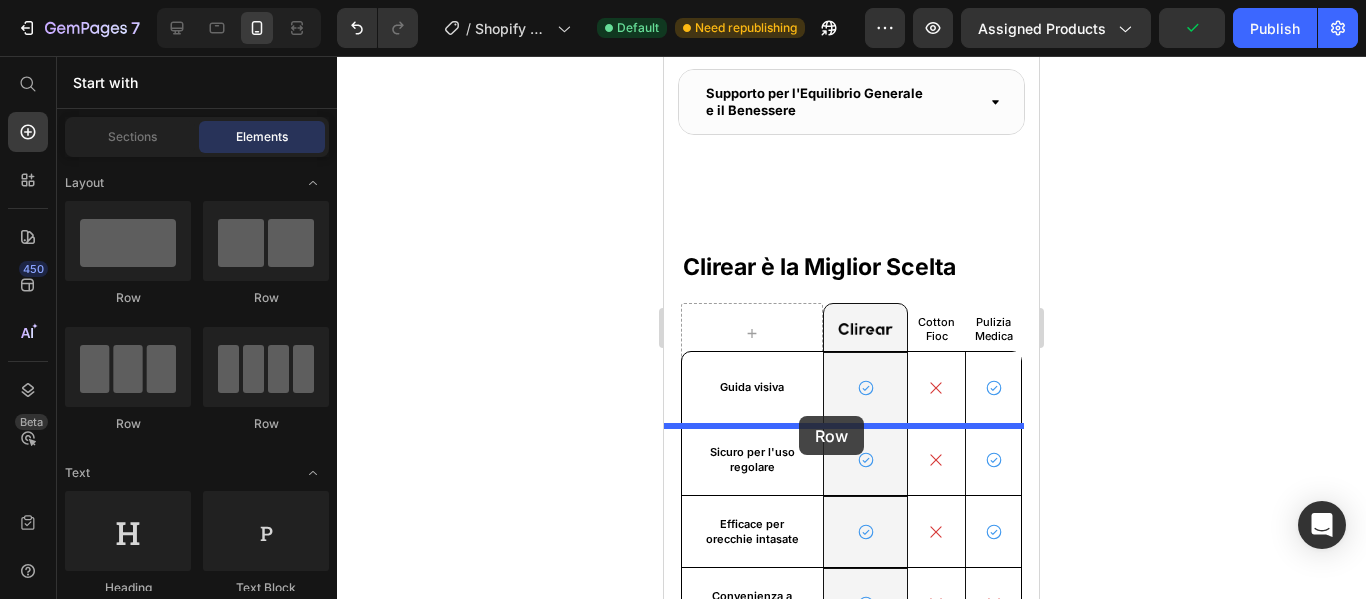 drag, startPoint x: 823, startPoint y: 321, endPoint x: 799, endPoint y: 416, distance: 97.984695 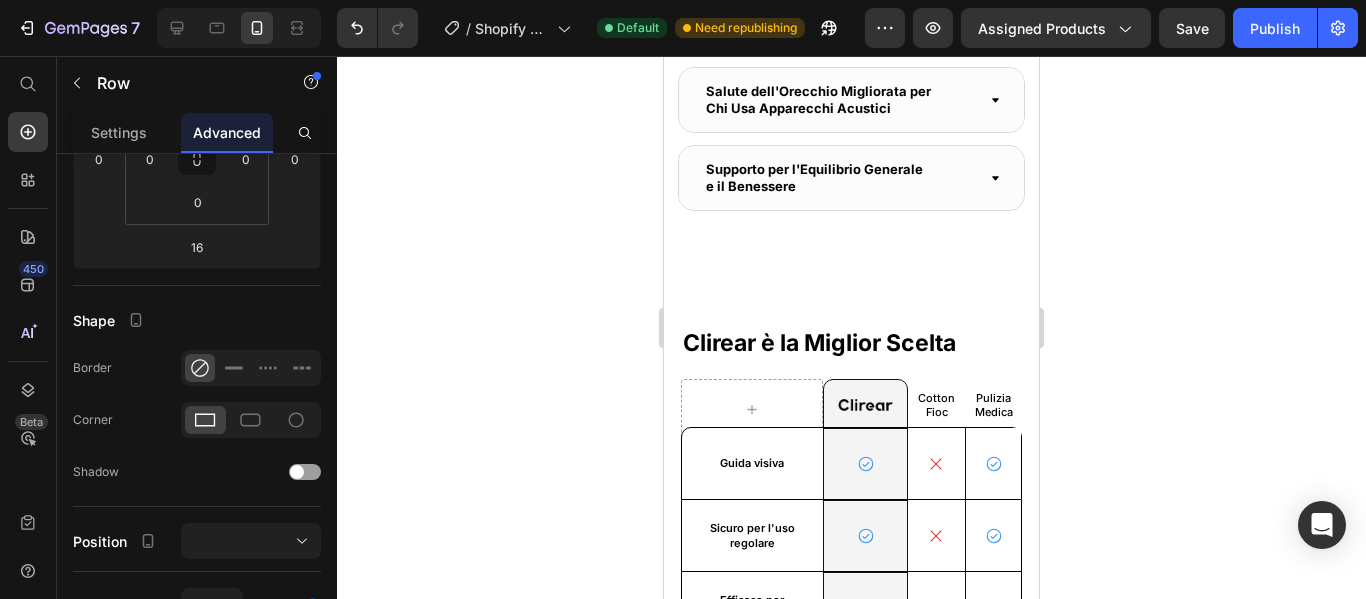 scroll, scrollTop: 3874, scrollLeft: 0, axis: vertical 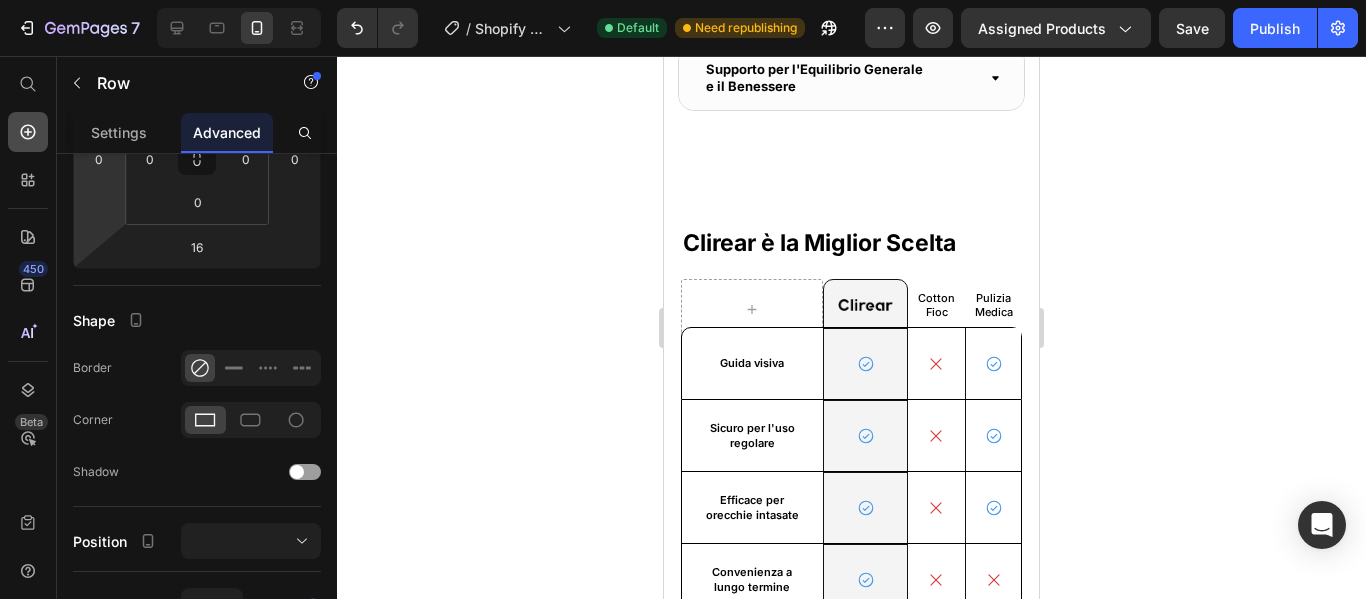 click 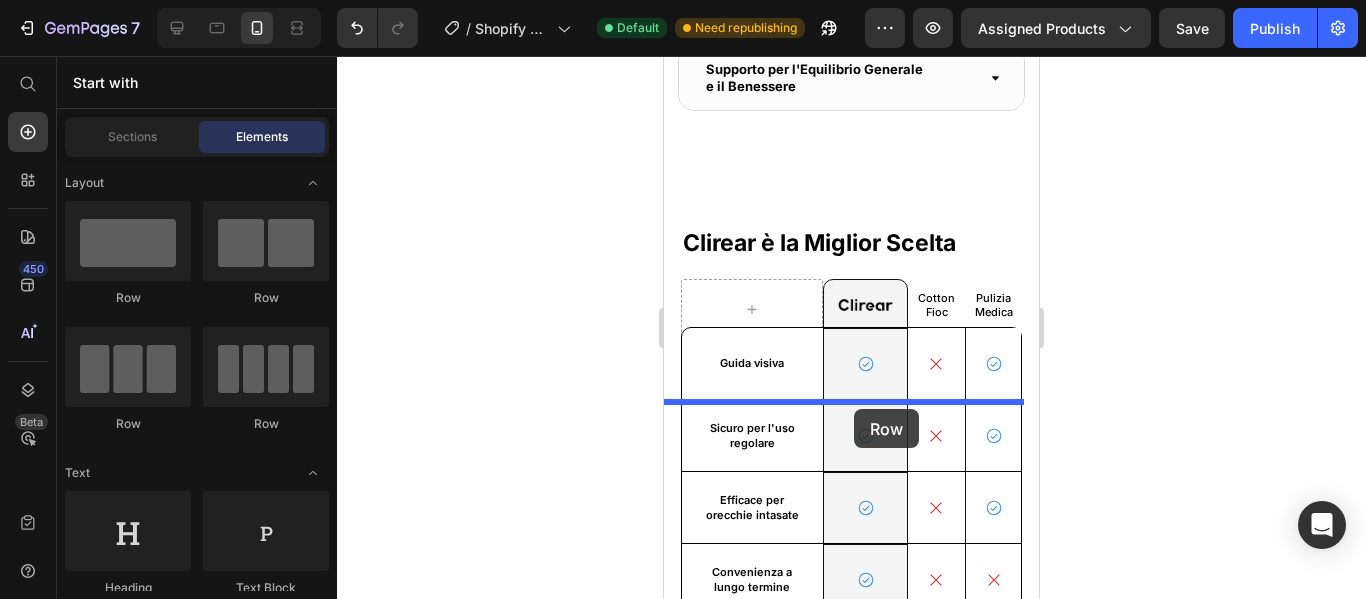 drag, startPoint x: 1292, startPoint y: 405, endPoint x: 854, endPoint y: 409, distance: 438.01825 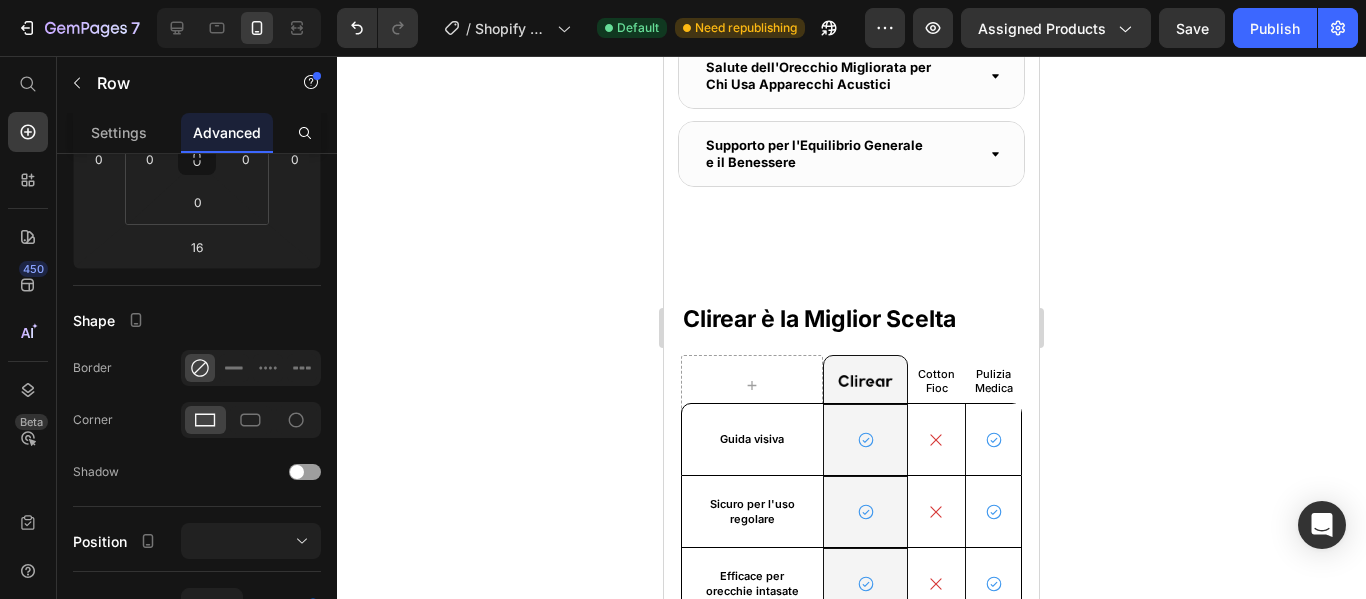 click on "Drop element here" at bounding box center (851, -558) 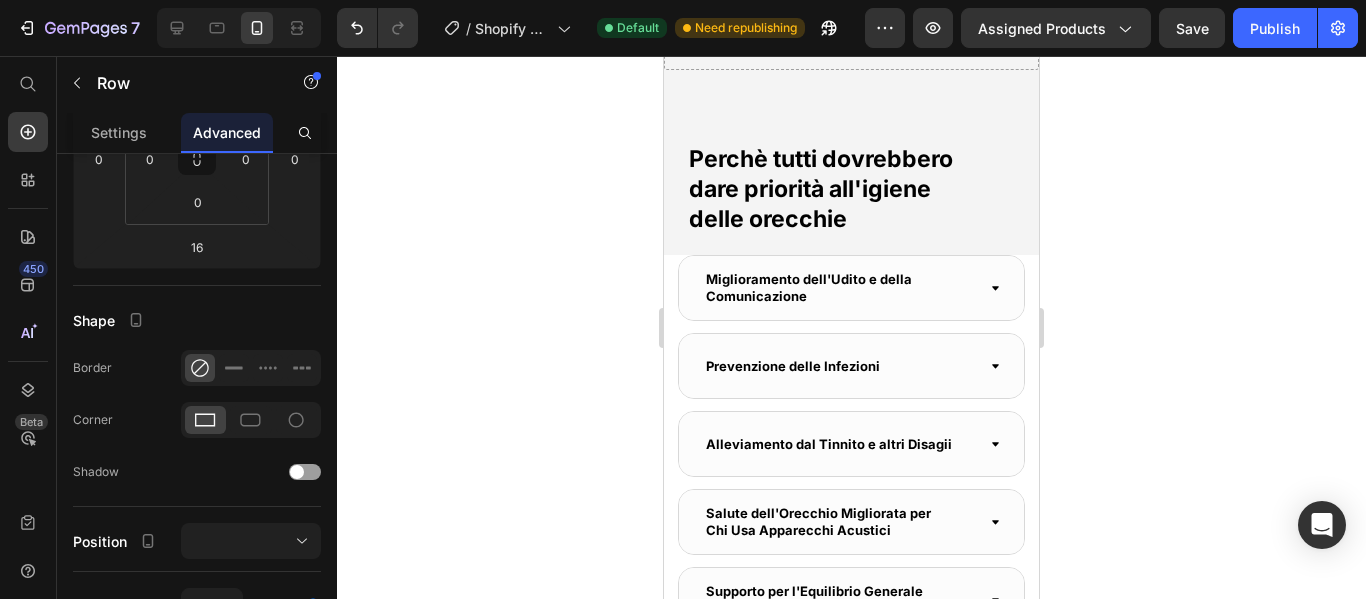 scroll, scrollTop: 3374, scrollLeft: 0, axis: vertical 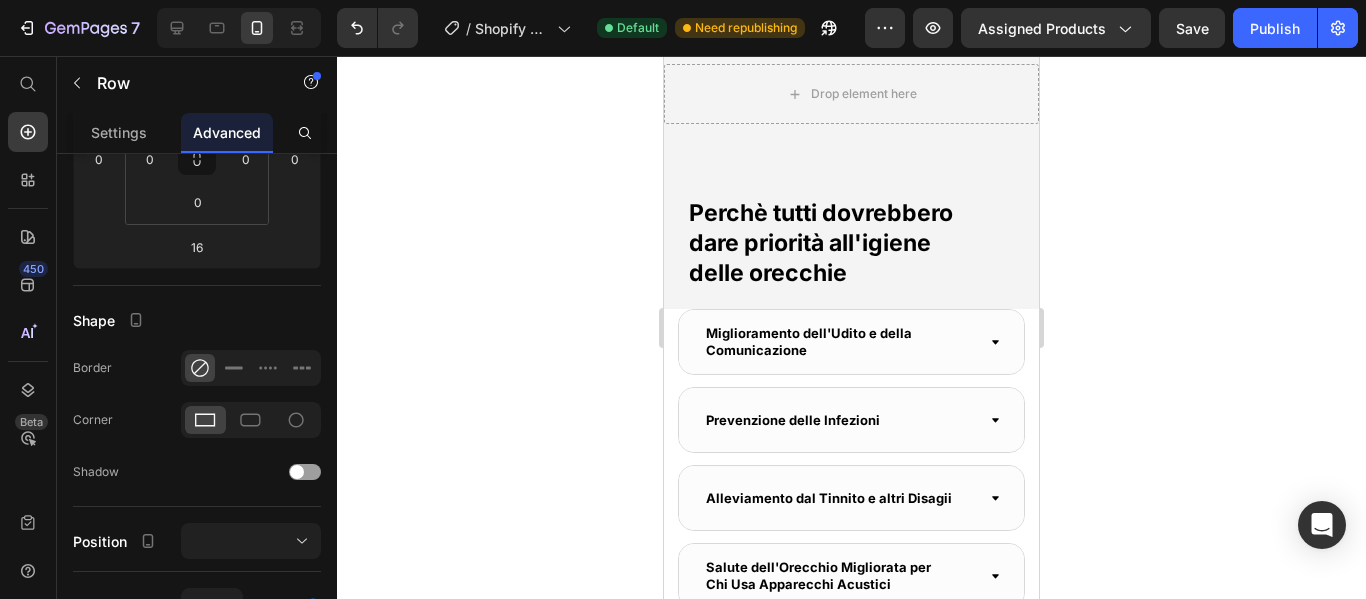 click on "I Nostri Clienti Parlano per Noi" at bounding box center [851, -596] 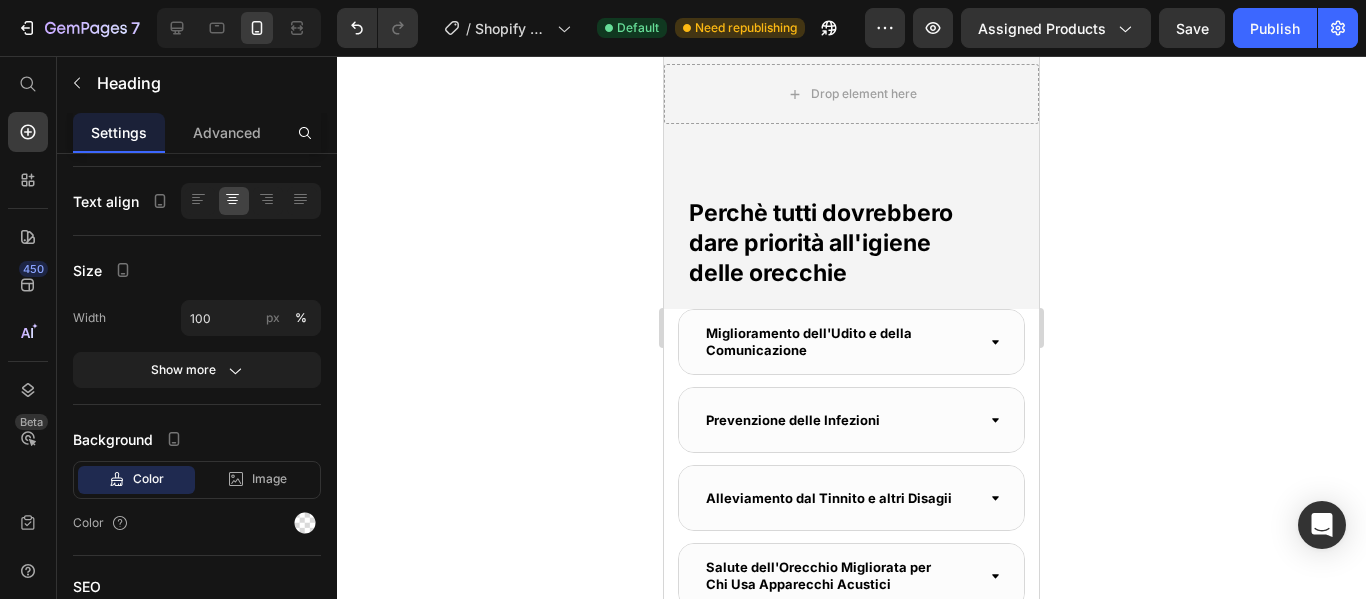 scroll, scrollTop: 0, scrollLeft: 0, axis: both 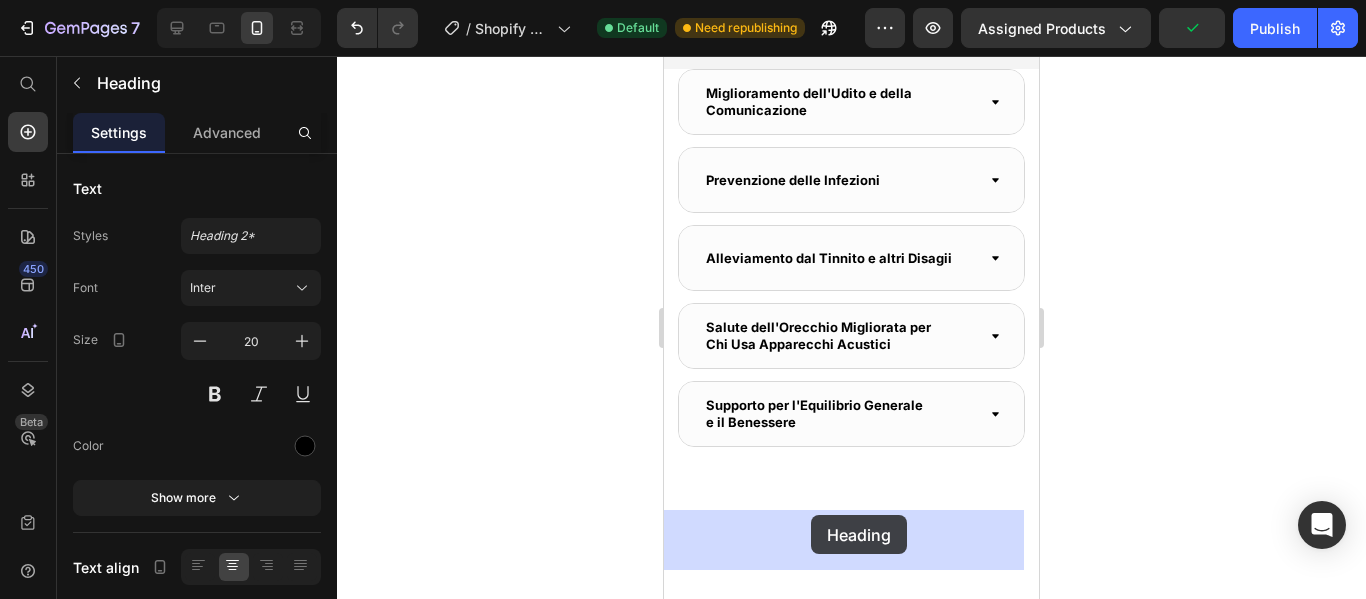 drag, startPoint x: 689, startPoint y: 206, endPoint x: 811, endPoint y: 515, distance: 332.21228 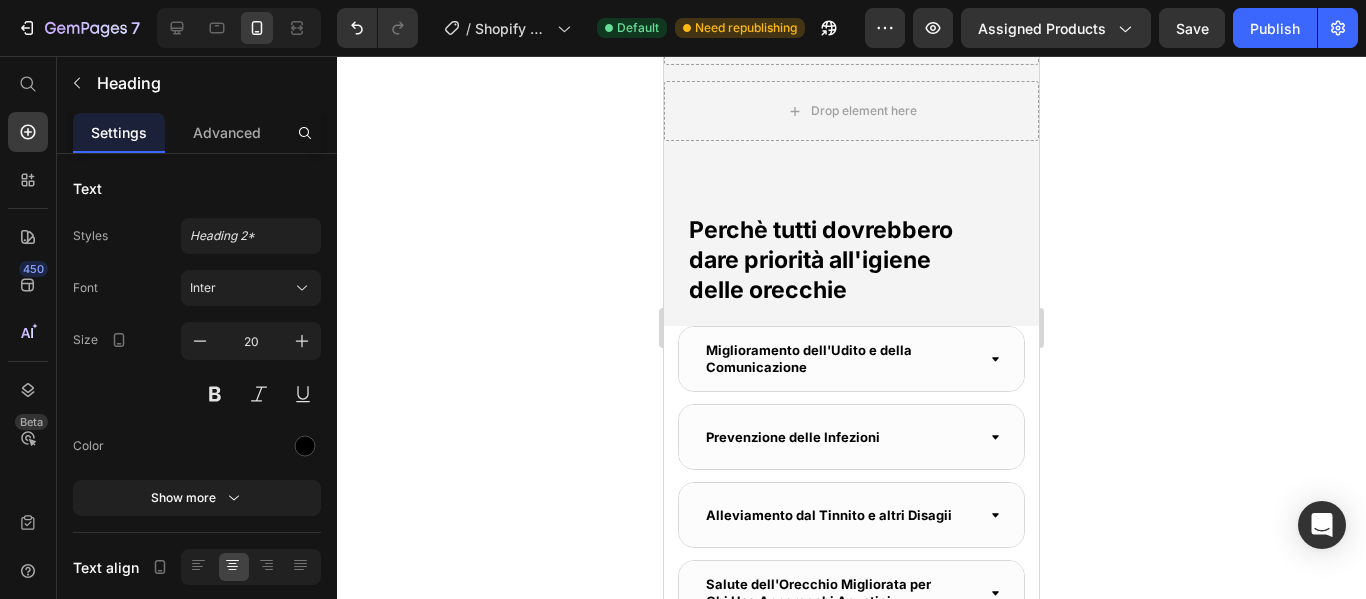 scroll, scrollTop: 3286, scrollLeft: 0, axis: vertical 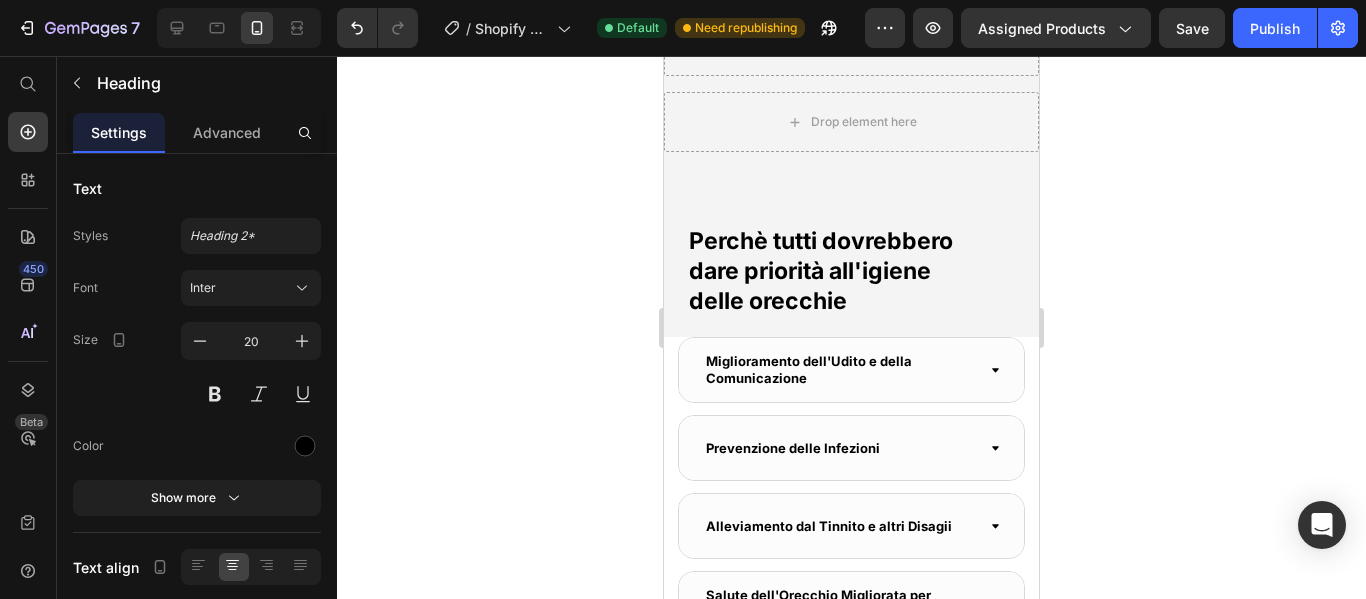 click on "Eccellente  4/8" at bounding box center [756, -504] 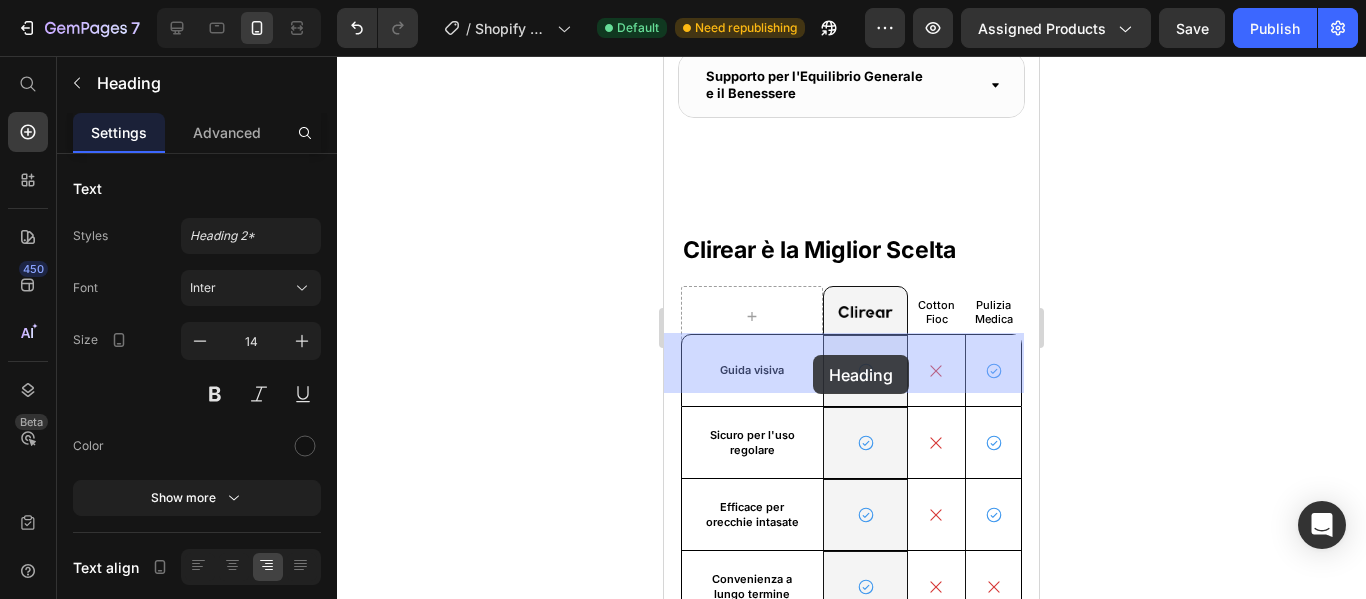 scroll, scrollTop: 3937, scrollLeft: 0, axis: vertical 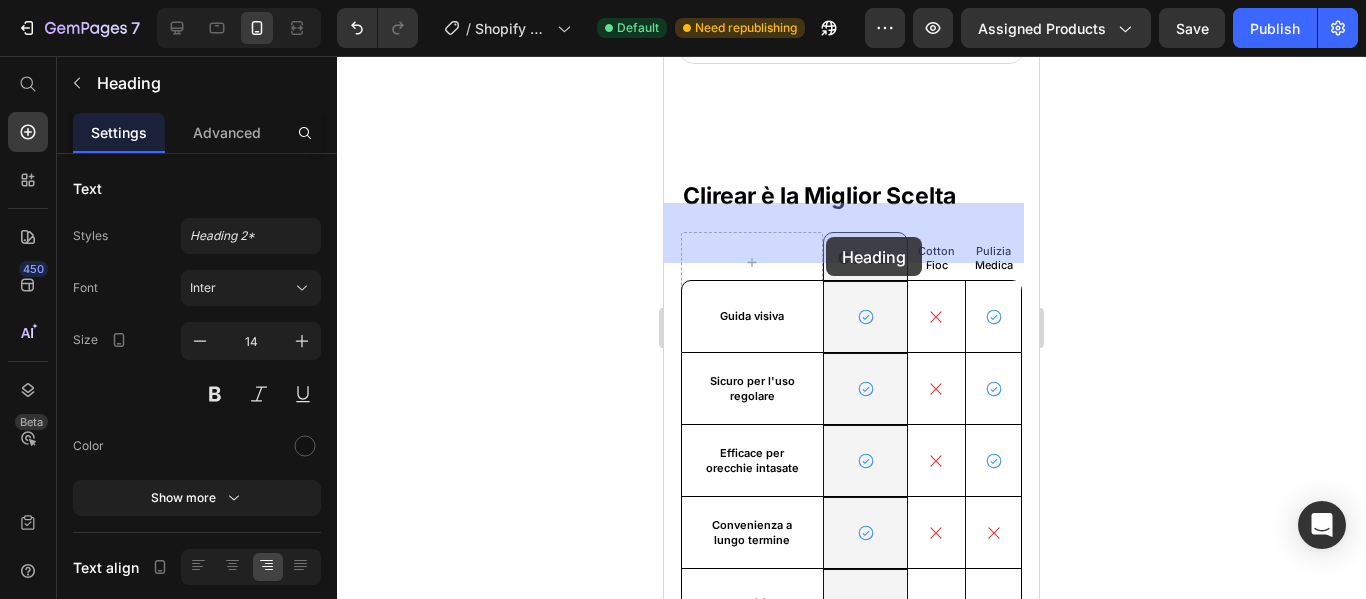 drag, startPoint x: 692, startPoint y: 301, endPoint x: 826, endPoint y: 237, distance: 148.49916 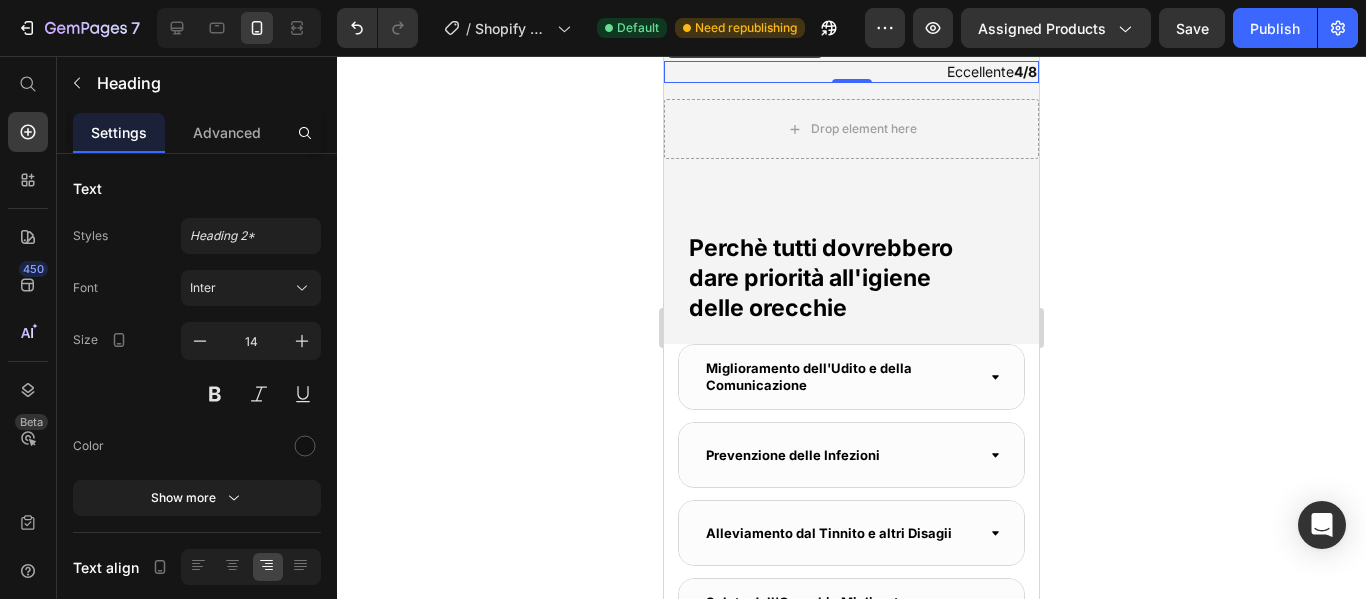 scroll, scrollTop: 3275, scrollLeft: 0, axis: vertical 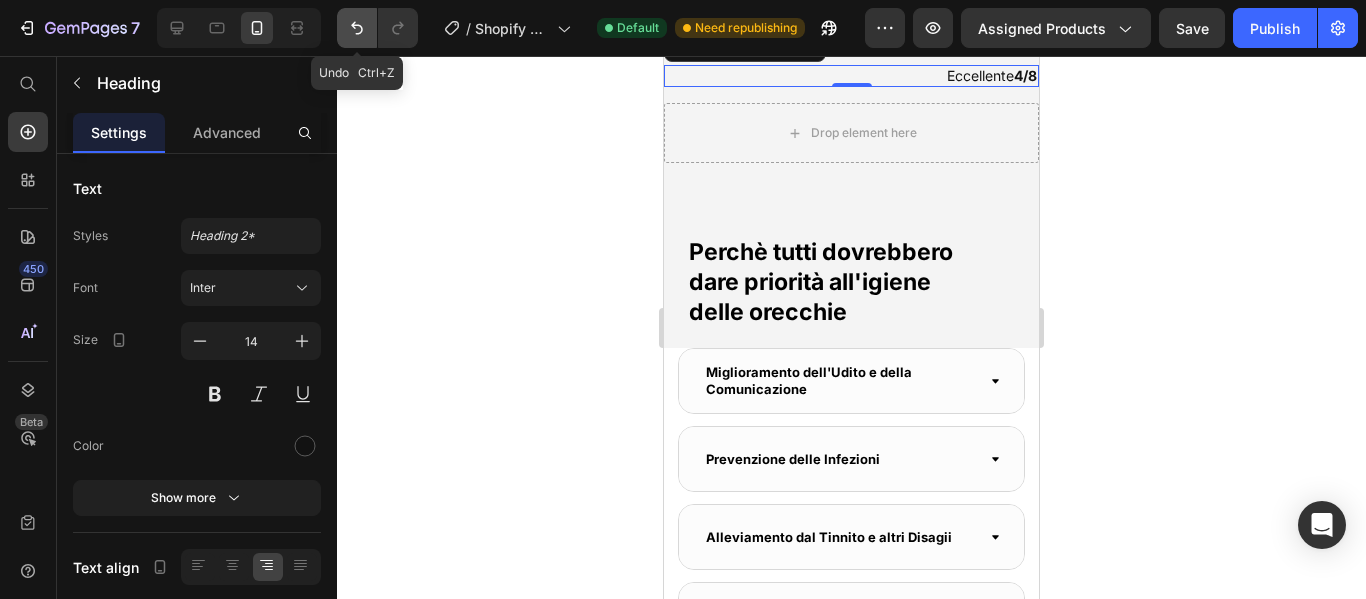 click 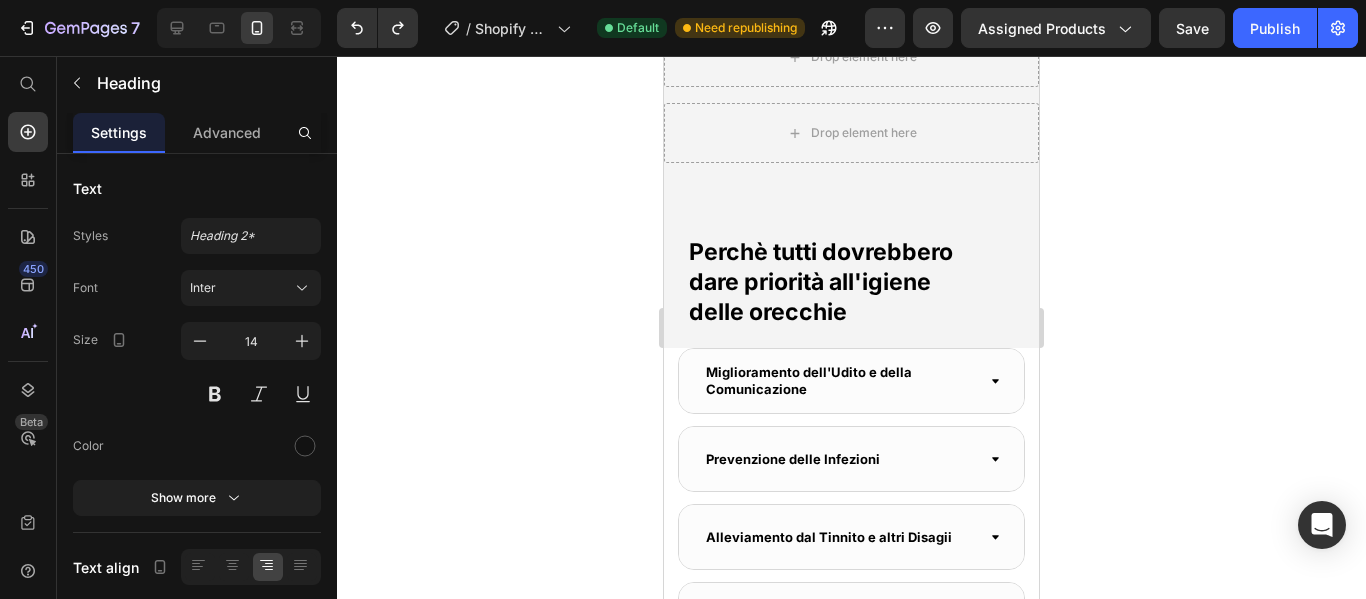 click on "Eccellente  4/8 Heading
Icon
Icon
Icon
Icon
Icon Icon List Row   0" at bounding box center (851, -493) 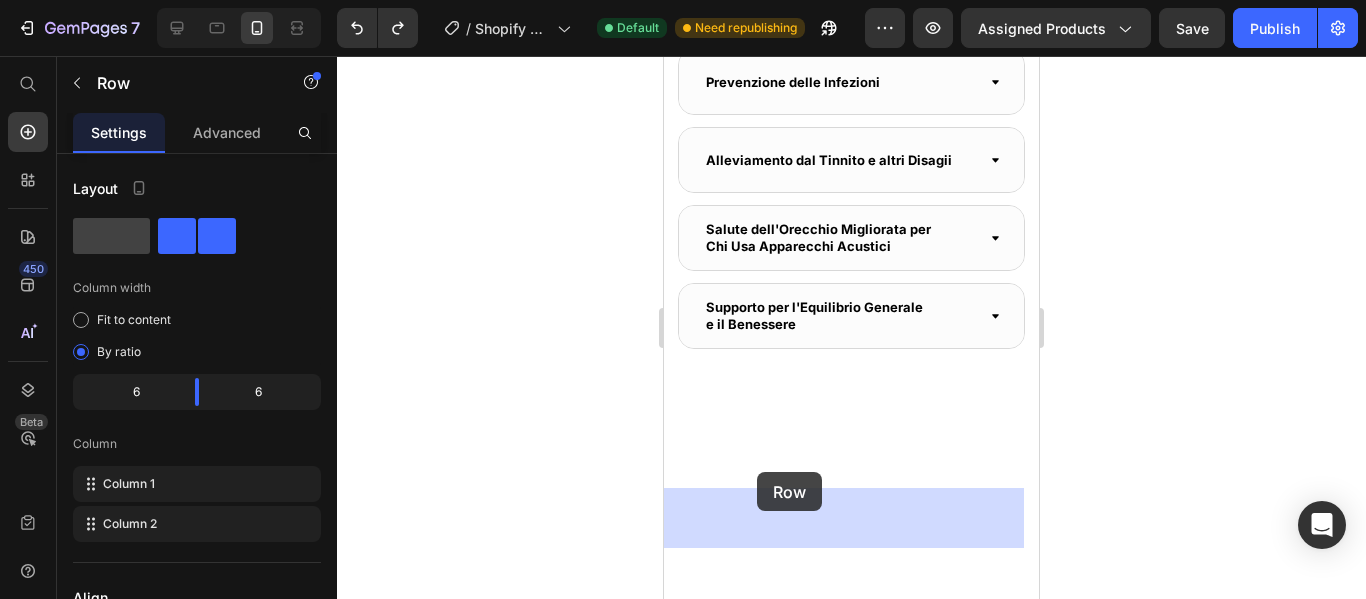 scroll, scrollTop: 3670, scrollLeft: 0, axis: vertical 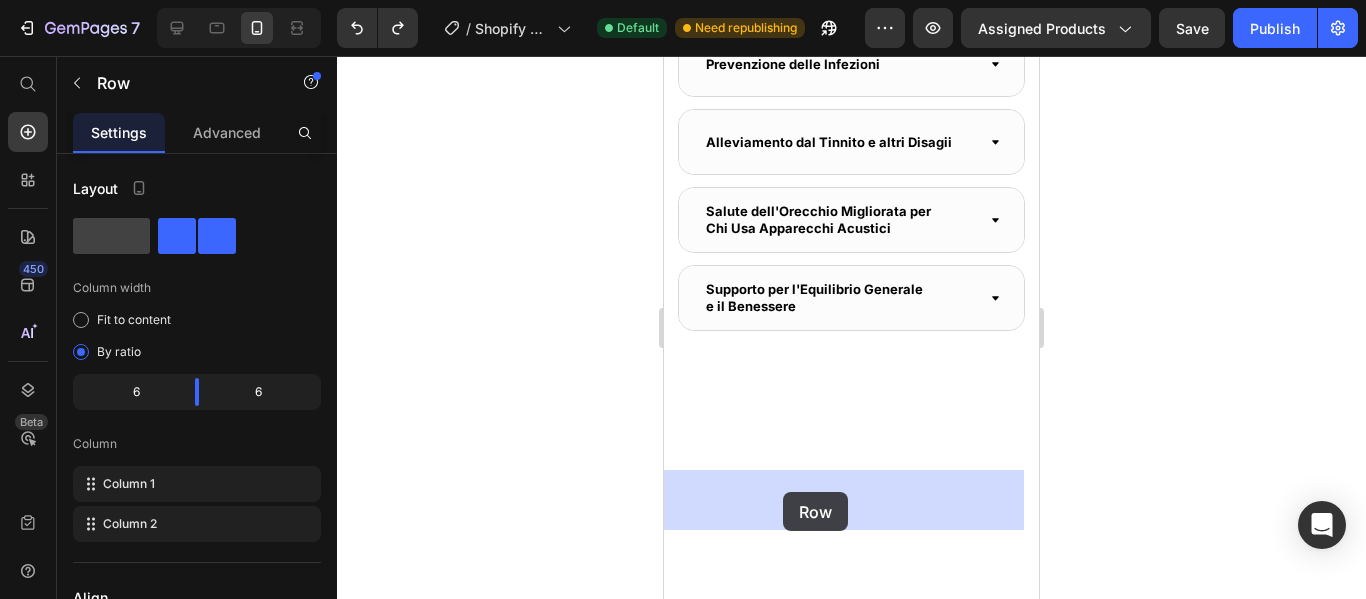 drag, startPoint x: 718, startPoint y: 318, endPoint x: 783, endPoint y: 492, distance: 185.74445 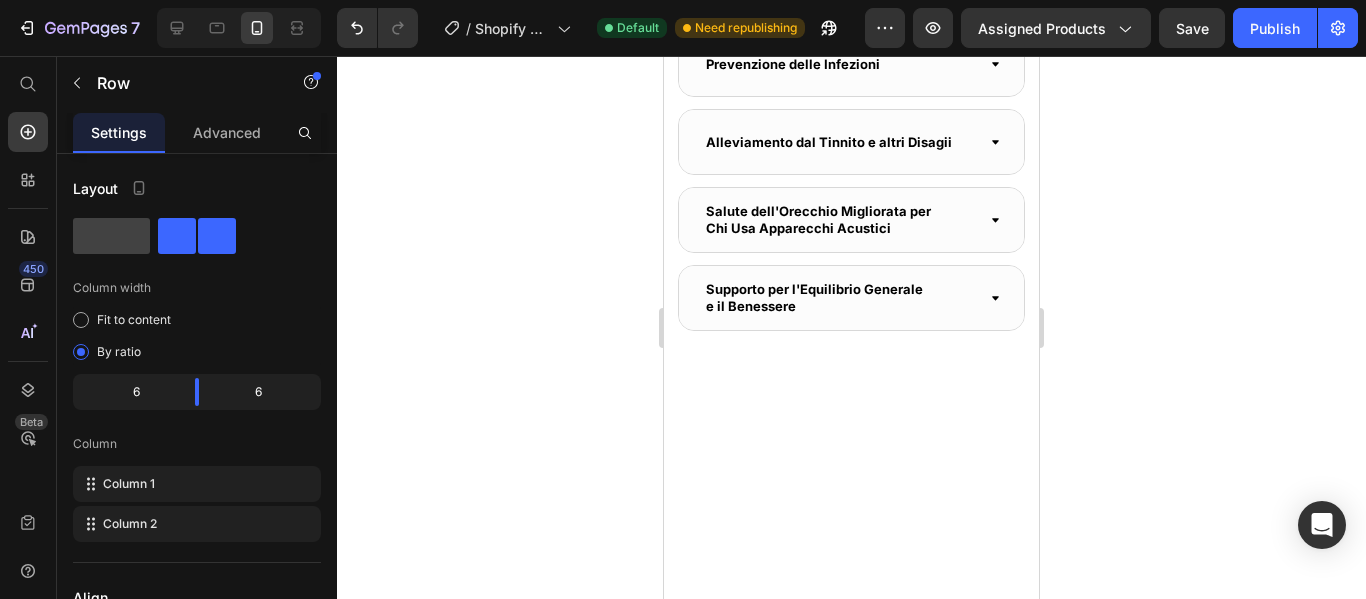 scroll, scrollTop: 3708, scrollLeft: 0, axis: vertical 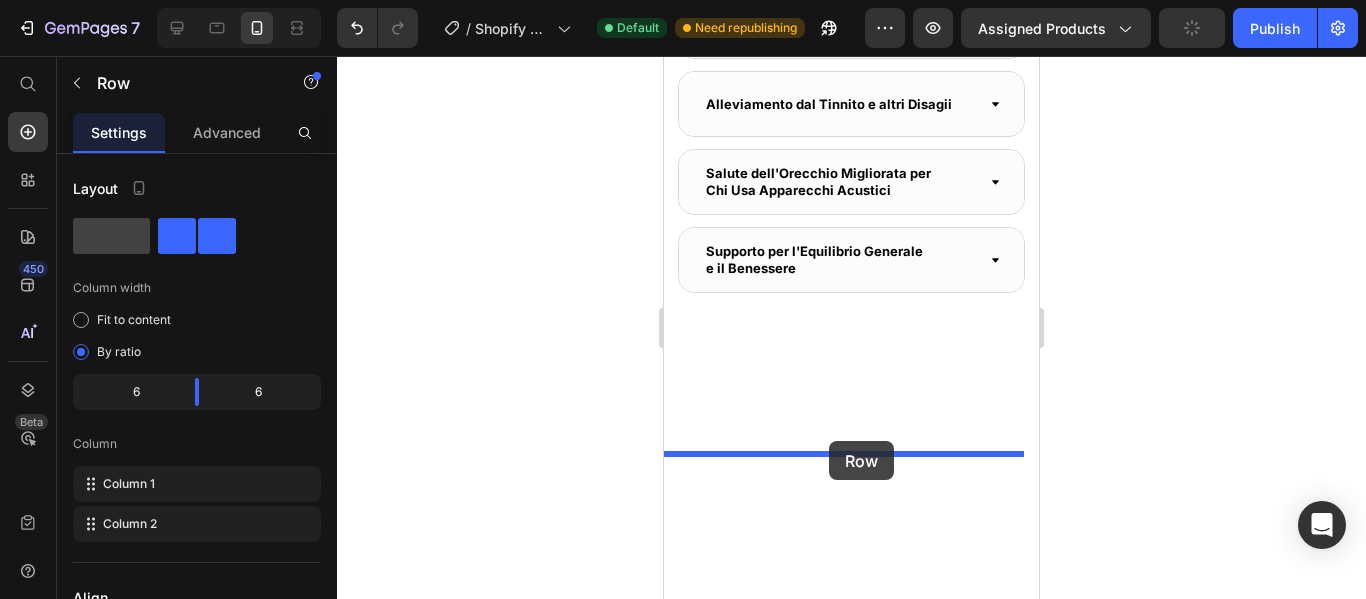 drag, startPoint x: 714, startPoint y: 455, endPoint x: 830, endPoint y: 441, distance: 116.841774 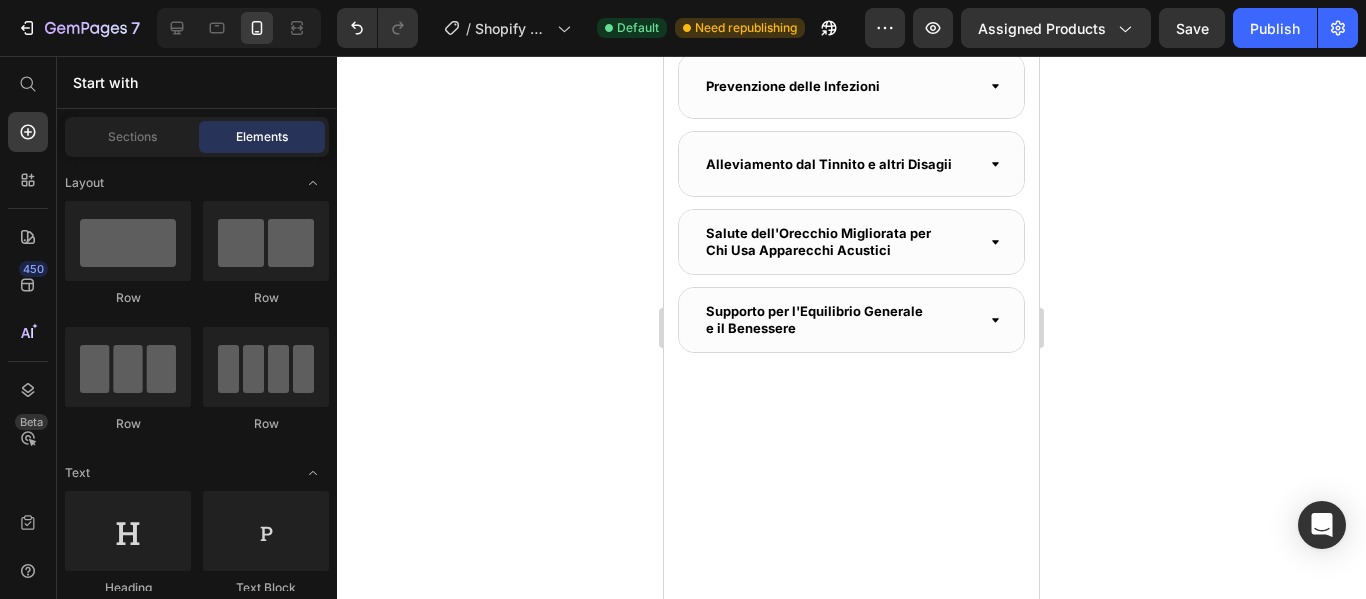 scroll, scrollTop: 3795, scrollLeft: 0, axis: vertical 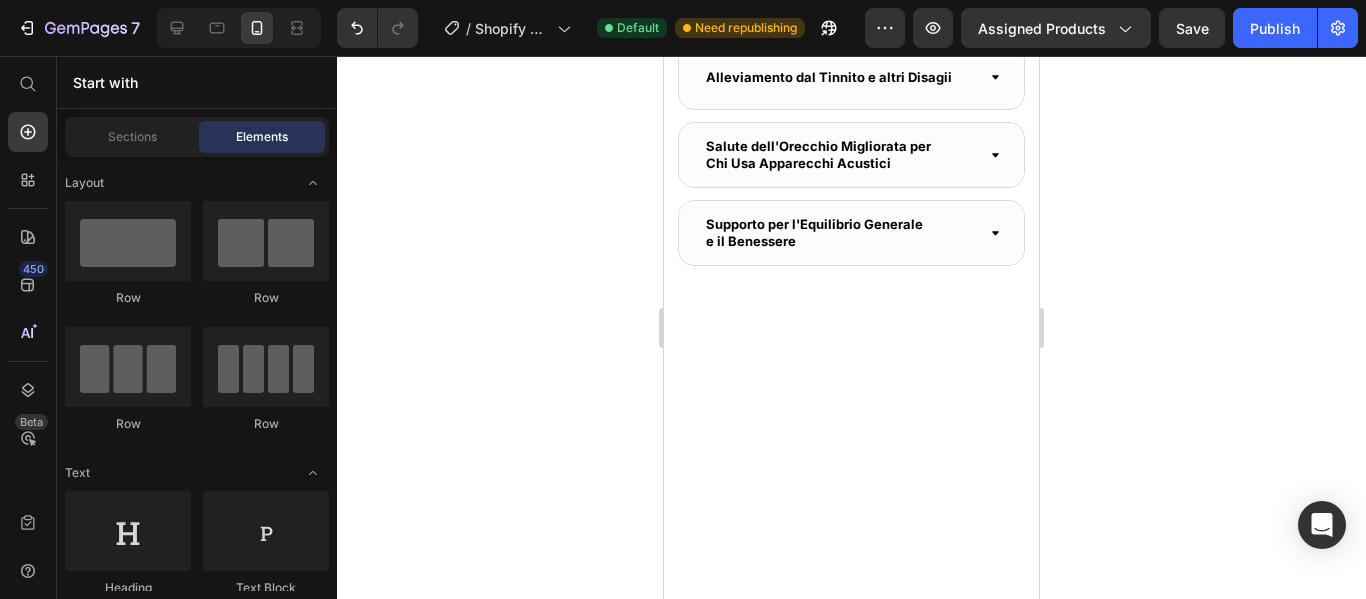 click on "Drop element here" at bounding box center [851, -403] 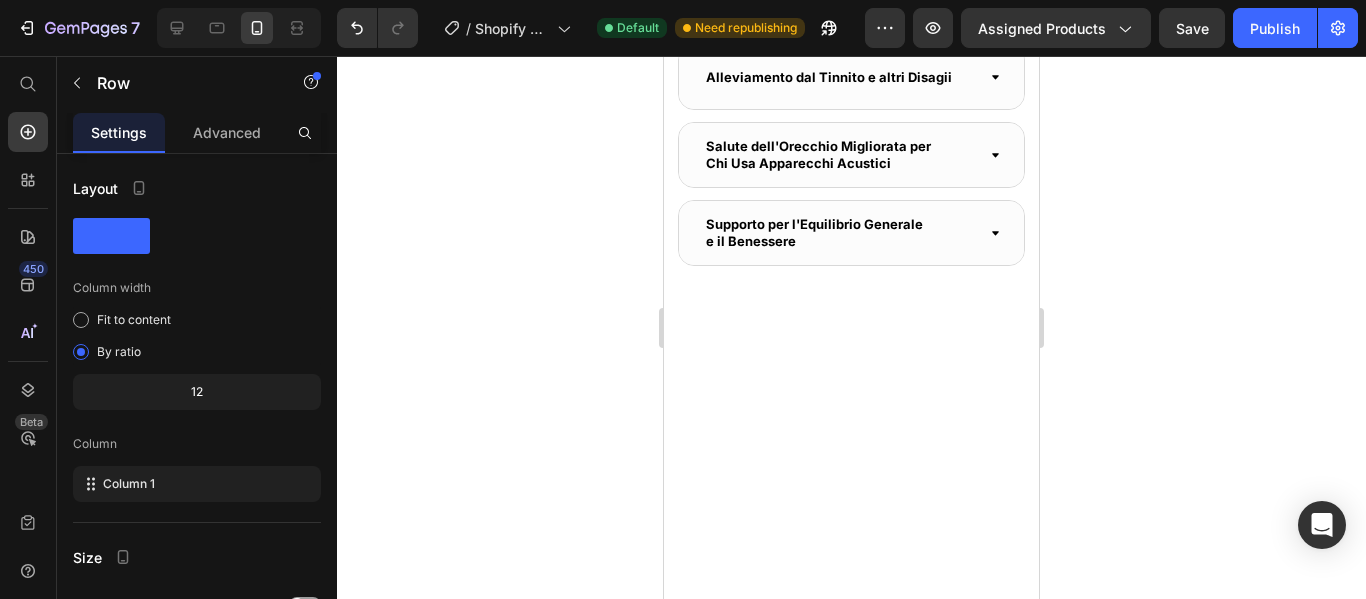 click on "Drop element here" at bounding box center [851, -327] 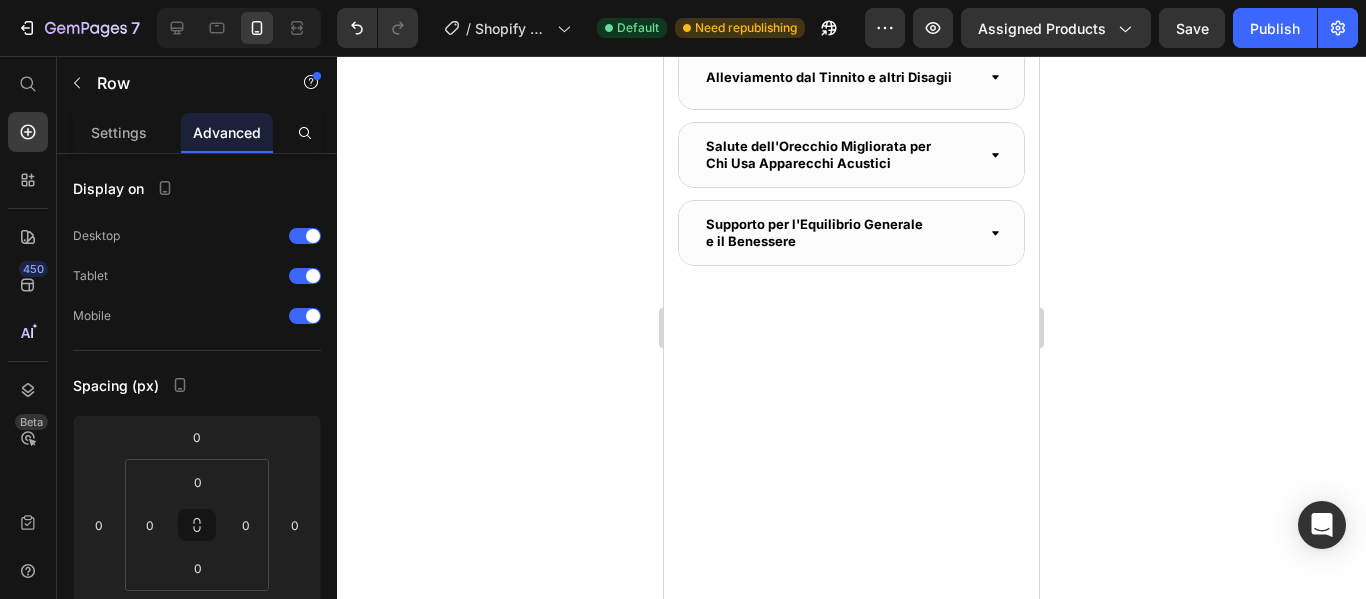 click 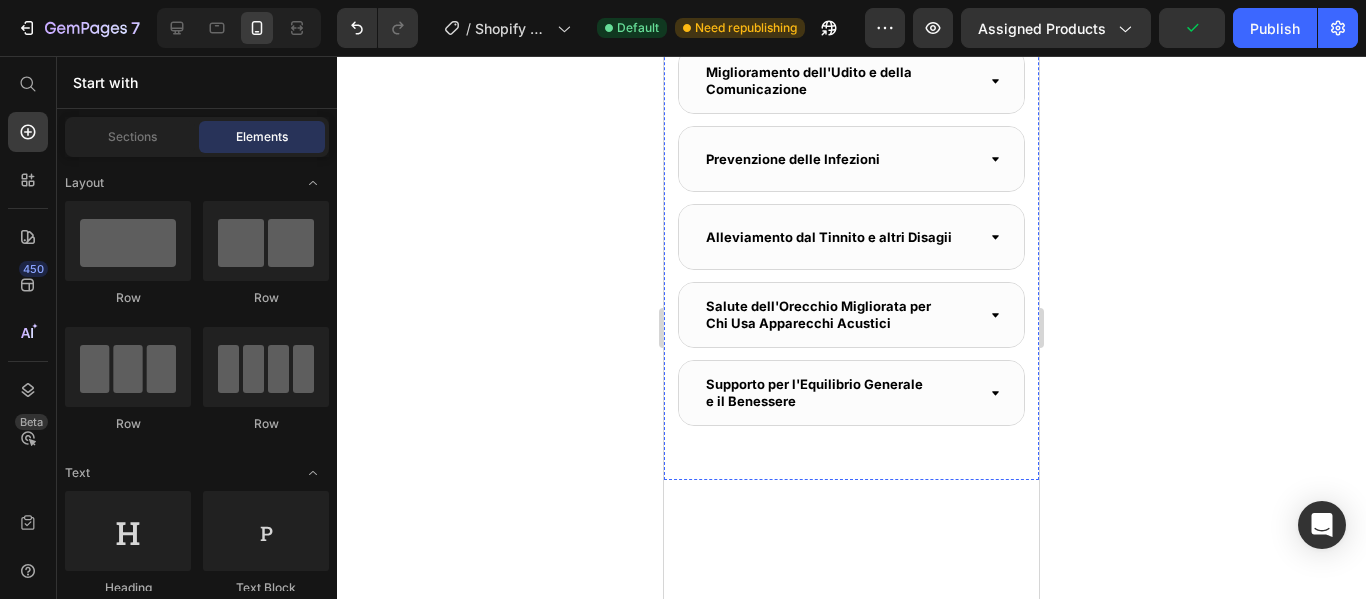 scroll, scrollTop: 3395, scrollLeft: 0, axis: vertical 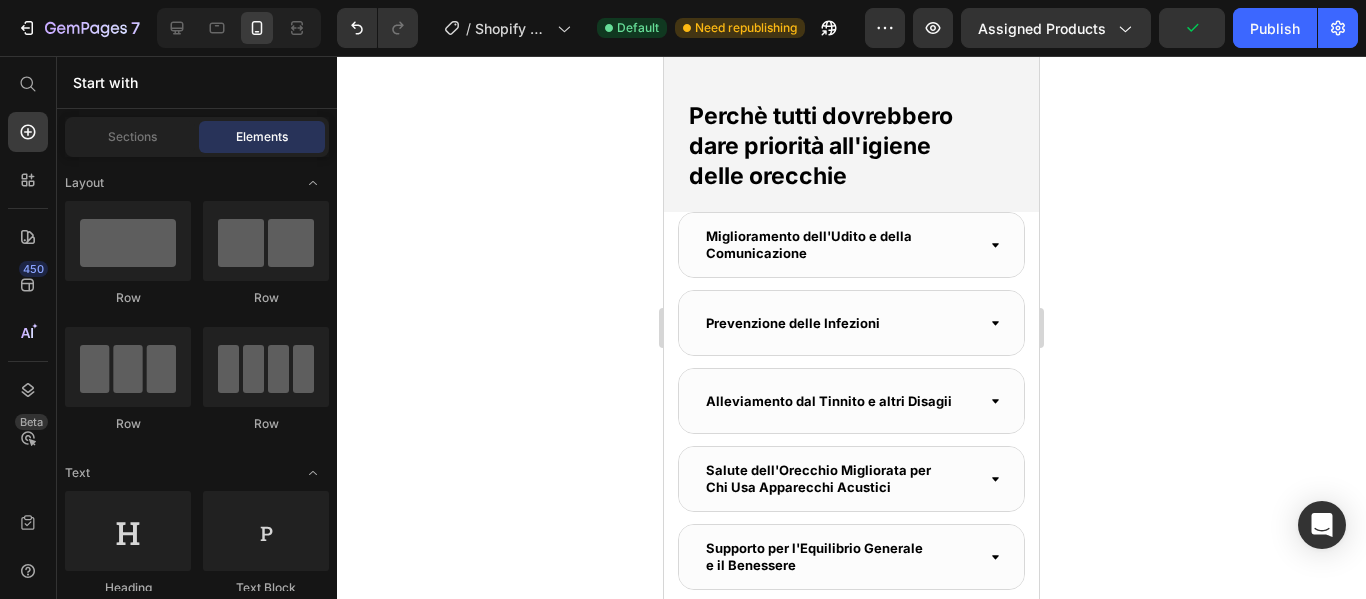 click on "Image Image Image Image Image Image Image Image Image Image Marquee" at bounding box center [851, -373] 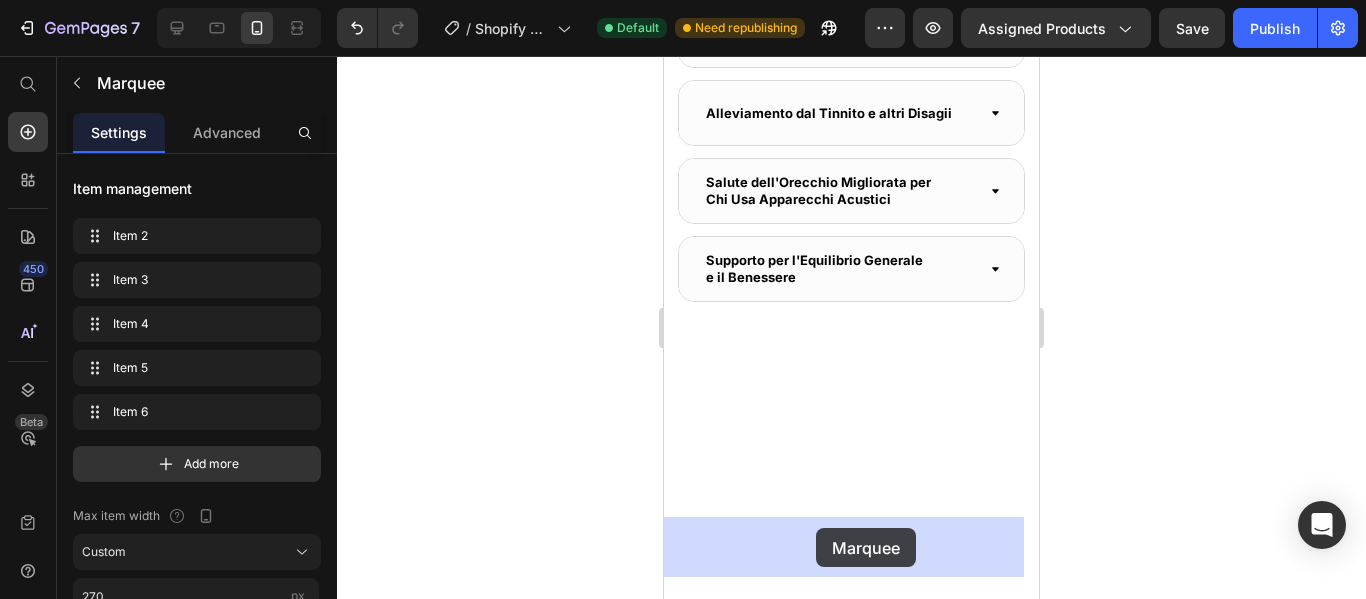 scroll, scrollTop: 3767, scrollLeft: 0, axis: vertical 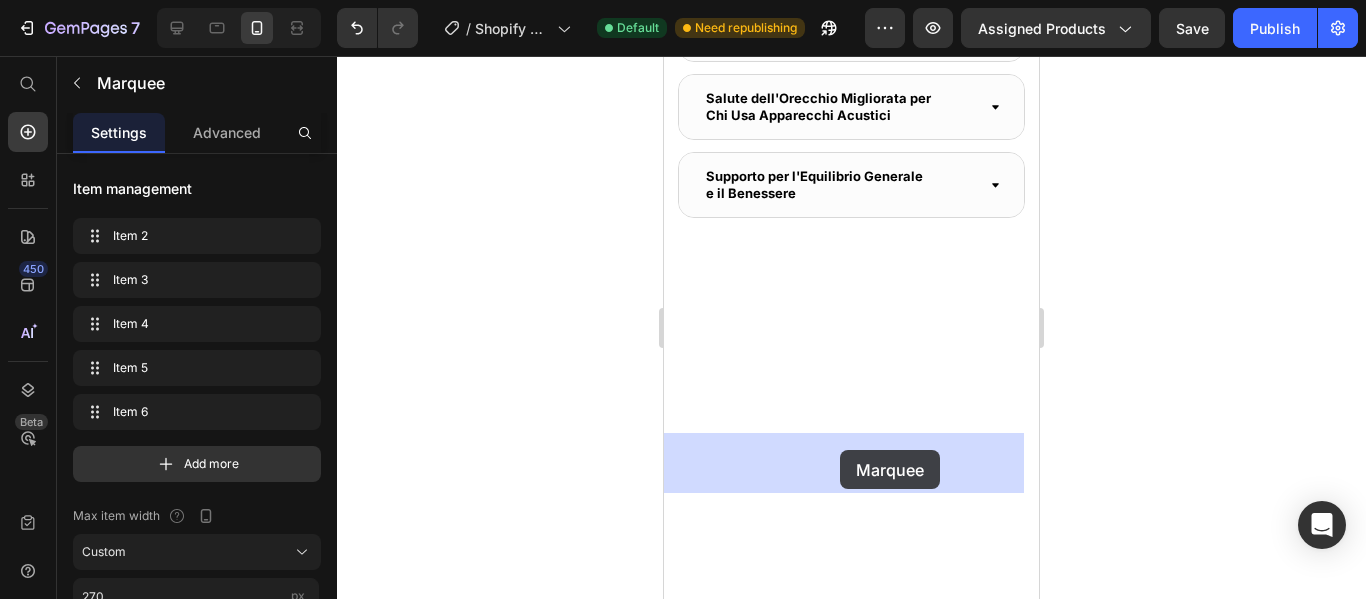 drag, startPoint x: 732, startPoint y: 307, endPoint x: 840, endPoint y: 450, distance: 179.201 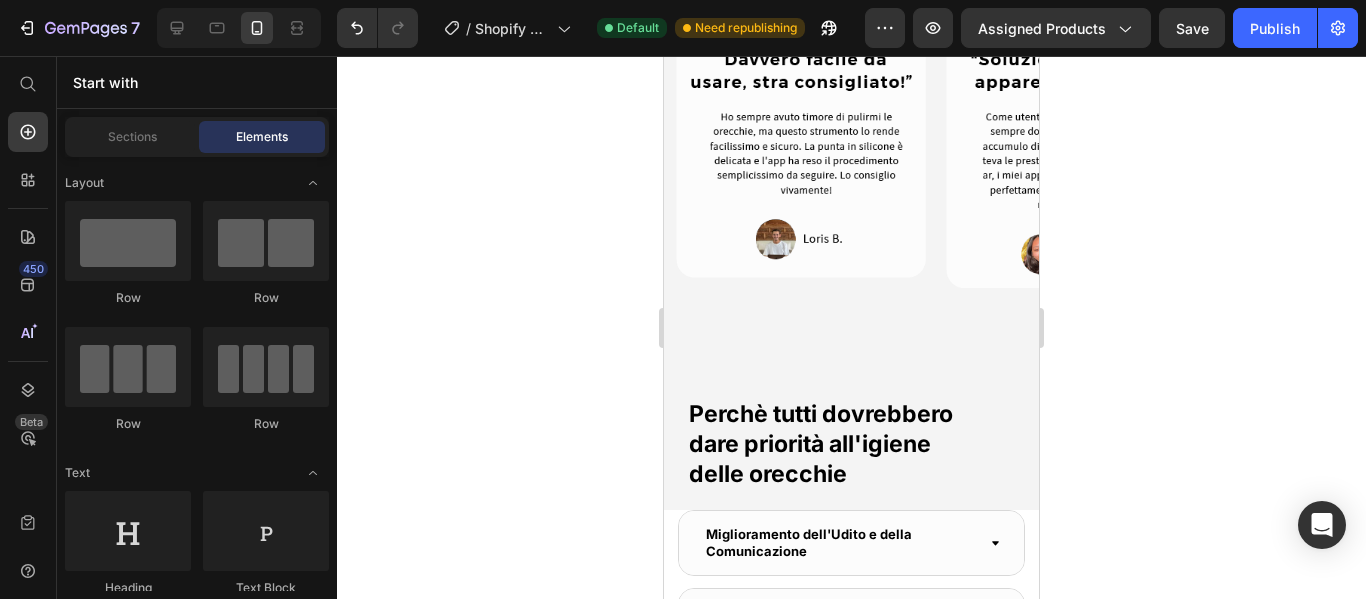 scroll, scrollTop: 3411, scrollLeft: 0, axis: vertical 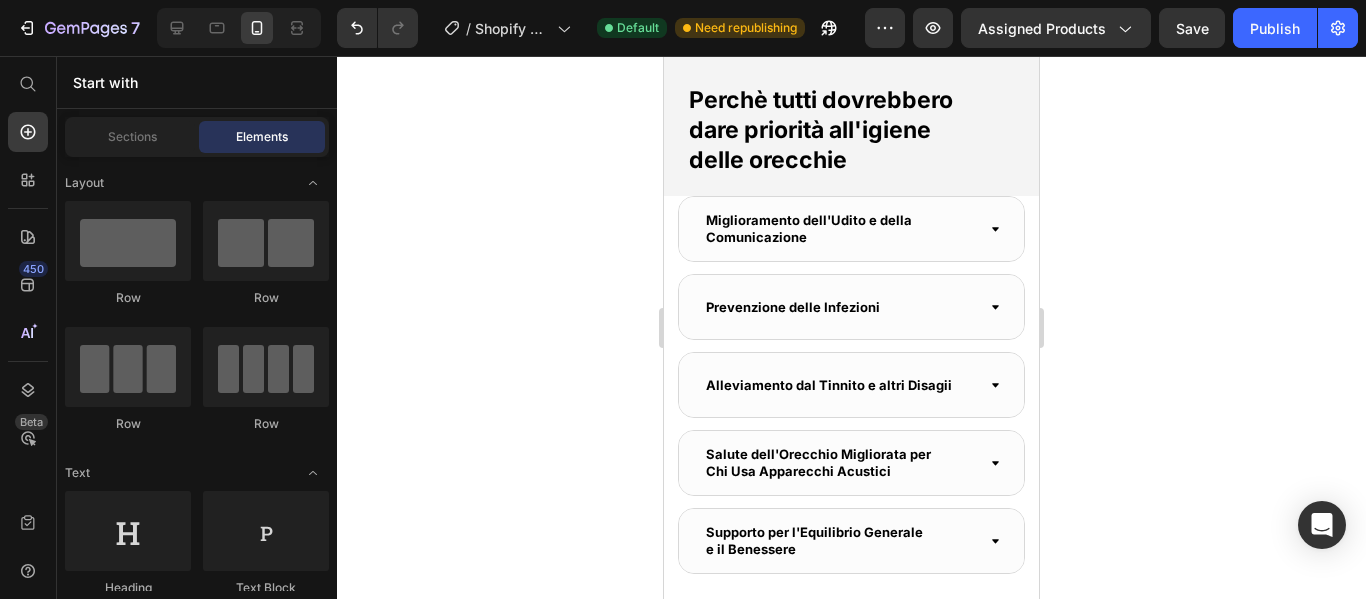 click on "Drop element here" at bounding box center [851, -610] 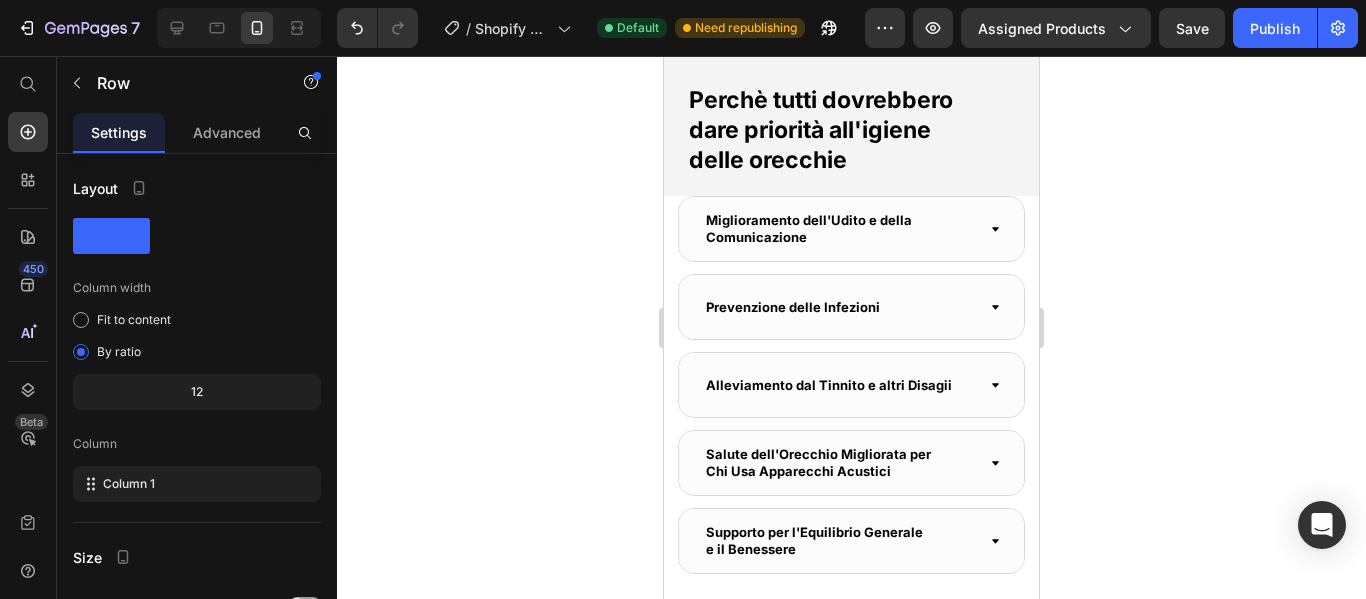 click 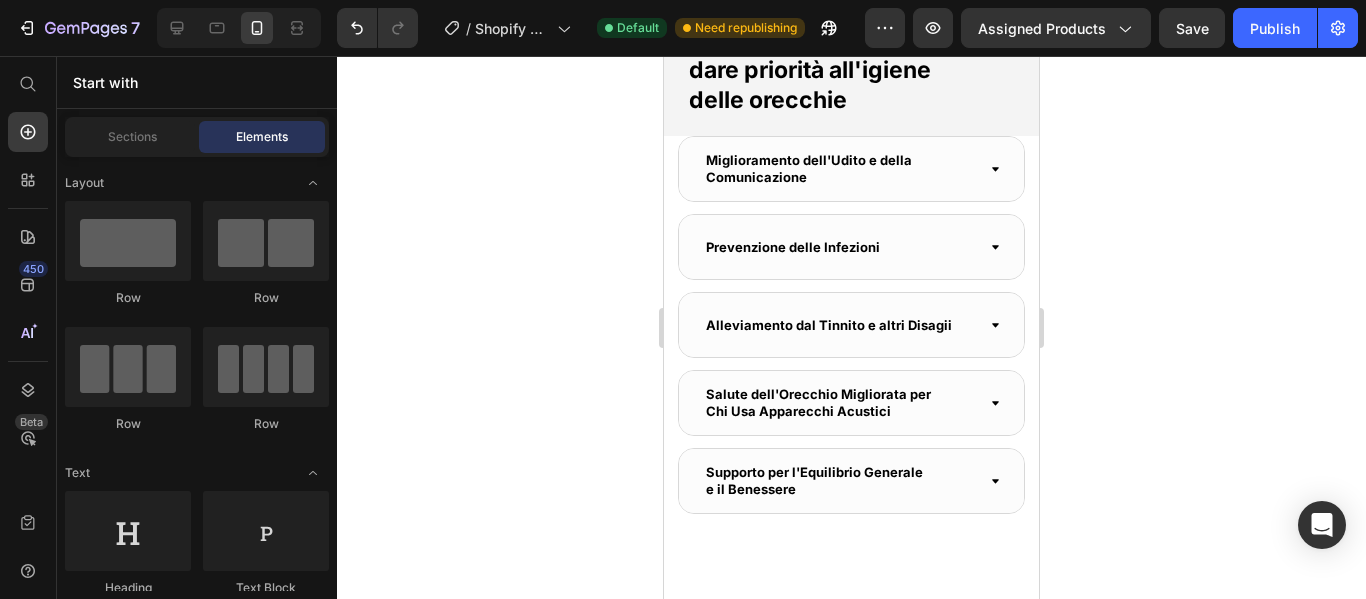 click on "Drop element here" at bounding box center [851, -610] 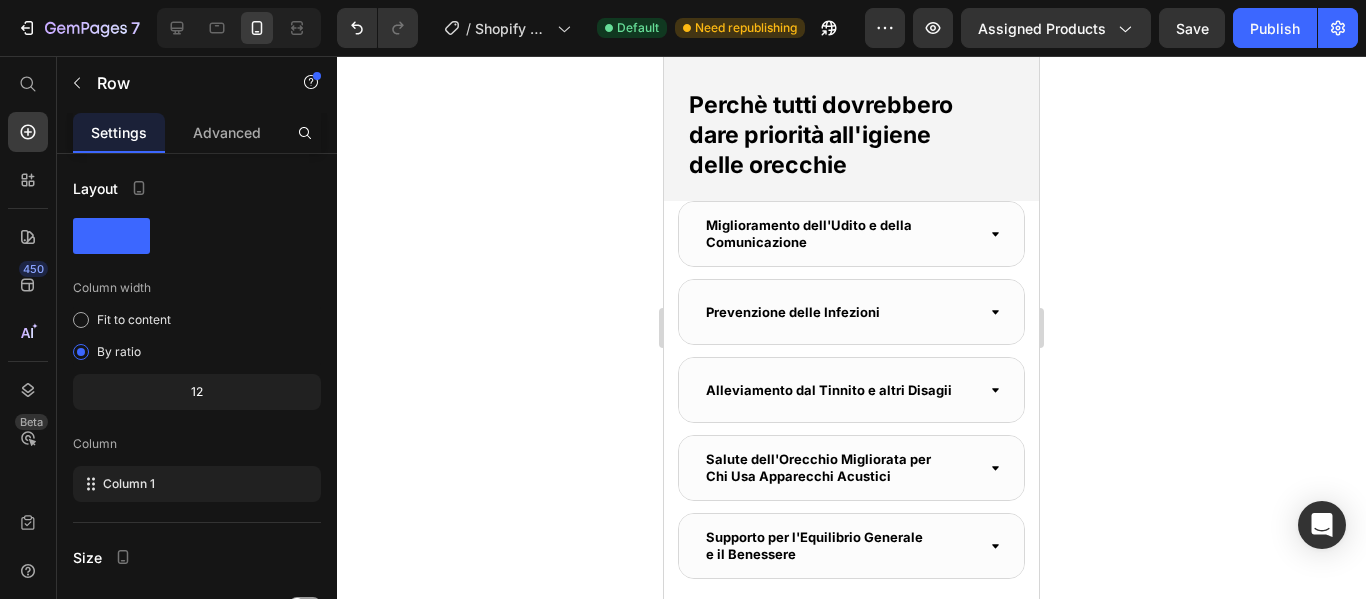 scroll, scrollTop: 3311, scrollLeft: 0, axis: vertical 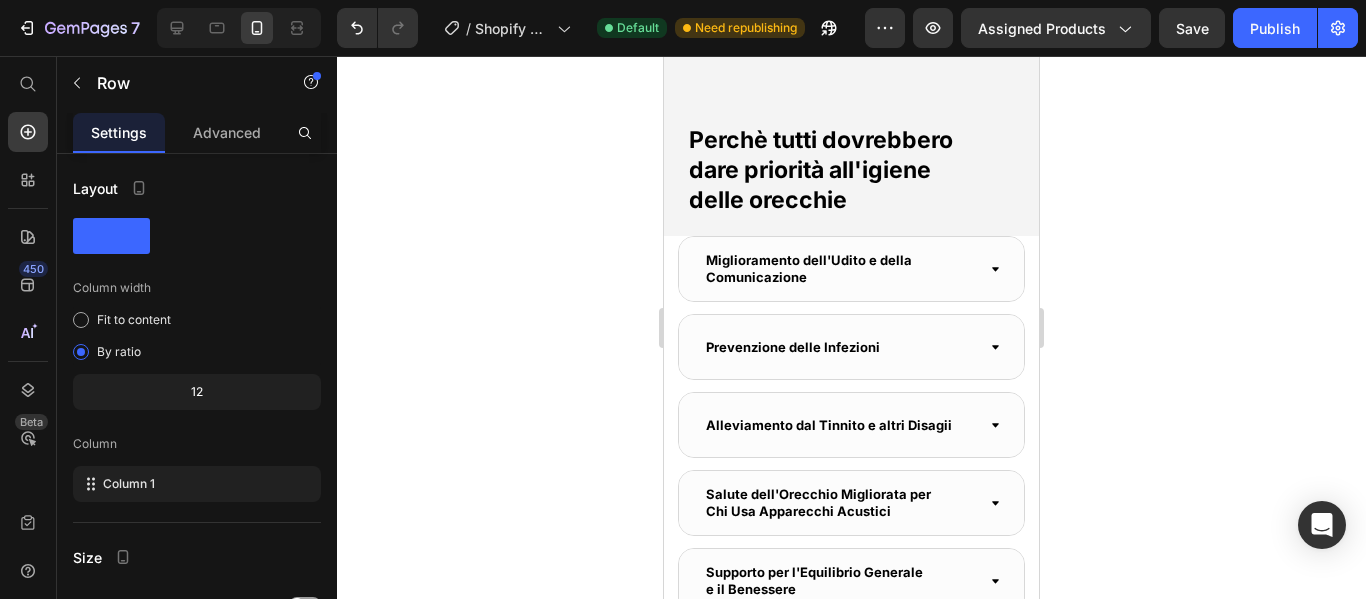 click 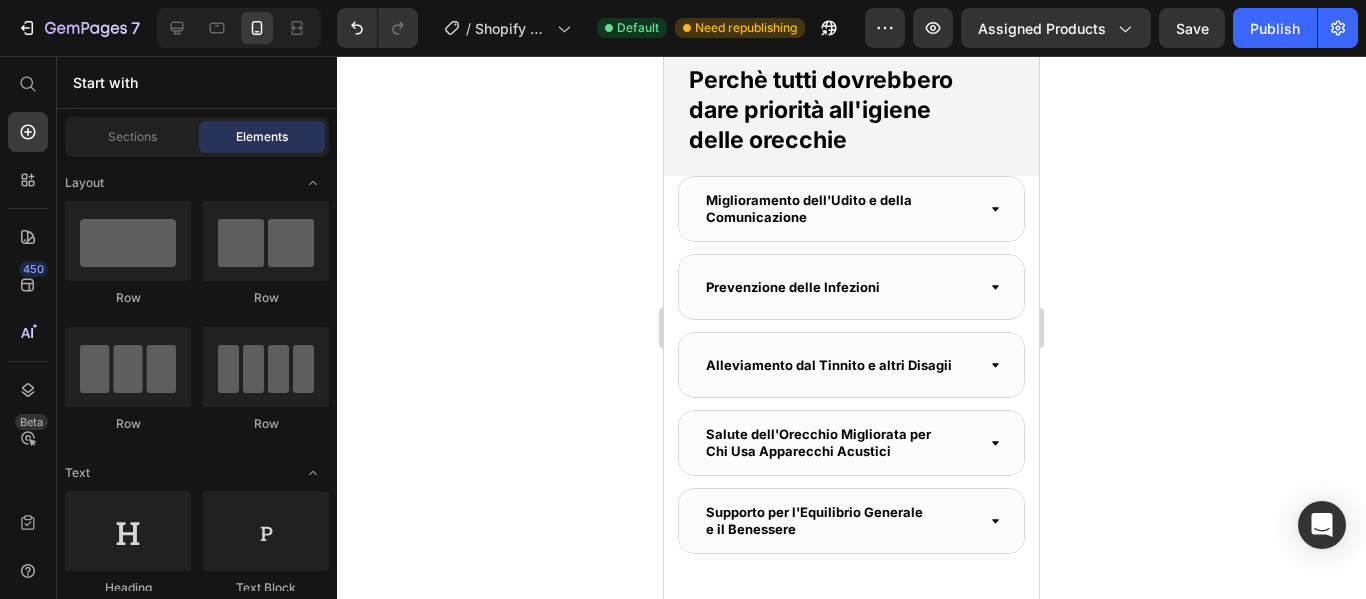 click on "Image App Smartphone Intuitiva Heading La nostra app facile da usare si collega al tuo Clirear in pochi secondi, fornendo una trasmissione video in tempo reale, per dei controlli e una pulizia perfetta ogni volta. Text Block" at bounding box center [851, -638] 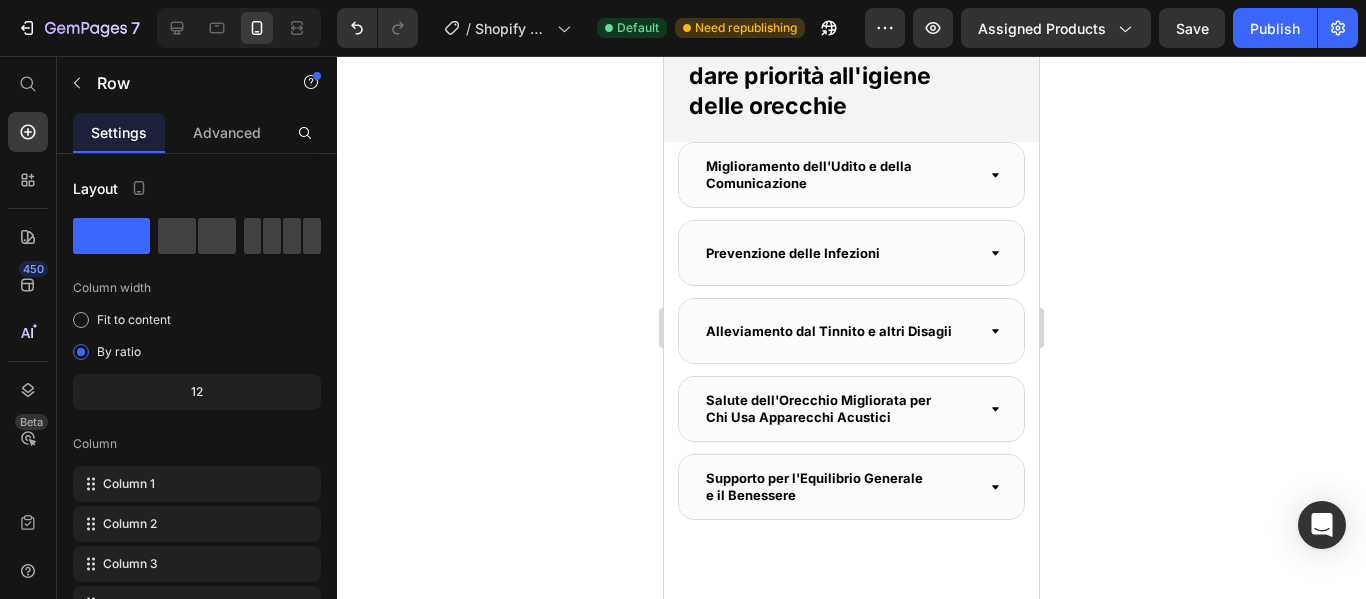 drag, startPoint x: 844, startPoint y: 333, endPoint x: 850, endPoint y: 299, distance: 34.525352 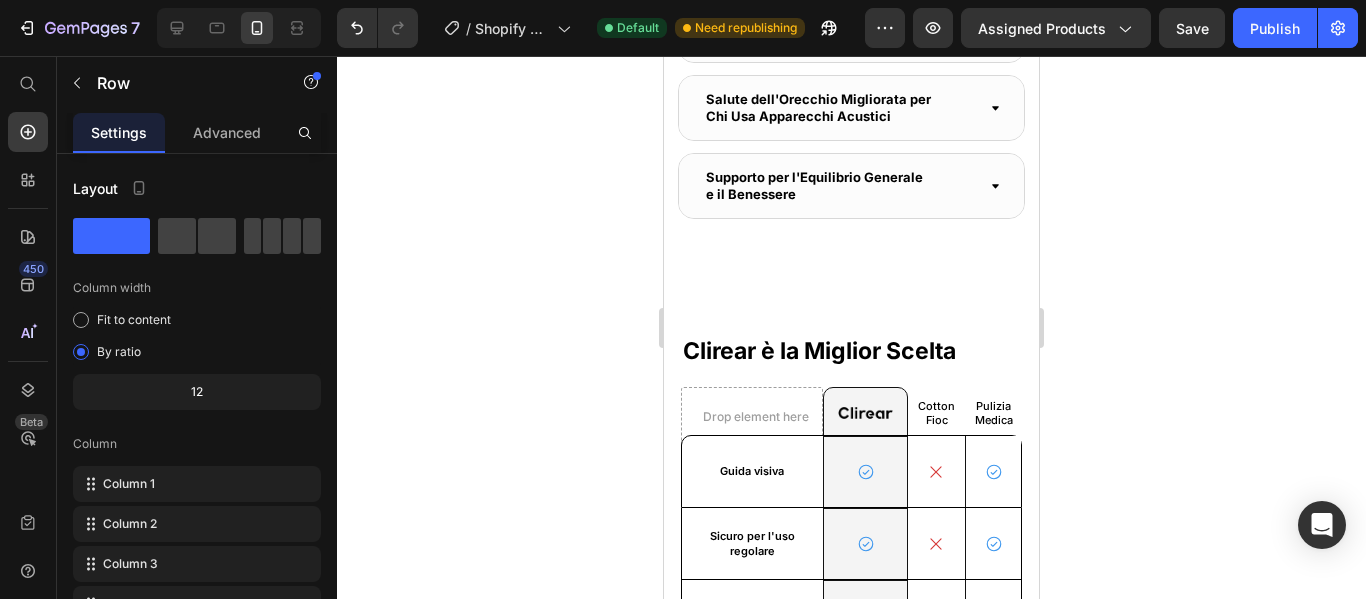 scroll, scrollTop: 3811, scrollLeft: 0, axis: vertical 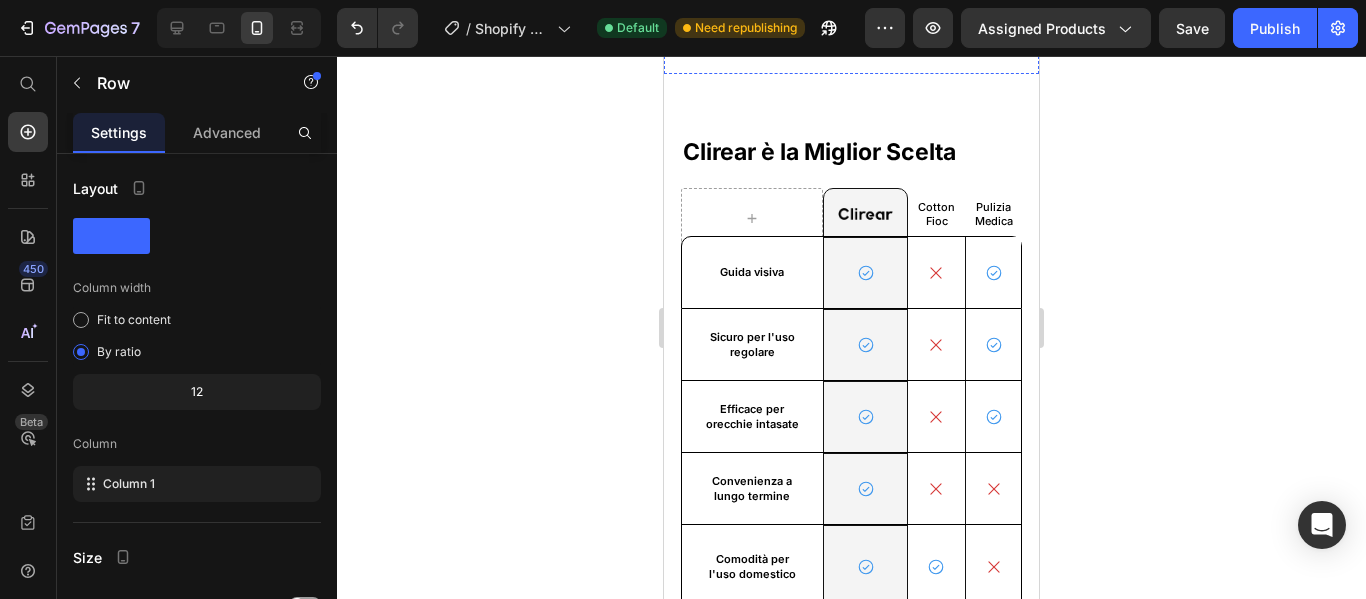 click on "I Nostri Clienti Parlano per Noi Heading Eccellente  4/8 Heading
Icon
Icon
Icon
Icon
Icon Icon List Row Row Image Image Image Image Image Image Image Image Image Image Marquee Row Perchè tutti dovrebbero dare priorità all'igiene delle orecchie Heading" at bounding box center (851, -673) 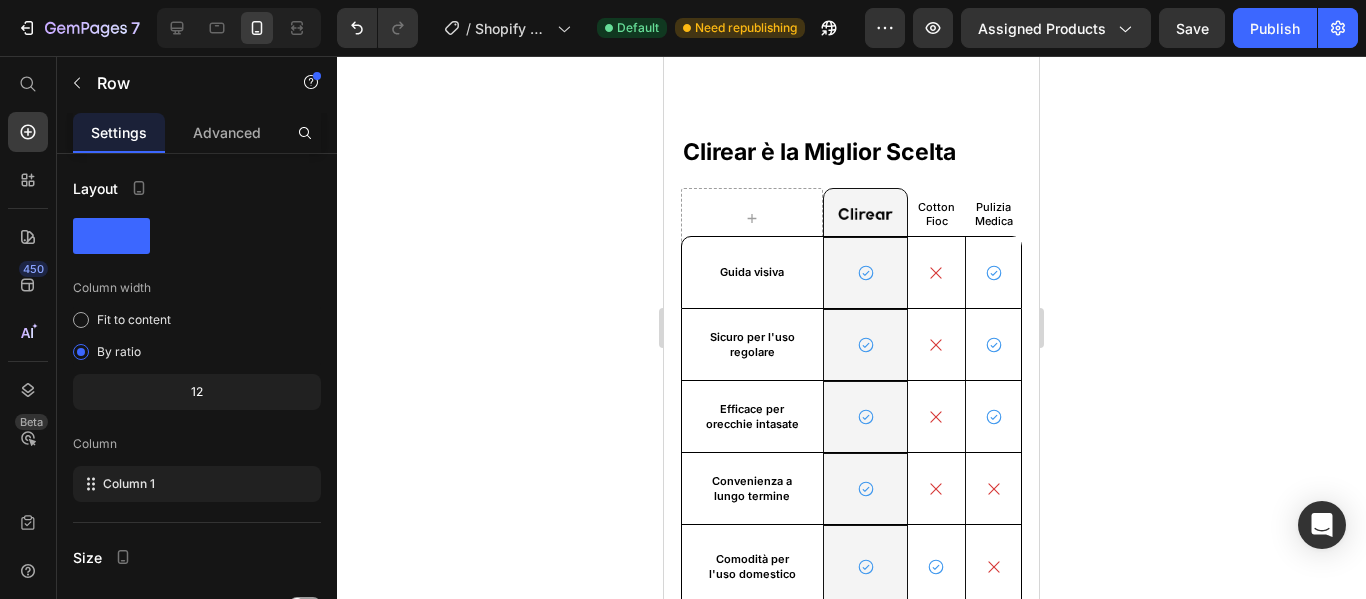 scroll, scrollTop: 366, scrollLeft: 0, axis: vertical 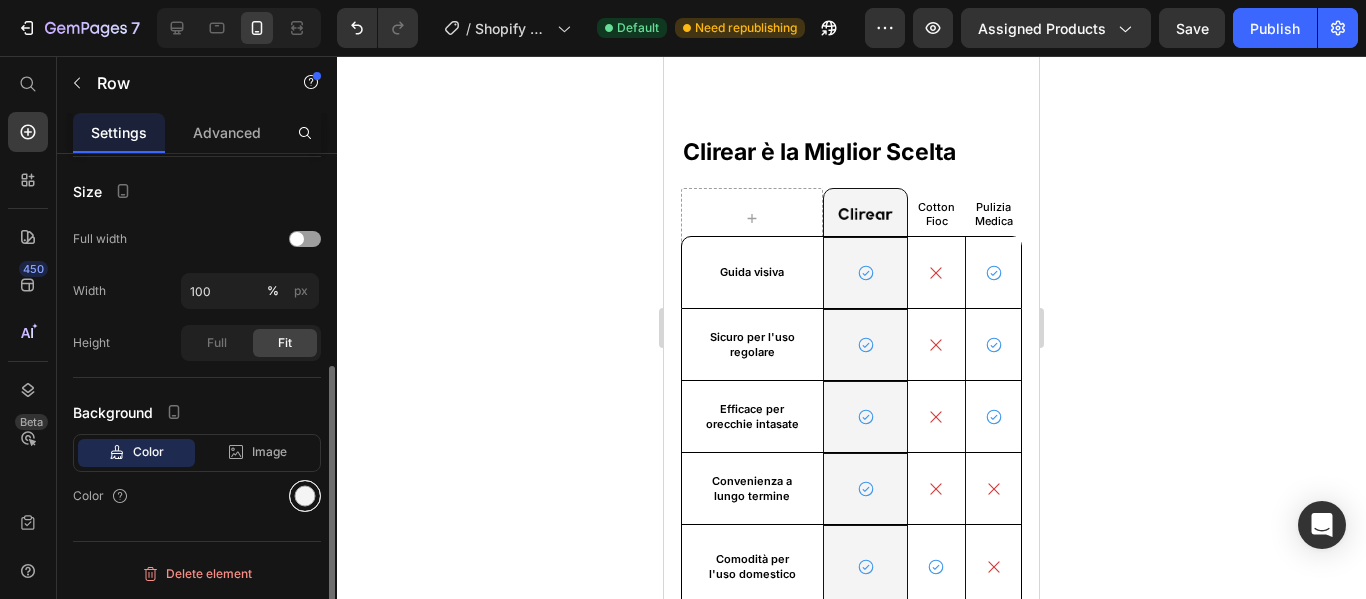 click at bounding box center [305, 496] 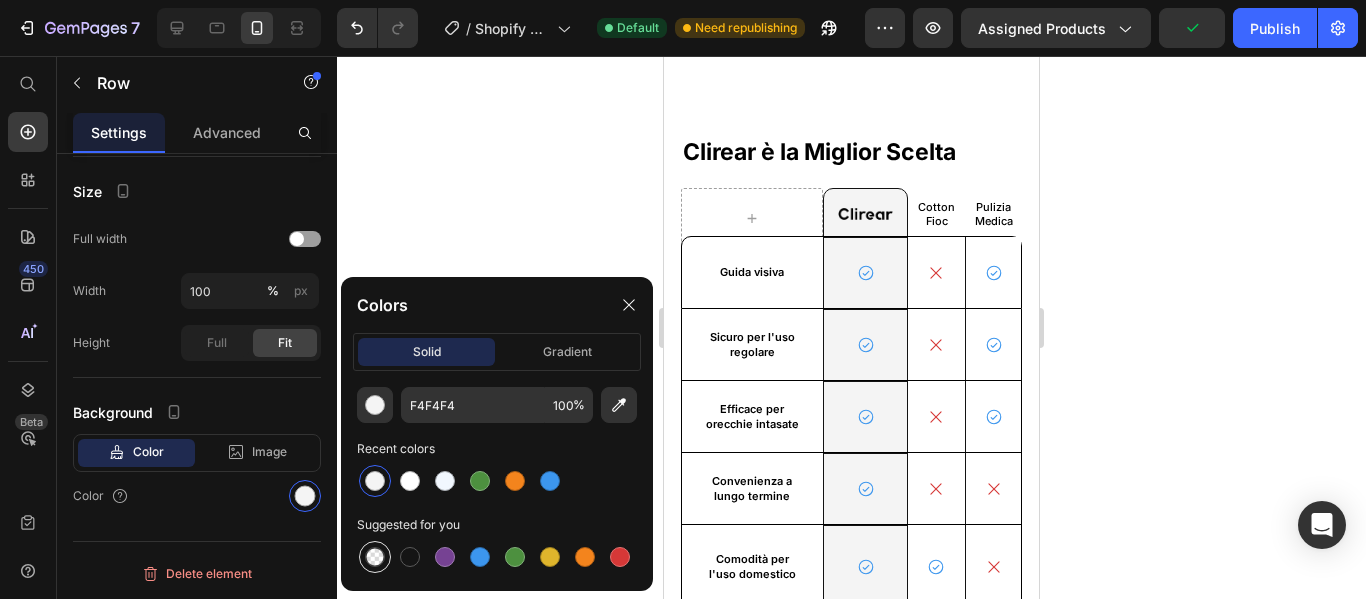 click at bounding box center (375, 557) 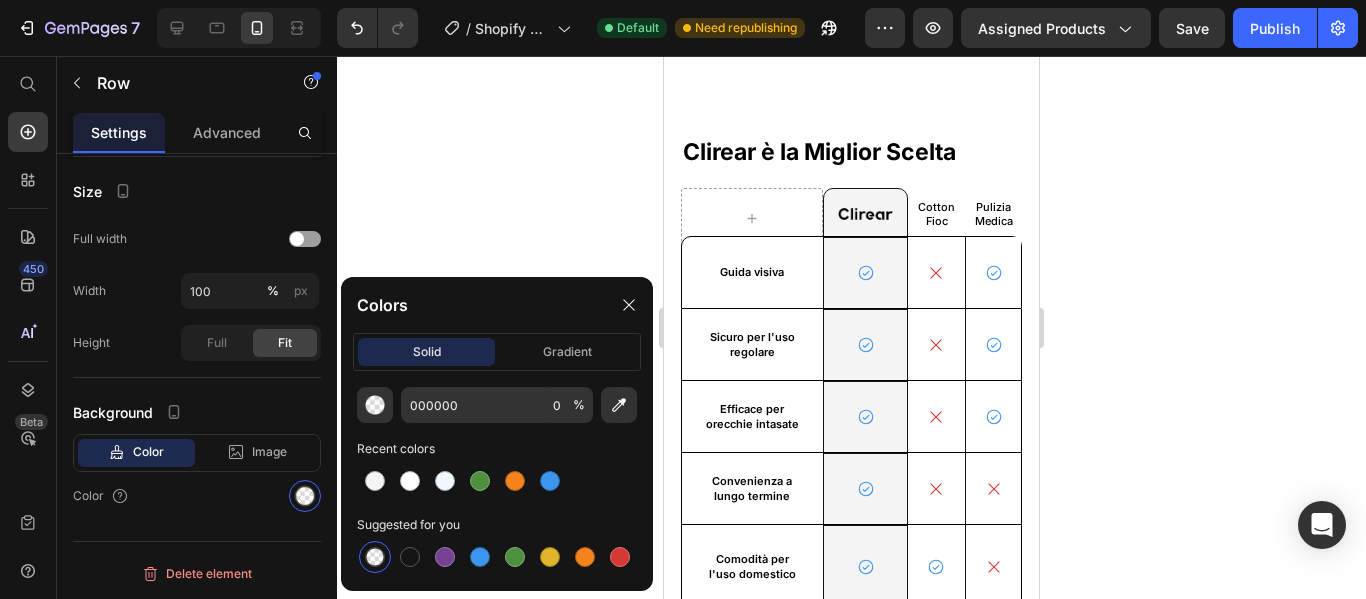 click 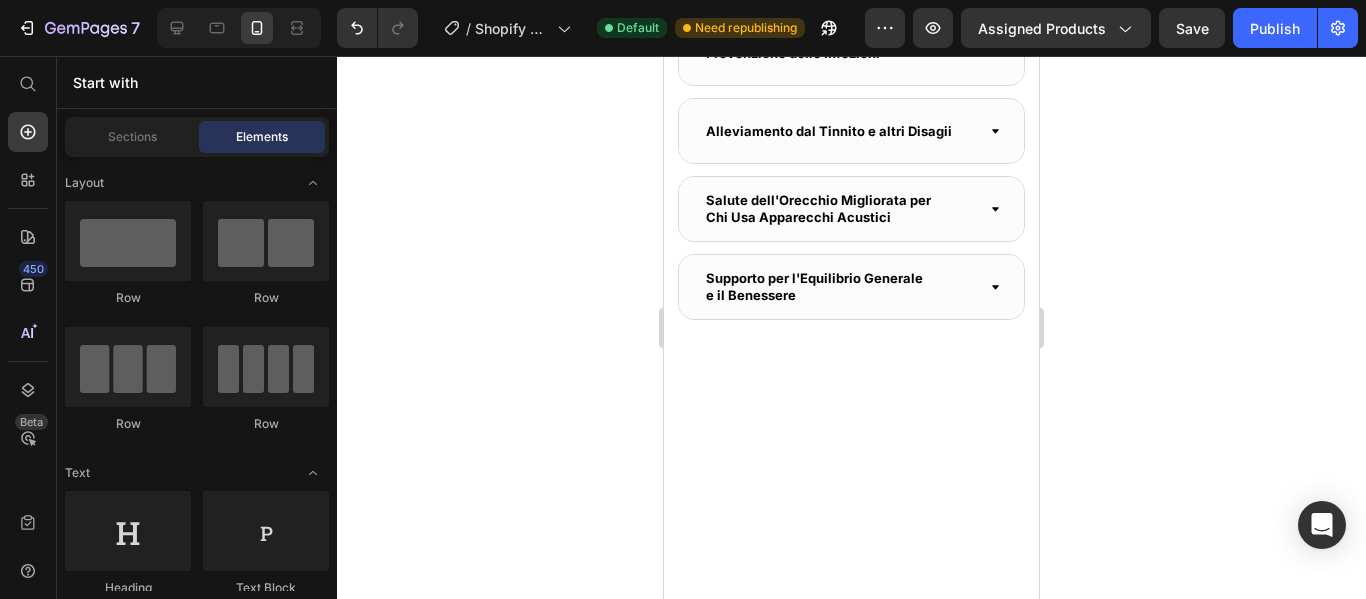 scroll, scrollTop: 3411, scrollLeft: 0, axis: vertical 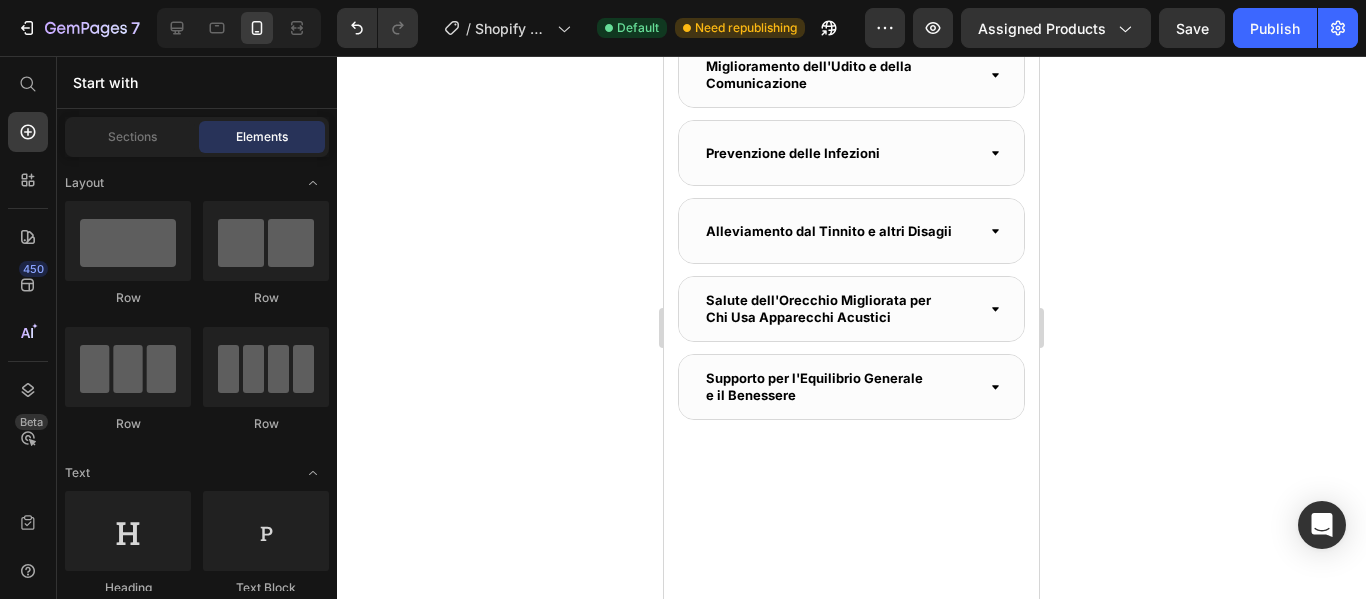 click on "Image App Smartphone Intuitiva Heading La nostra app facile da usare si collega al tuo Clirear in pochi secondi, fornendo una trasmissione video in tempo reale, per dei controlli e una pulizia perfetta ogni volta. Text Block" at bounding box center [851, -738] 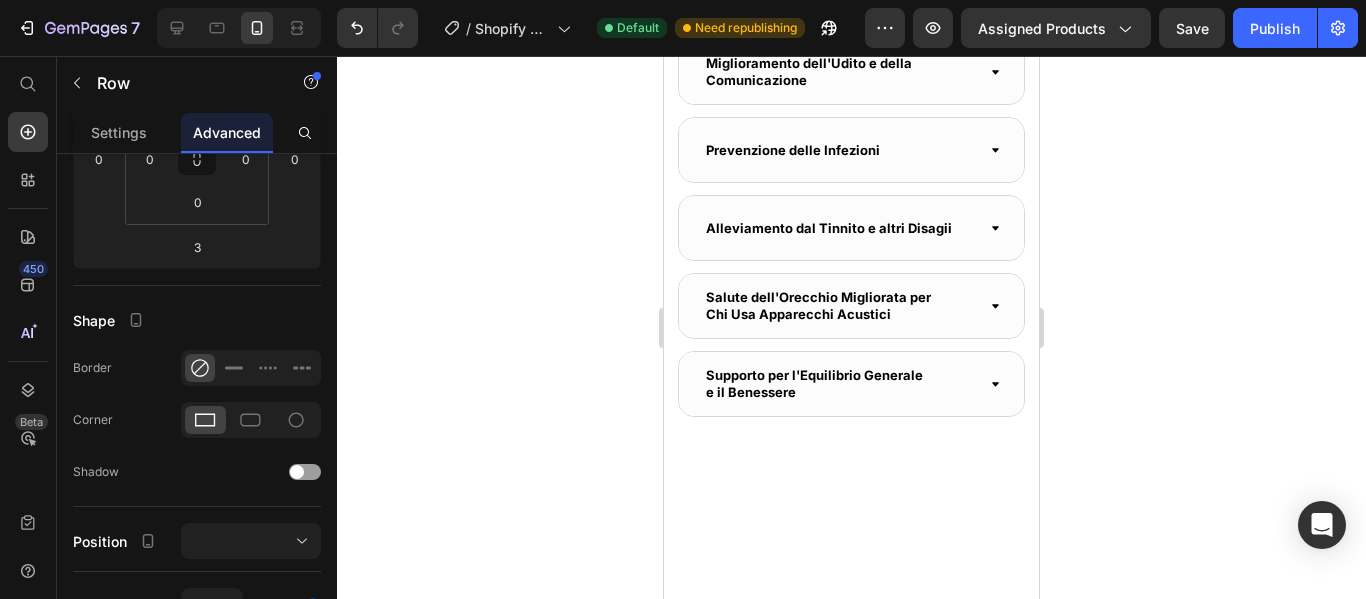 drag, startPoint x: 852, startPoint y: 197, endPoint x: 856, endPoint y: 168, distance: 29.274563 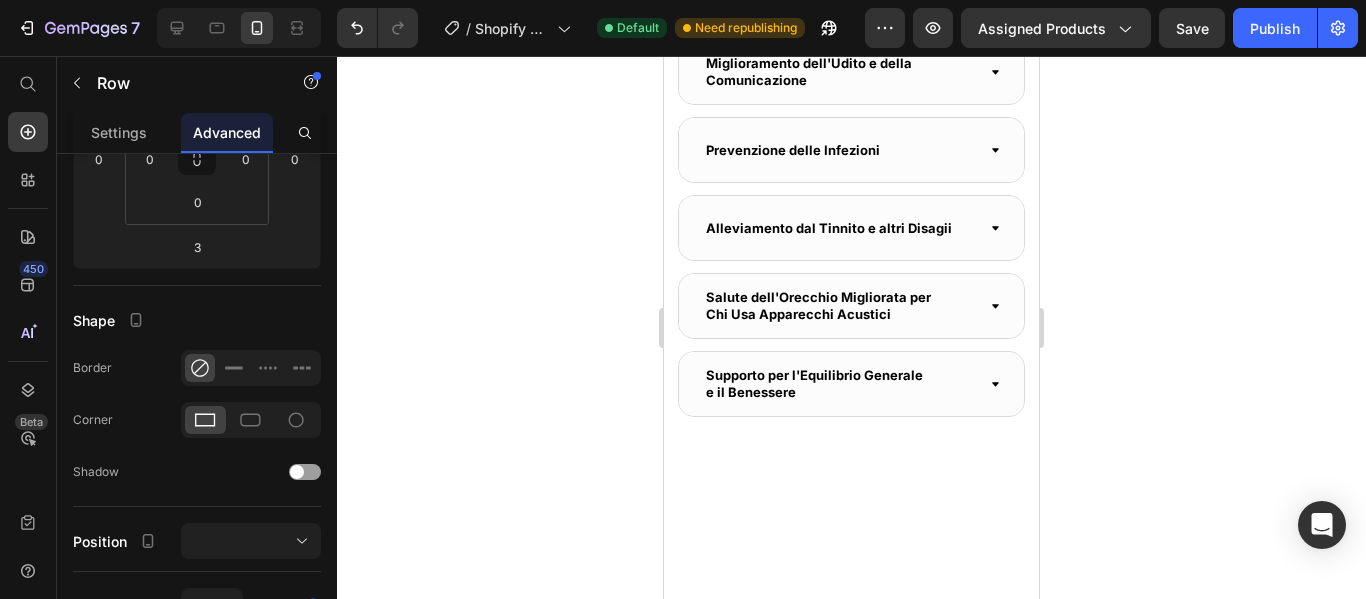 click on "Image Row Fotocamera 1080p HD Heading La nostra fotocamera HD fornisce un video cristallino del tuo canale uditivo, permettendoti di vedere esattamente cosa stai facendo durante il processo di pulizia. Text Block Image Row Punte in Silicone Morbido Heading Progettate appositamente per rimuovere il cerume senza graffiare o danneggiare il delicato canale uditivo. Sono inclusi diversi tipi di punte per diverse necessità di pulizia. Text Block Image Row Illuminazione a 6 LED Heading Il nostro sistema di illuminazione potente assicura una visibilità perfetta all'interno del canale uditivo scuro, rendendo facile individuare e rimuovere l'accumulo di cerume. Text Block Image App Smartphone Intuitiva Heading La nostra app facile da usare si collega al tuo Clirear in pochi secondi, fornendo una trasmissione video in tempo reale, per dei controlli e una pulizia perfetta ogni volta. Text Block Row   0" at bounding box center [851, -949] 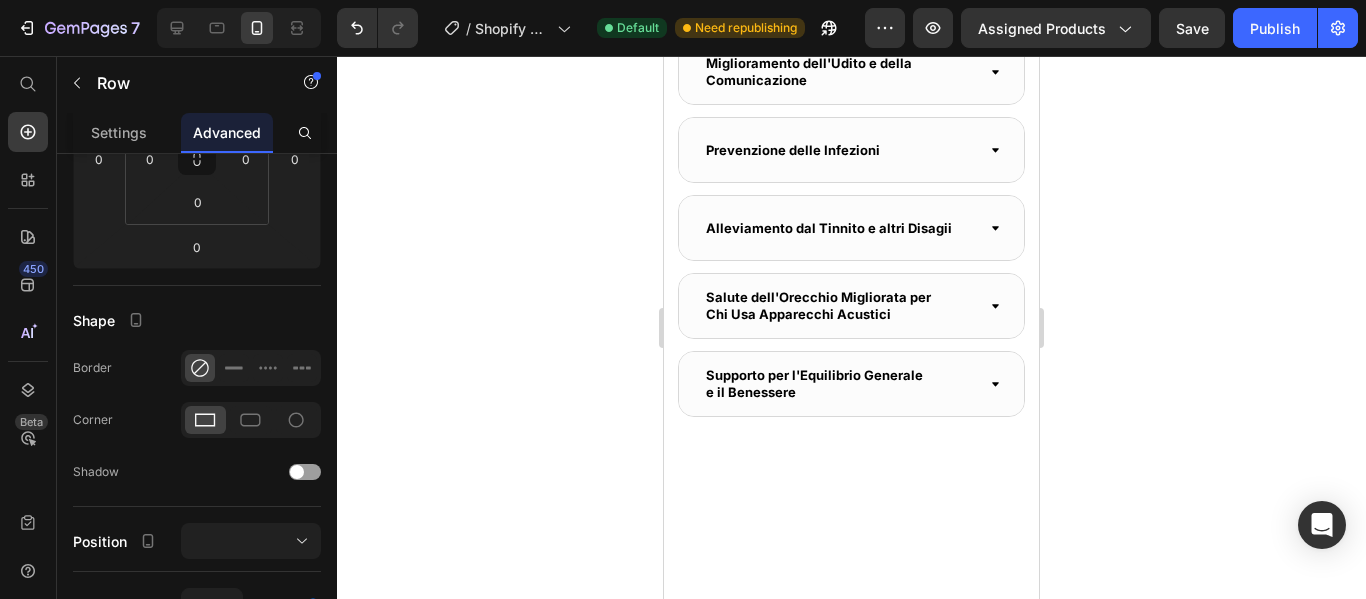 click 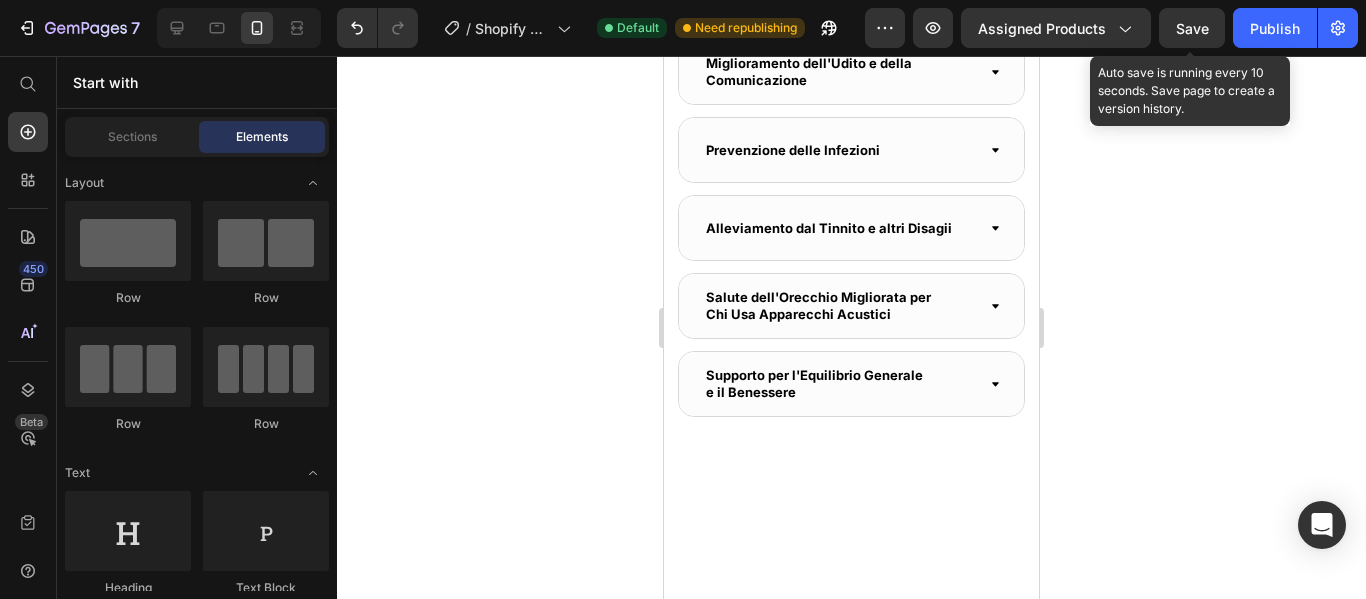 click on "Save" at bounding box center [1192, 28] 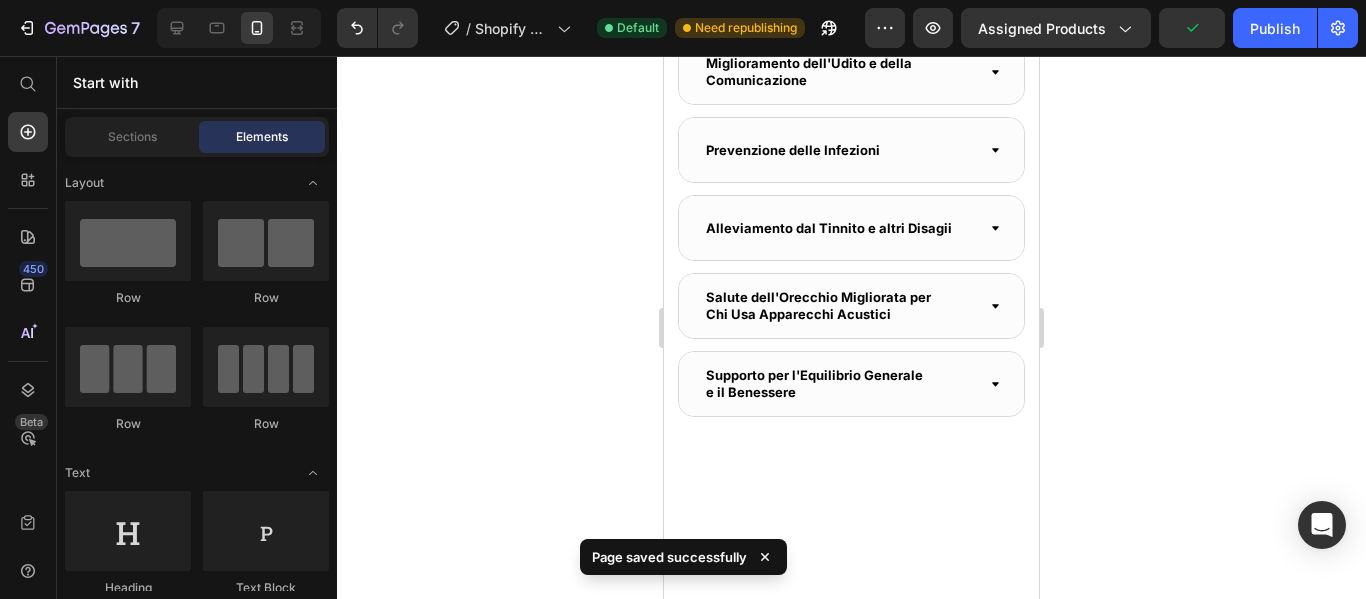 click on "I Nostri Clienti Parlano per Noi" at bounding box center [851, -584] 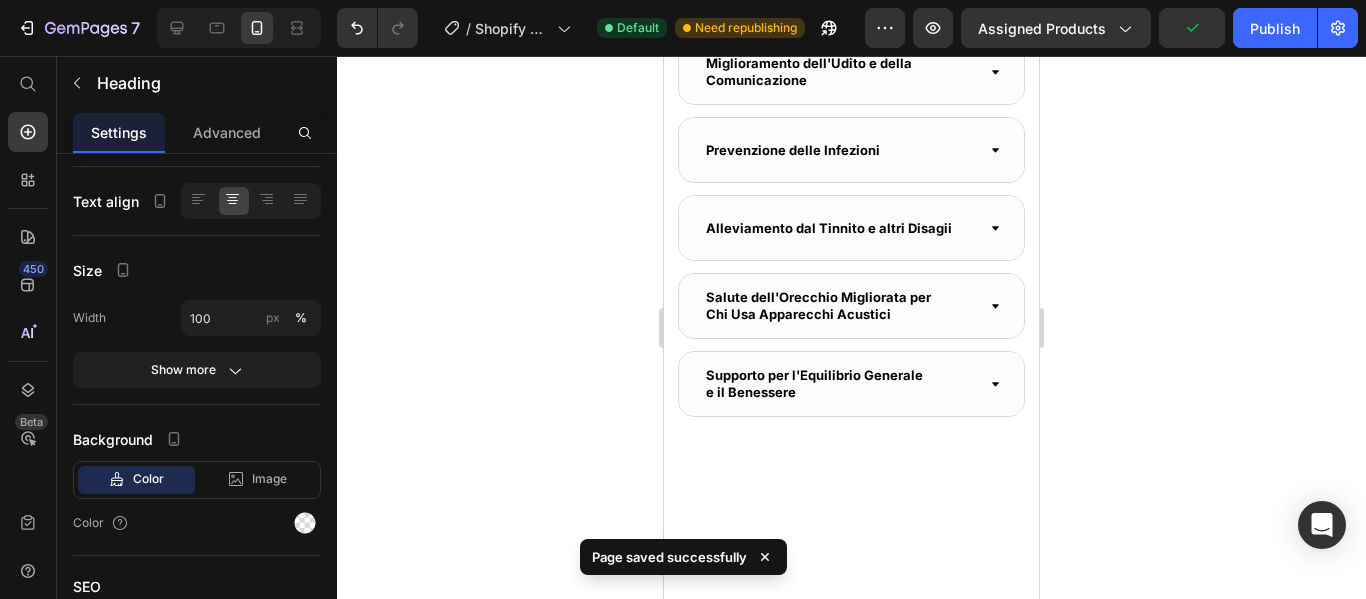 scroll, scrollTop: 0, scrollLeft: 0, axis: both 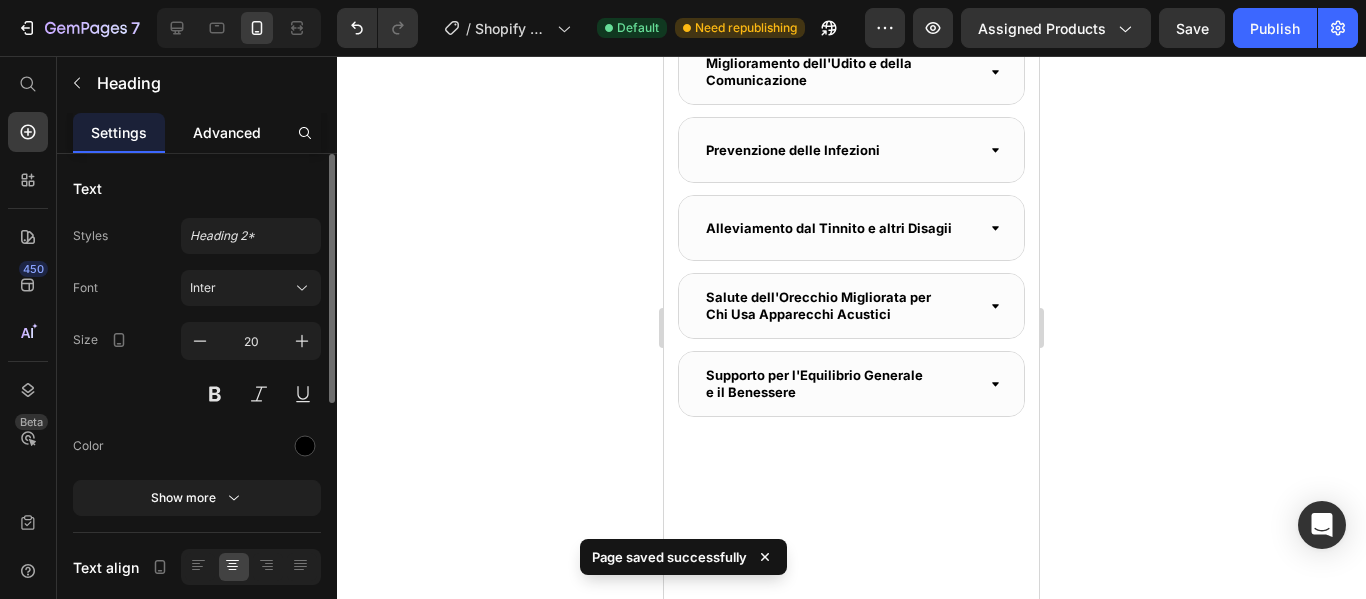 click on "Advanced" at bounding box center [227, 132] 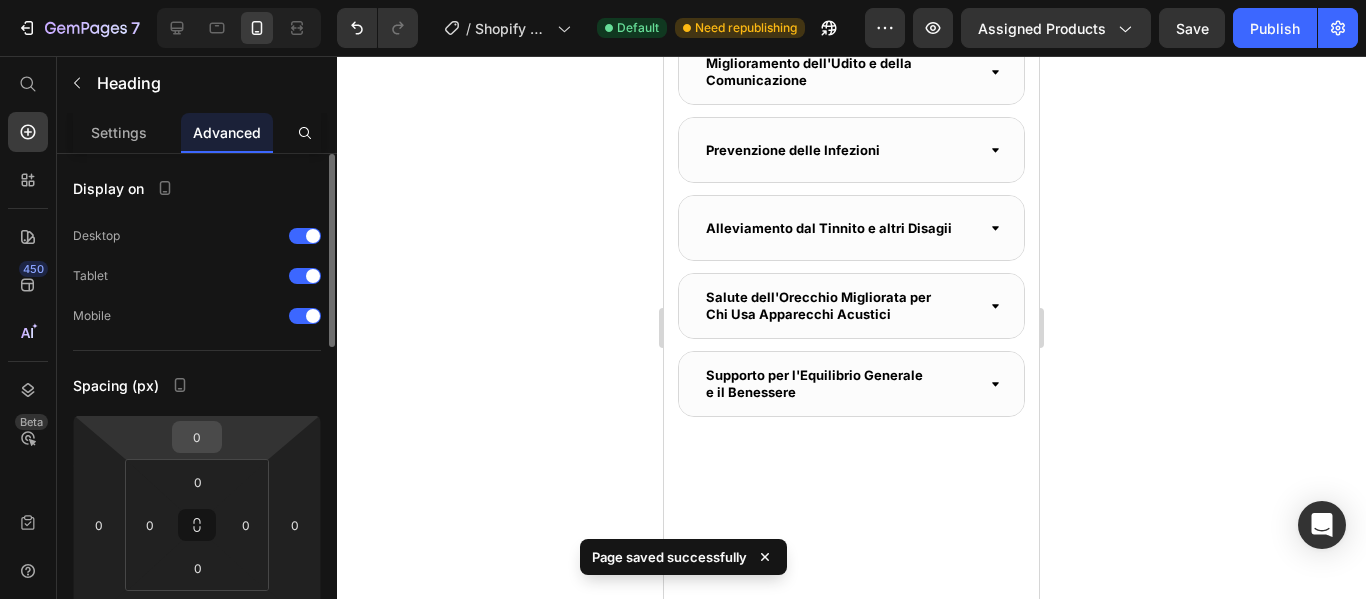 click on "0" at bounding box center [197, 437] 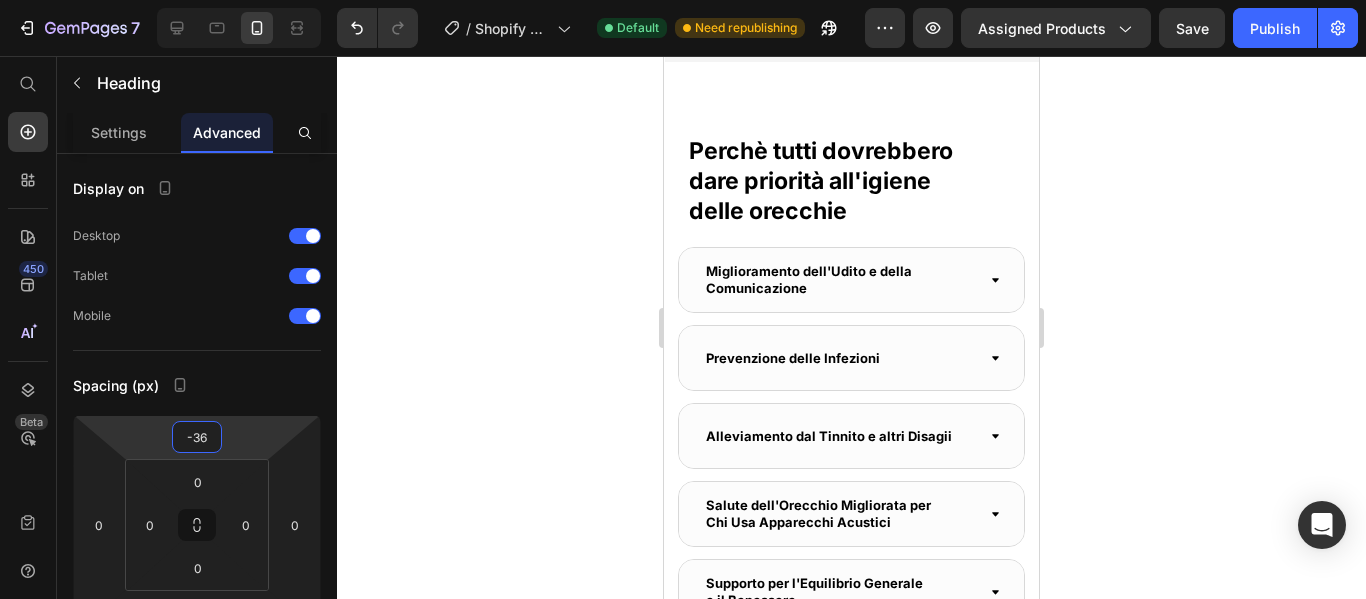 scroll, scrollTop: 3211, scrollLeft: 0, axis: vertical 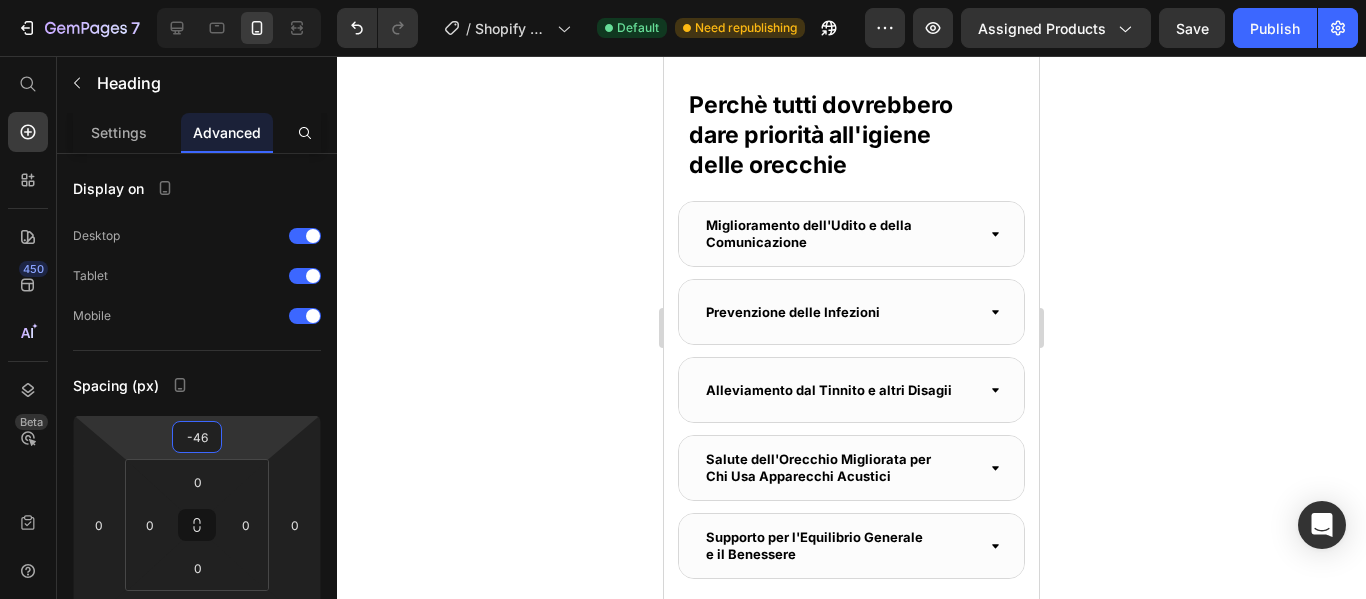 type on "-45" 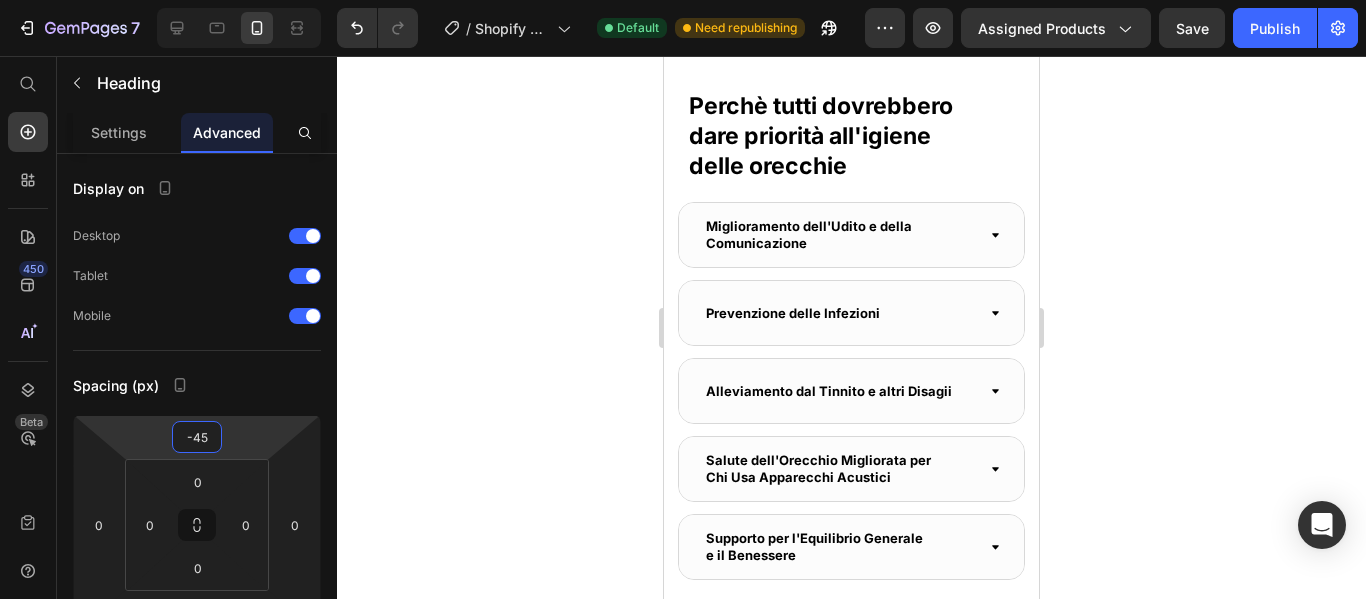 click 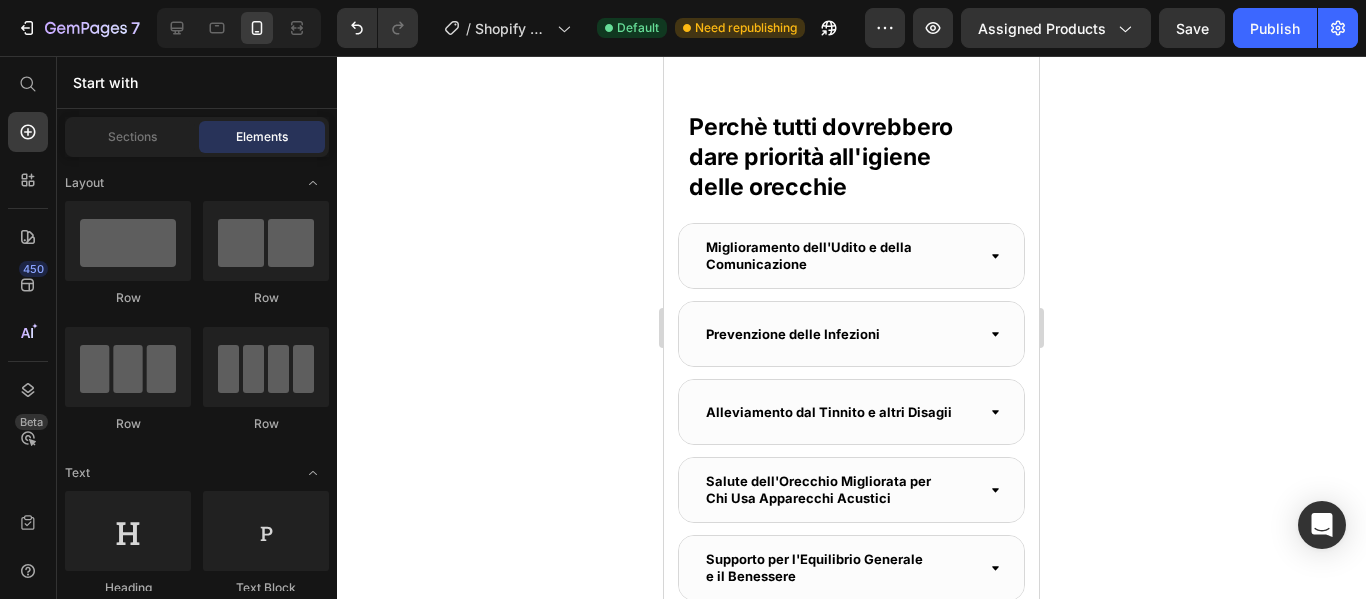 scroll, scrollTop: 3211, scrollLeft: 0, axis: vertical 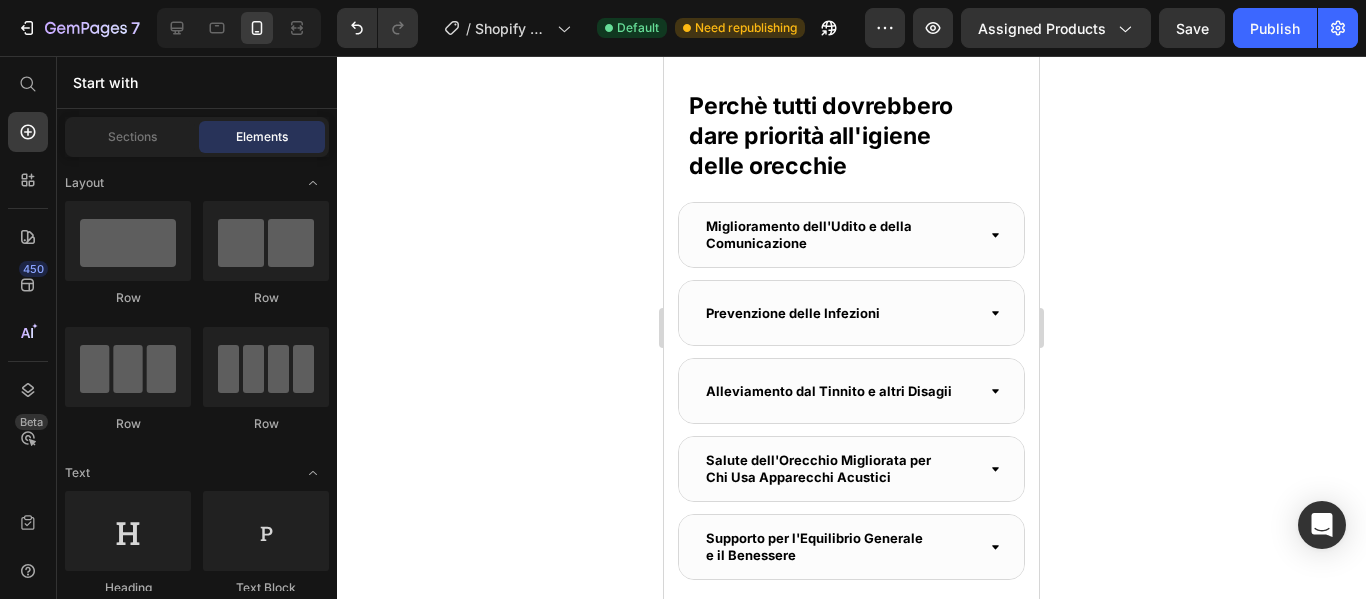 click on "I Nostri Clienti Parlano per Noi" at bounding box center [851, -421] 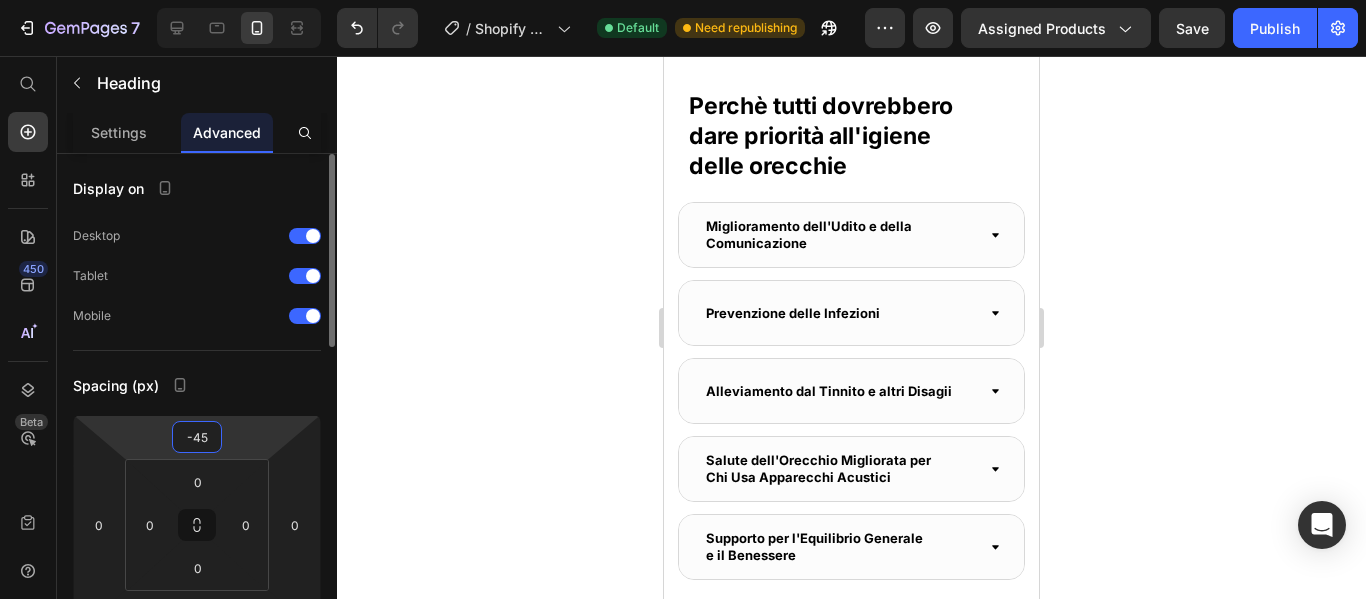click on "-45" at bounding box center (197, 437) 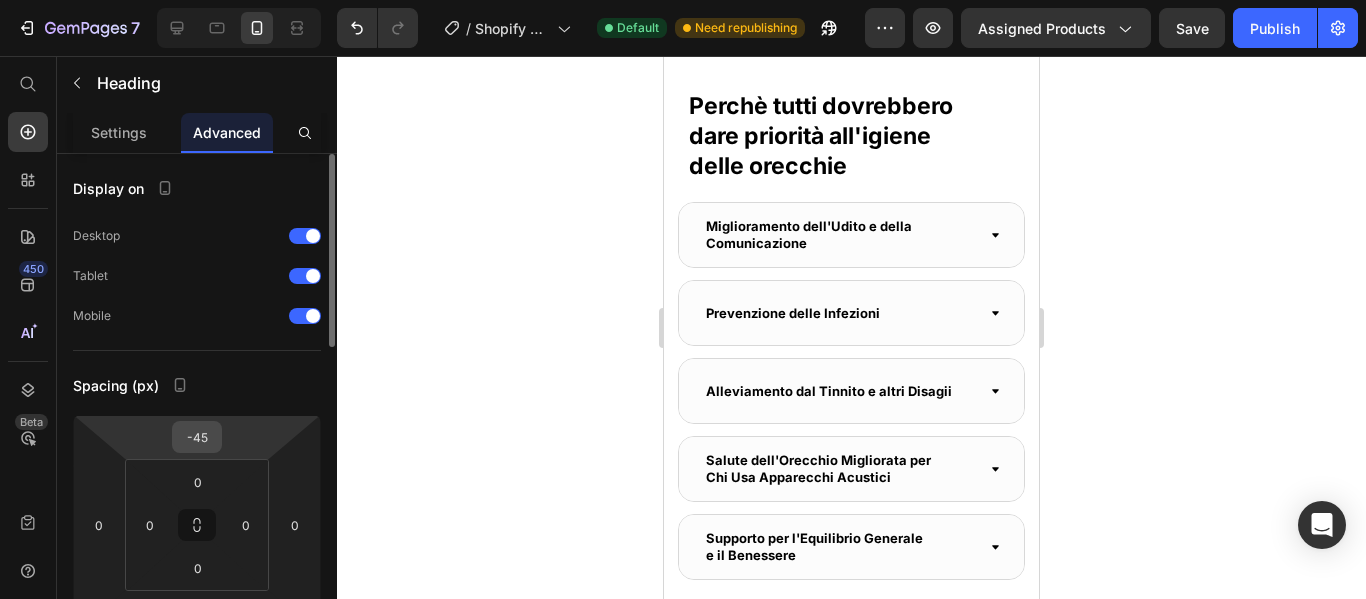 click on "-45" at bounding box center [197, 437] 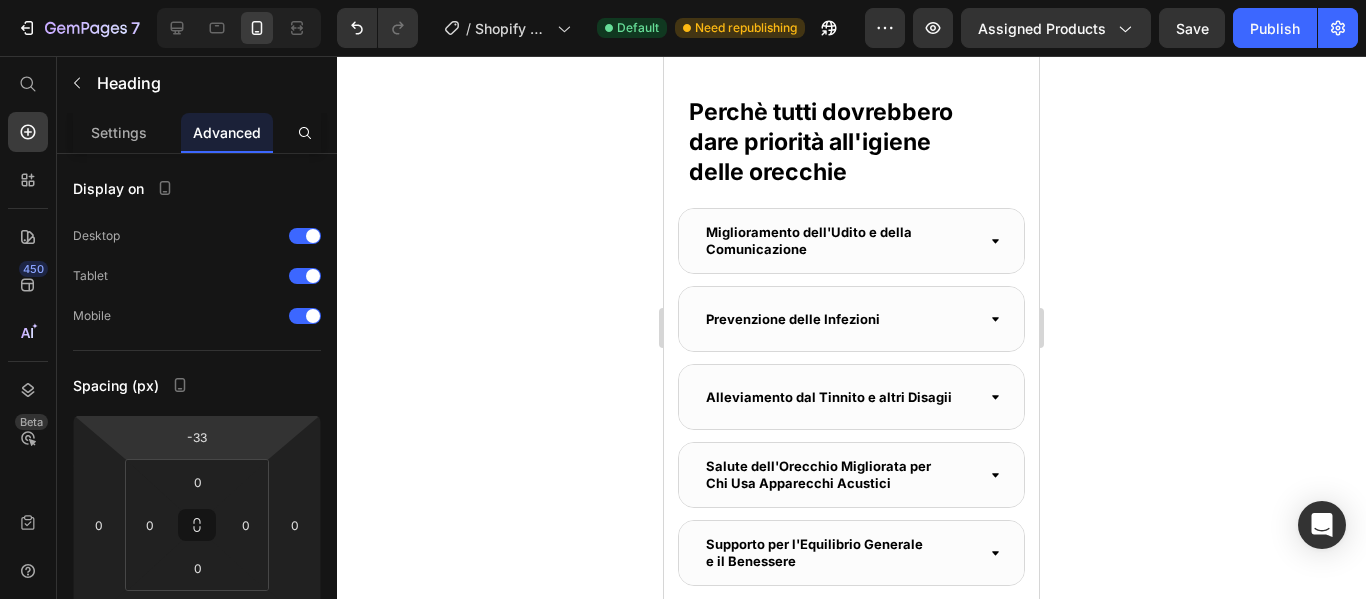 type on "-31" 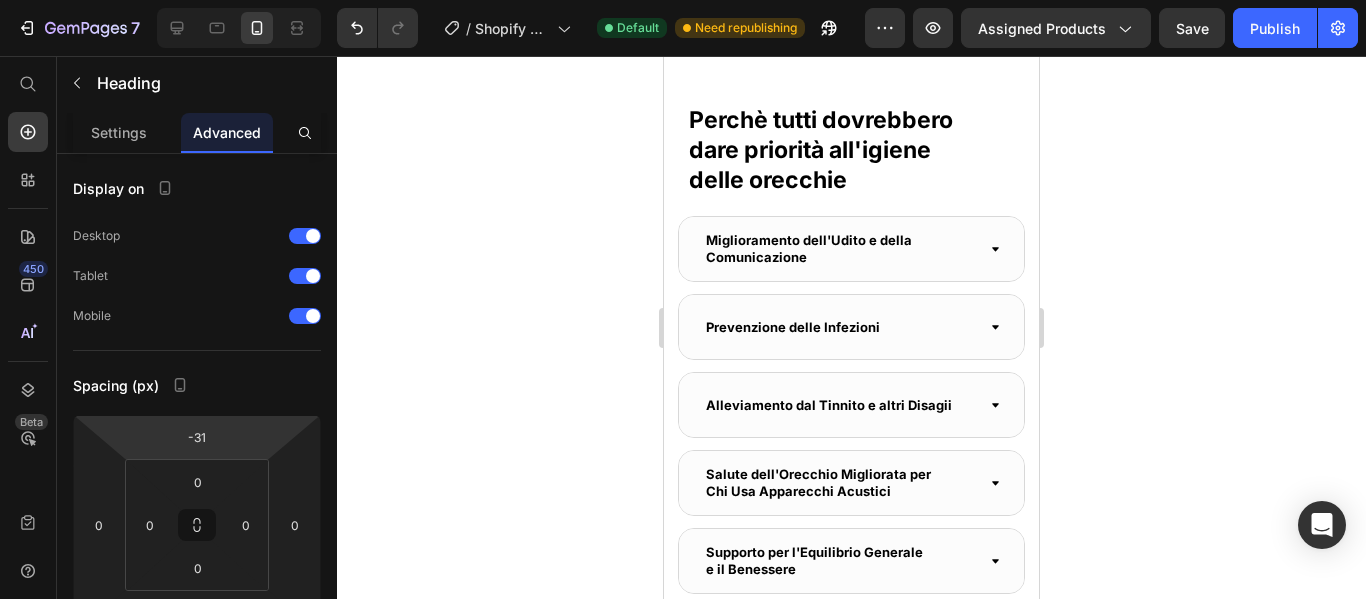 click on "7   /  Shopify Original Product Template Default Need republishing Preview Assigned Products  Save   Publish  450 Beta Start with Sections Elements Hero Section Product Detail Brands Trusted Badges Guarantee Product Breakdown How to use Testimonials Compare Bundle FAQs Social Proof Brand Story Product List Collection Blog List Contact Sticky Add to Cart Custom Footer Browse Library 450 Layout
Row
Row
Row
Row Text
Heading
Text Block Button
Button
Button
Sticky Back to top Media" at bounding box center [683, 0] 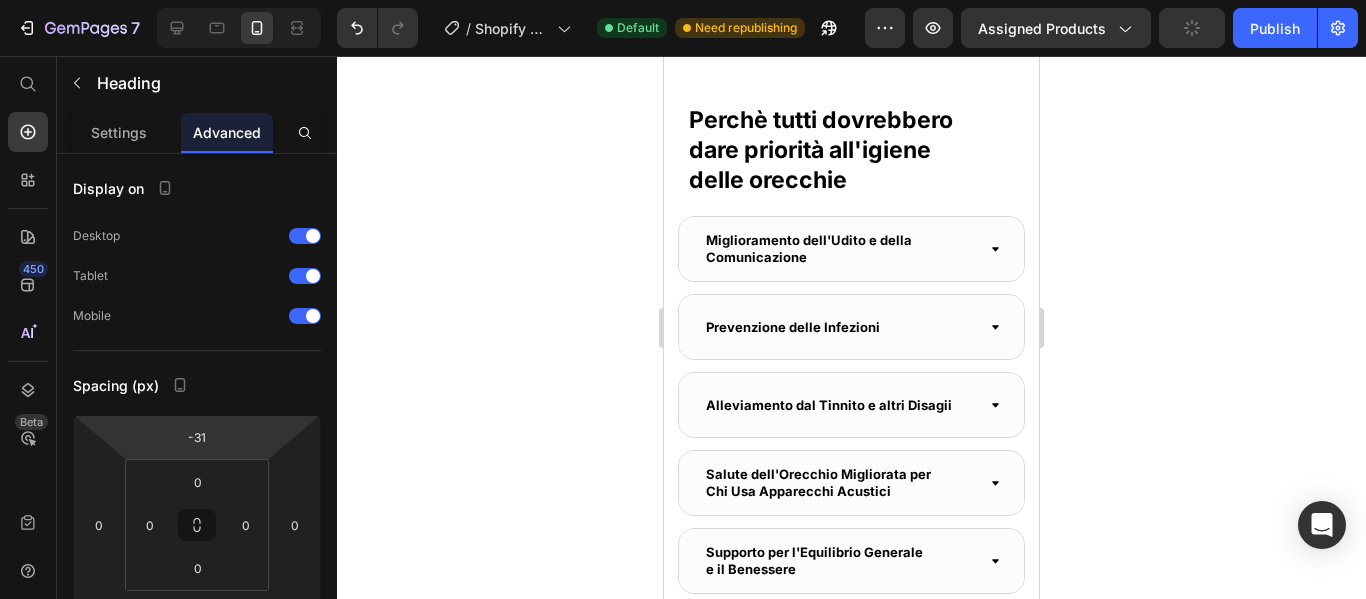 click 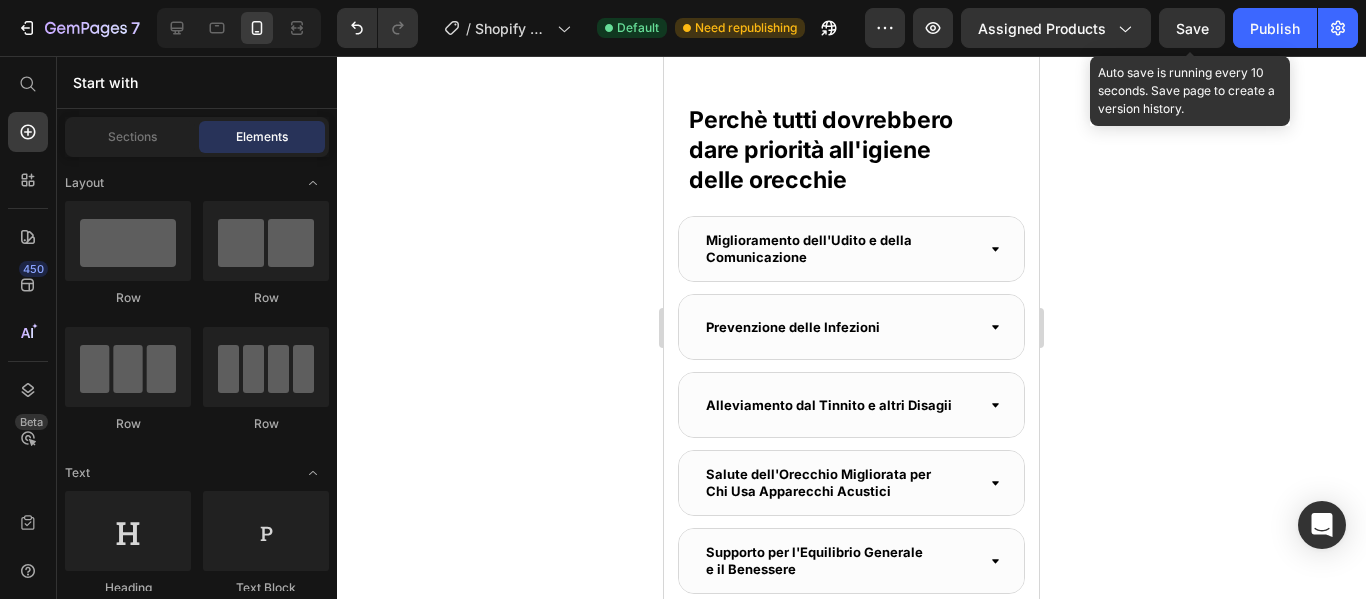drag, startPoint x: 1267, startPoint y: 32, endPoint x: 1203, endPoint y: 35, distance: 64.070274 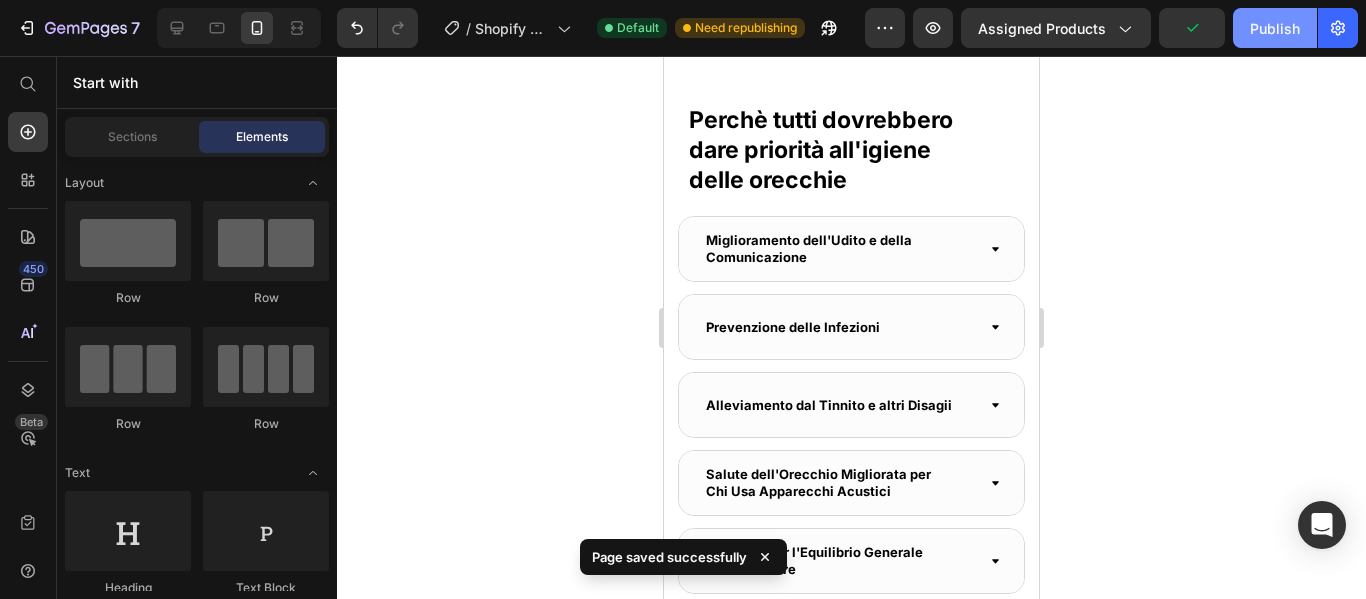 click on "Publish" at bounding box center [1275, 28] 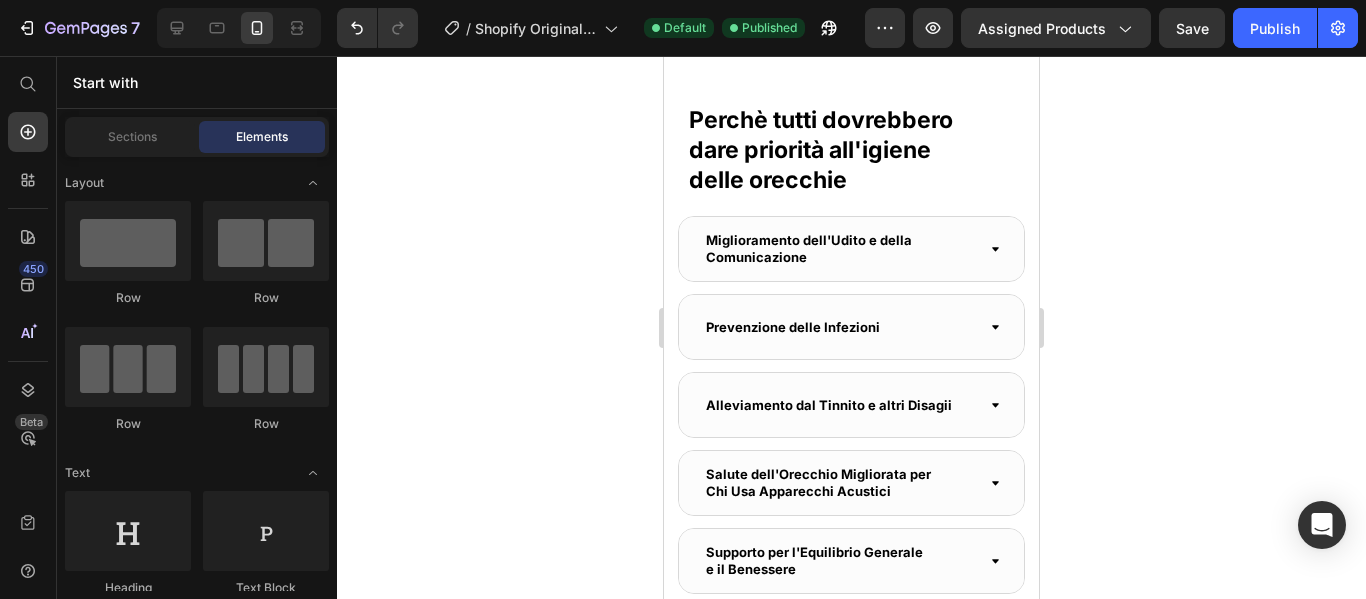 click on "I Nostri Clienti Parlano per Noi" at bounding box center (851, -407) 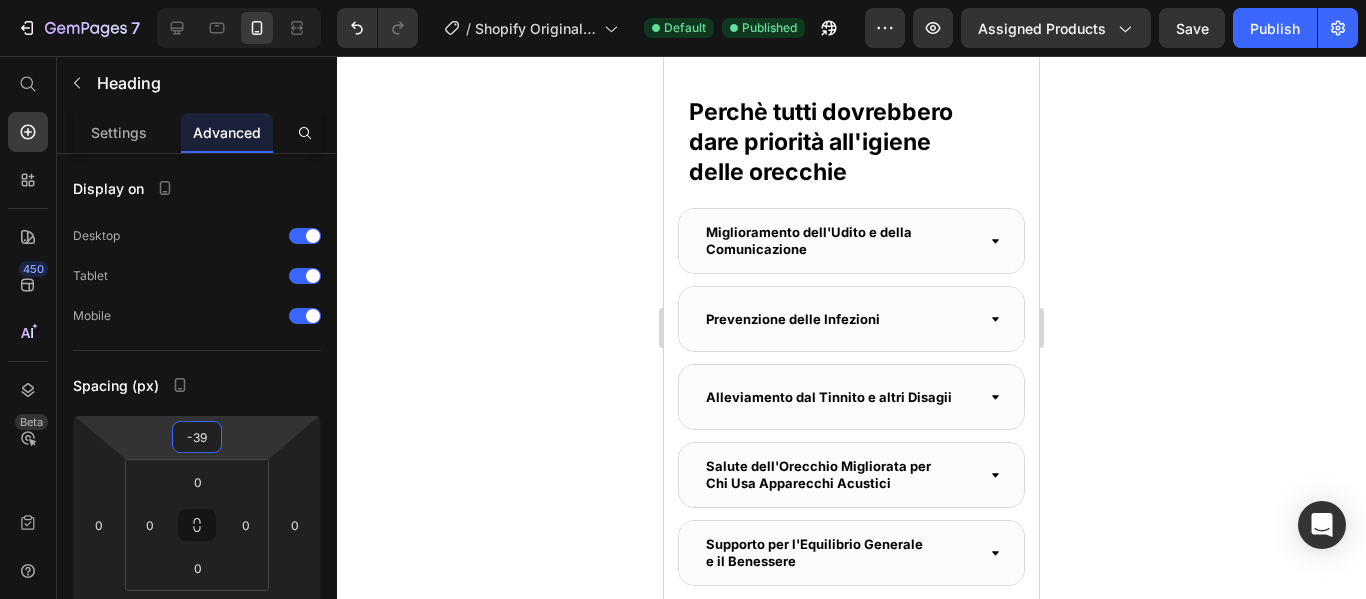 type on "-41" 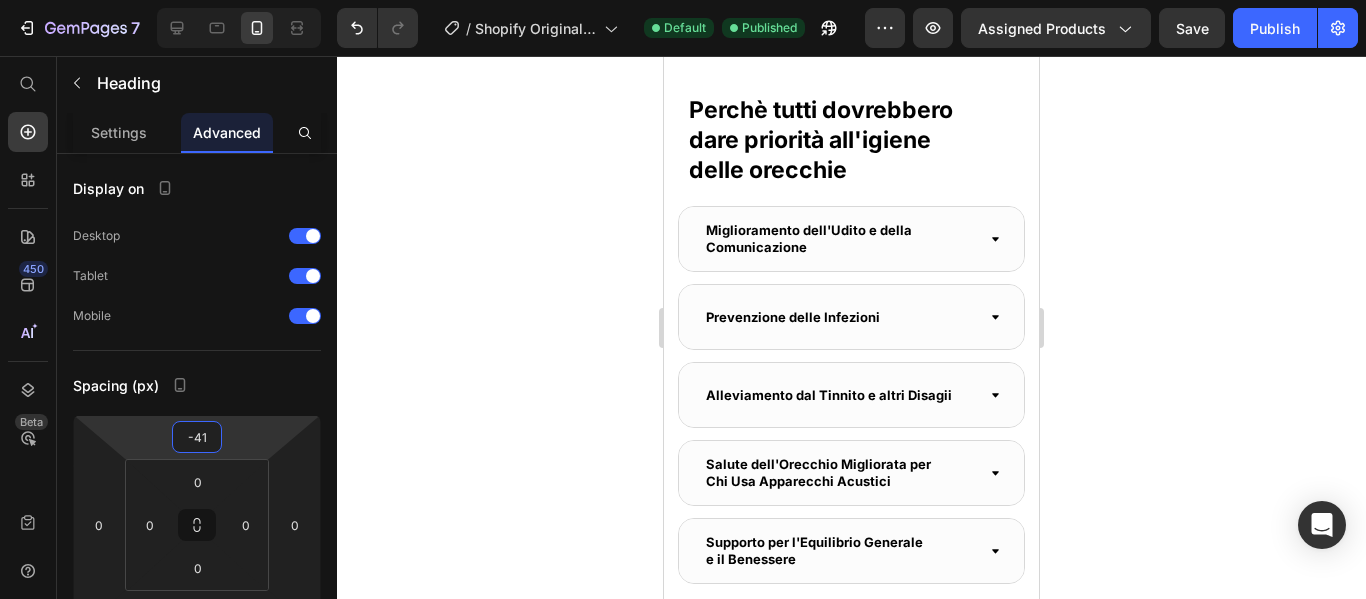 click on "7   /  Shopify Original Product Template Default Published Preview Assigned Products  Save   Publish  450 Beta Start with Sections Elements Hero Section Product Detail Brands Trusted Badges Guarantee Product Breakdown How to use Testimonials Compare Bundle FAQs Social Proof Brand Story Product List Collection Blog List Contact Sticky Add to Cart Custom Footer Browse Library 450 Layout
Row
Row
Row
Row Text
Heading
Text Block Button
Button
Button
Sticky Back to top Media
Image" at bounding box center [683, 0] 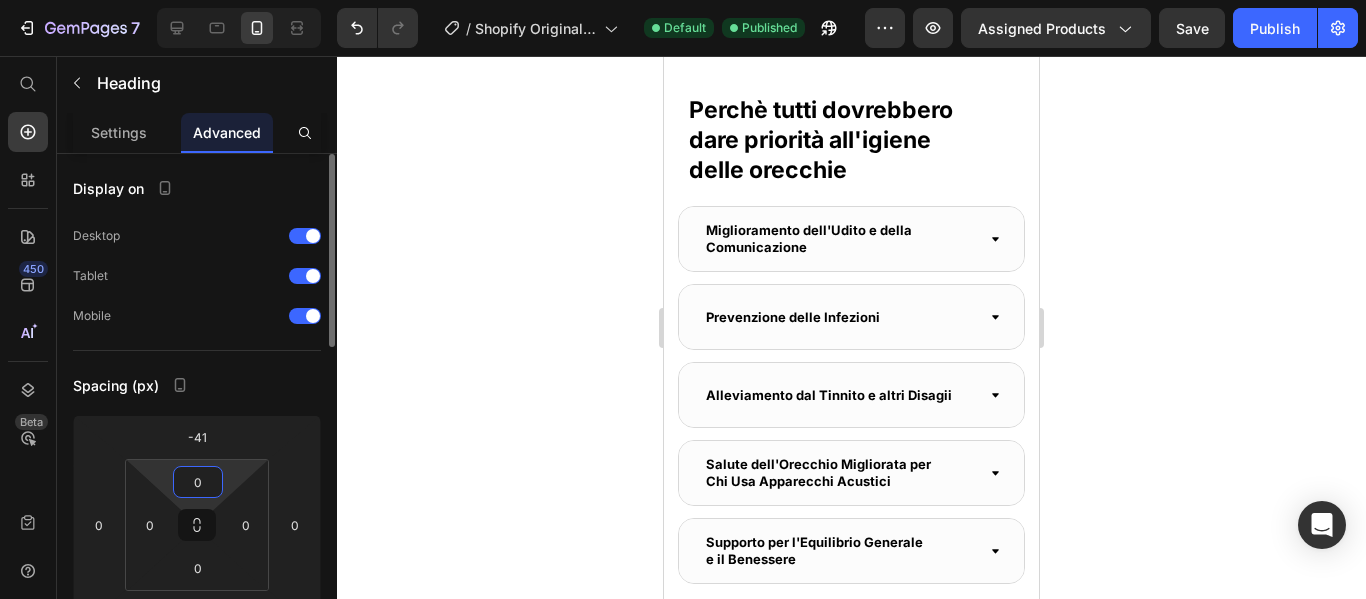click on "0" at bounding box center [198, 482] 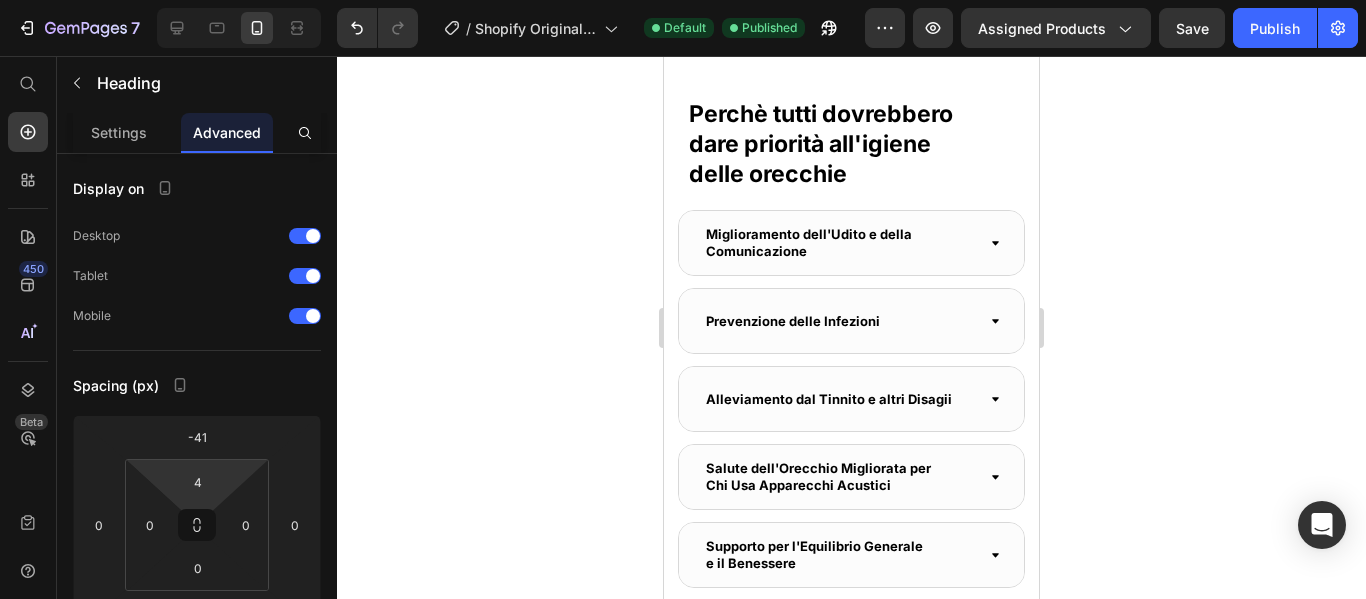 type on "8" 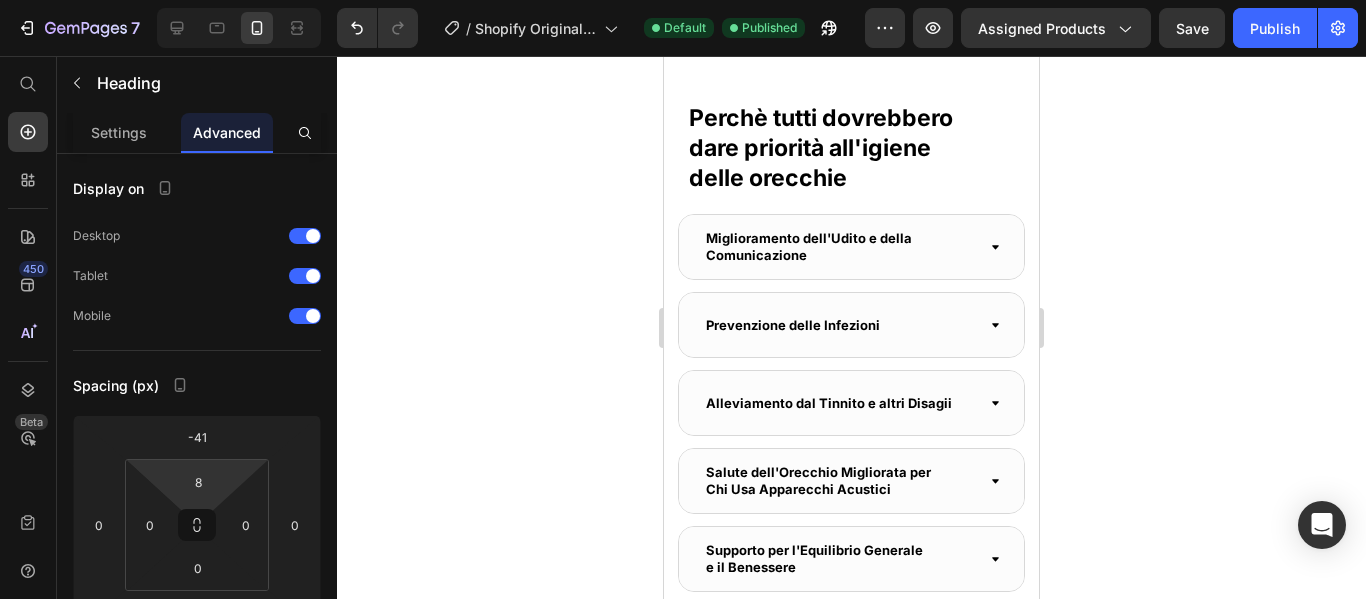 click on "7   /  Shopify Original Product Template Default Published Preview Assigned Products  Save   Publish  450 Beta Start with Sections Elements Hero Section Product Detail Brands Trusted Badges Guarantee Product Breakdown How to use Testimonials Compare Bundle FAQs Social Proof Brand Story Product List Collection Blog List Contact Sticky Add to Cart Custom Footer Browse Library 450 Layout
Row
Row
Row
Row Text
Heading
Text Block Button
Button
Button
Sticky Back to top Media
Image" at bounding box center [683, 0] 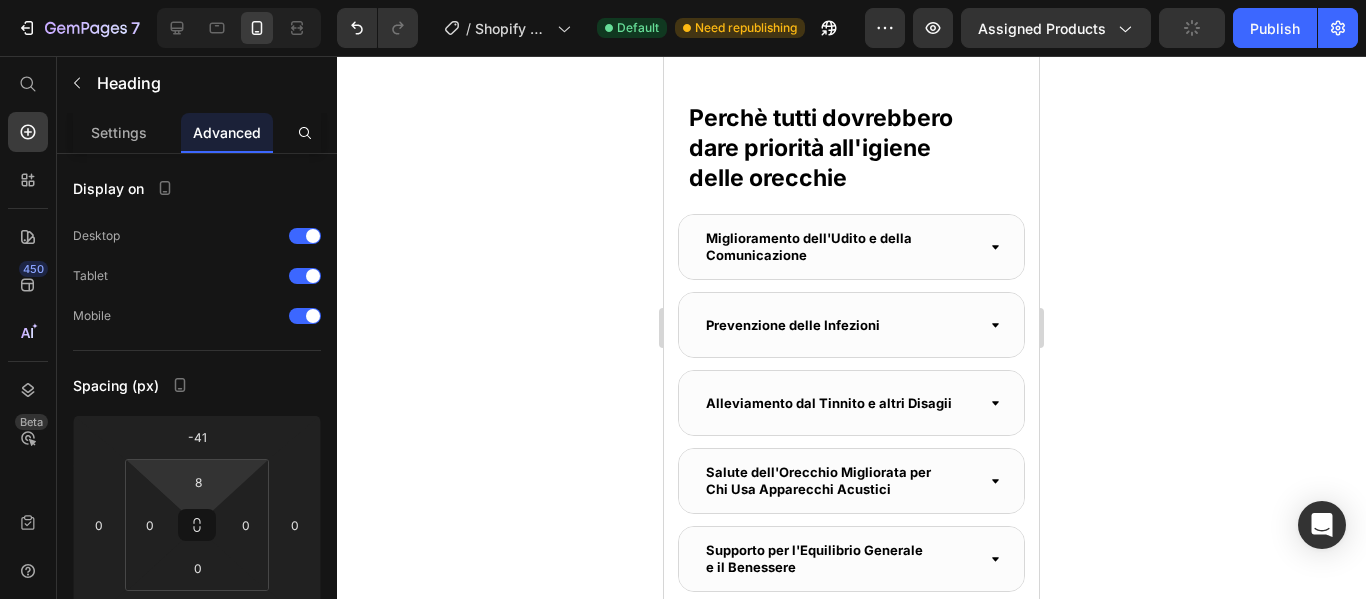 scroll, scrollTop: 3411, scrollLeft: 0, axis: vertical 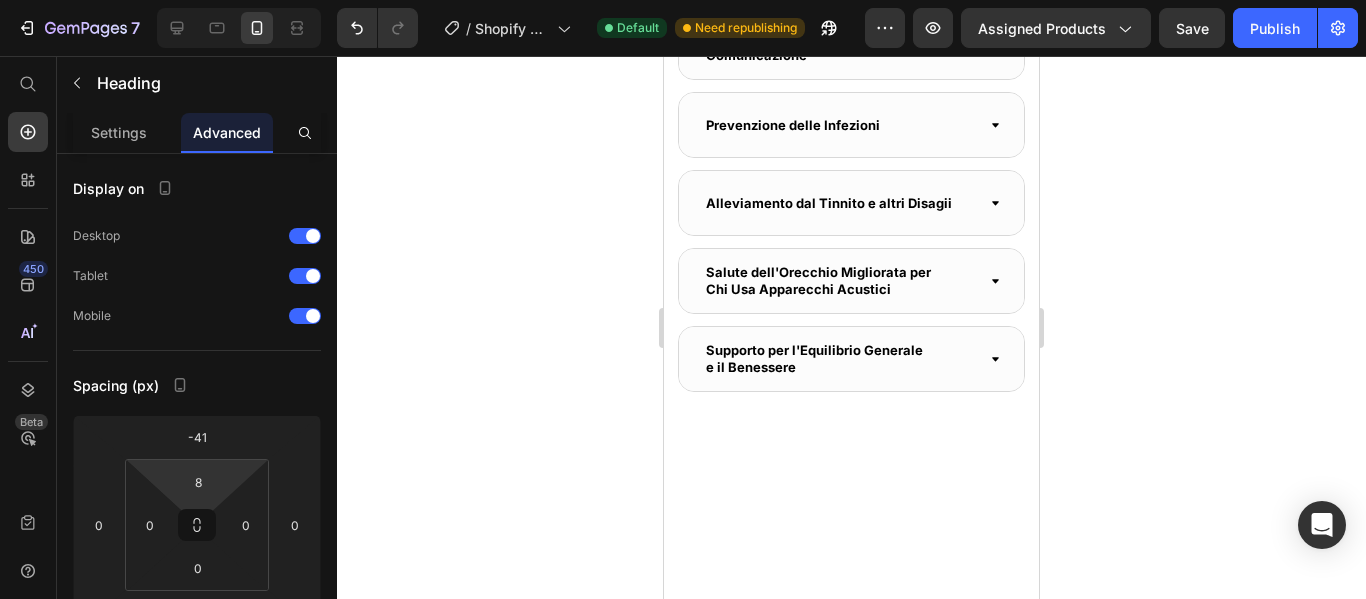 click on "Eccellente  4/8 Heading
Icon
Icon
Icon
Icon
Icon Icon List Row" at bounding box center (851, -577) 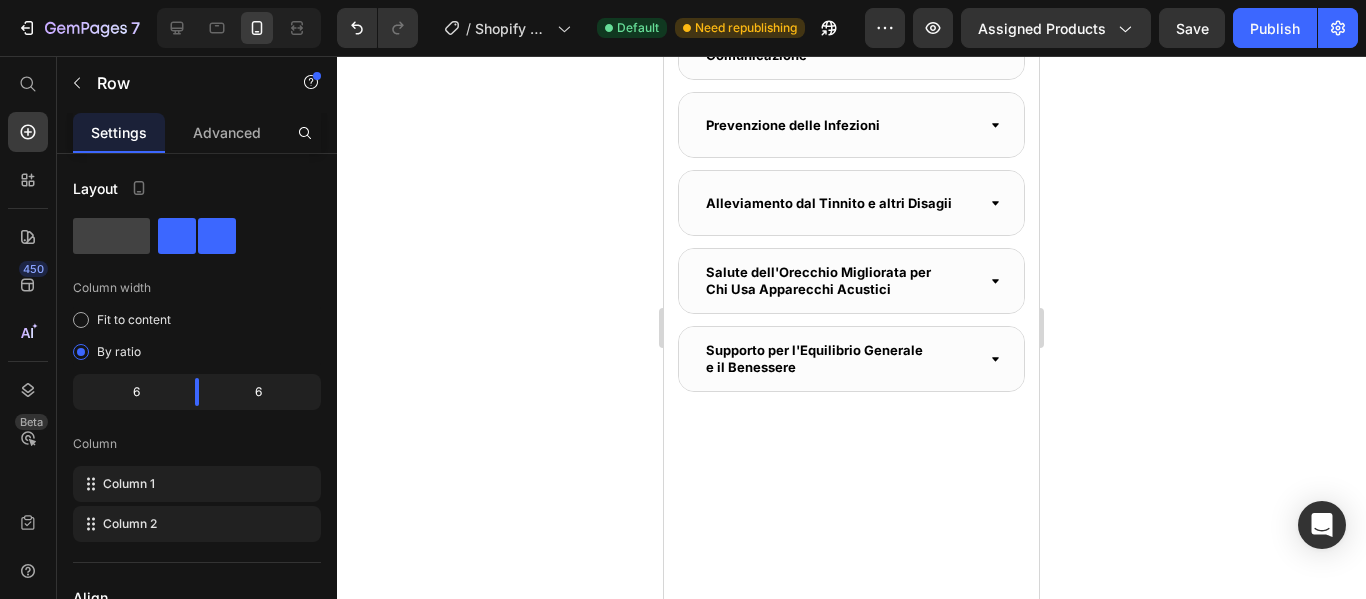 click on "I Nostri Clienti Parlano per Noi" at bounding box center [851, -609] 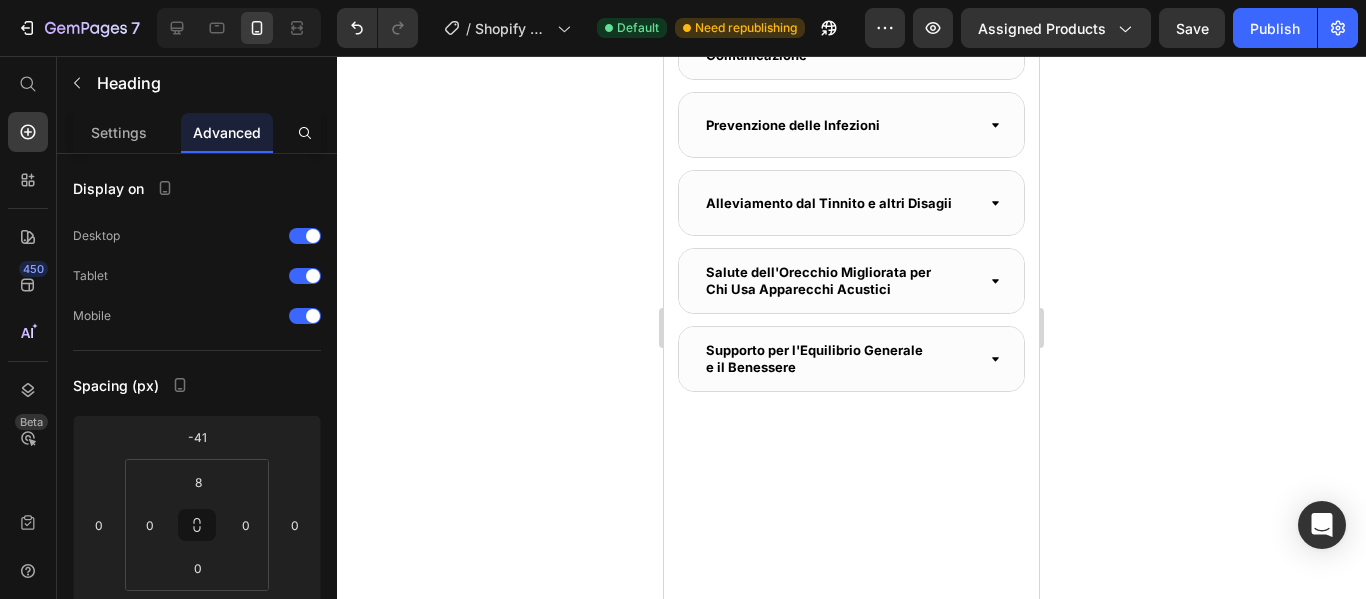 click on "Image Image Image Image Image Image Image Image Image Image Marquee" at bounding box center (851, -361) 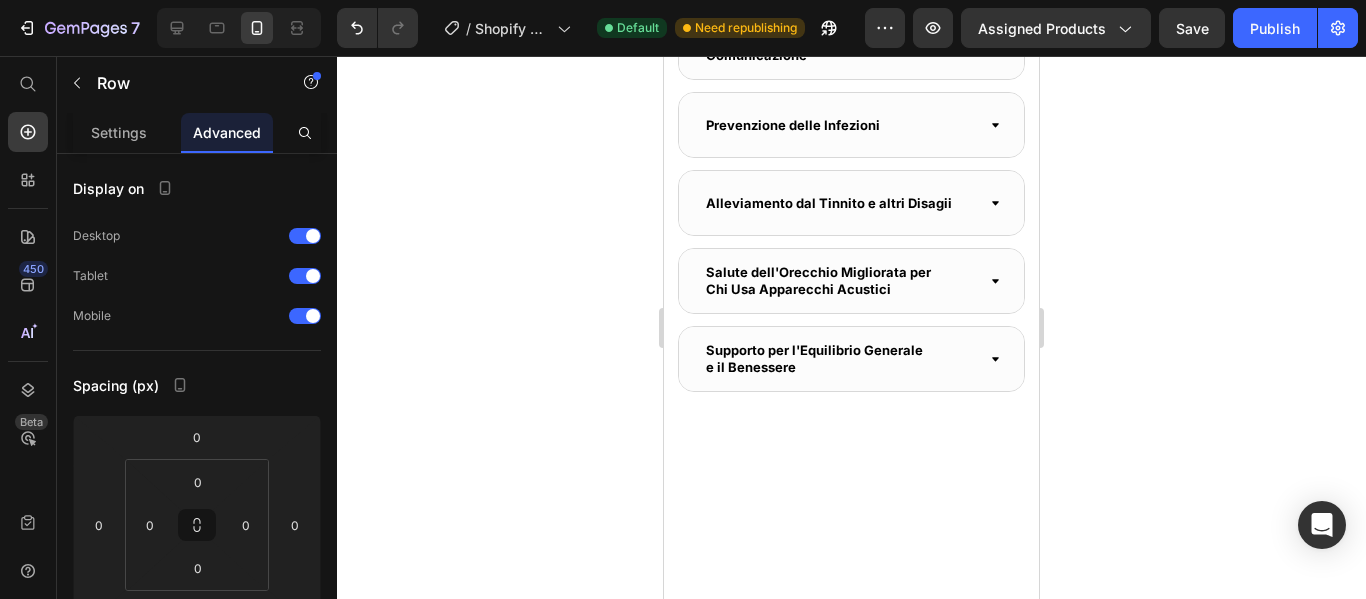 click at bounding box center (800, -353) 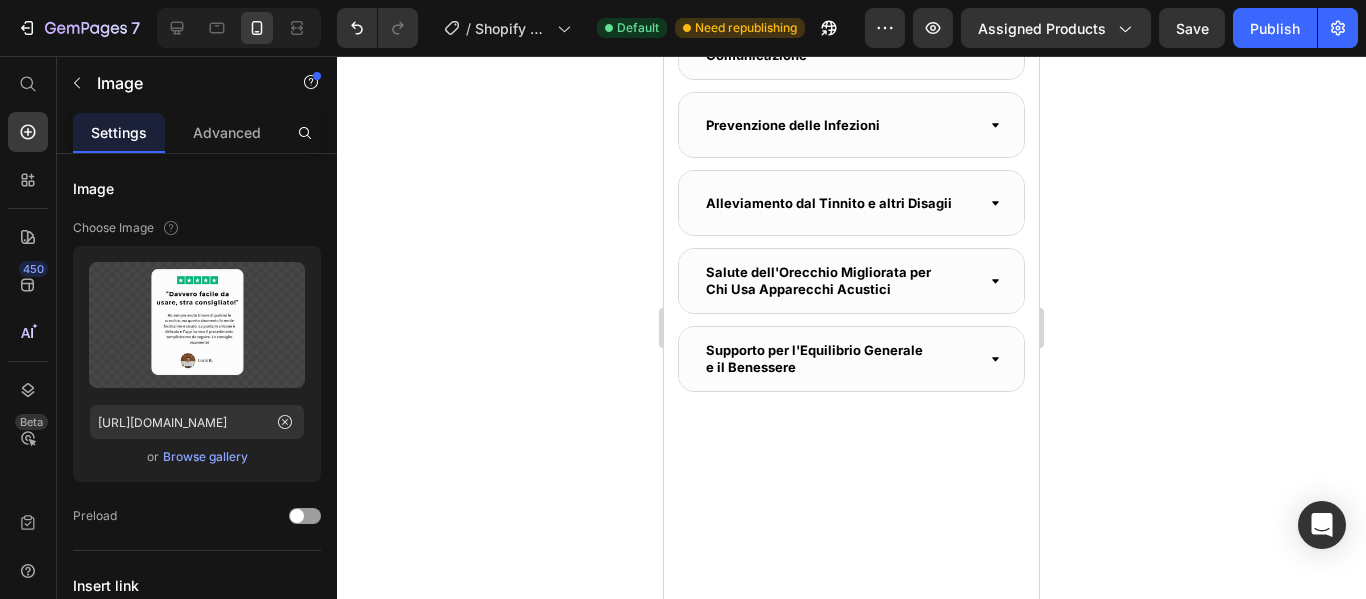 click on "Image" at bounding box center [960, -523] 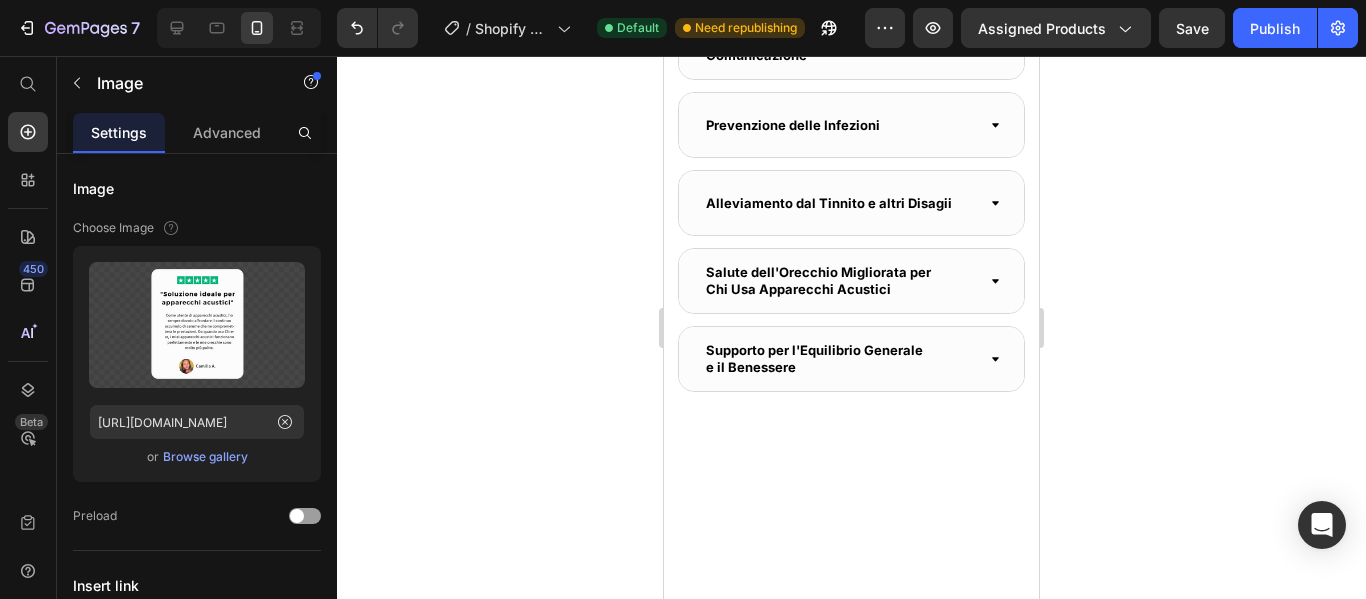 click on "Image Image   0 Image Image Image Image Image   0 Image Image Image Marquee" at bounding box center (851, -359) 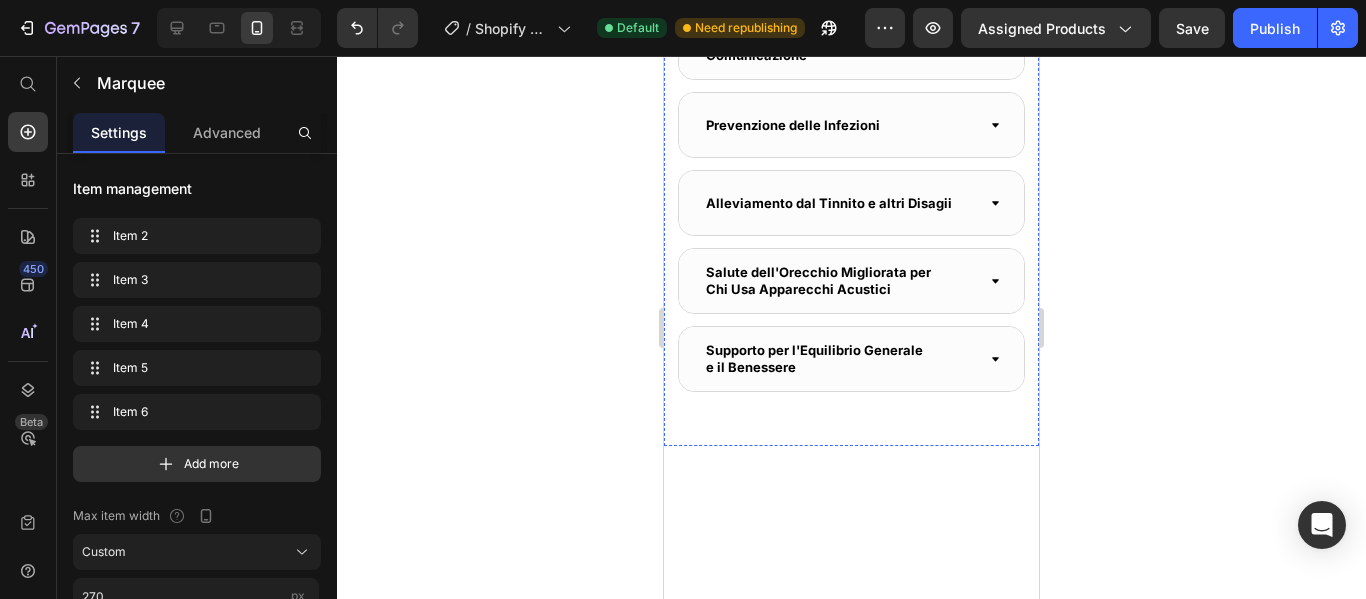 click on "I Nostri Clienti Parlano per Noi Heading Eccellente  4/8 Heading
Icon
Icon
Icon
Icon
Icon Icon List Row Row Image Image Image Image Image Image Image Image Image Image Marquee   0 Row Perchè tutti dovrebbero dare priorità all'igiene delle orecchie Heading" at bounding box center [851, -289] 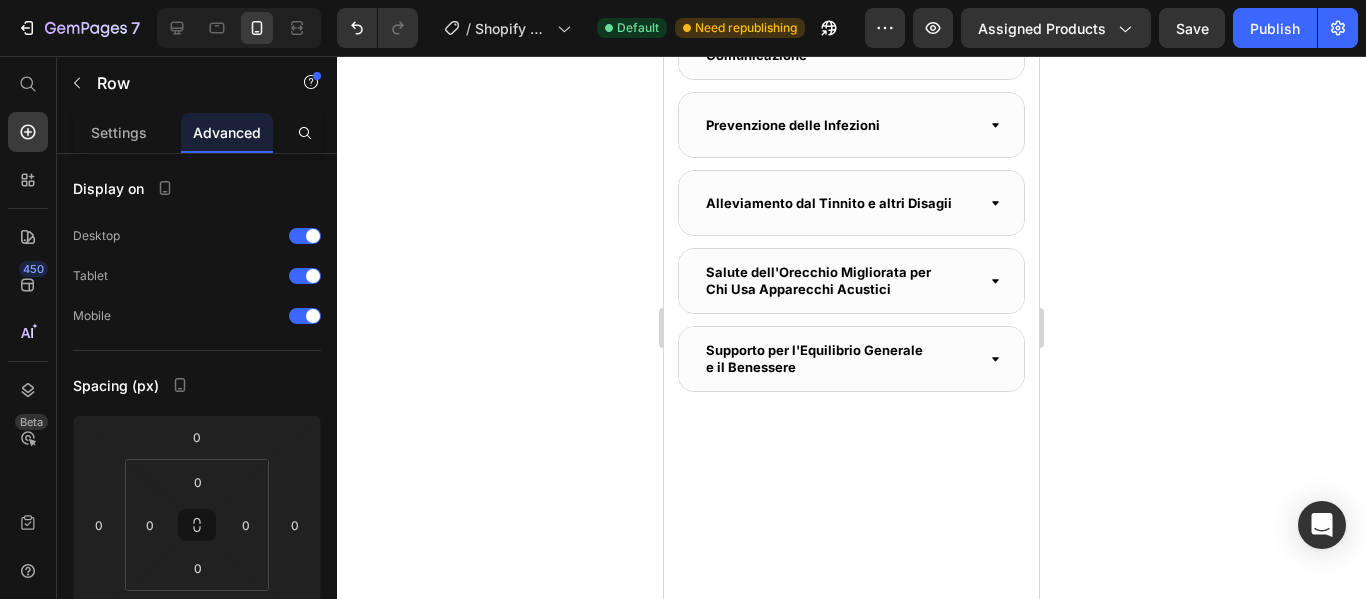 click on "Image Image Image Image Image Image Image Image Image Image Marquee" at bounding box center [851, -361] 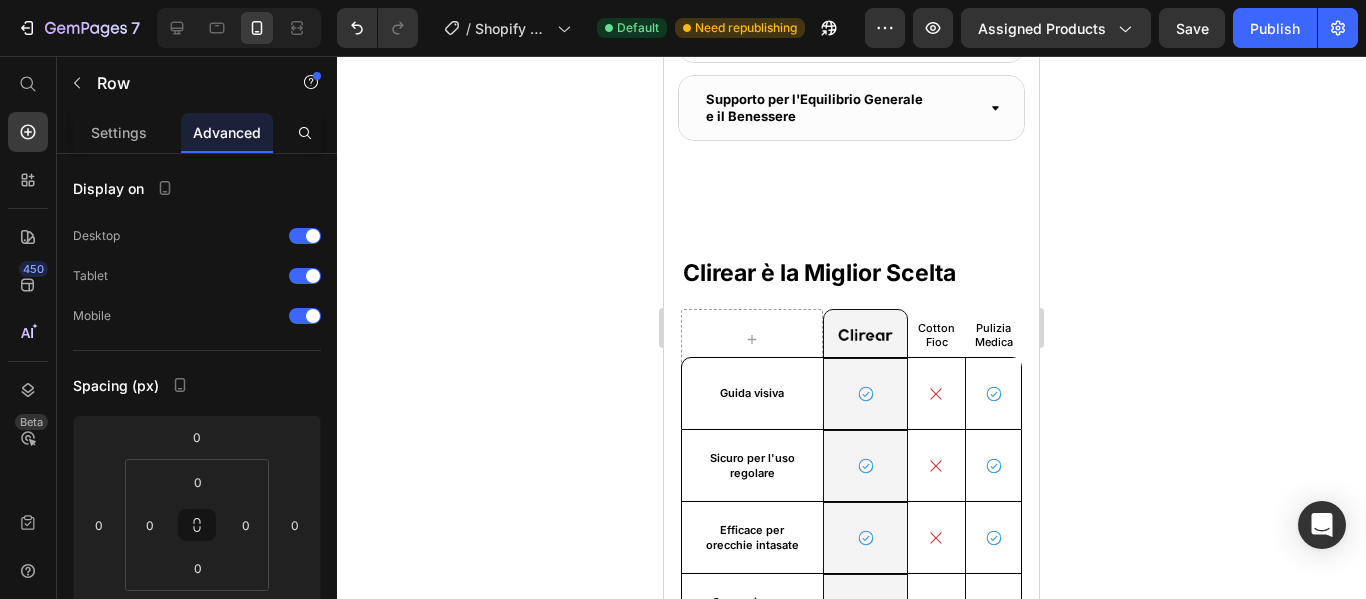 scroll, scrollTop: 3711, scrollLeft: 0, axis: vertical 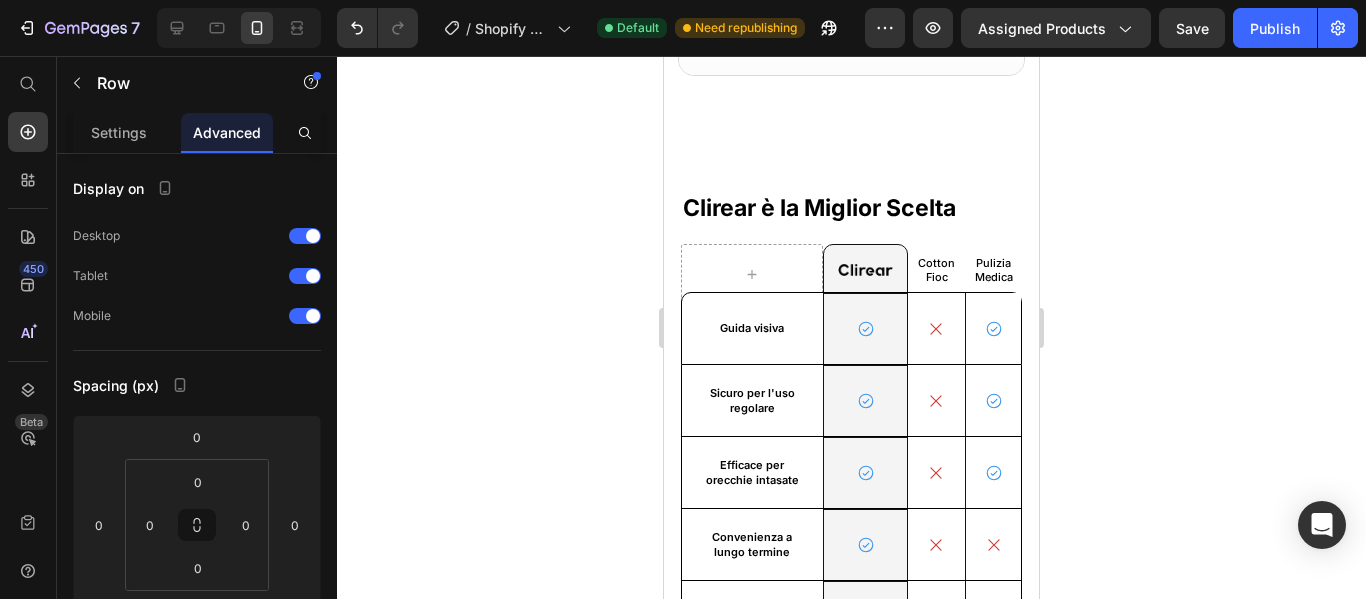 drag, startPoint x: 850, startPoint y: 379, endPoint x: 846, endPoint y: 360, distance: 19.416489 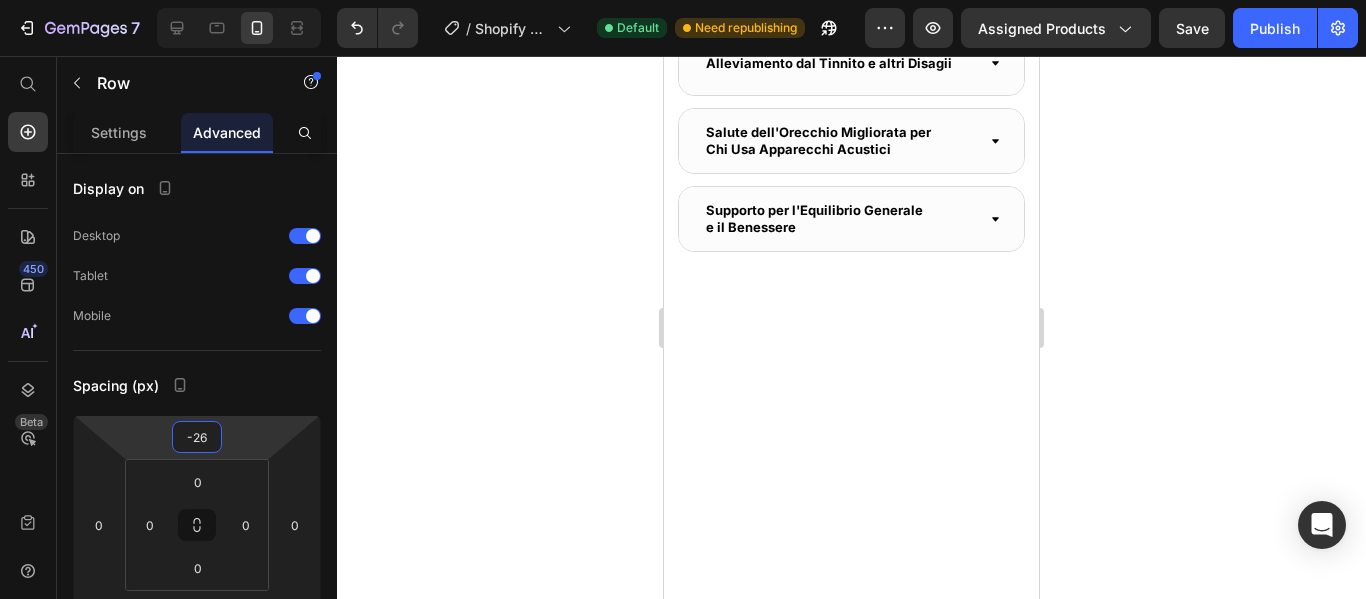 type on "-30" 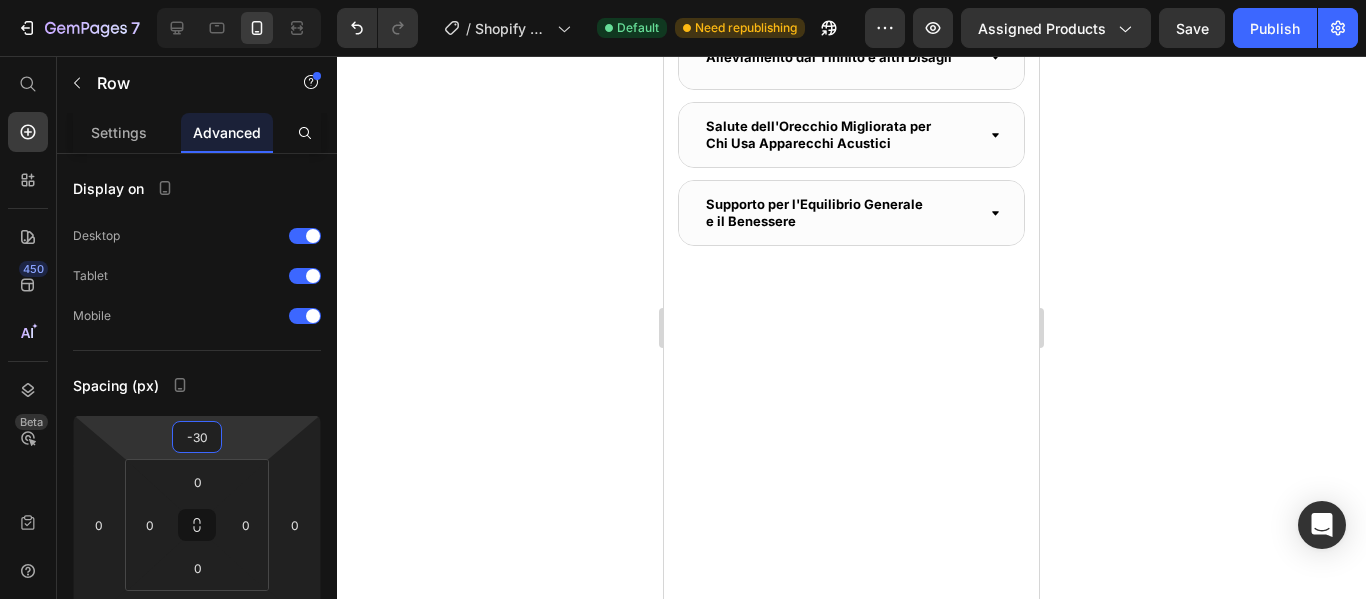 drag, startPoint x: 227, startPoint y: 435, endPoint x: 217, endPoint y: 450, distance: 18.027756 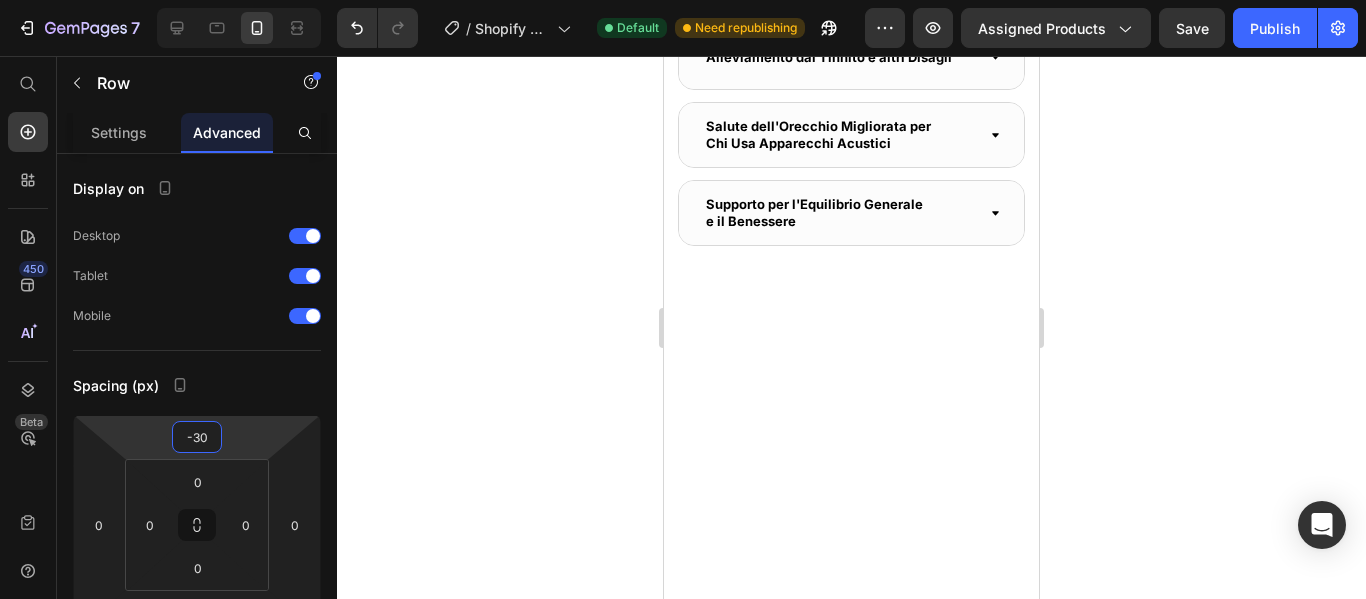 click on "7   /  Shopify Original Product Template Default Need republishing Preview Assigned Products  Save   Publish  450 Beta Start with Sections Elements Hero Section Product Detail Brands Trusted Badges Guarantee Product Breakdown How to use Testimonials Compare Bundle FAQs Social Proof Brand Story Product List Collection Blog List Contact Sticky Add to Cart Custom Footer Browse Library 450 Layout
Row
Row
Row
Row Text
Heading
Text Block Button
Button
Button
Sticky Back to top Media" at bounding box center (683, 0) 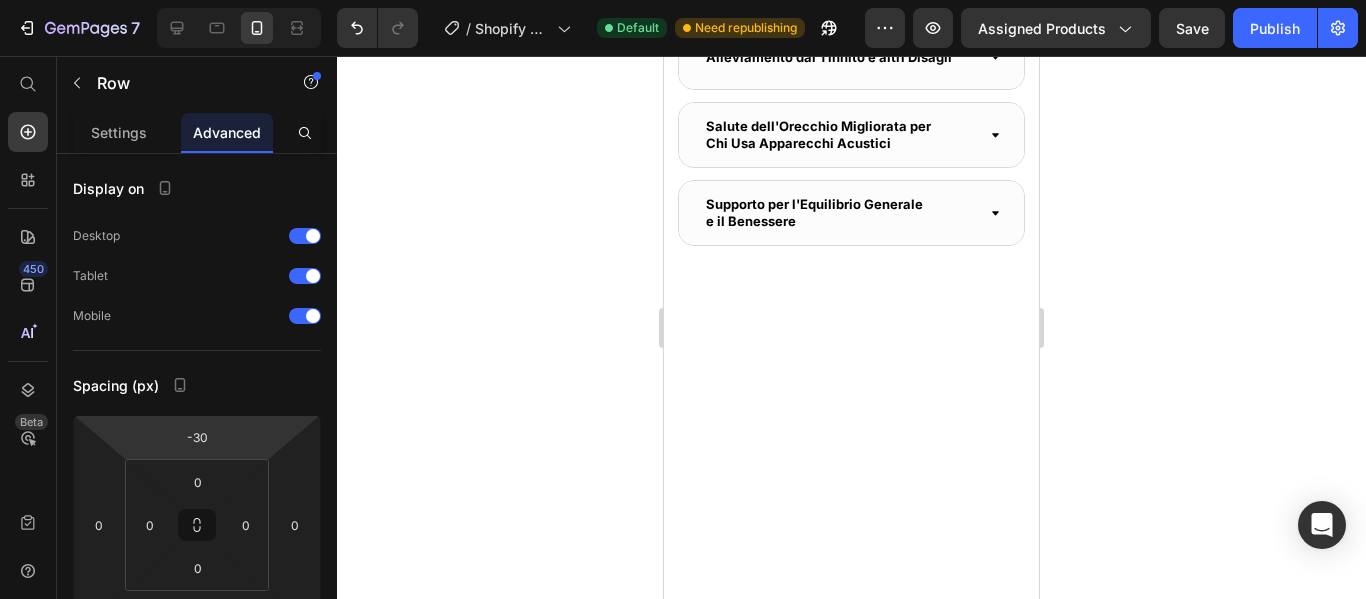 click 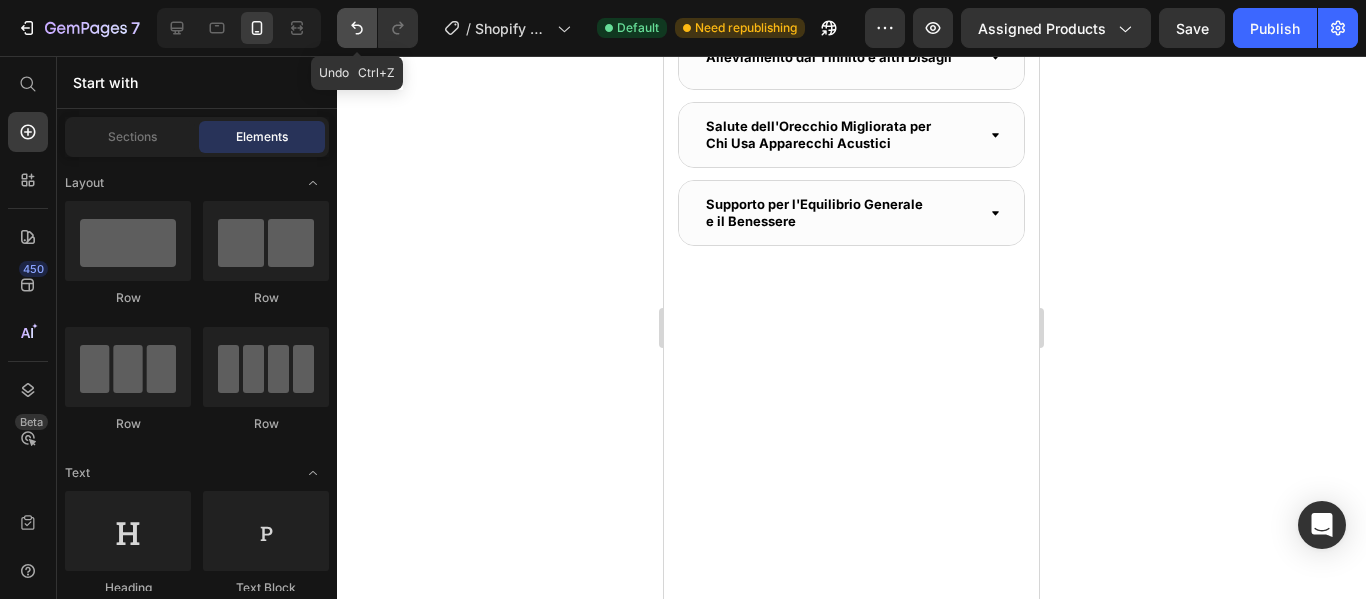 click 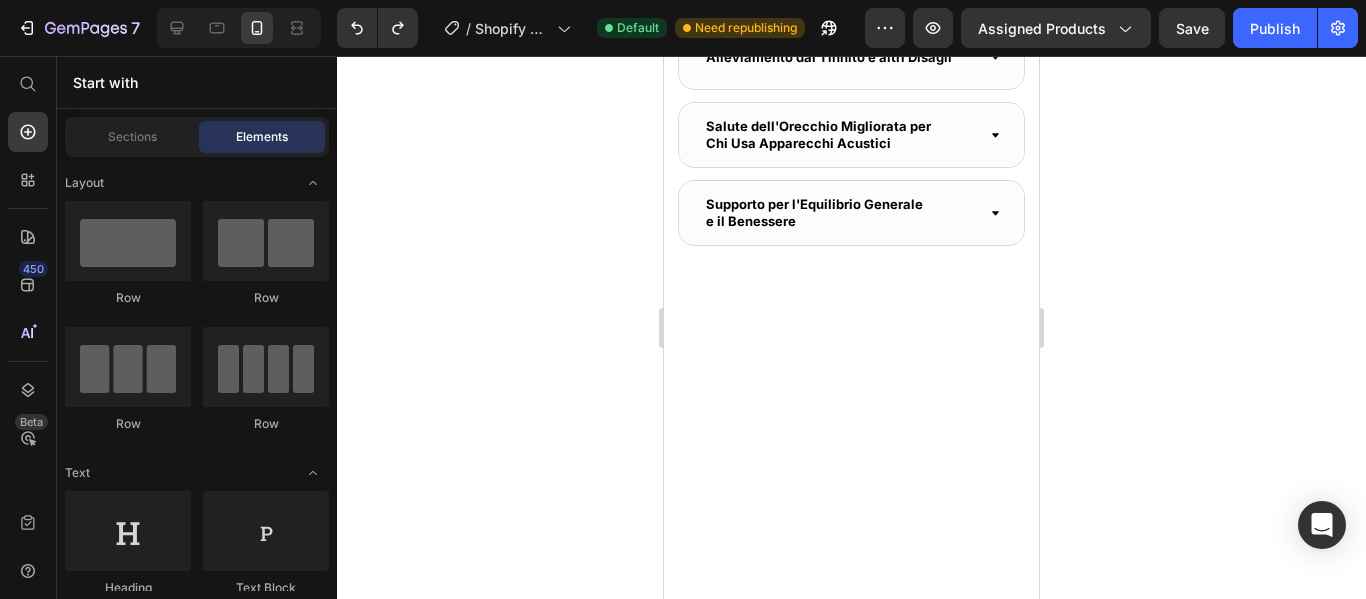click on "Image Image Image Image Image Image Image Image Image Image Marquee" at bounding box center (851, -491) 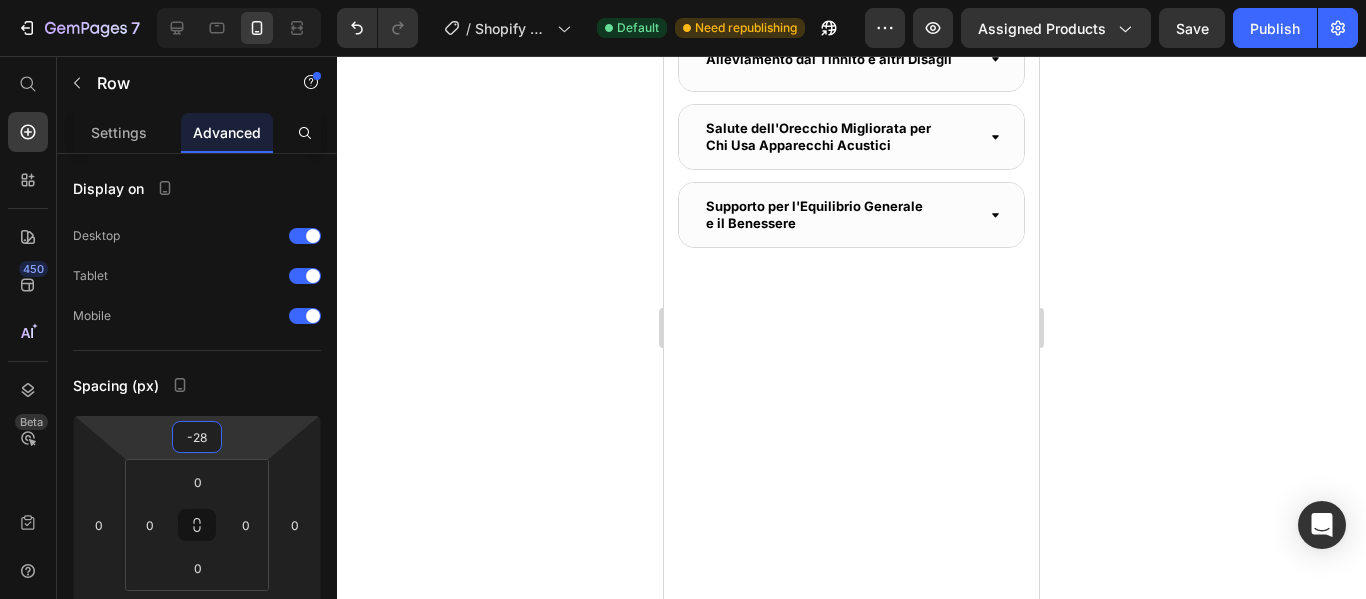 type on "-26" 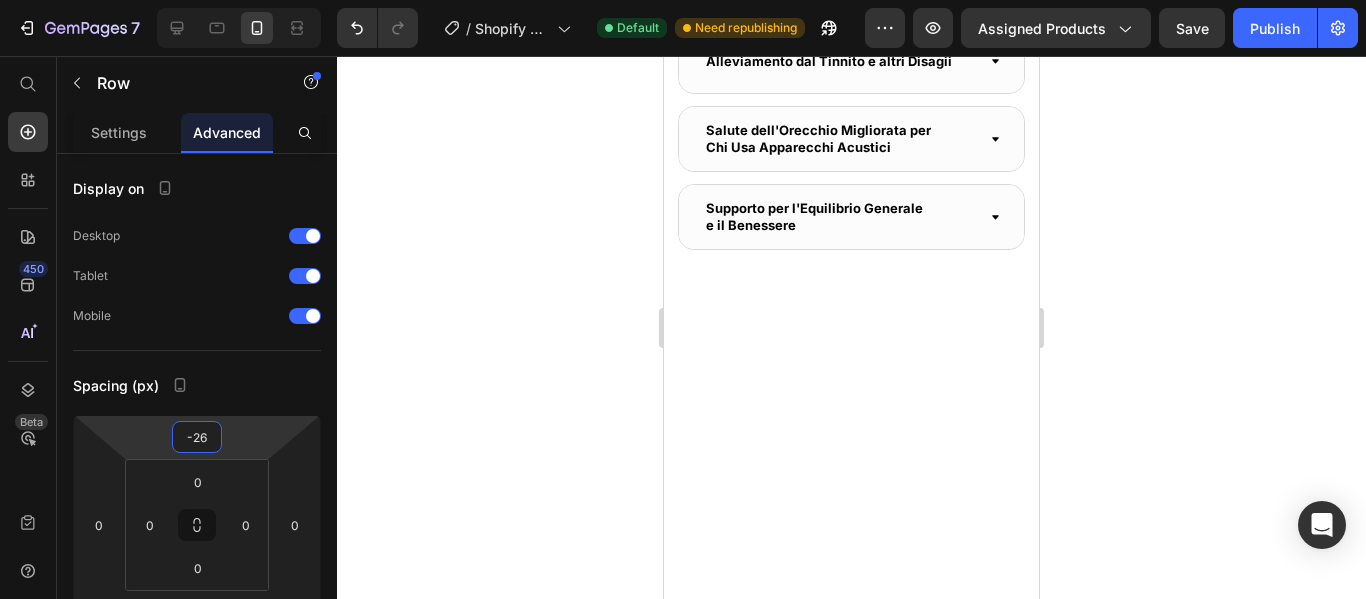 click on "7   /  Shopify Original Product Template Default Need republishing Preview Assigned Products  Save   Publish  450 Beta Start with Sections Elements Hero Section Product Detail Brands Trusted Badges Guarantee Product Breakdown How to use Testimonials Compare Bundle FAQs Social Proof Brand Story Product List Collection Blog List Contact Sticky Add to Cart Custom Footer Browse Library 450 Layout
Row
Row
Row
Row Text
Heading
Text Block Button
Button
Button
Sticky Back to top Media" at bounding box center [683, 0] 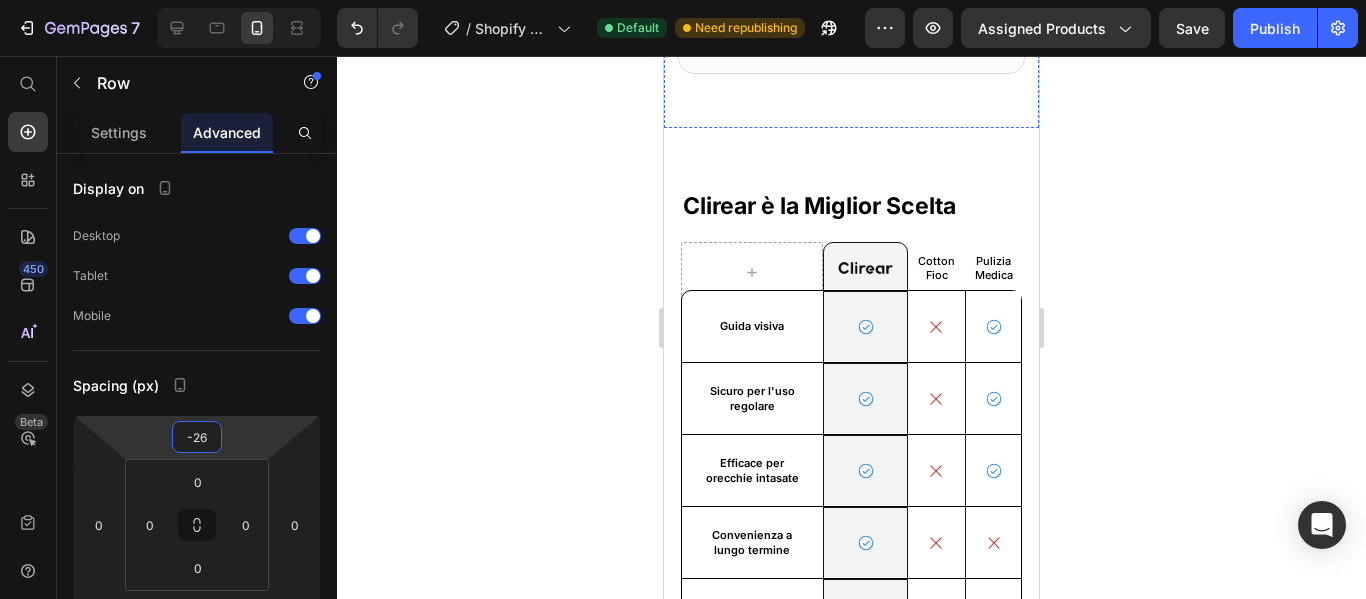 scroll, scrollTop: 3711, scrollLeft: 0, axis: vertical 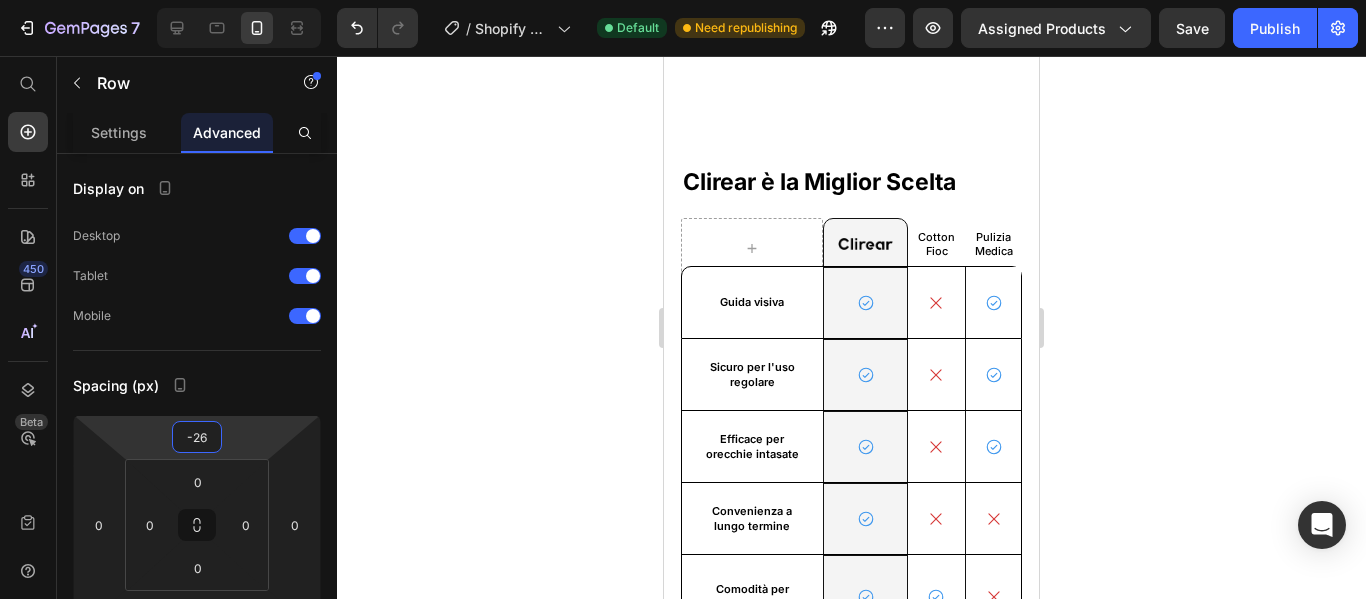 click on "Perchè tutti dovrebbero dare priorità all'igiene delle orecchie Heading" at bounding box center (858, -411) 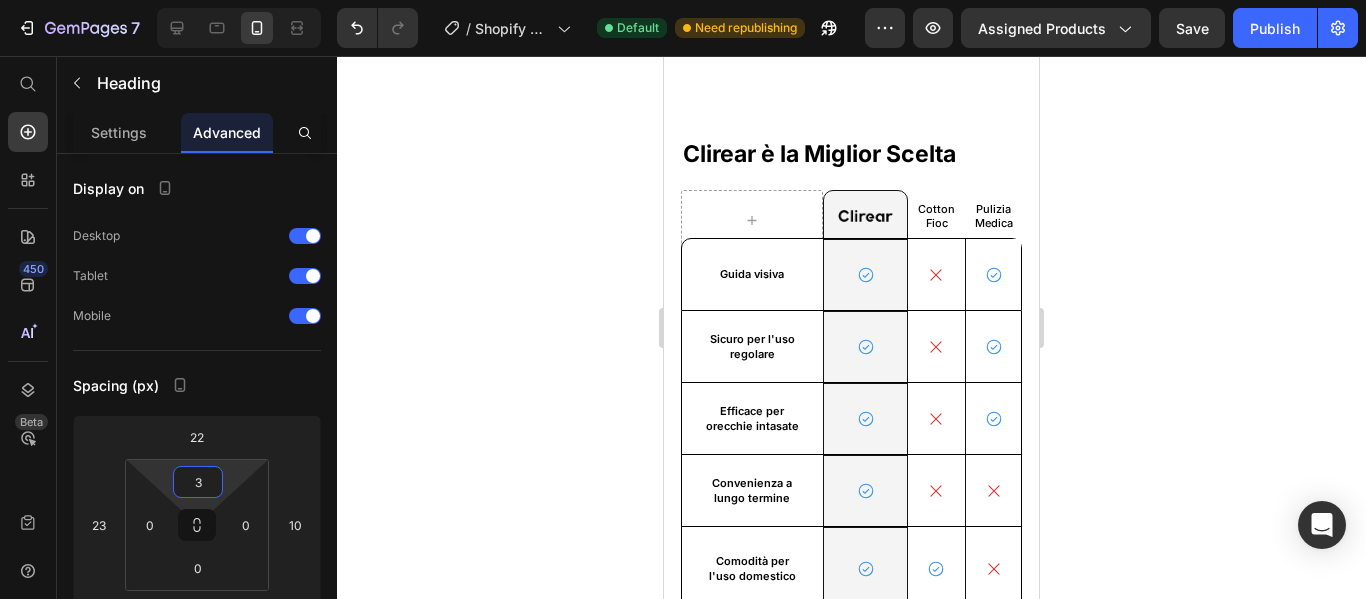 type on "0" 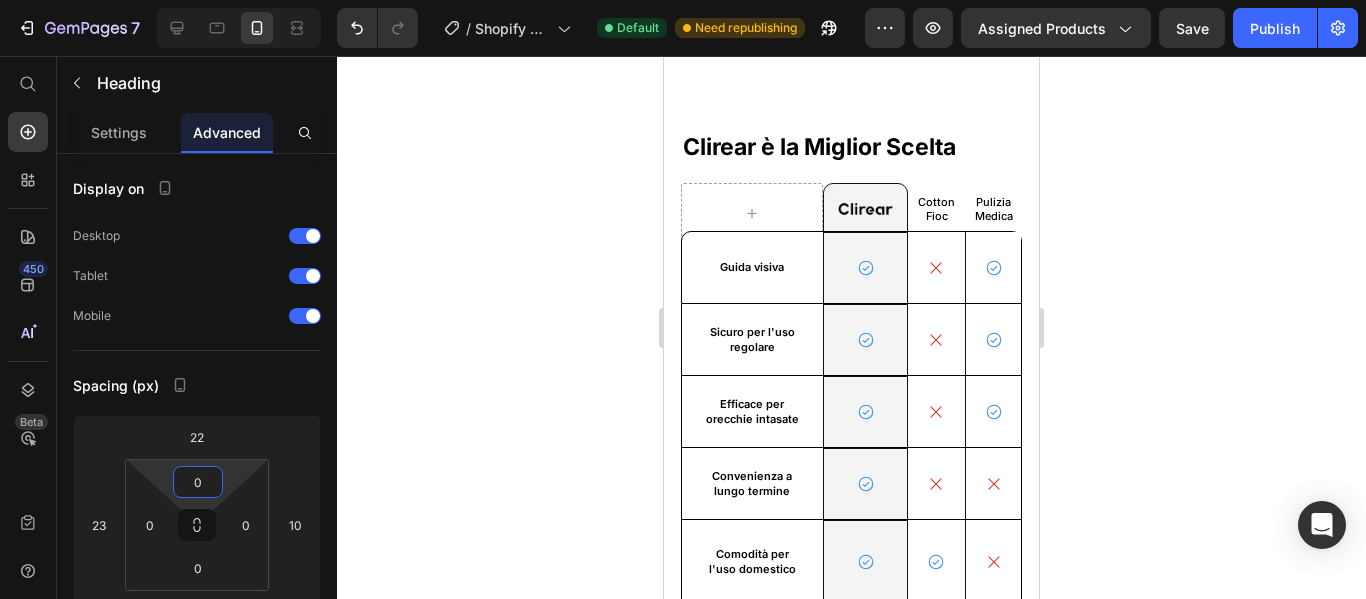 drag, startPoint x: 224, startPoint y: 479, endPoint x: 220, endPoint y: 503, distance: 24.33105 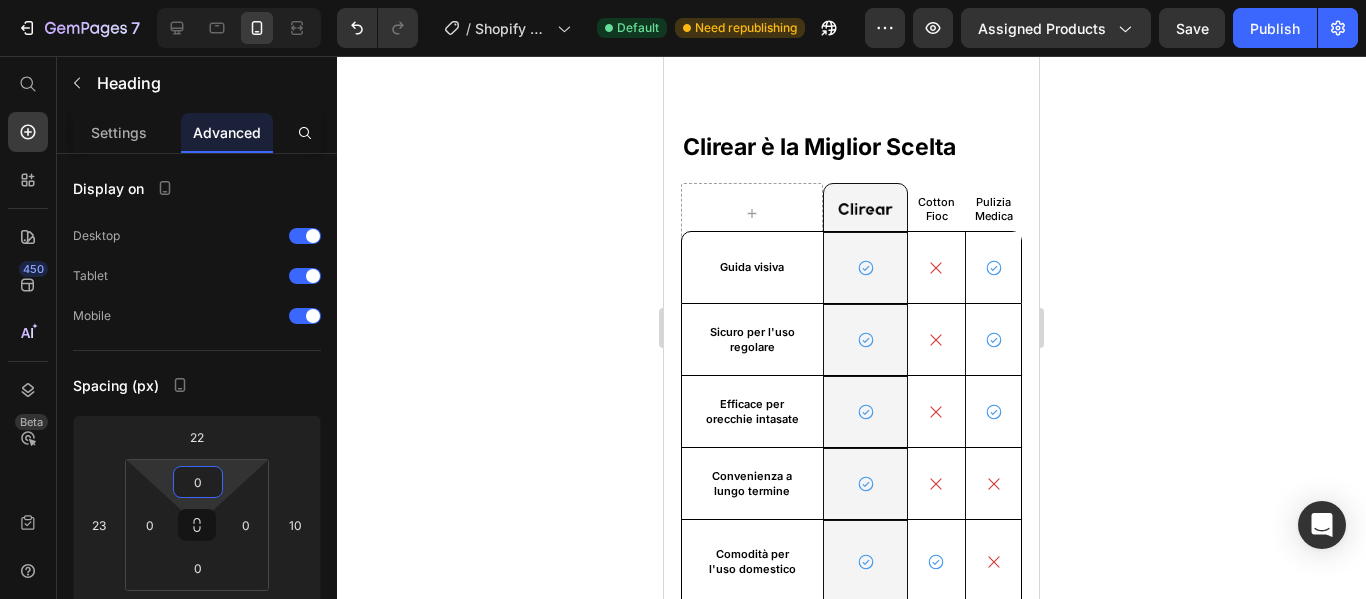 click 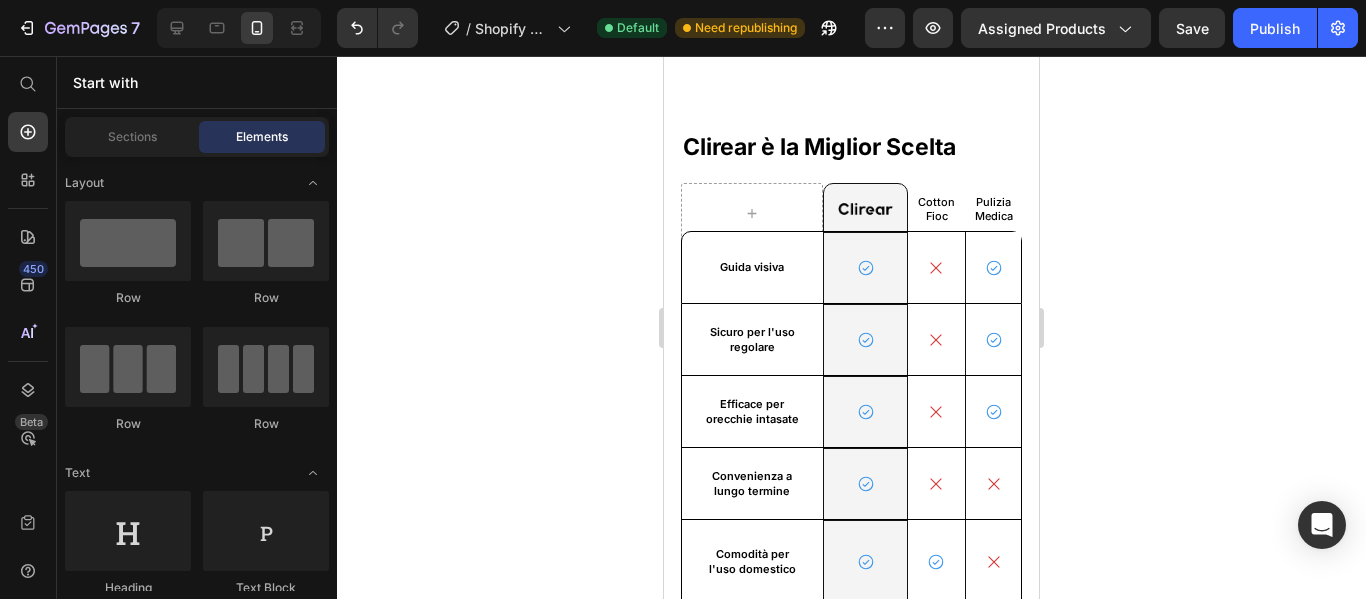 click on "Perchè tutti dovrebbero dare priorità all'igiene delle orecchie" at bounding box center (858, -428) 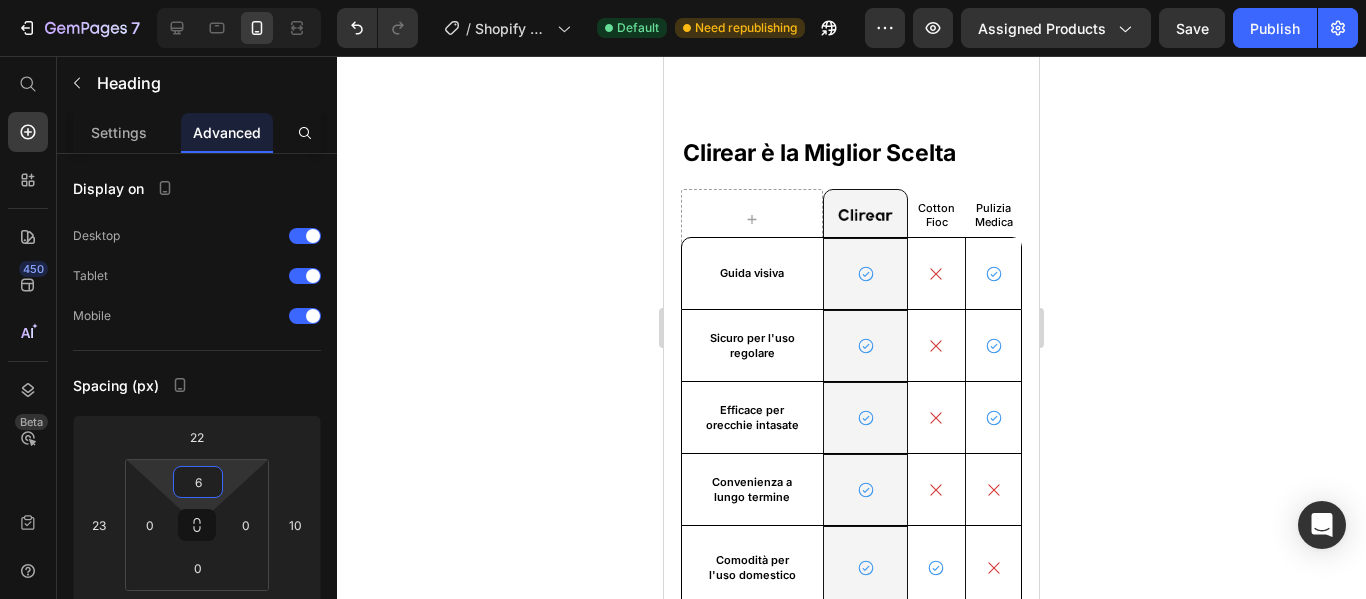 type on "14" 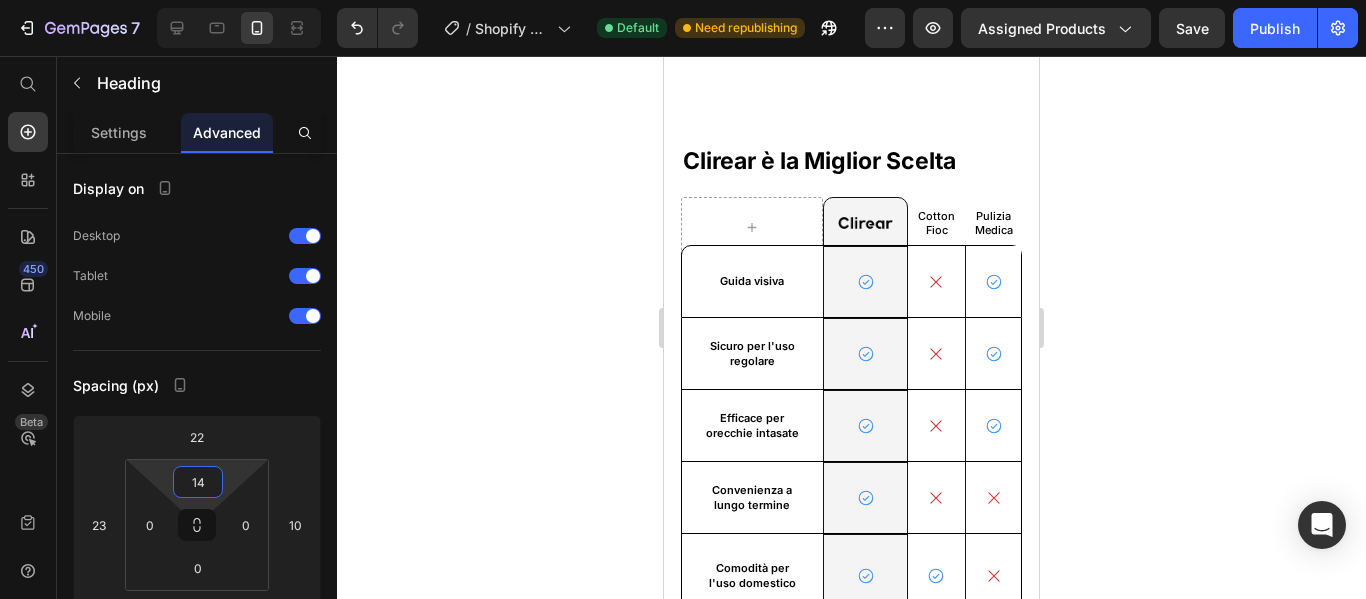 click on "7   /  Shopify Original Product Template Default Need republishing Preview Assigned Products  Save   Publish  450 Beta Start with Sections Elements Hero Section Product Detail Brands Trusted Badges Guarantee Product Breakdown How to use Testimonials Compare Bundle FAQs Social Proof Brand Story Product List Collection Blog List Contact Sticky Add to Cart Custom Footer Browse Library 450 Layout
Row
Row
Row
Row Text
Heading
Text Block Button
Button
Button
Sticky Back to top Media" at bounding box center [683, 0] 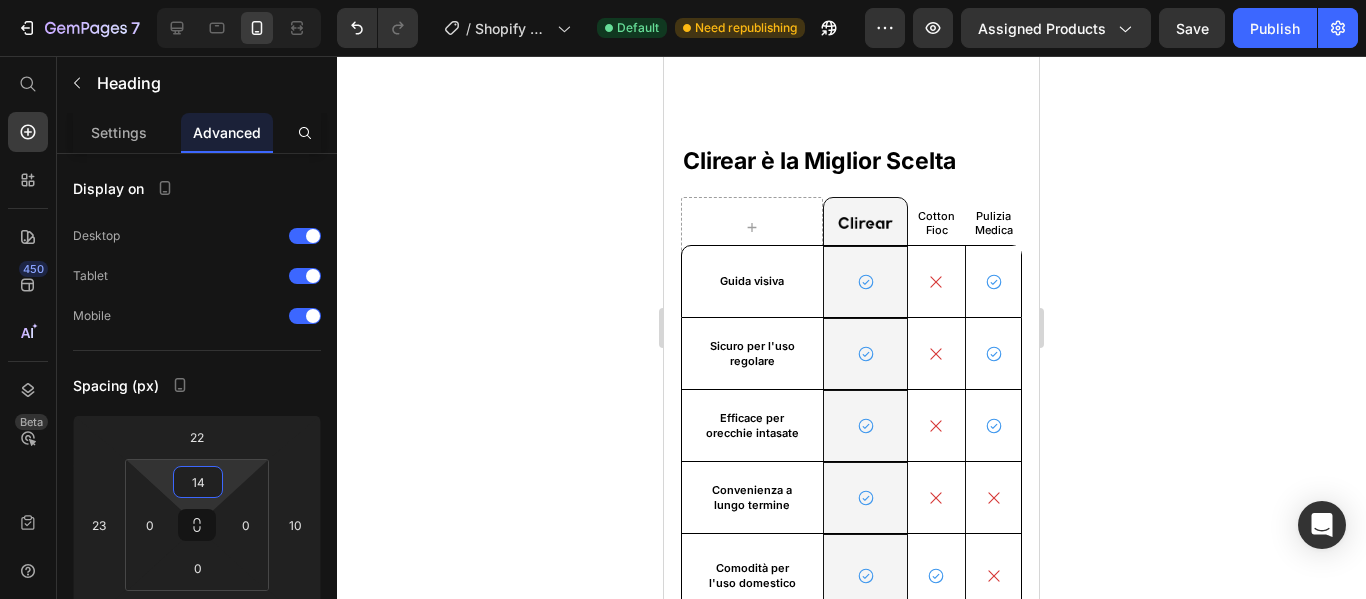 click 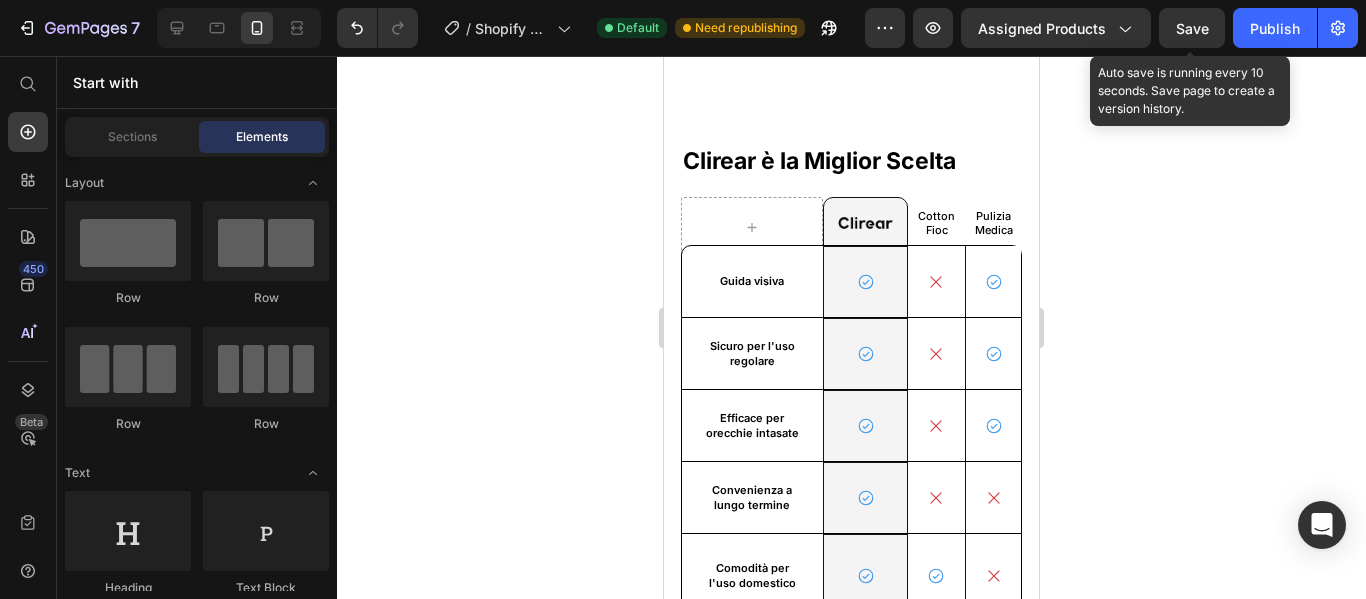 click on "Save" at bounding box center (1192, 28) 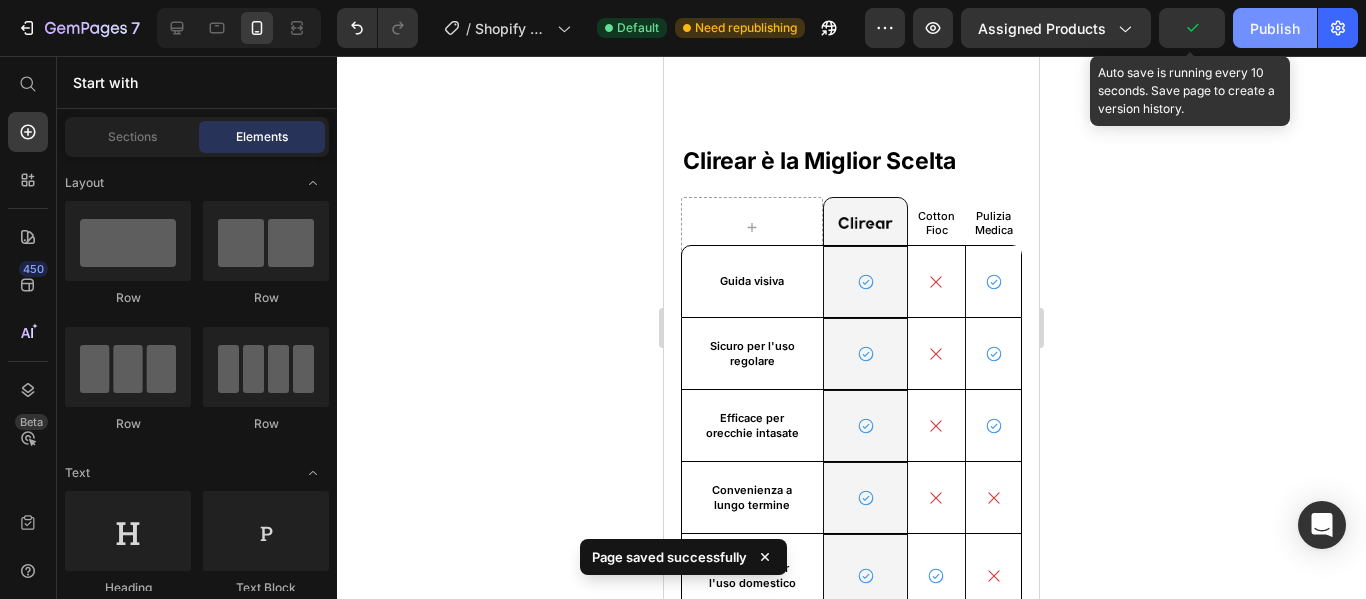 click on "Publish" at bounding box center (1275, 28) 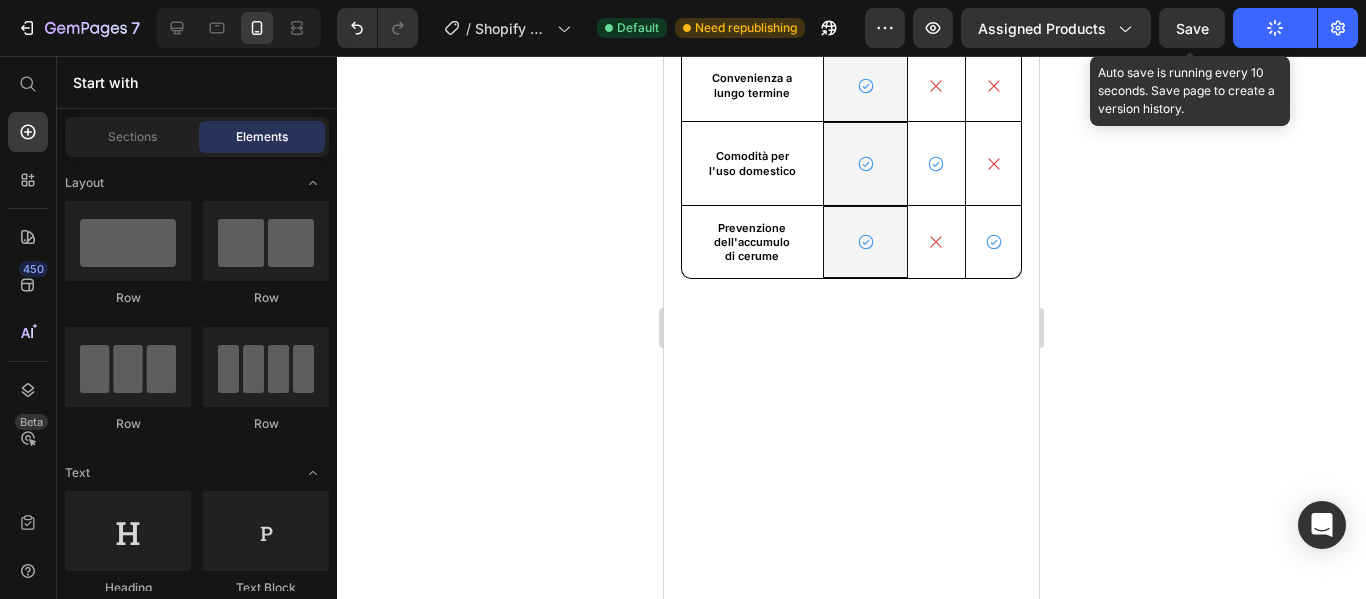 scroll, scrollTop: 4311, scrollLeft: 0, axis: vertical 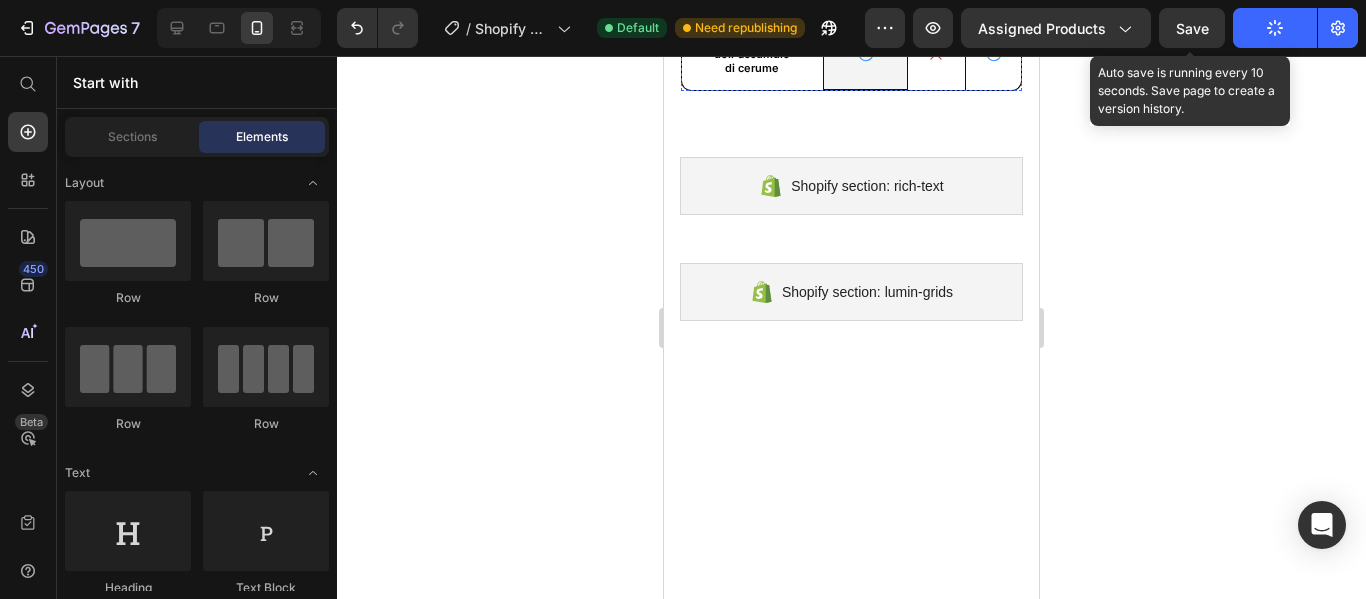click on "Clirear è la Miglior Scelta" at bounding box center (852, -438) 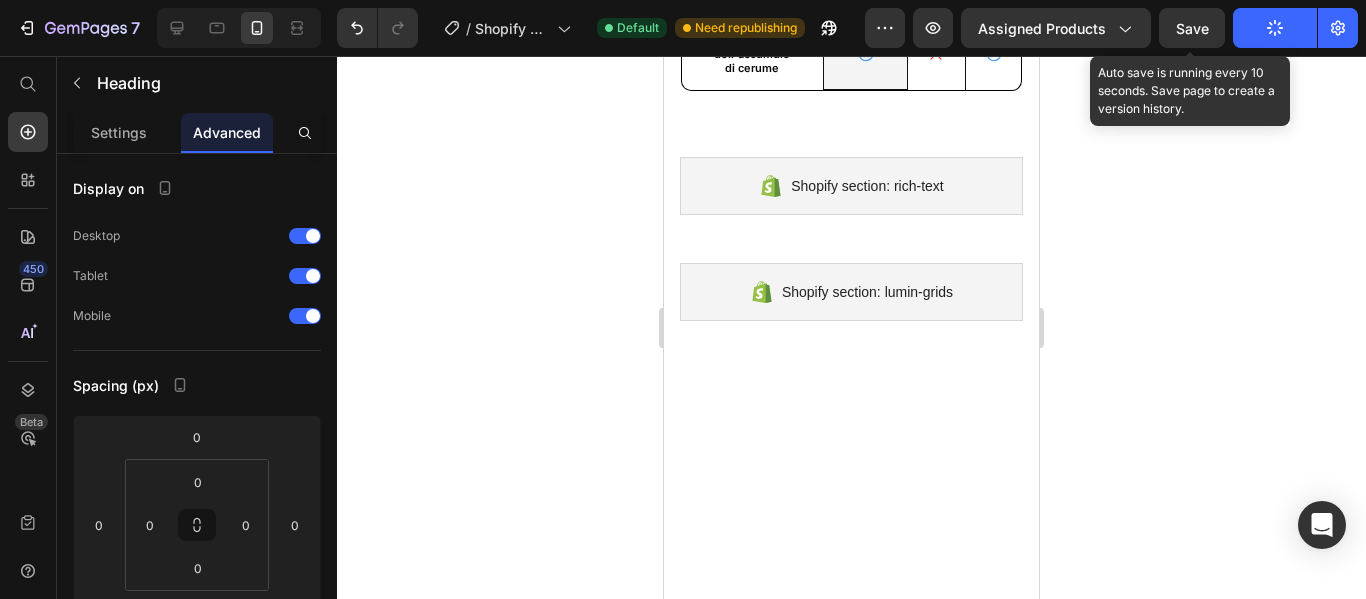 click on "Clirear è la Miglior Scelta" at bounding box center [852, -438] 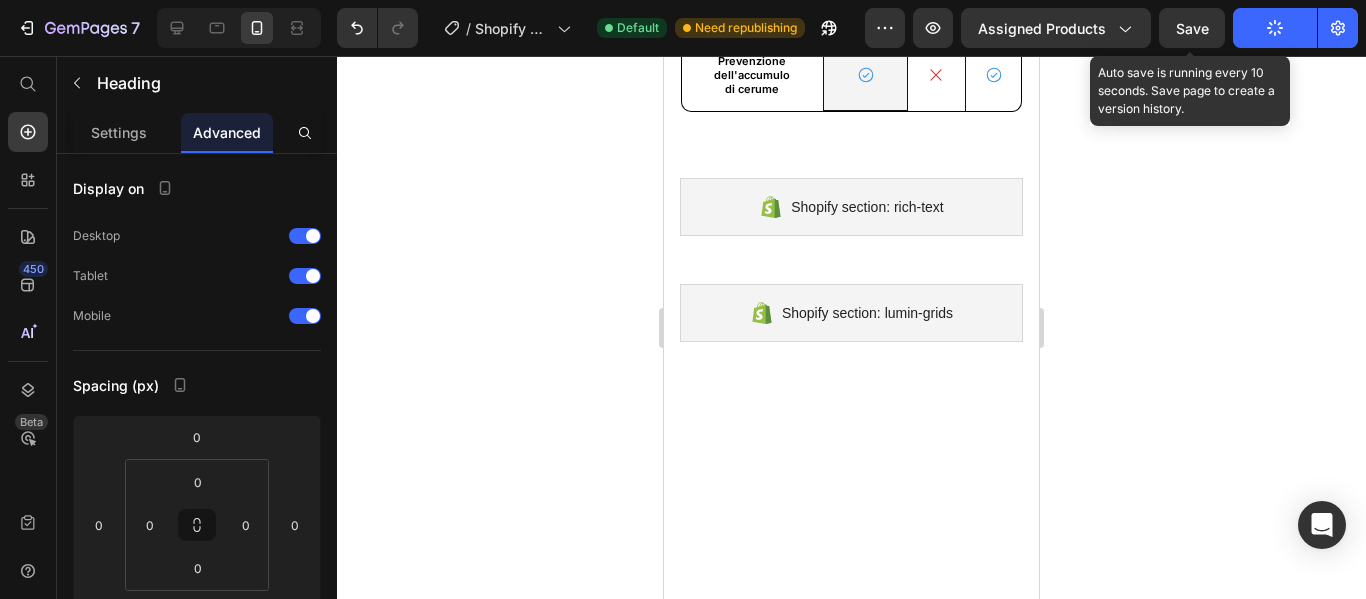 scroll, scrollTop: 4311, scrollLeft: 0, axis: vertical 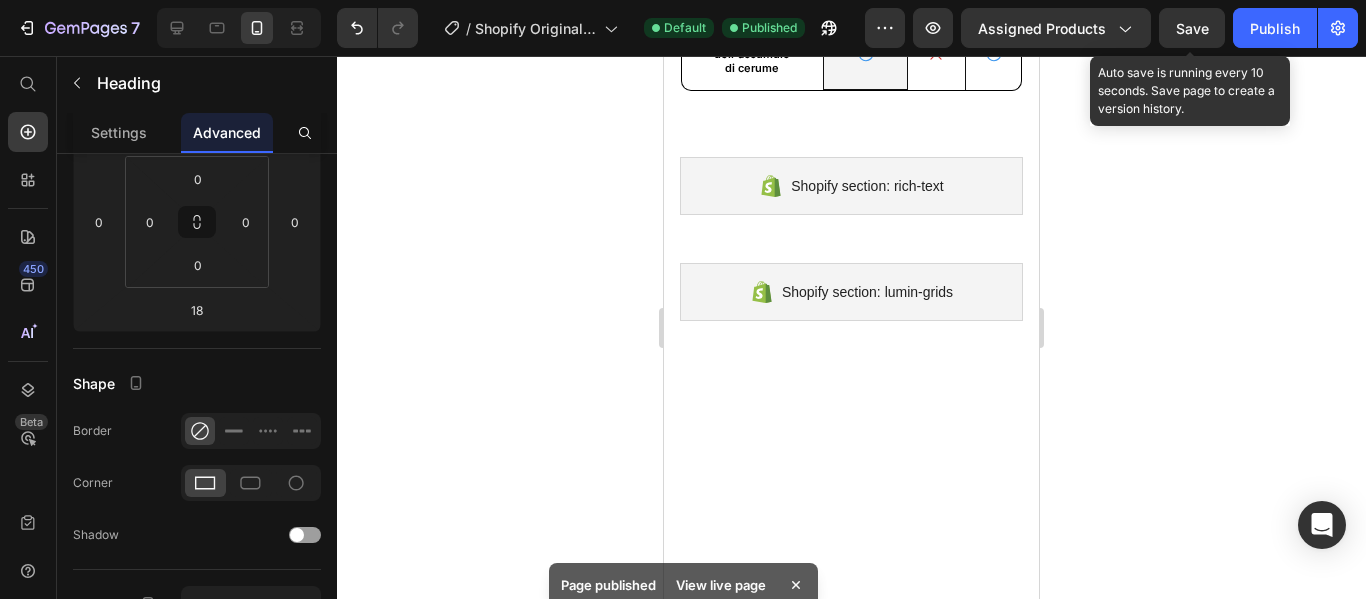 click on "Clirear è la Miglior Scelta!" at bounding box center (852, -438) 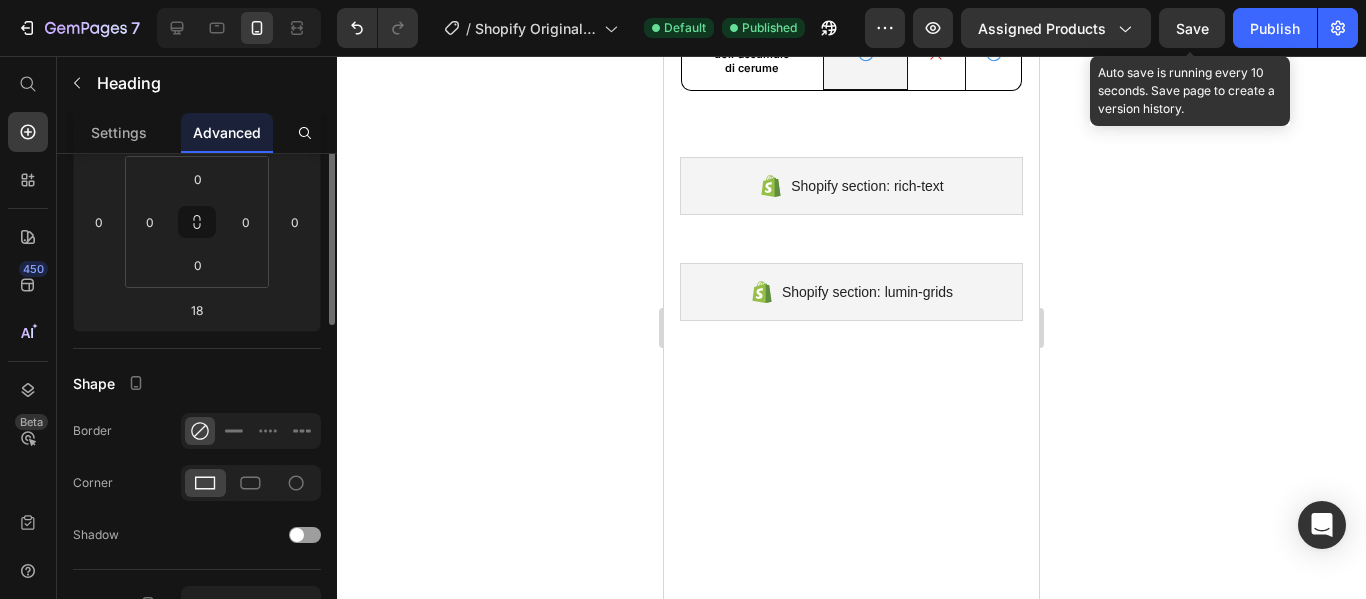scroll, scrollTop: 203, scrollLeft: 0, axis: vertical 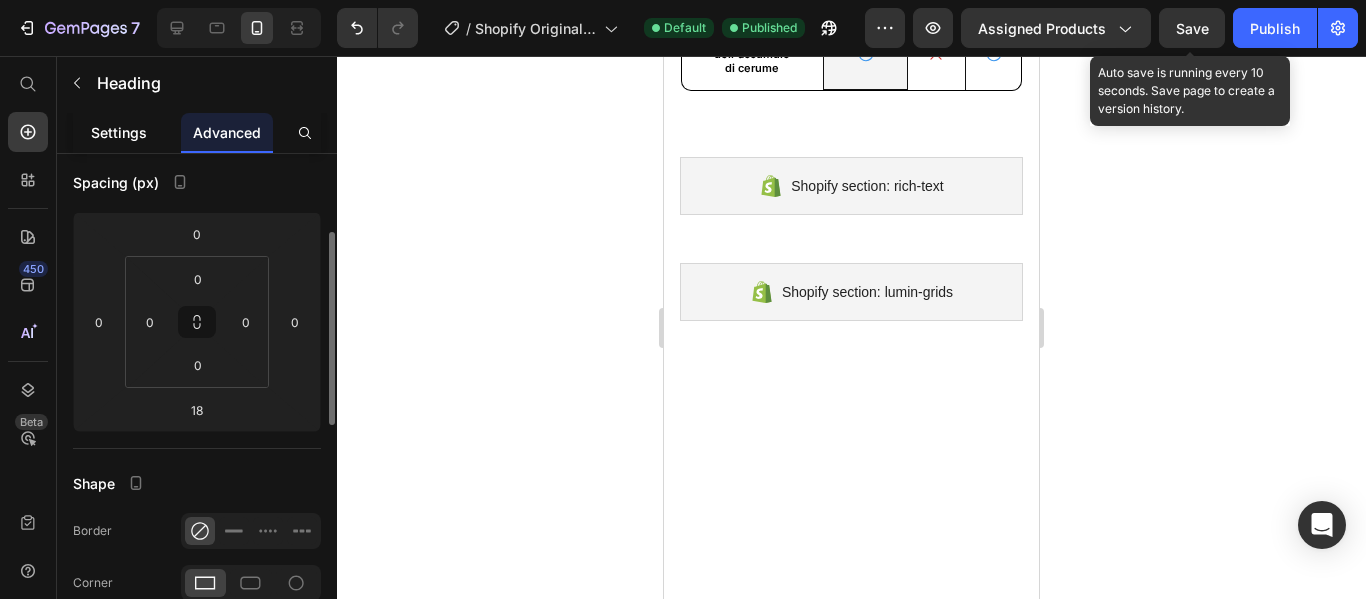 click on "Settings" at bounding box center (119, 132) 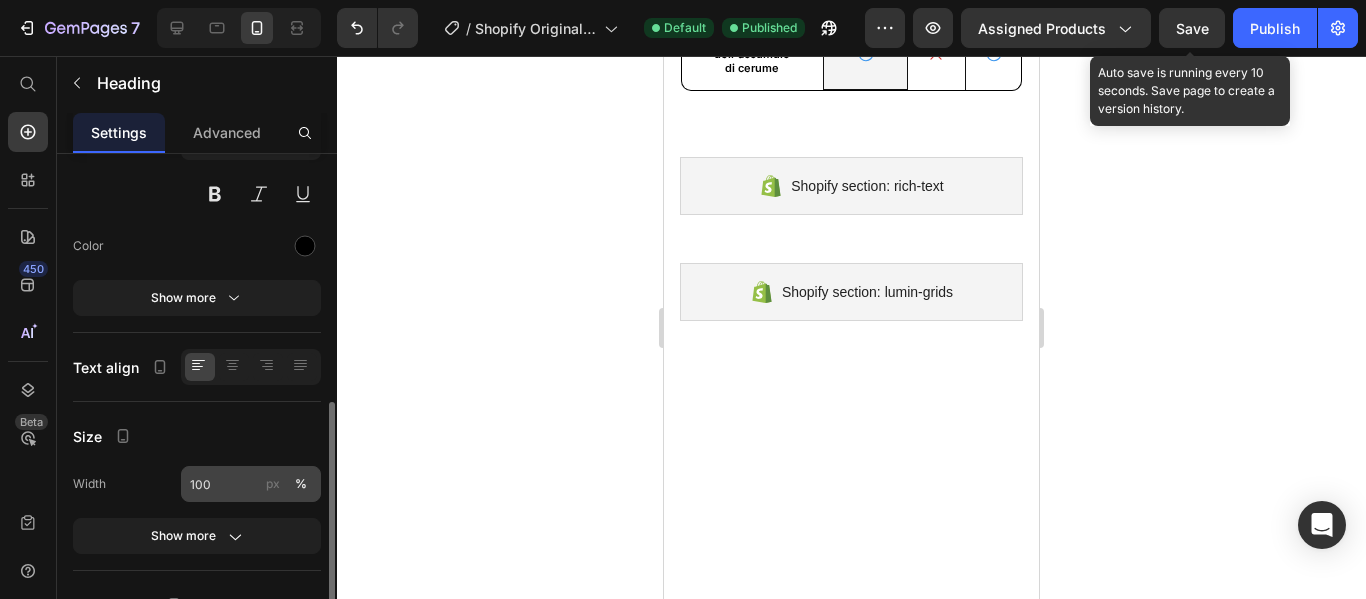 scroll, scrollTop: 300, scrollLeft: 0, axis: vertical 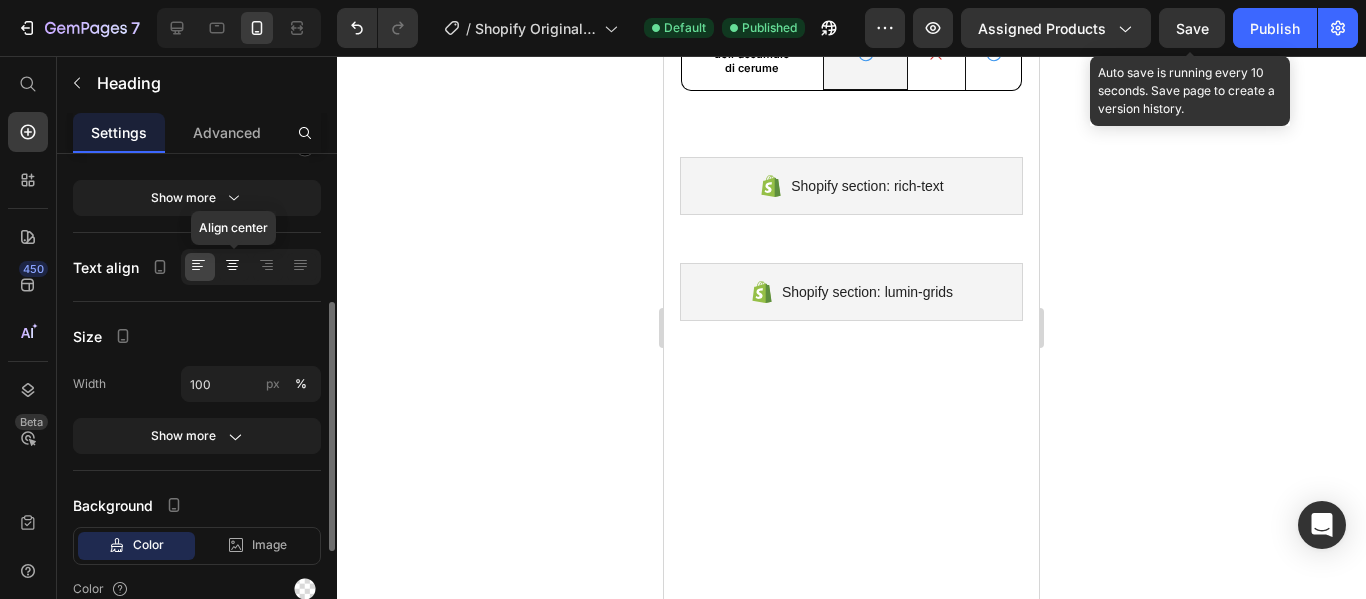 click 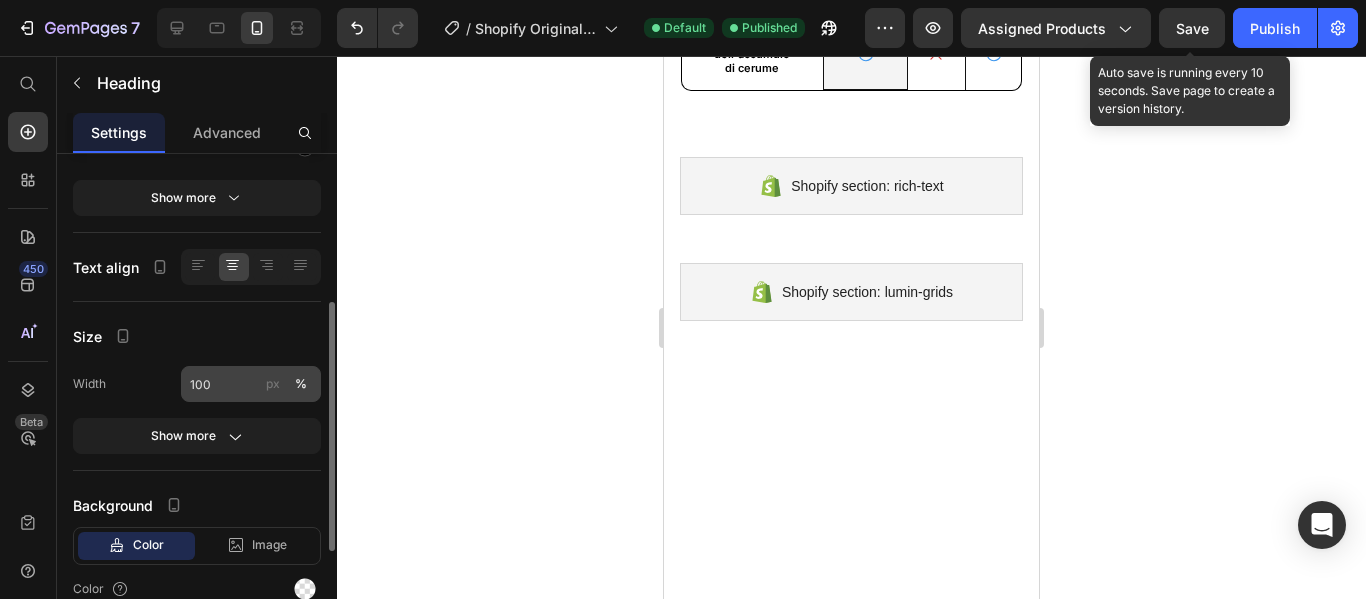 scroll, scrollTop: 100, scrollLeft: 0, axis: vertical 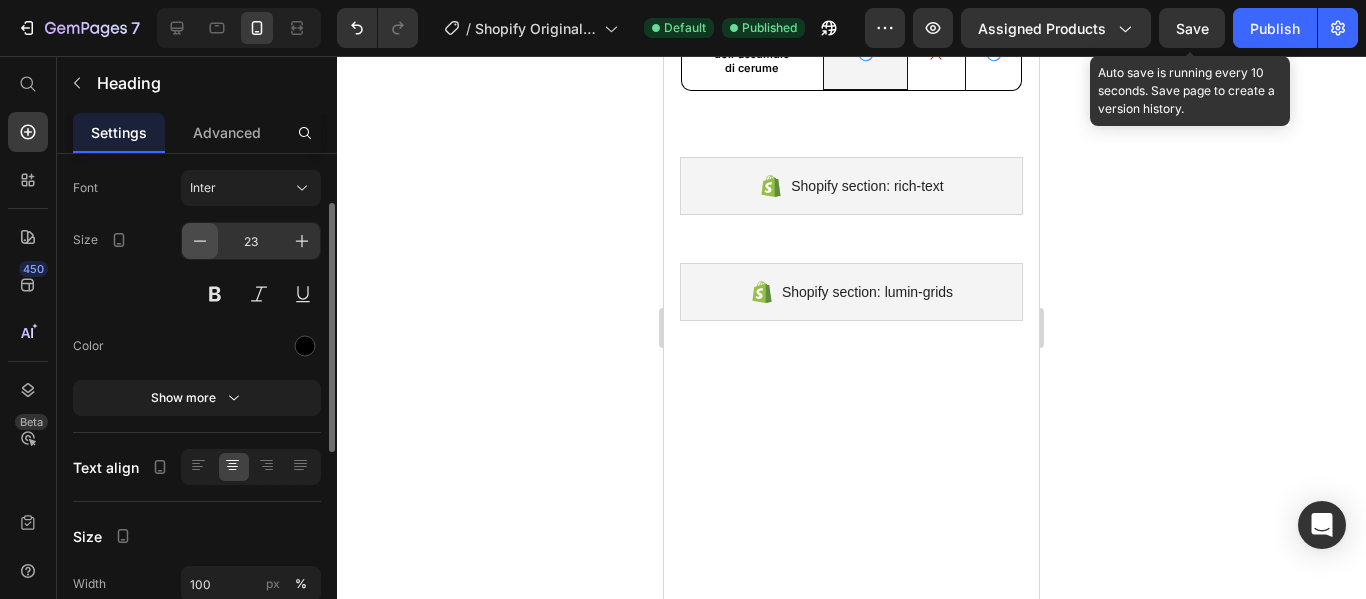 click 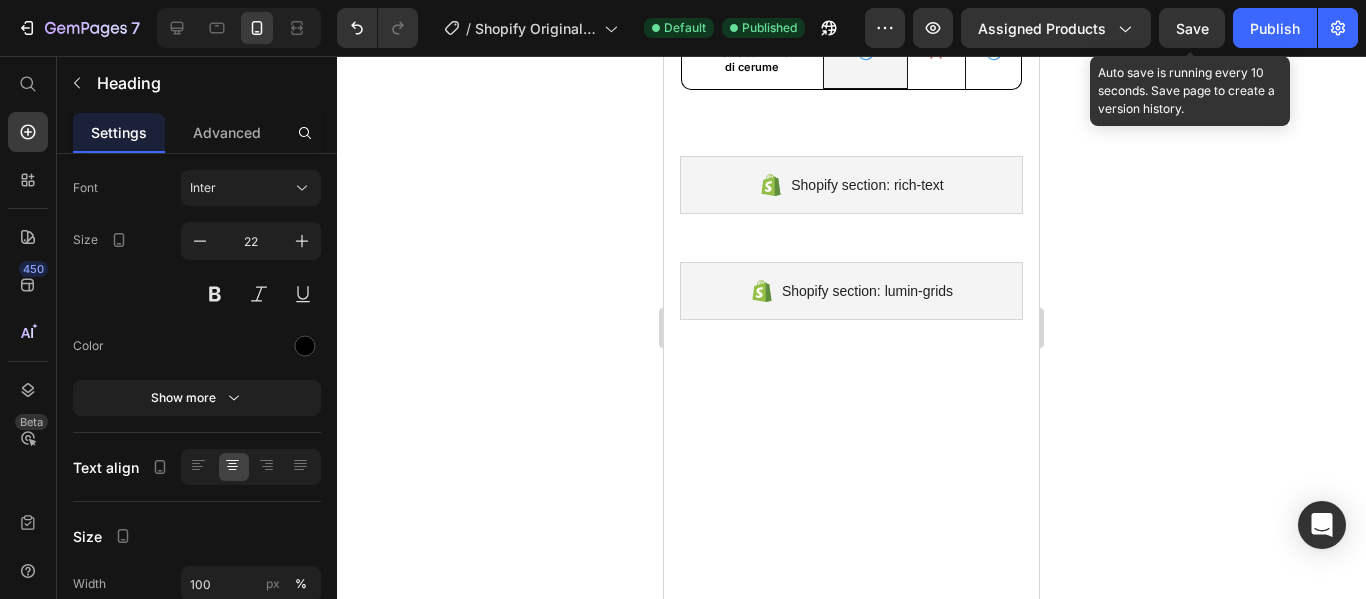 click 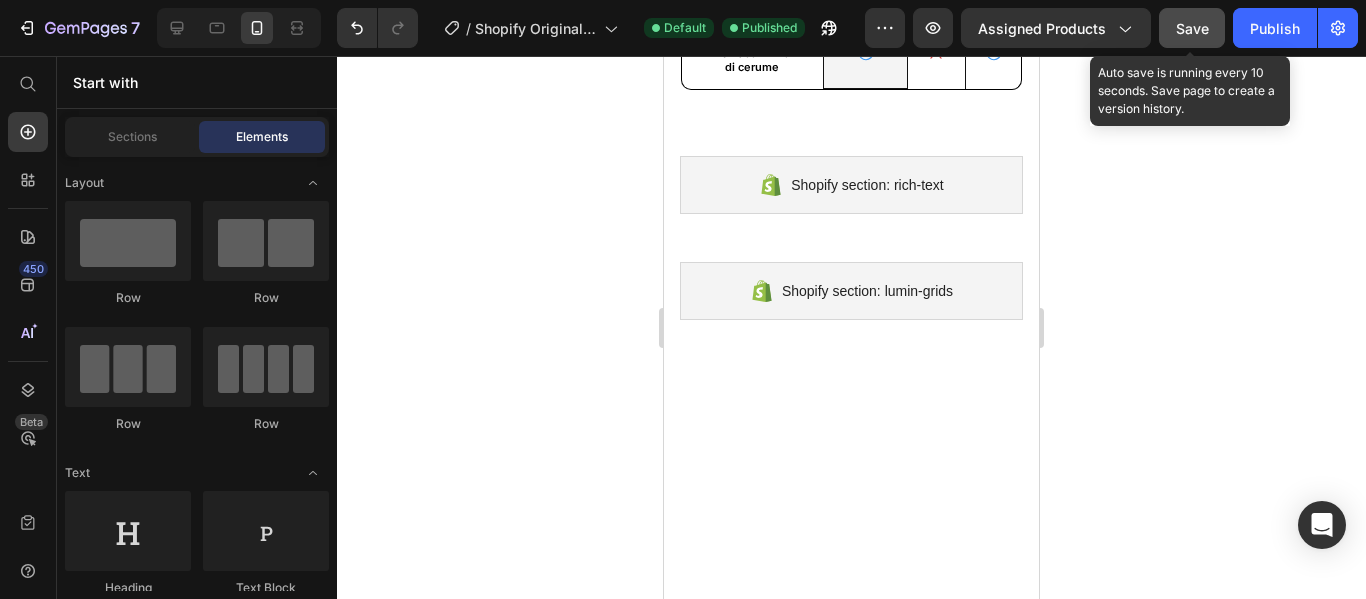 click on "Save" 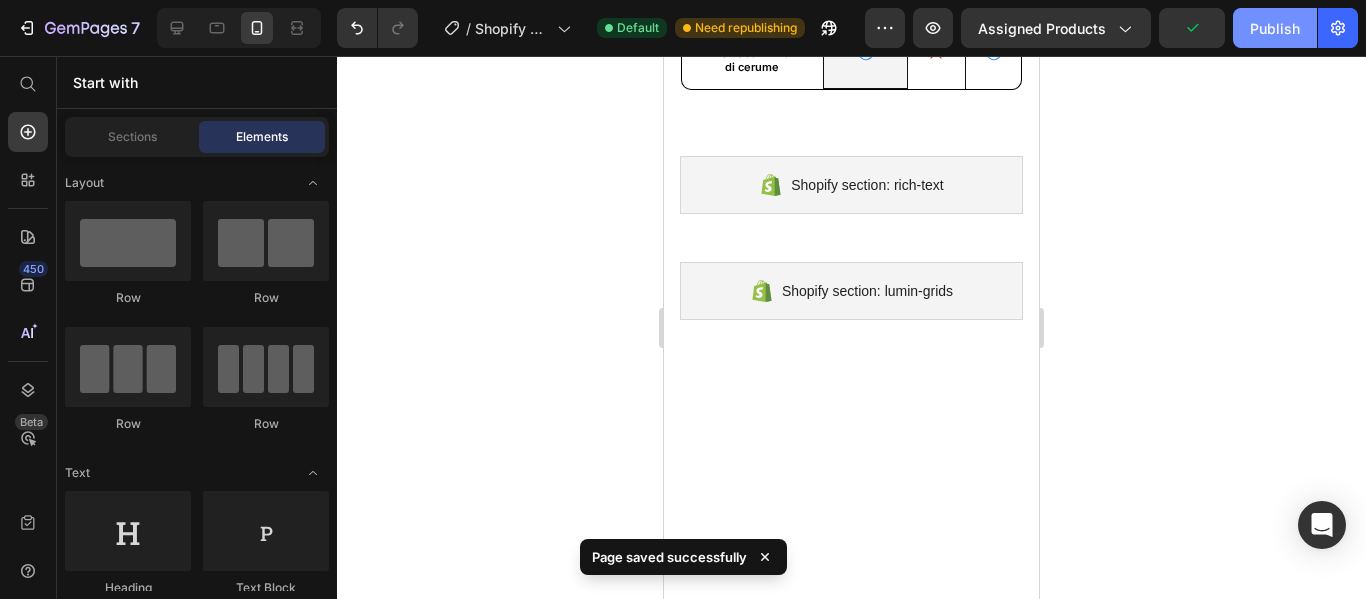 click on "Publish" at bounding box center [1275, 28] 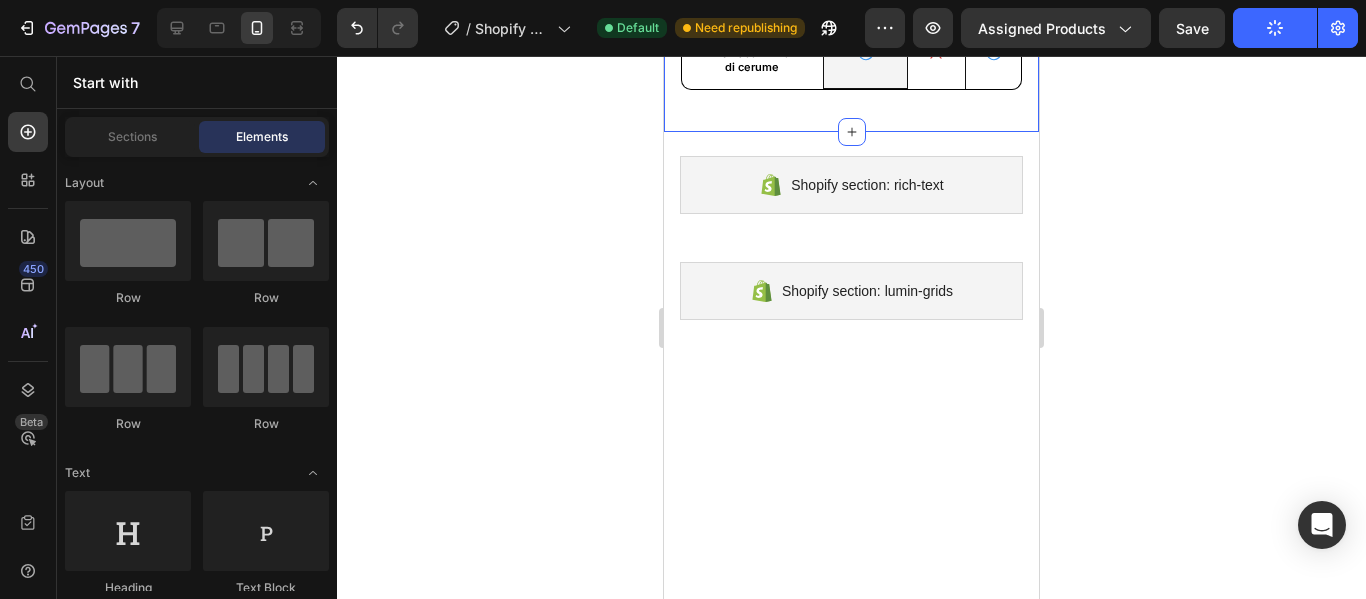 click on "Clirear è la Miglior Scelta! Heading
Image Row Cotton Fioc Text Block Pulizia Medica Text Block Row Guida visiva Text Block
Icon Row
Icon Row
Icon Hero Banner Row Sicuro per l'uso regolare Text Block
Icon Row
Icon
Icon Hero Banner Row Efficace per orecchie intasate Text Block
Icon Row
Icon
Icon Hero Banner Row Convenienza a lungo termine Text Block
Icon Row
Icon
Icon Hero Banner Row Comodità per l'uso domestico Text Block
Icon Row
Icon
Icon Hero Banner Row Prevenzione dell'accumulo di cerume Text Block
Icon Row
Icon
Icon Hero Banner Row Row Section 10/25   You can create reusable sections Create Theme Section AI Content Write with GemAI What would you like to describe here? Tone and Voice Persuasive Product" at bounding box center [851, -193] 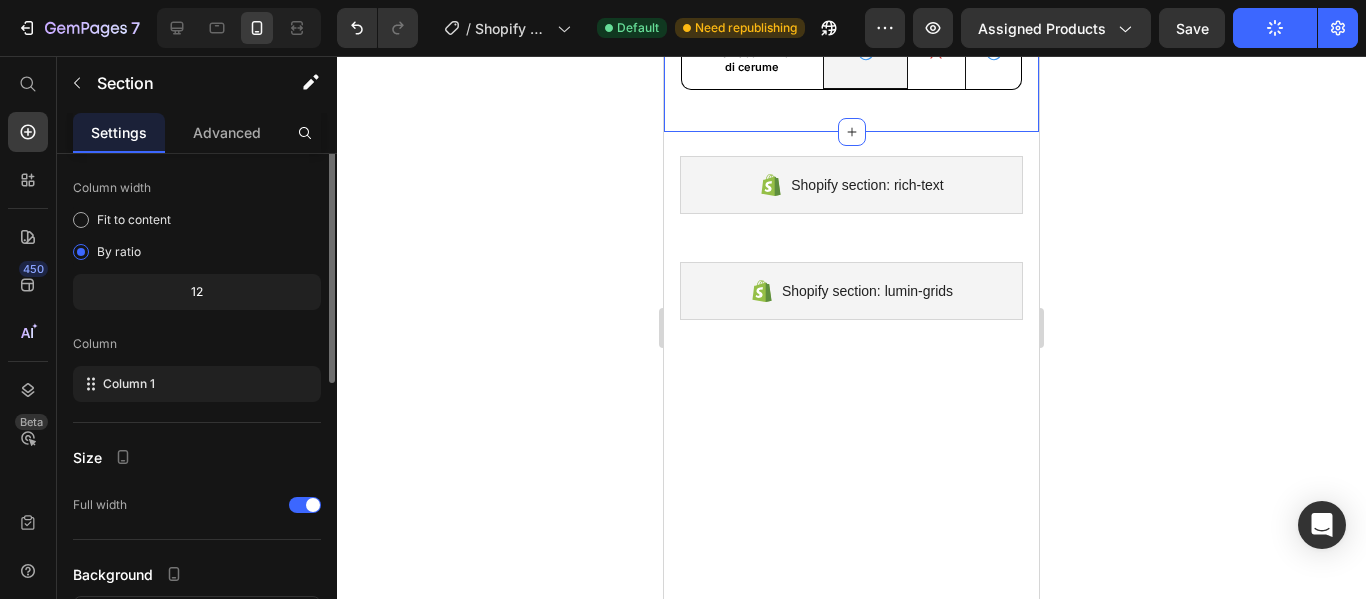 scroll, scrollTop: 0, scrollLeft: 0, axis: both 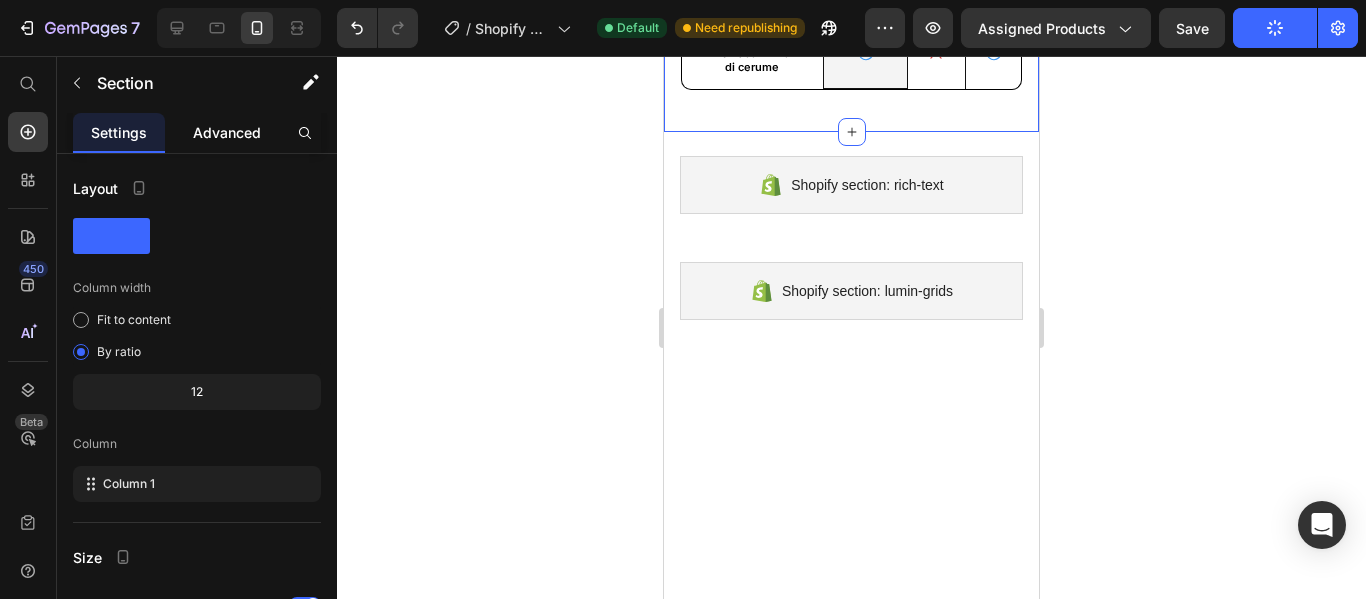 click on "Advanced" 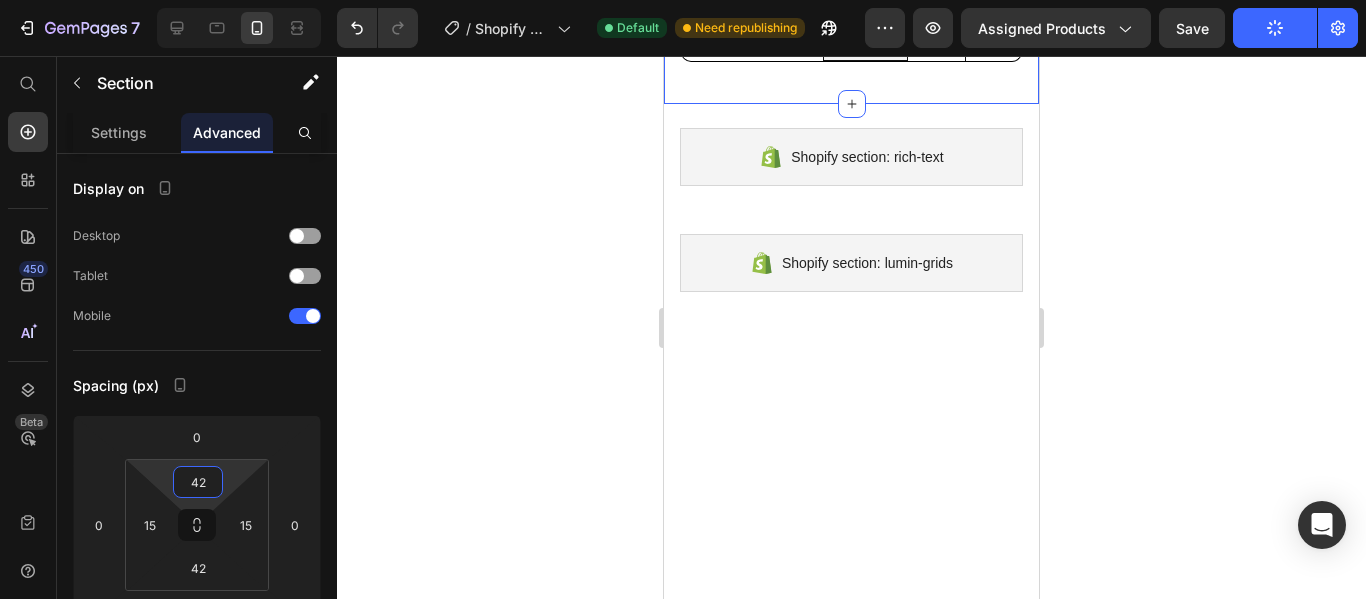 type on "32" 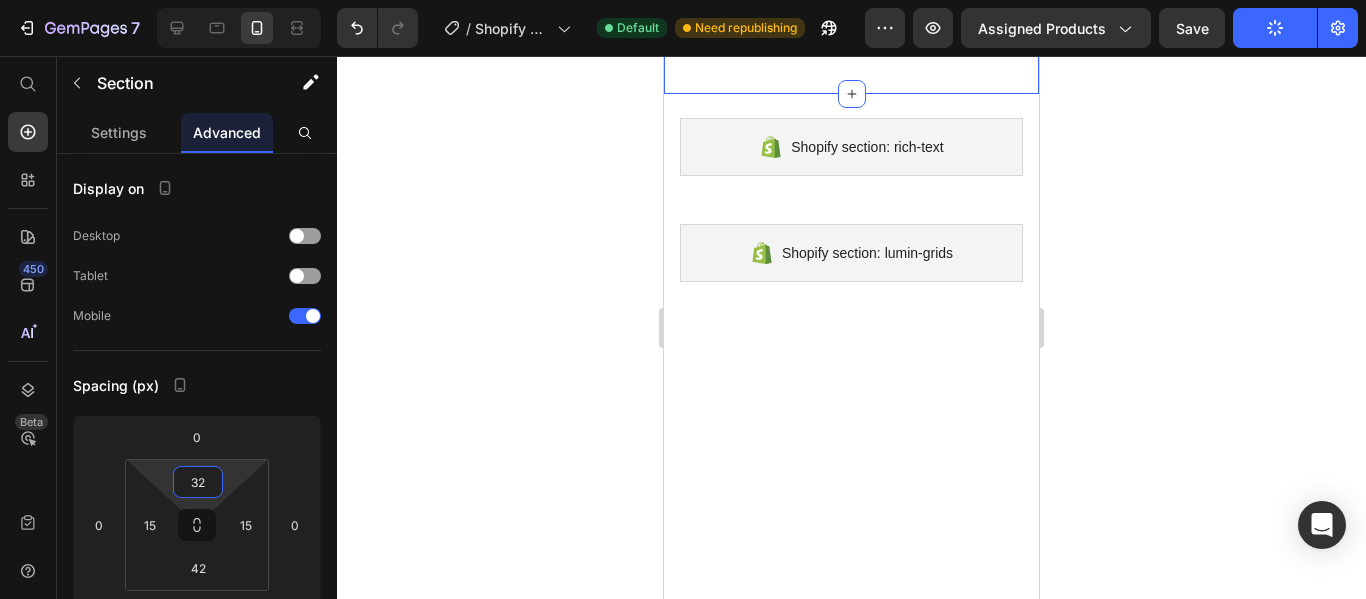 drag, startPoint x: 227, startPoint y: 485, endPoint x: 239, endPoint y: 504, distance: 22.472204 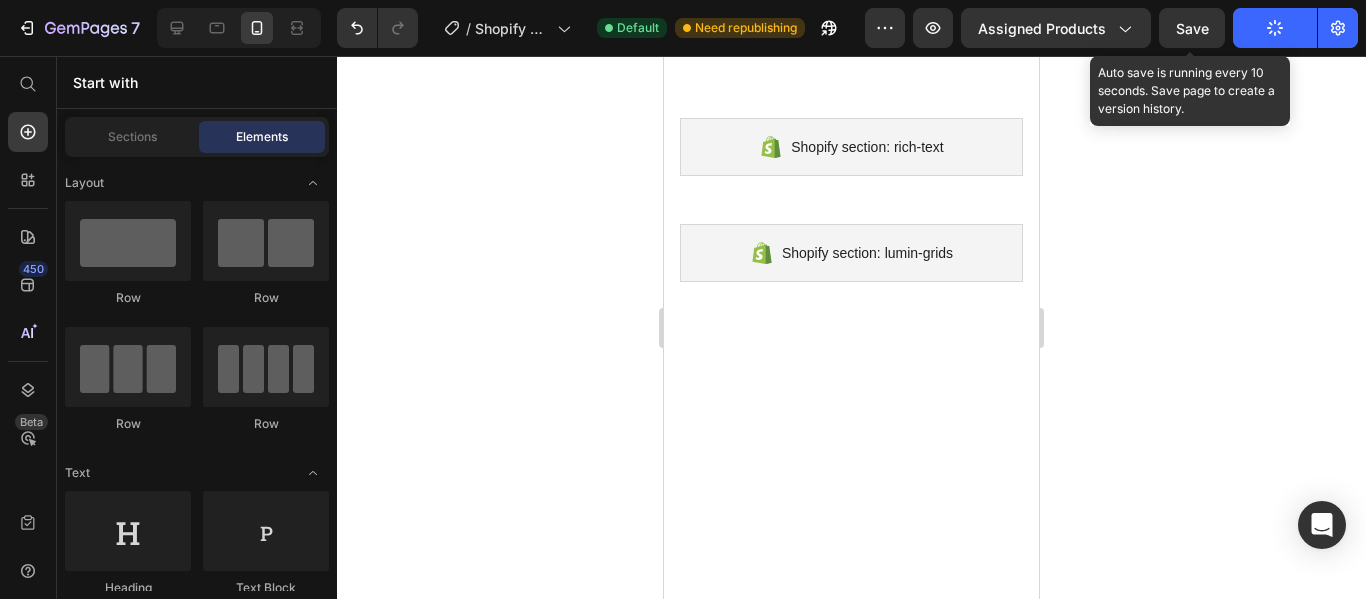 click on "Save" at bounding box center [1192, 28] 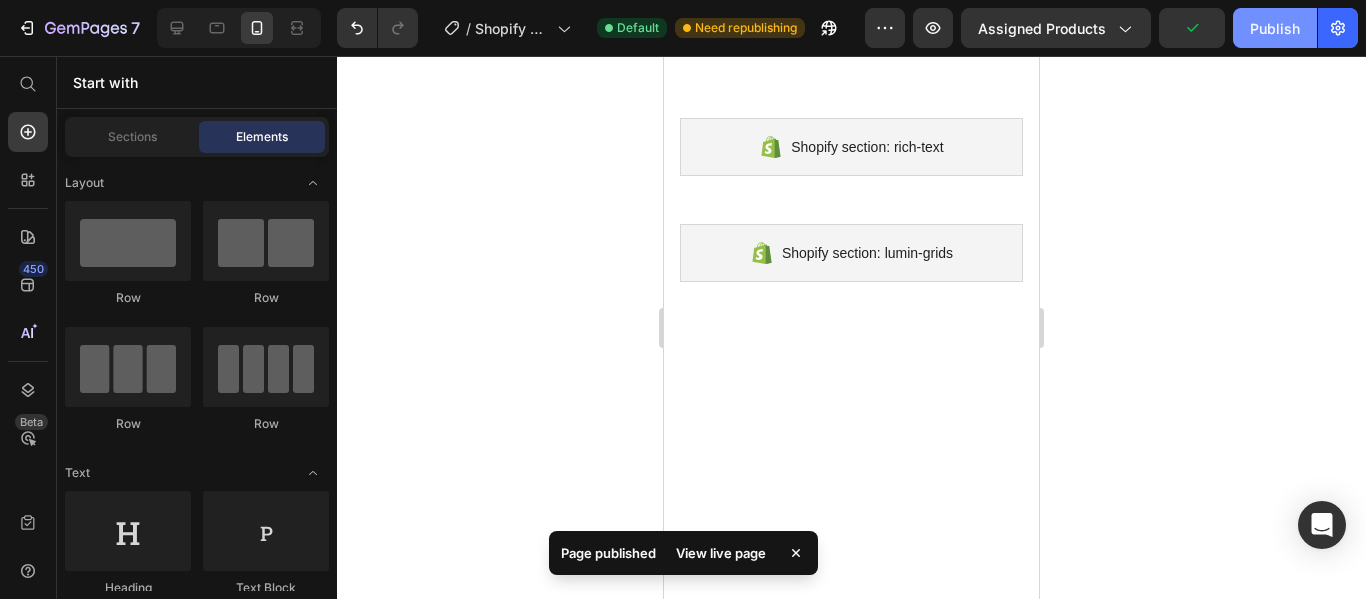 click on "Publish" at bounding box center (1275, 28) 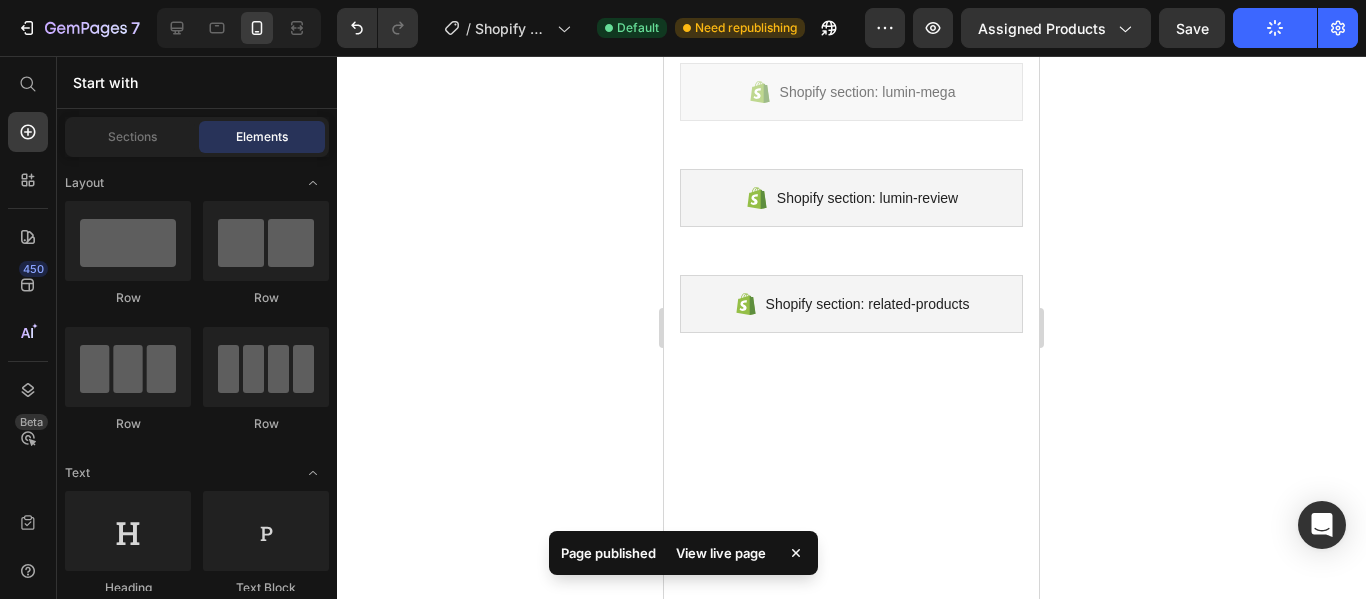 scroll, scrollTop: 5011, scrollLeft: 0, axis: vertical 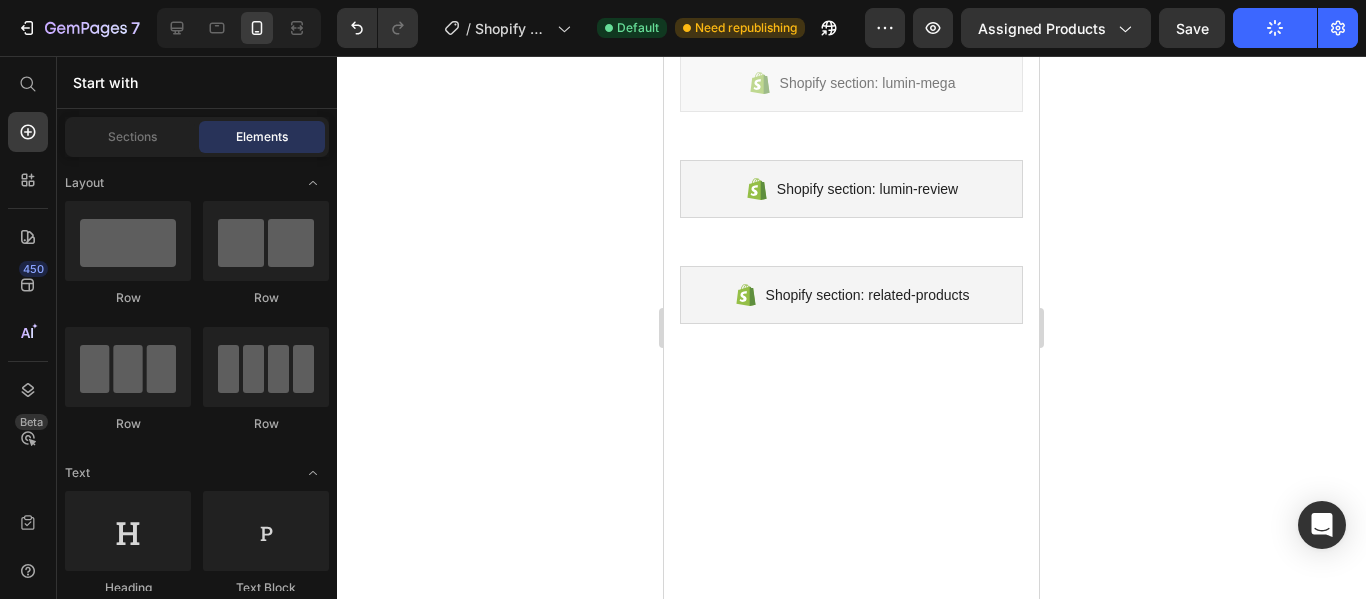 click on "Shopify section: rich-text Shopify section: rich-text   Disabled. Please edit in Shopify Editor Disabled. Please edit in Shopify Editor" at bounding box center [851, -553] 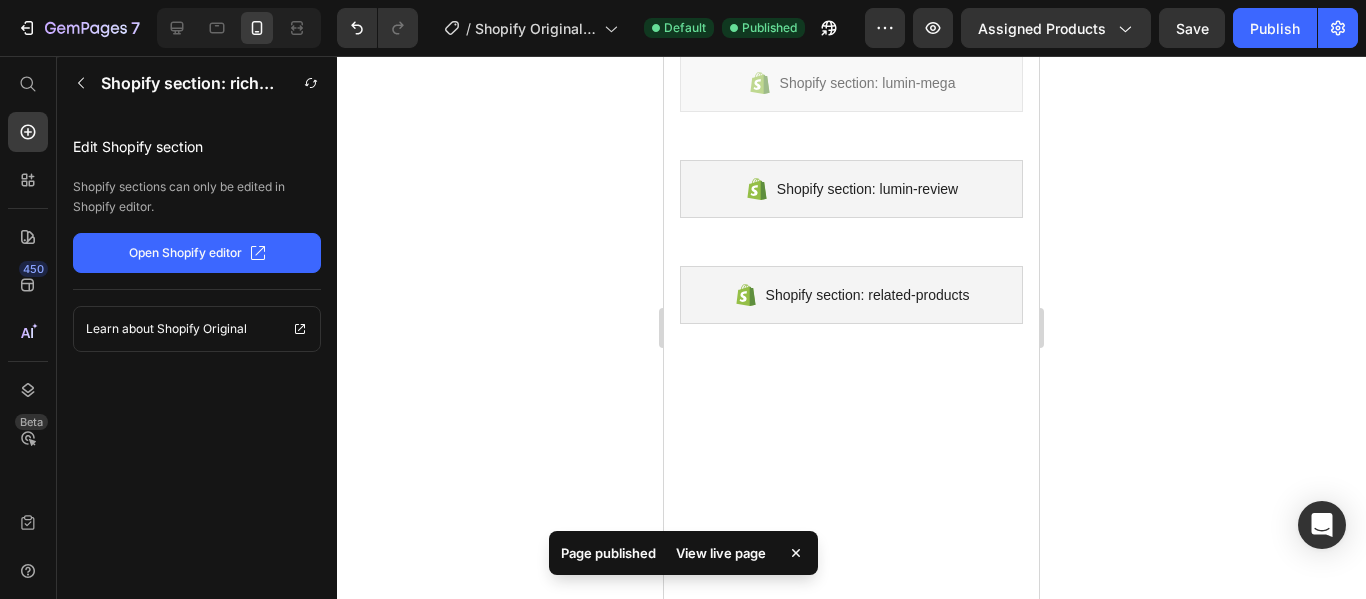 click 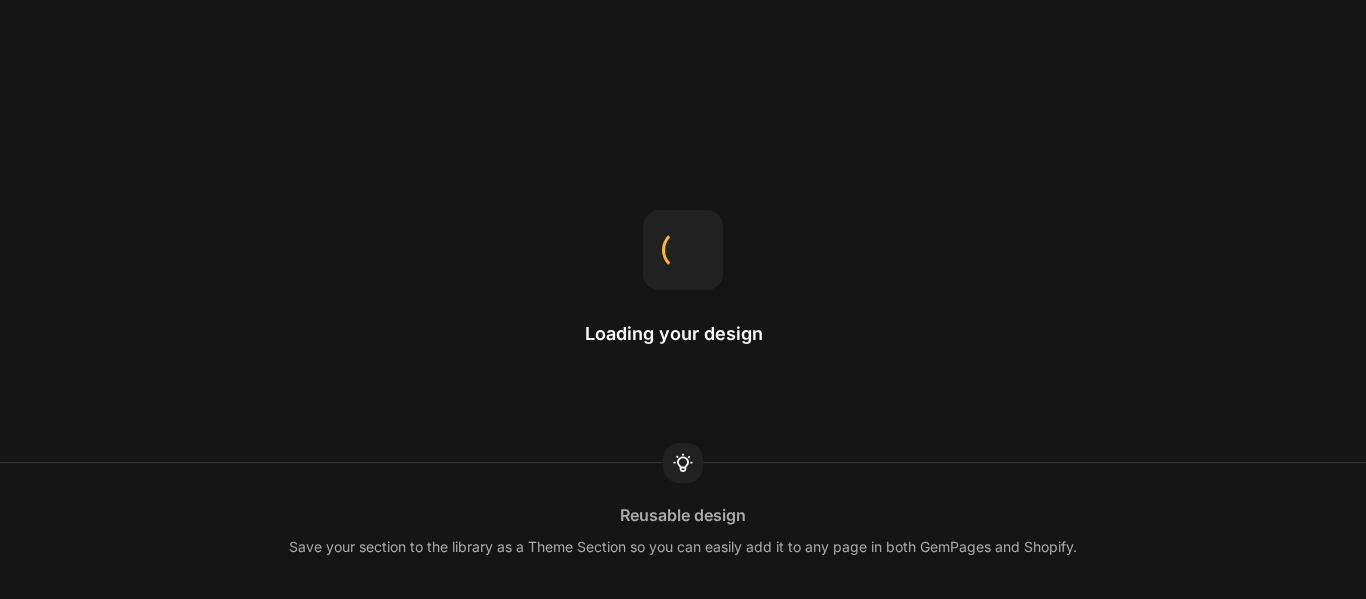 scroll, scrollTop: 0, scrollLeft: 0, axis: both 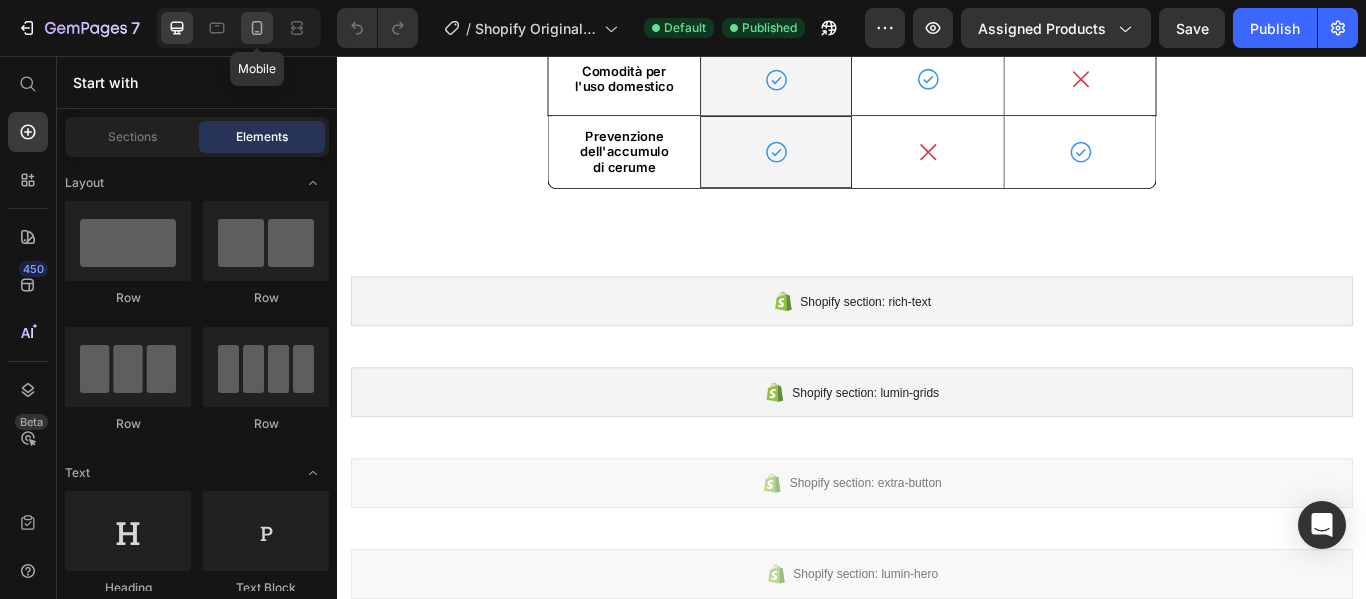 click 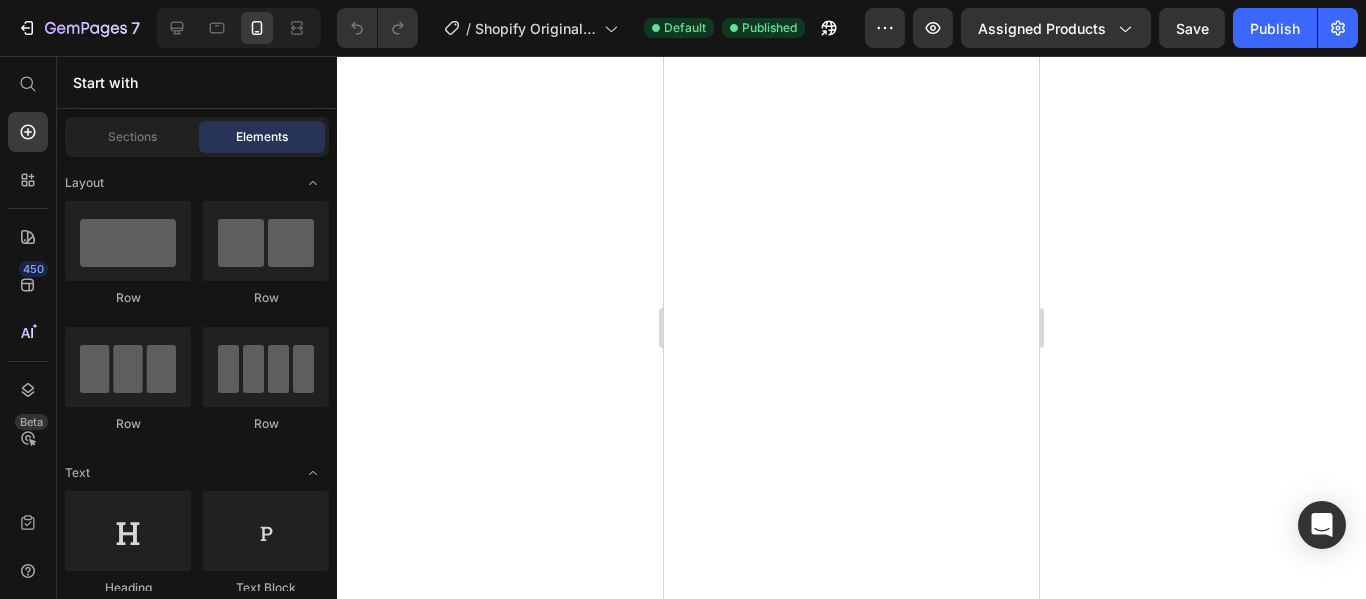 scroll, scrollTop: 4570, scrollLeft: 0, axis: vertical 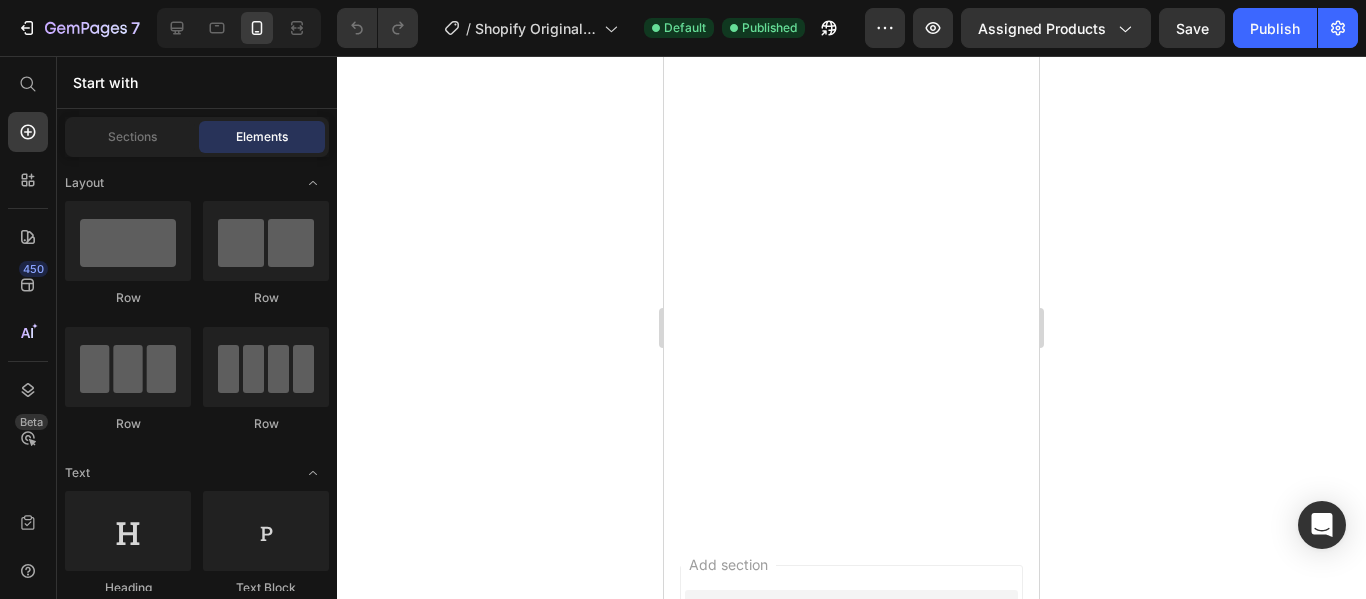 click at bounding box center (752, -1359) 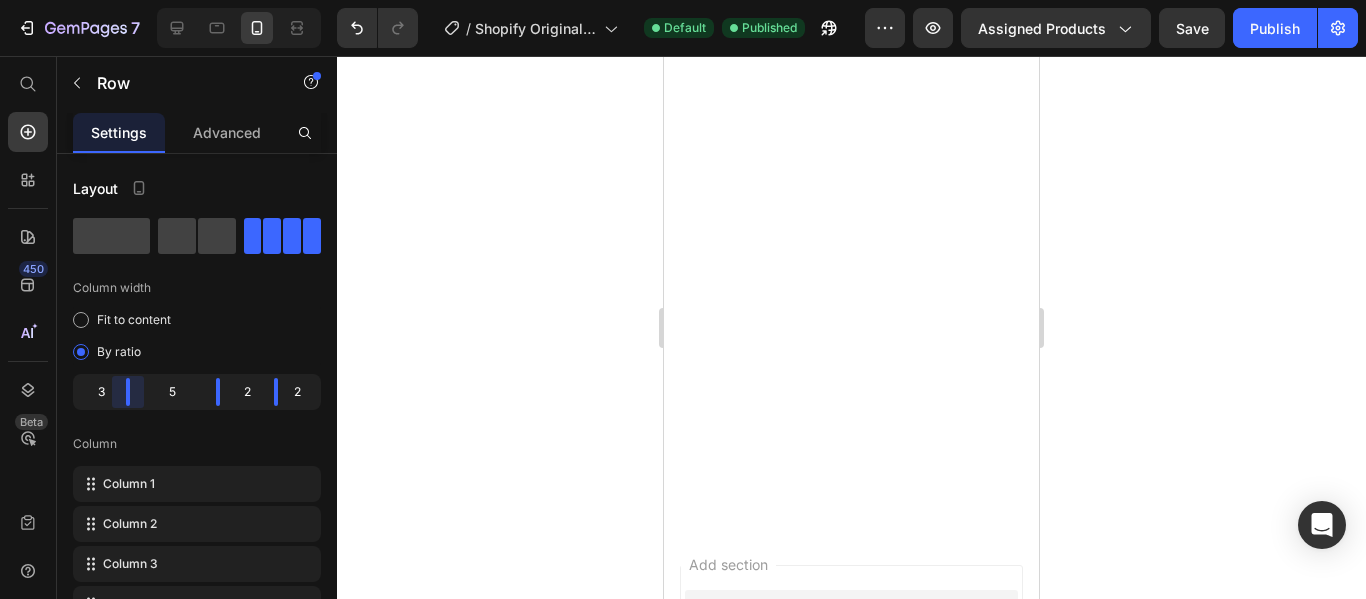 click on "7   /  Shopify Original Product Template Default Published Preview Assigned Products  Save   Publish  450 Beta Start with Sections Elements Hero Section Product Detail Brands Trusted Badges Guarantee Product Breakdown How to use Testimonials Compare Bundle FAQs Social Proof Brand Story Product List Collection Blog List Contact Sticky Add to Cart Custom Footer Browse Library 450 Layout
Row
Row
Row
Row Text
Heading
Text Block Button
Button
Button
Sticky Back to top Media" at bounding box center [683, 0] 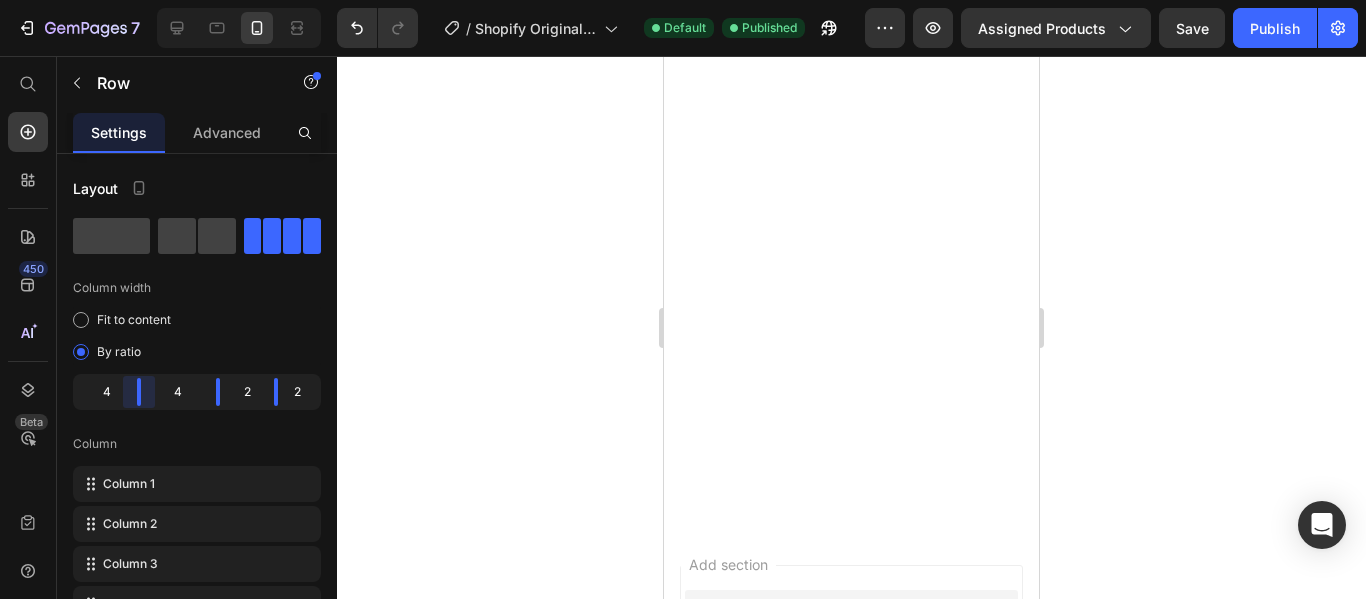 drag, startPoint x: 139, startPoint y: 390, endPoint x: 150, endPoint y: 389, distance: 11.045361 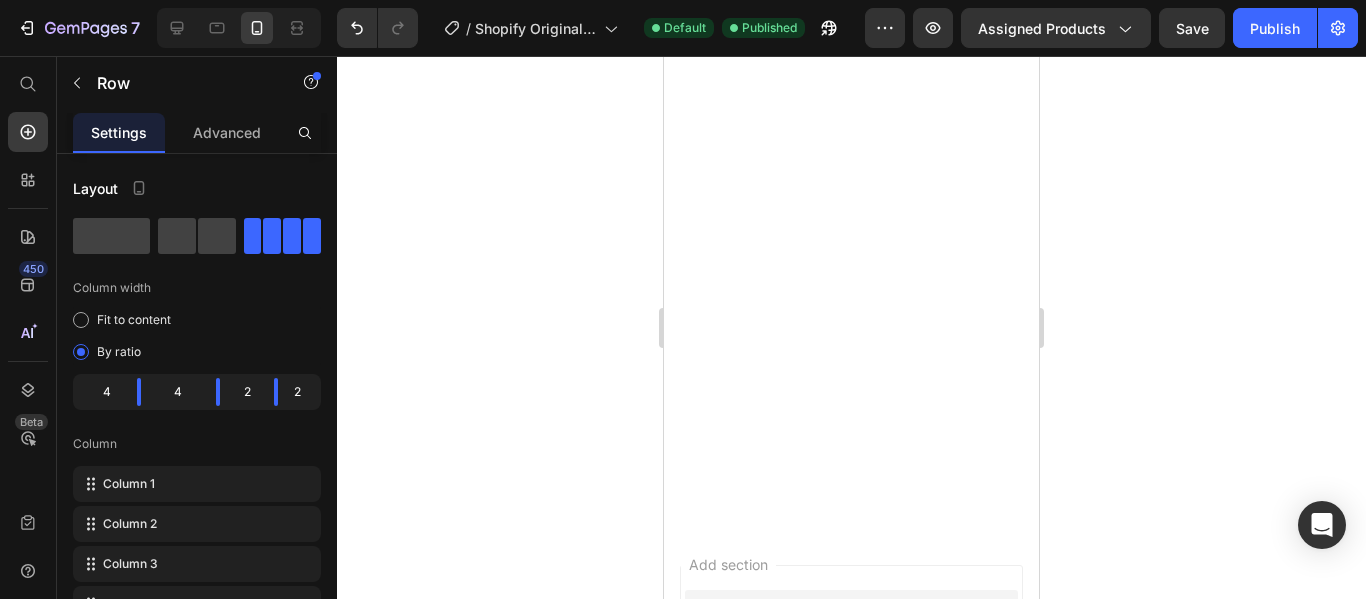 scroll, scrollTop: 4670, scrollLeft: 0, axis: vertical 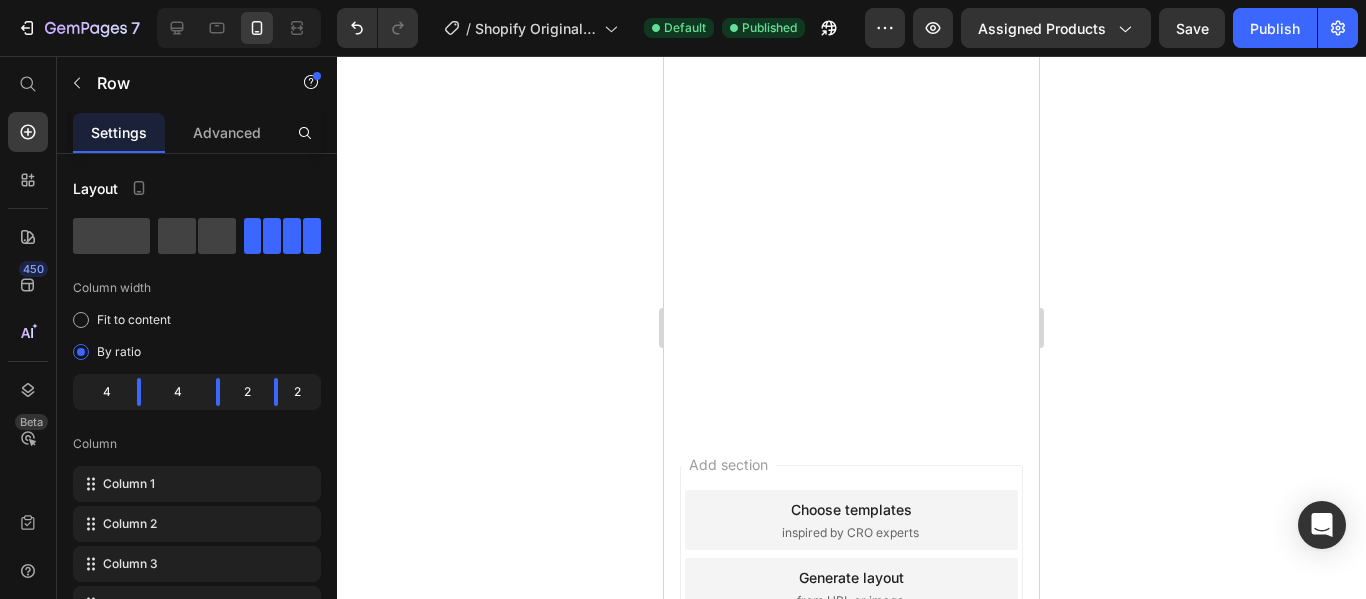 click on "Efficace per orecchie intasate Text Block" at bounding box center [752, -1261] 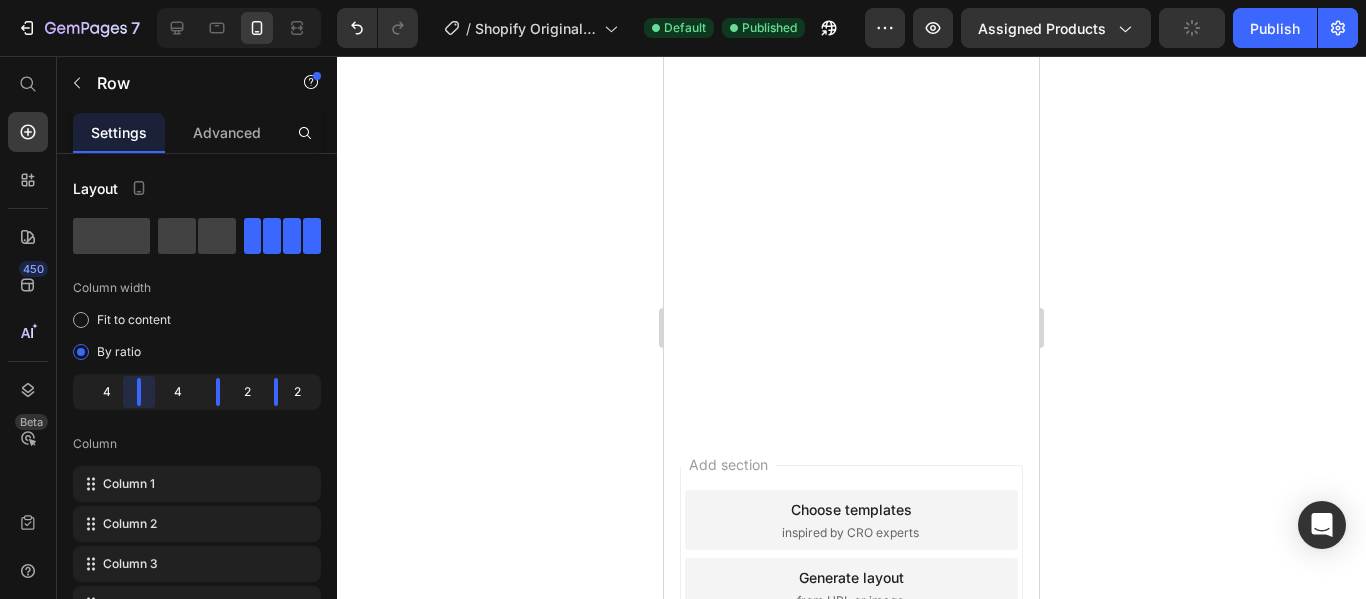 drag, startPoint x: 145, startPoint y: 396, endPoint x: 159, endPoint y: 388, distance: 16.124516 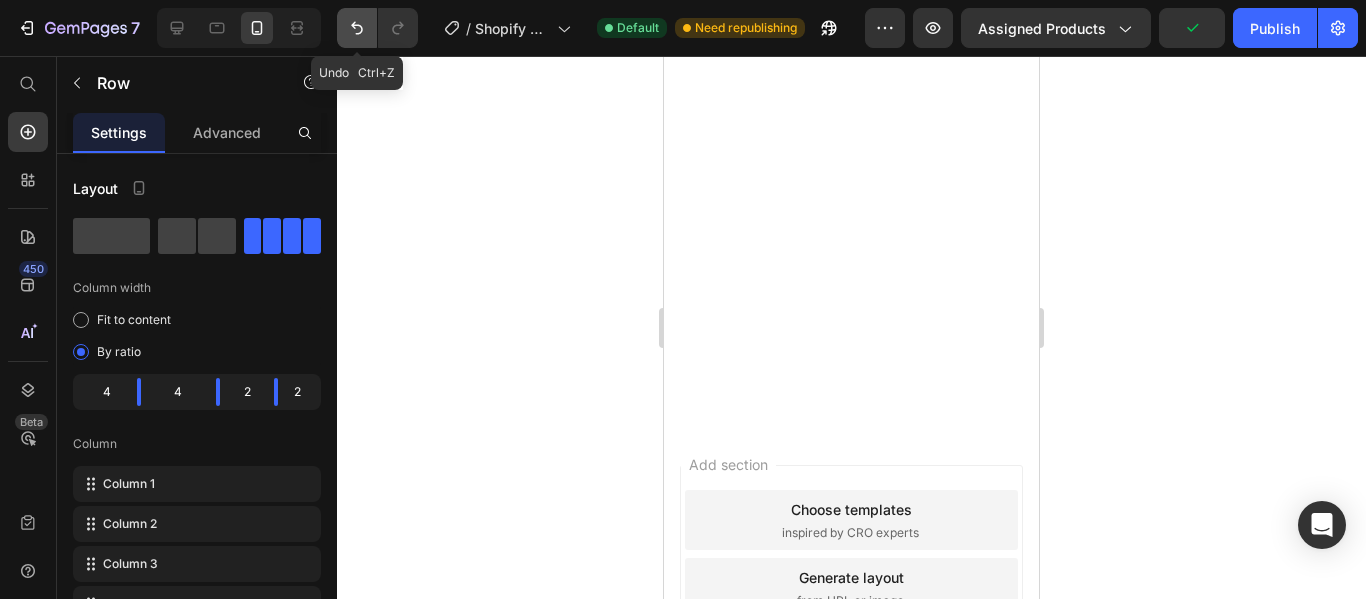click 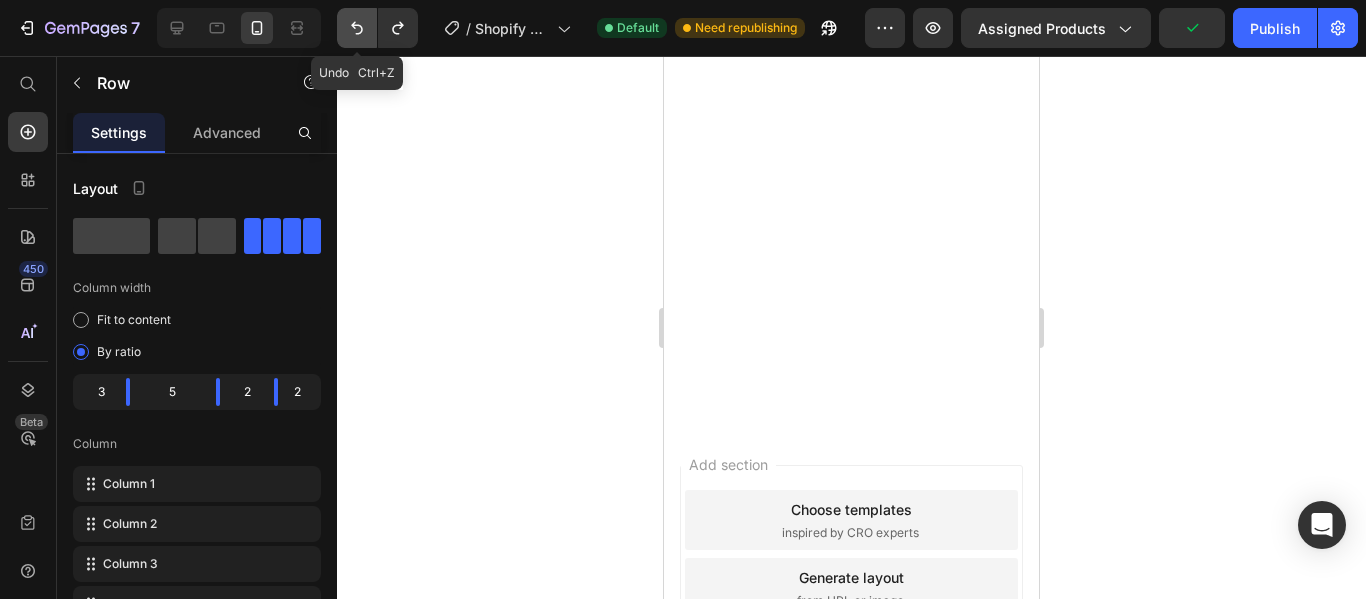 click 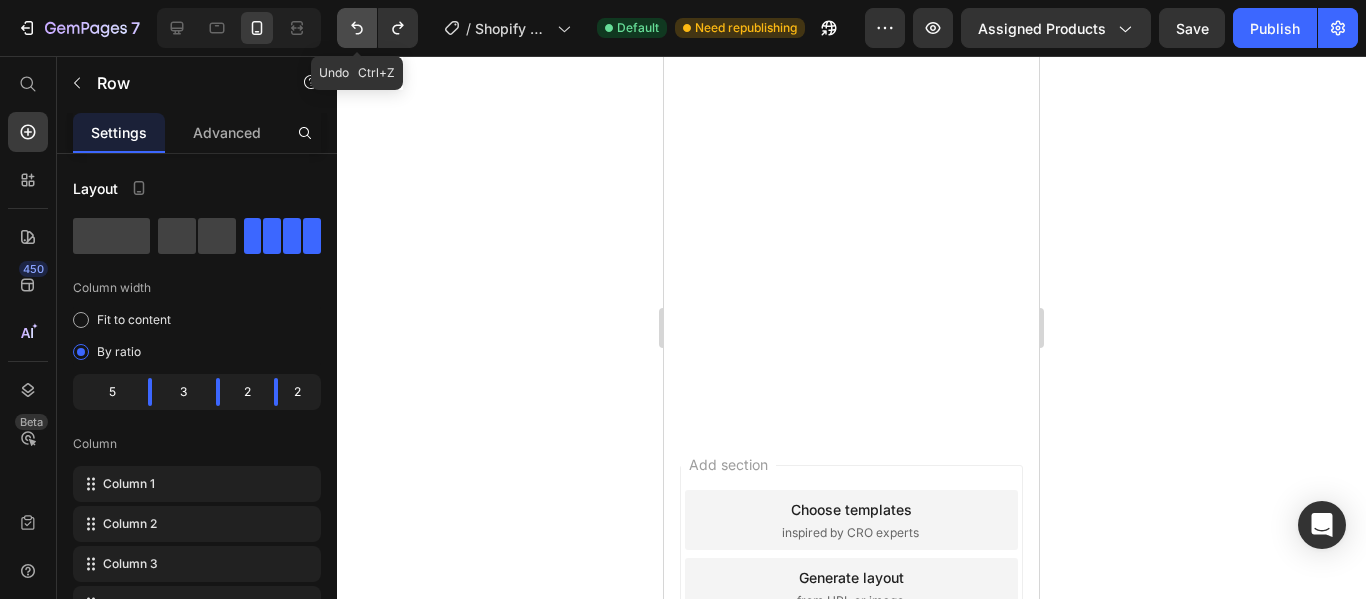 click 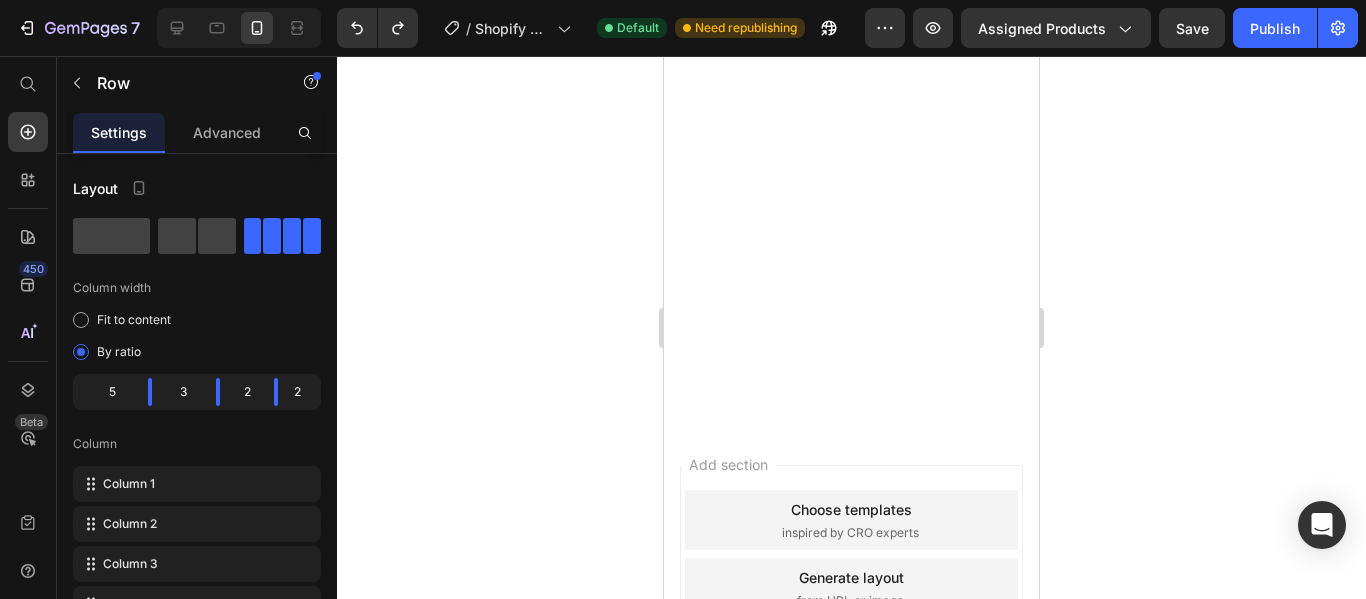 click 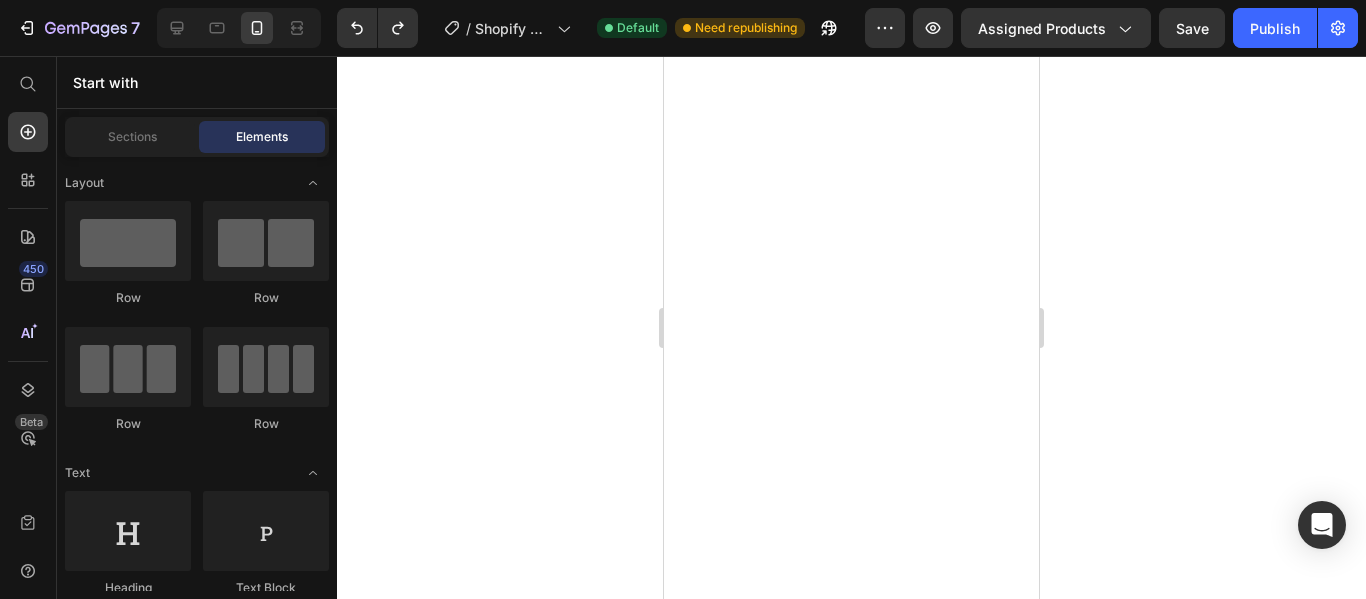 scroll, scrollTop: 4370, scrollLeft: 0, axis: vertical 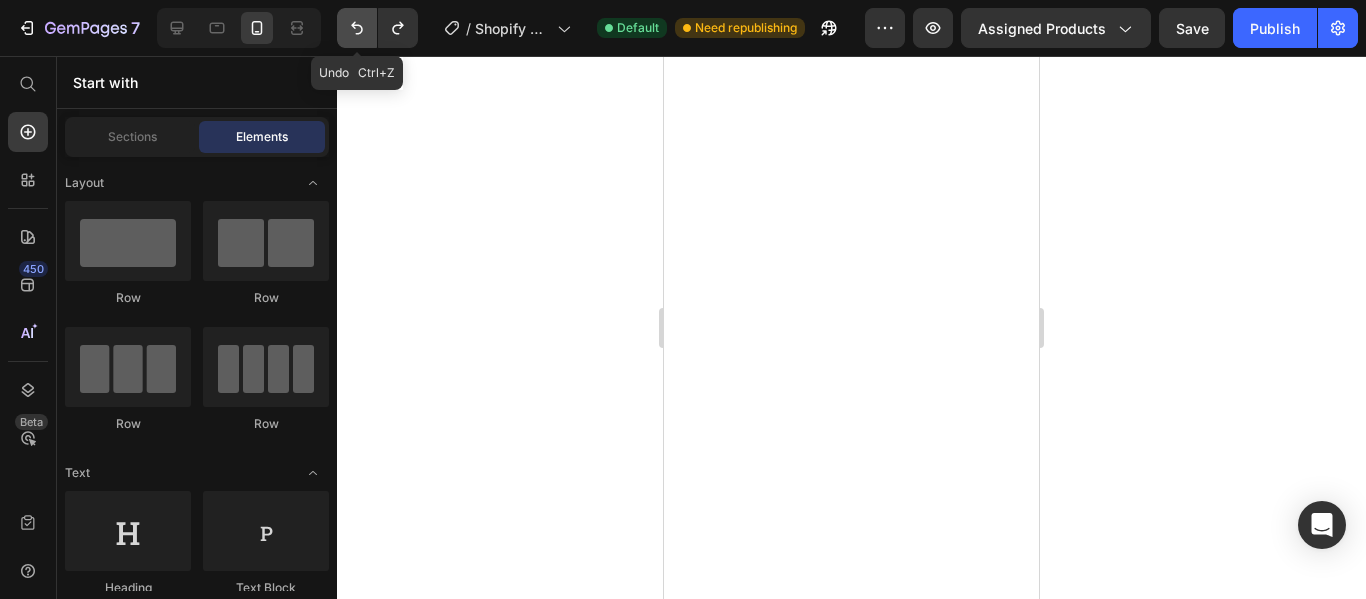 click 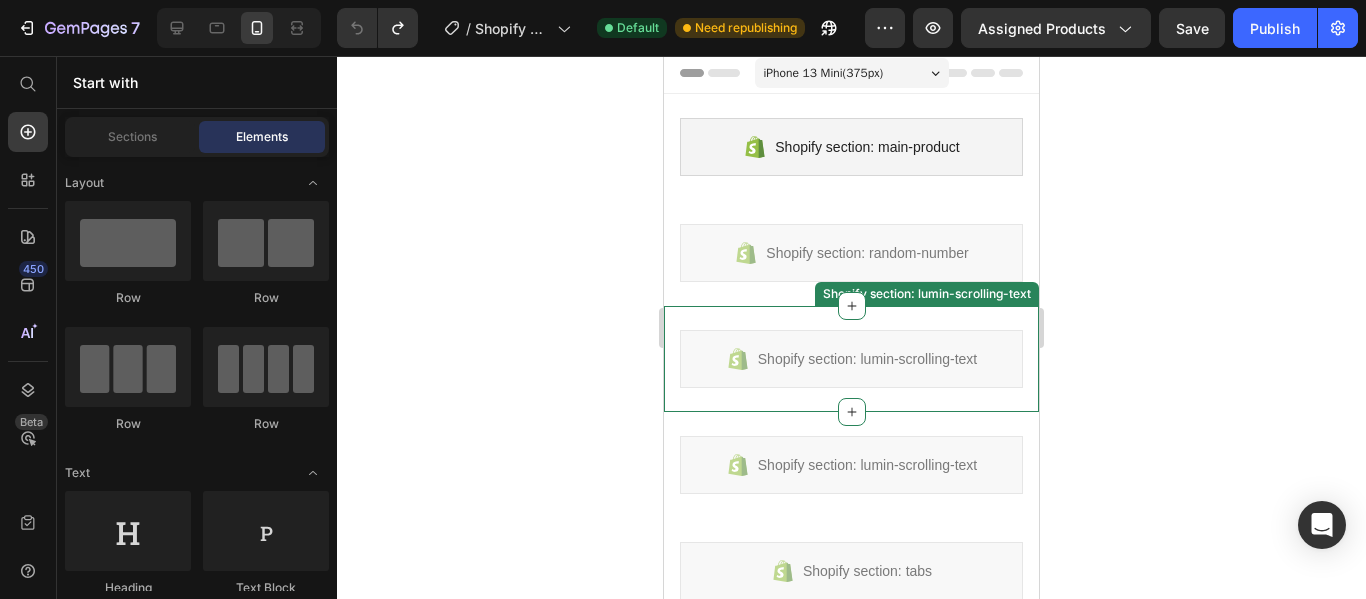 scroll, scrollTop: 0, scrollLeft: 0, axis: both 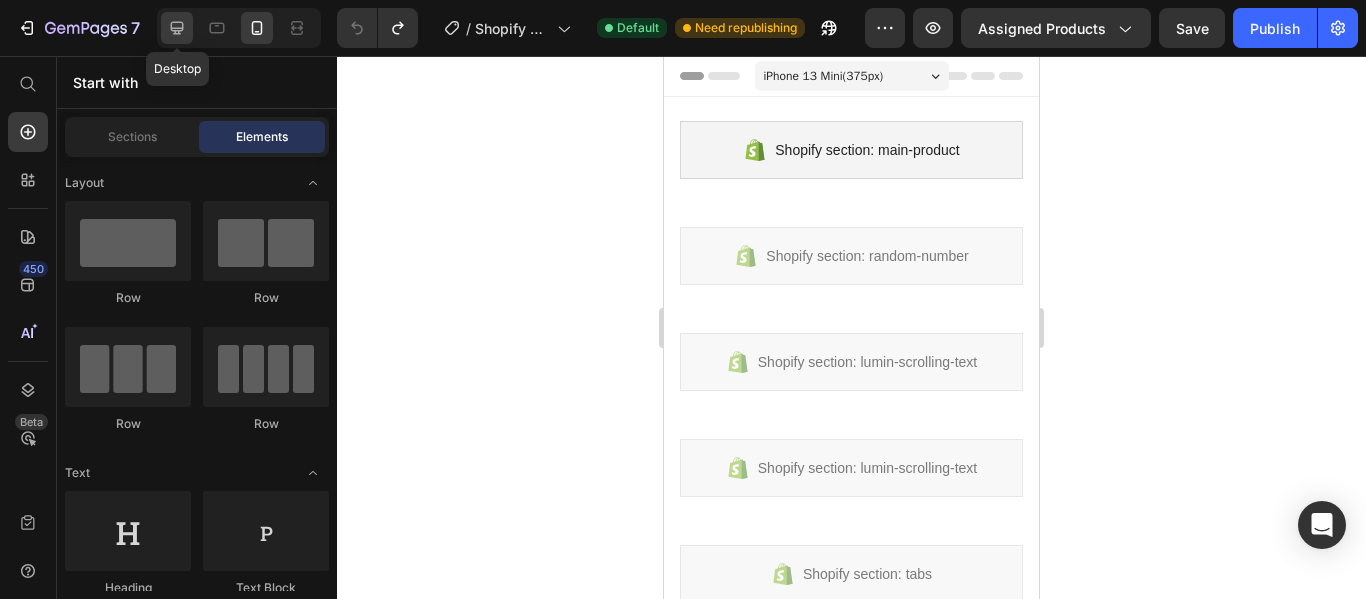 click 